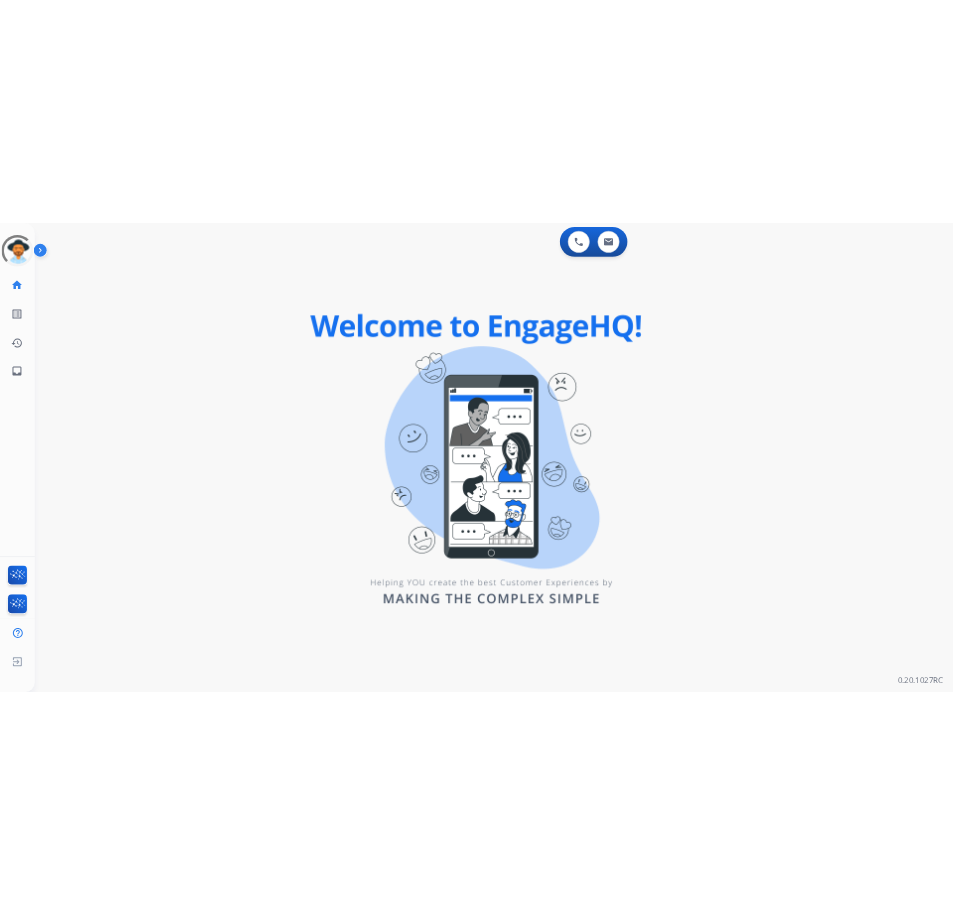 scroll, scrollTop: 0, scrollLeft: 0, axis: both 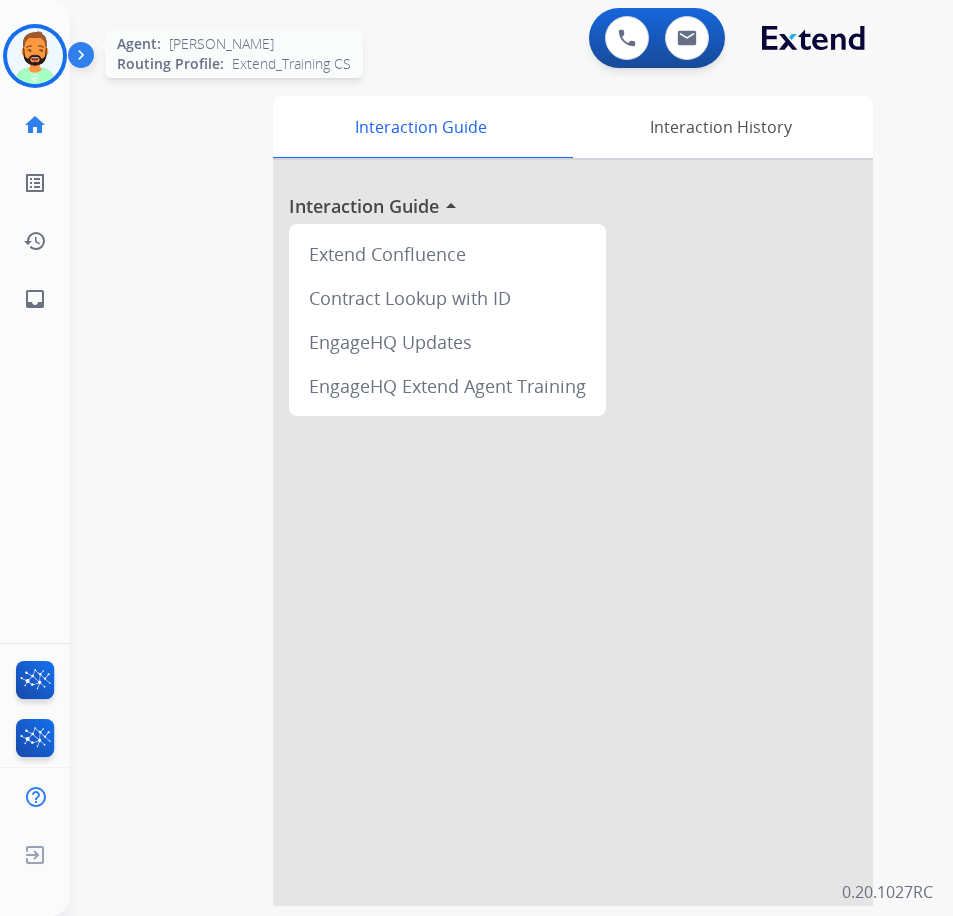click at bounding box center [35, 56] 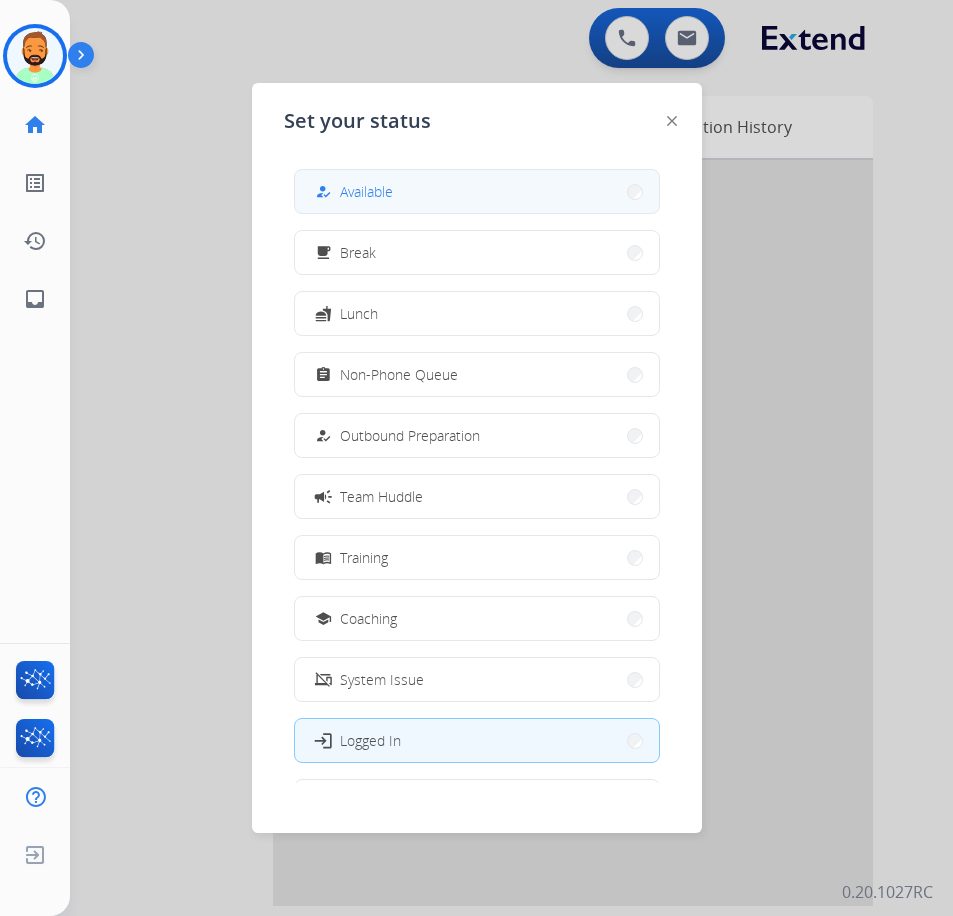 click on "how_to_reg Available" at bounding box center (477, 191) 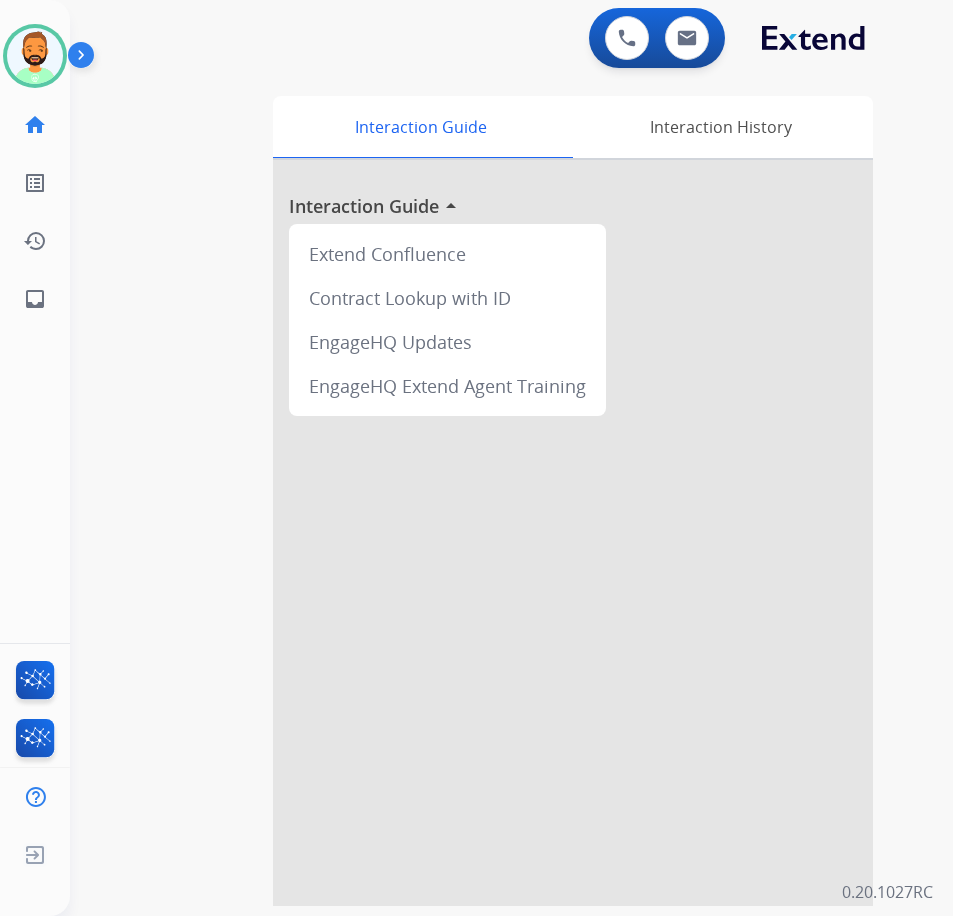click on "swap_horiz Break voice bridge close_fullscreen Connect 3-Way Call merge_type Separate 3-Way Call  Interaction Guide   Interaction History  Interaction Guide arrow_drop_up  Extend Confluence   Contract Lookup with ID   EngageHQ Updates   EngageHQ Extend Agent Training" at bounding box center [487, 489] 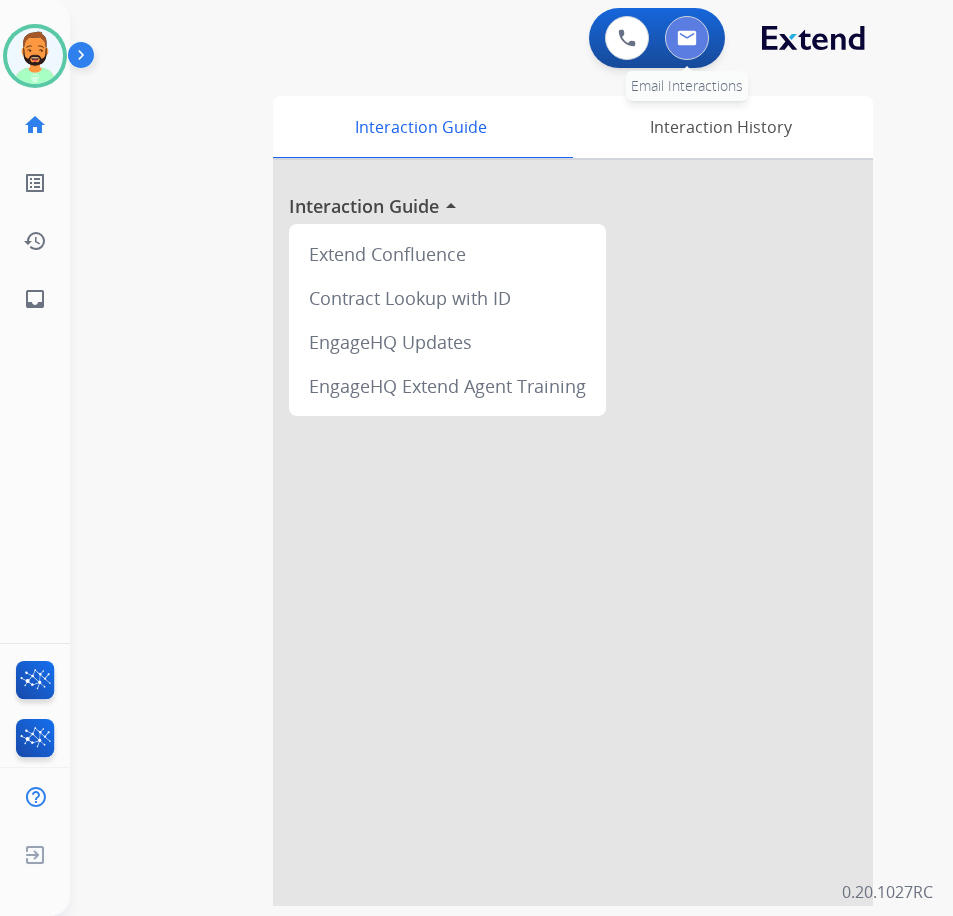 click at bounding box center [687, 38] 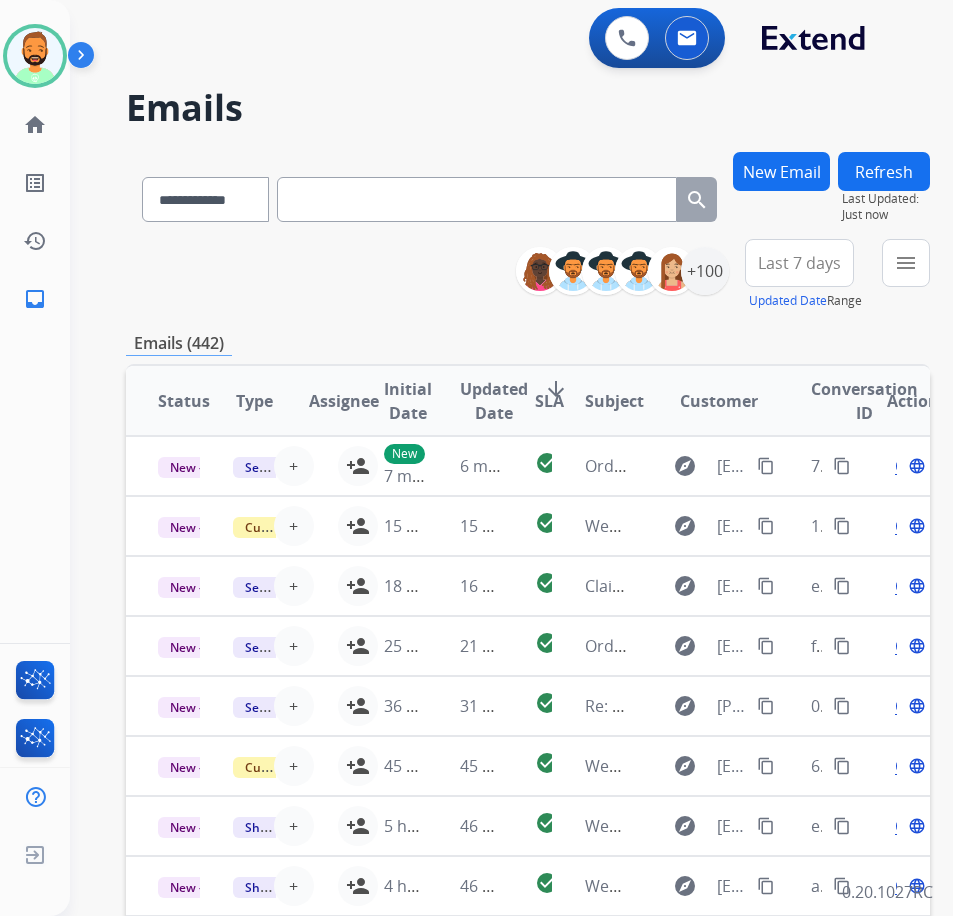 click on "Last 7 days" at bounding box center (799, 263) 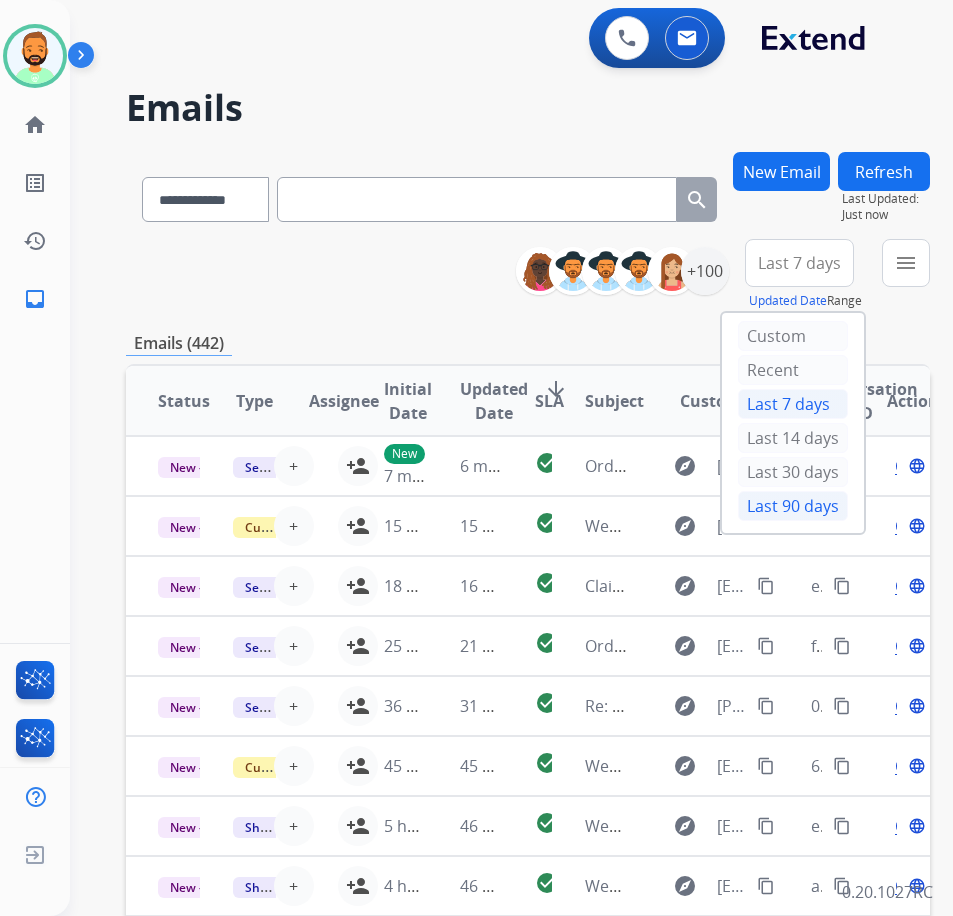 click on "Last 90 days" at bounding box center [793, 506] 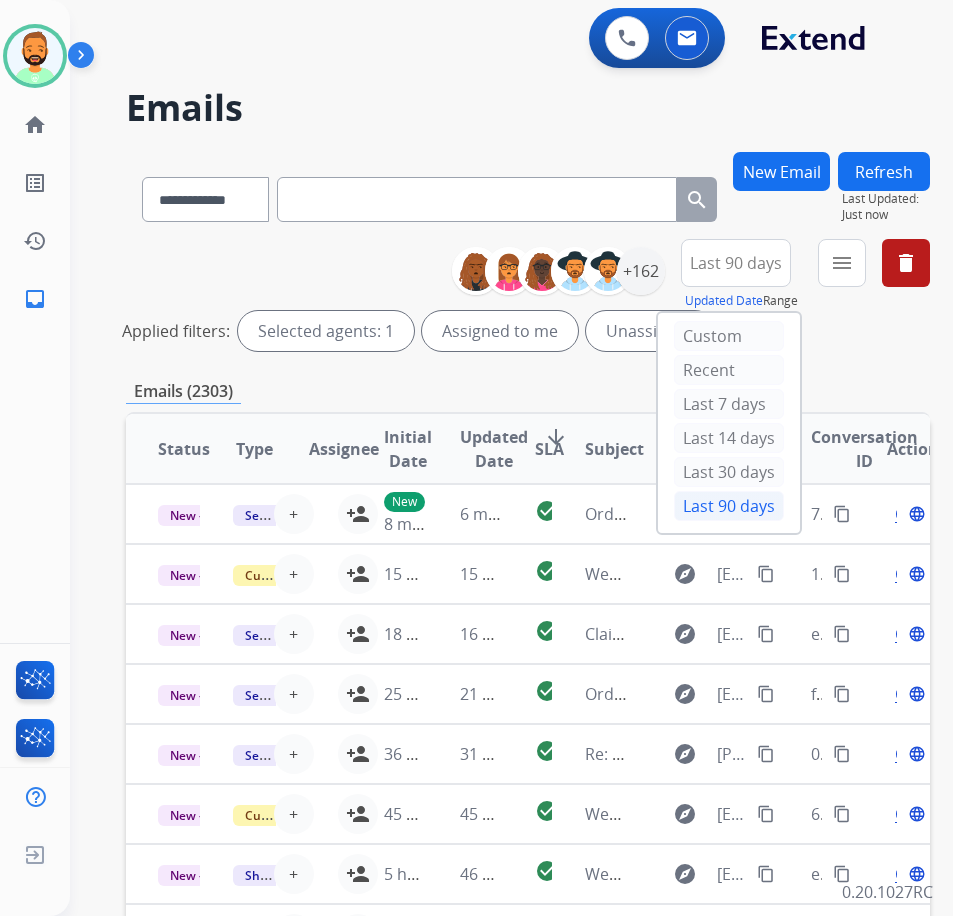 click on "**********" at bounding box center (528, 669) 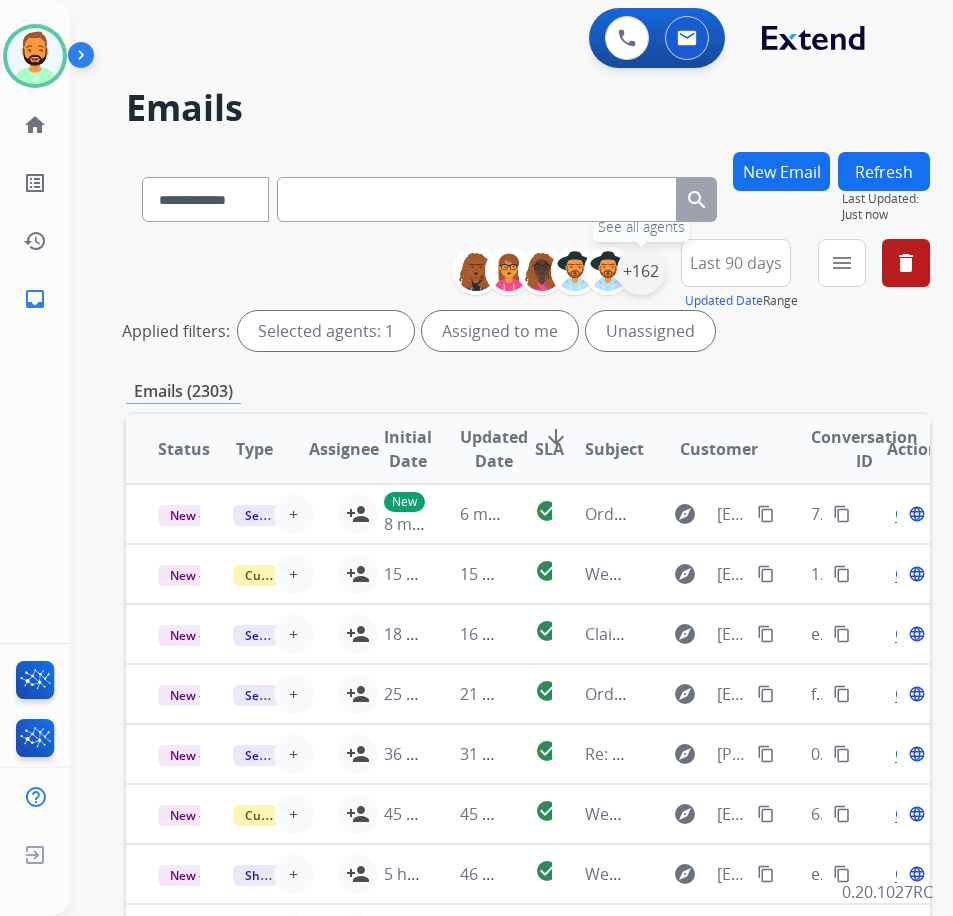 click on "+162" at bounding box center (641, 271) 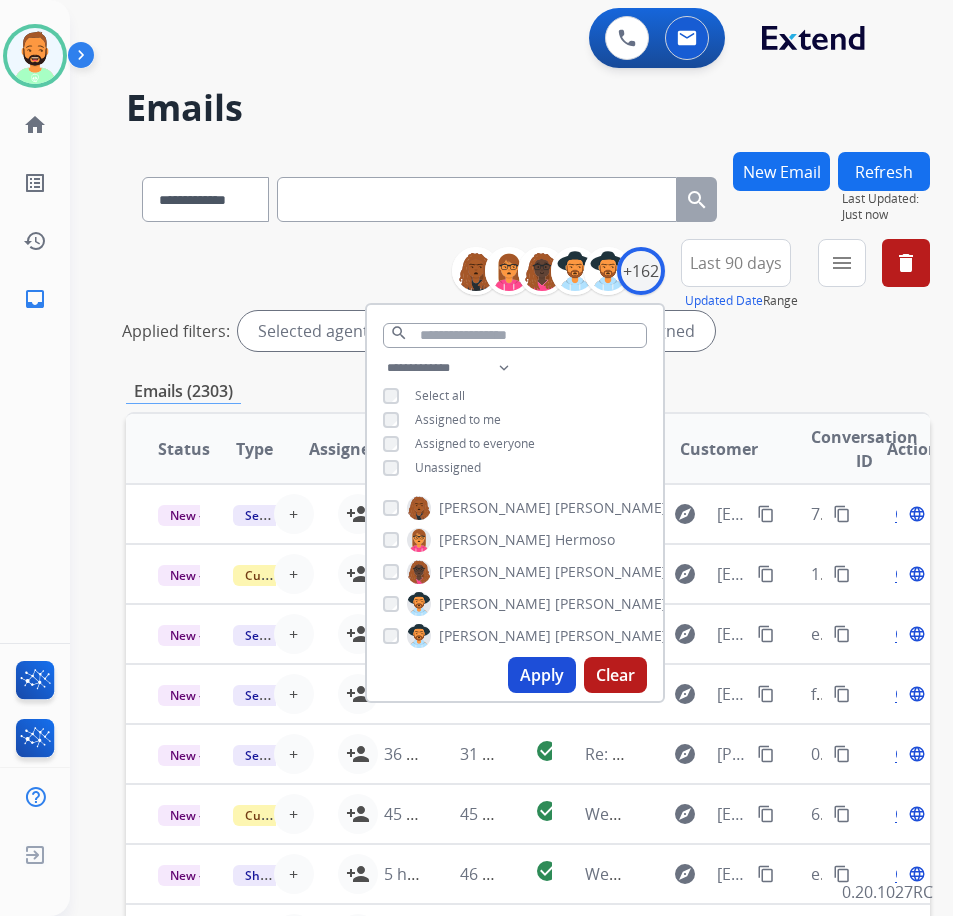 click on "Unassigned" at bounding box center (448, 467) 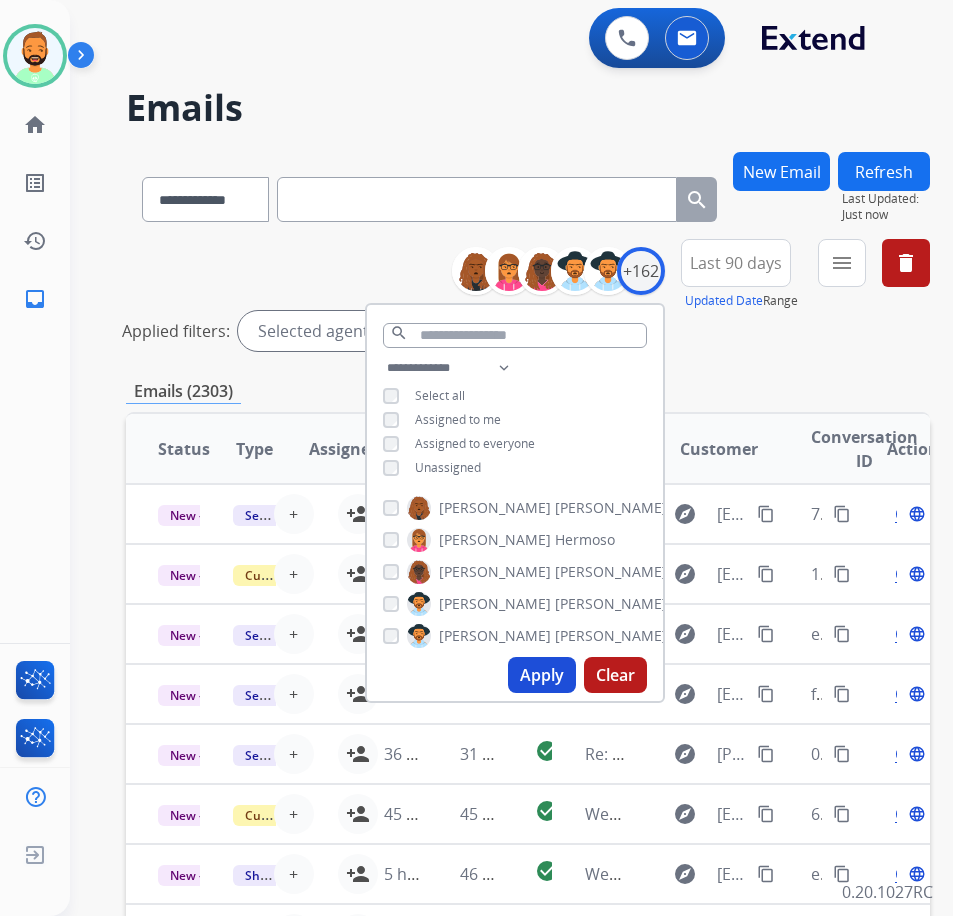 click on "Apply" at bounding box center (542, 675) 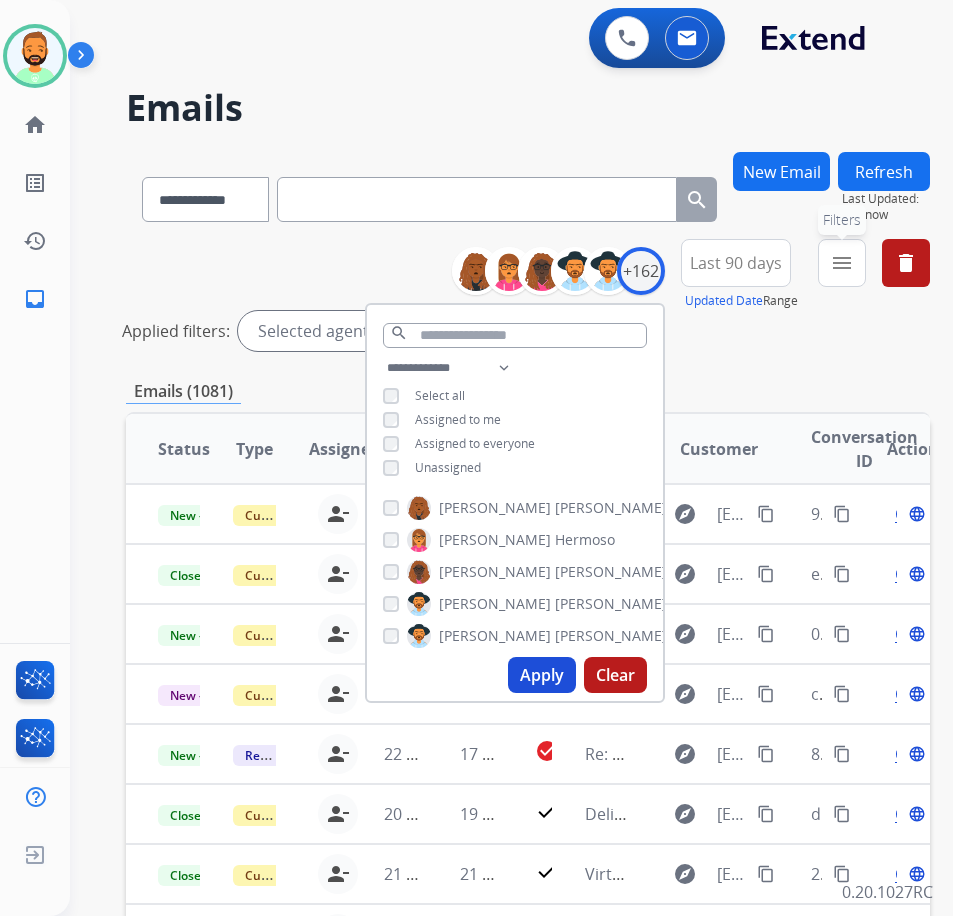 click on "menu  Filters" at bounding box center [842, 263] 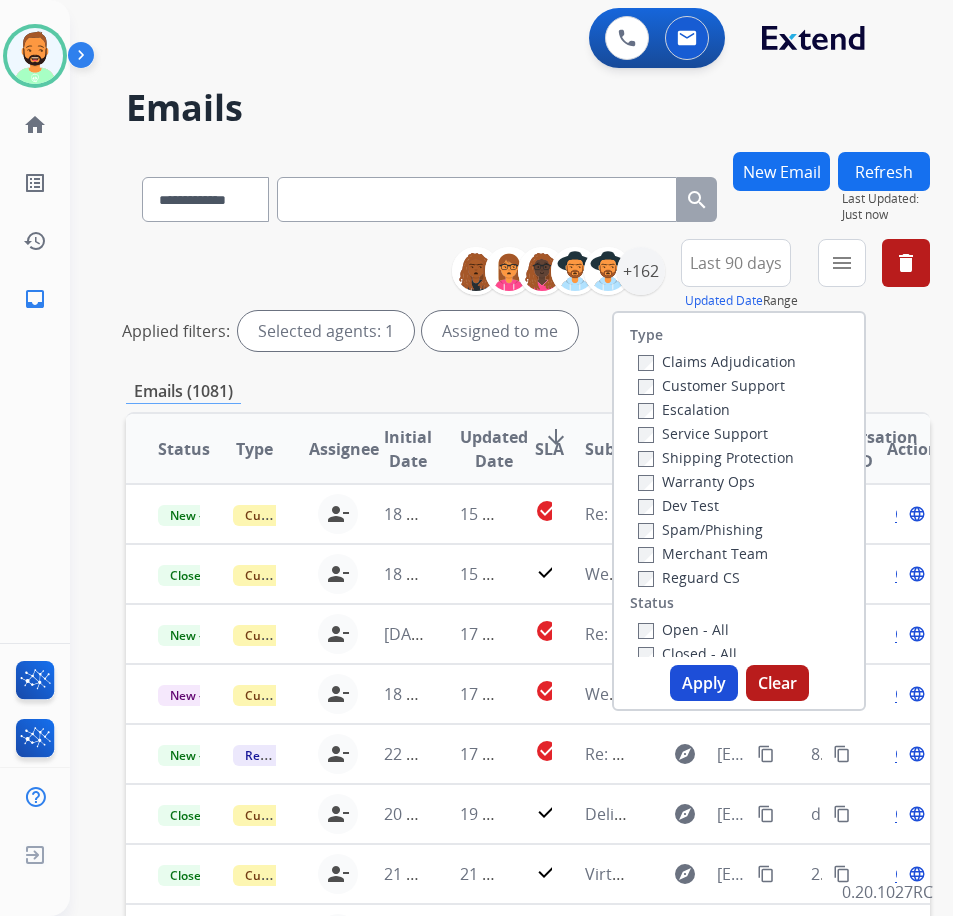 click on "Customer Support" at bounding box center (711, 385) 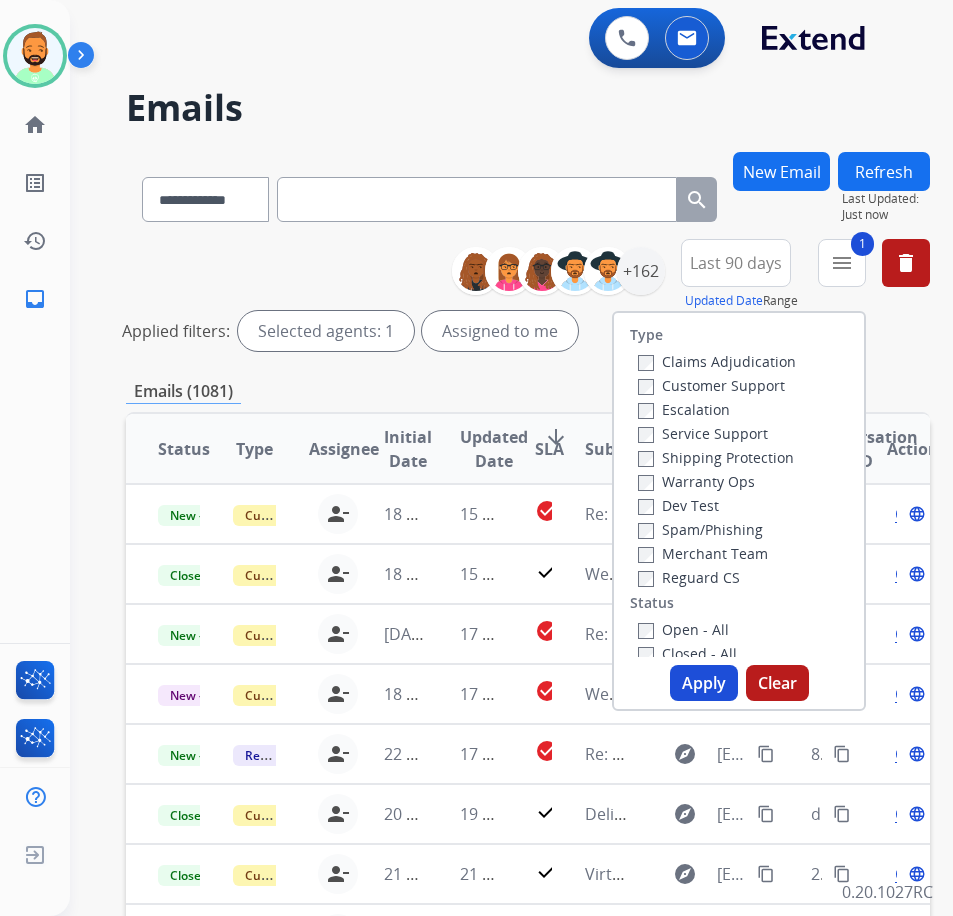 click on "Shipping Protection" at bounding box center [716, 457] 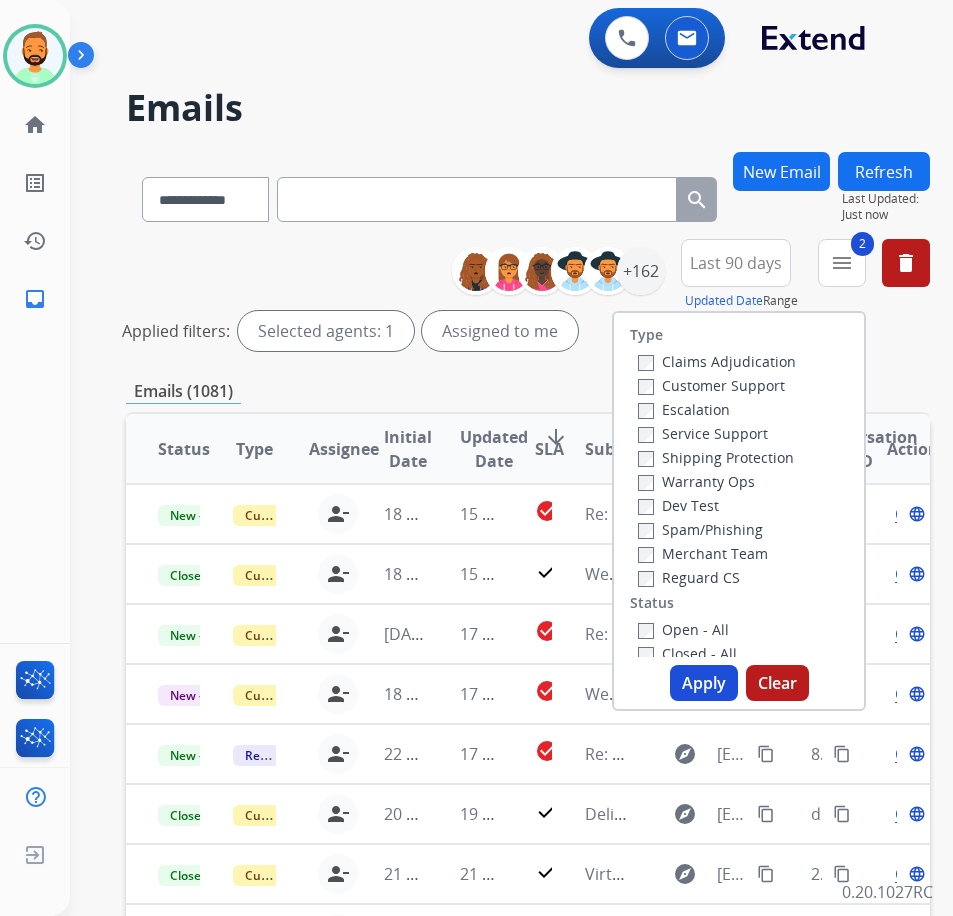 click on "Open - All" at bounding box center [683, 629] 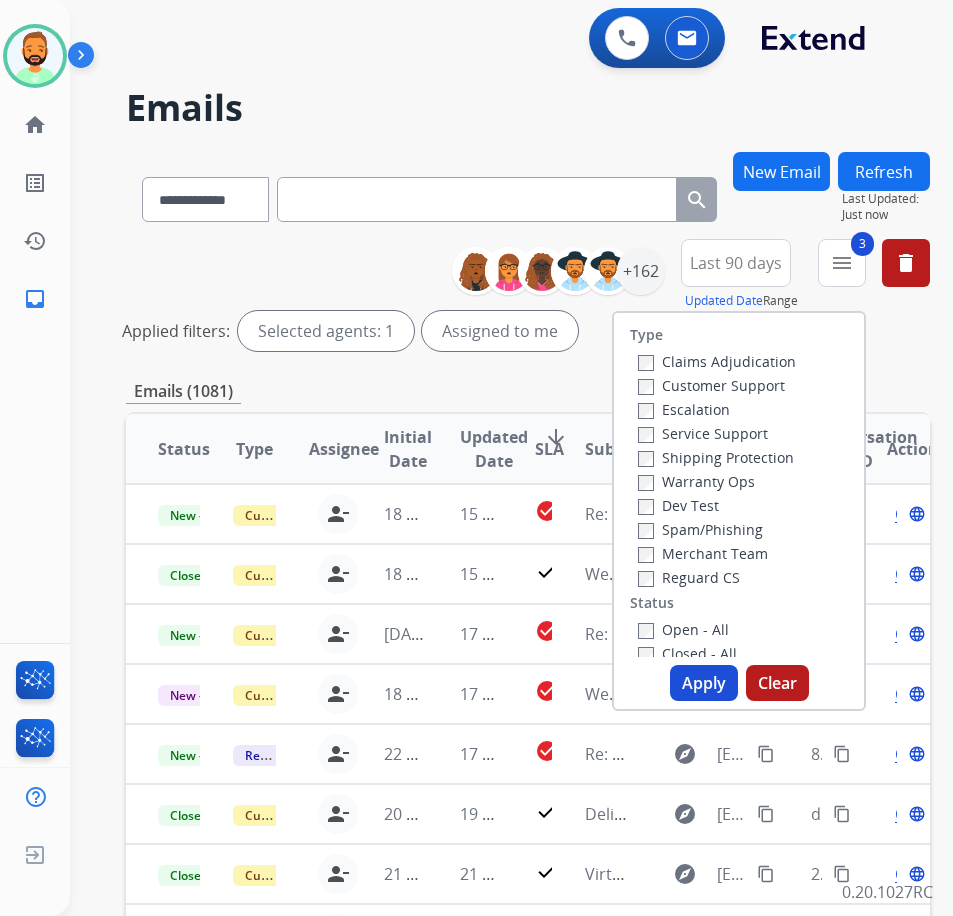 click on "Apply" at bounding box center [704, 683] 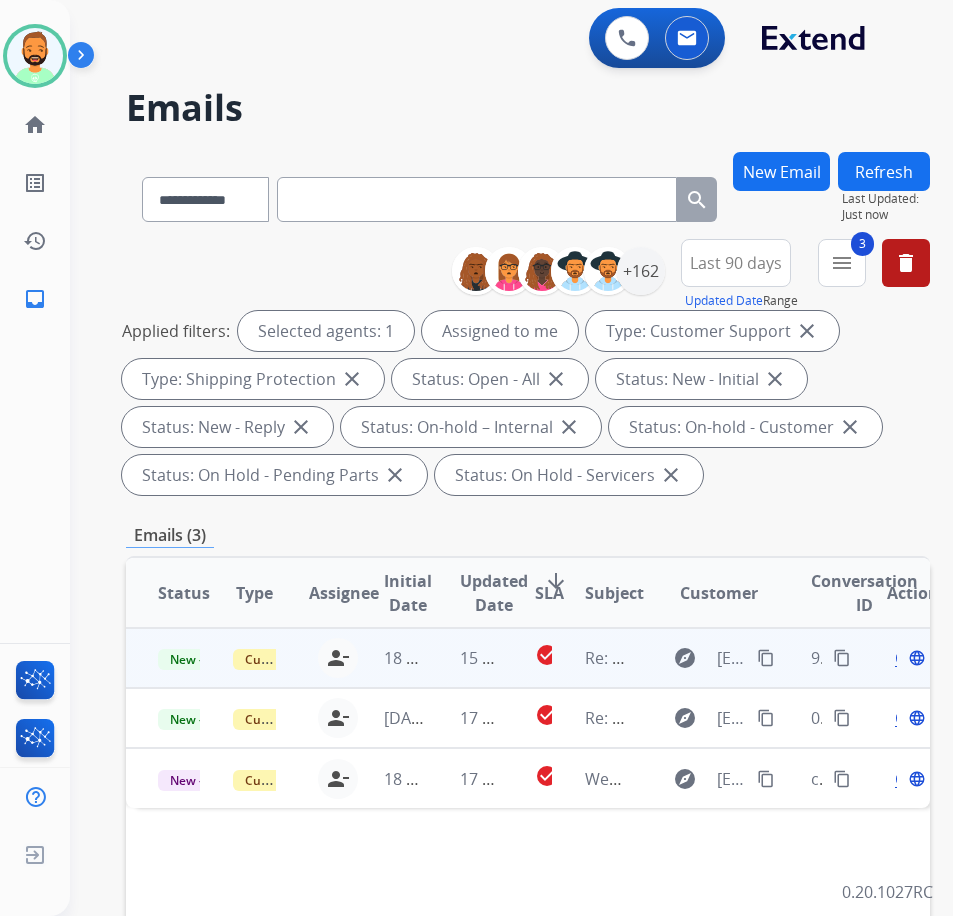 click on "15 hours ago" at bounding box center [465, 658] 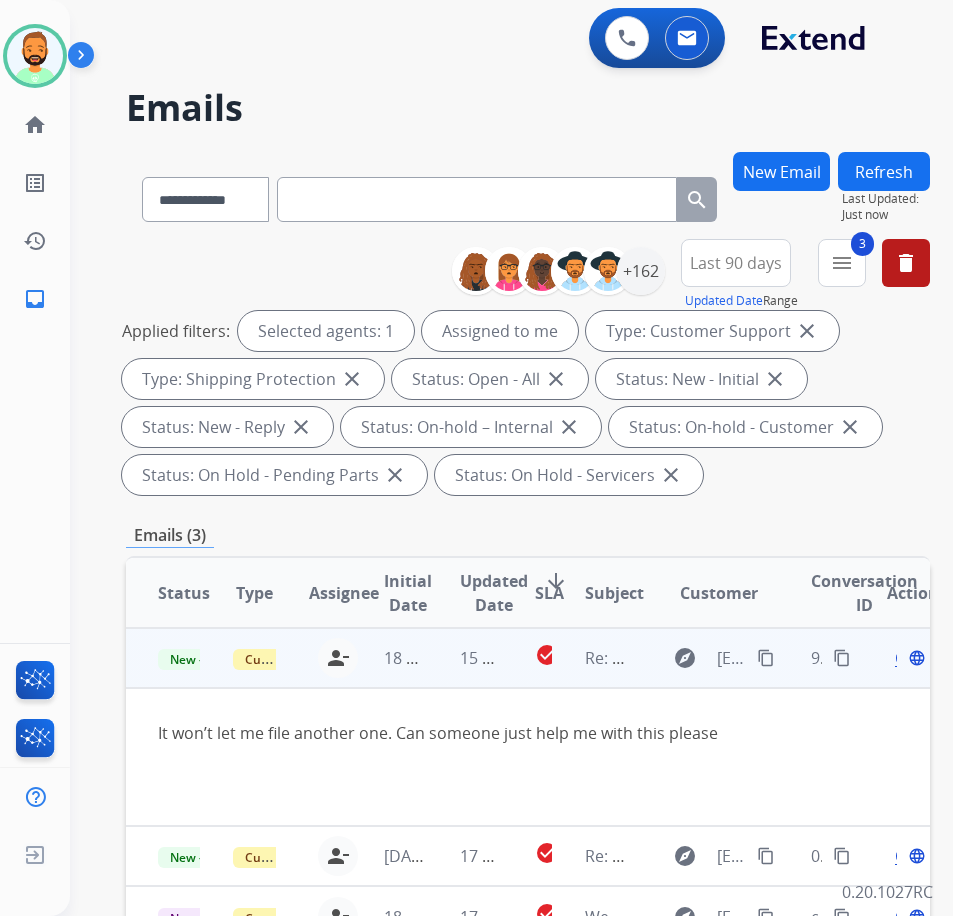 click on "Open" at bounding box center (915, 658) 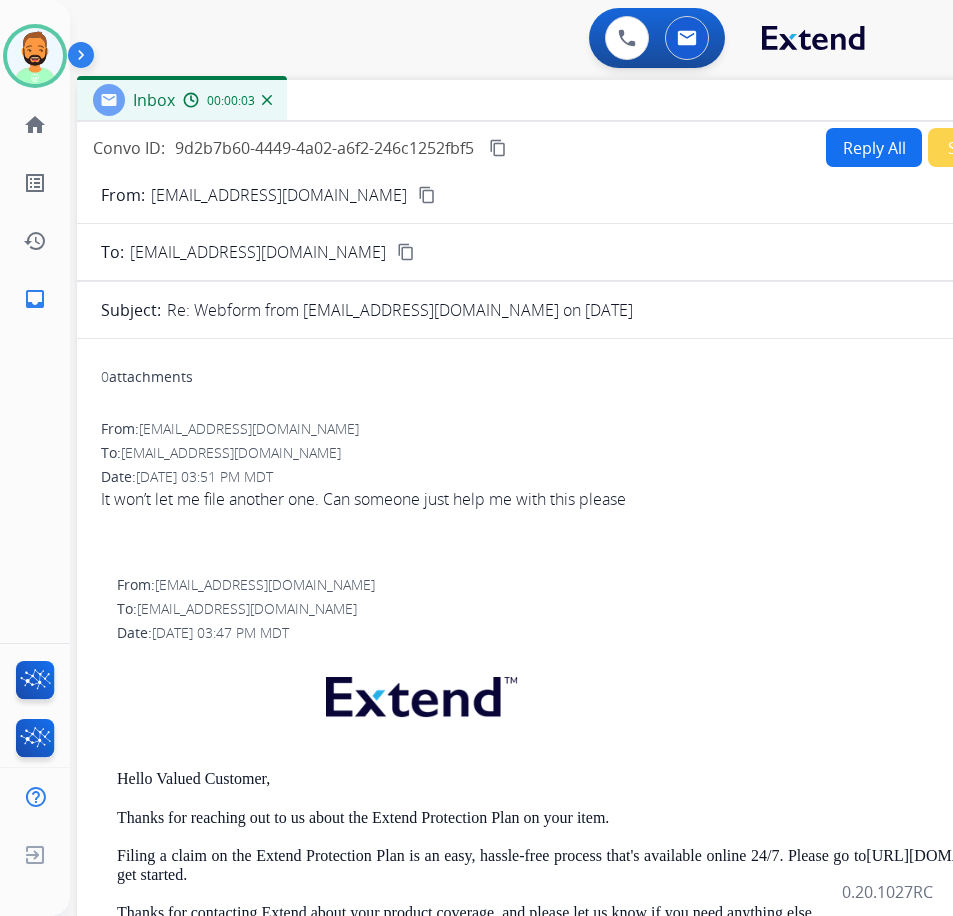 drag, startPoint x: 317, startPoint y: 148, endPoint x: 509, endPoint y: 113, distance: 195.16403 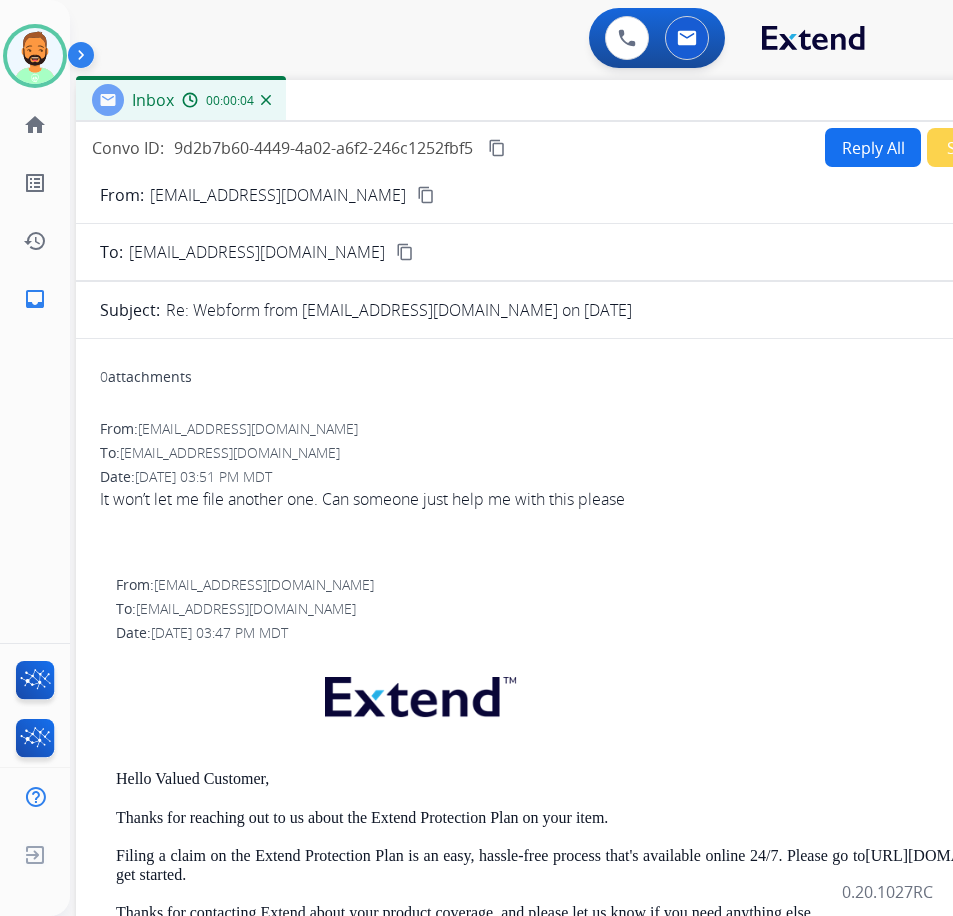 click on "Reply All" at bounding box center [873, 147] 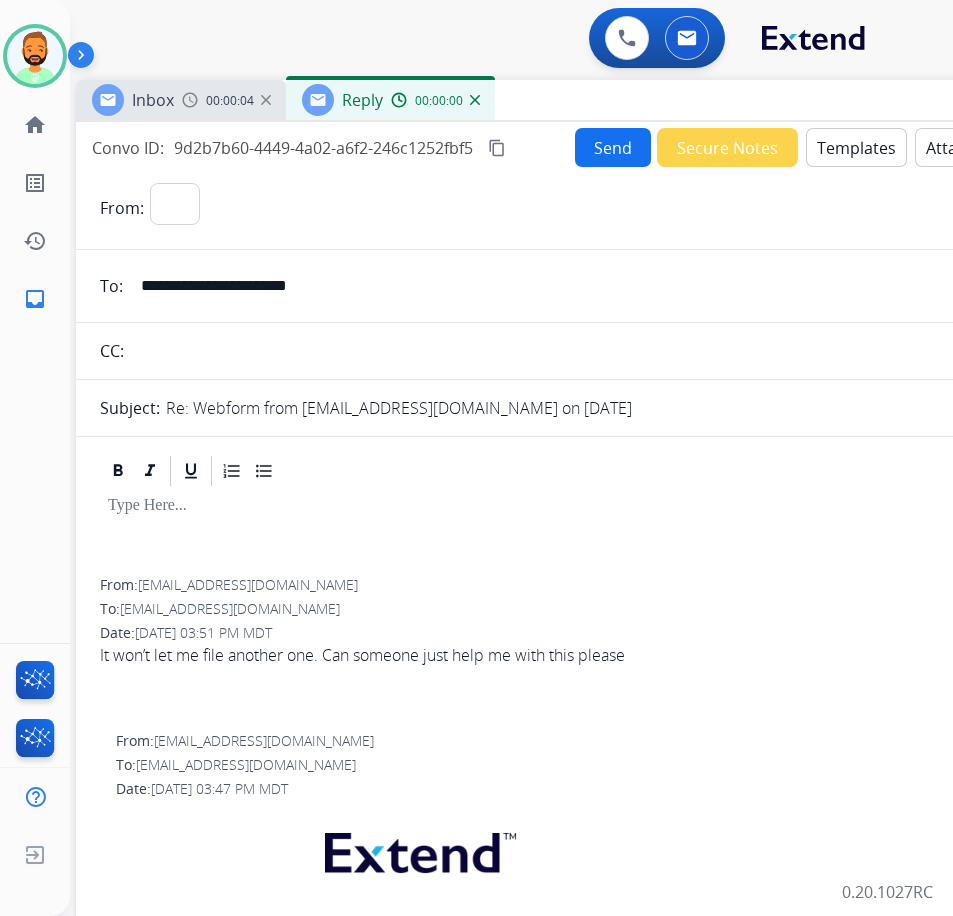 select on "**********" 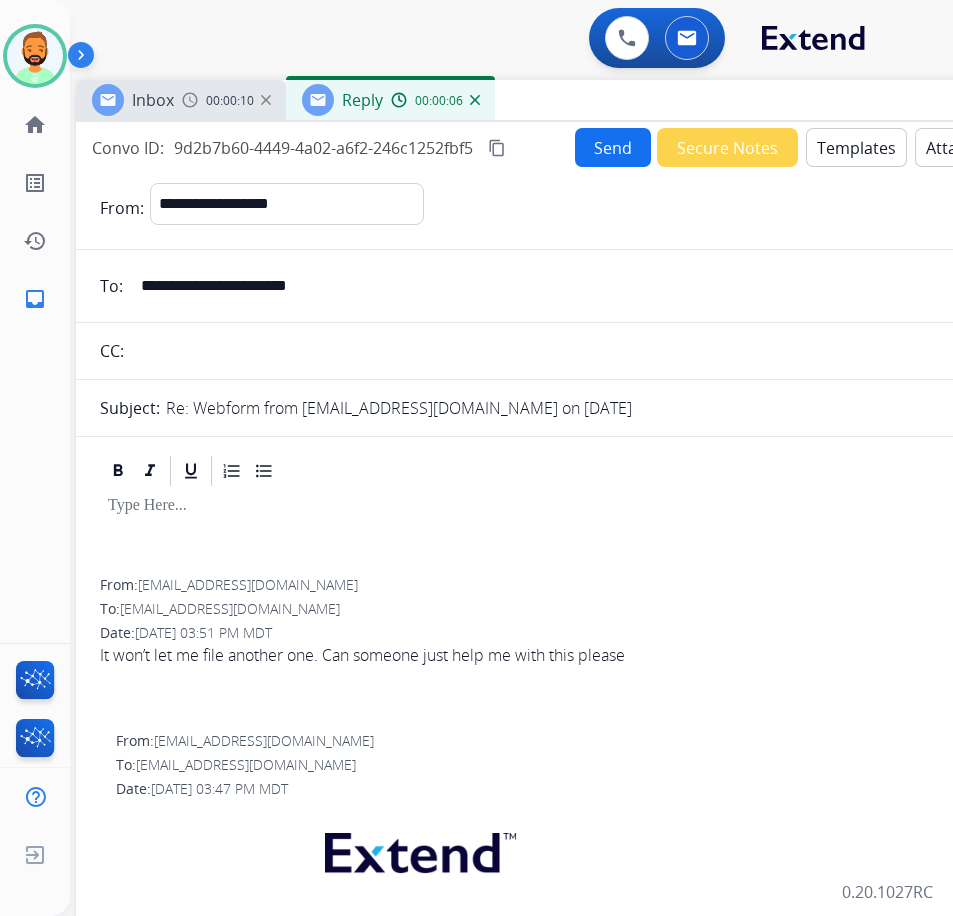 click at bounding box center (576, 534) 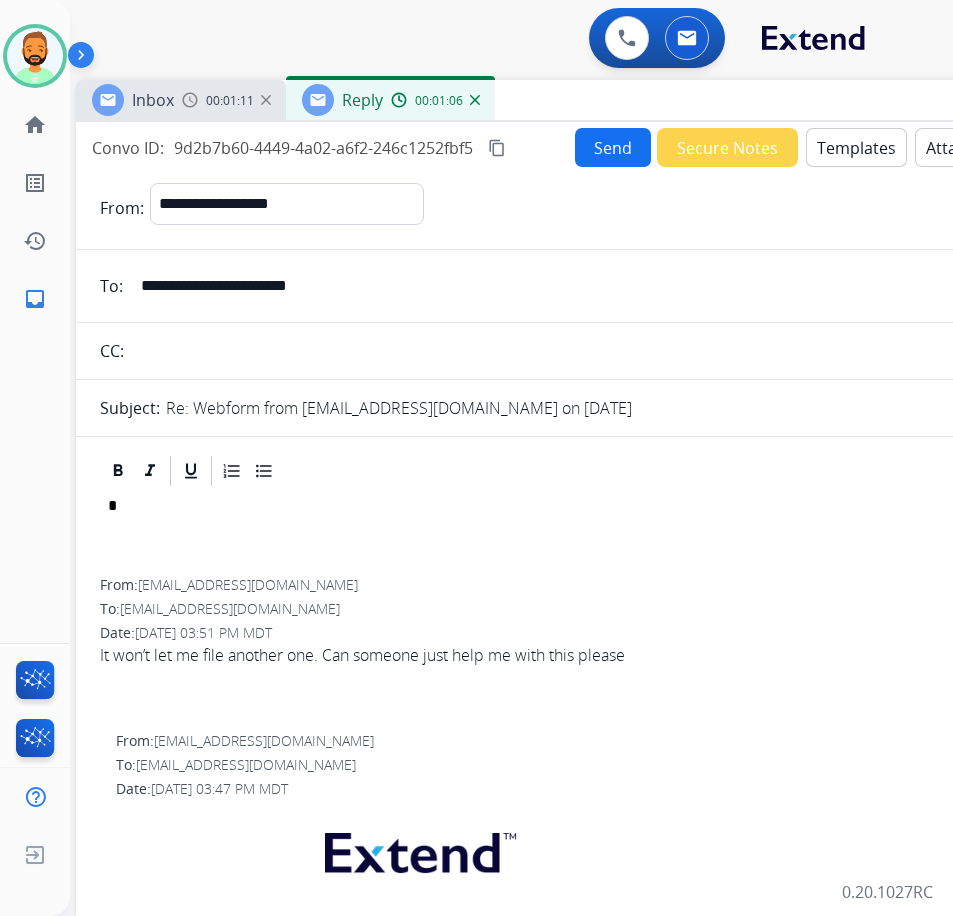 type 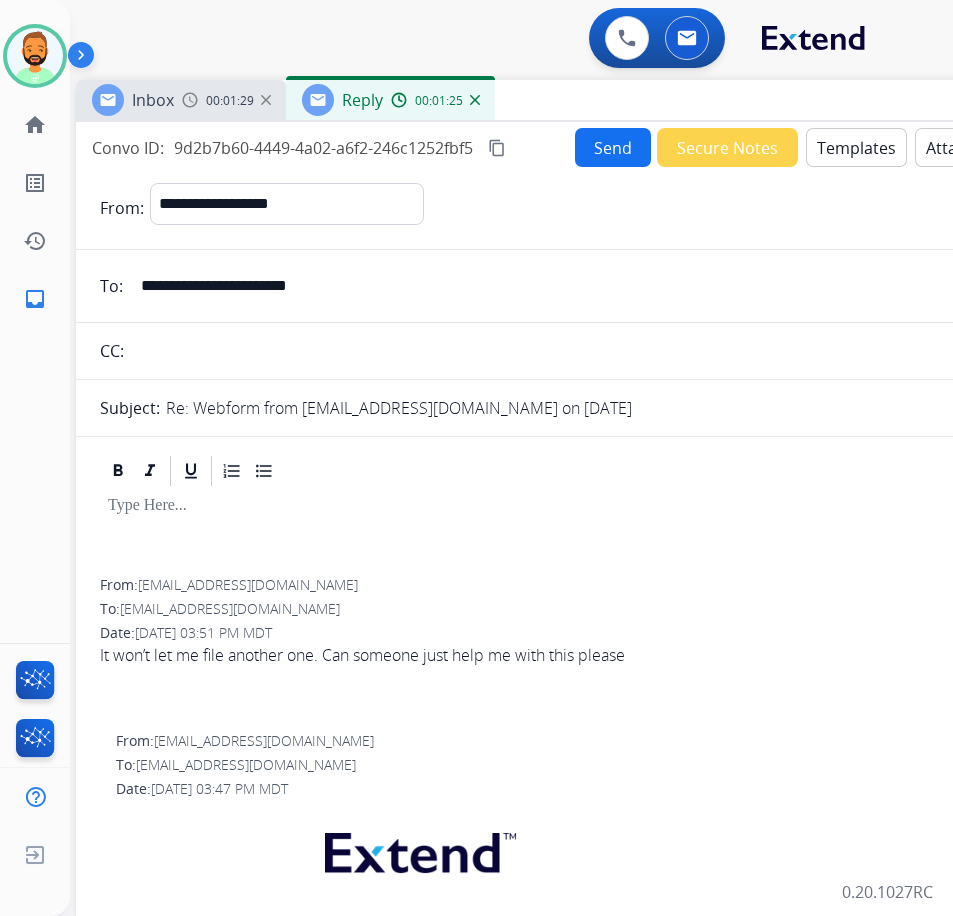 click on "Templates" at bounding box center [856, 147] 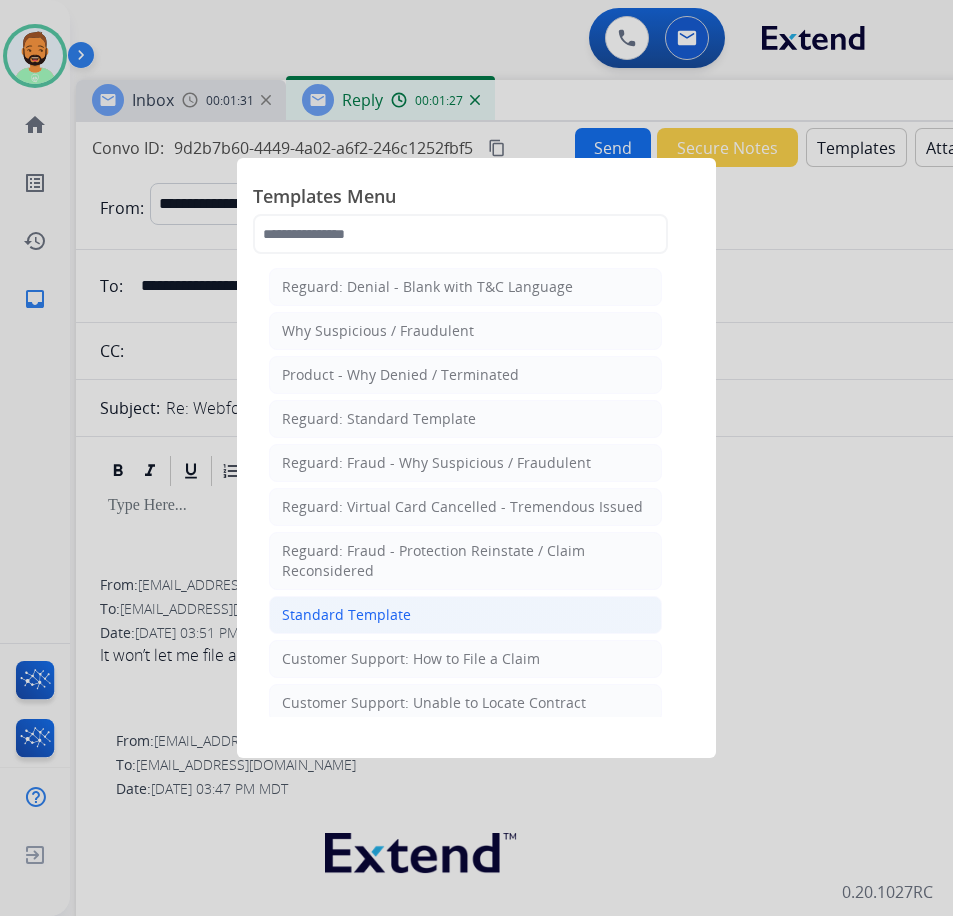 click on "Standard Template" 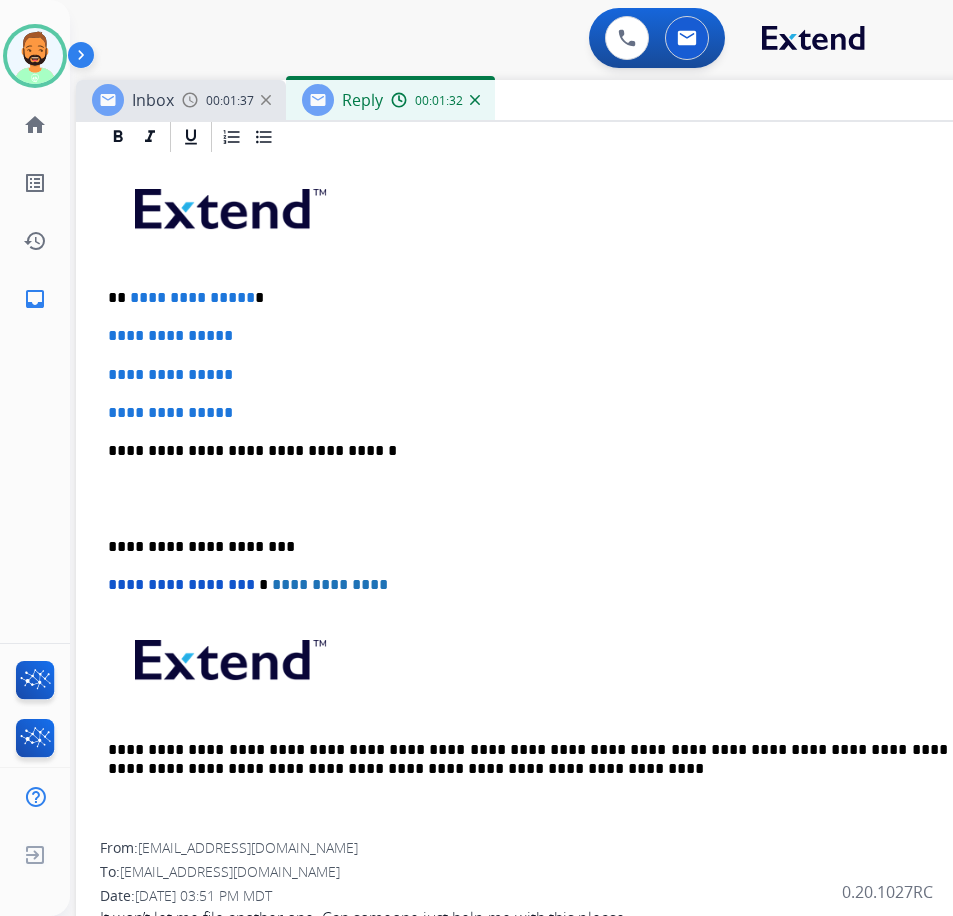 scroll, scrollTop: 400, scrollLeft: 0, axis: vertical 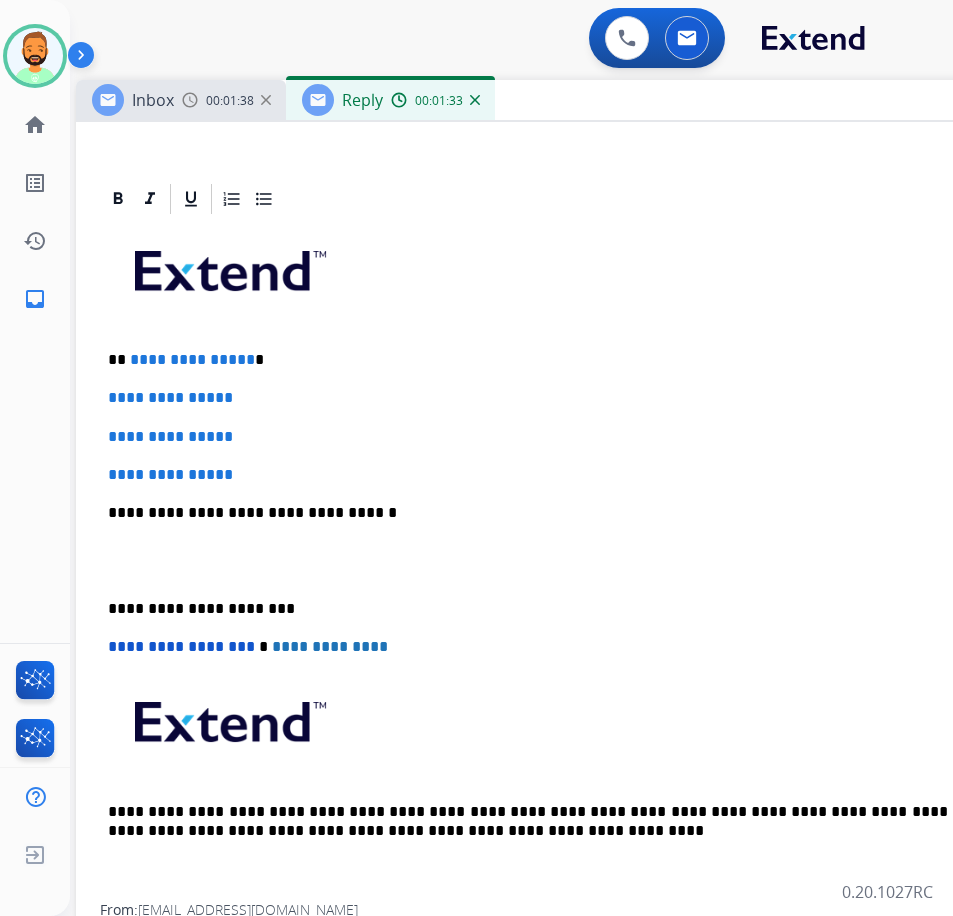 click on "**********" at bounding box center (568, 360) 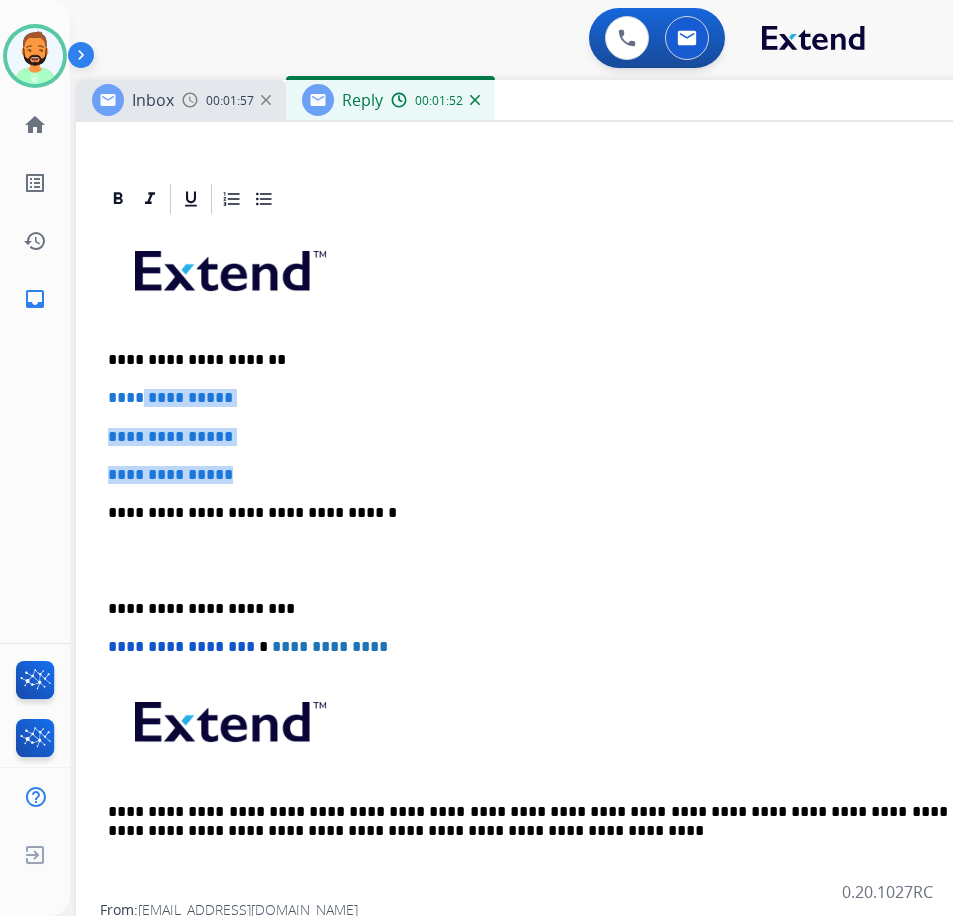 drag, startPoint x: 279, startPoint y: 473, endPoint x: 144, endPoint y: 392, distance: 157.4357 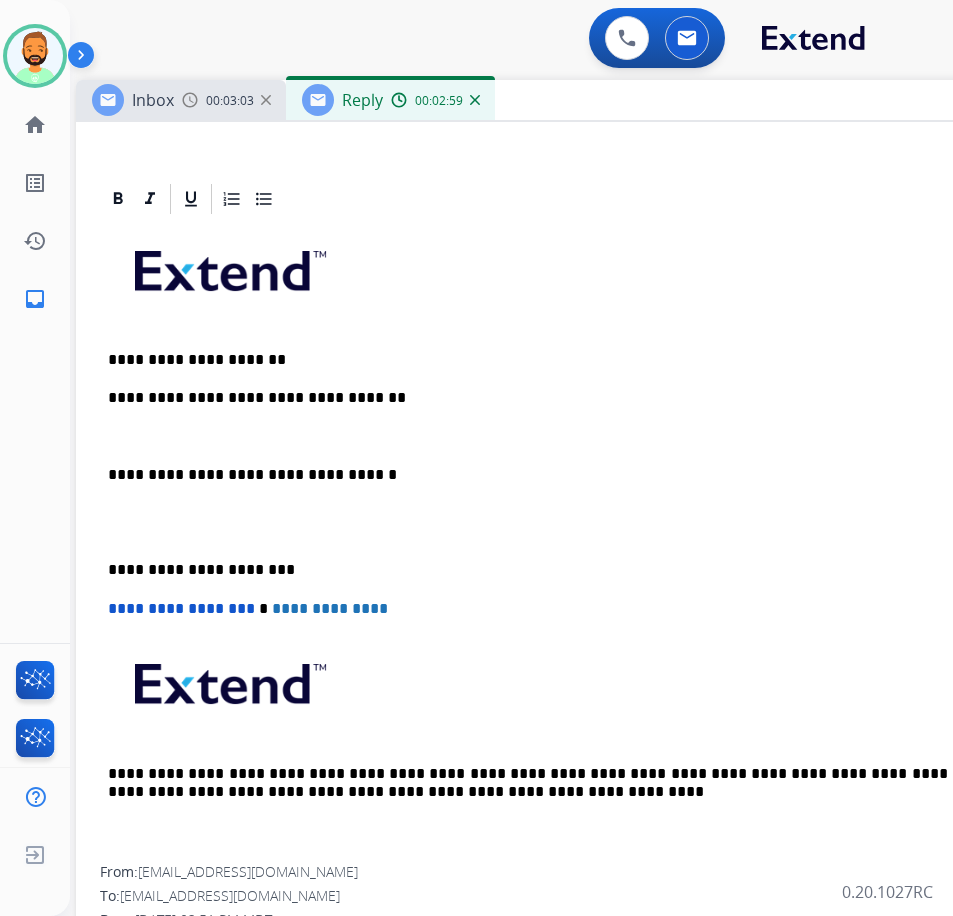 click on "**********" at bounding box center (576, 541) 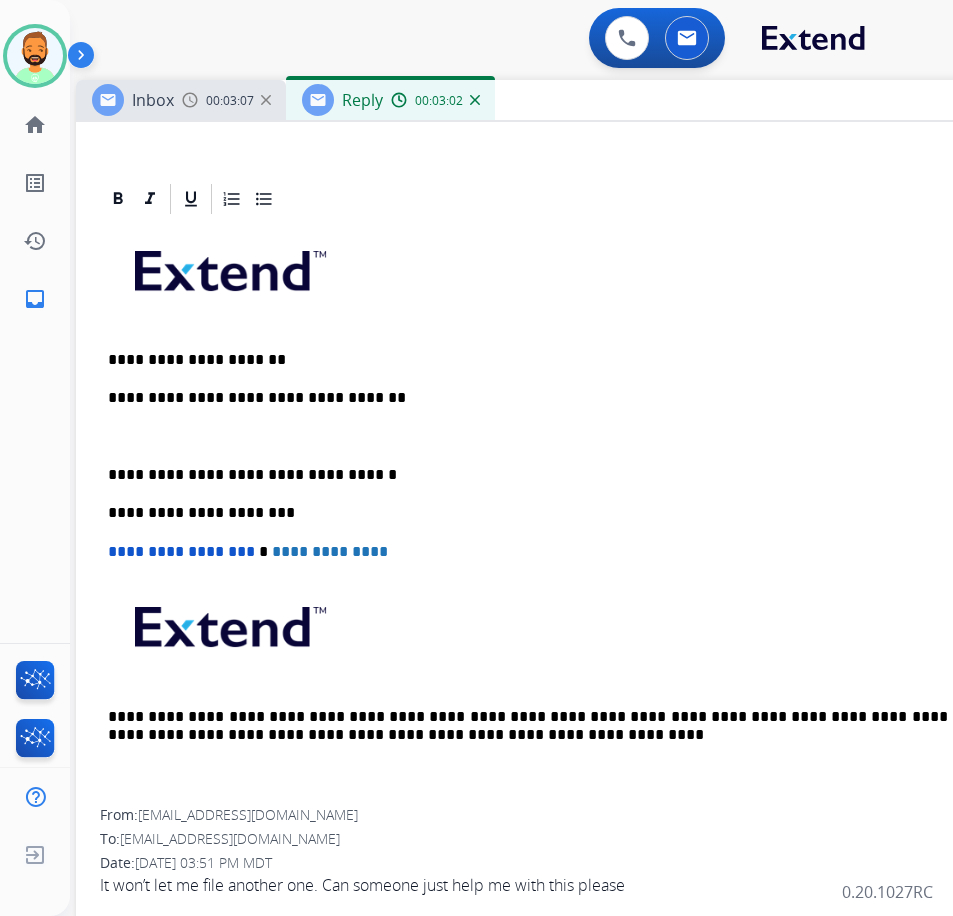 click at bounding box center [576, 437] 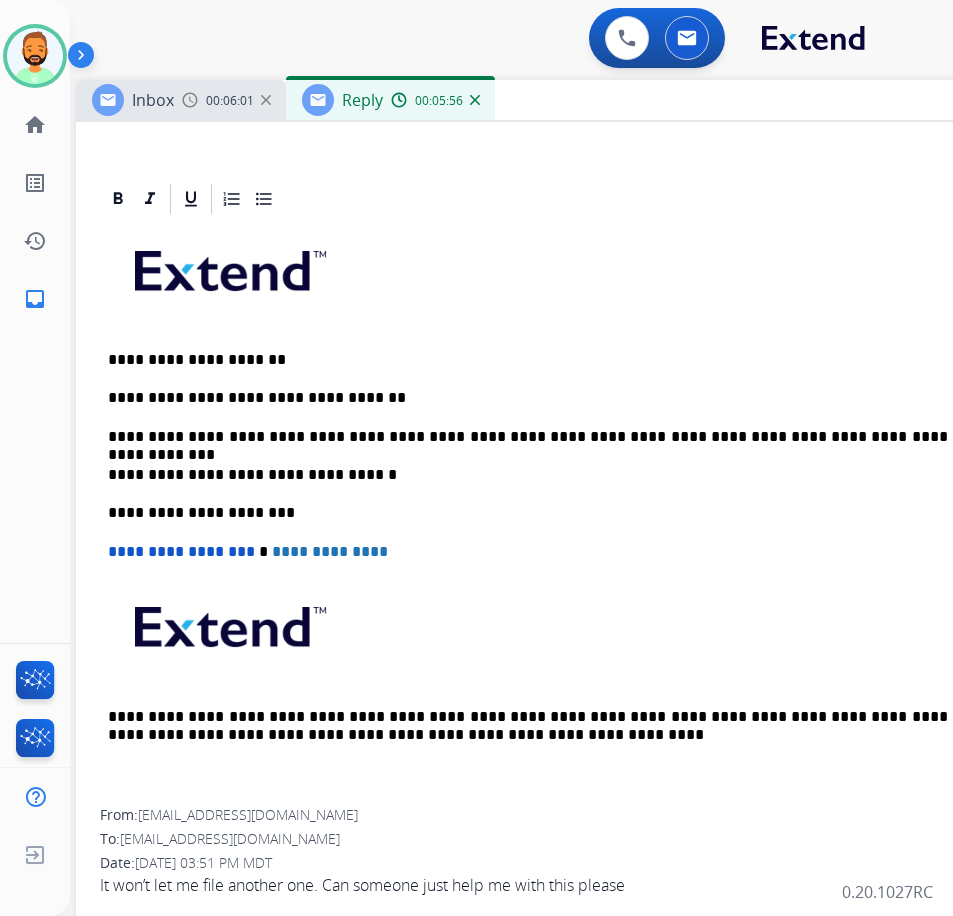 click on "**********" at bounding box center [568, 437] 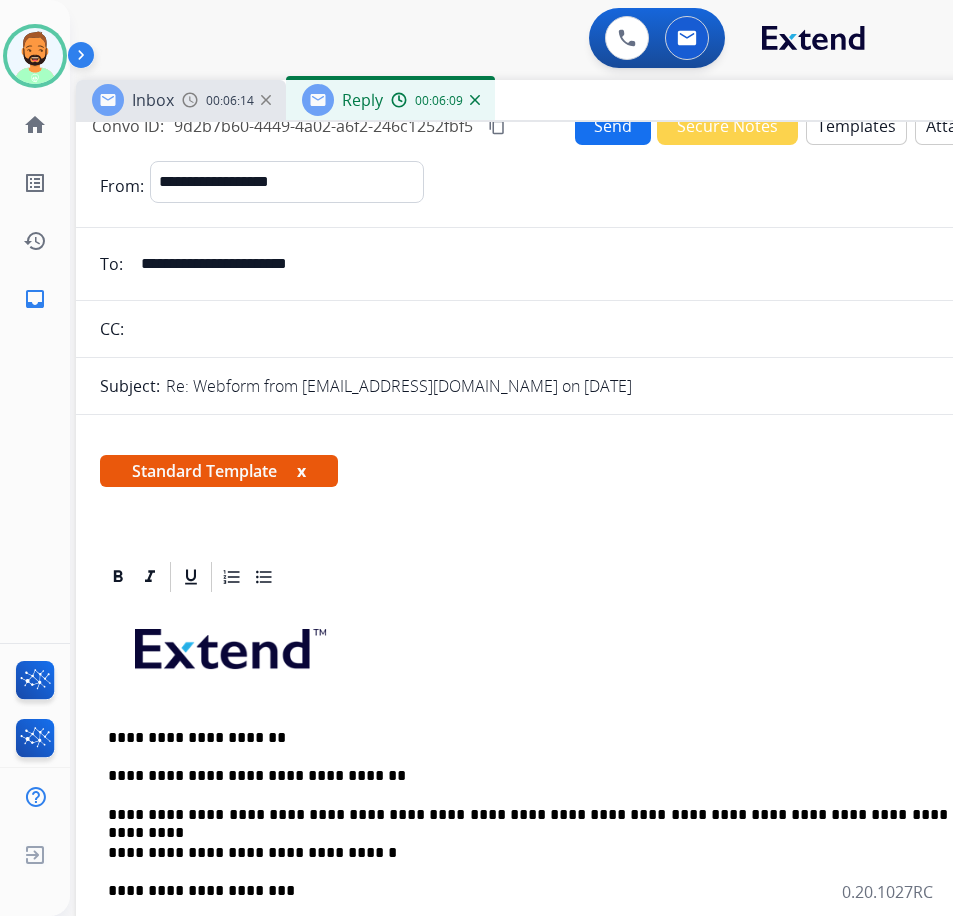 scroll, scrollTop: 0, scrollLeft: 0, axis: both 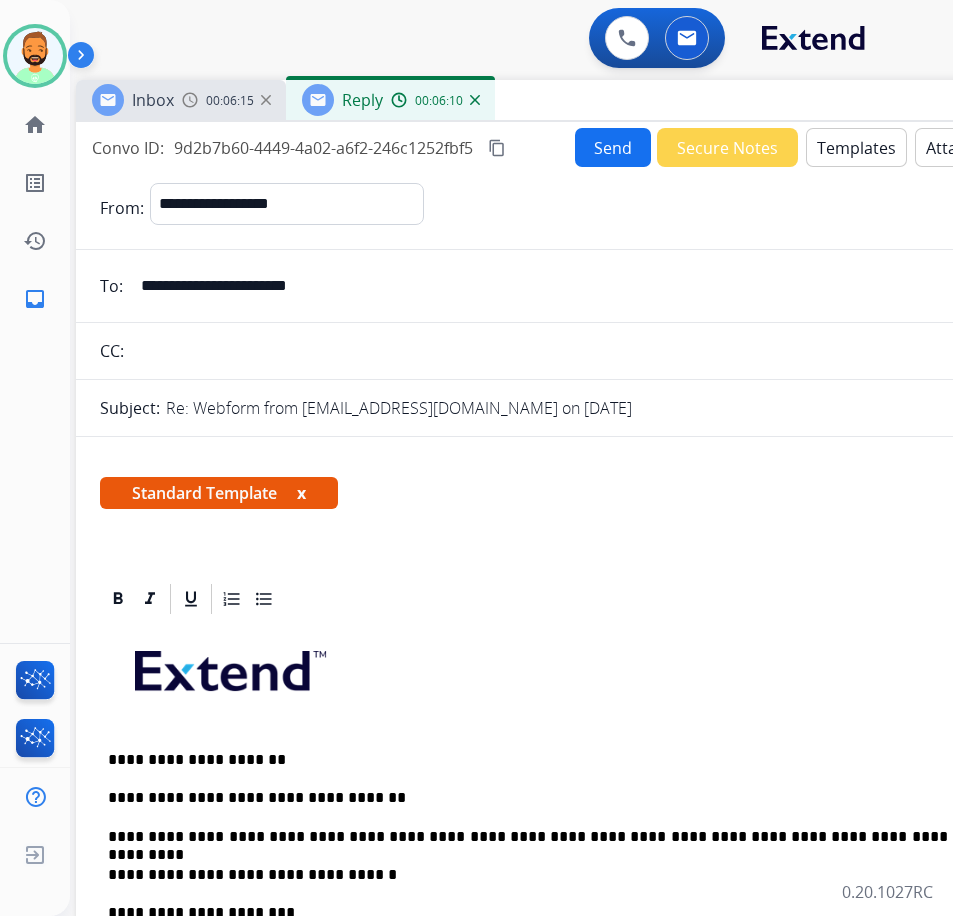 click on "Send" at bounding box center [613, 147] 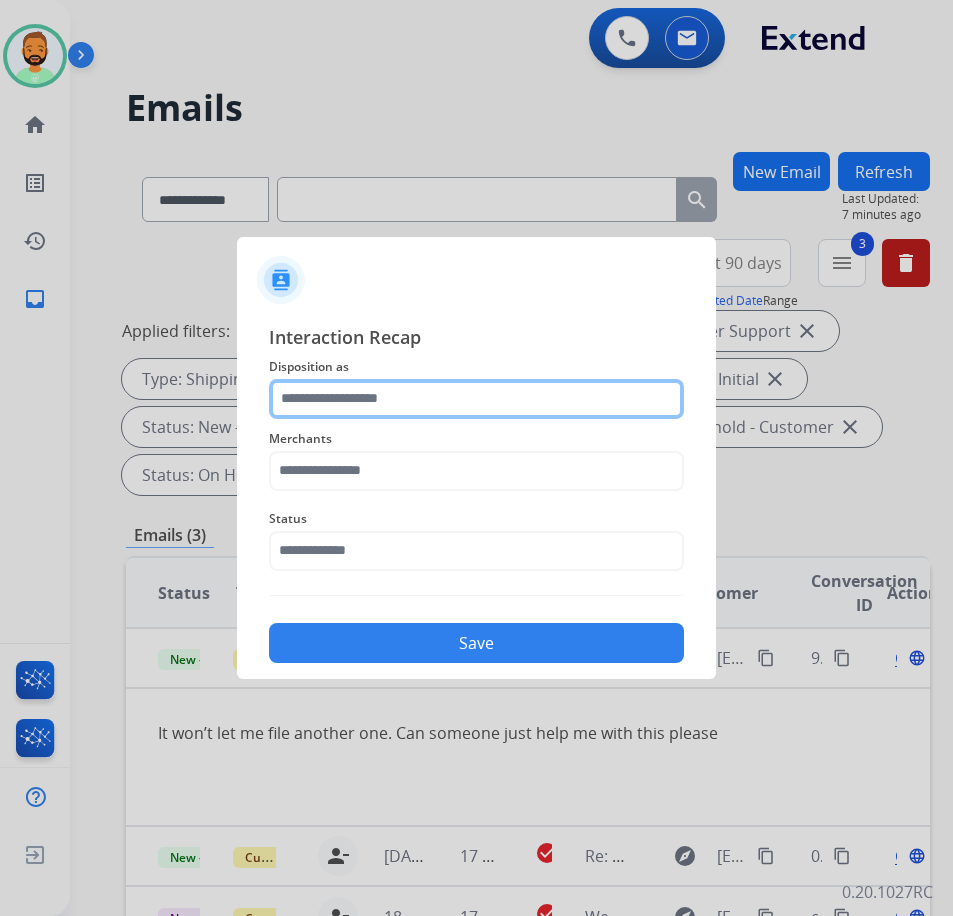 click 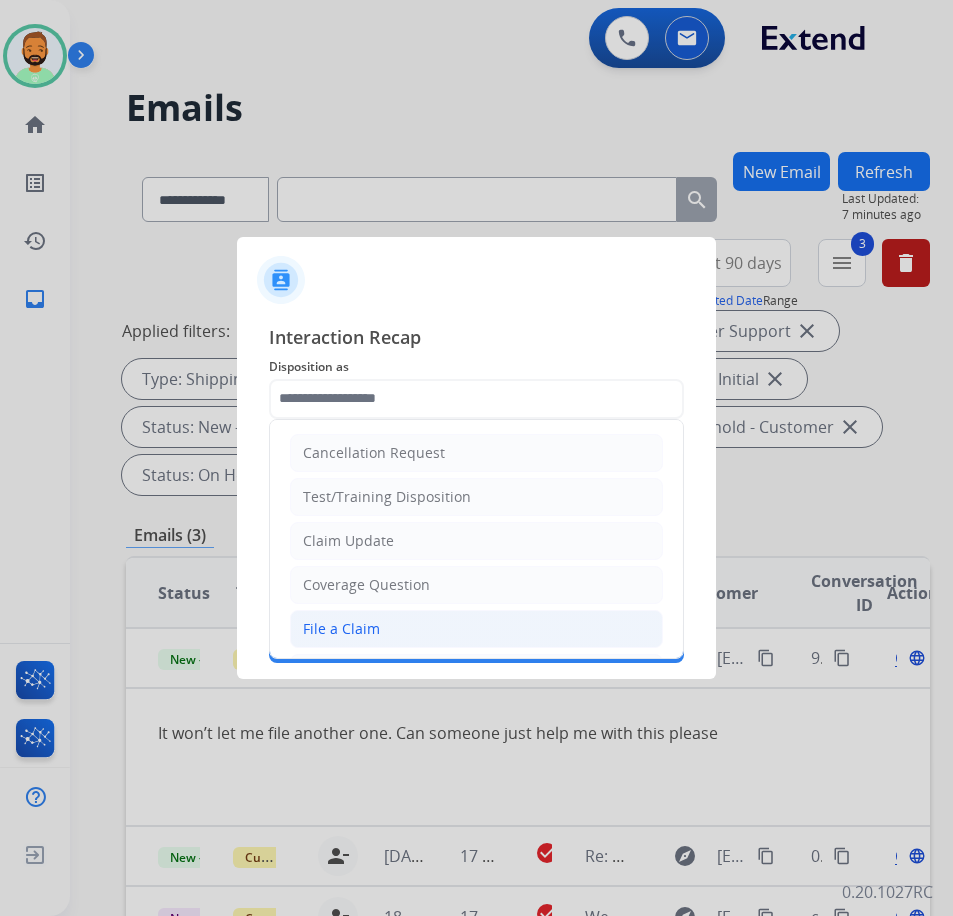 click on "File a Claim" 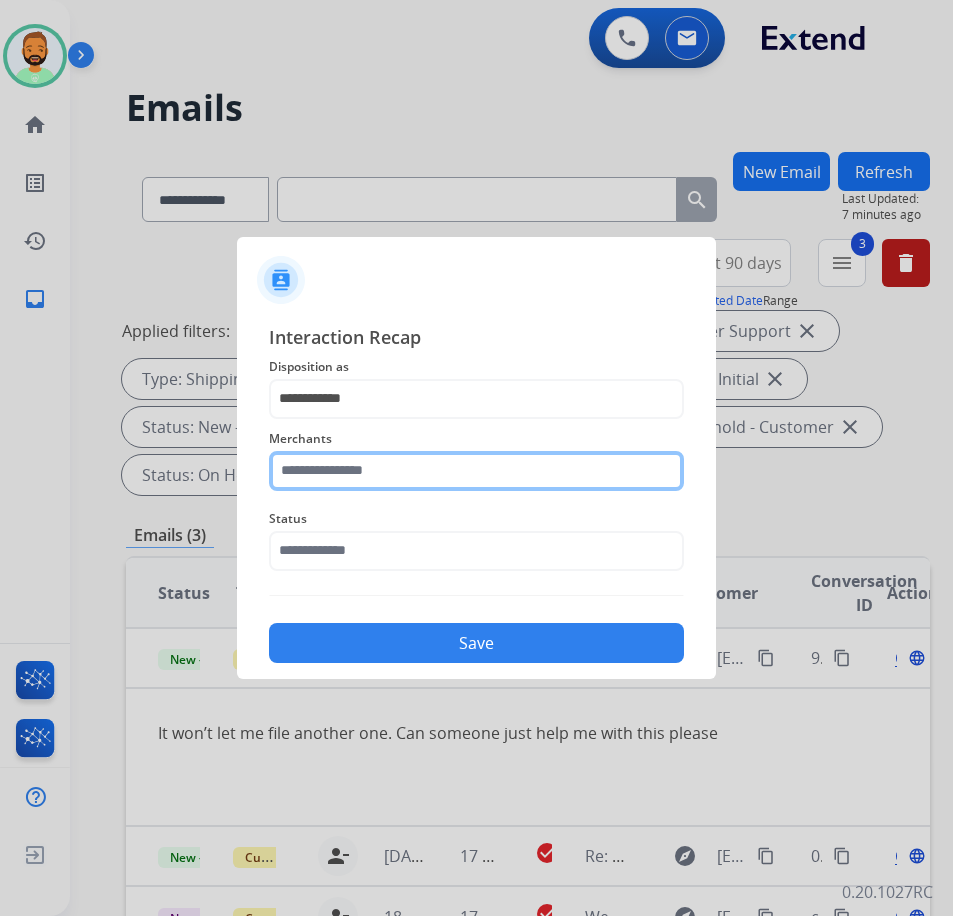 click 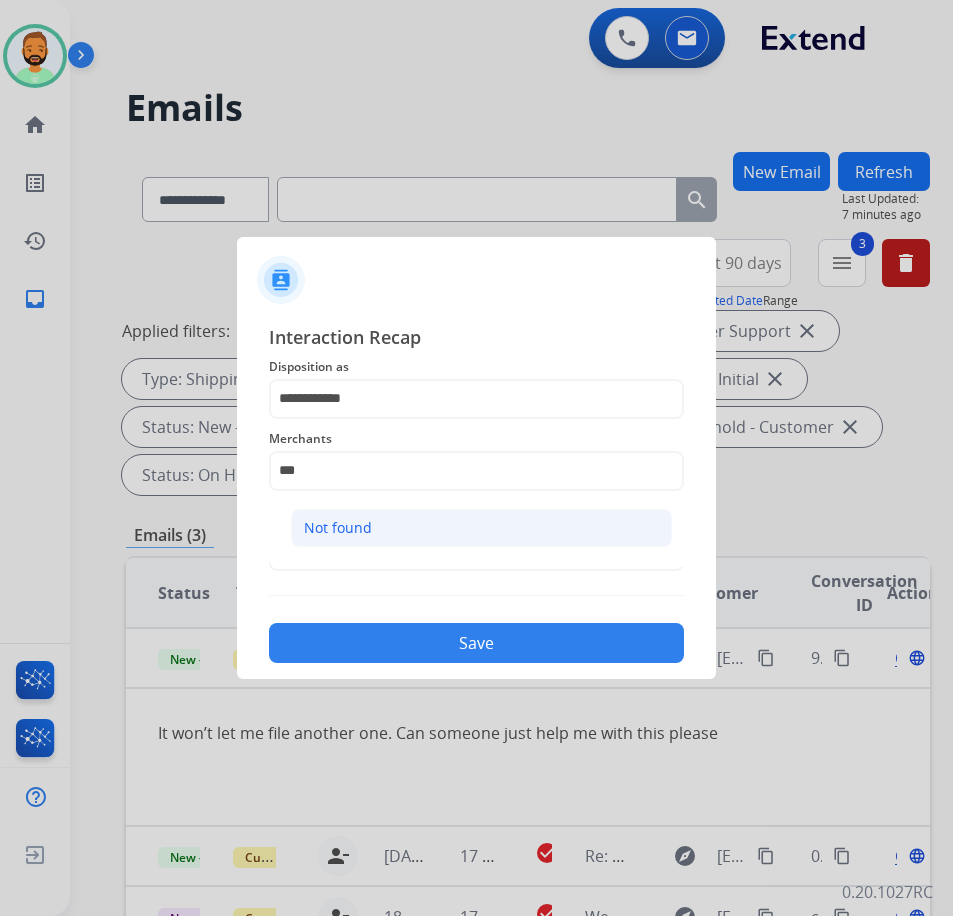 click on "Not found" 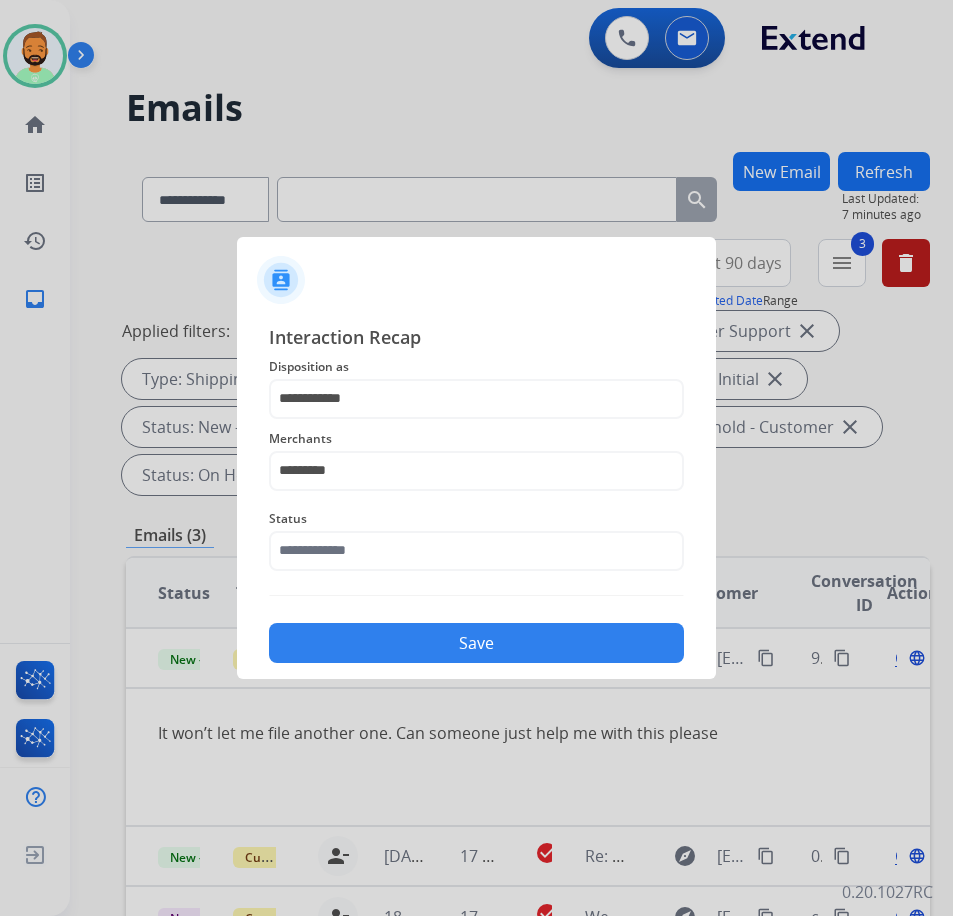 click on "Status" 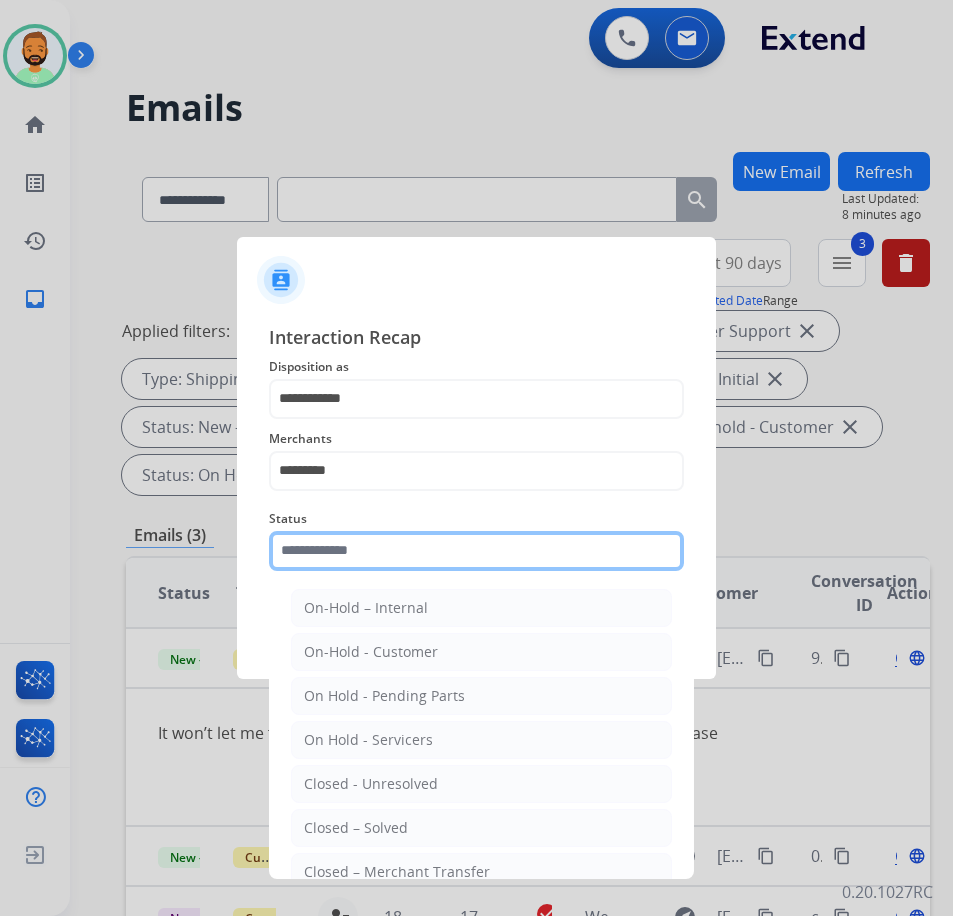 click 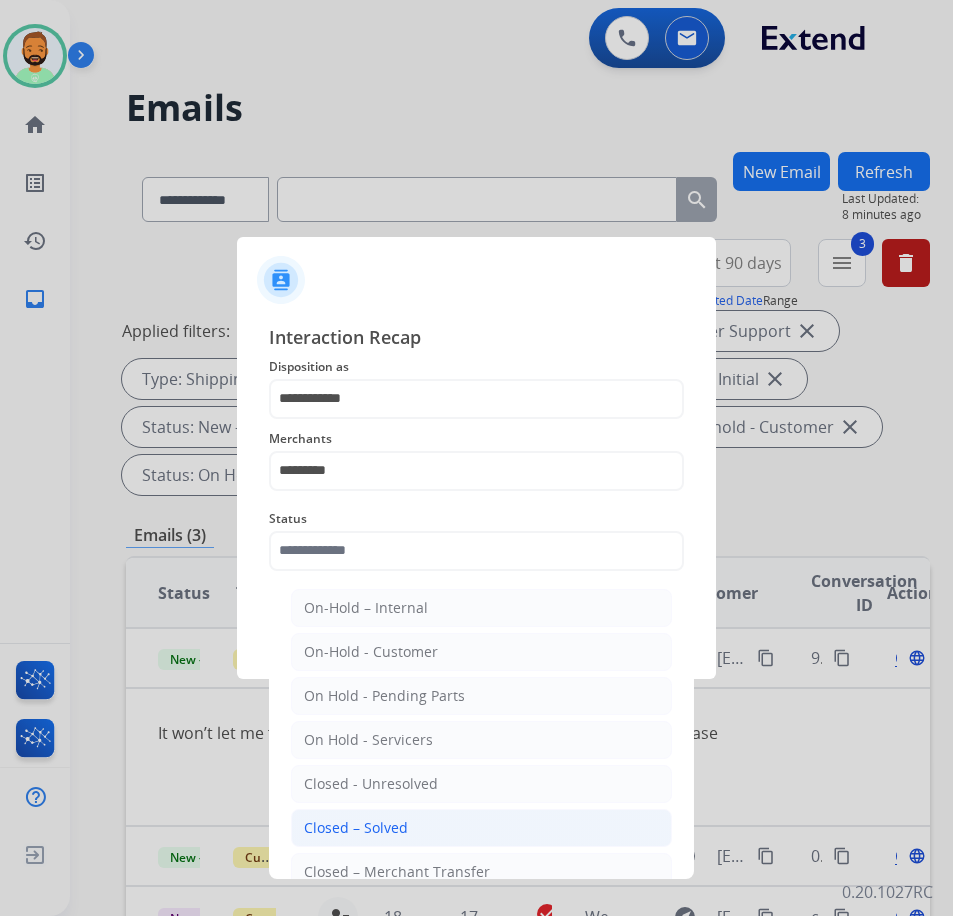 click on "Closed – Solved" 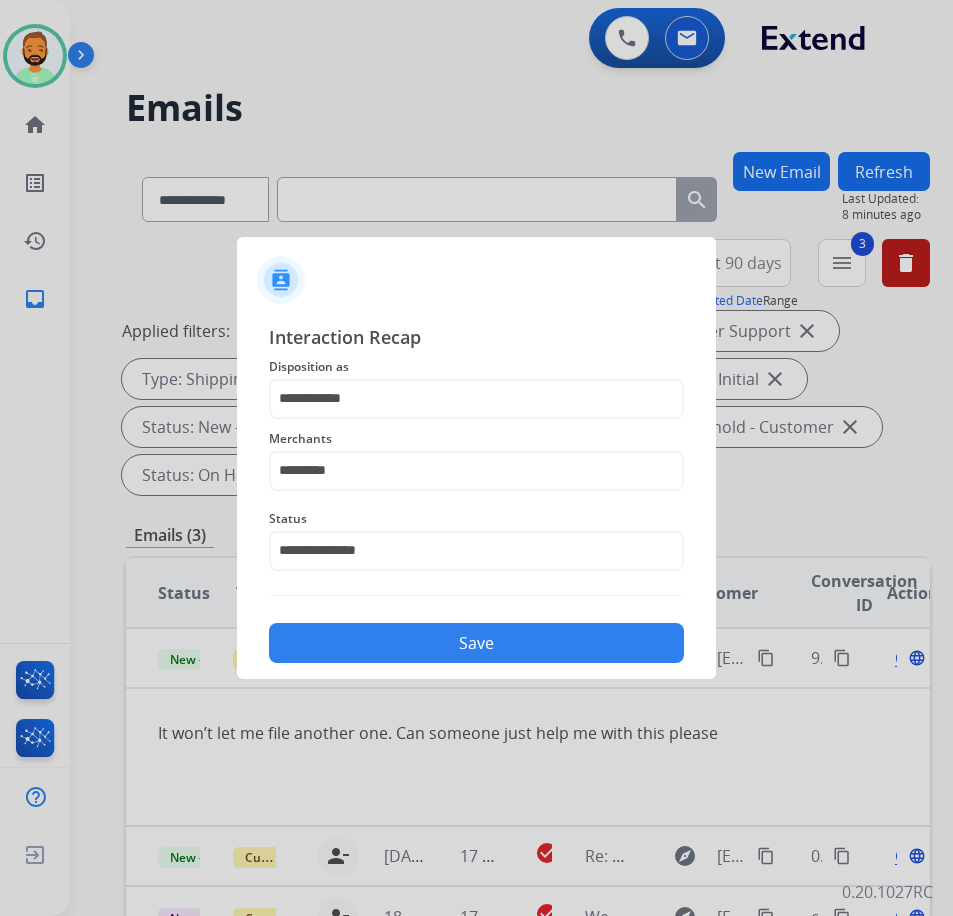click on "Save" 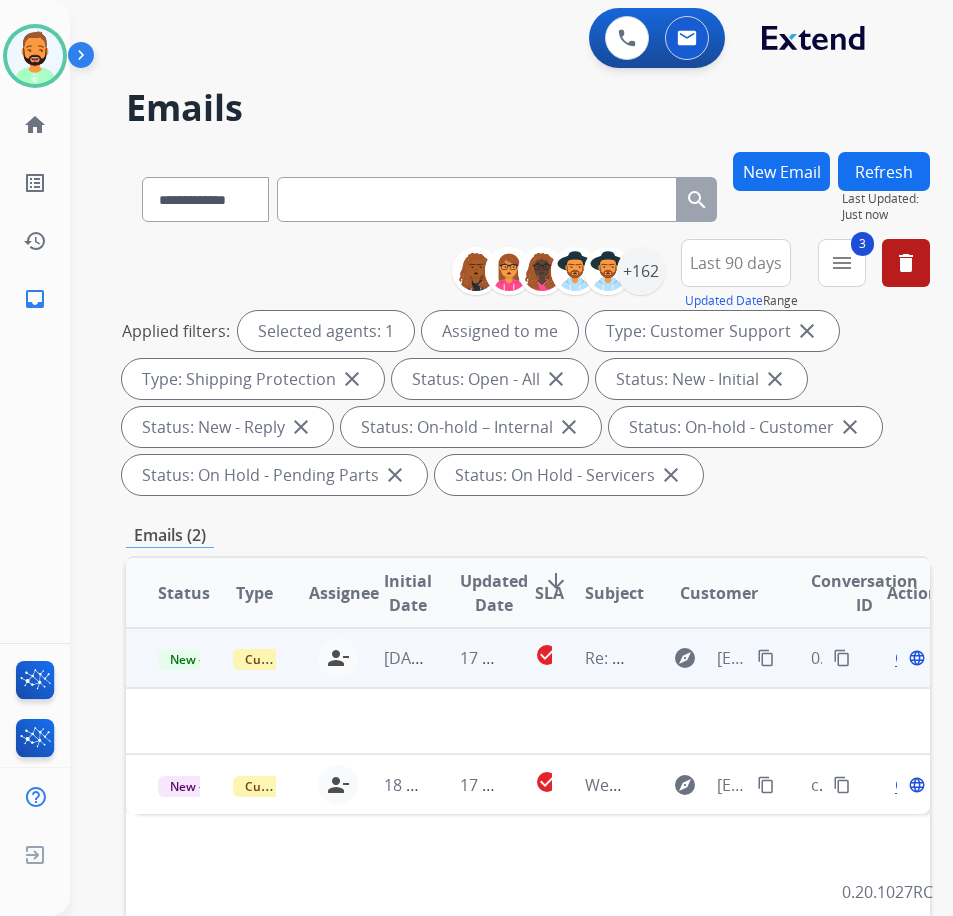 click on "17 hours ago" at bounding box center [465, 658] 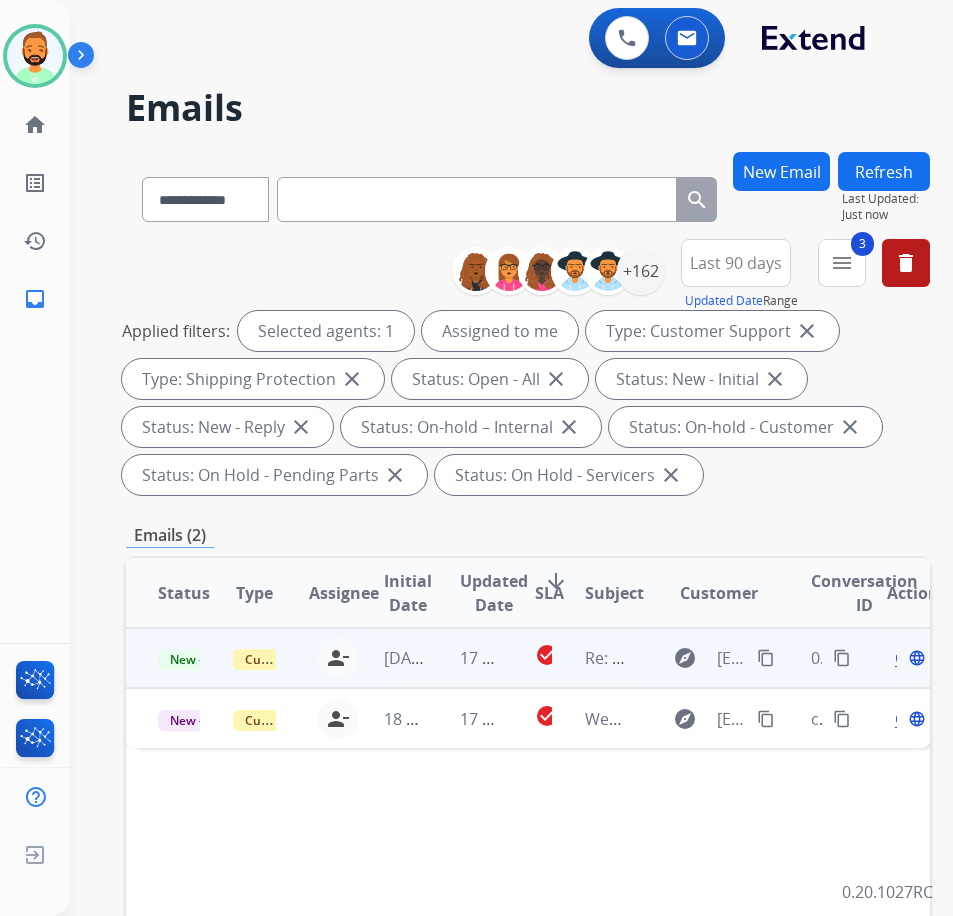 click on "17 hours ago" at bounding box center (465, 658) 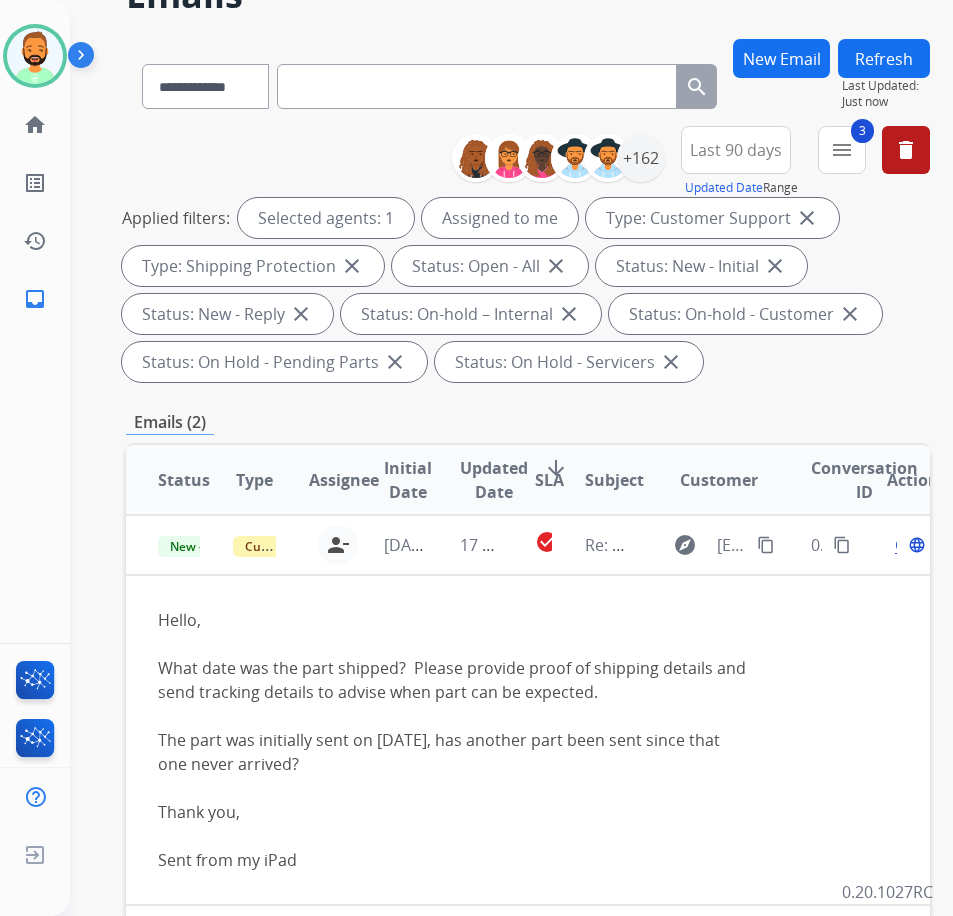 scroll, scrollTop: 100, scrollLeft: 0, axis: vertical 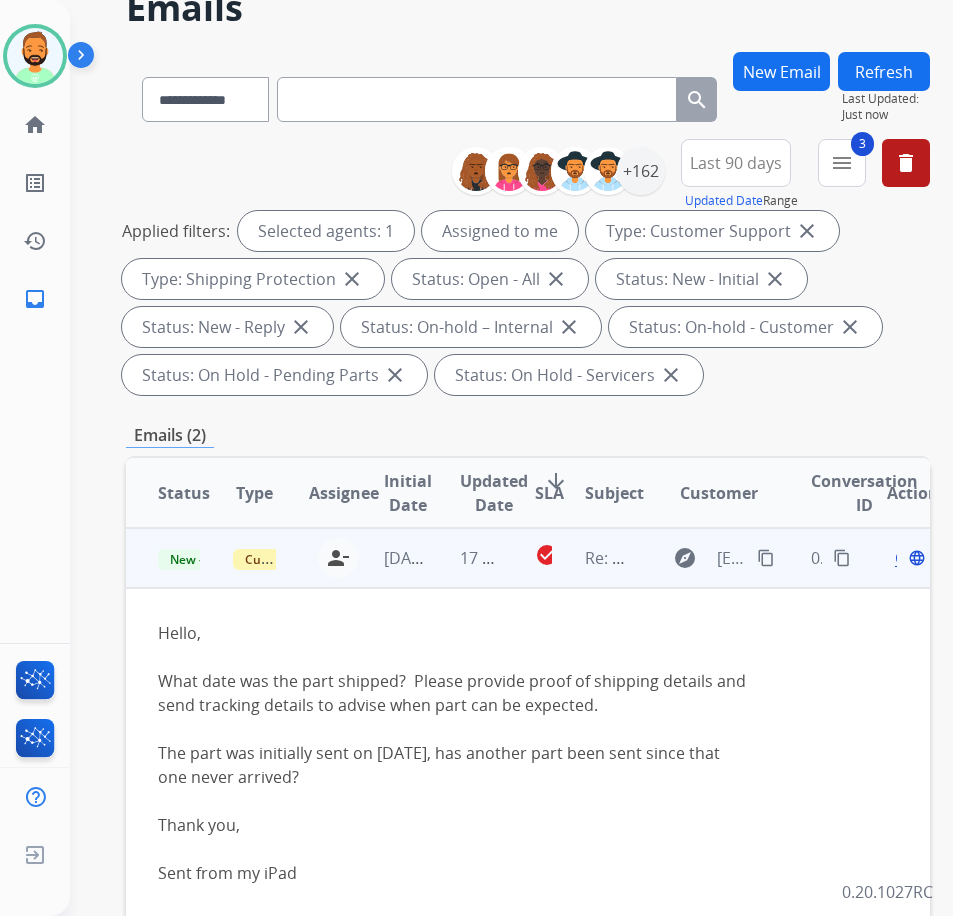 click on "content_copy" at bounding box center [766, 558] 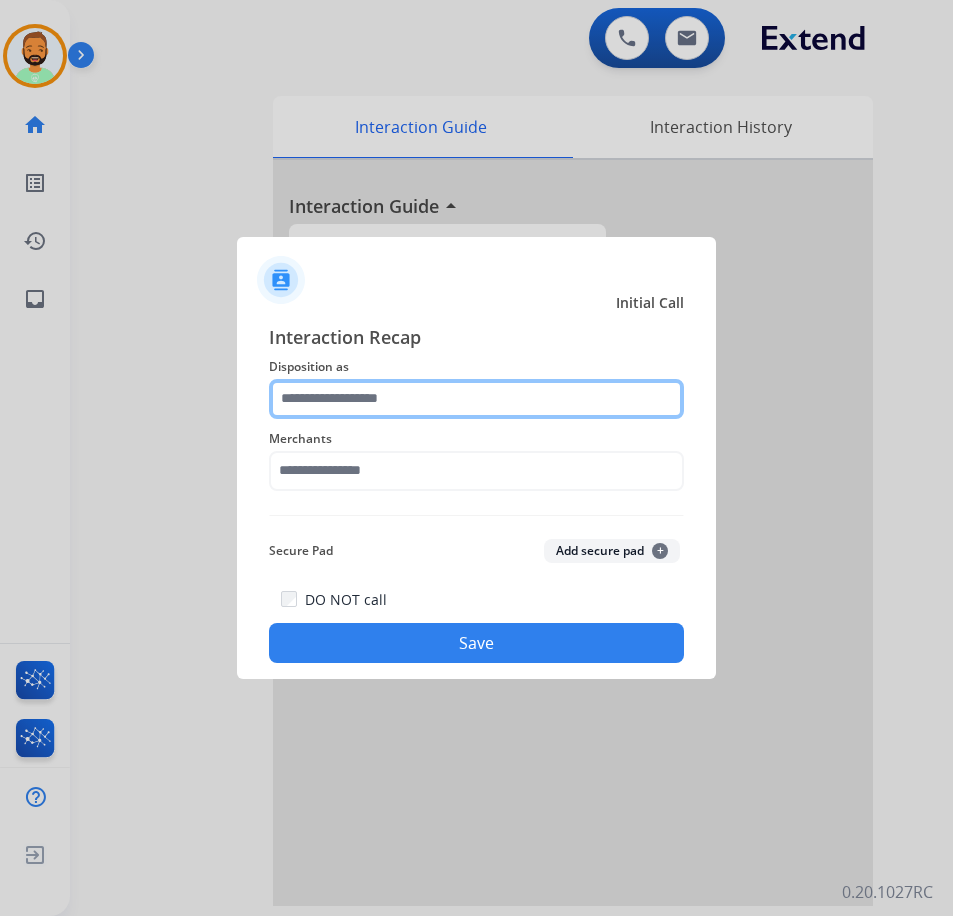click 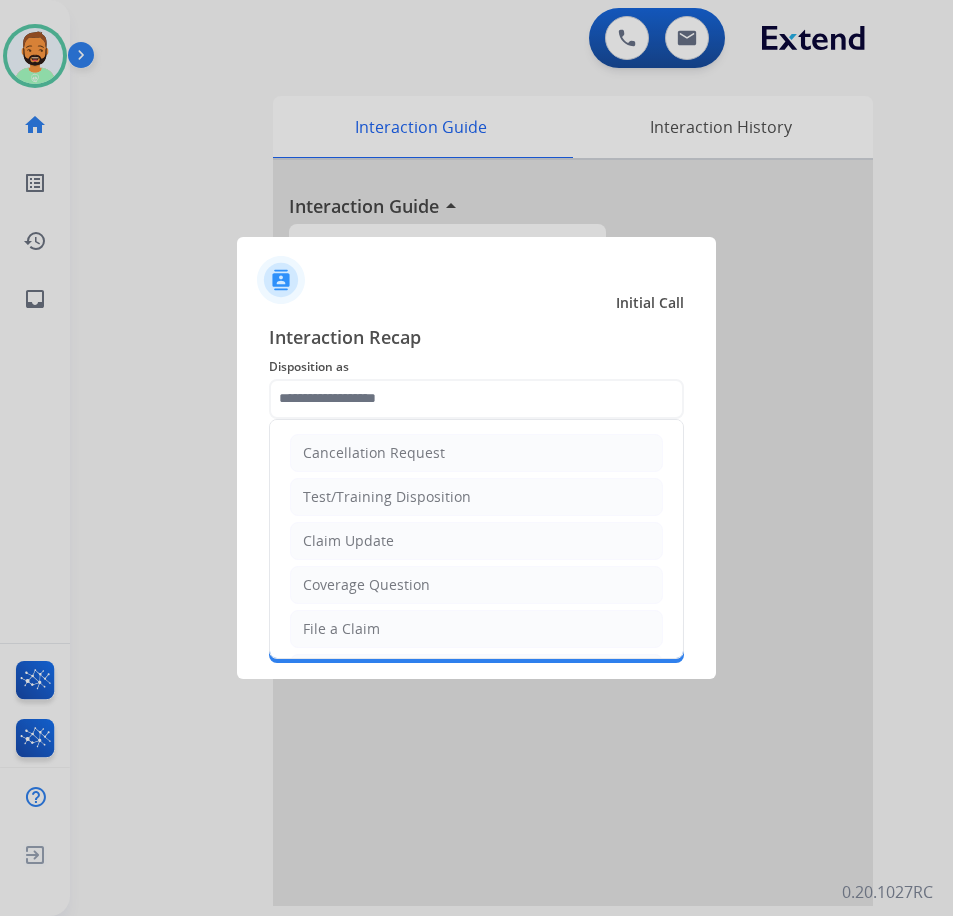 drag, startPoint x: 451, startPoint y: 631, endPoint x: 445, endPoint y: 610, distance: 21.84033 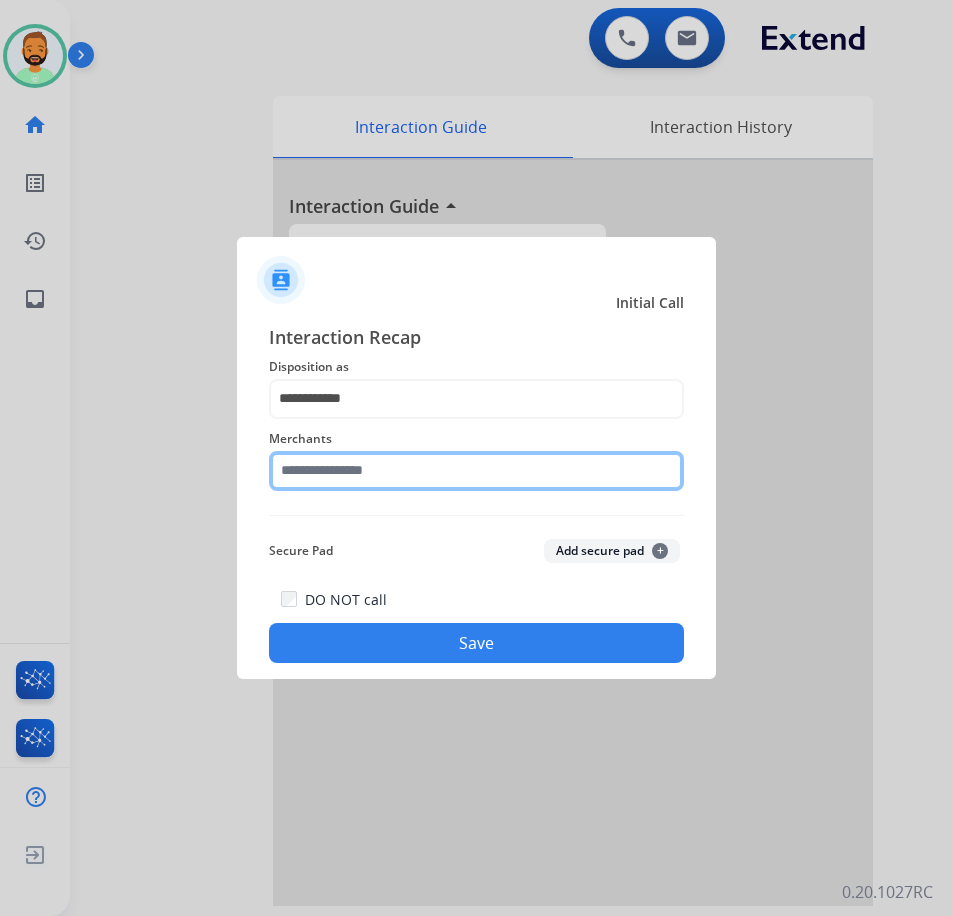 click 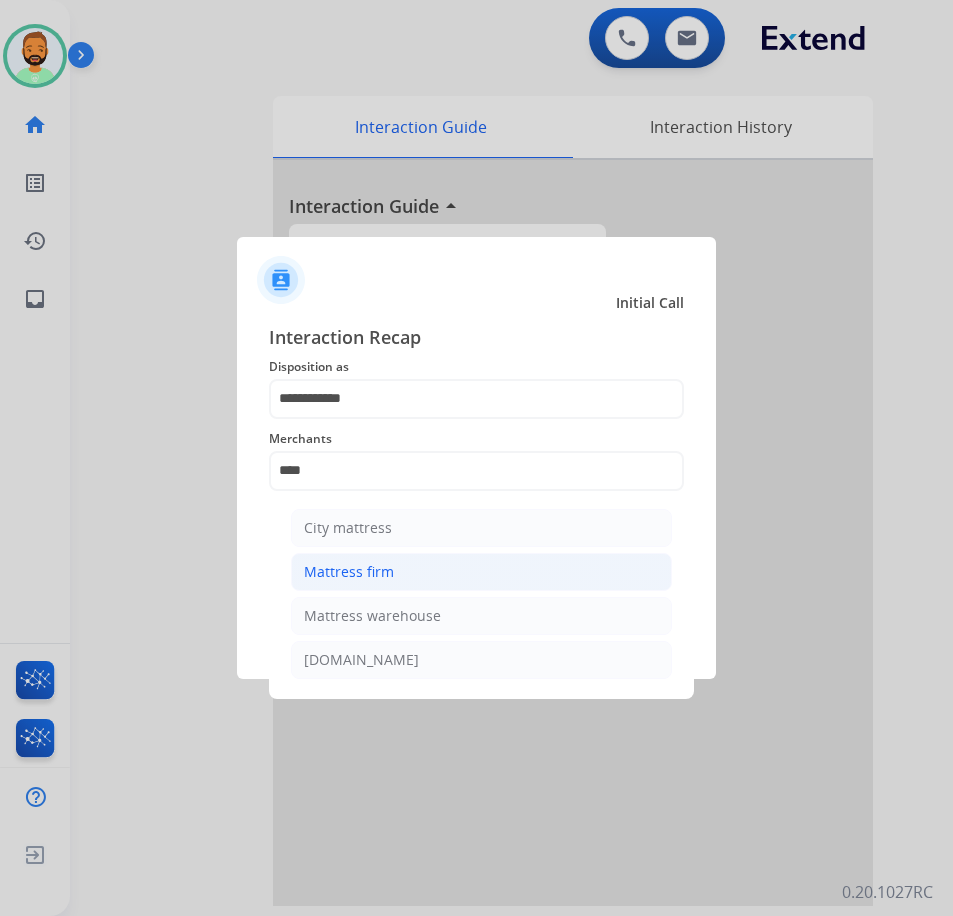 click on "Mattress firm" 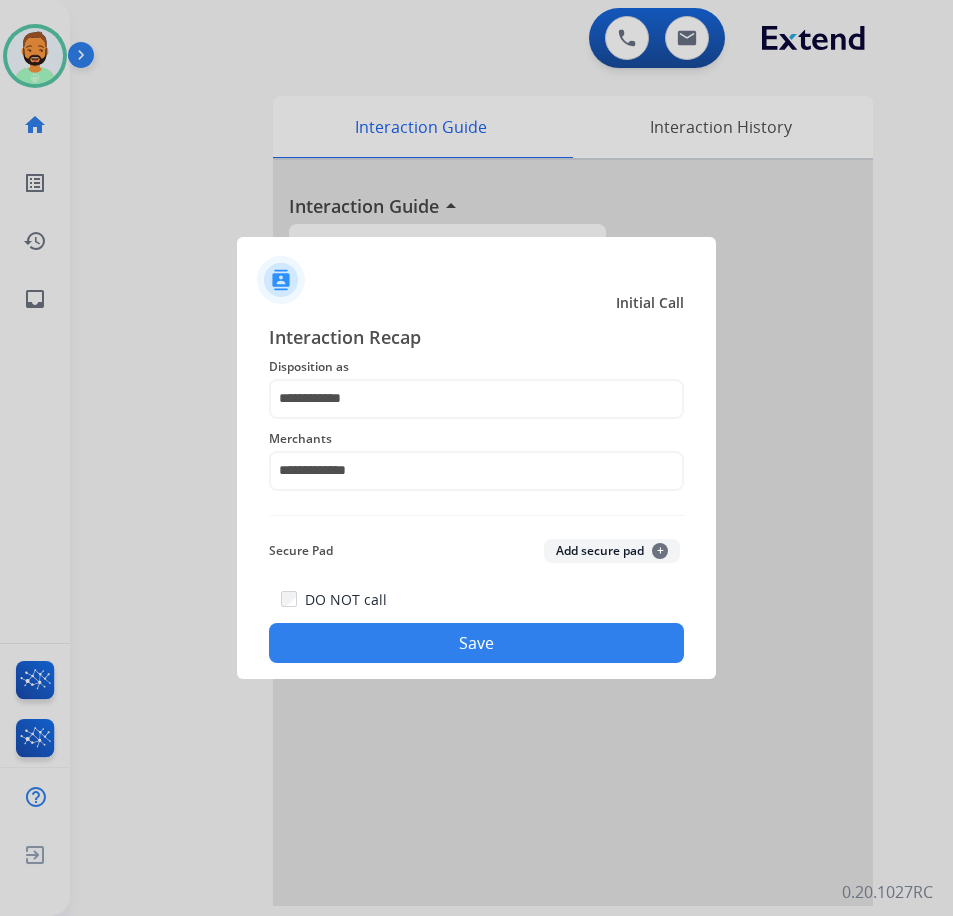 click on "Save" 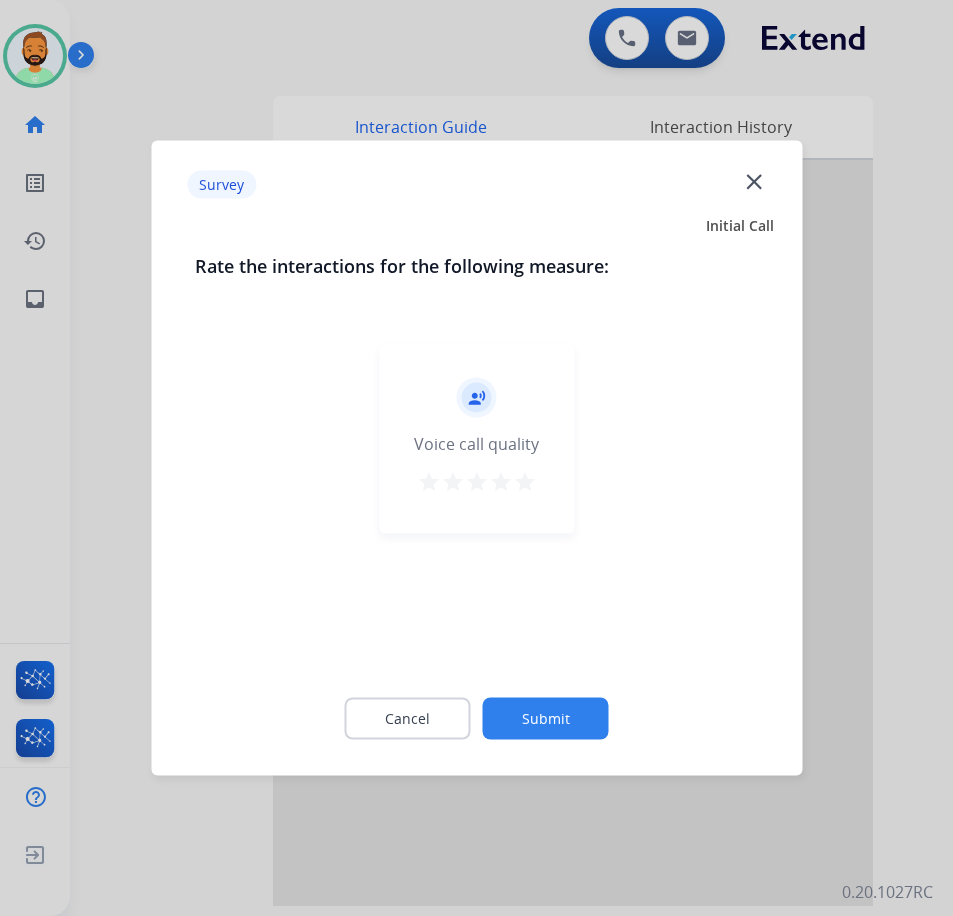 click on "Submit" 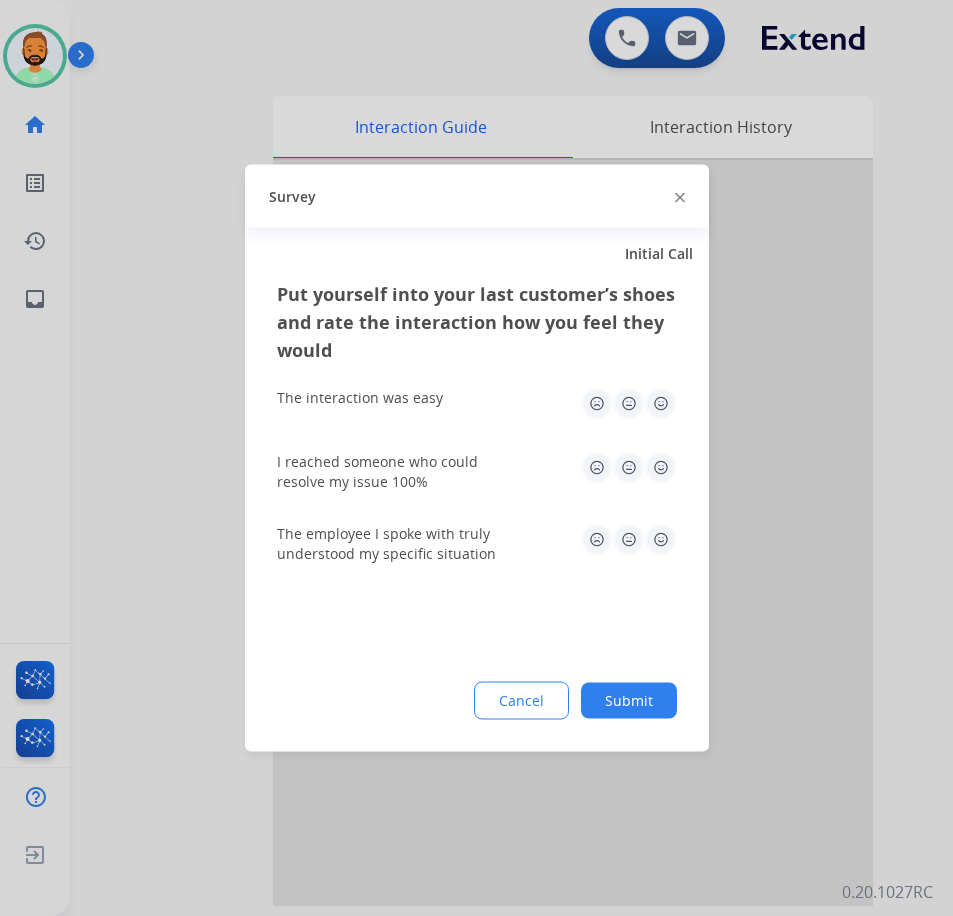 click on "Submit" 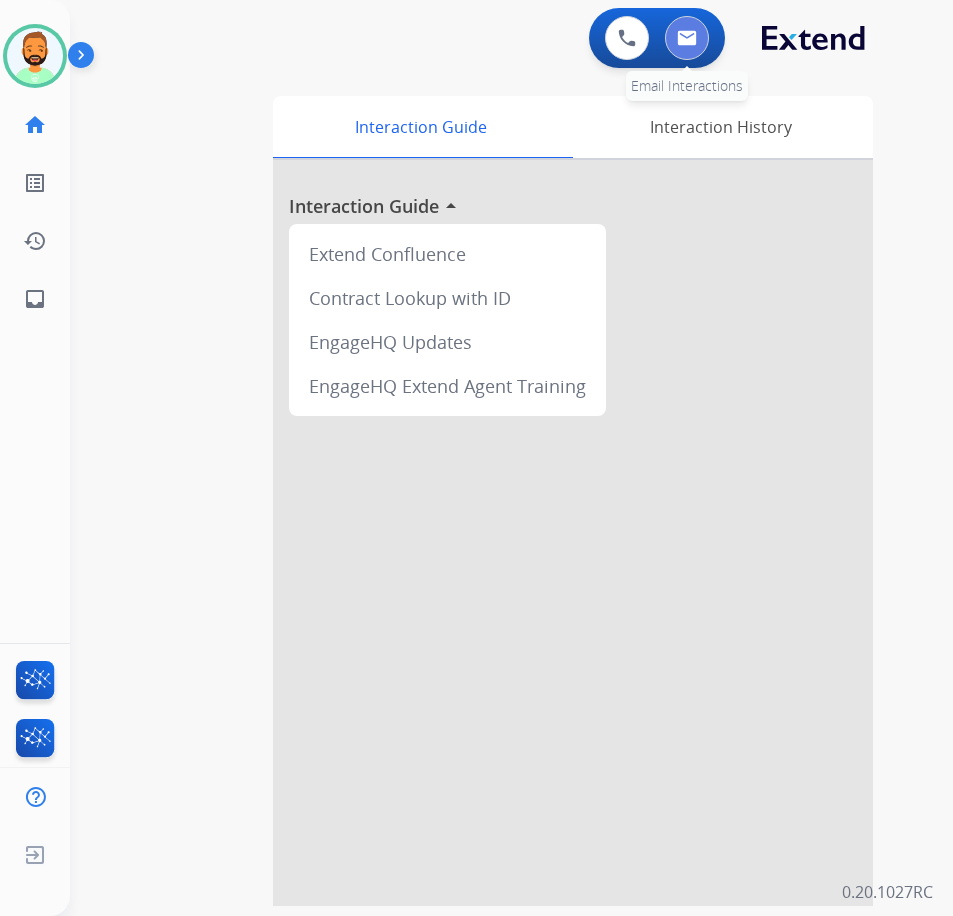 click at bounding box center (687, 38) 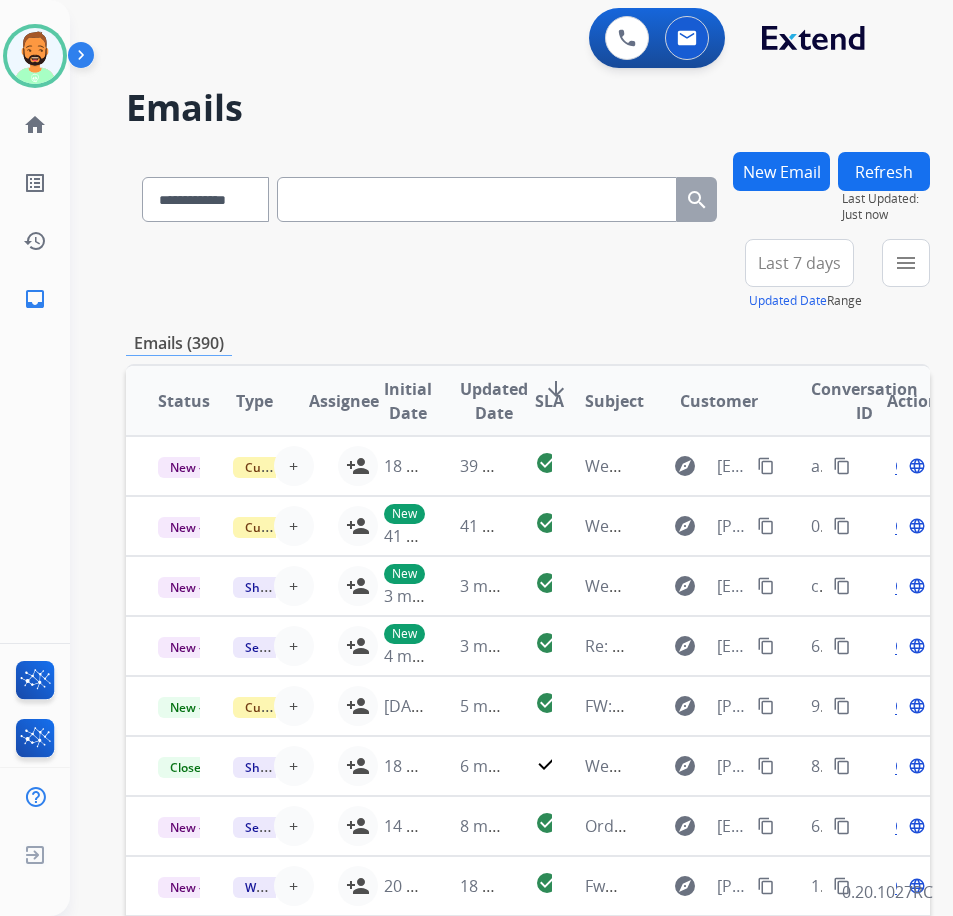 click on "Last 7 days" at bounding box center (799, 263) 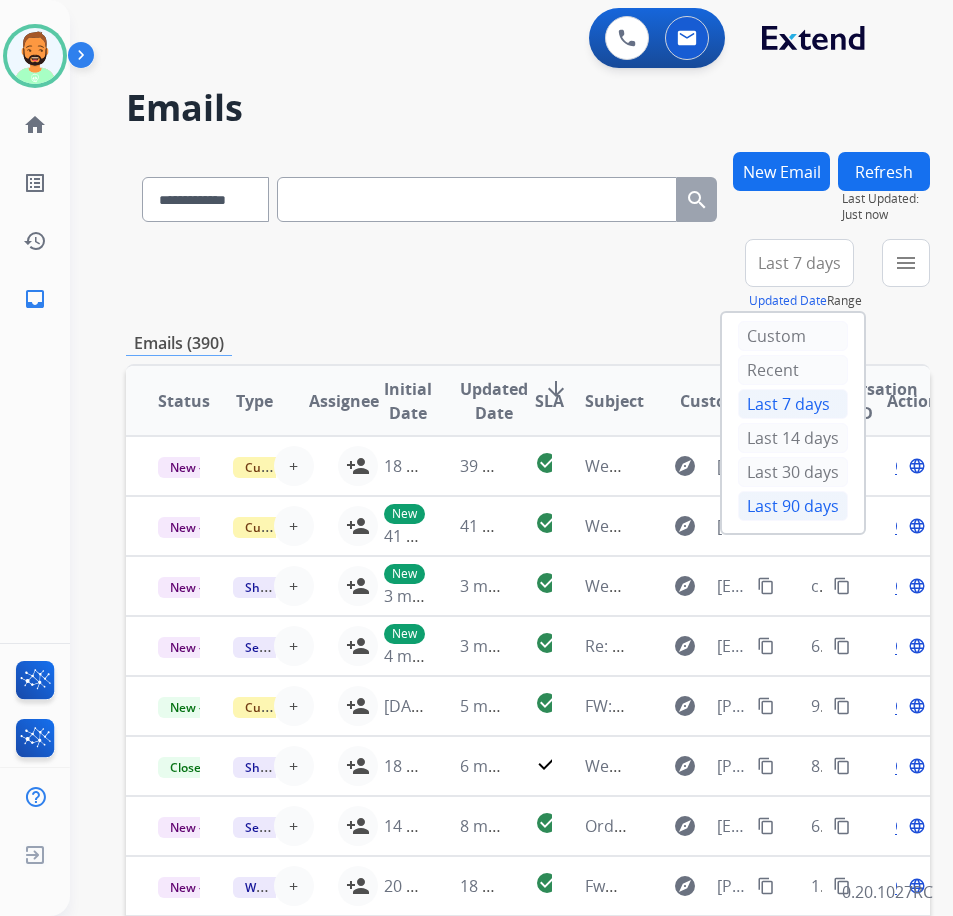 click on "Last 90 days" at bounding box center (793, 506) 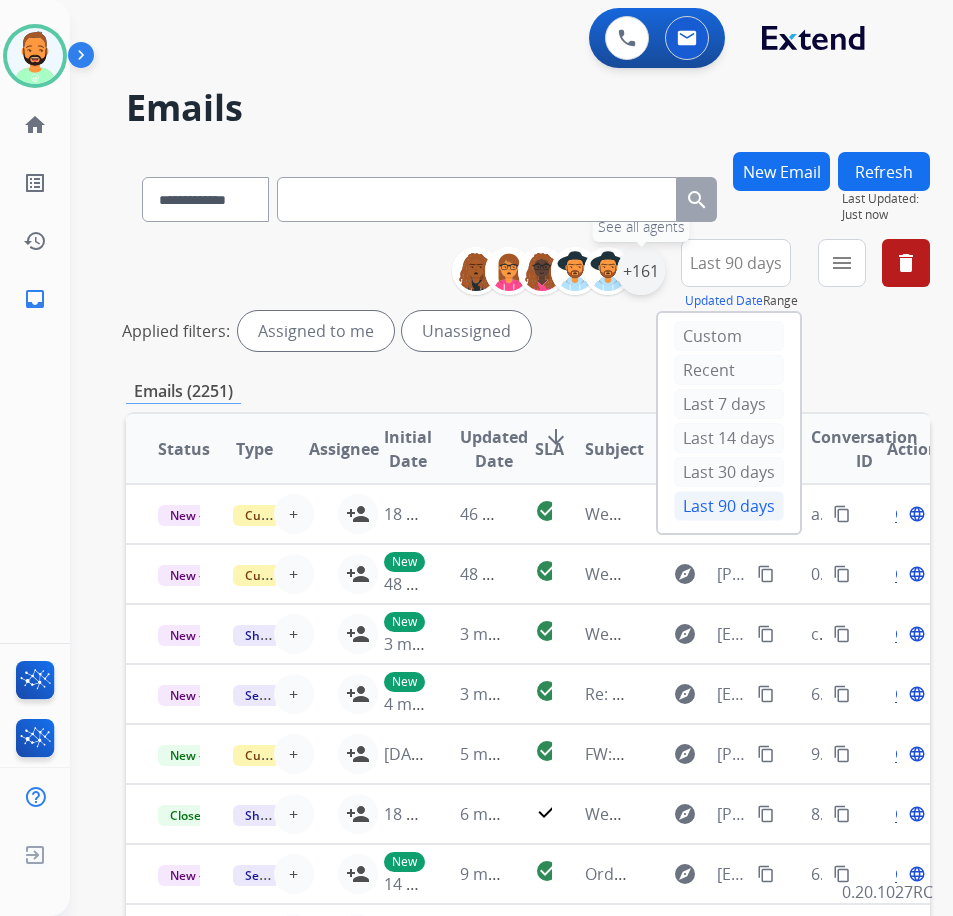 click on "+161" at bounding box center (641, 271) 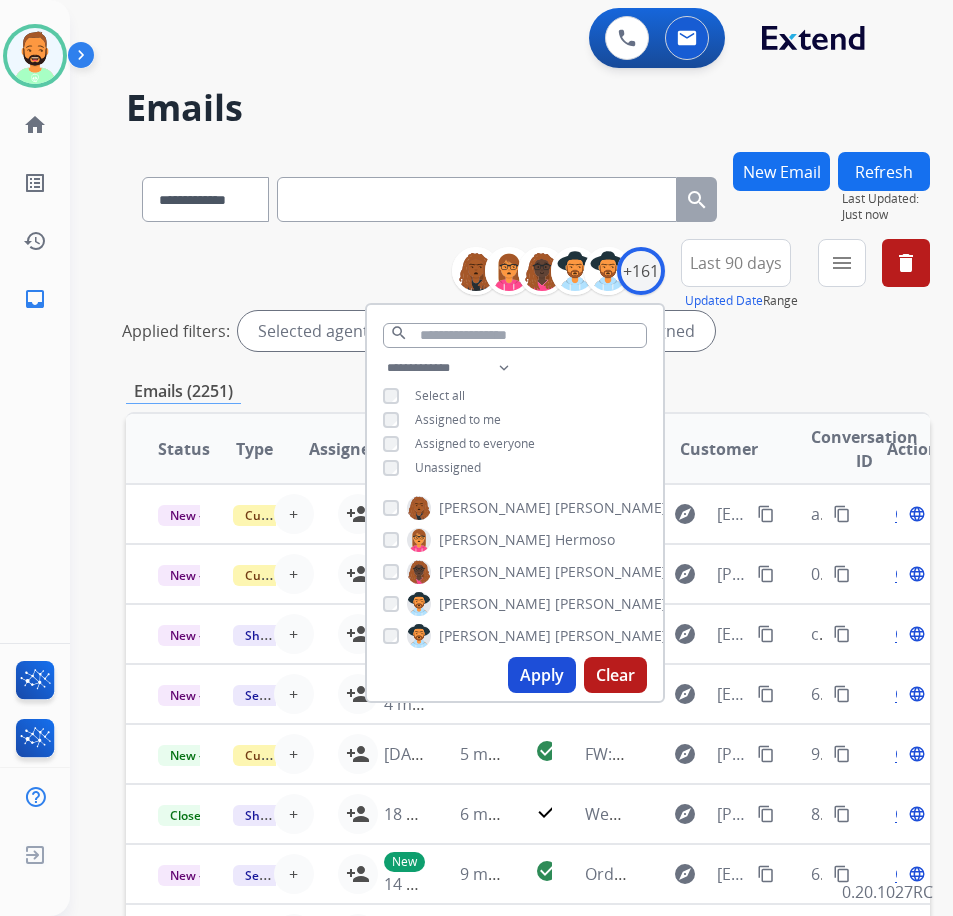 click on "Unassigned" at bounding box center [448, 467] 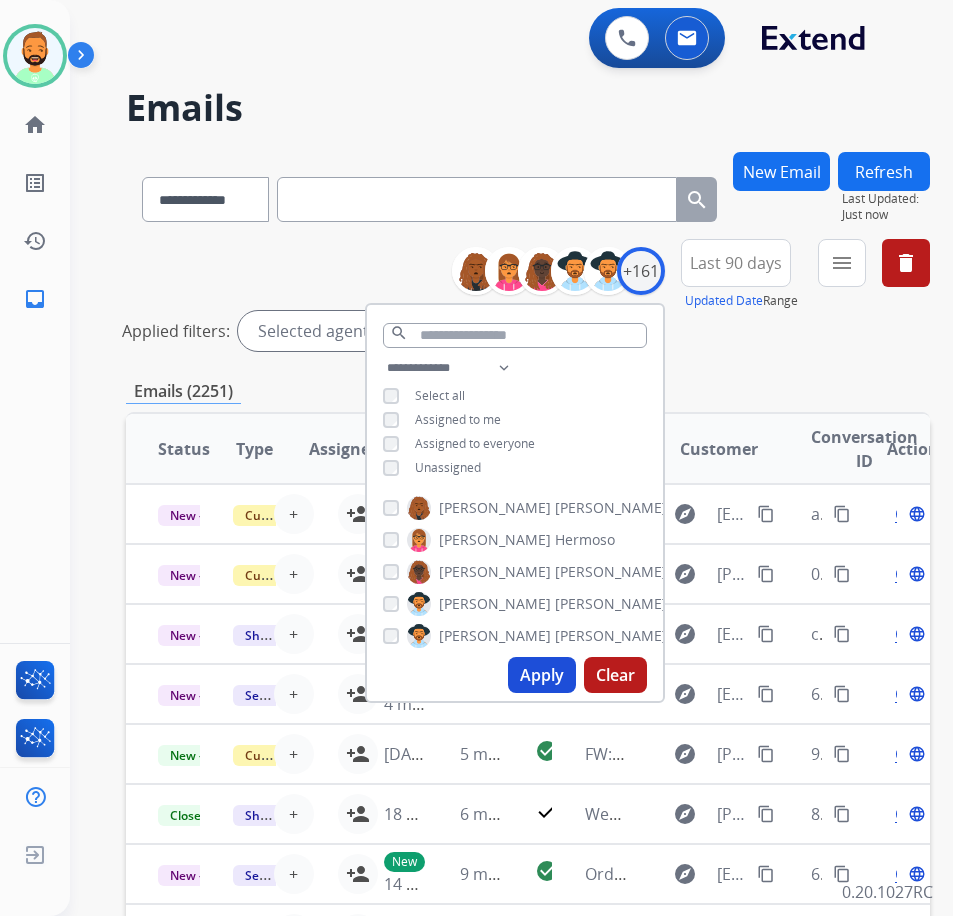click on "Apply" at bounding box center [542, 675] 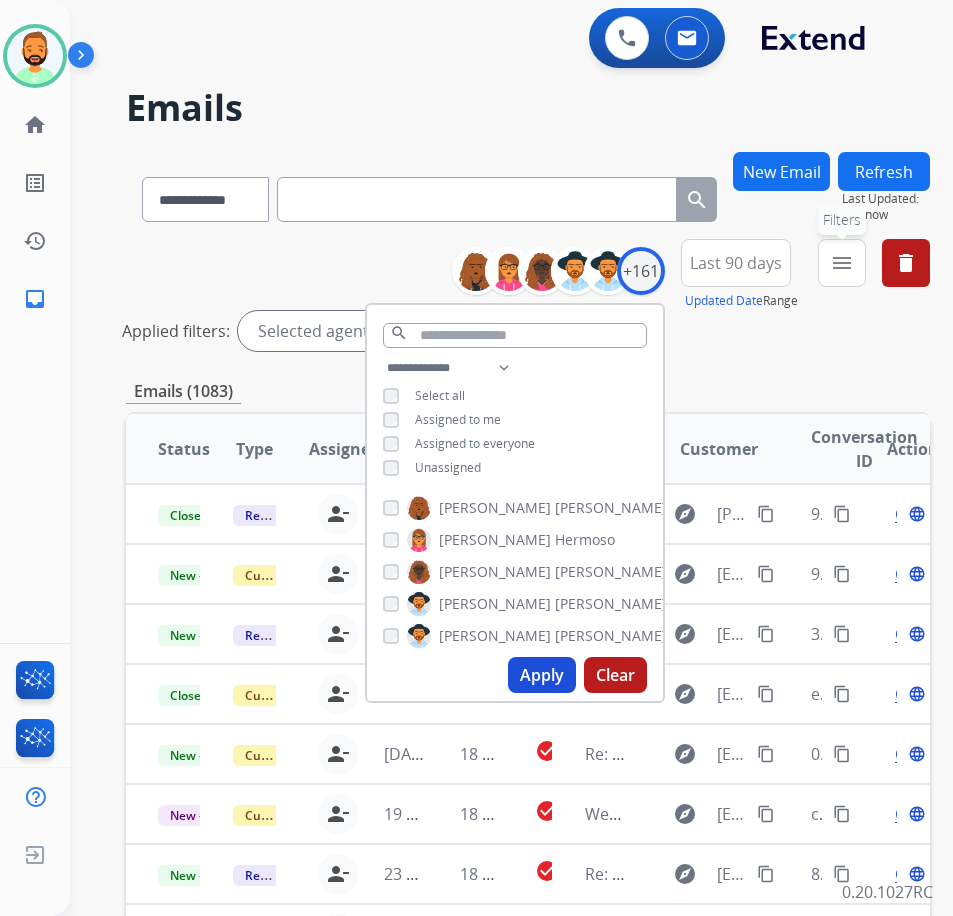 click on "menu  Filters" at bounding box center (842, 263) 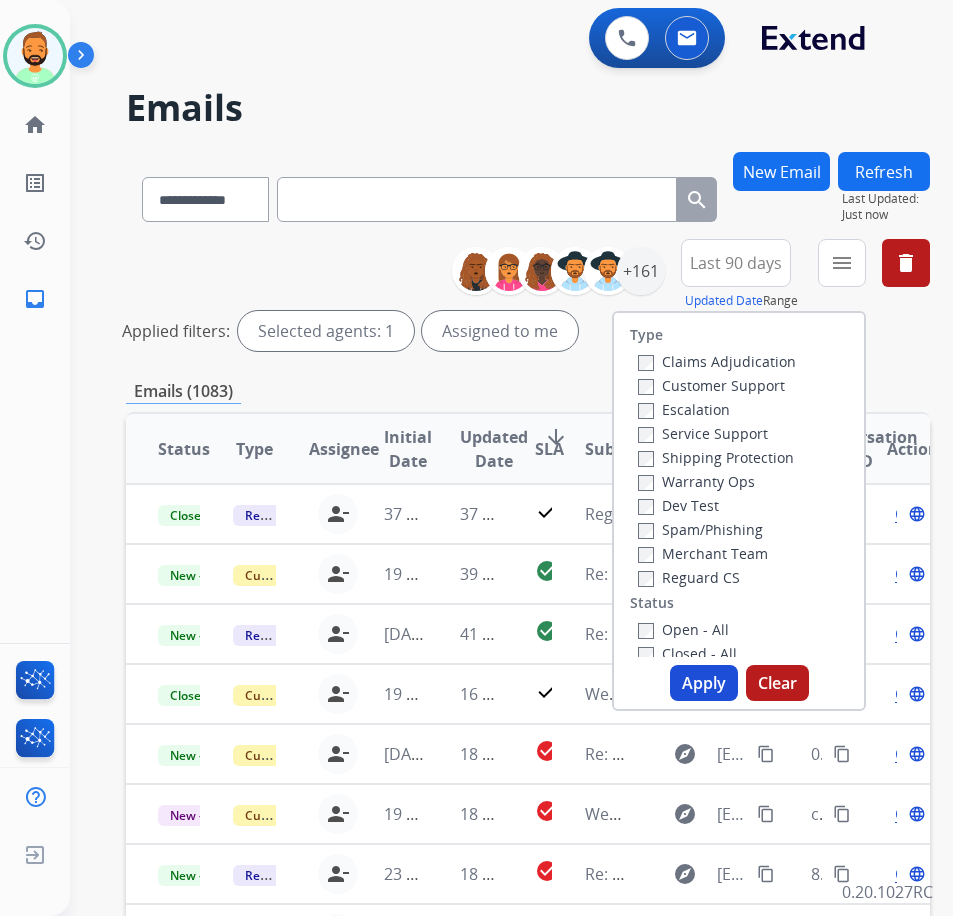 click on "Customer Support" at bounding box center [711, 385] 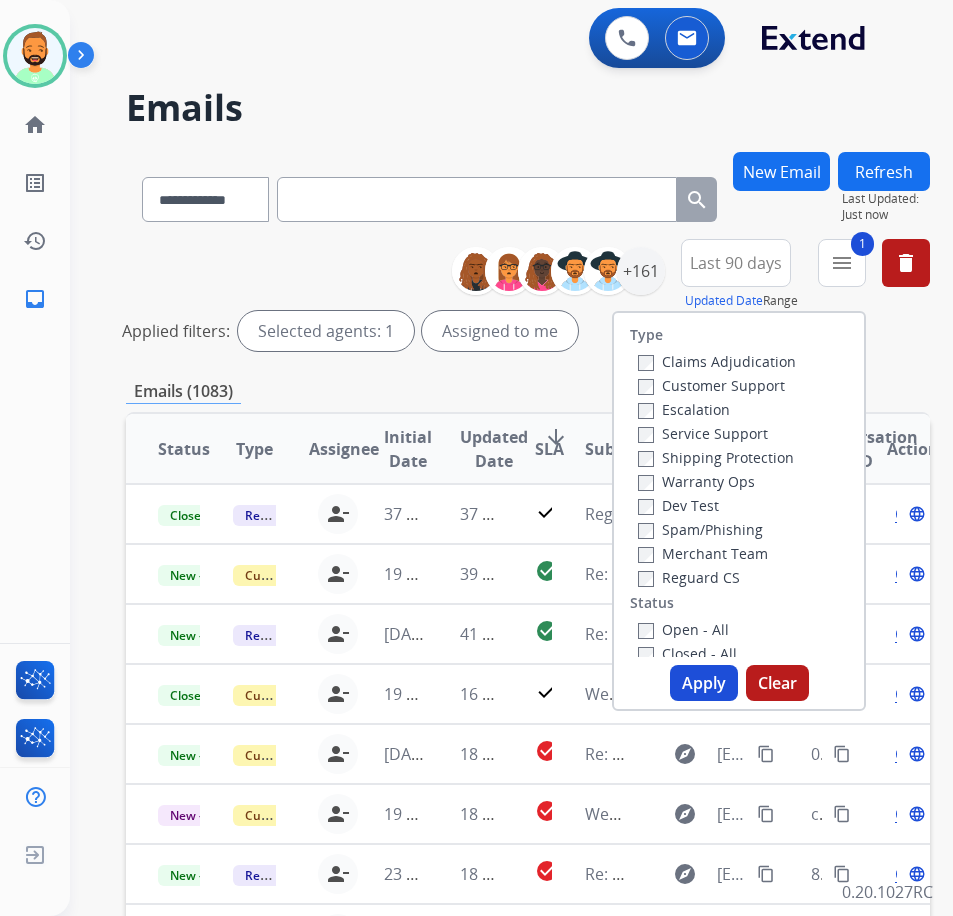 click on "Shipping Protection" at bounding box center (716, 457) 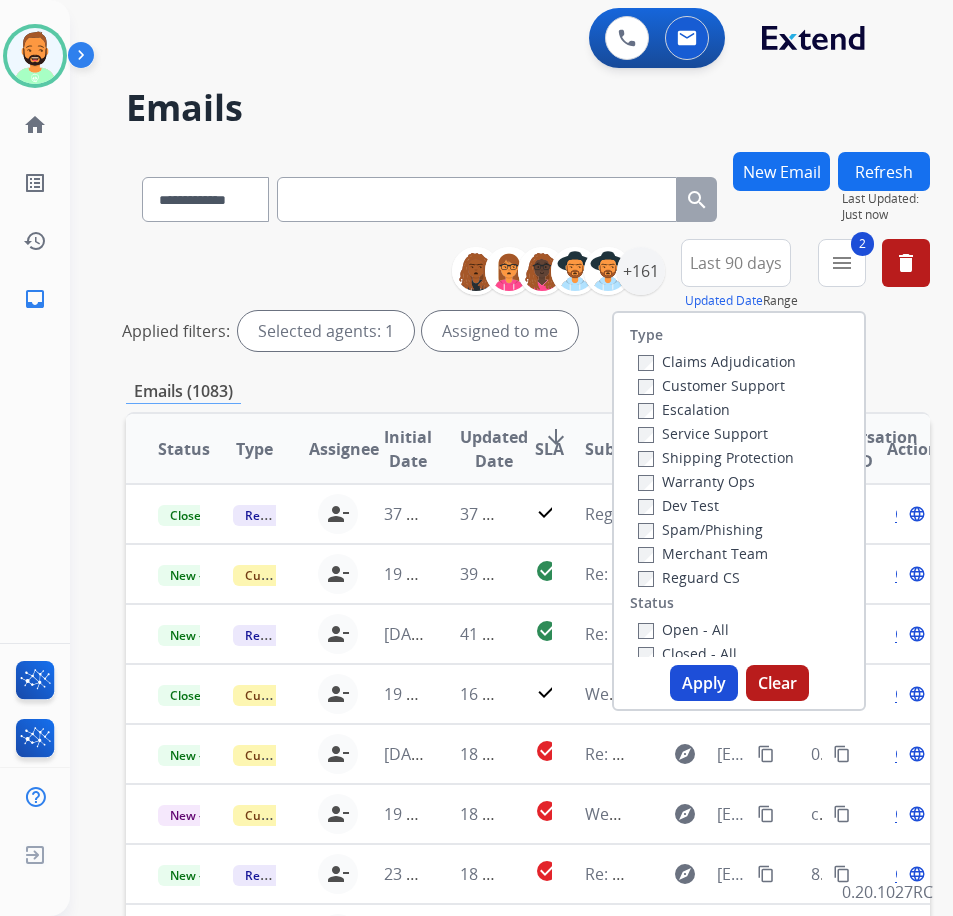 click on "Open - All" at bounding box center (683, 629) 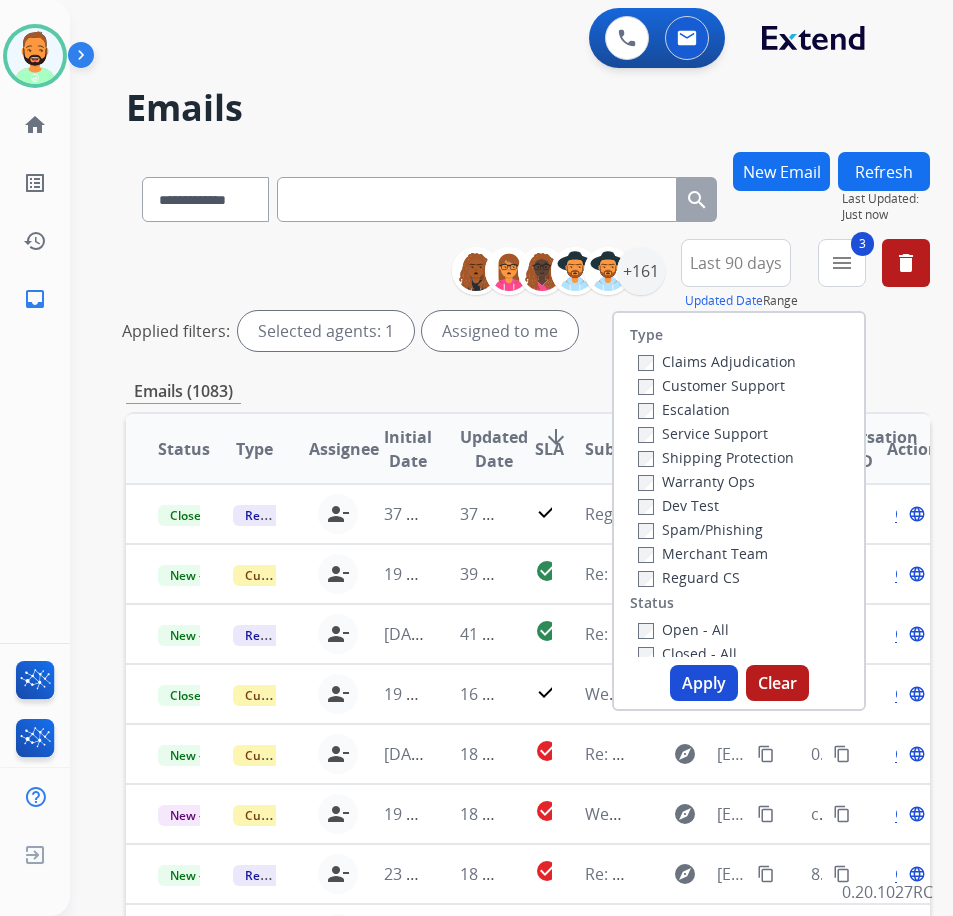 click on "Apply" at bounding box center (704, 683) 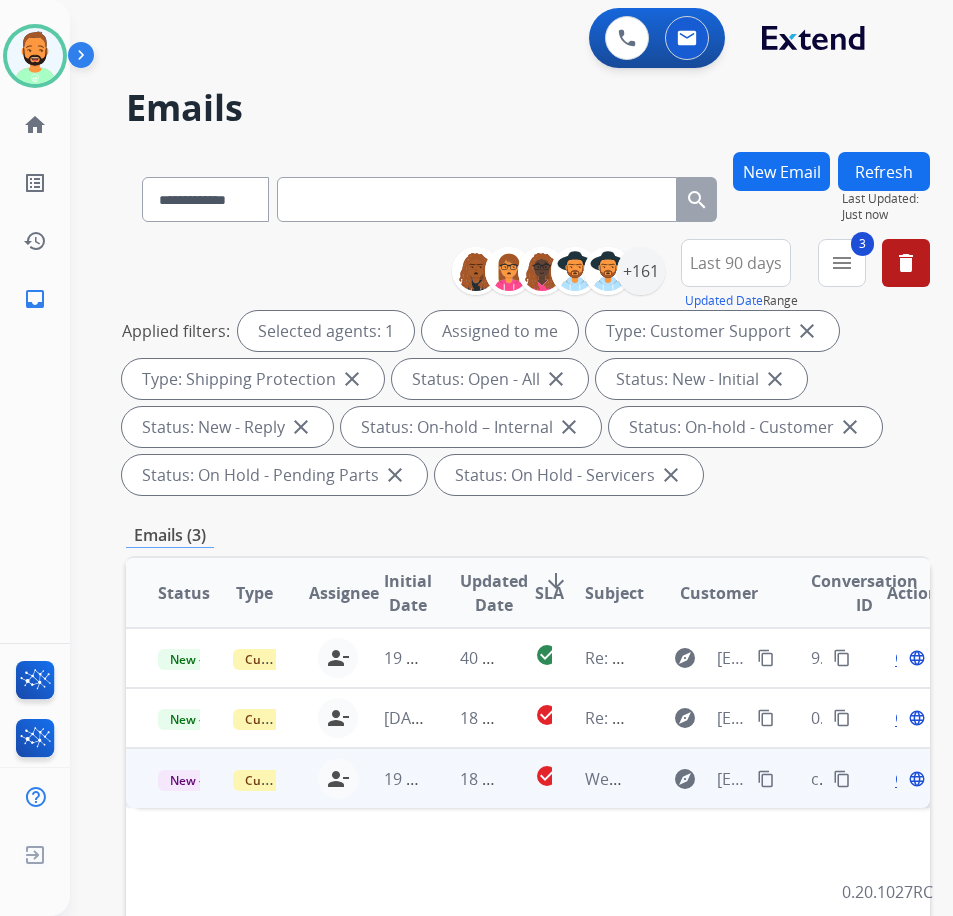 click on "18 hours ago" at bounding box center [465, 778] 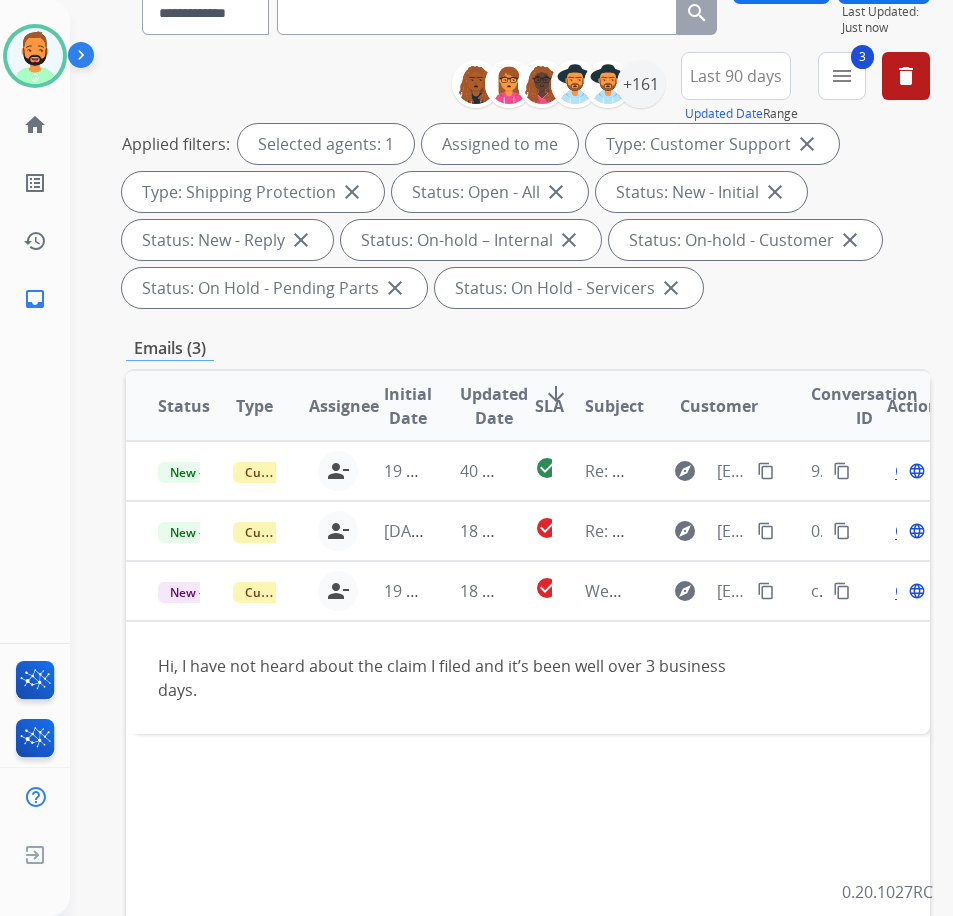 scroll, scrollTop: 200, scrollLeft: 0, axis: vertical 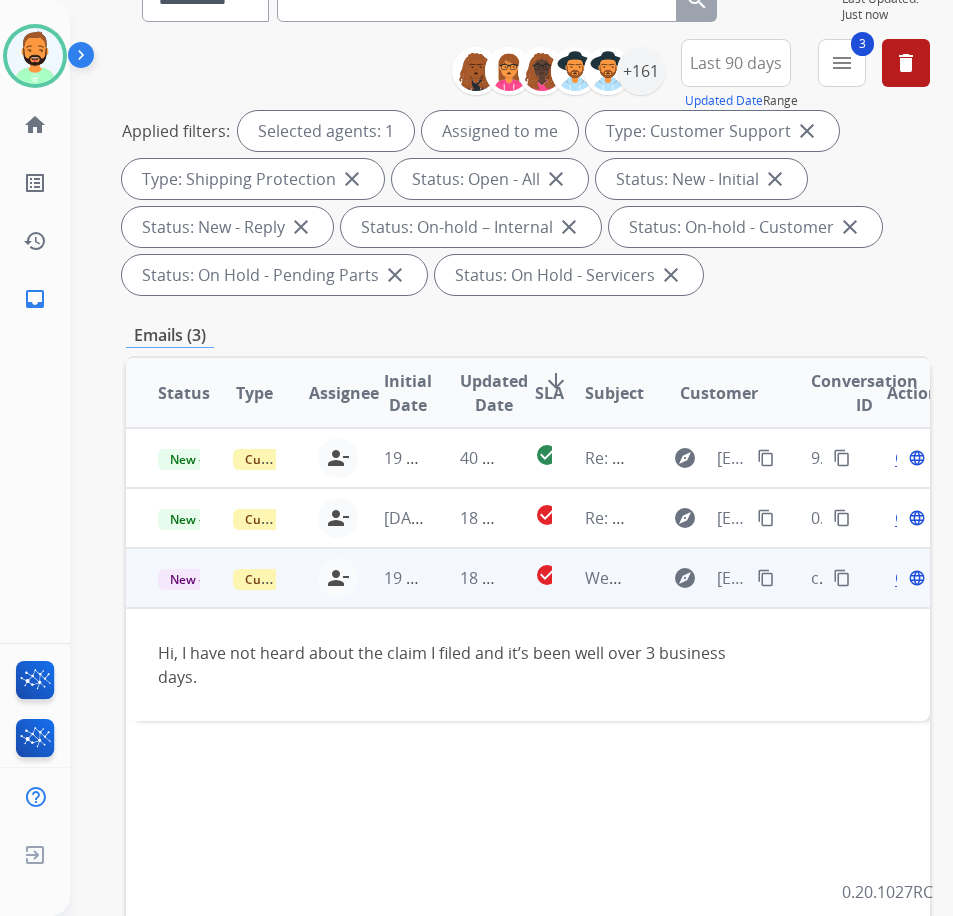 click on "content_copy" at bounding box center (766, 578) 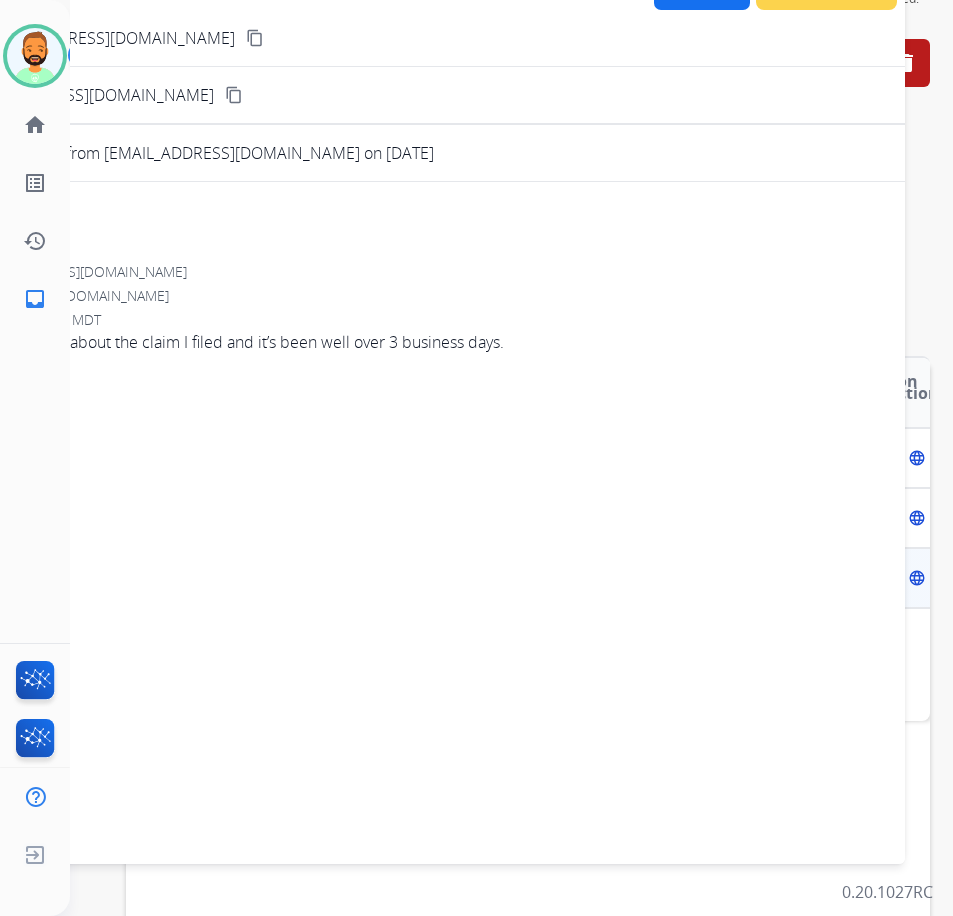 scroll, scrollTop: 0, scrollLeft: 0, axis: both 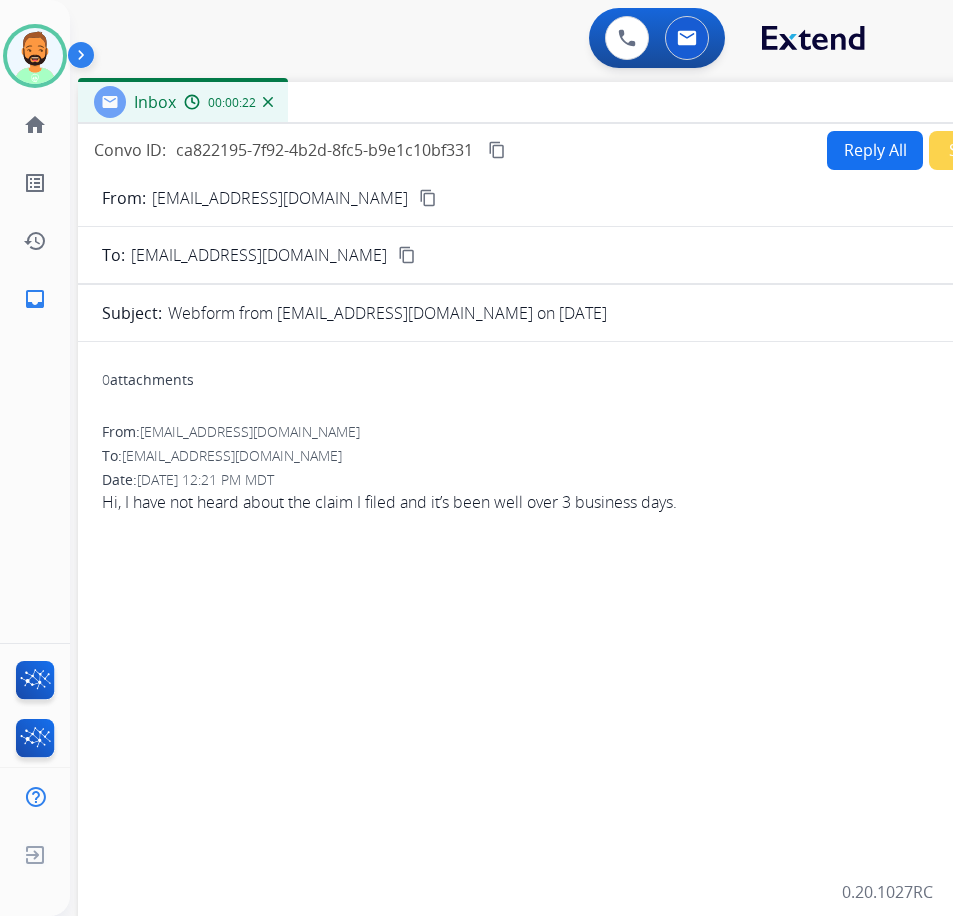 drag, startPoint x: 436, startPoint y: 146, endPoint x: 550, endPoint y: 102, distance: 122.19656 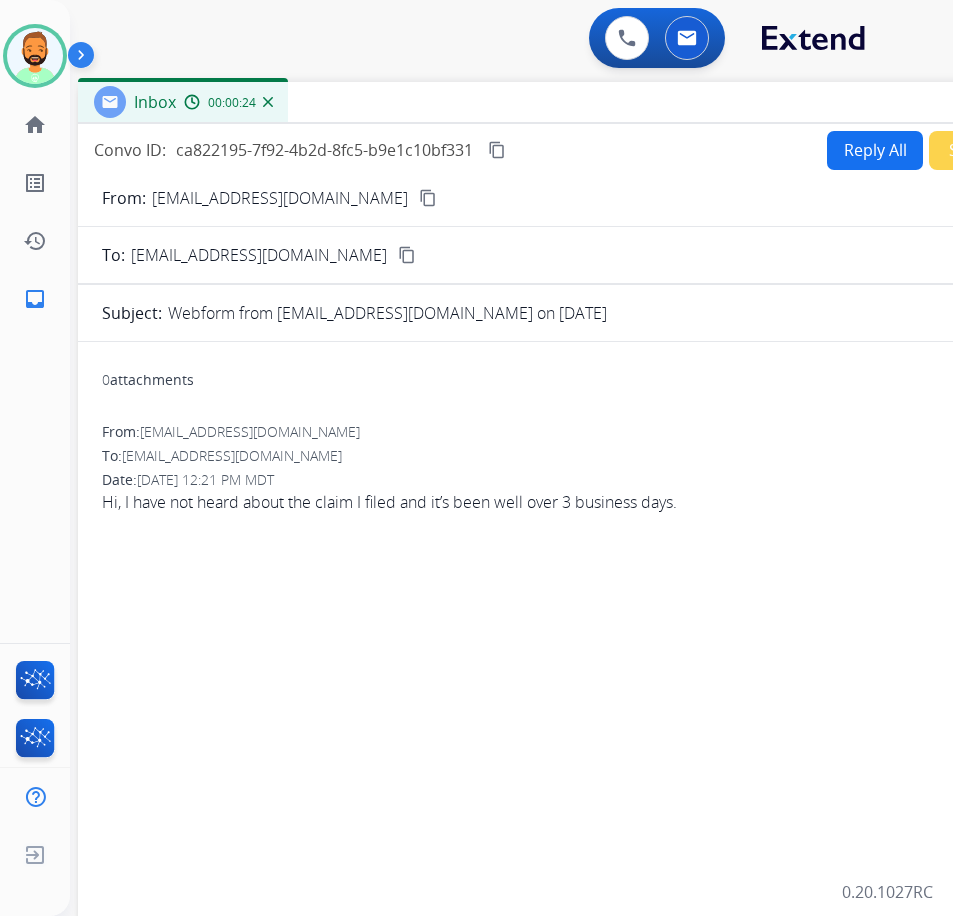 click on "Reply All" at bounding box center [875, 150] 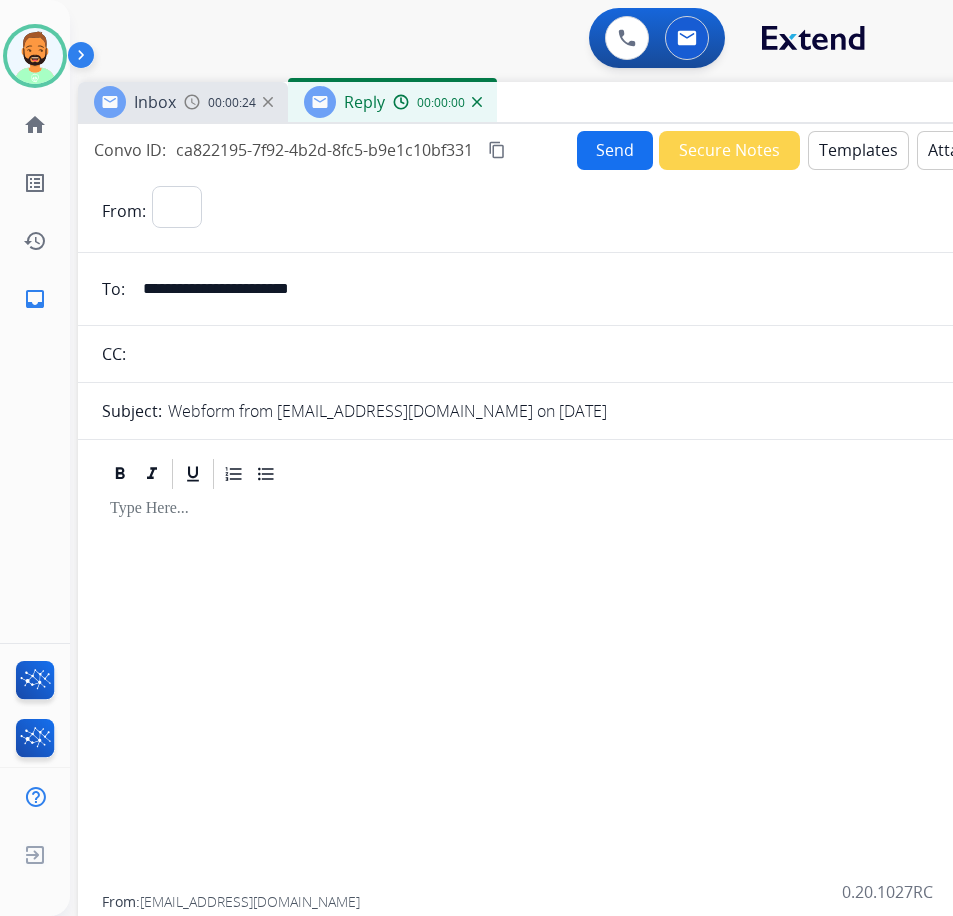 select on "**********" 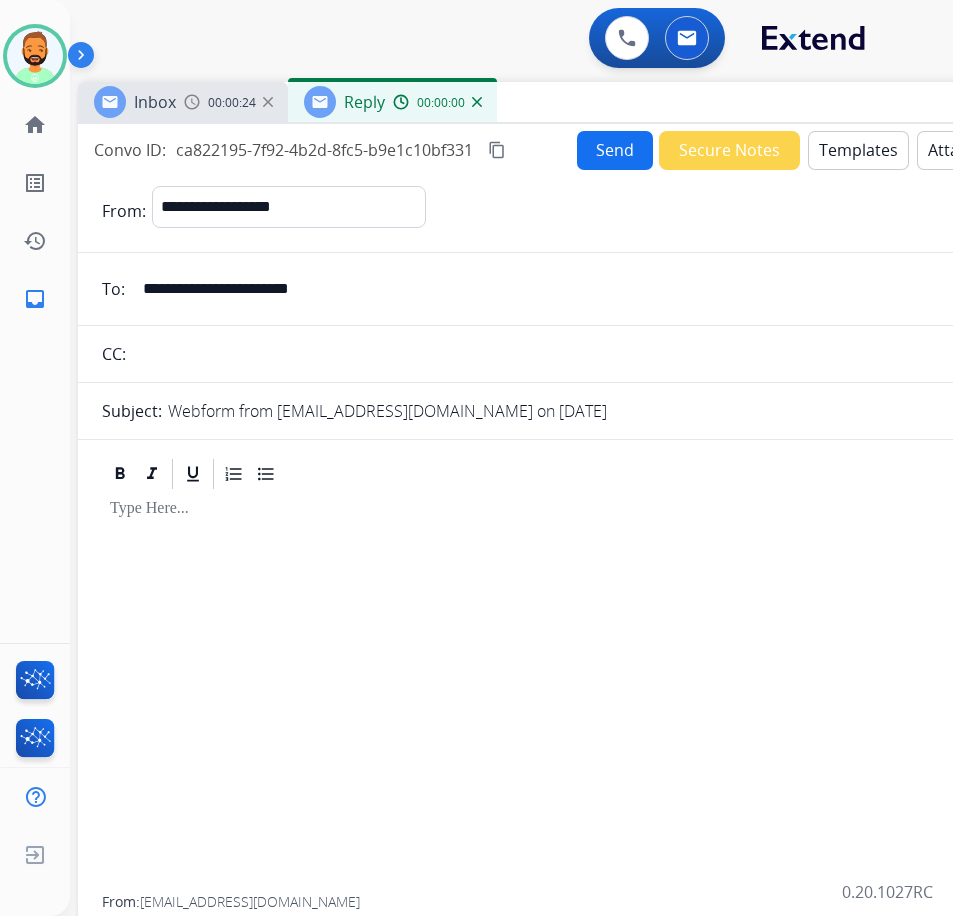 click on "Templates" at bounding box center [858, 150] 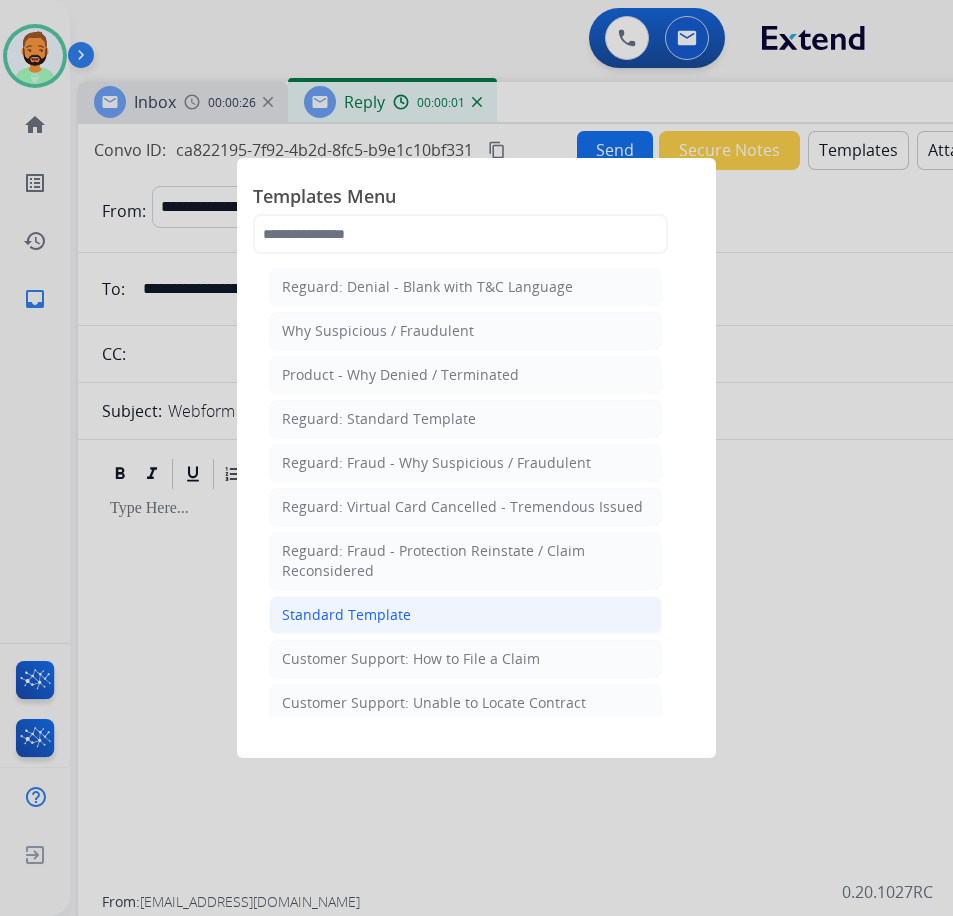 click on "Standard Template" 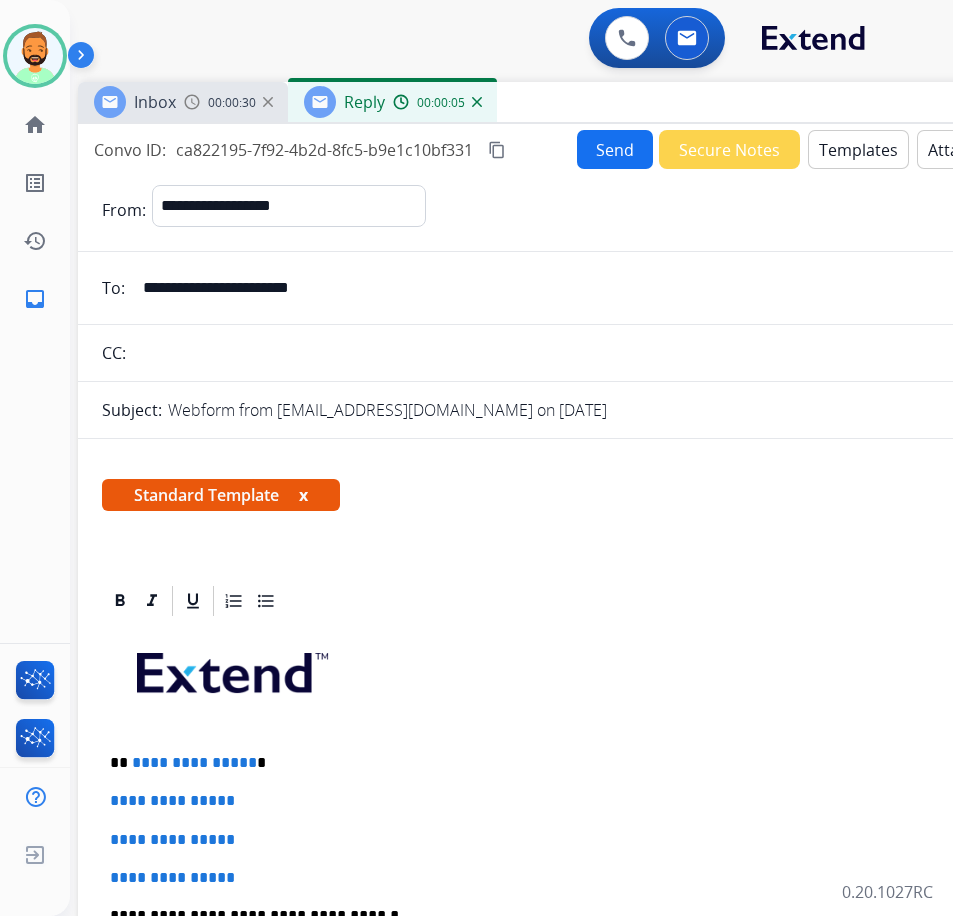 click on "**********" at bounding box center [578, 963] 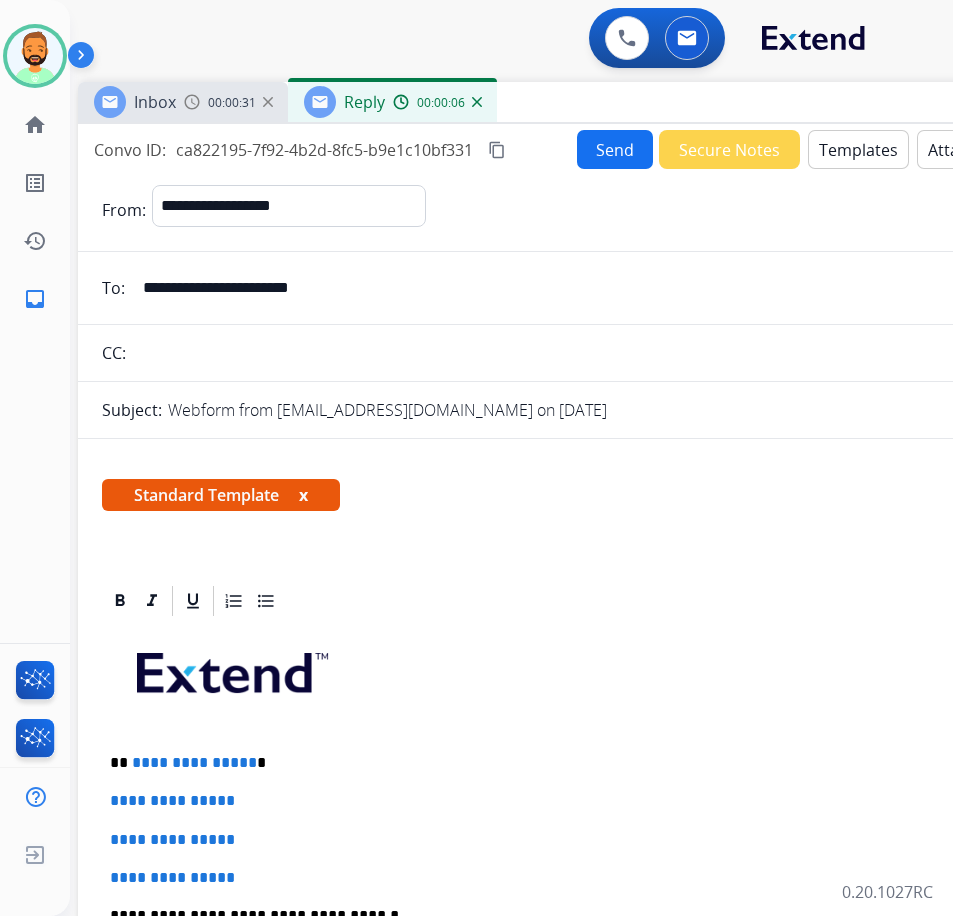 click on "**********" at bounding box center (570, 763) 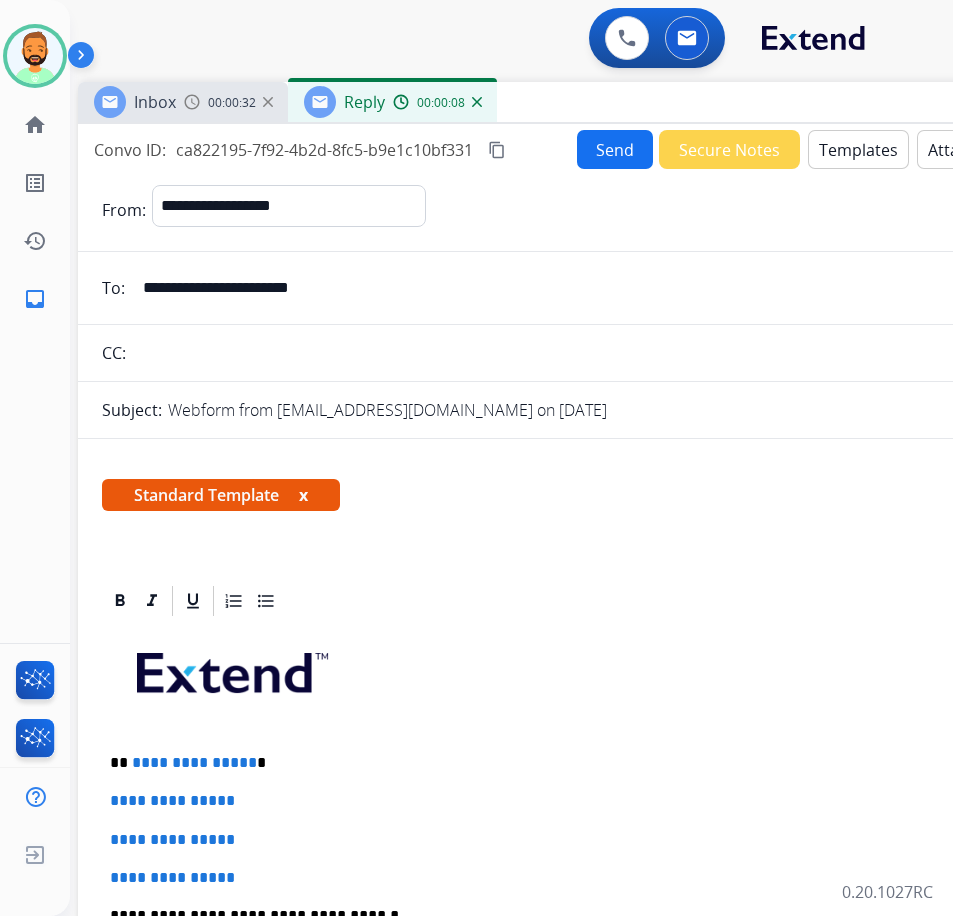 type 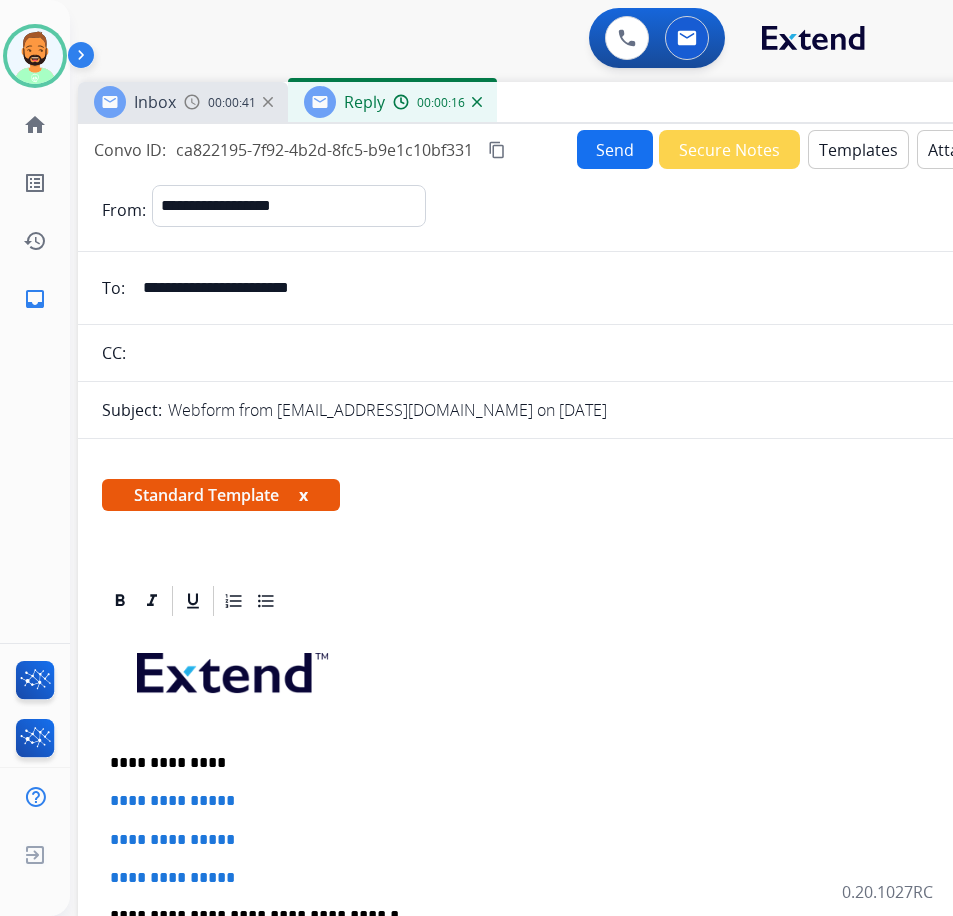scroll, scrollTop: 100, scrollLeft: 0, axis: vertical 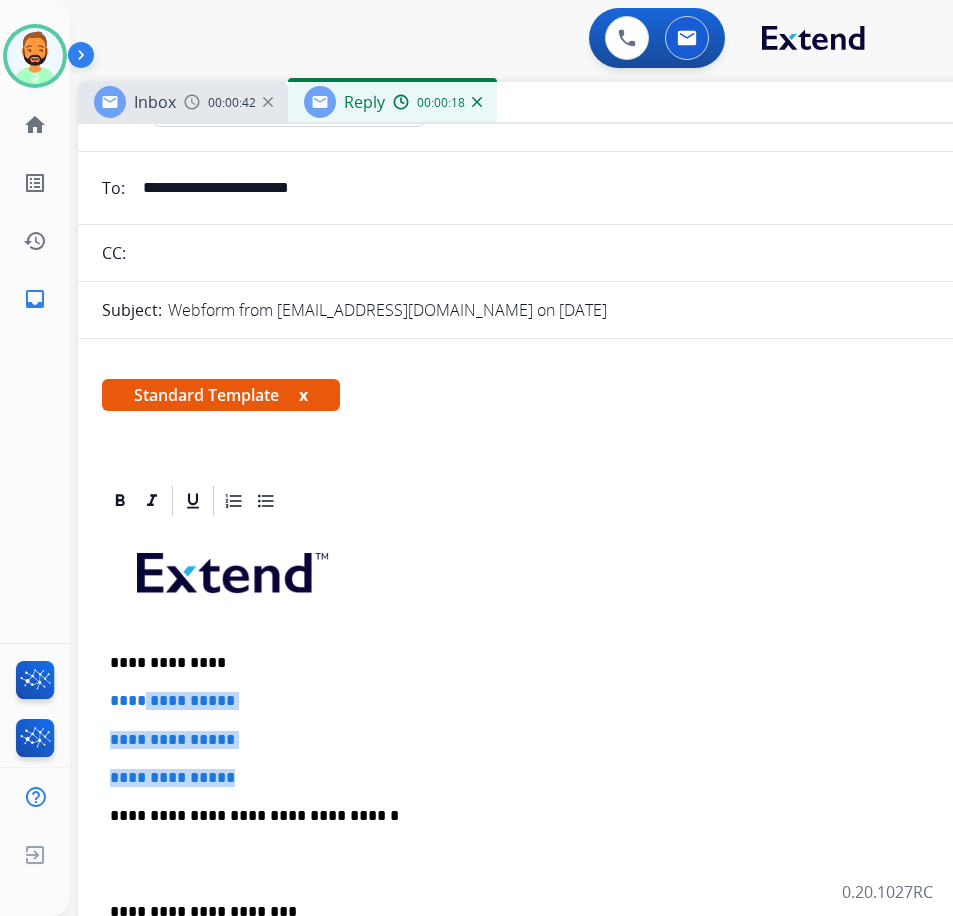 drag, startPoint x: 274, startPoint y: 771, endPoint x: 153, endPoint y: 683, distance: 149.61618 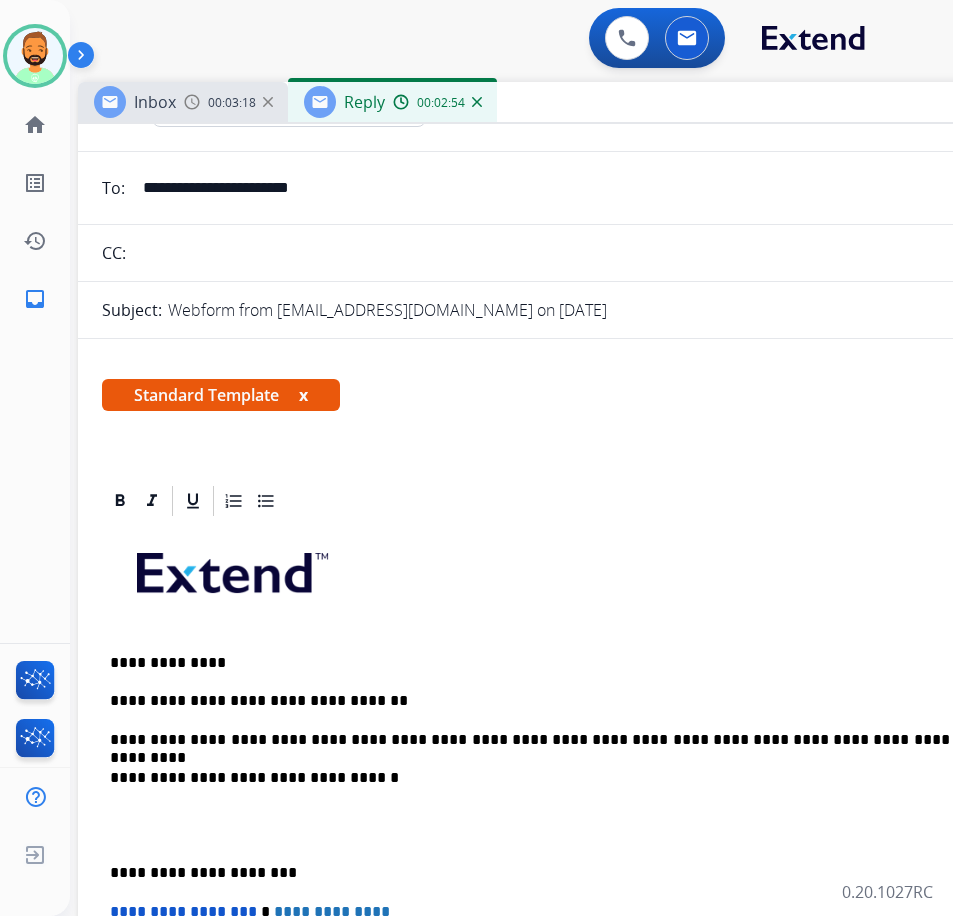 click on "**********" at bounding box center [578, 844] 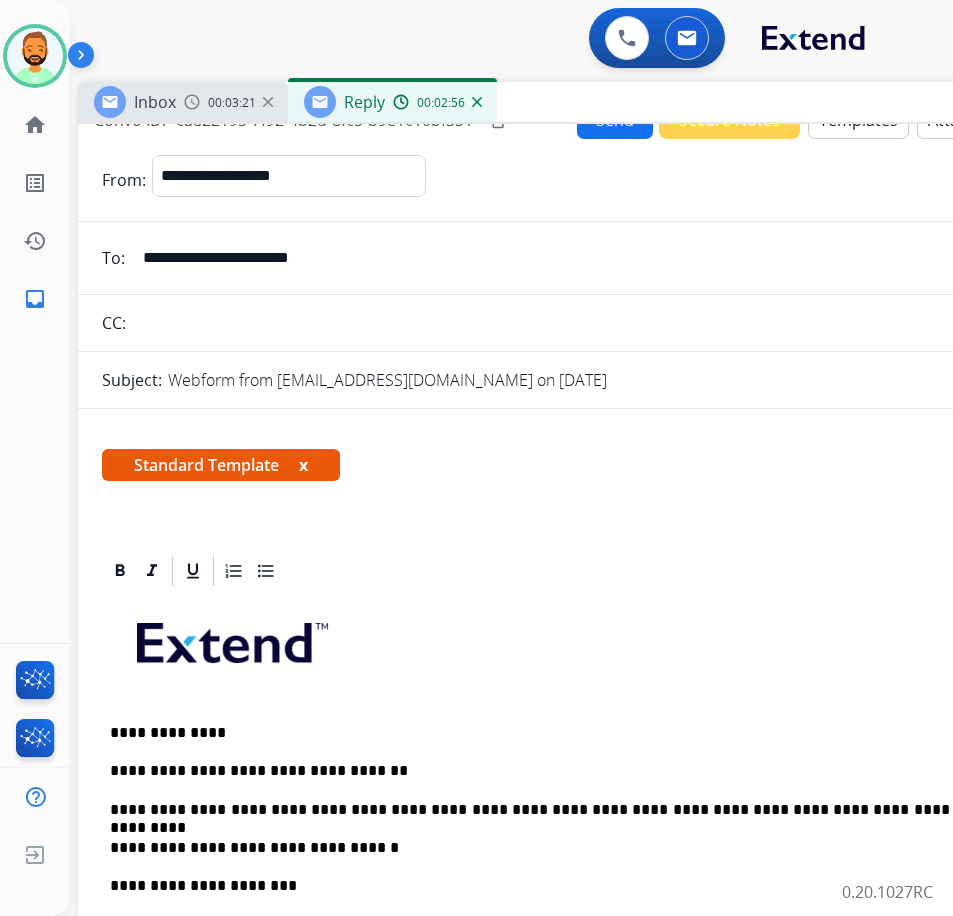 scroll, scrollTop: 0, scrollLeft: 0, axis: both 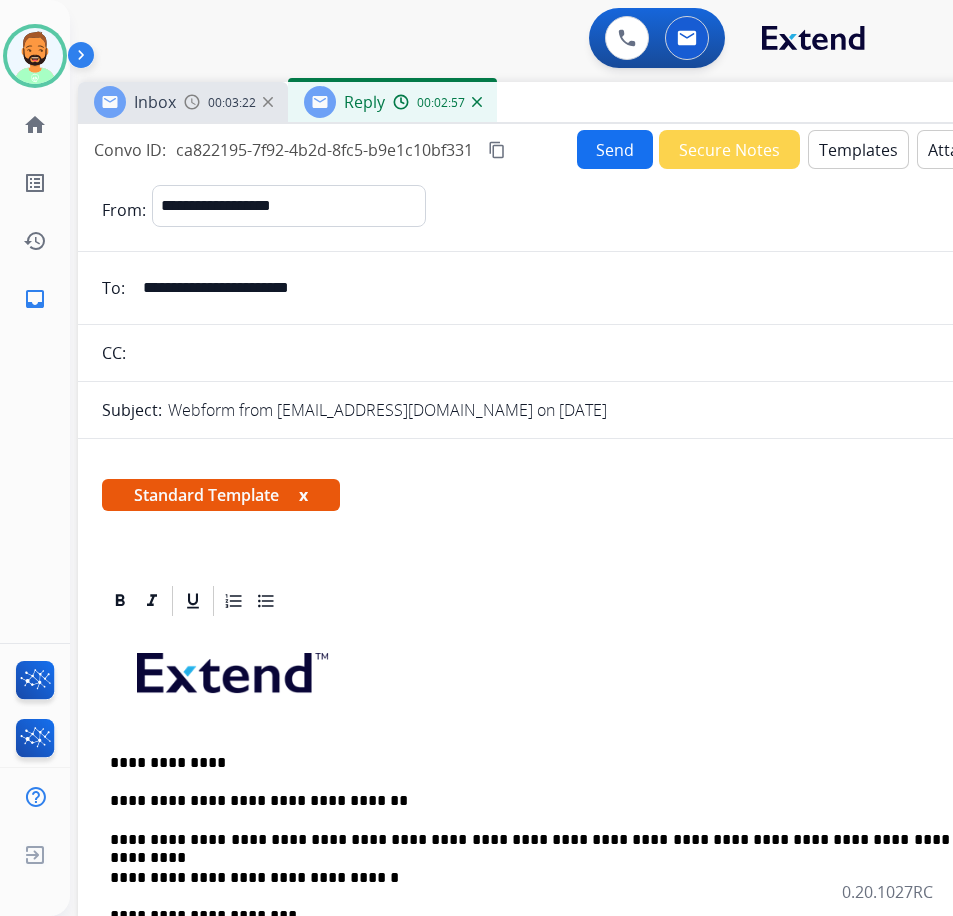click on "Send" at bounding box center [615, 149] 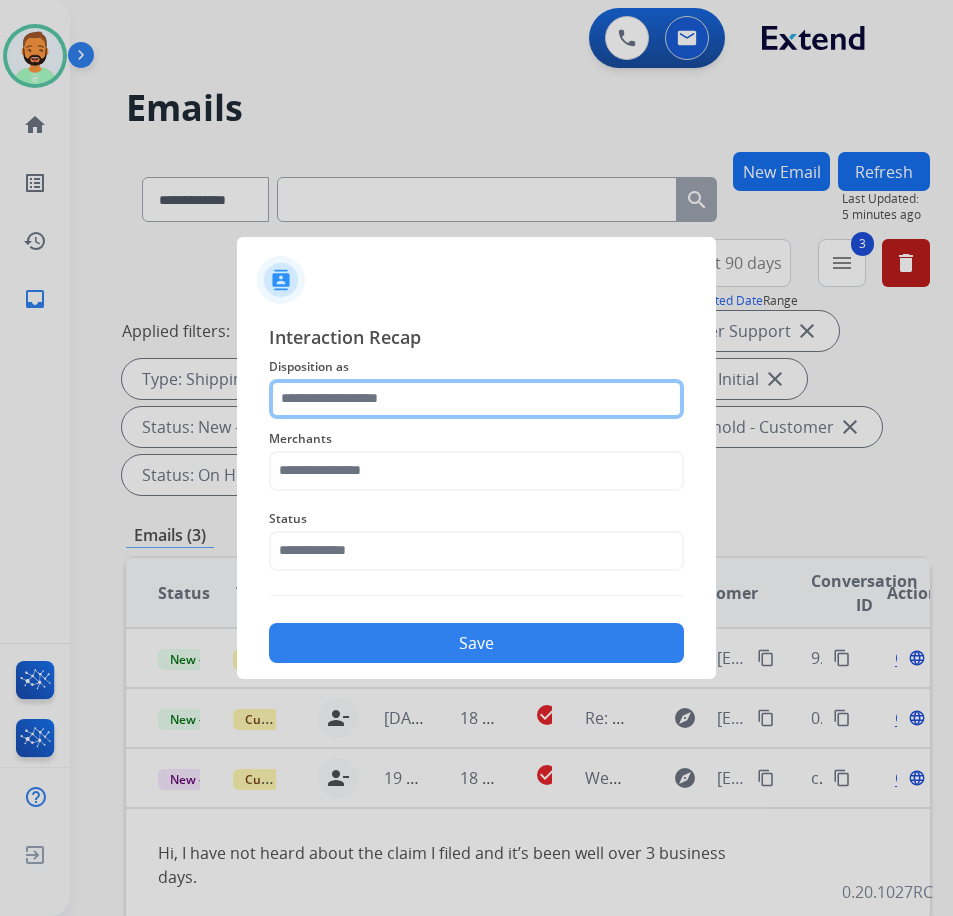 click 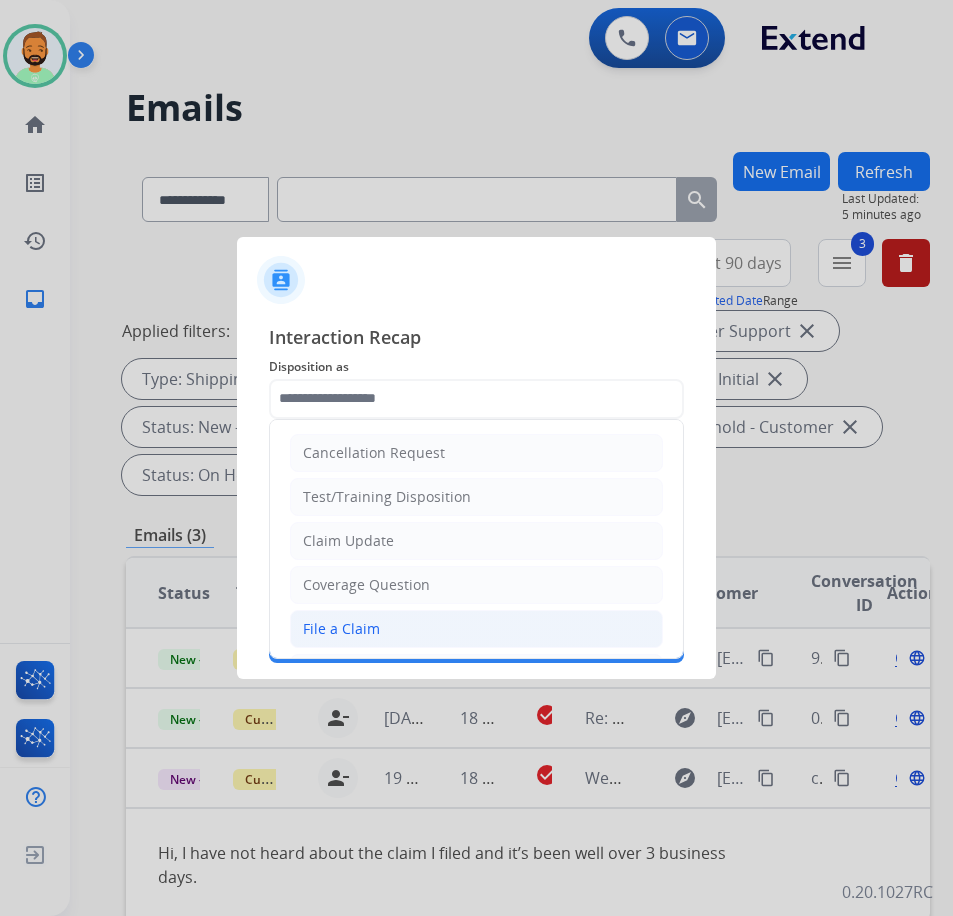 click on "File a Claim" 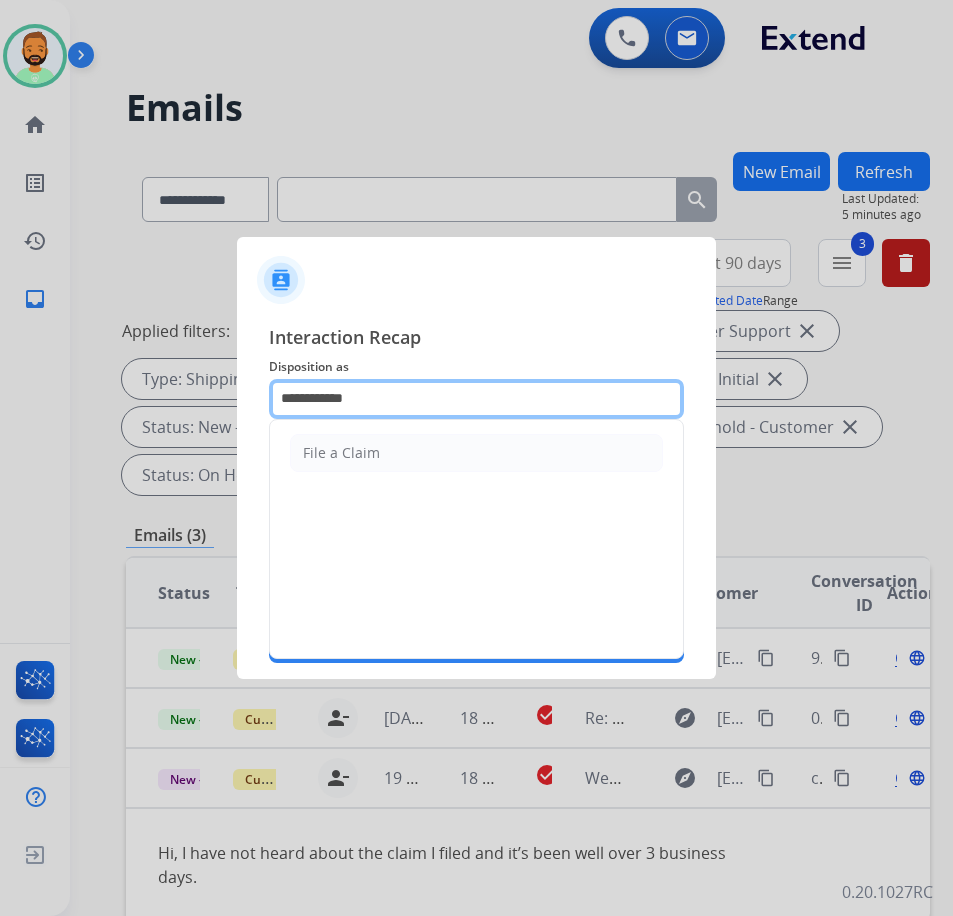 drag, startPoint x: 368, startPoint y: 398, endPoint x: 32, endPoint y: 394, distance: 336.0238 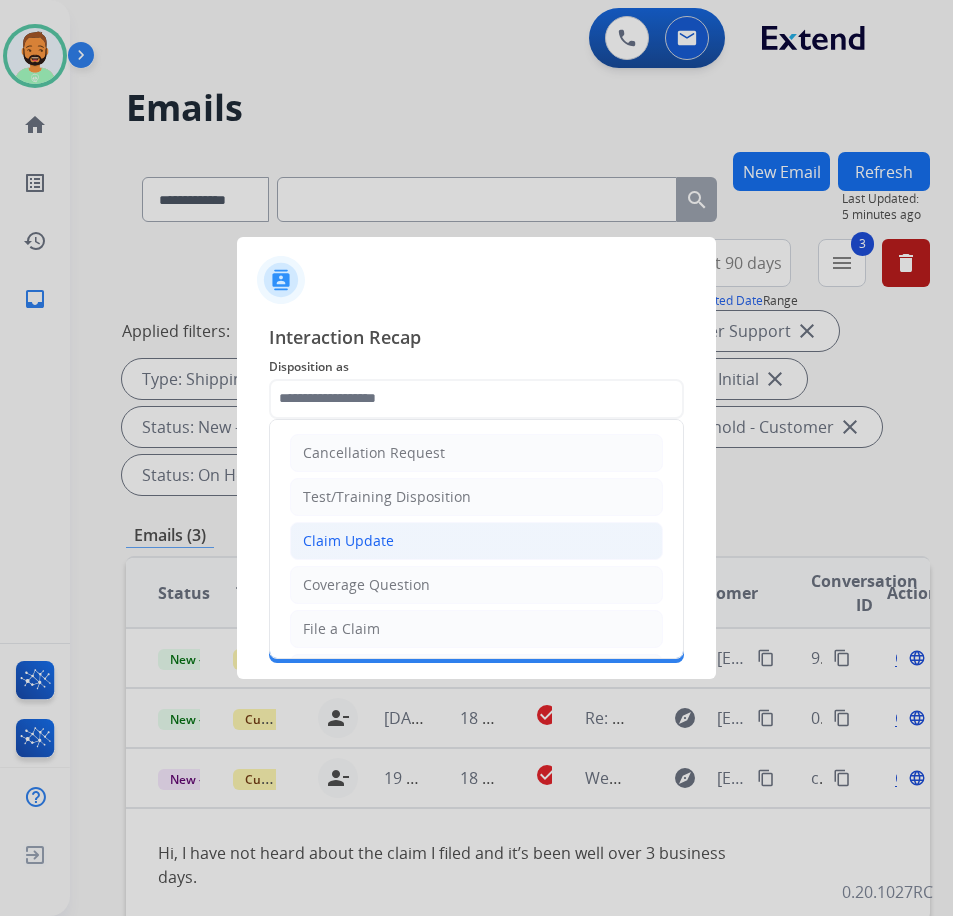 click on "Claim Update" 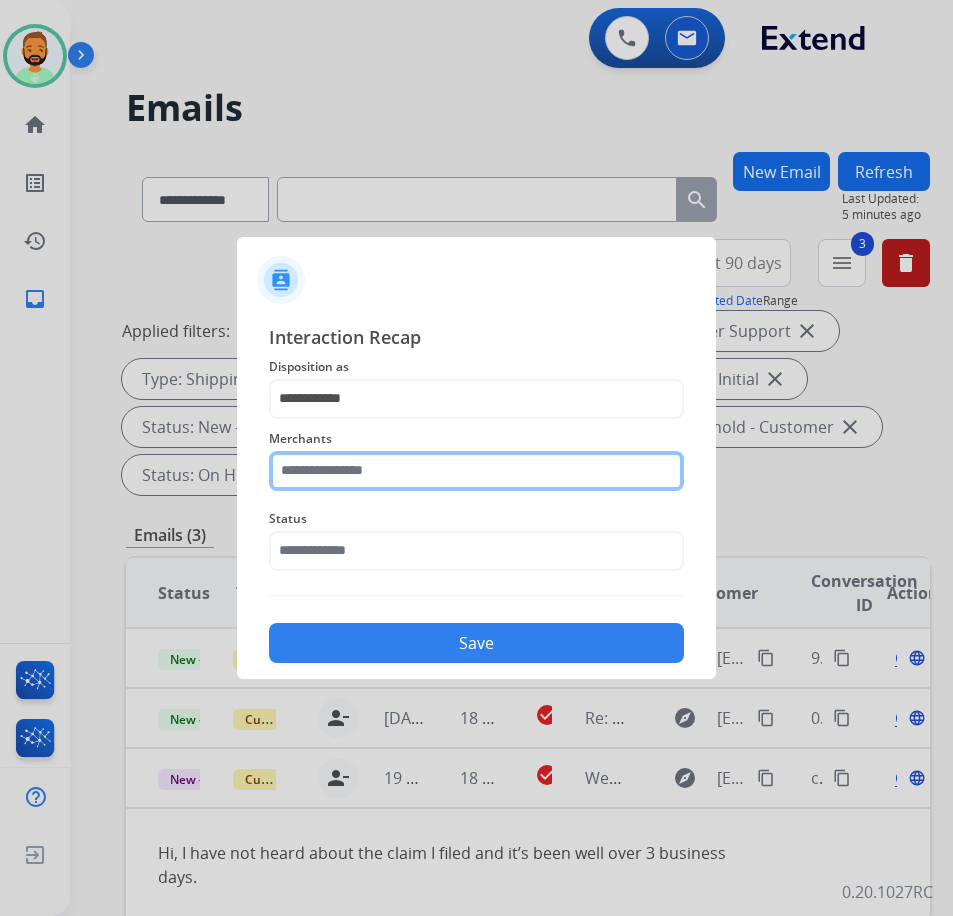 click 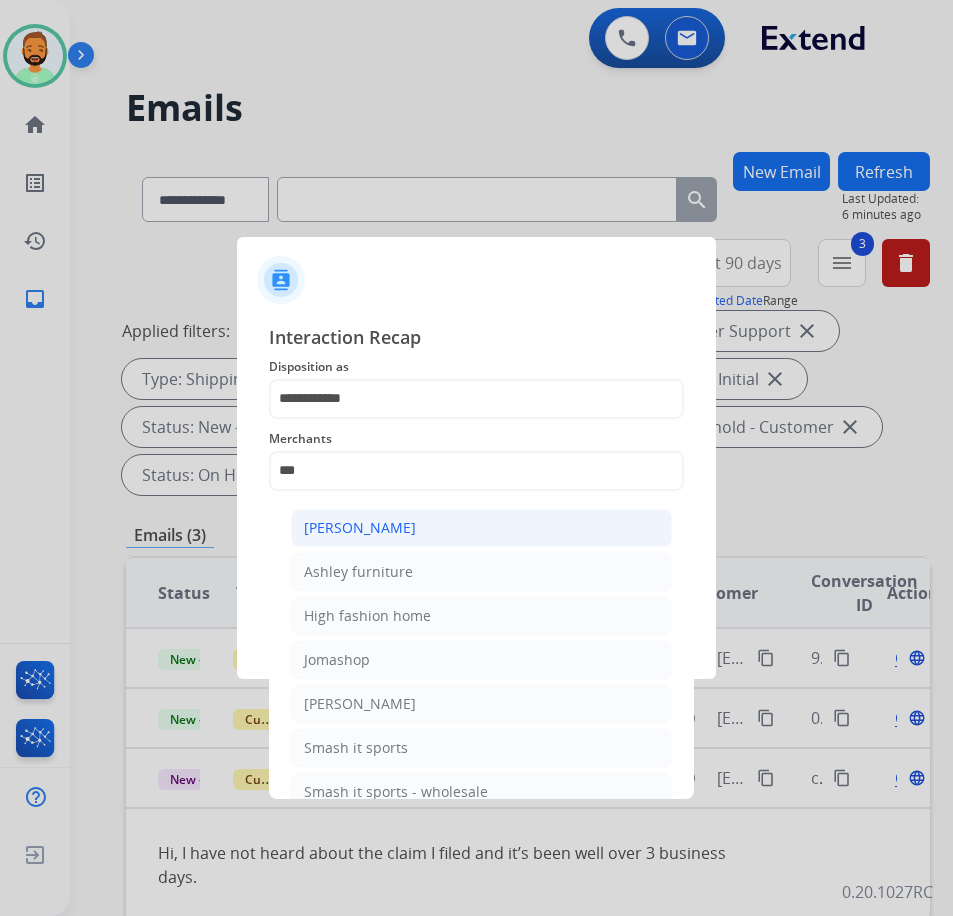 click on "[PERSON_NAME]" 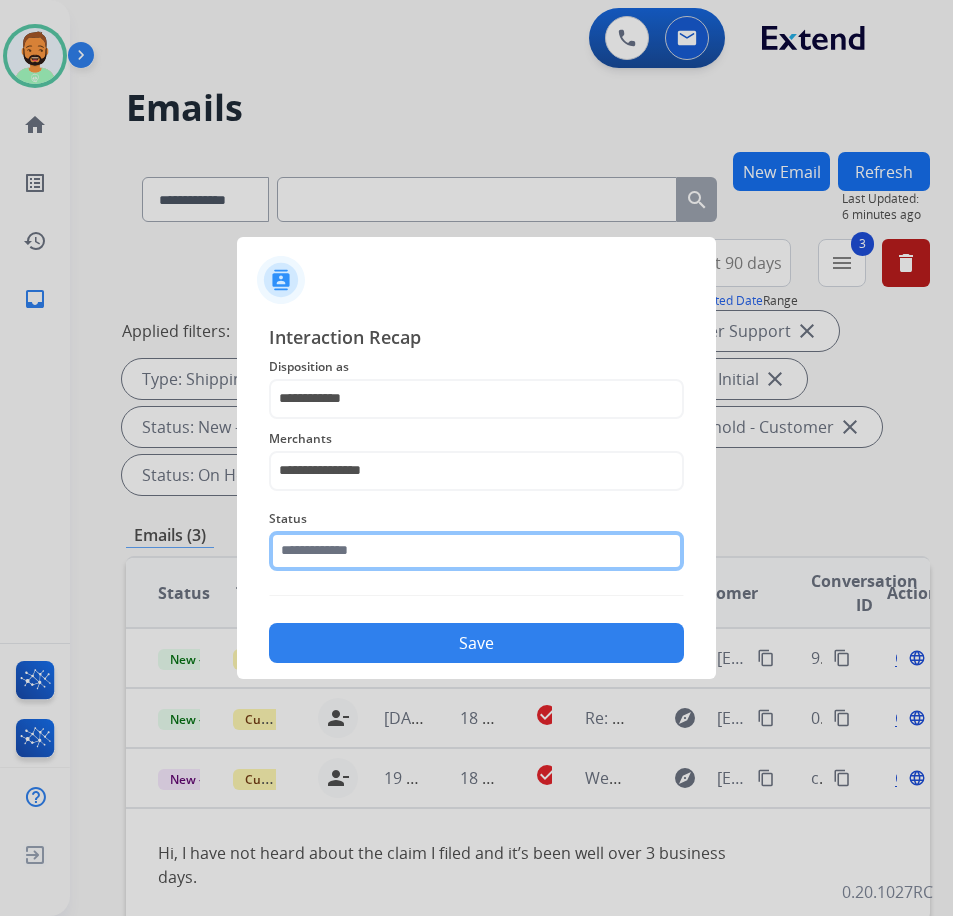 click 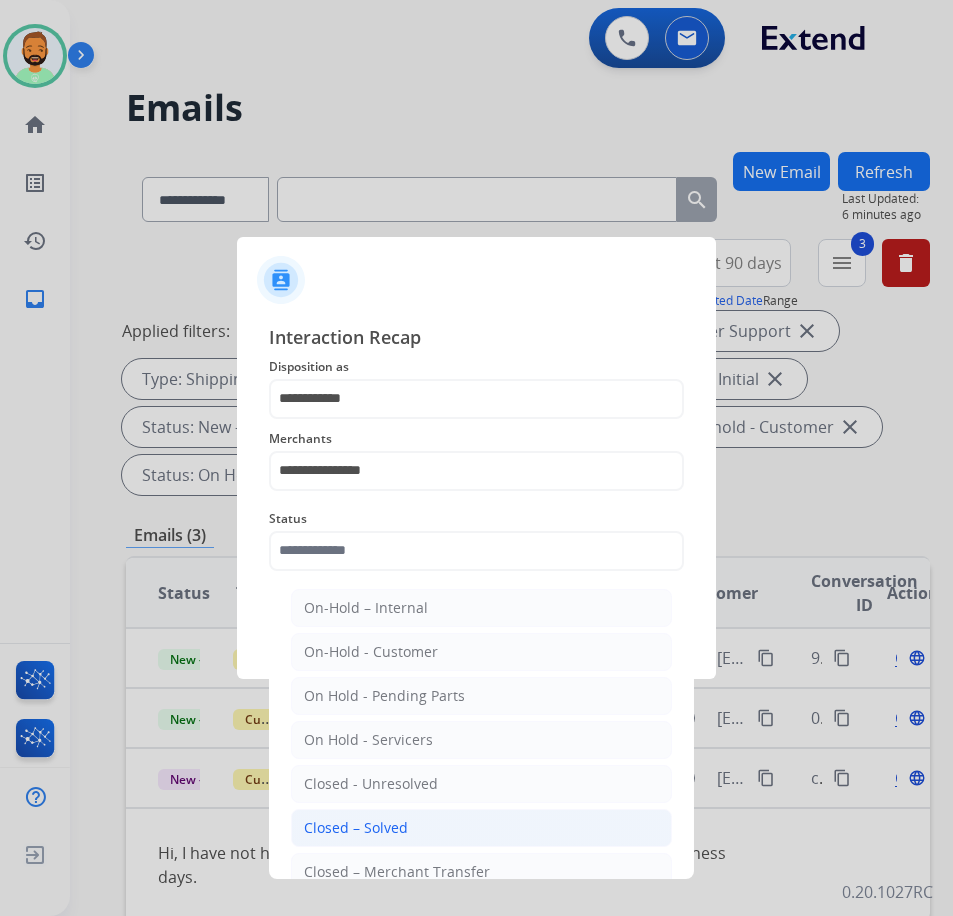 click on "Closed – Solved" 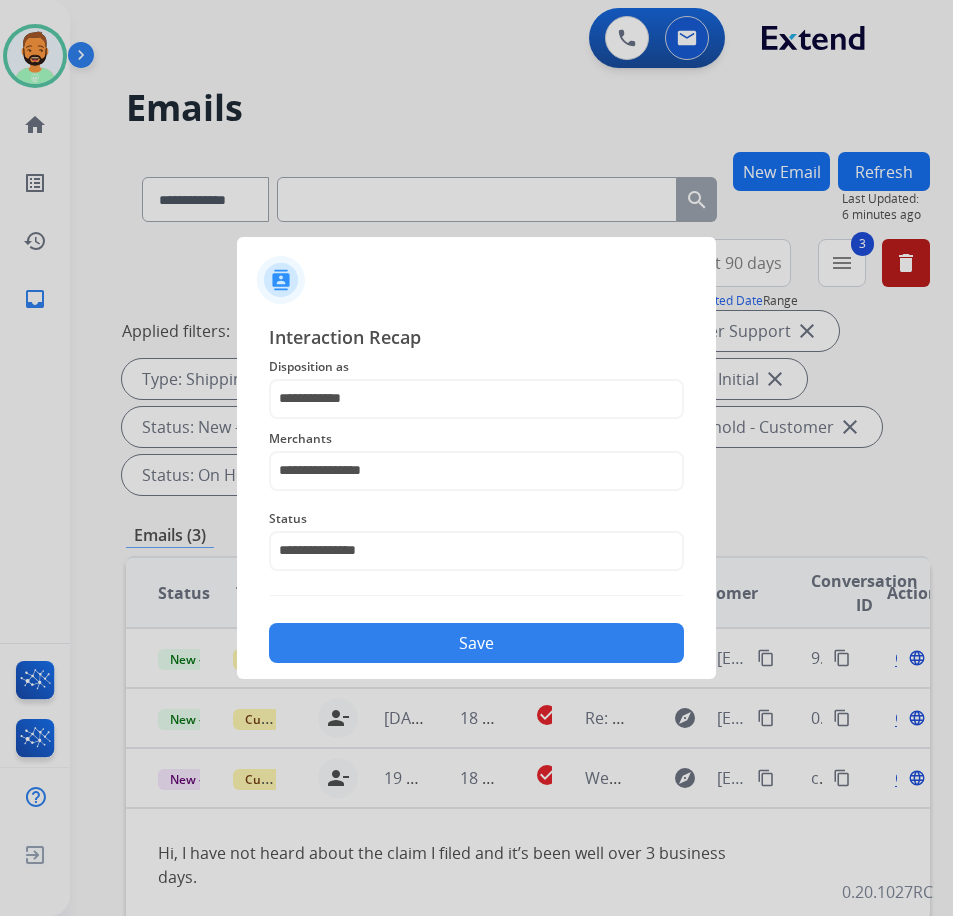 click on "Save" 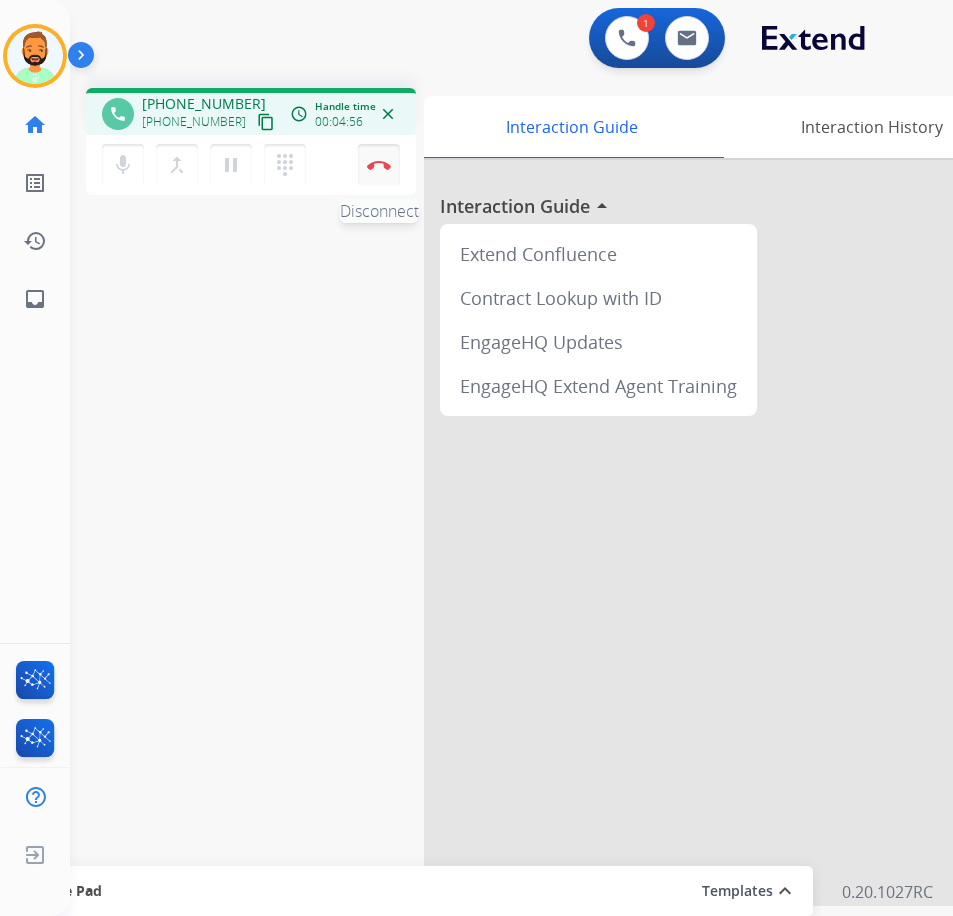 click on "Disconnect" at bounding box center [379, 165] 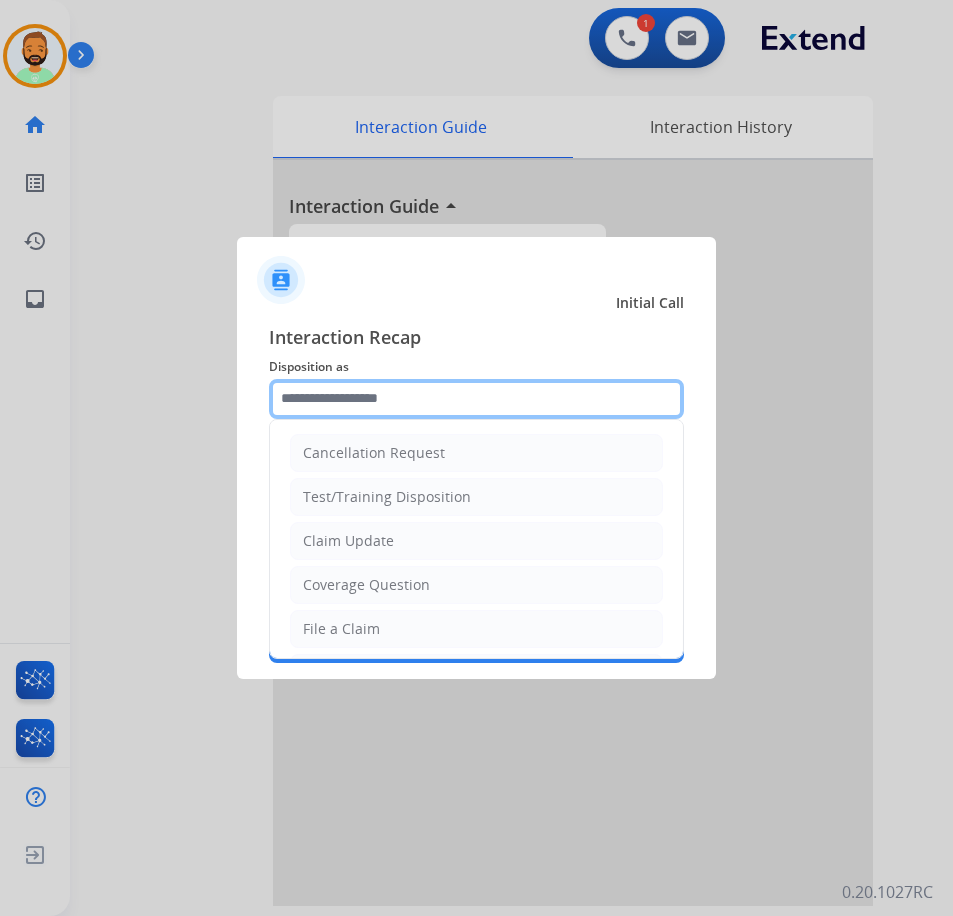 click 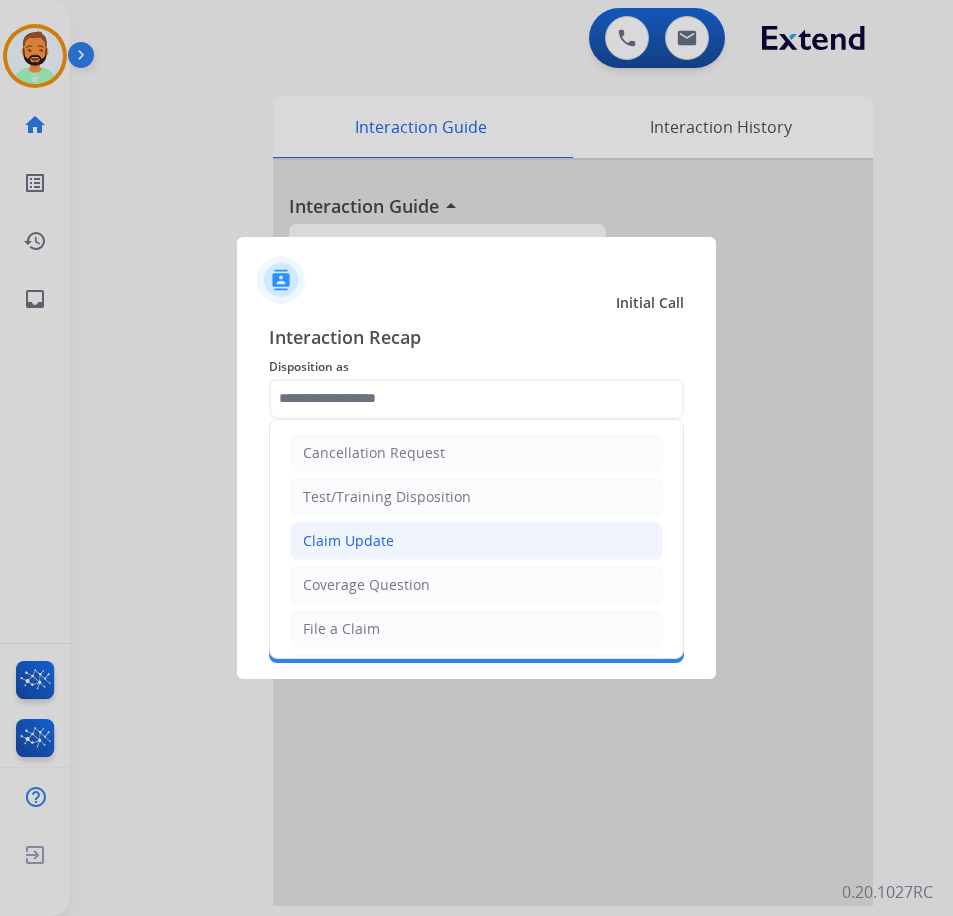 click on "Claim Update" 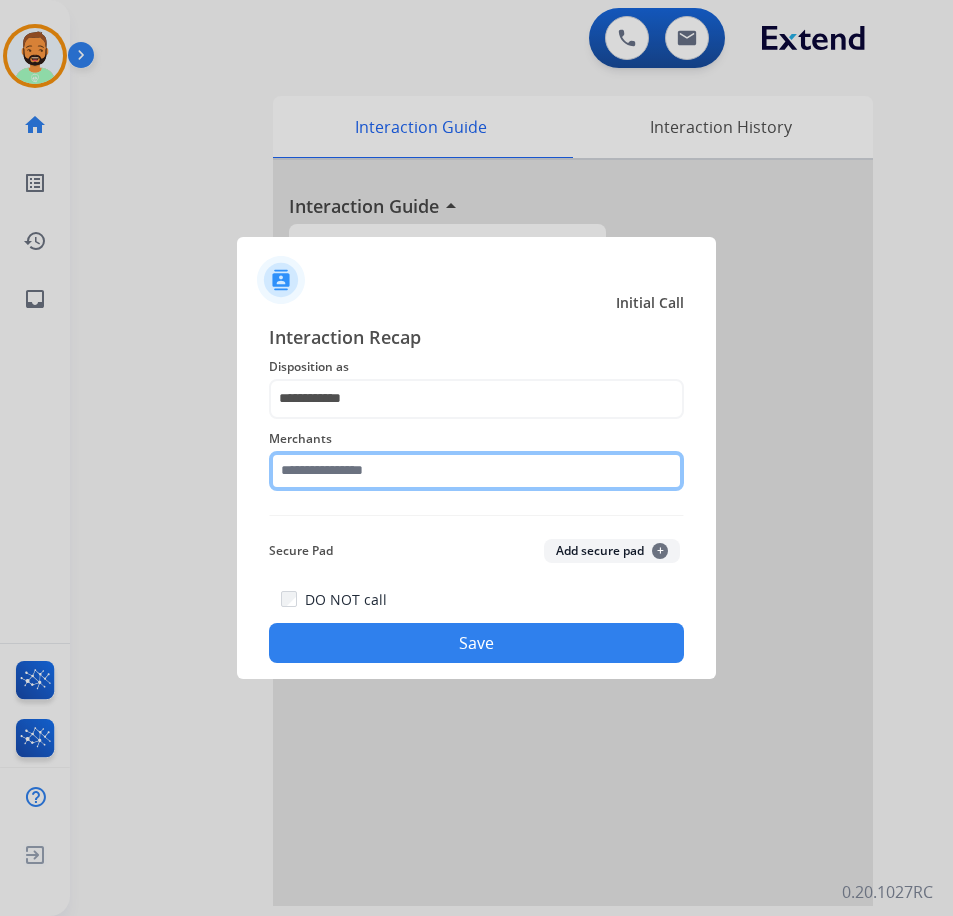 click 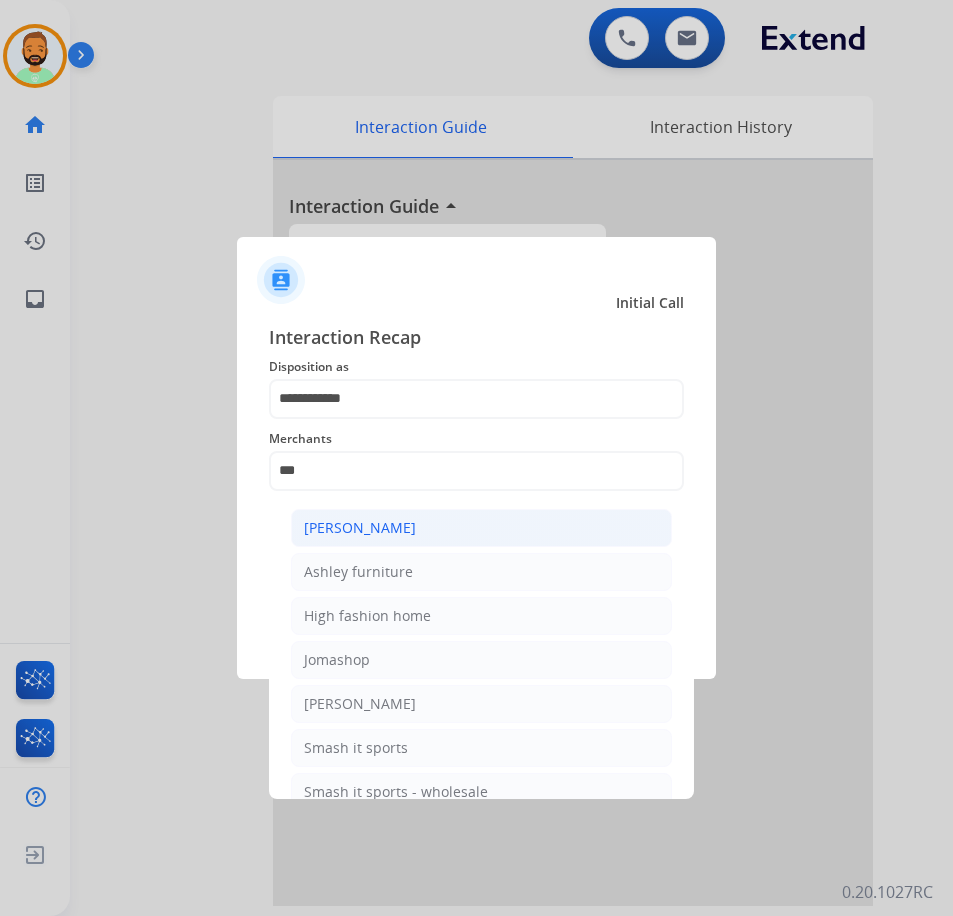 click on "[PERSON_NAME]" 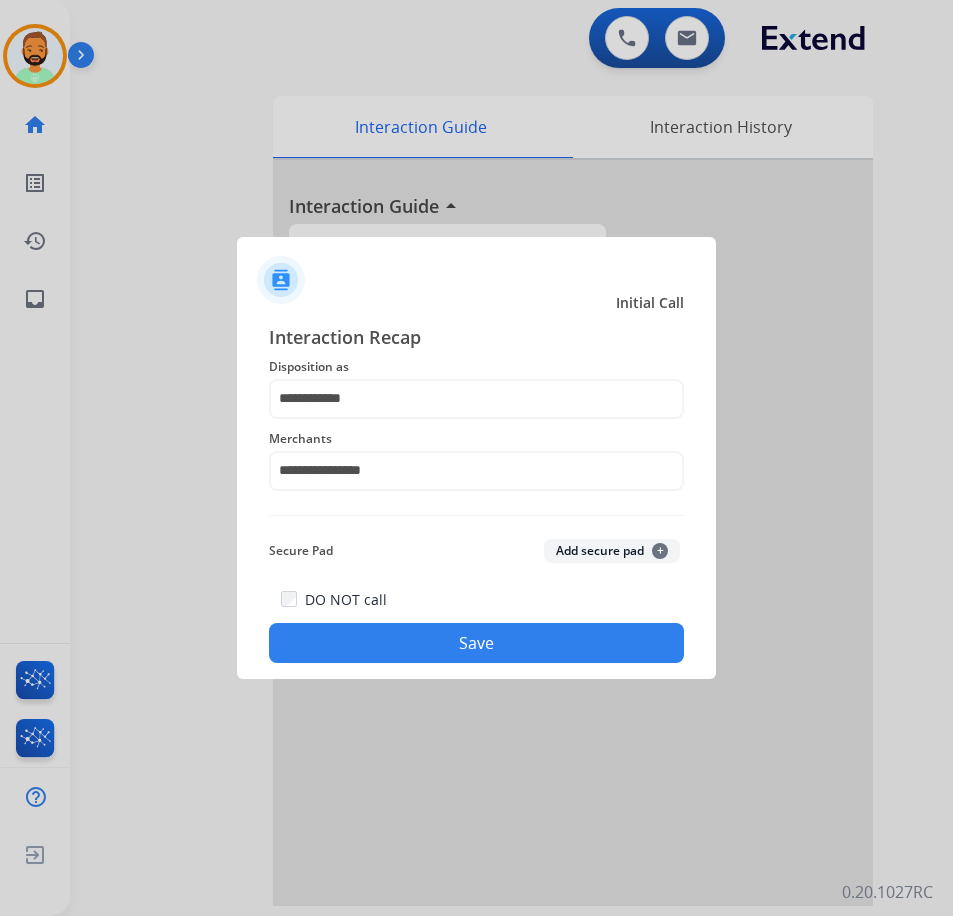 click on "Save" 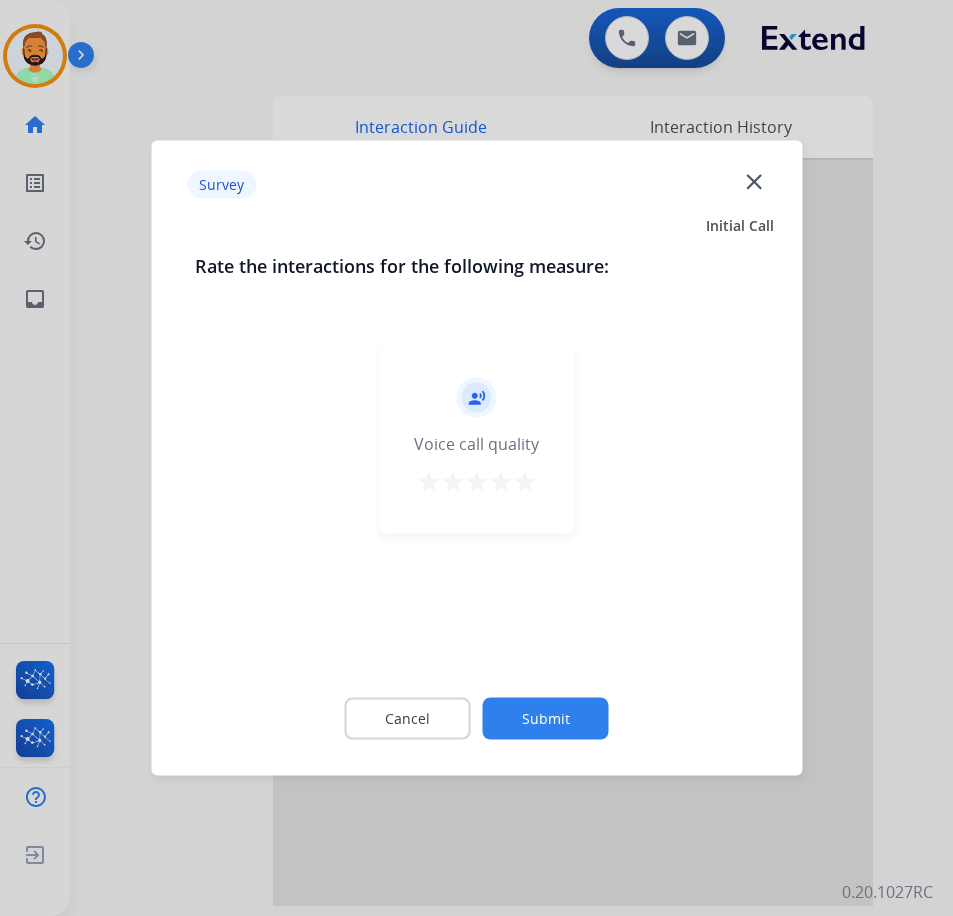 click on "Submit" 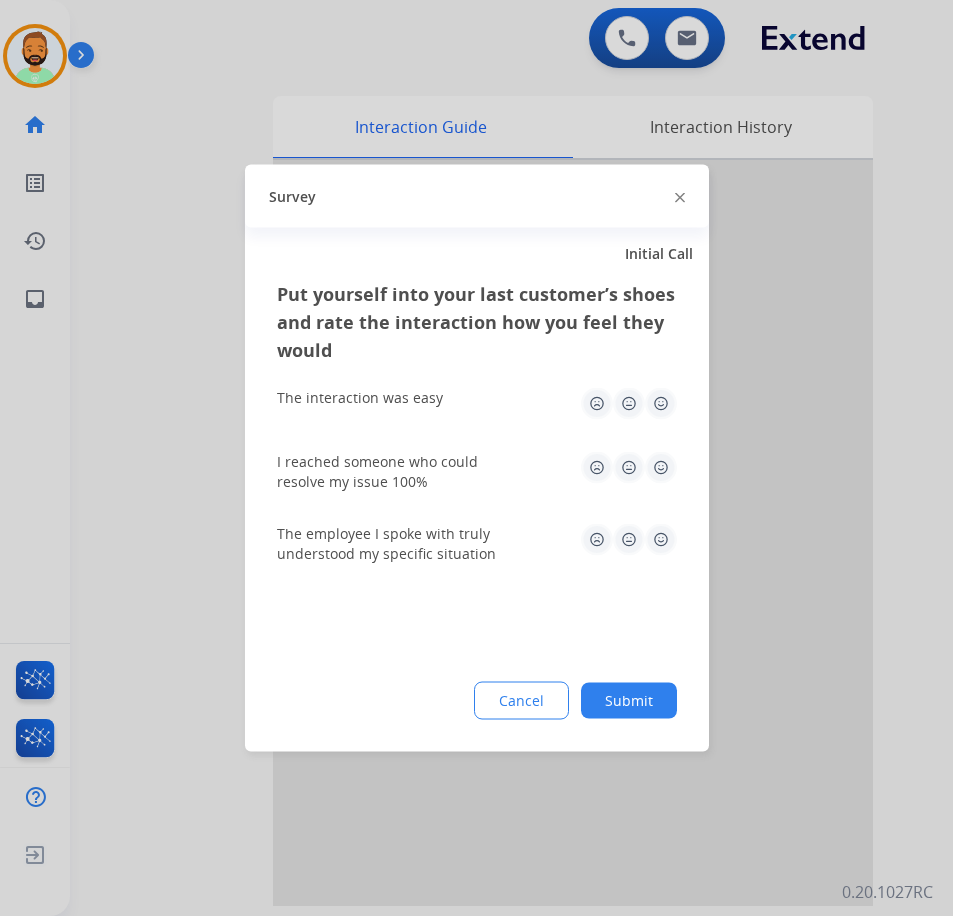 click on "Submit" 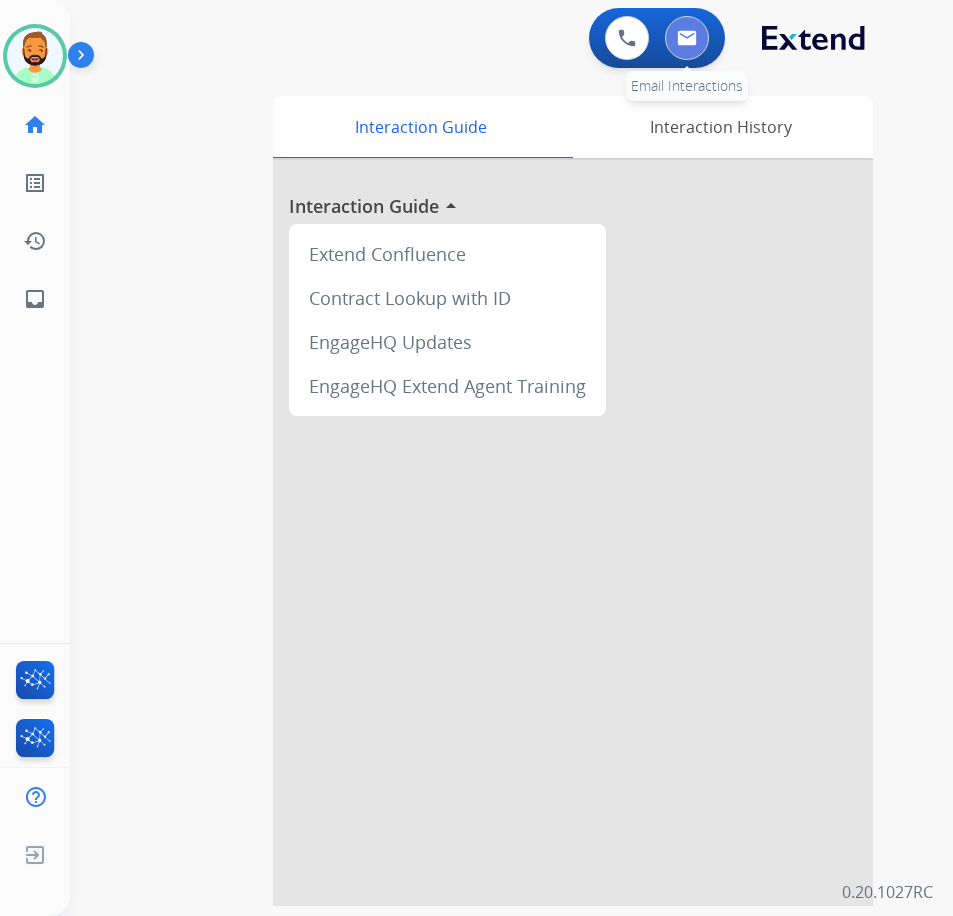 click at bounding box center (687, 38) 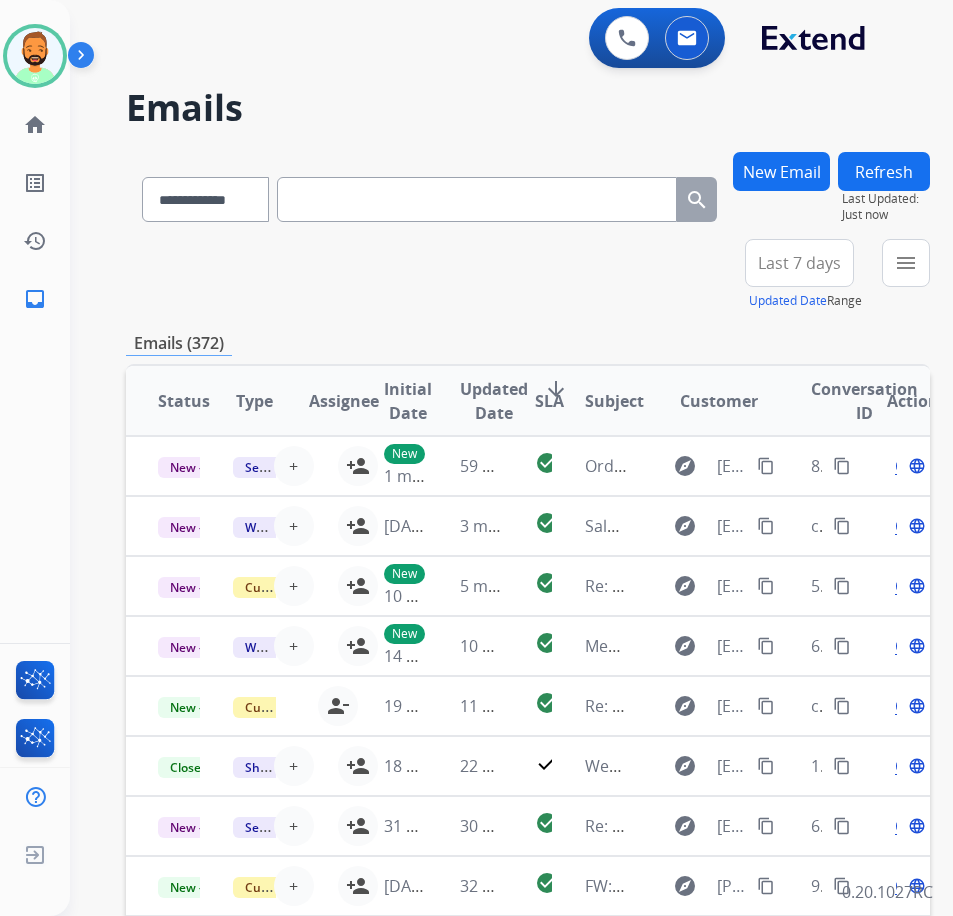 click on "Last 7 days" at bounding box center (799, 263) 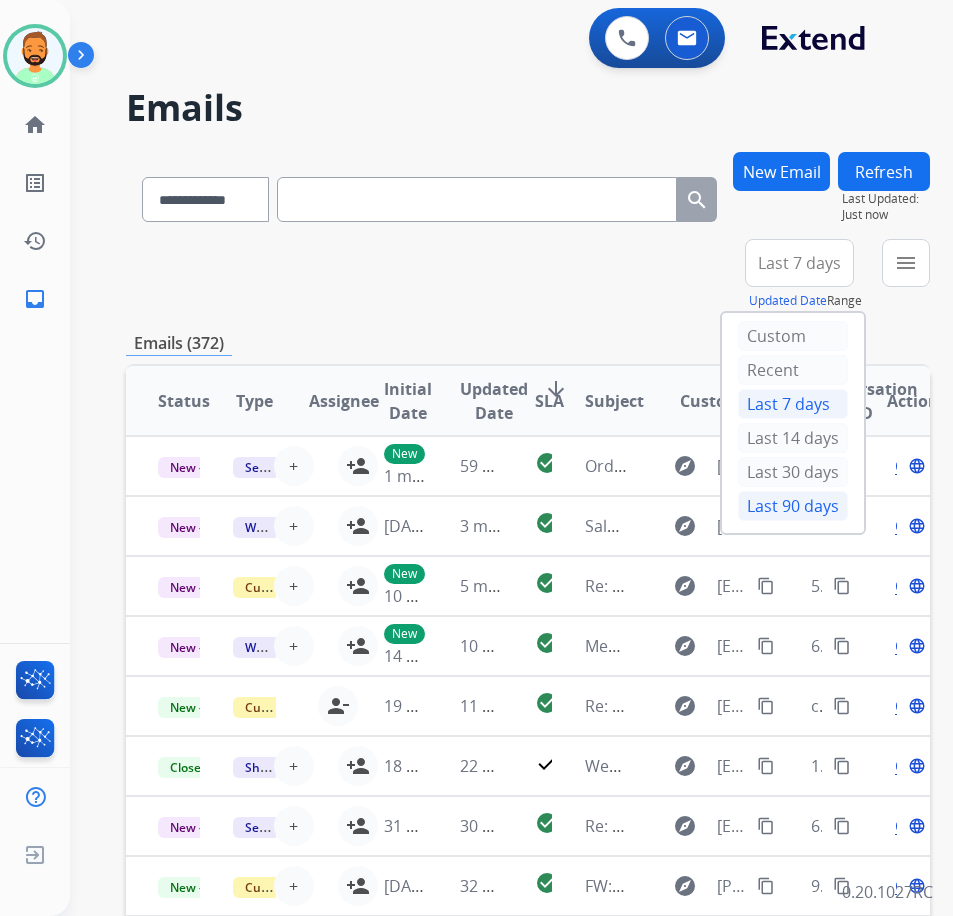click on "Last 90 days" at bounding box center [793, 506] 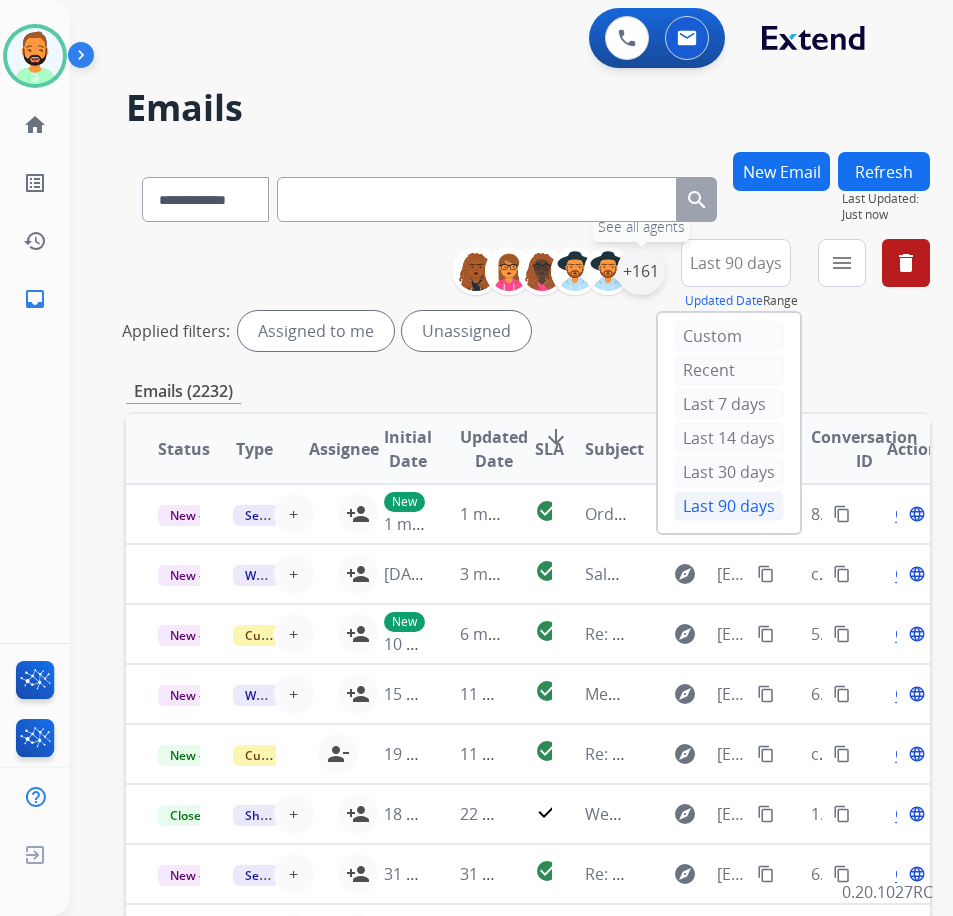 click on "+161" at bounding box center (641, 271) 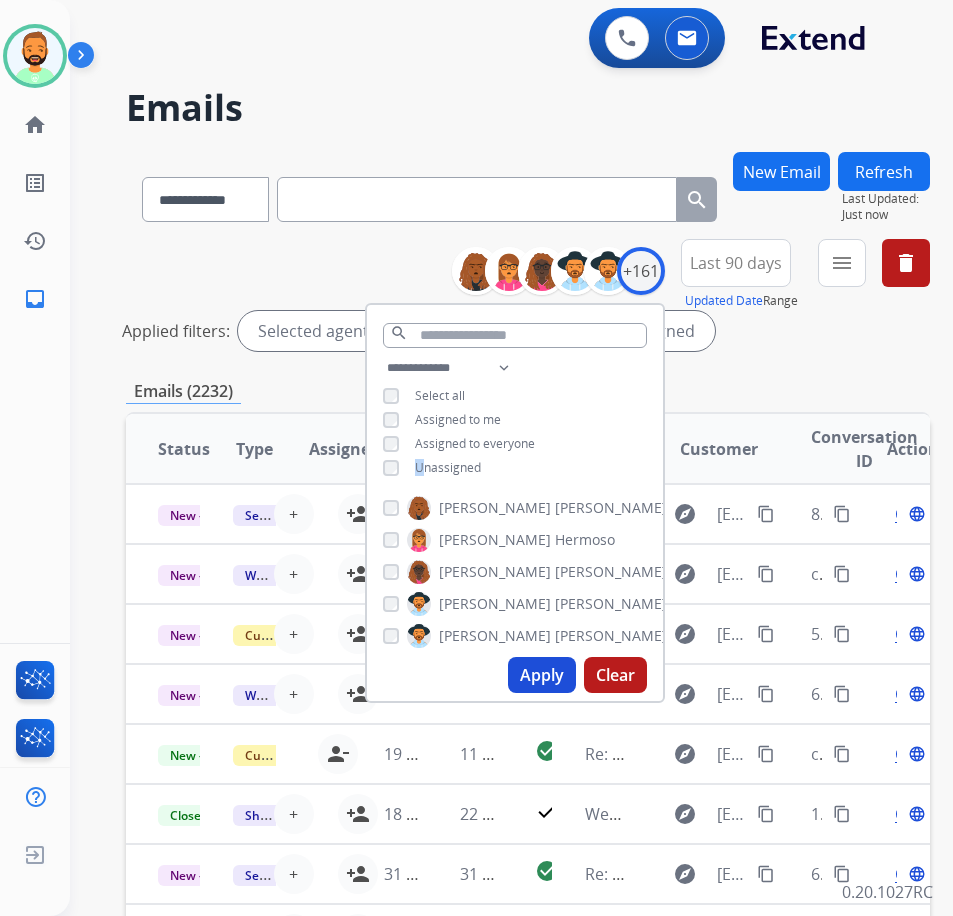 drag, startPoint x: 442, startPoint y: 460, endPoint x: 463, endPoint y: 463, distance: 21.213203 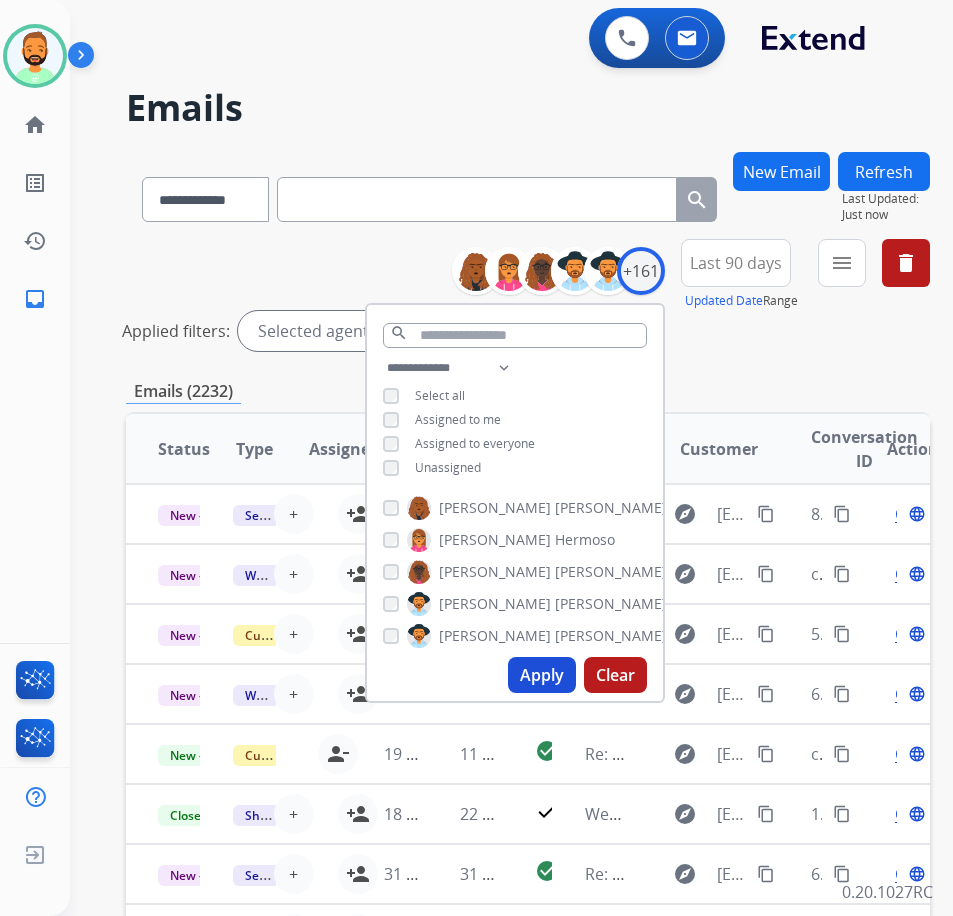 click on "**********" at bounding box center [515, 420] 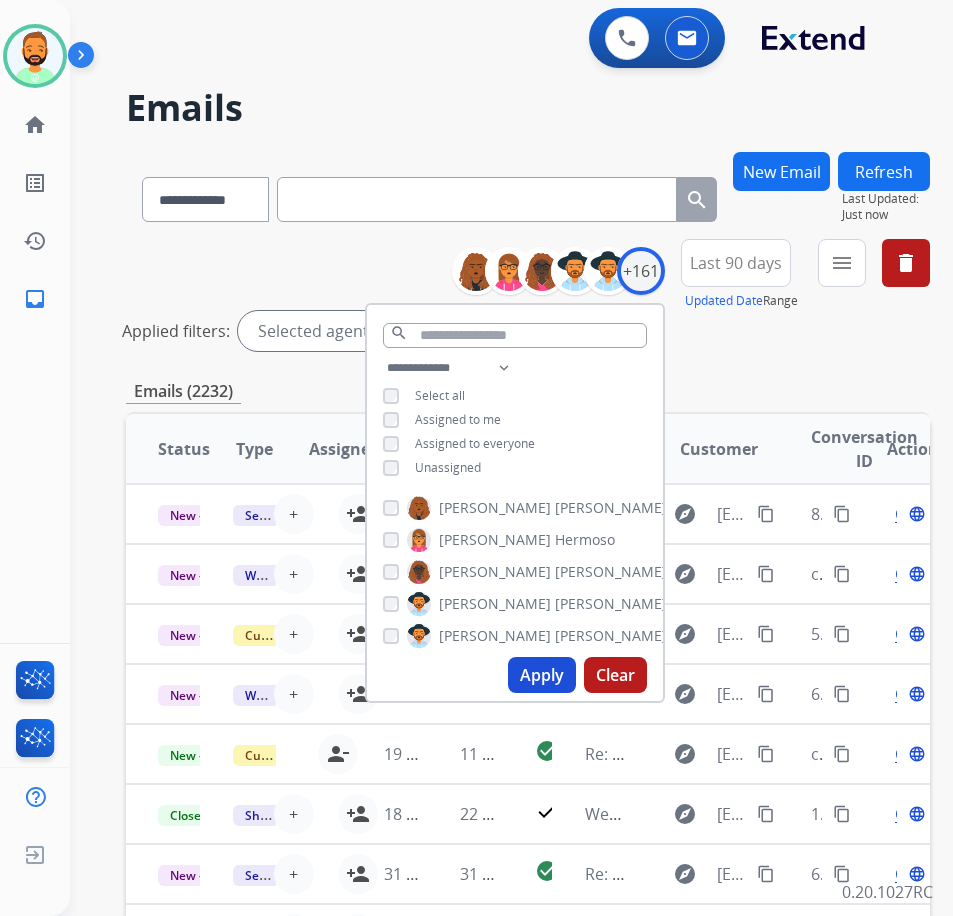 click on "Apply" at bounding box center [542, 675] 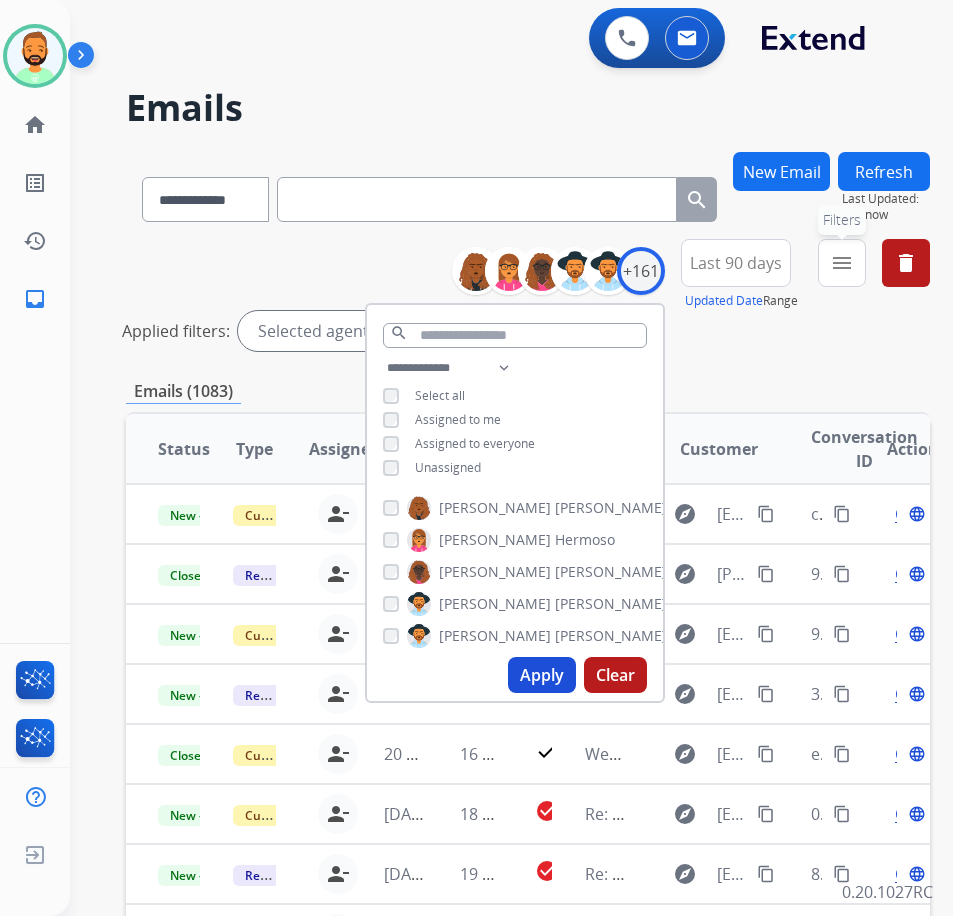 click on "menu" at bounding box center [842, 263] 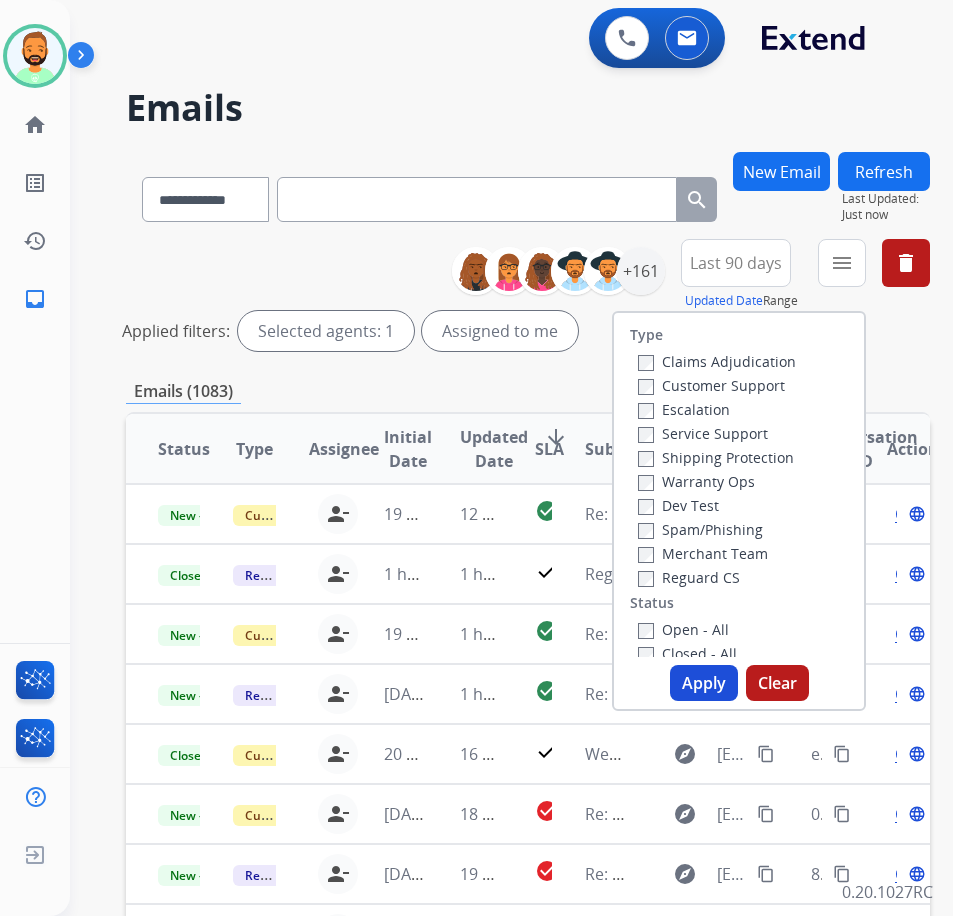 click on "Customer Support" at bounding box center [711, 385] 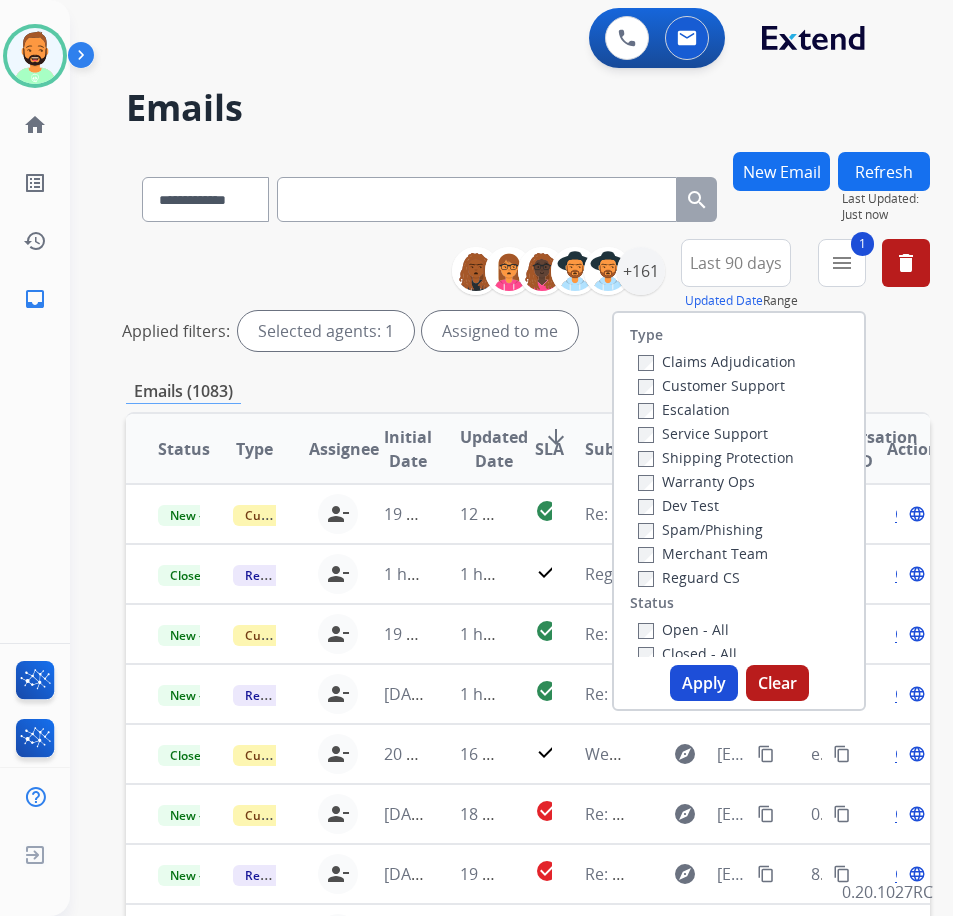 click on "Shipping Protection" at bounding box center (716, 457) 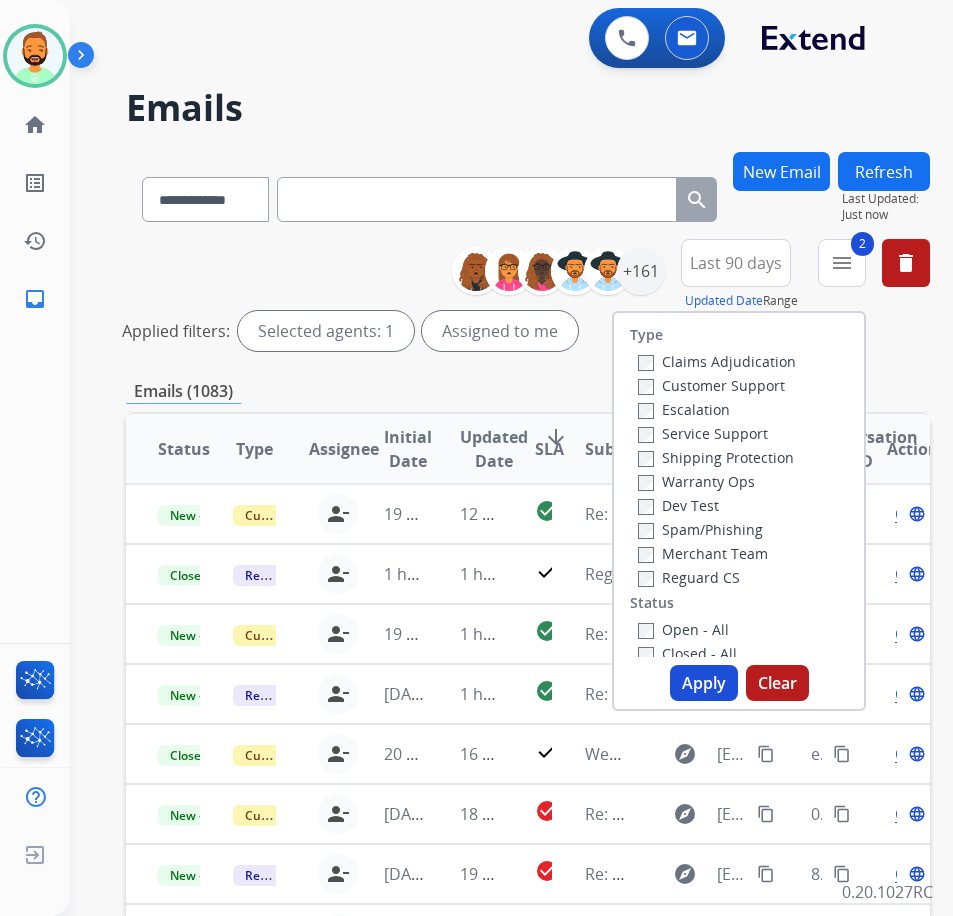 click on "Open - All" at bounding box center [683, 629] 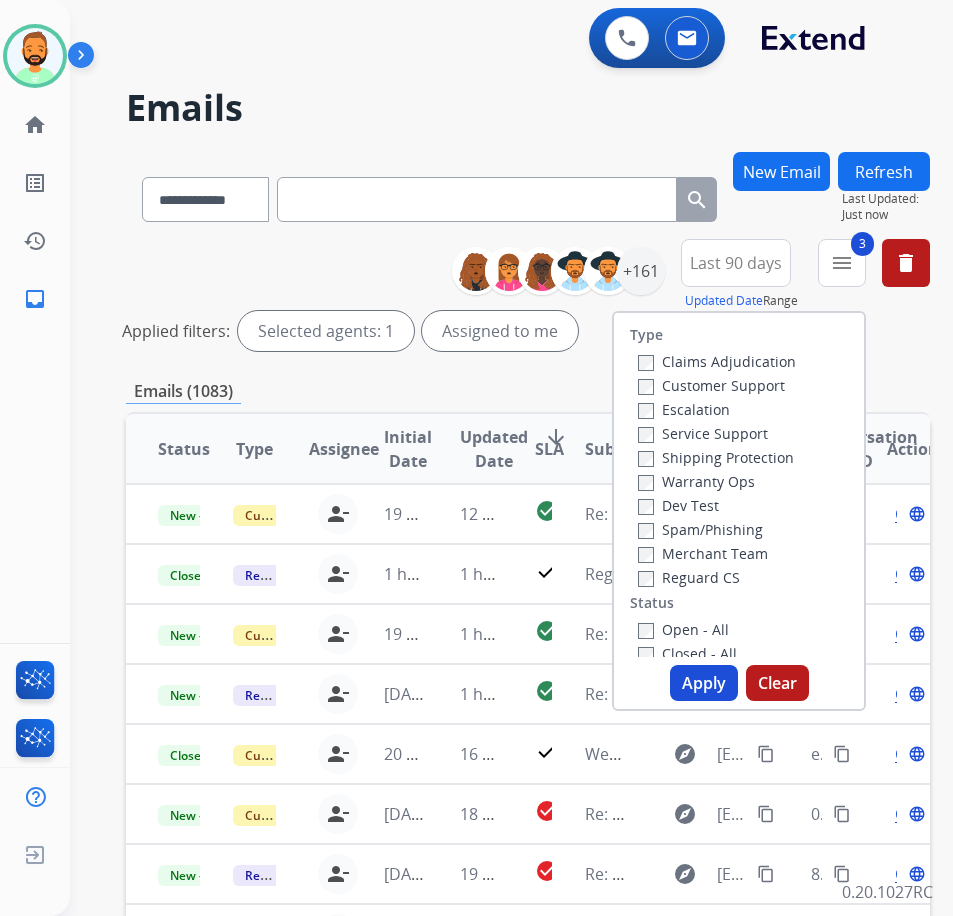 click on "Apply" at bounding box center [704, 683] 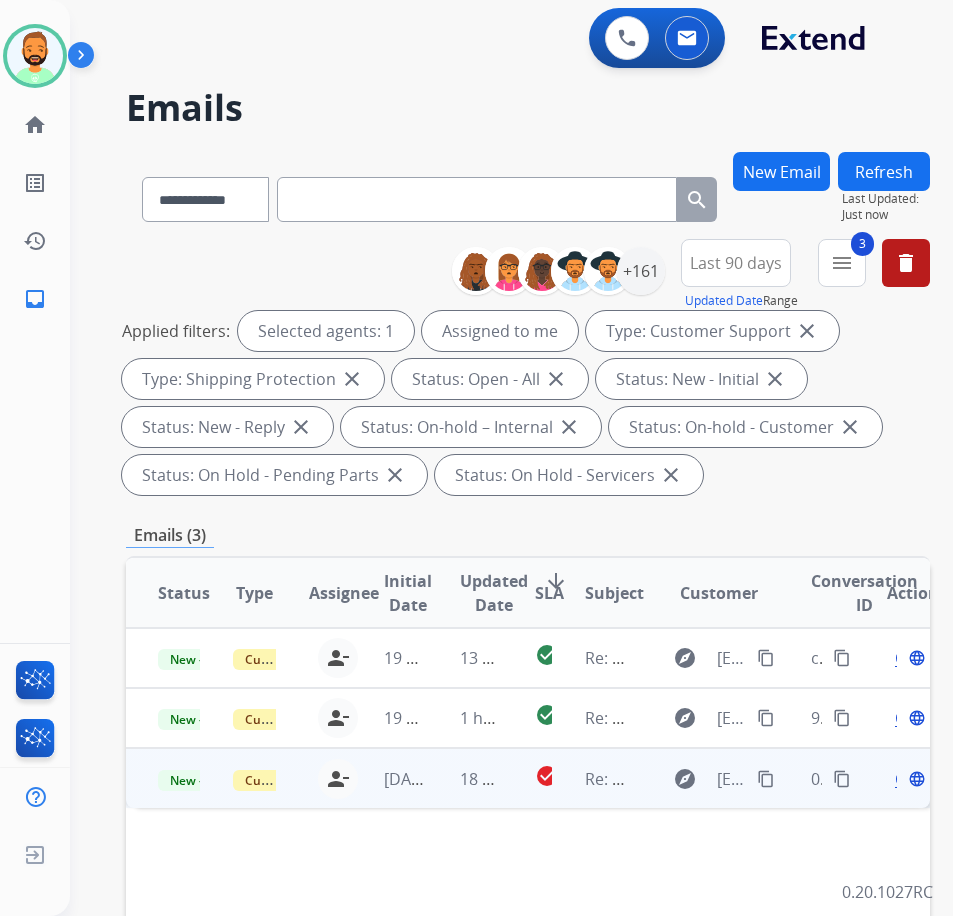 click on "18 hours ago" at bounding box center (465, 778) 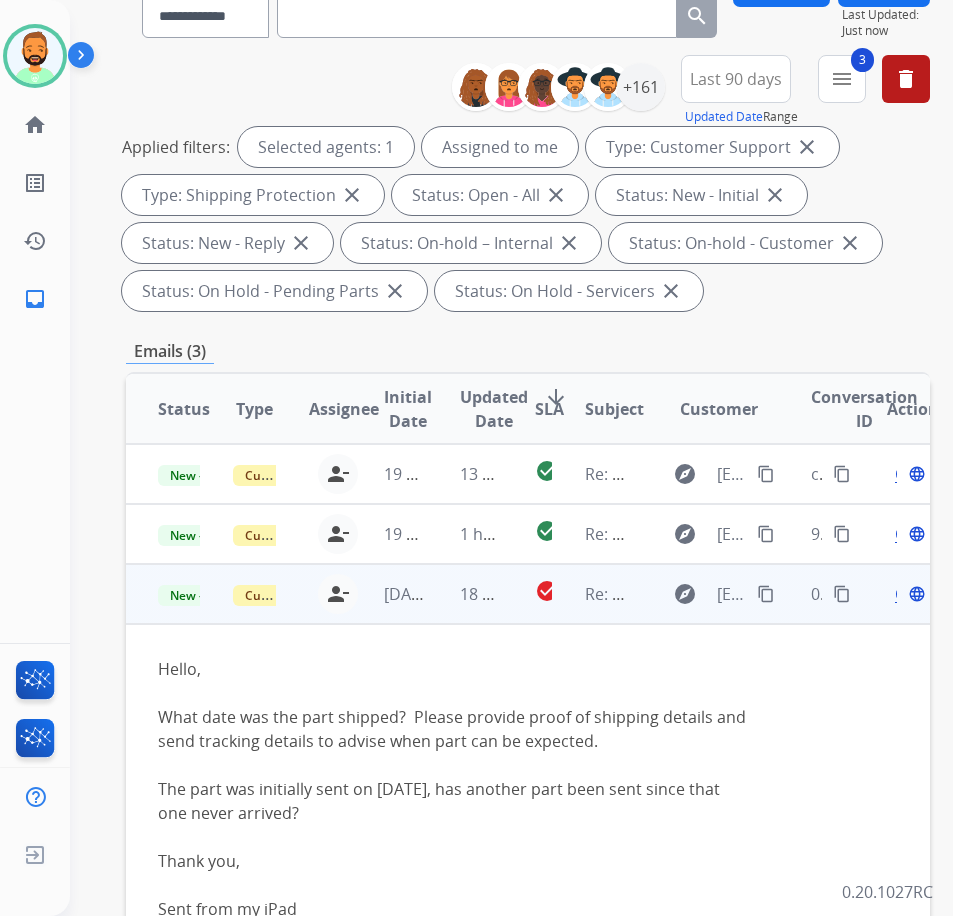 scroll, scrollTop: 200, scrollLeft: 0, axis: vertical 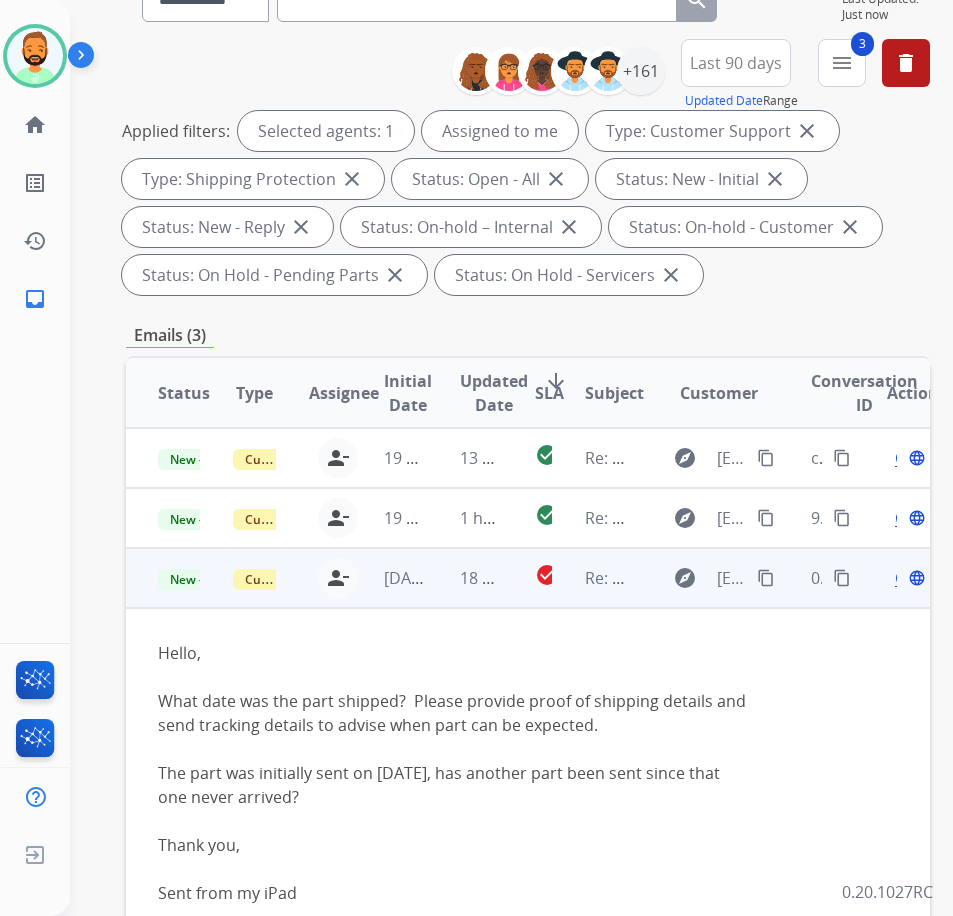 click on "content_copy" at bounding box center (766, 578) 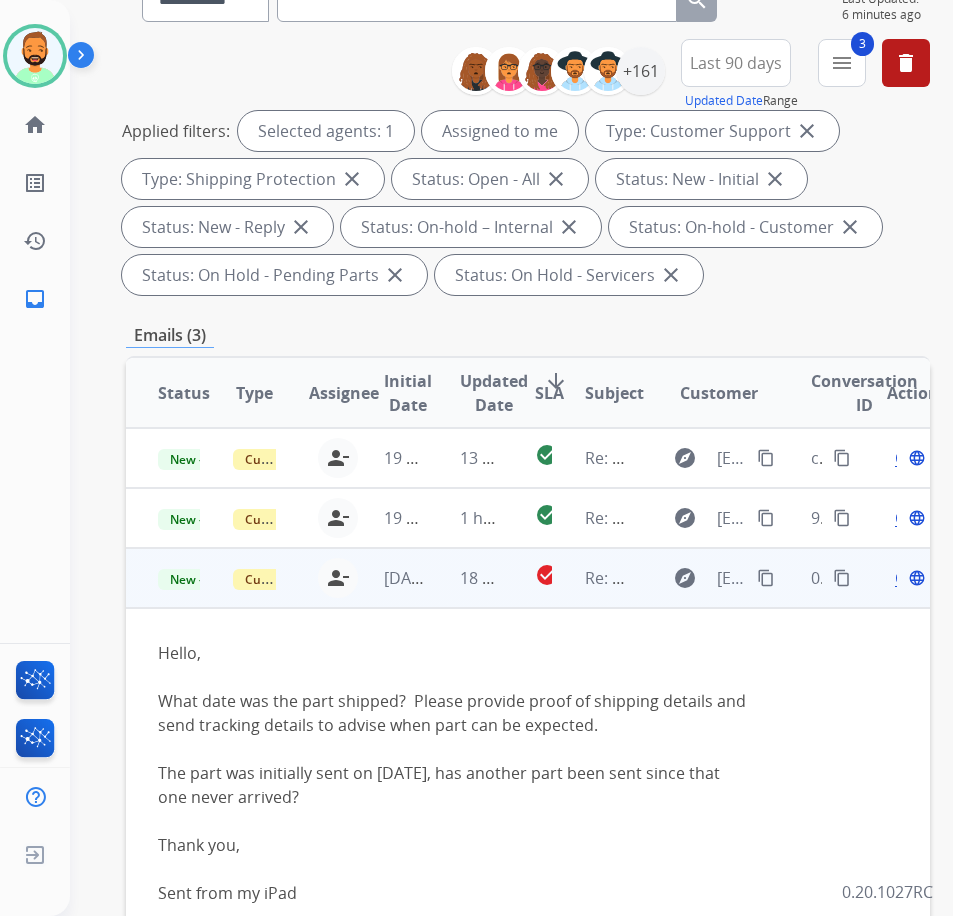 click on "Open" at bounding box center (915, 578) 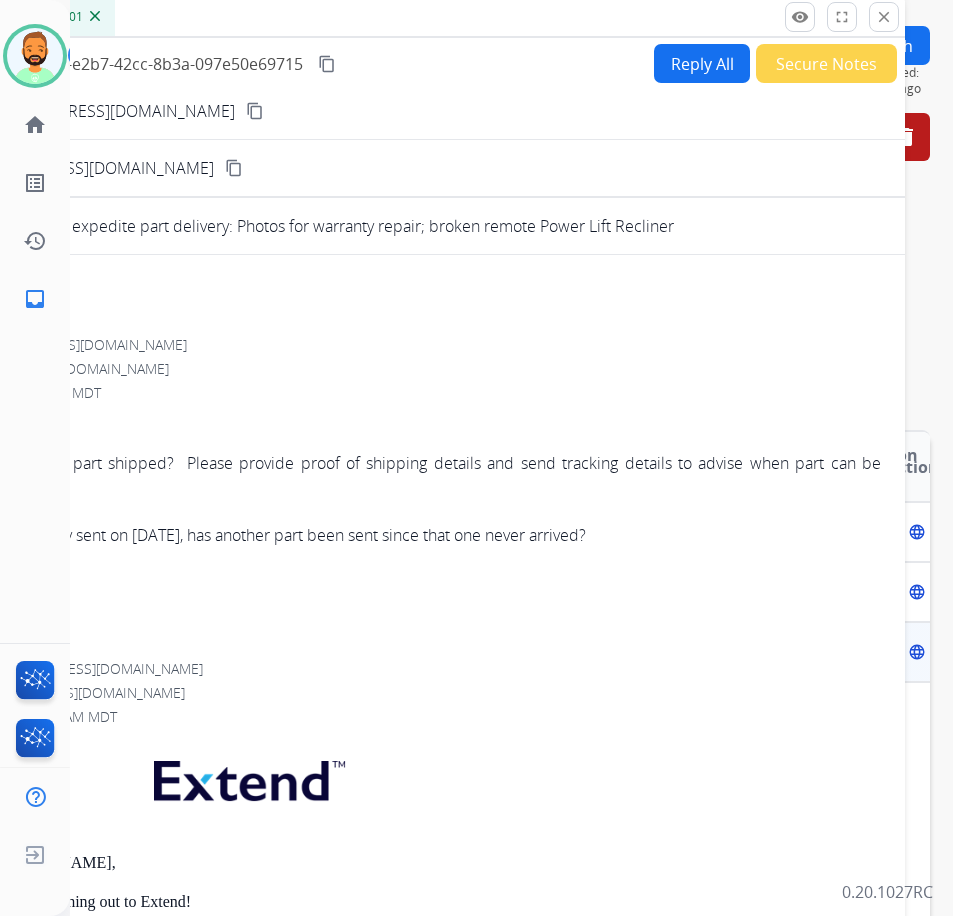 scroll, scrollTop: 0, scrollLeft: 0, axis: both 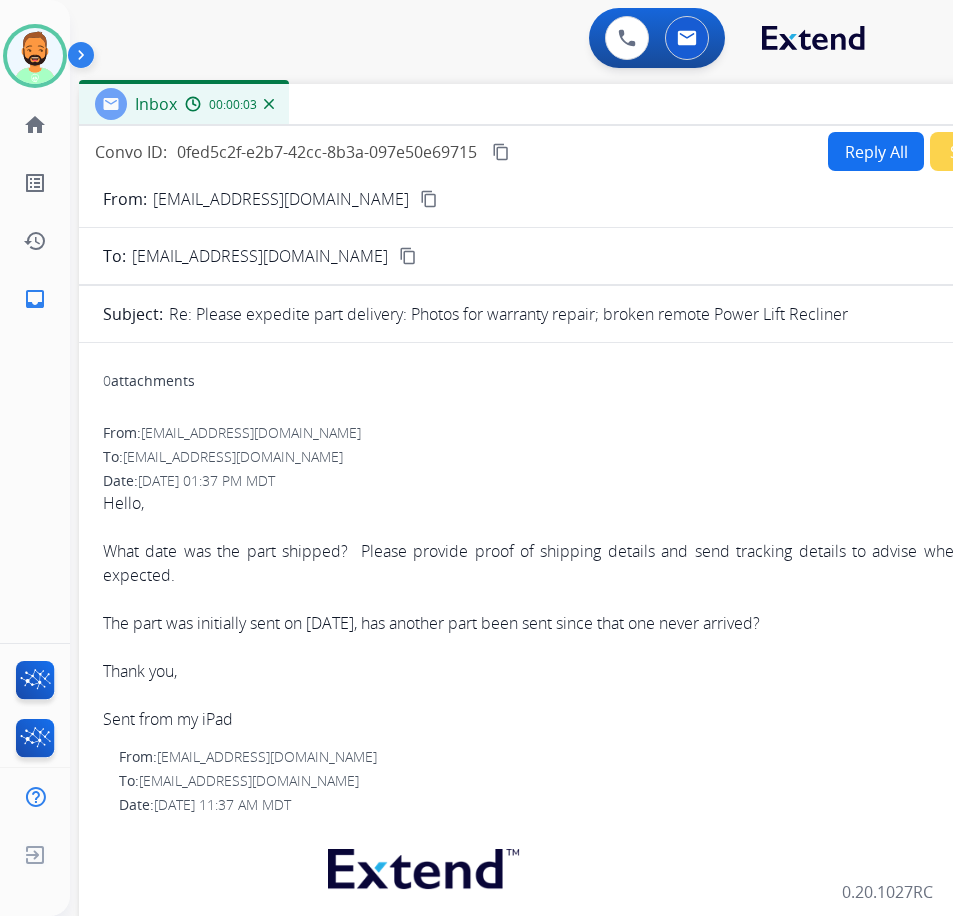 drag, startPoint x: 316, startPoint y: 146, endPoint x: 490, endPoint y: 108, distance: 178.10109 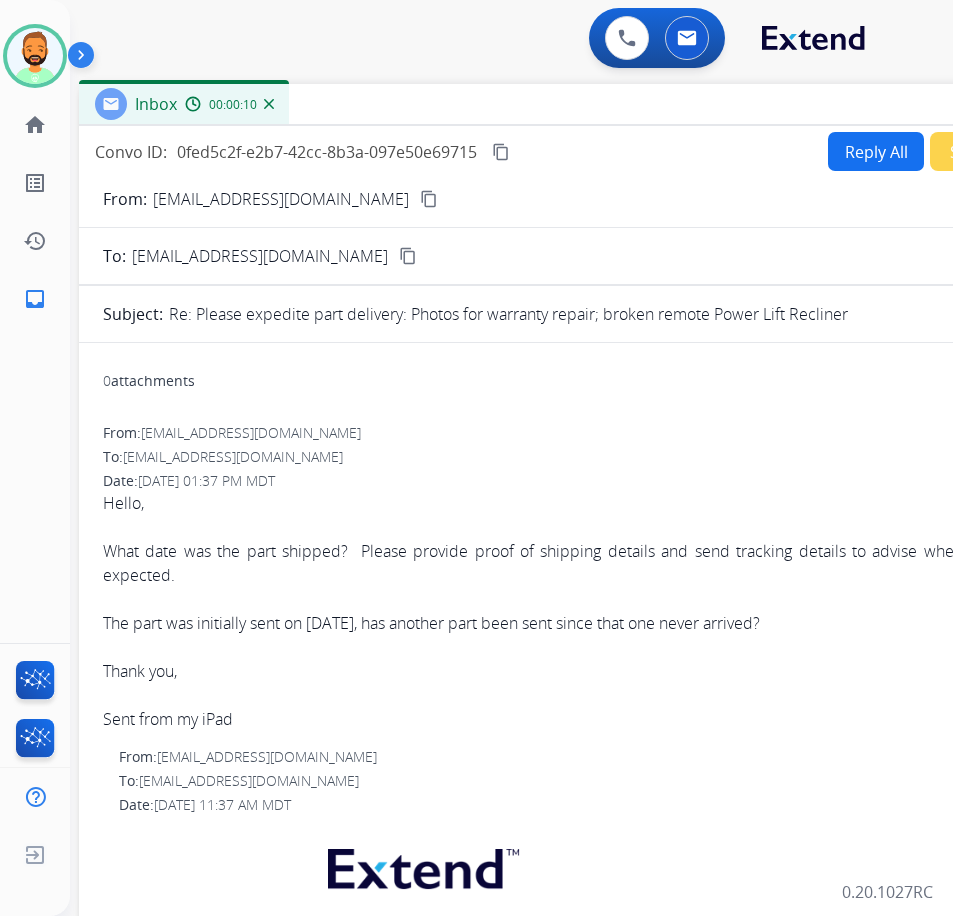 click on "Reply All" at bounding box center [876, 151] 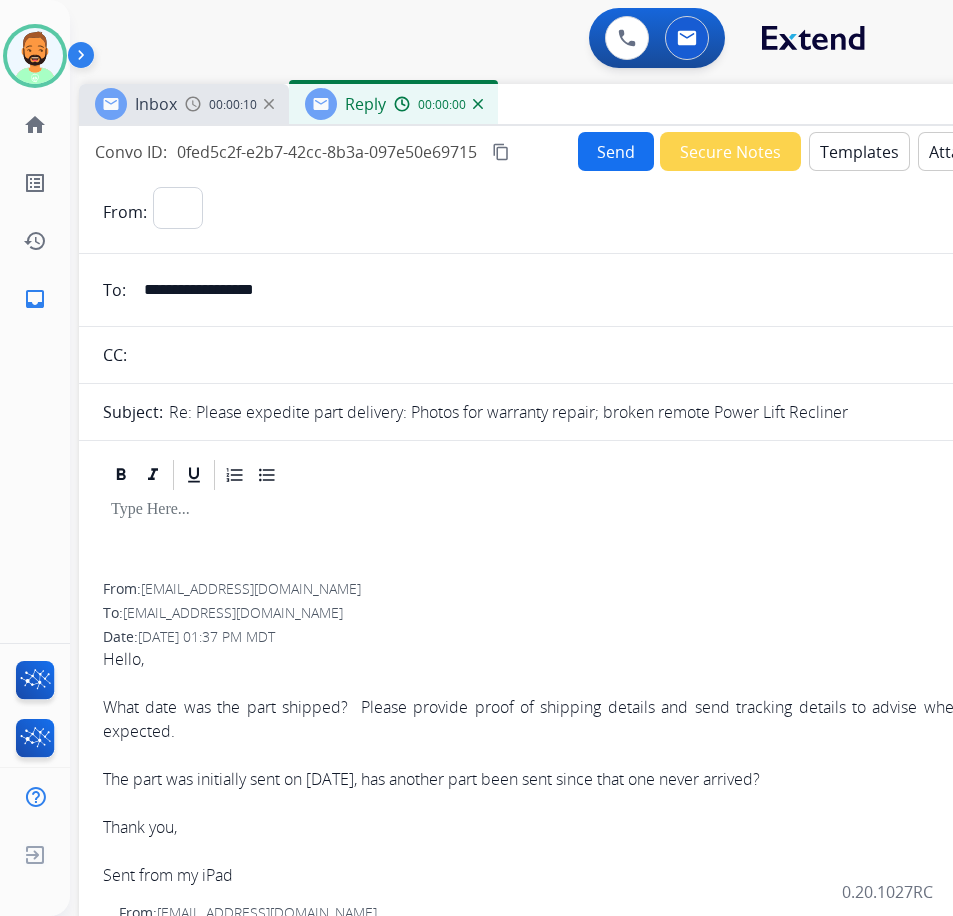 select on "**********" 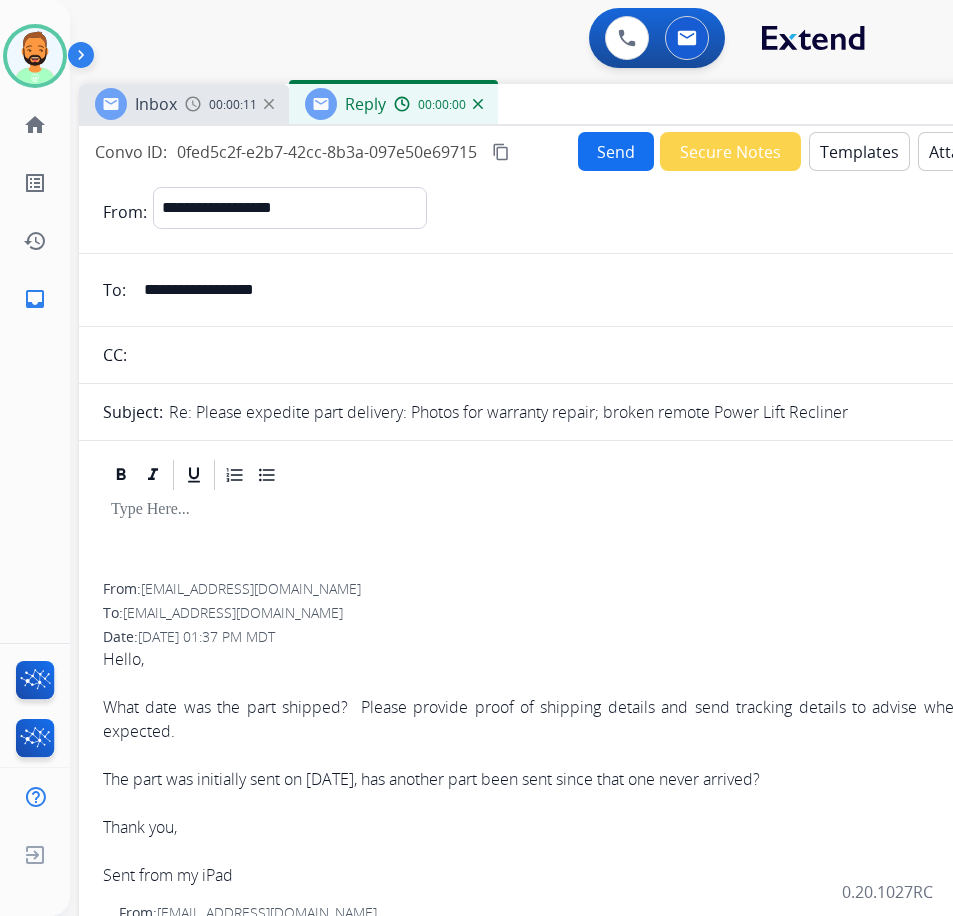 click on "Templates" at bounding box center [859, 151] 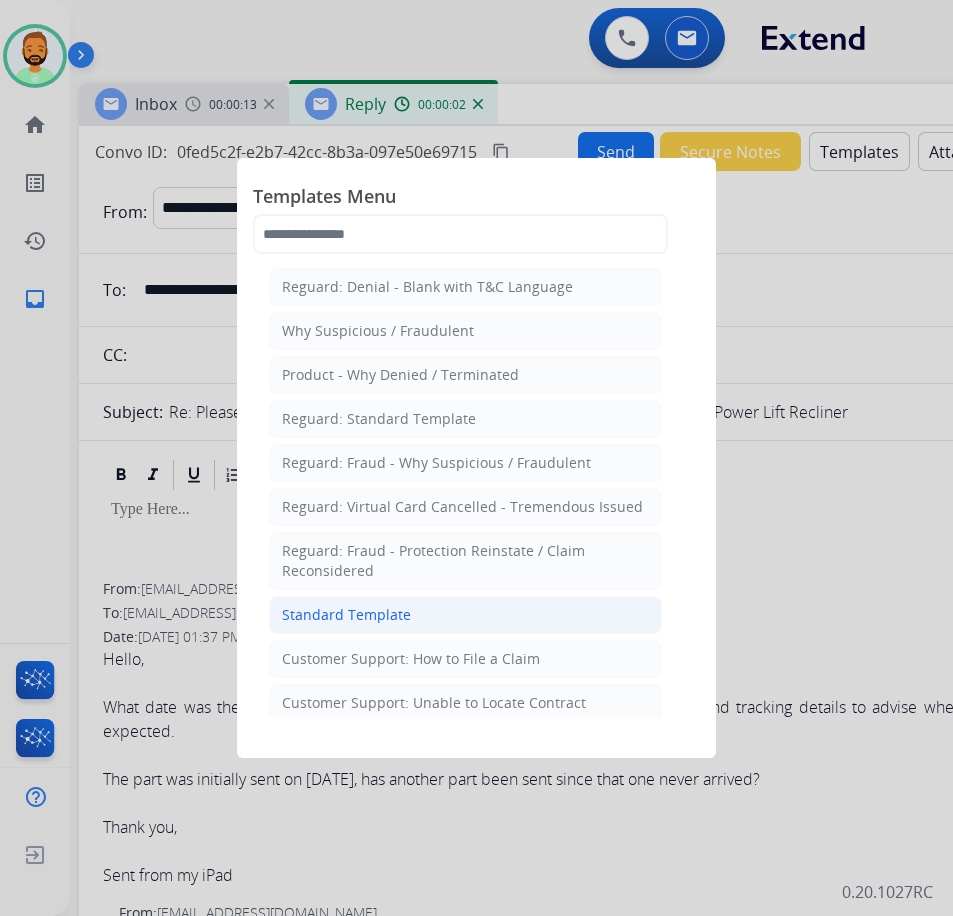 click on "Standard Template" 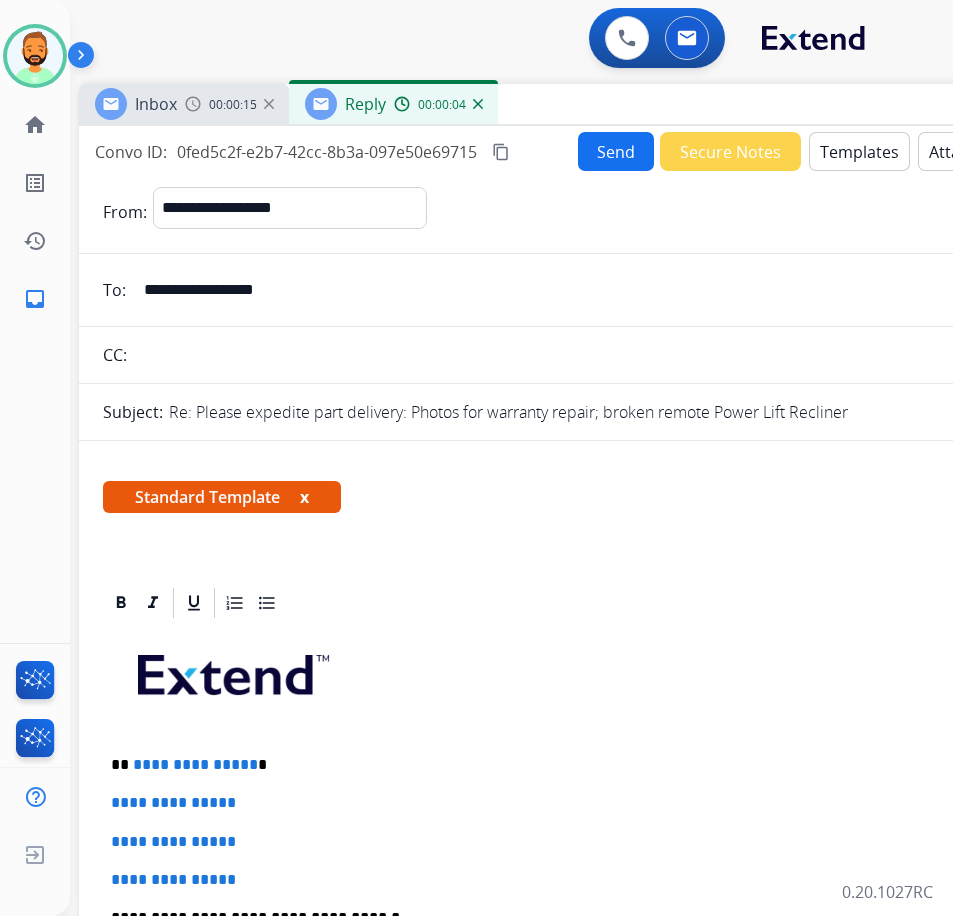 scroll, scrollTop: 100, scrollLeft: 0, axis: vertical 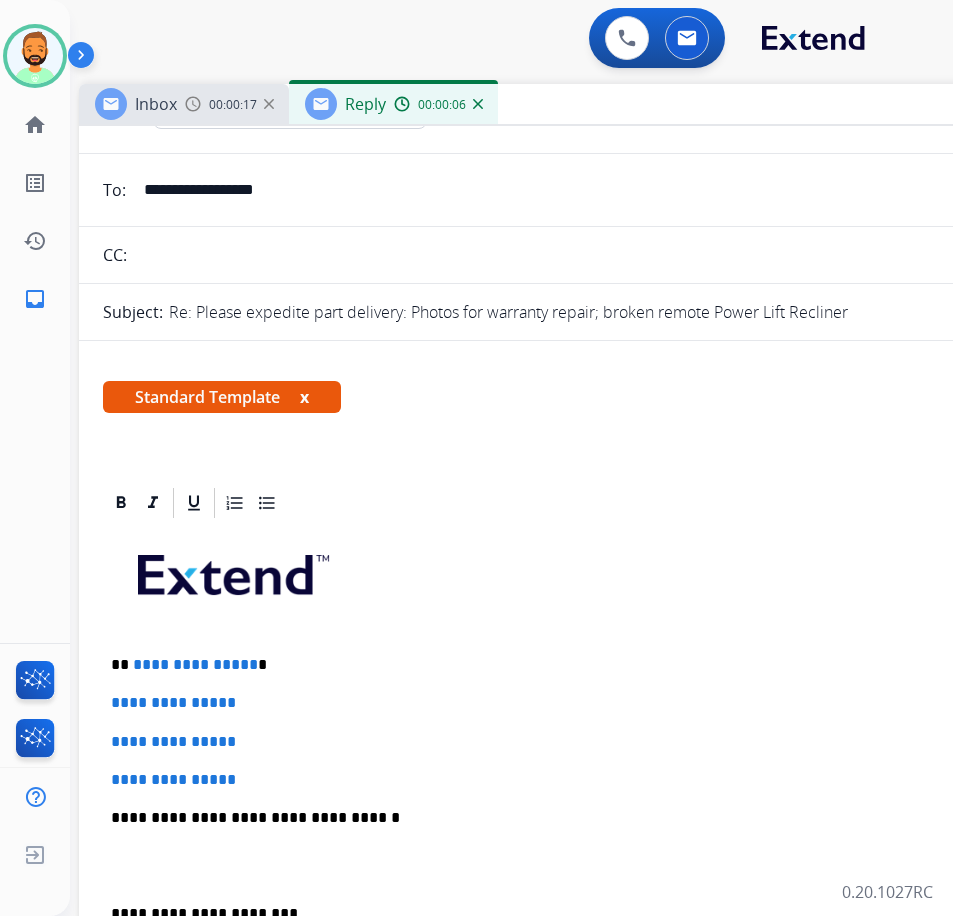 click on "**********" at bounding box center [579, 865] 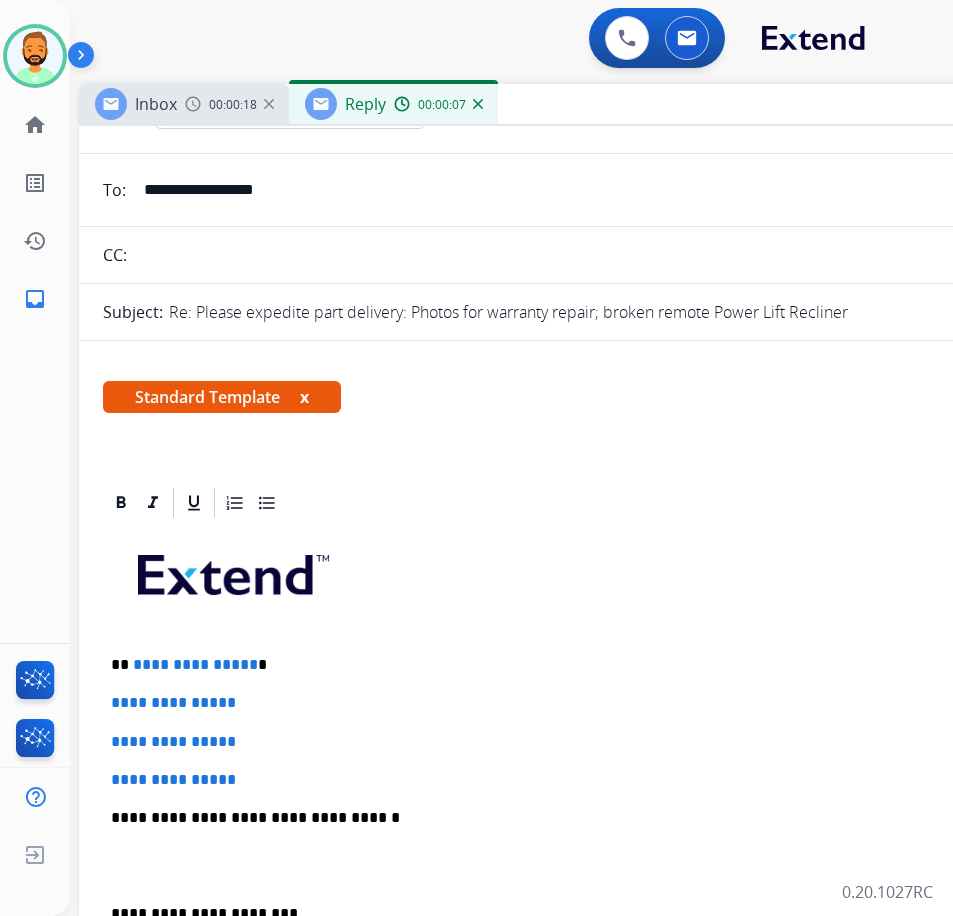 type 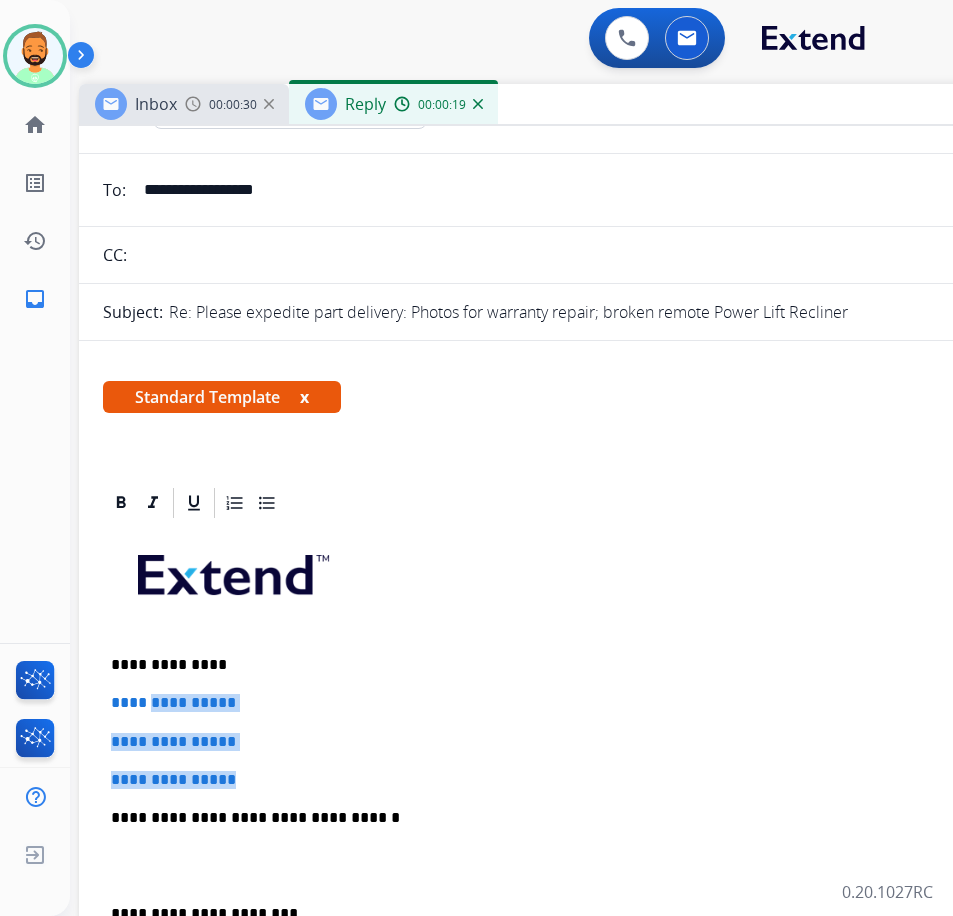 drag, startPoint x: 267, startPoint y: 772, endPoint x: 179, endPoint y: 707, distance: 109.40292 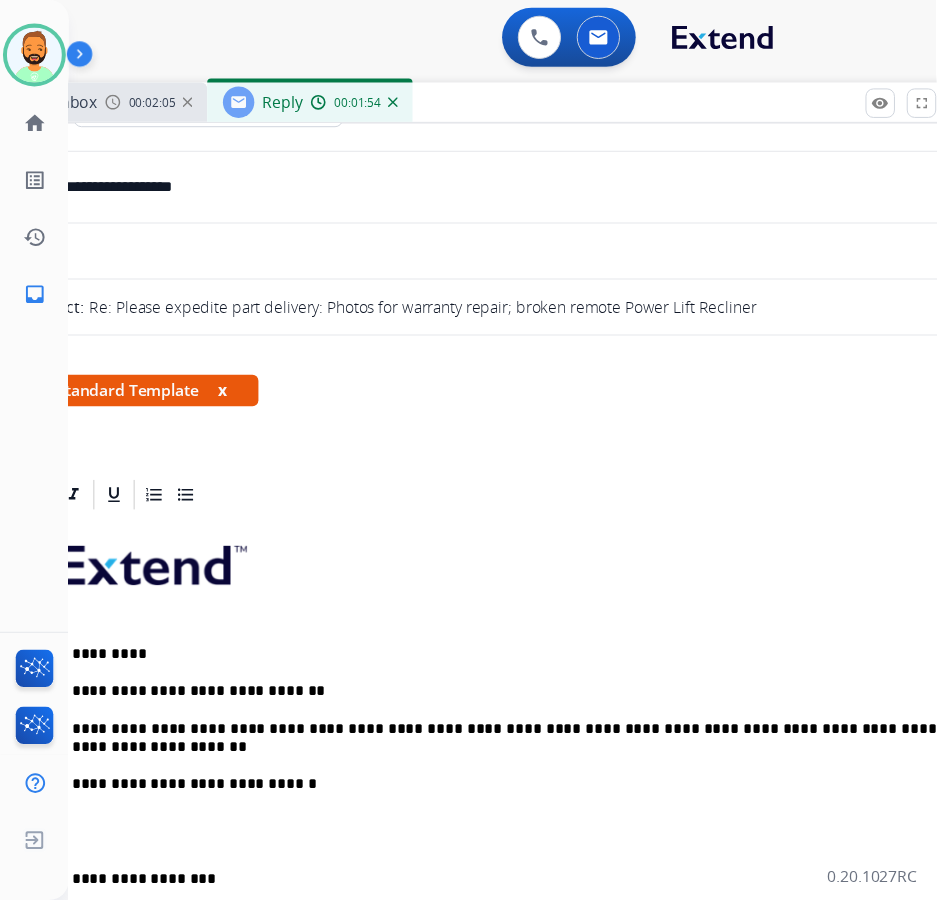 scroll, scrollTop: 0, scrollLeft: 61, axis: horizontal 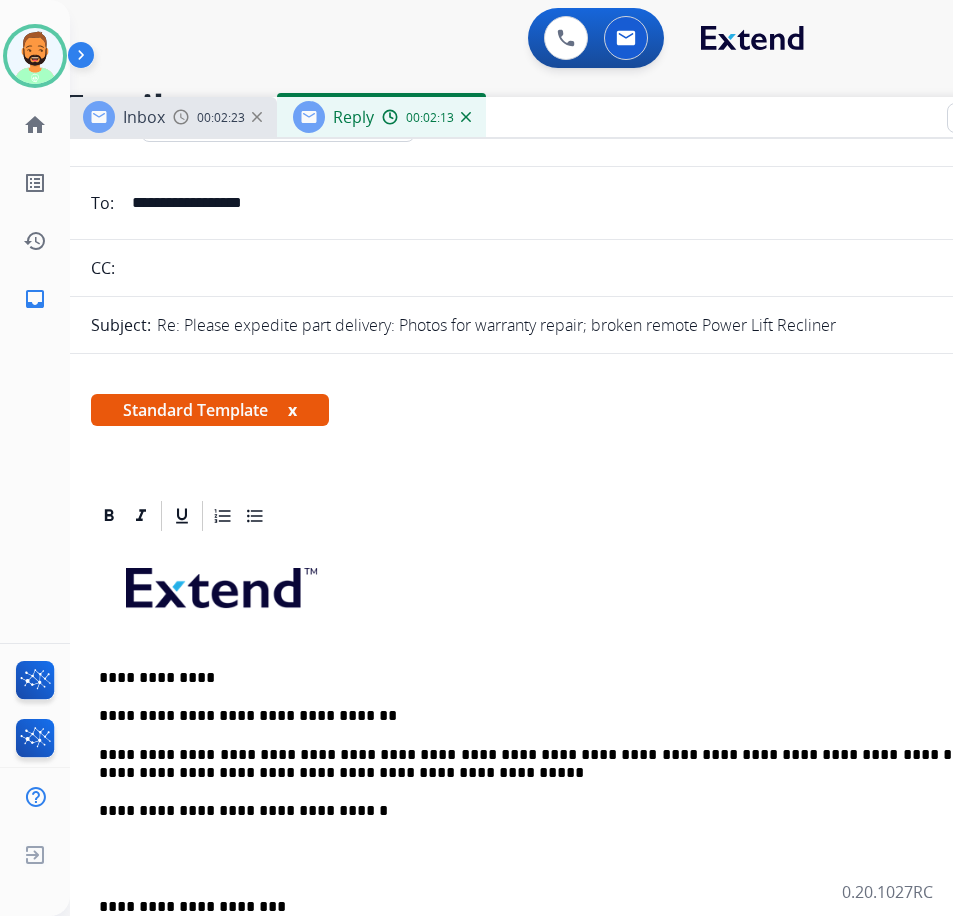 drag, startPoint x: 497, startPoint y: 108, endPoint x: 547, endPoint y: 122, distance: 51.92302 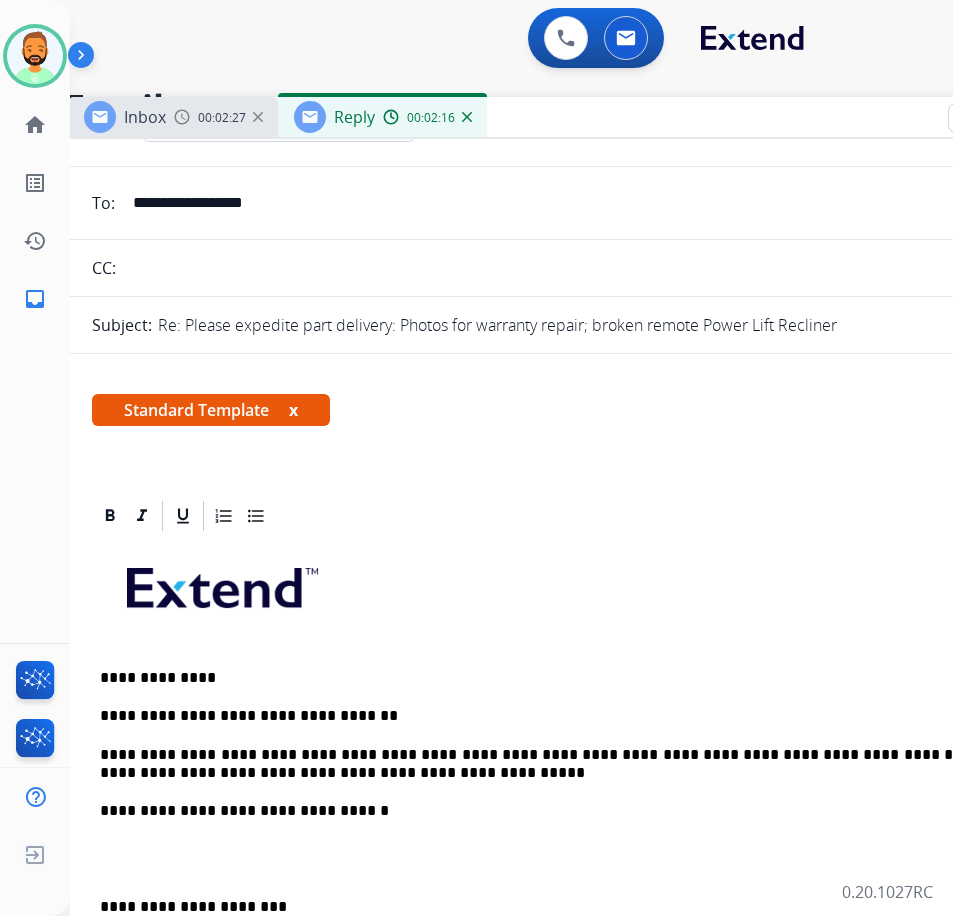 click on "**********" at bounding box center (568, 868) 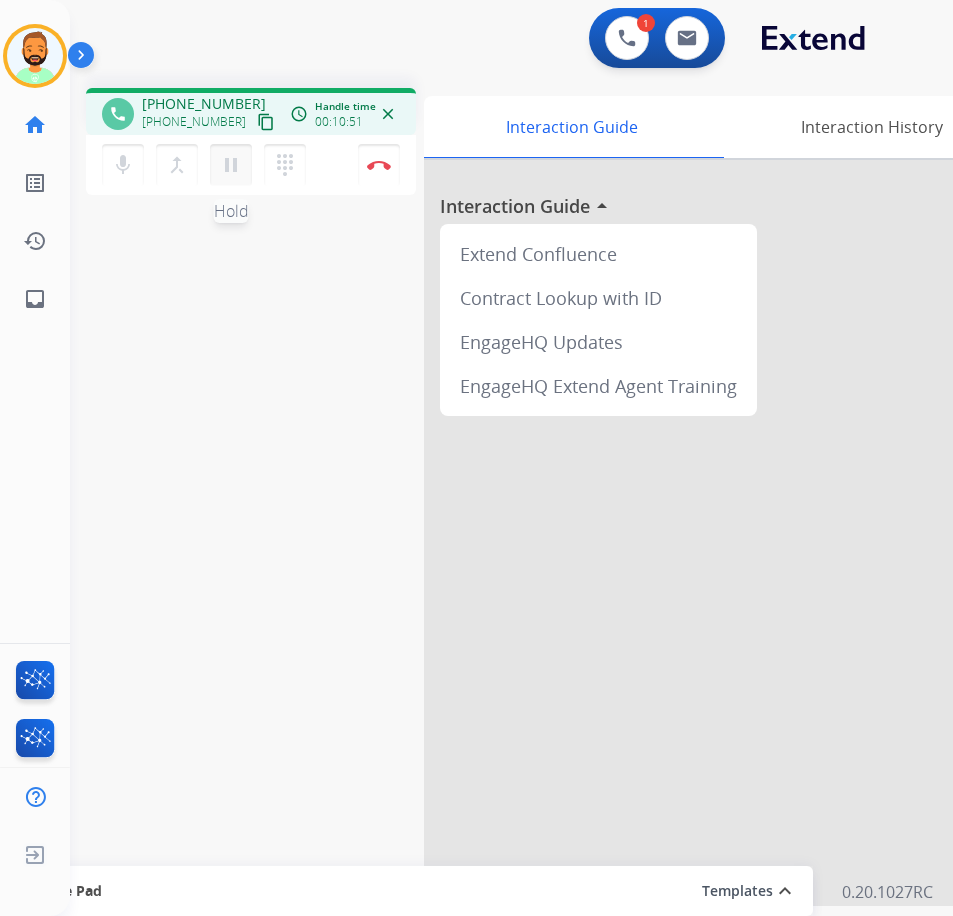 click on "pause" at bounding box center (231, 165) 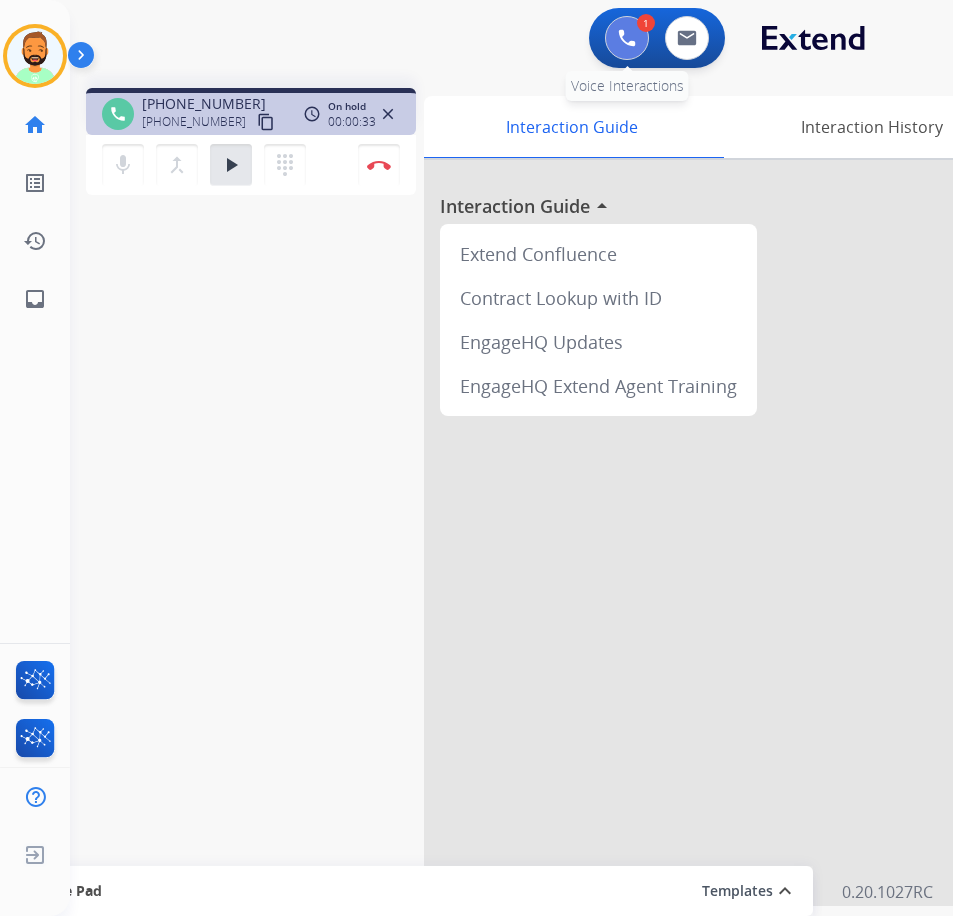 click at bounding box center (627, 38) 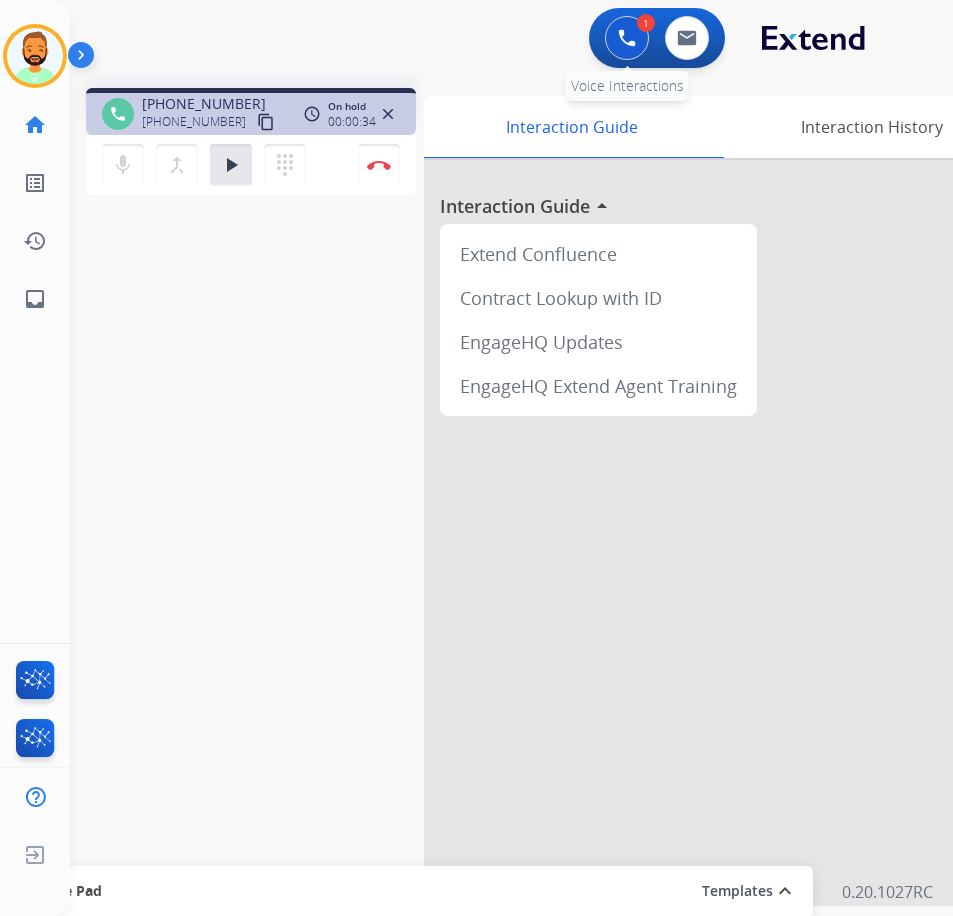 click at bounding box center [627, 38] 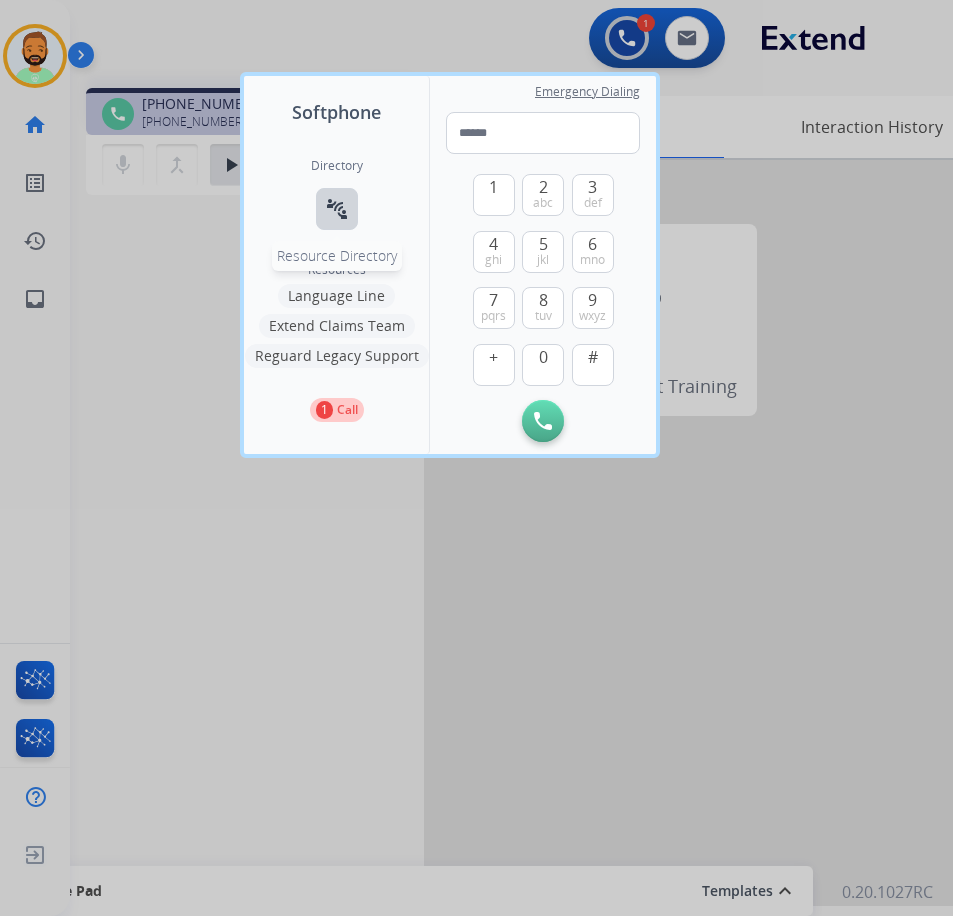 click on "connect_without_contact" at bounding box center [337, 209] 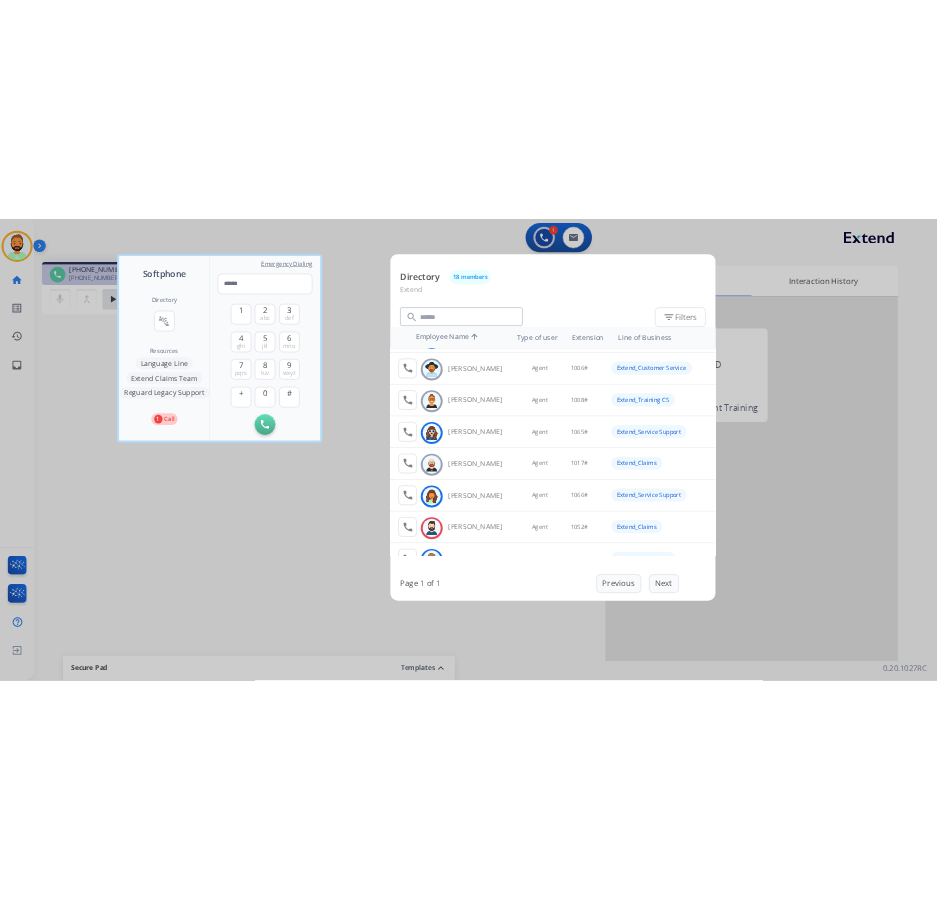 scroll, scrollTop: 0, scrollLeft: 0, axis: both 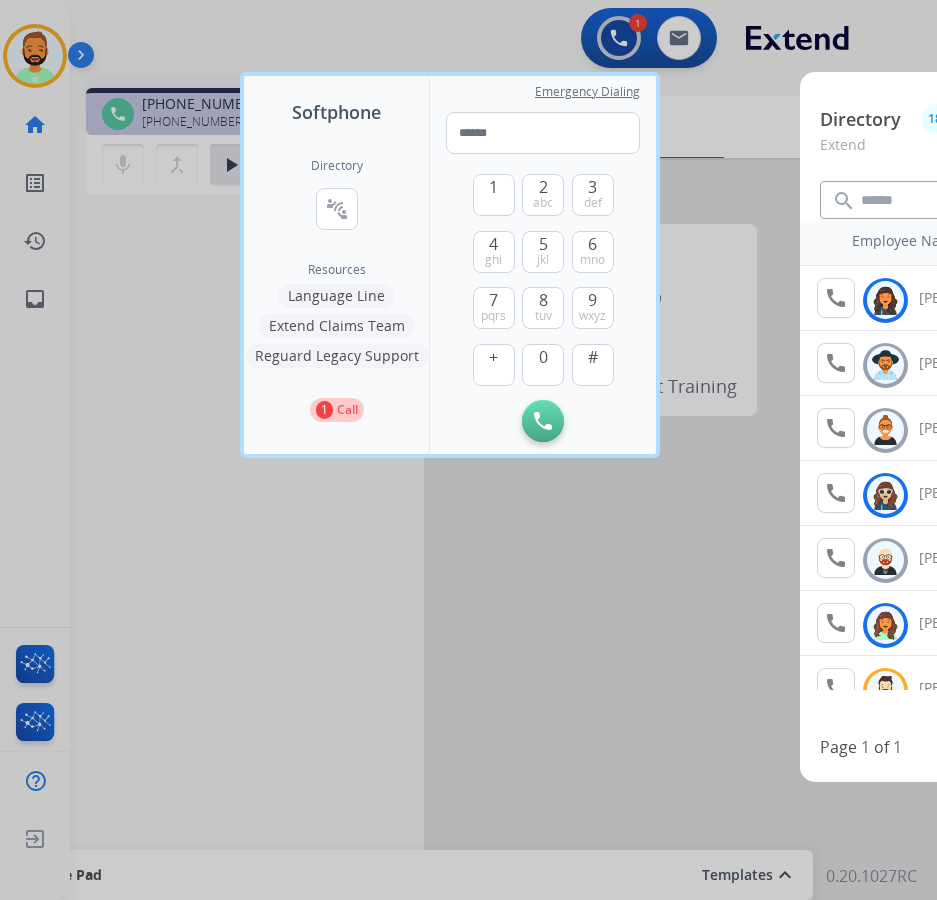 click at bounding box center [468, 450] 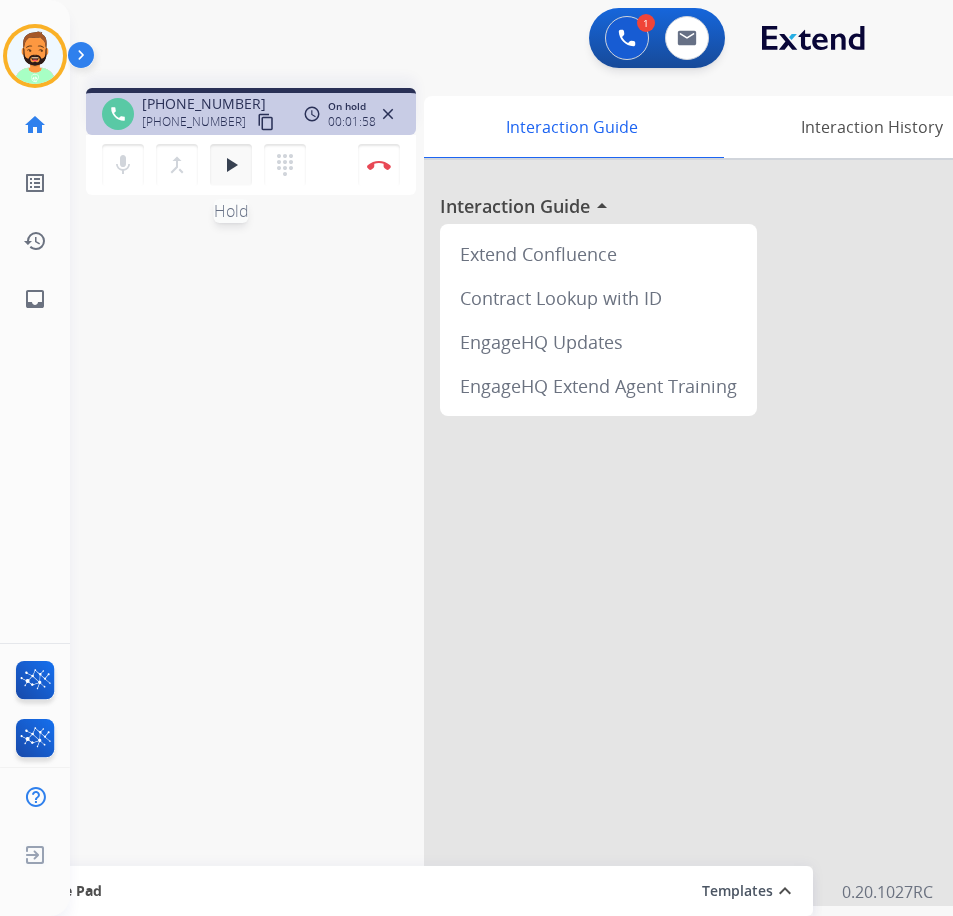 click on "play_arrow" at bounding box center (231, 165) 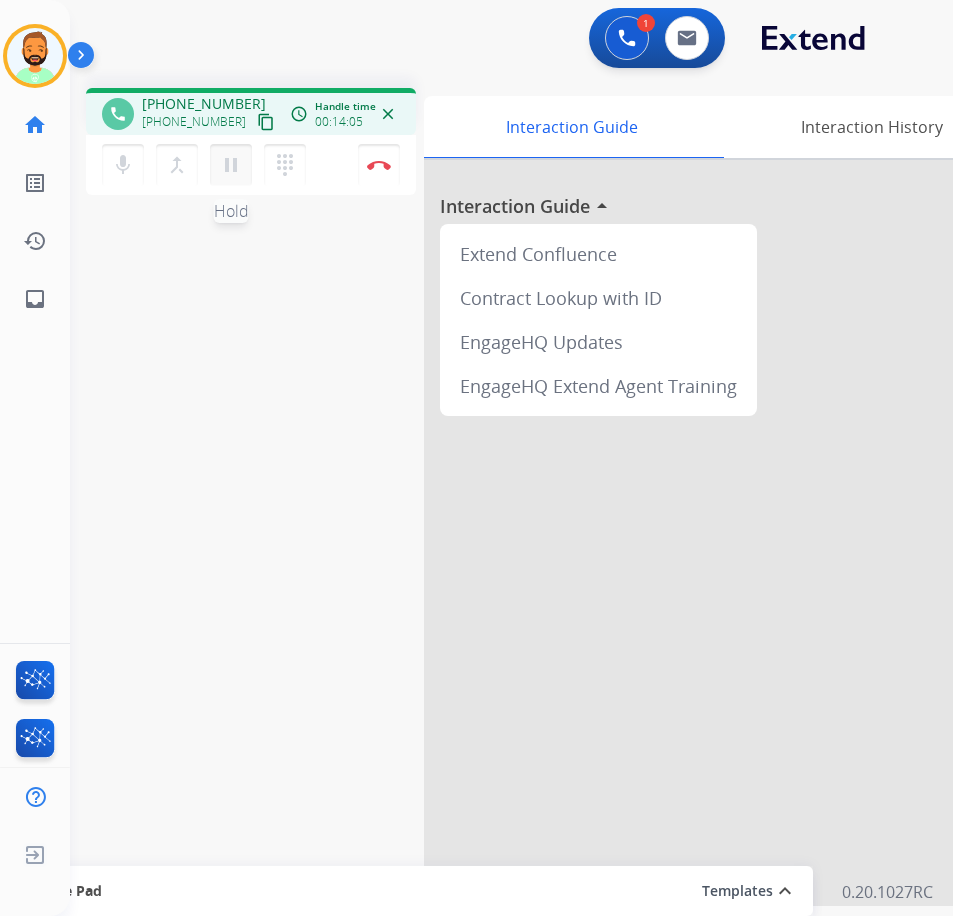 click on "pause" at bounding box center (231, 165) 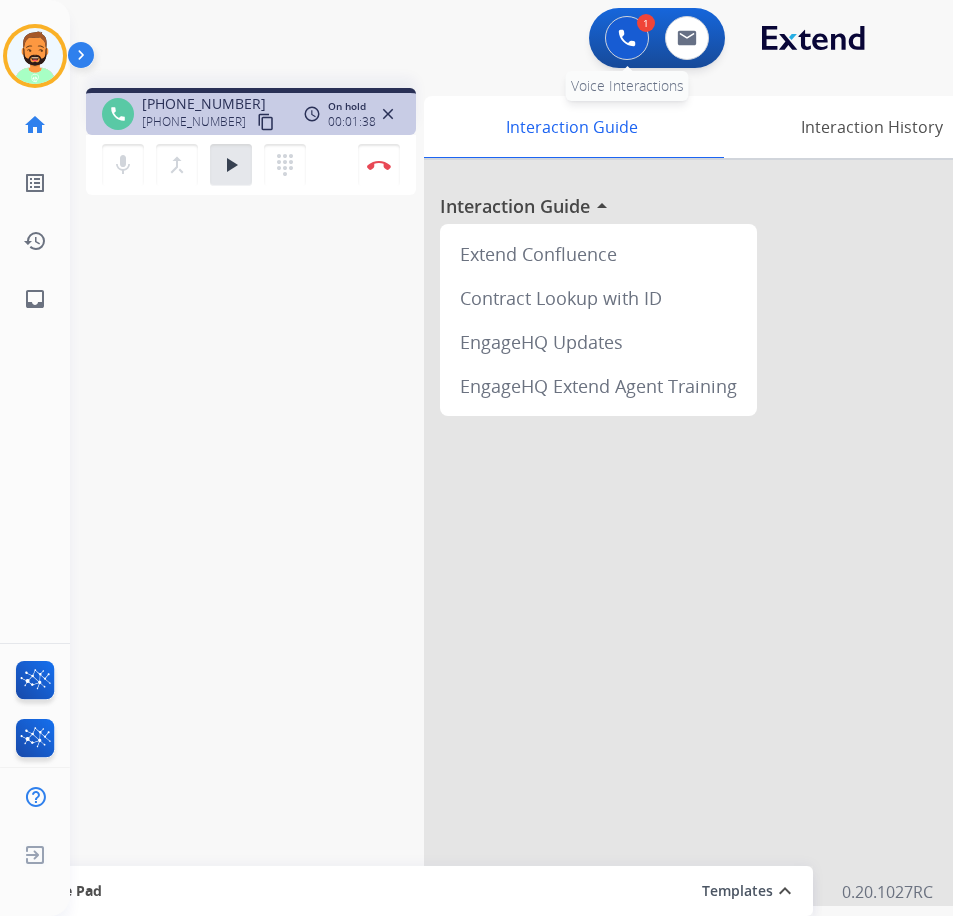 click at bounding box center (627, 38) 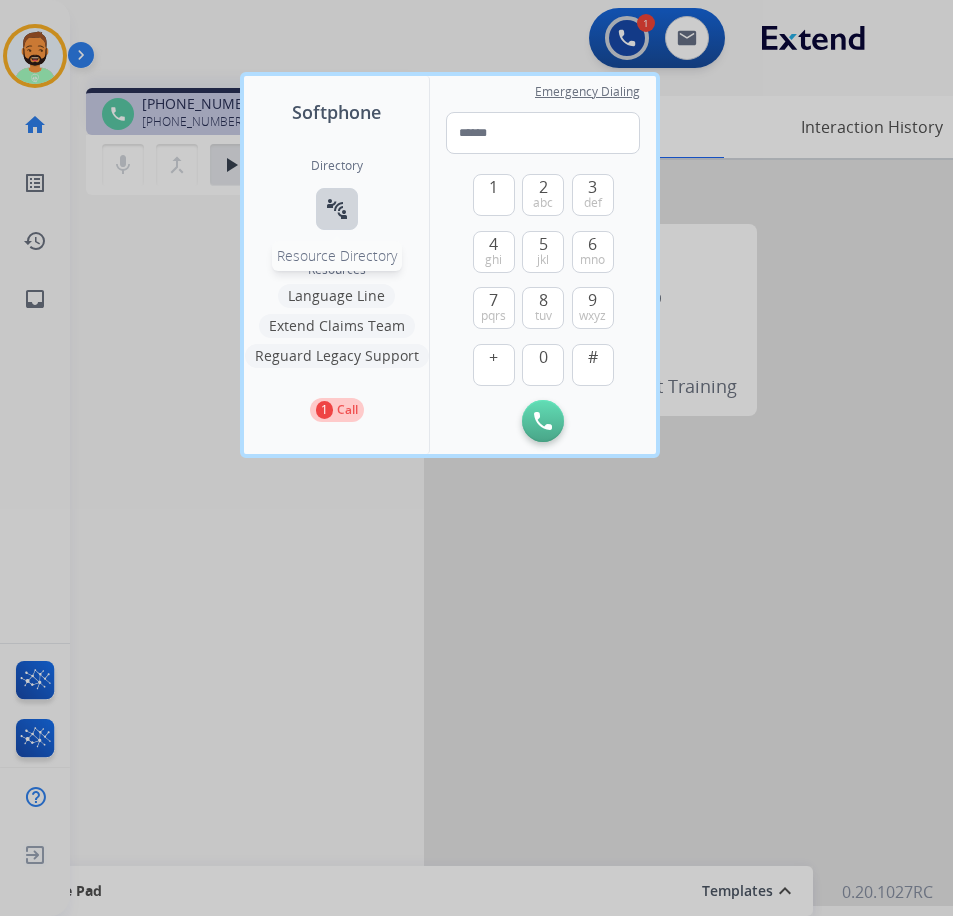 click on "connect_without_contact" at bounding box center [337, 209] 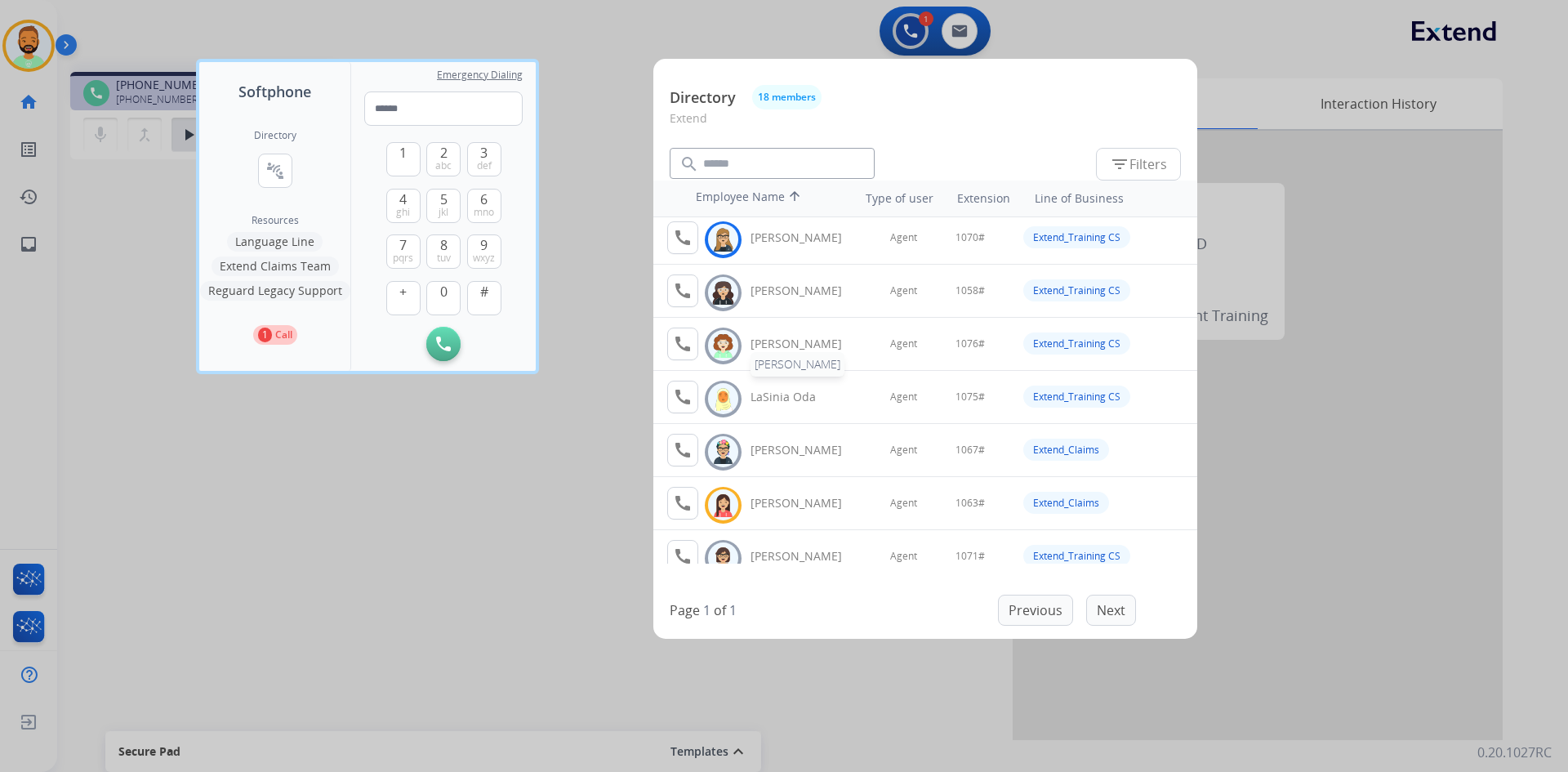 scroll, scrollTop: 459, scrollLeft: 0, axis: vertical 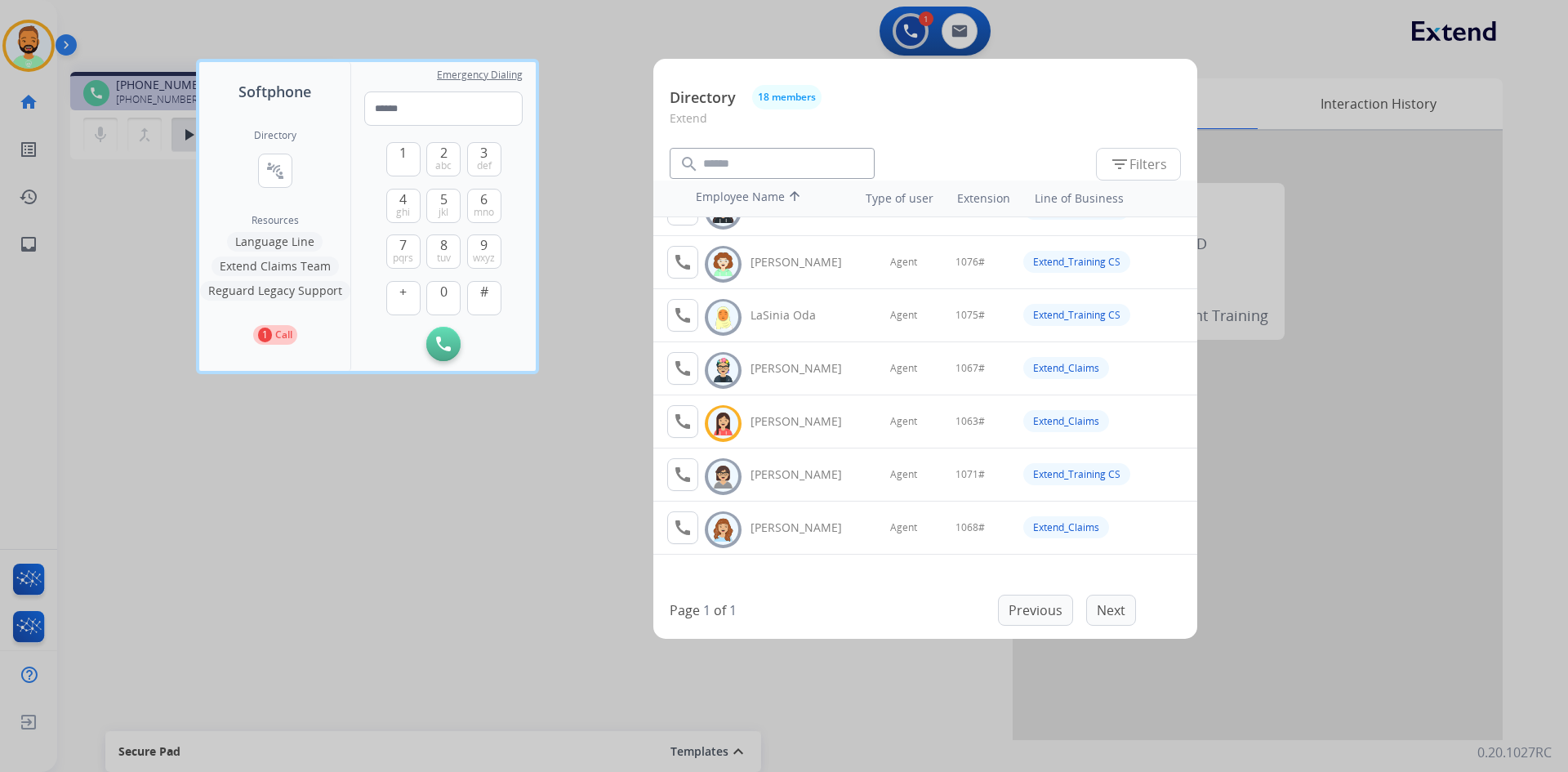 click at bounding box center (784, 386) 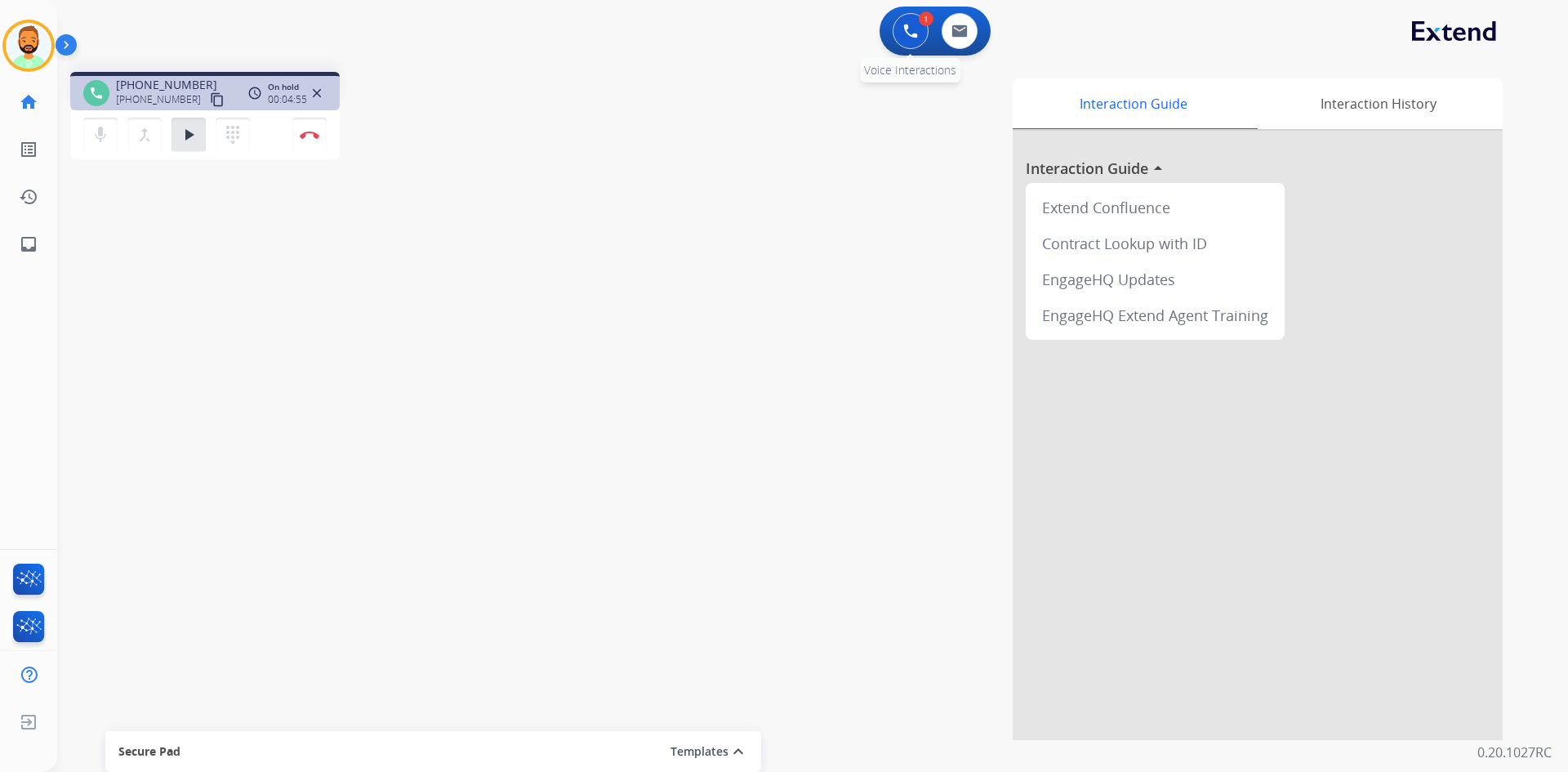 click at bounding box center [911, 31] 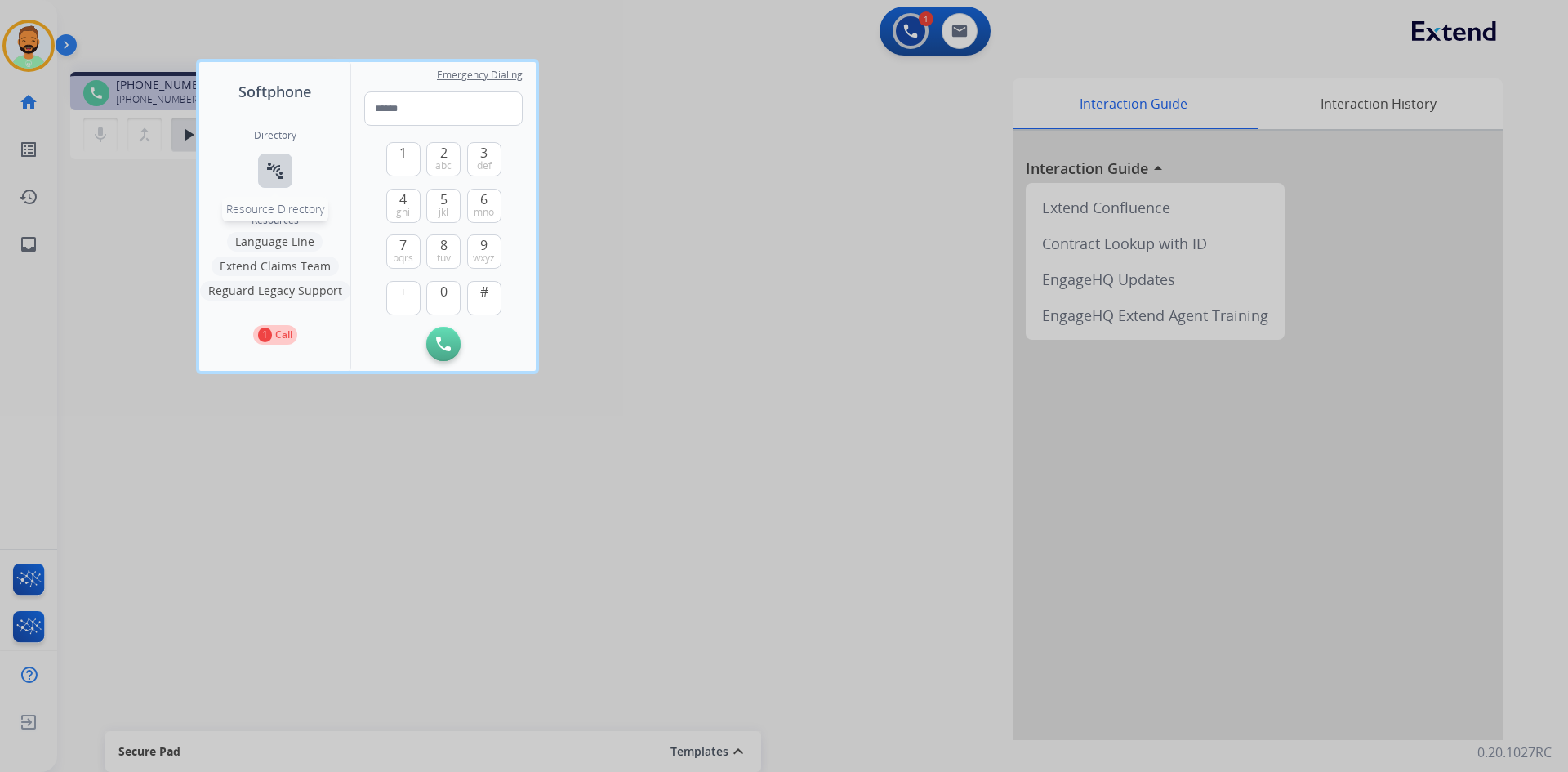 click on "connect_without_contact" at bounding box center [275, 171] 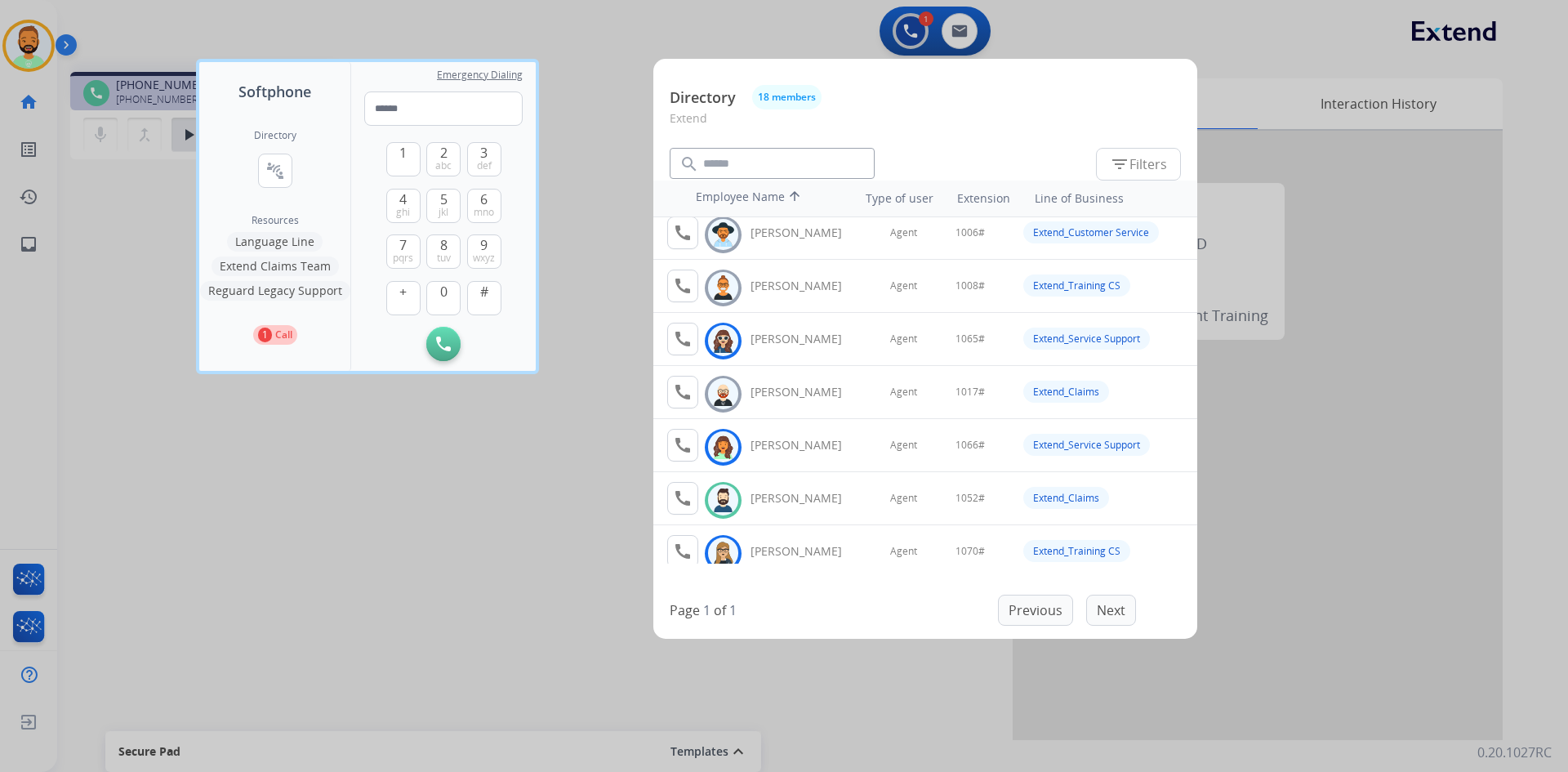scroll, scrollTop: 0, scrollLeft: 0, axis: both 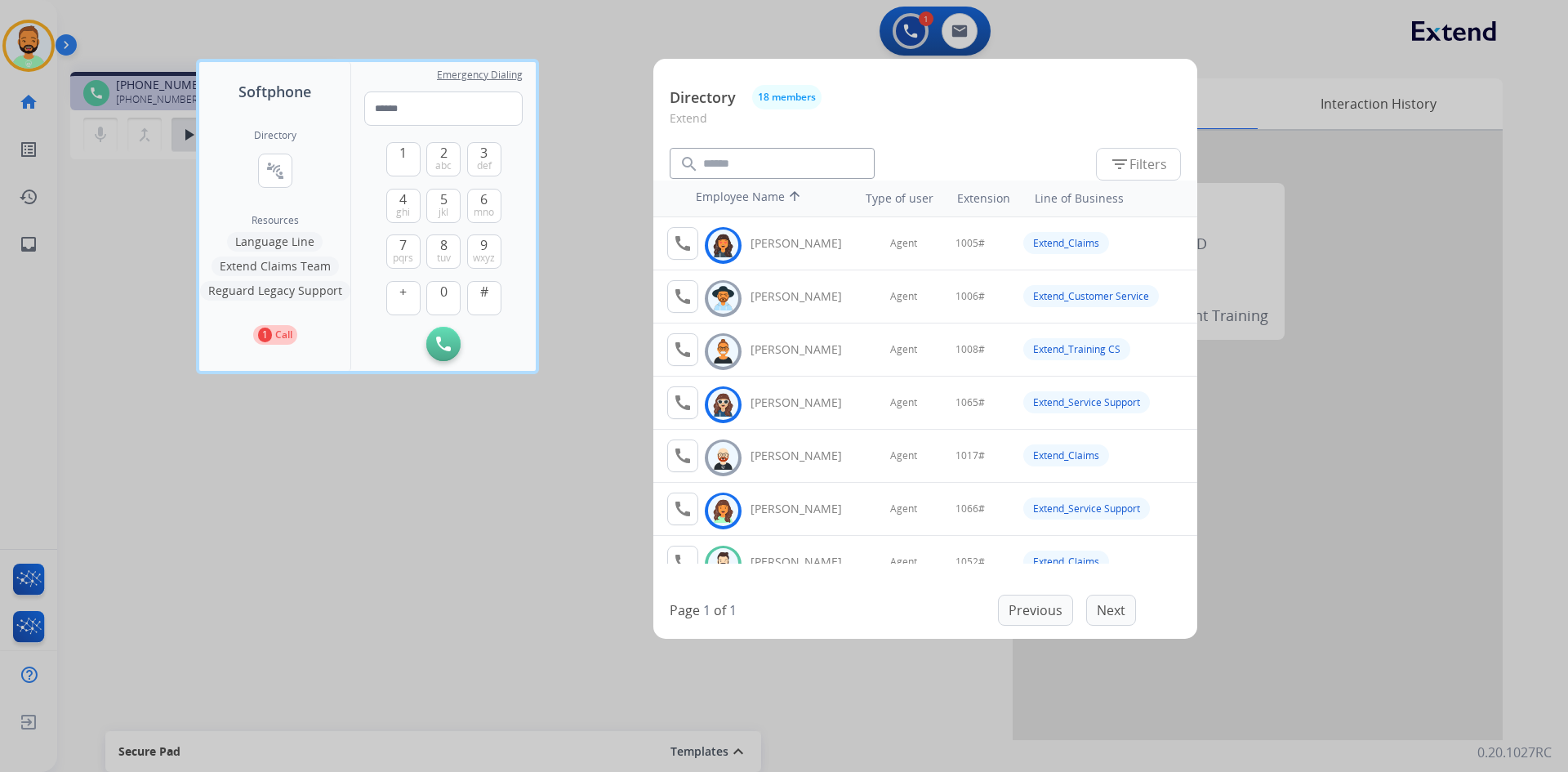 click on "Previous Next" at bounding box center [1067, 610] 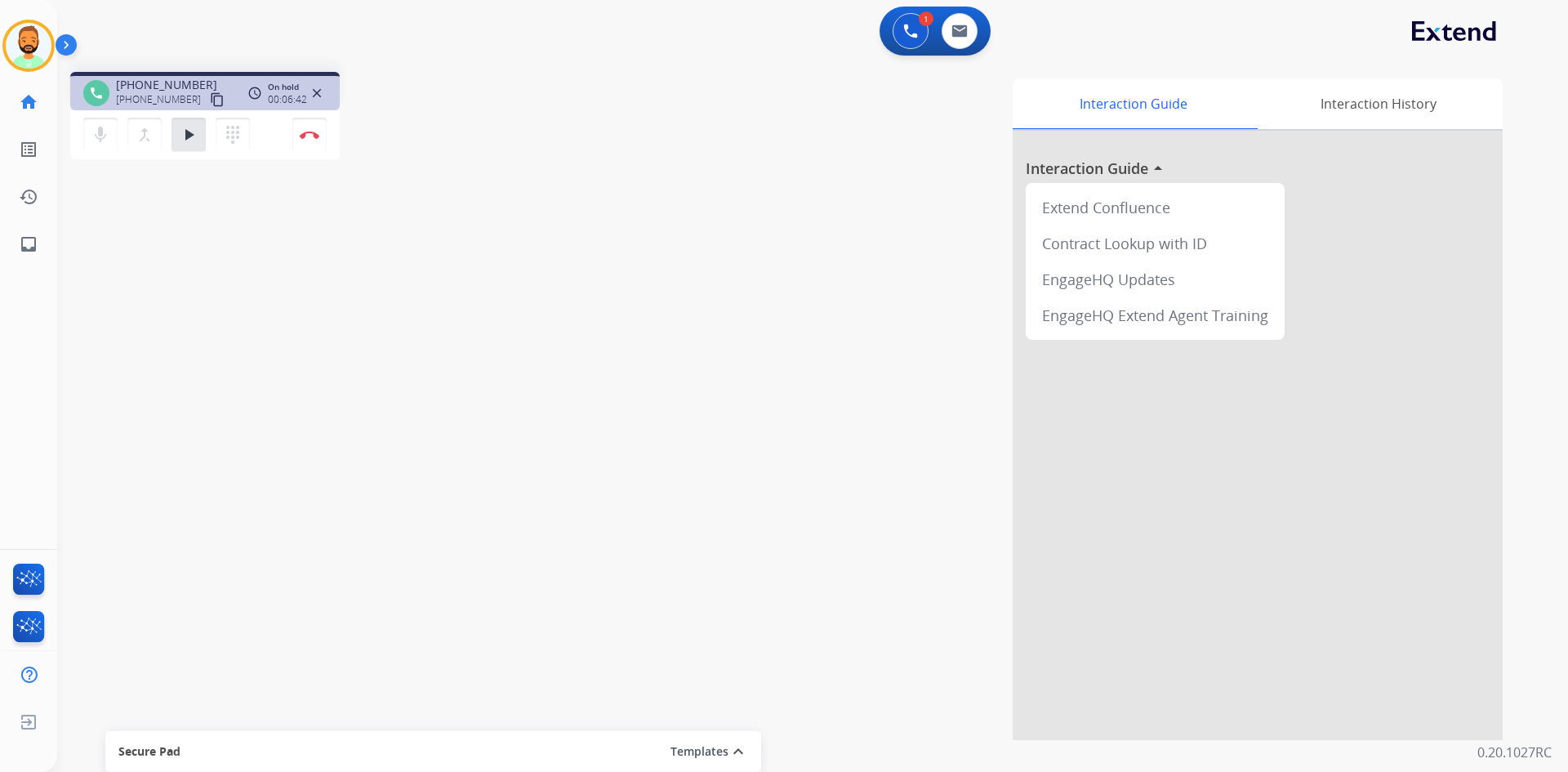 click on "phone +19178286237 +19178286237 content_copy access_time Call metrics Queue   00:10 Hold   06:40 Talk   12:09 Total   19:58 On hold 00:06:42 close mic Mute merge_type Bridge play_arrow Hold dialpad Dialpad Disconnect swap_horiz Break voice bridge close_fullscreen Connect 3-Way Call merge_type Separate 3-Way Call  Interaction Guide   Interaction History  Interaction Guide arrow_drop_up  Extend Confluence   Contract Lookup with ID   EngageHQ Updates   EngageHQ Extend Agent Training  Secure Pad Templates expand_less Choose a template Save" at bounding box center (793, 399) 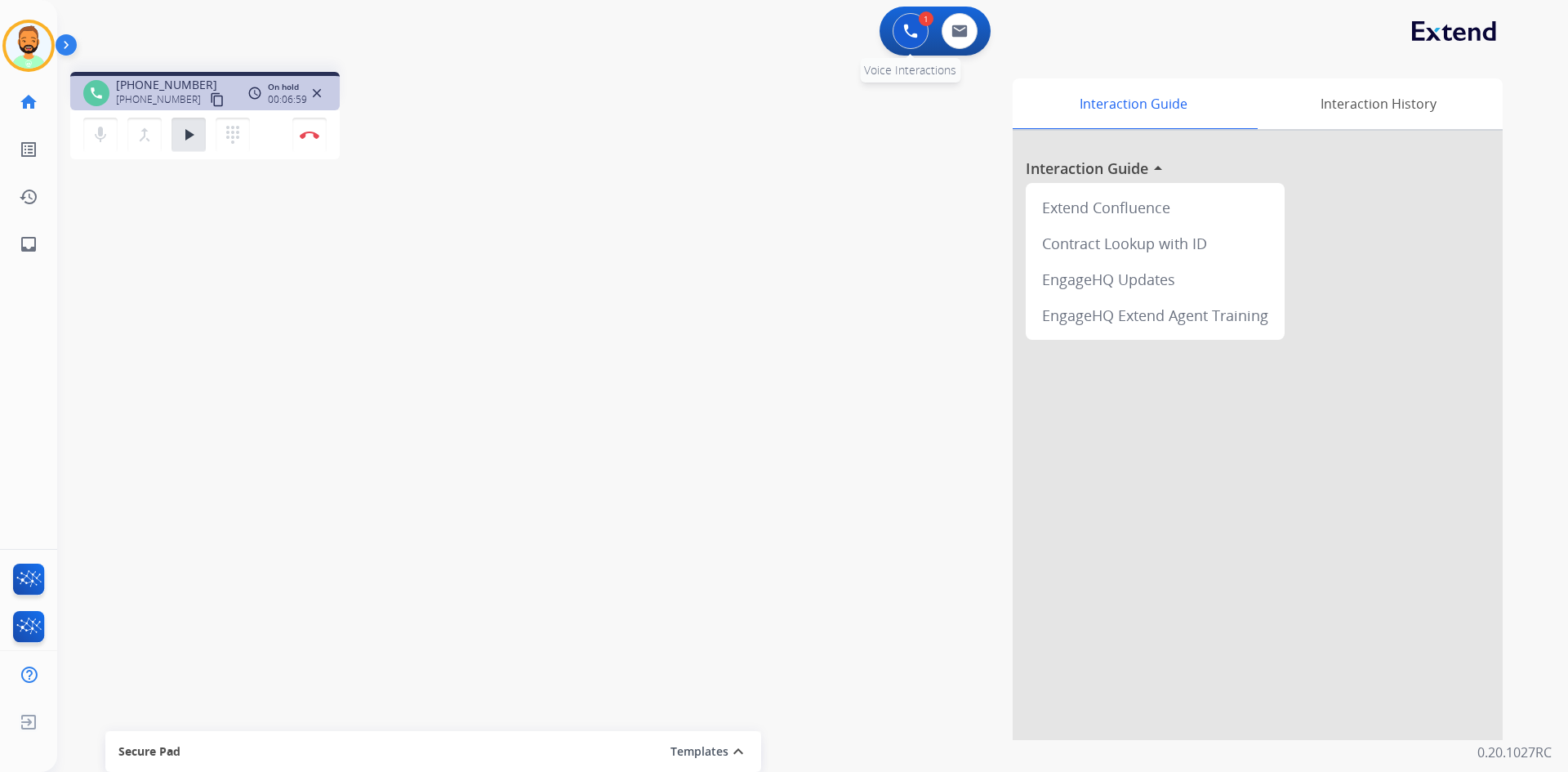 click at bounding box center [911, 31] 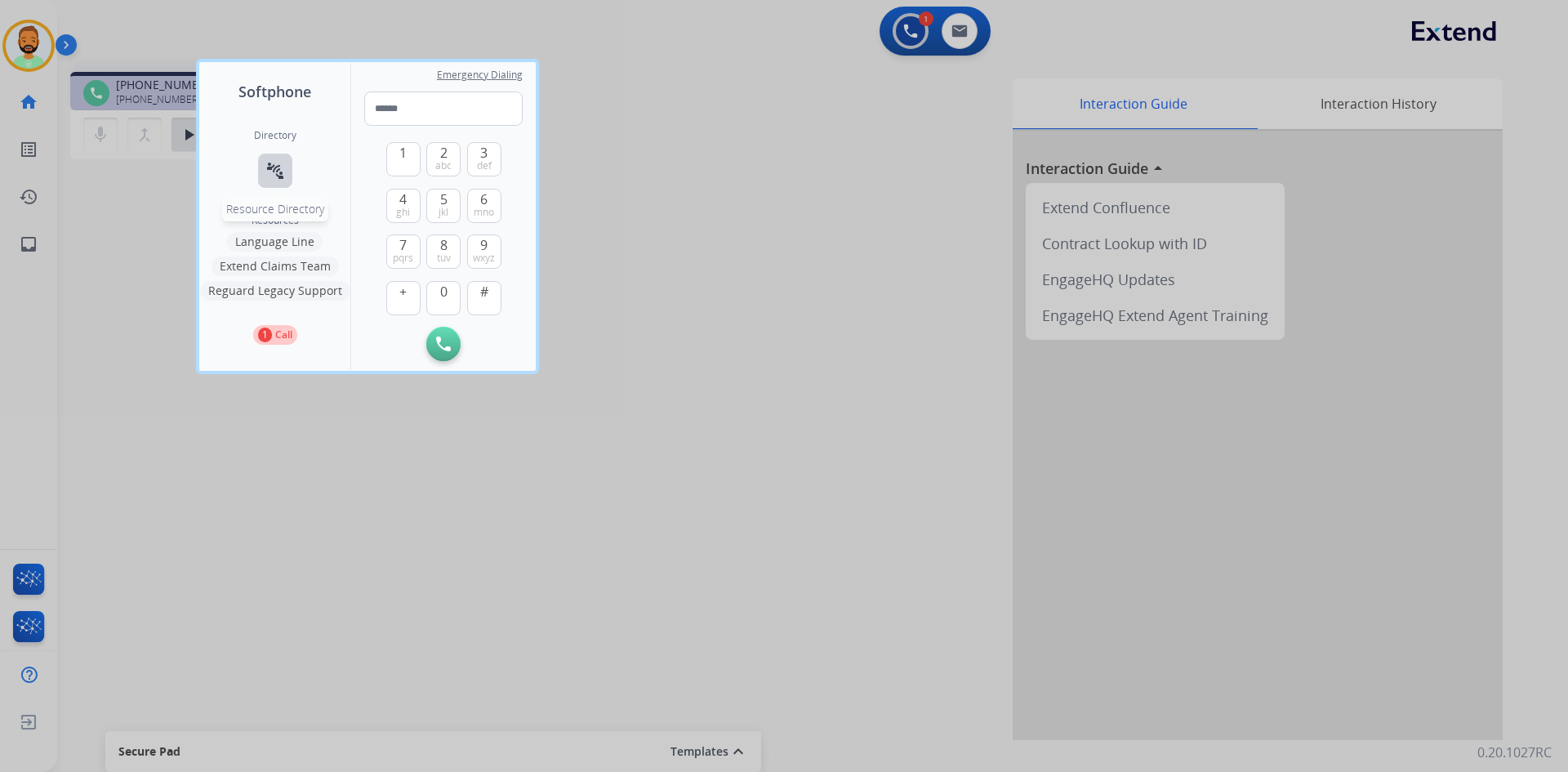 click on "connect_without_contact" at bounding box center (275, 171) 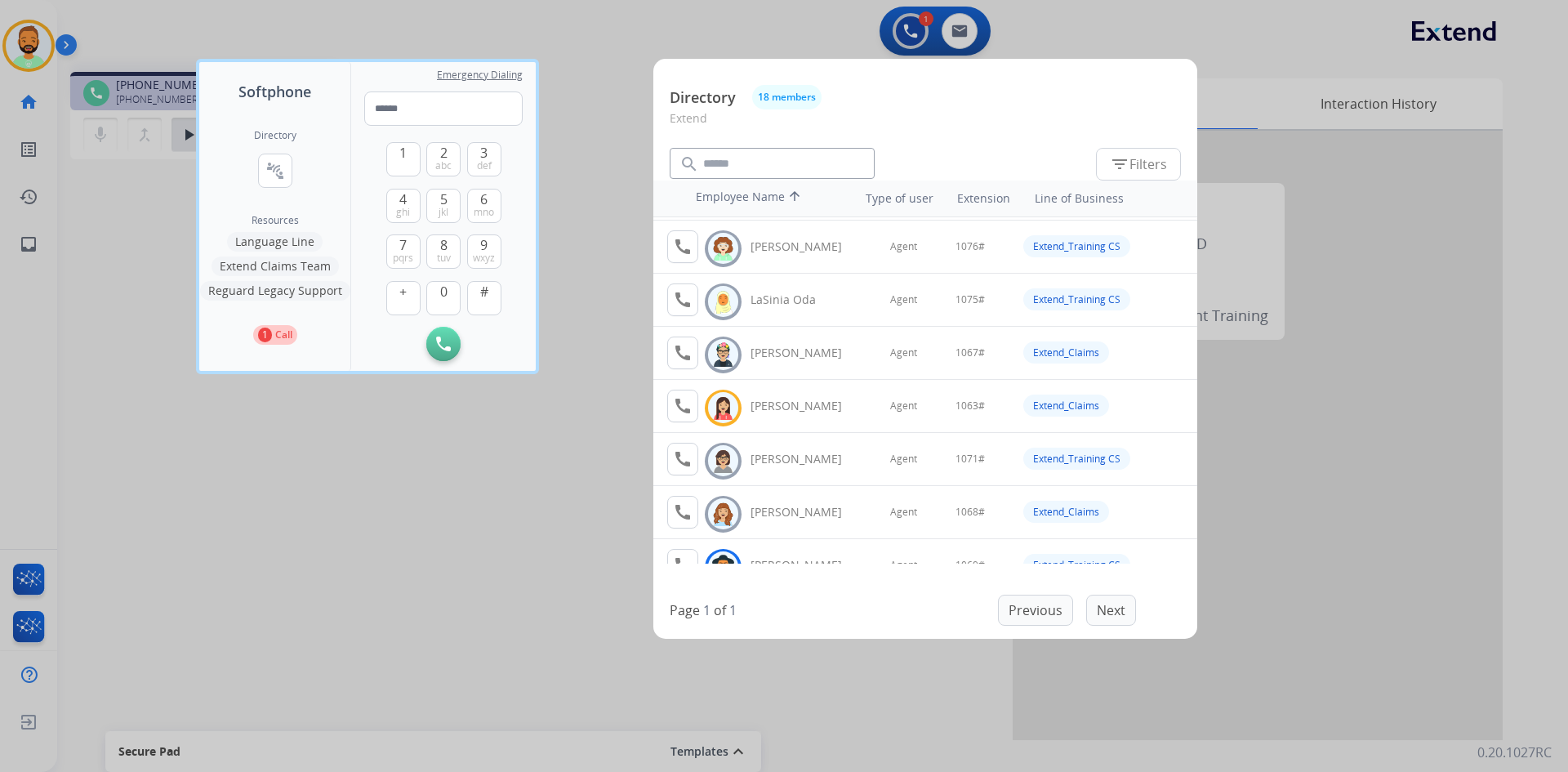scroll, scrollTop: 572, scrollLeft: 0, axis: vertical 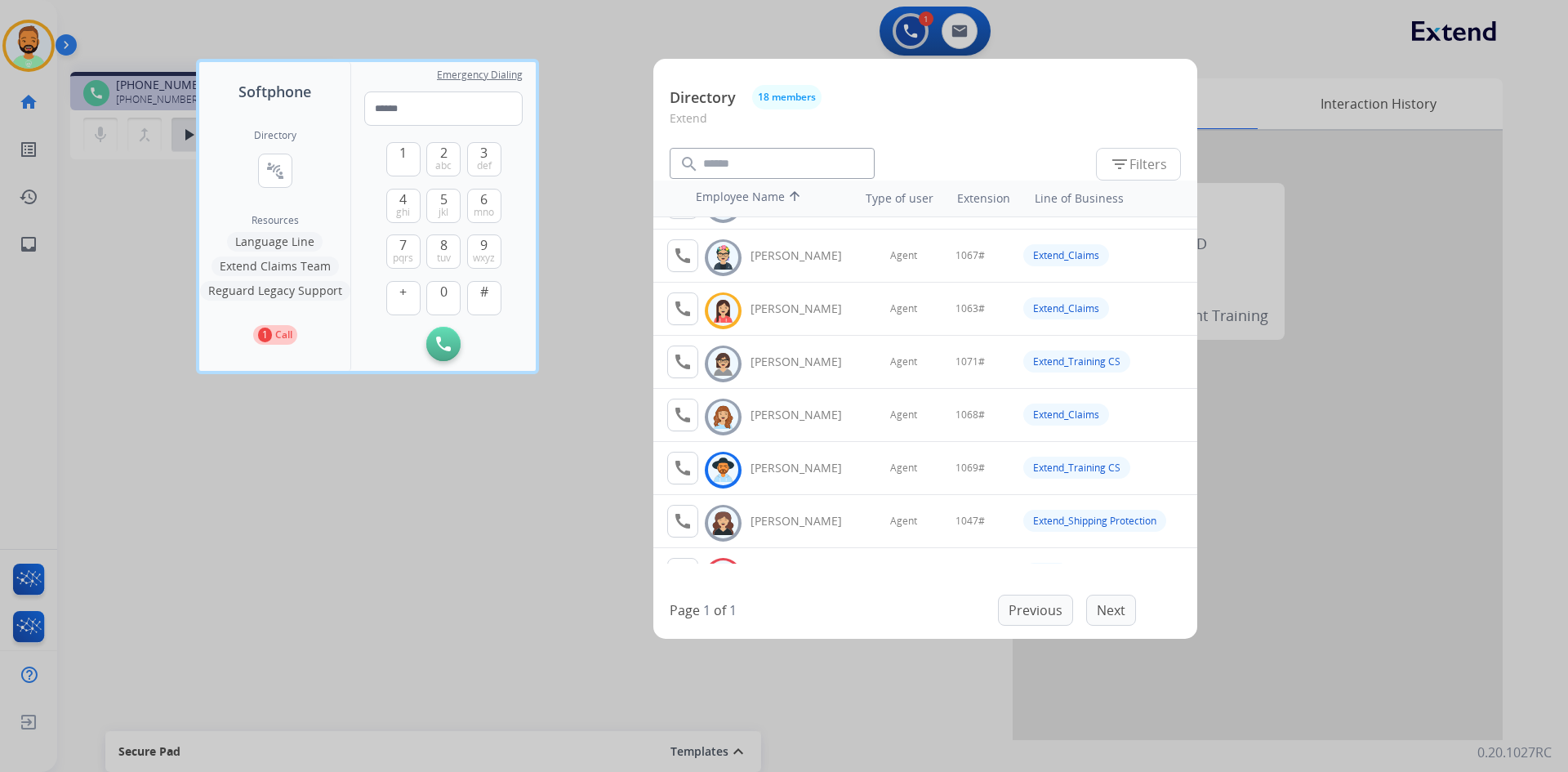 click at bounding box center (784, 386) 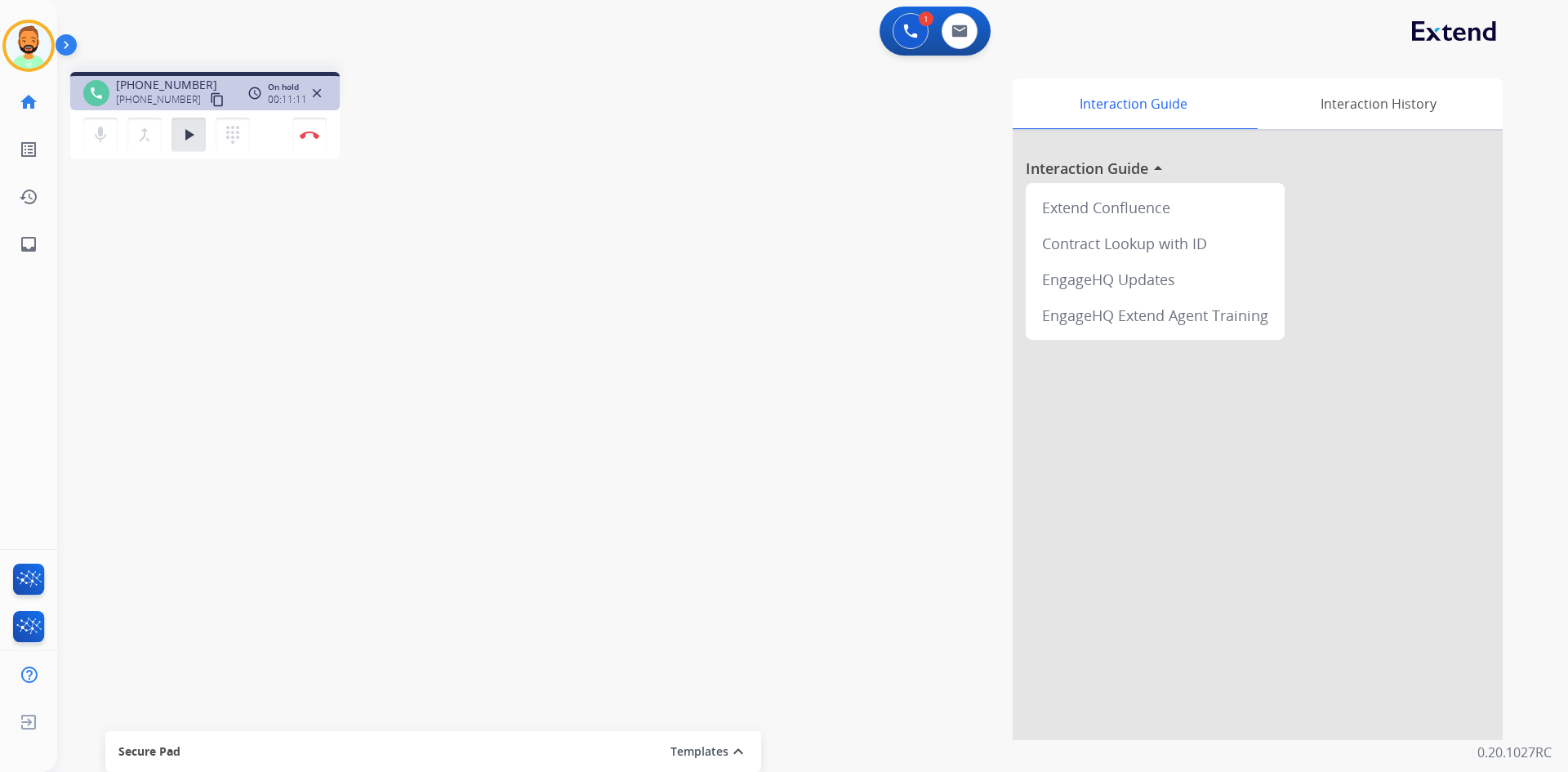 drag, startPoint x: 510, startPoint y: 65, endPoint x: 767, endPoint y: 87, distance: 257.9399 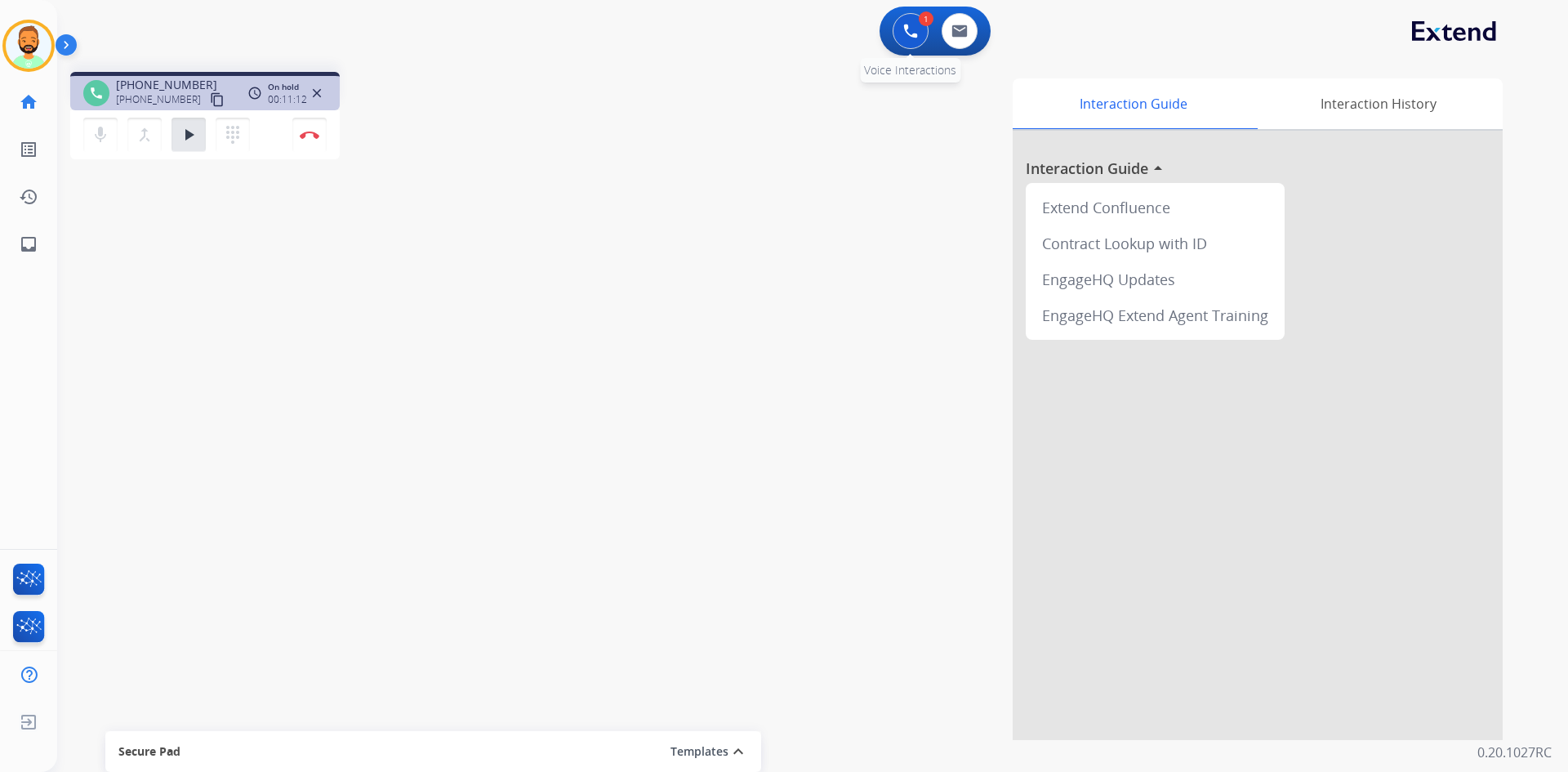 click at bounding box center [911, 31] 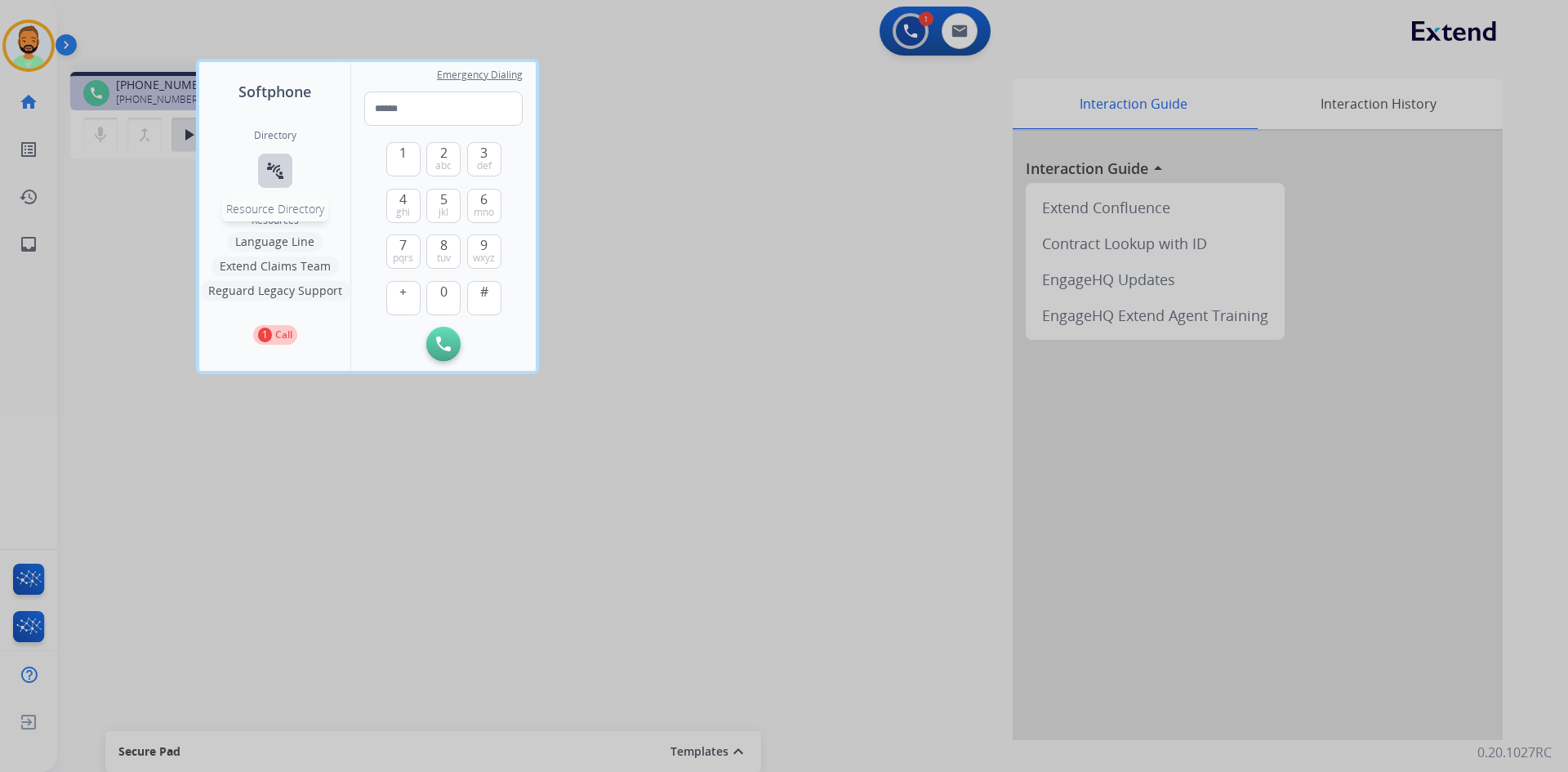 click on "connect_without_contact Resource Directory" at bounding box center [275, 171] 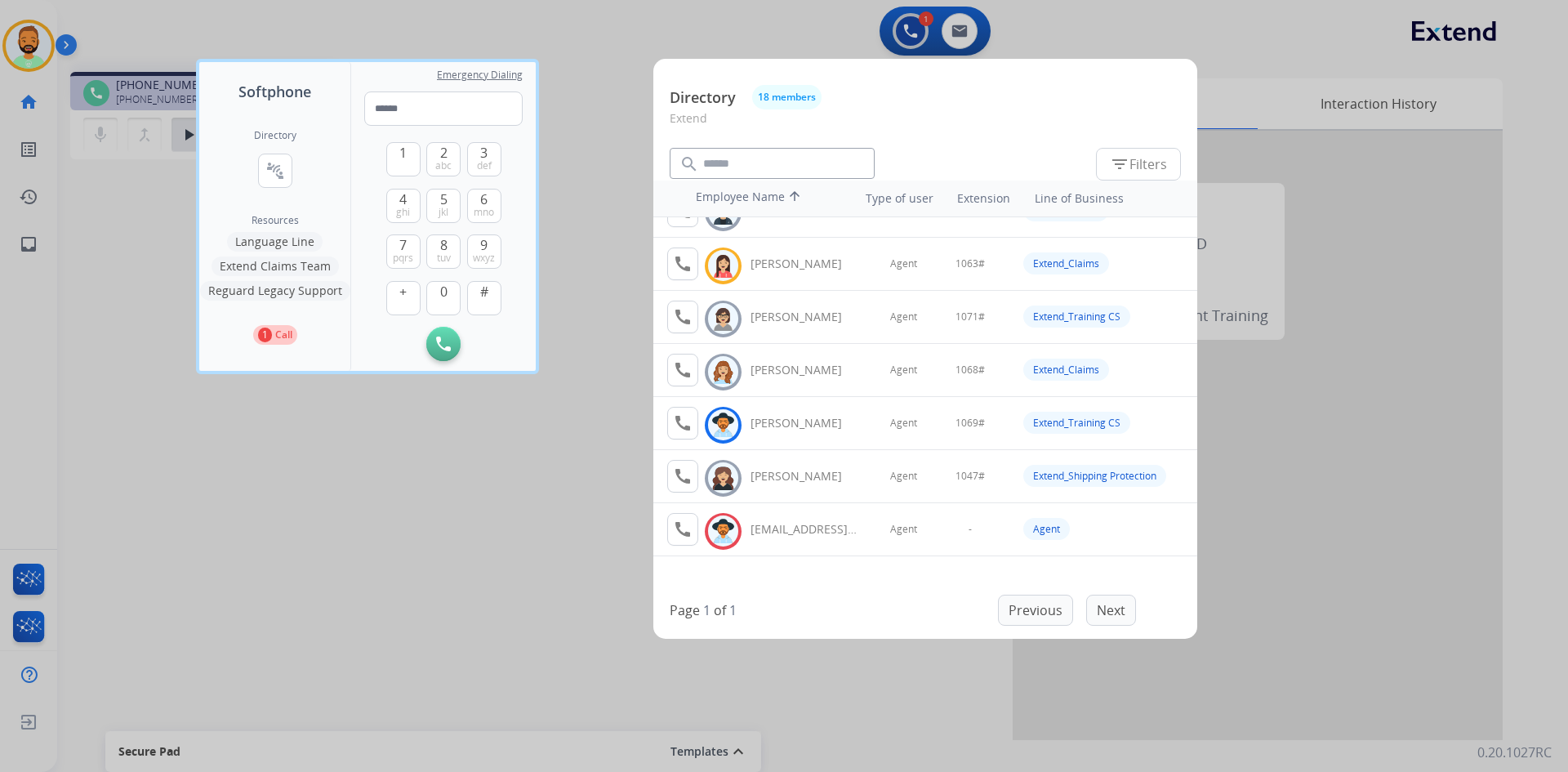 scroll, scrollTop: 623, scrollLeft: 0, axis: vertical 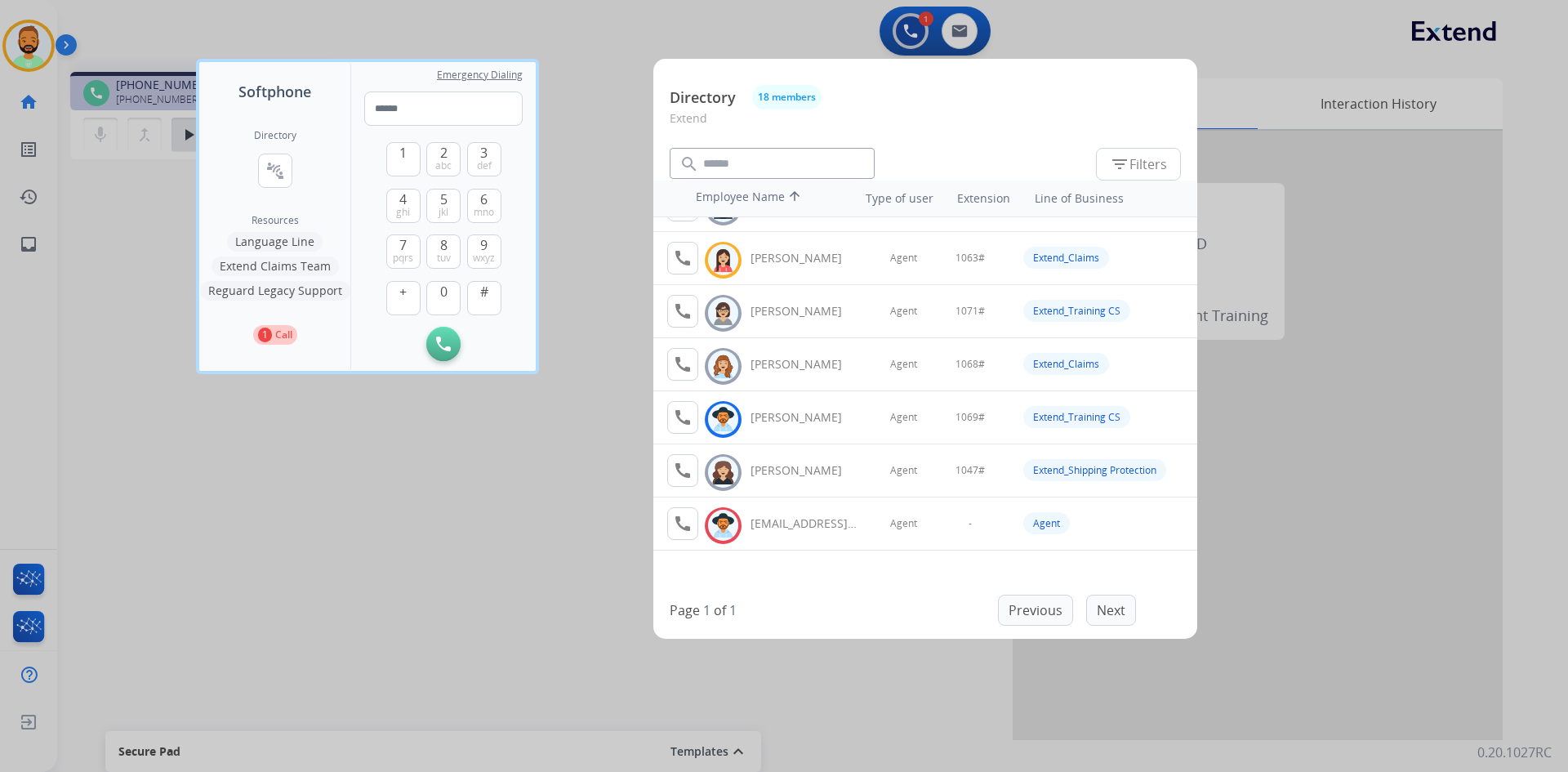 drag, startPoint x: 488, startPoint y: 483, endPoint x: 502, endPoint y: 488, distance: 14.866069 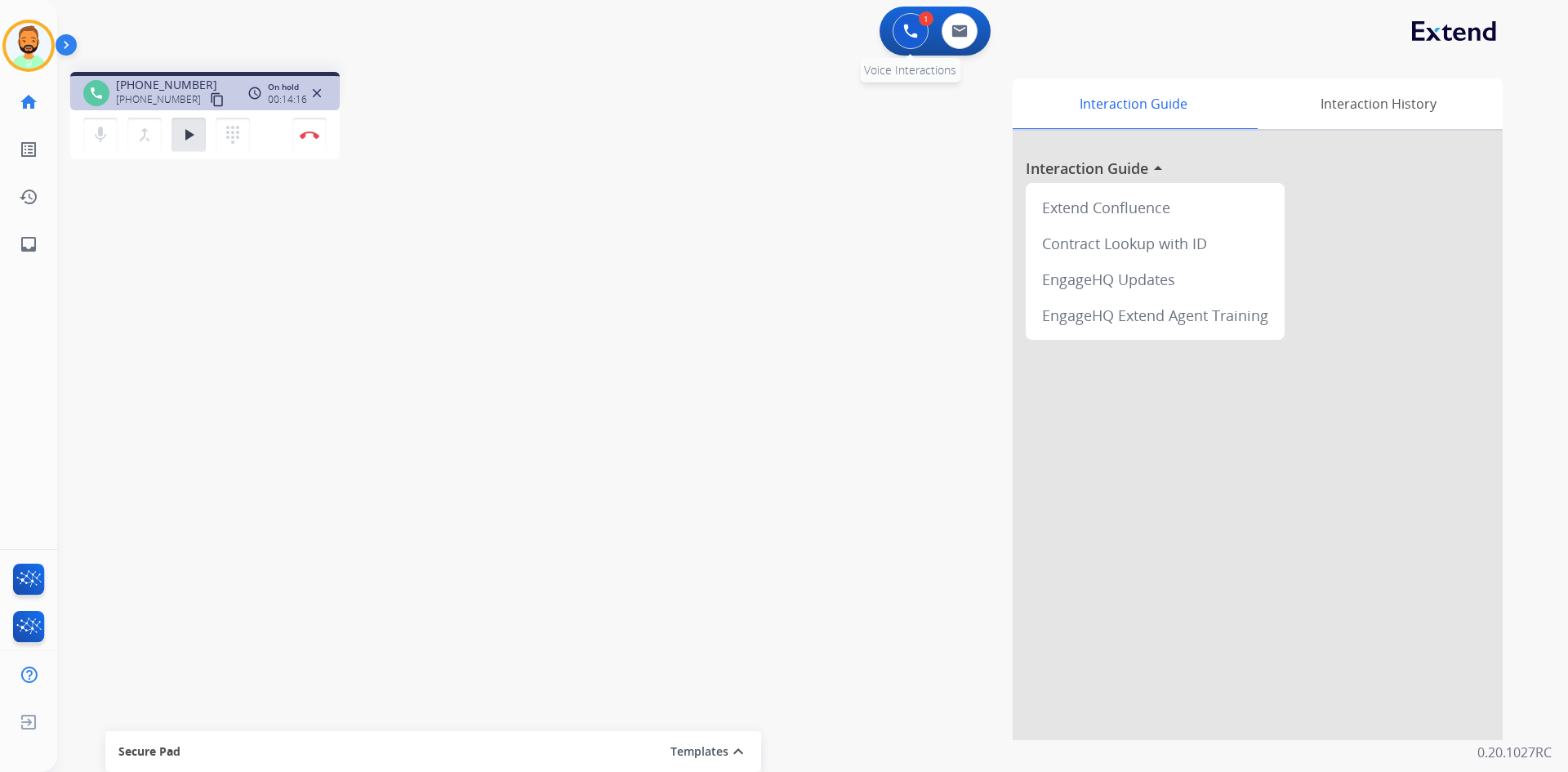 click at bounding box center (911, 31) 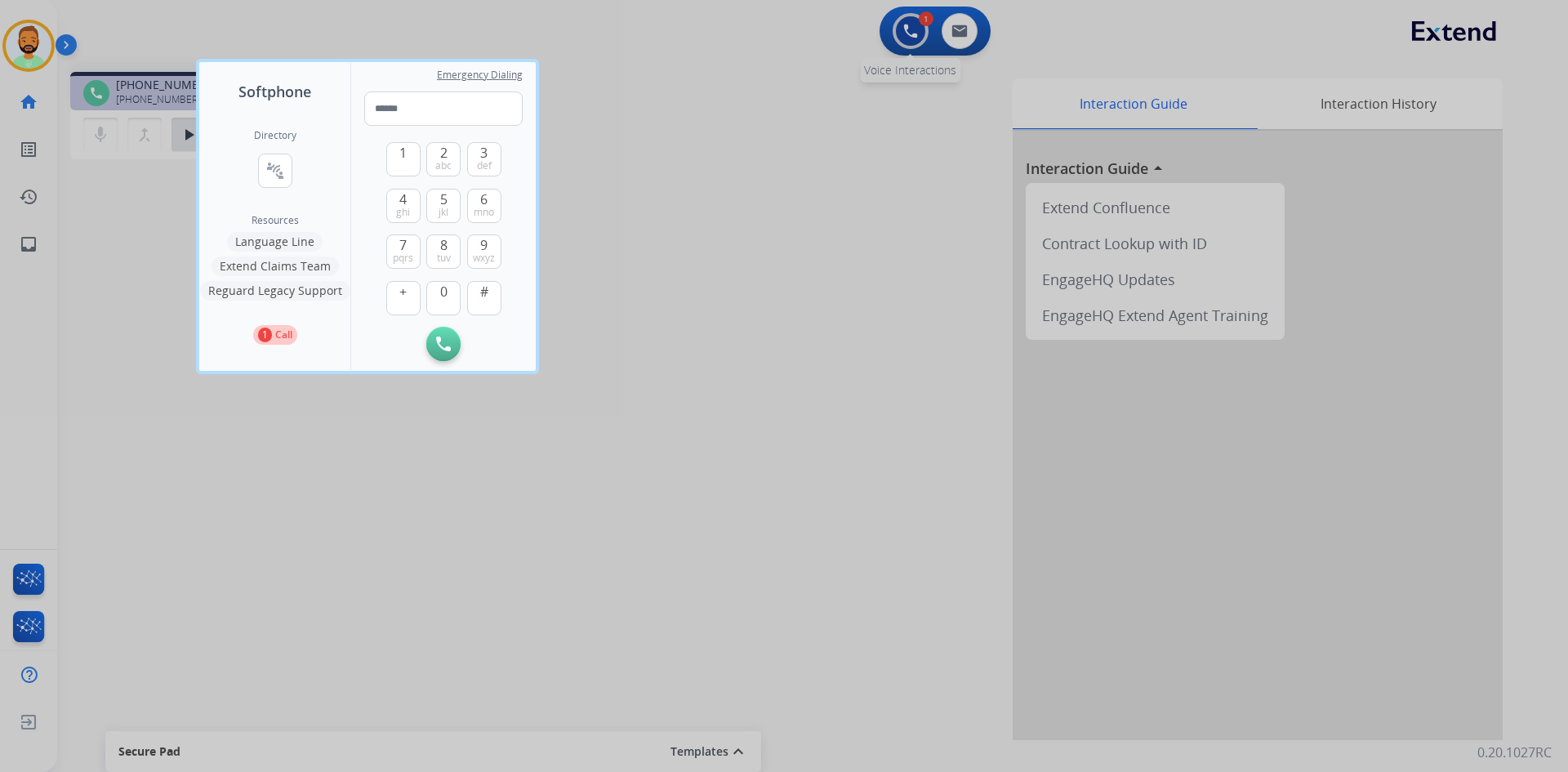 click at bounding box center [784, 386] 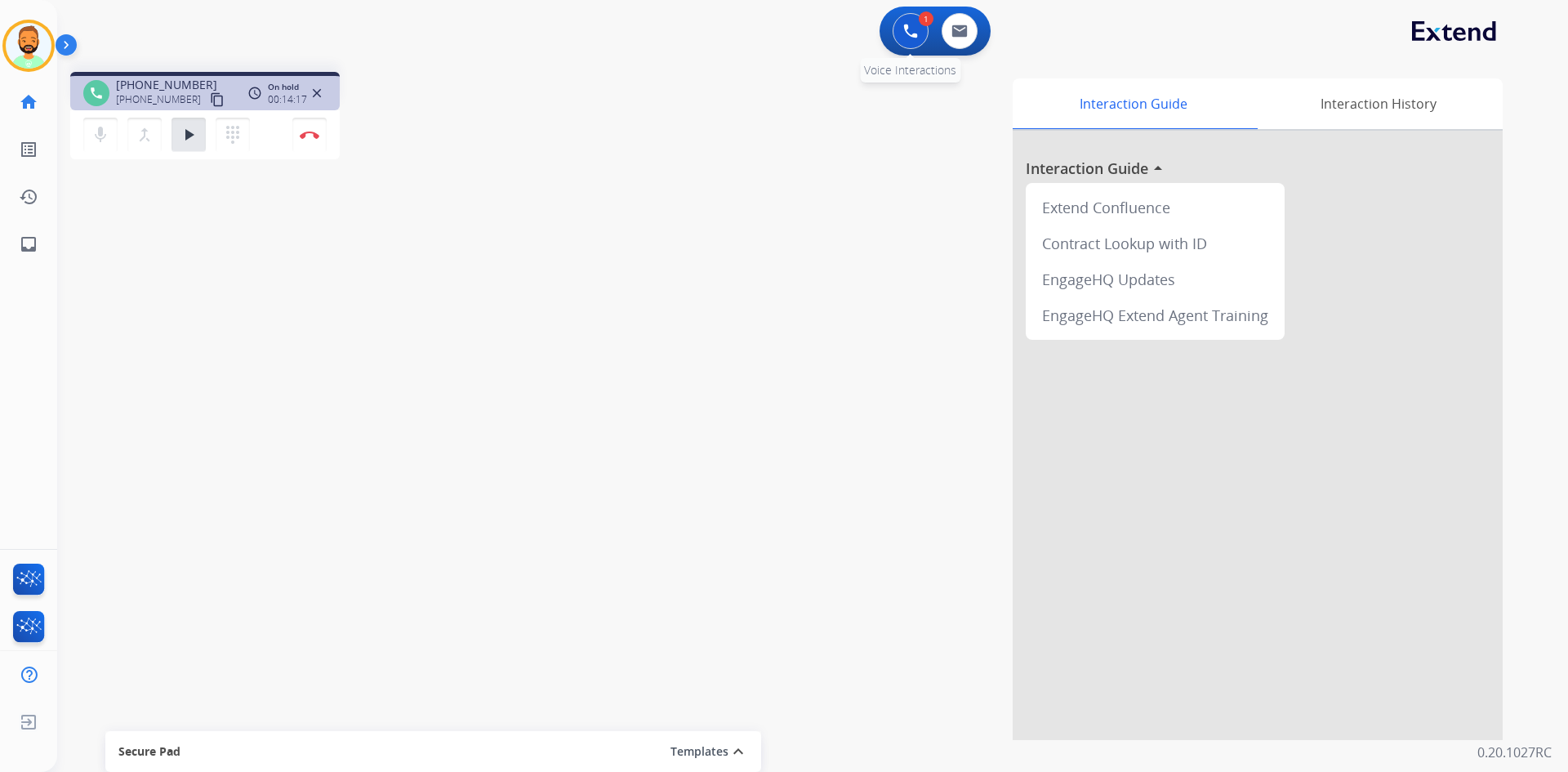 click at bounding box center (911, 31) 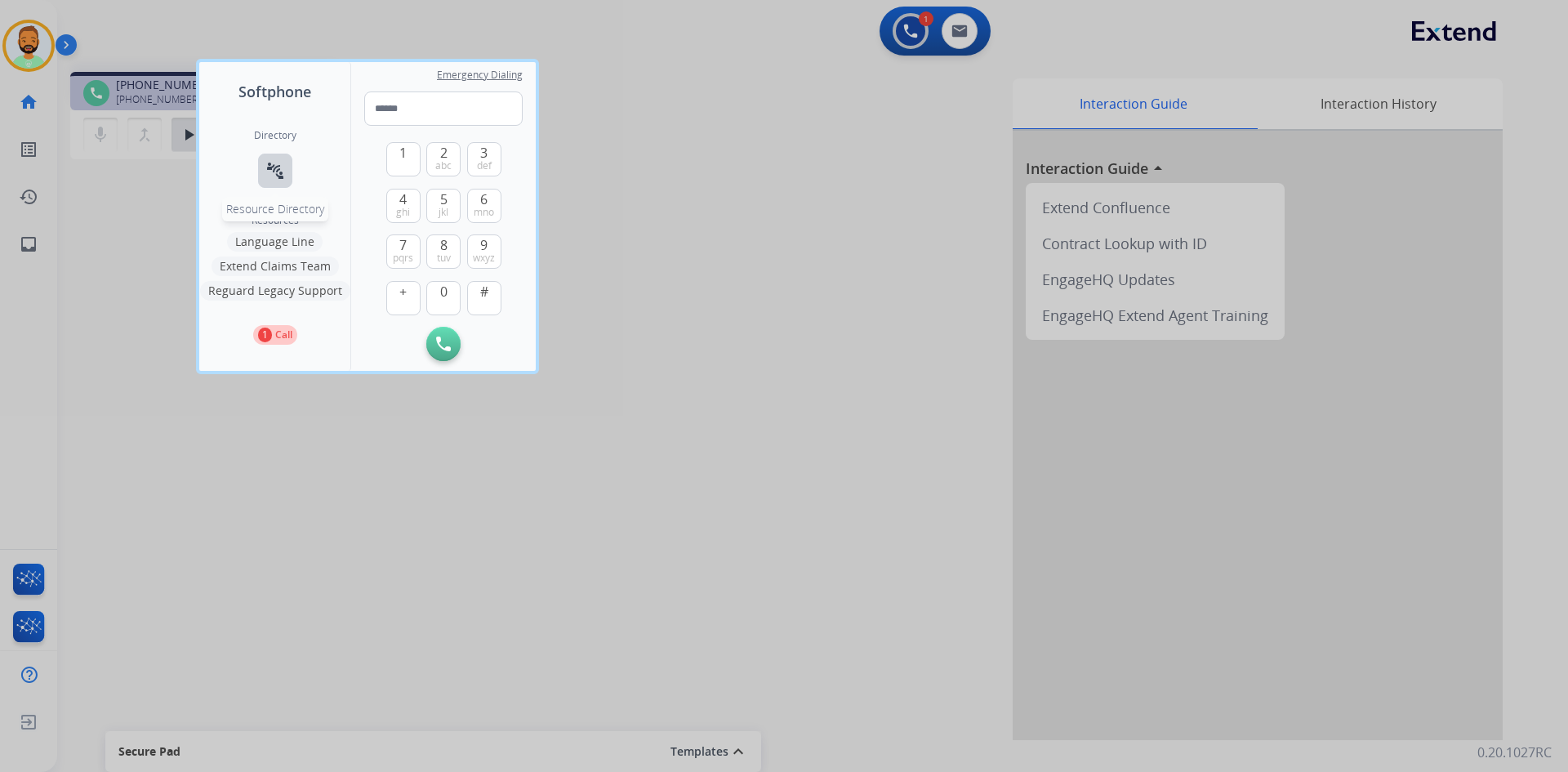 click on "connect_without_contact" at bounding box center [275, 171] 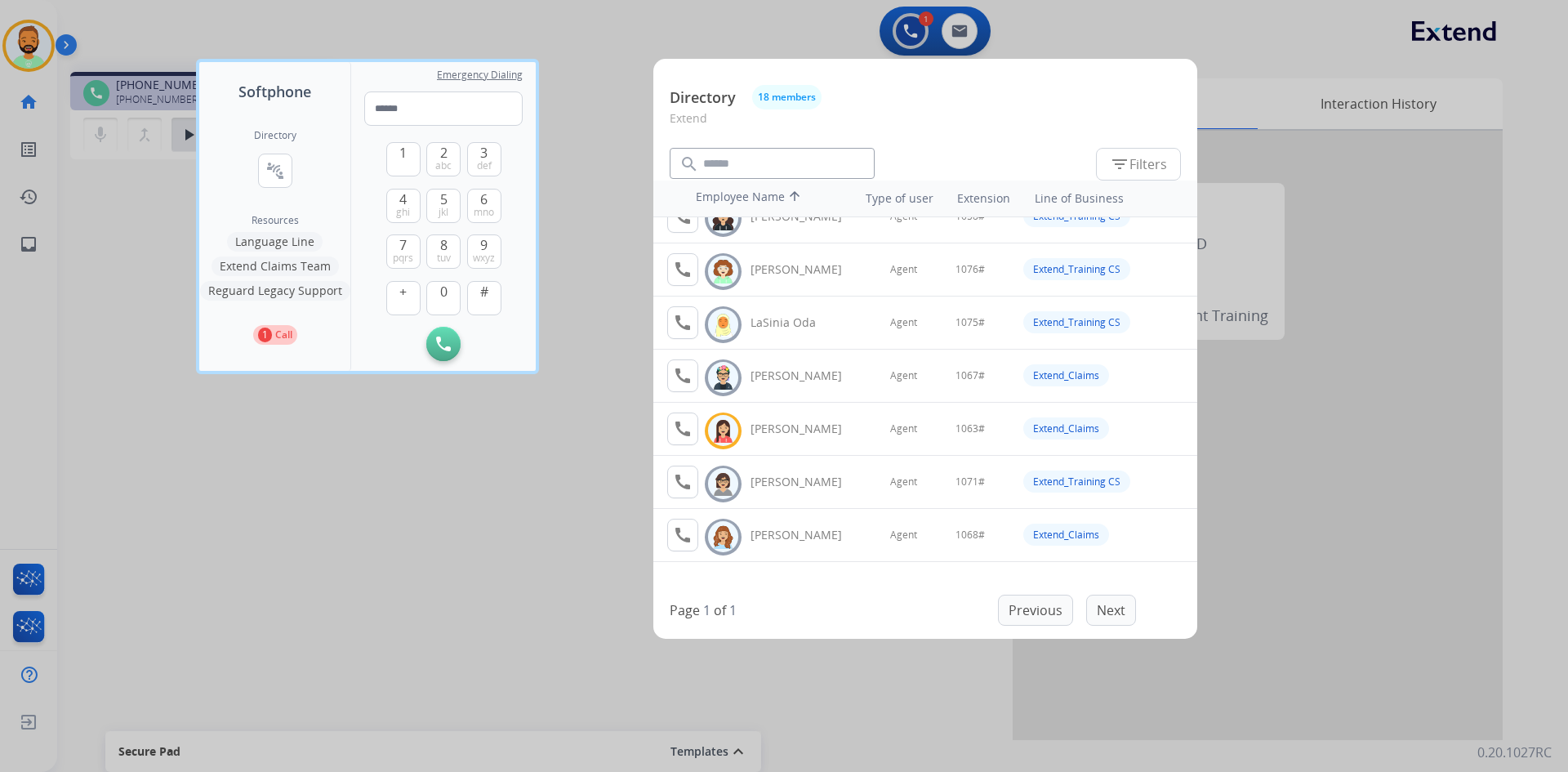 scroll, scrollTop: 490, scrollLeft: 0, axis: vertical 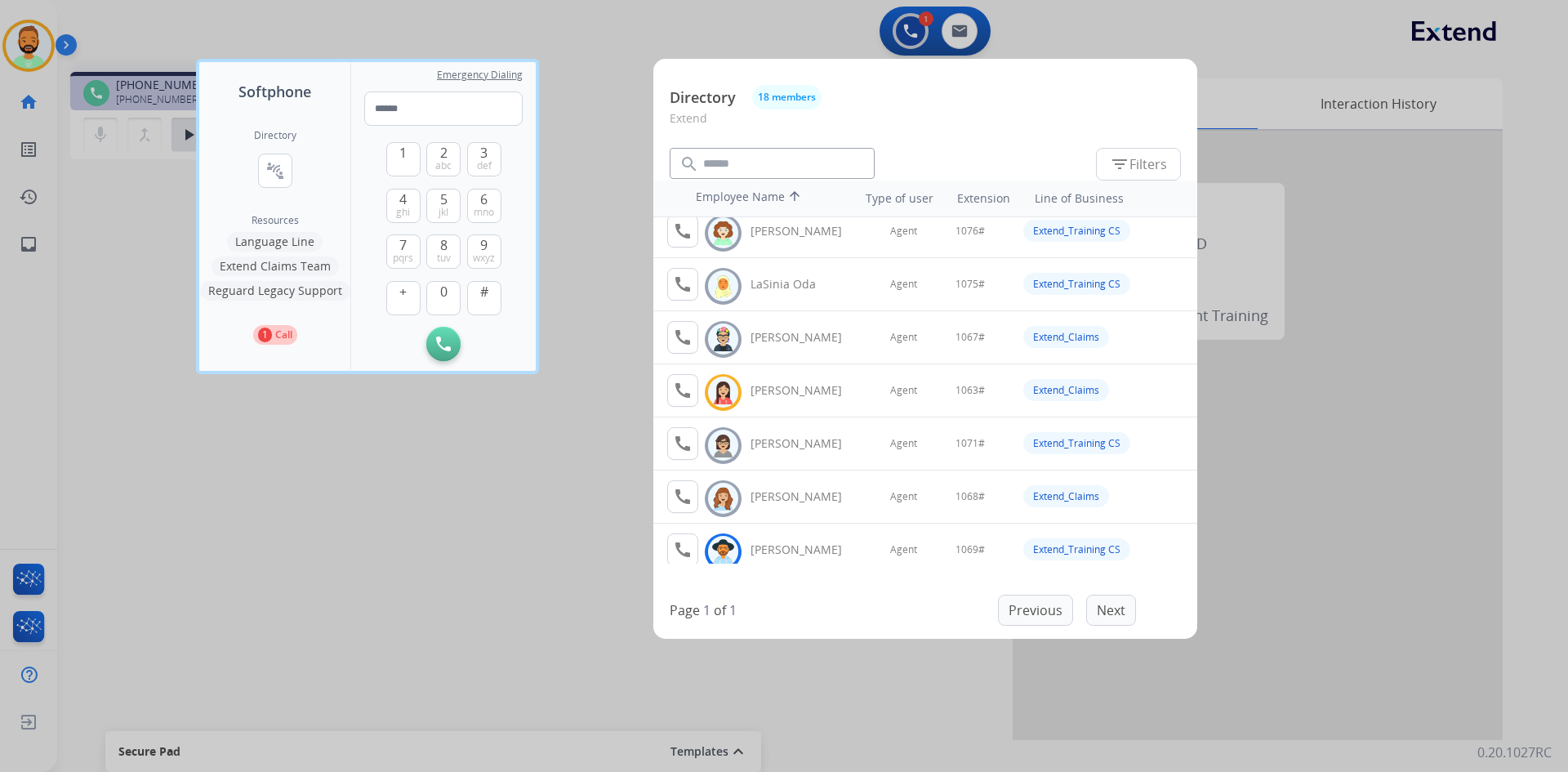 drag, startPoint x: 559, startPoint y: 550, endPoint x: 556, endPoint y: 558, distance: 8.544004 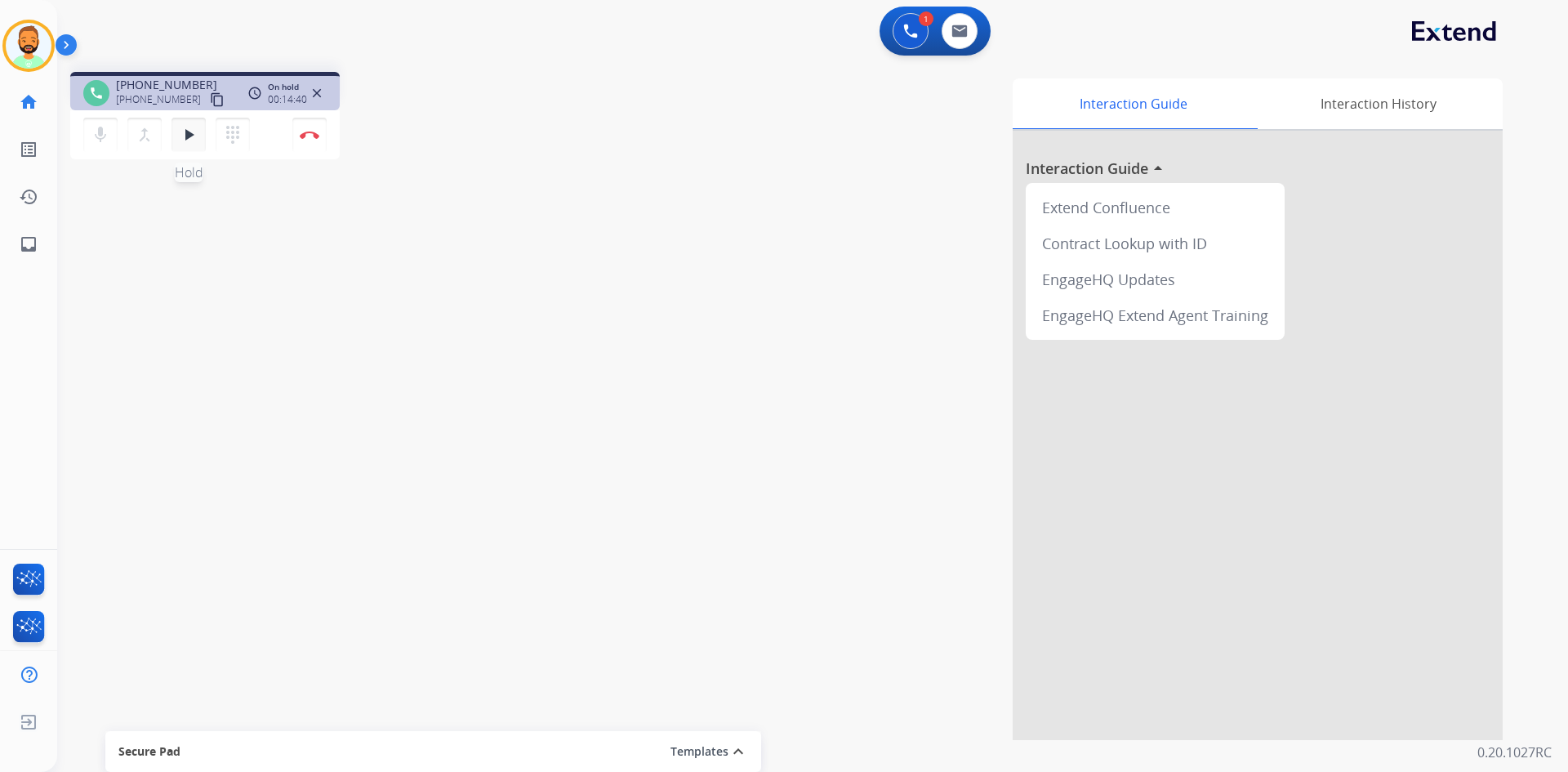 click on "play_arrow" at bounding box center (189, 135) 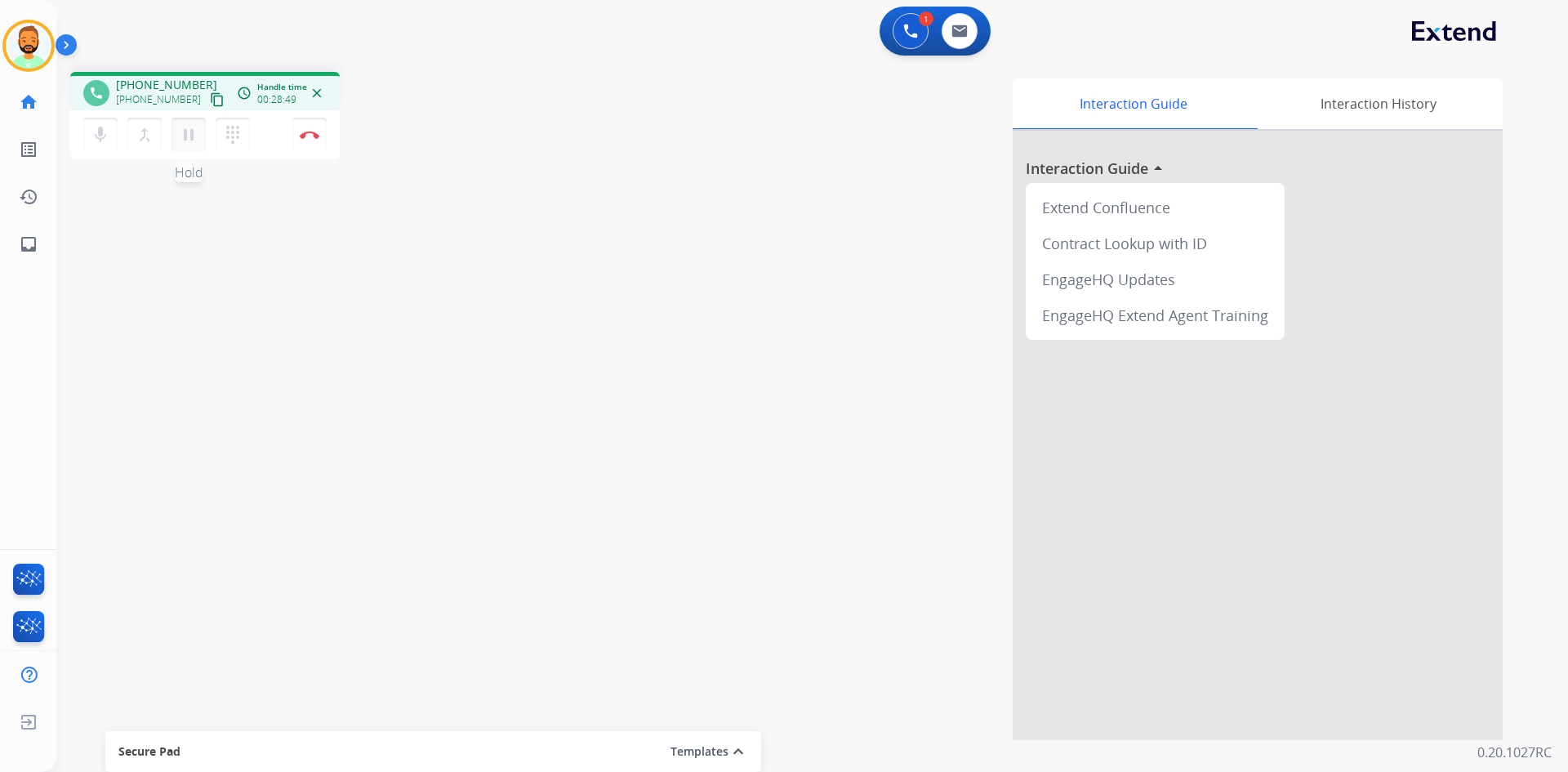 click on "pause" at bounding box center [189, 135] 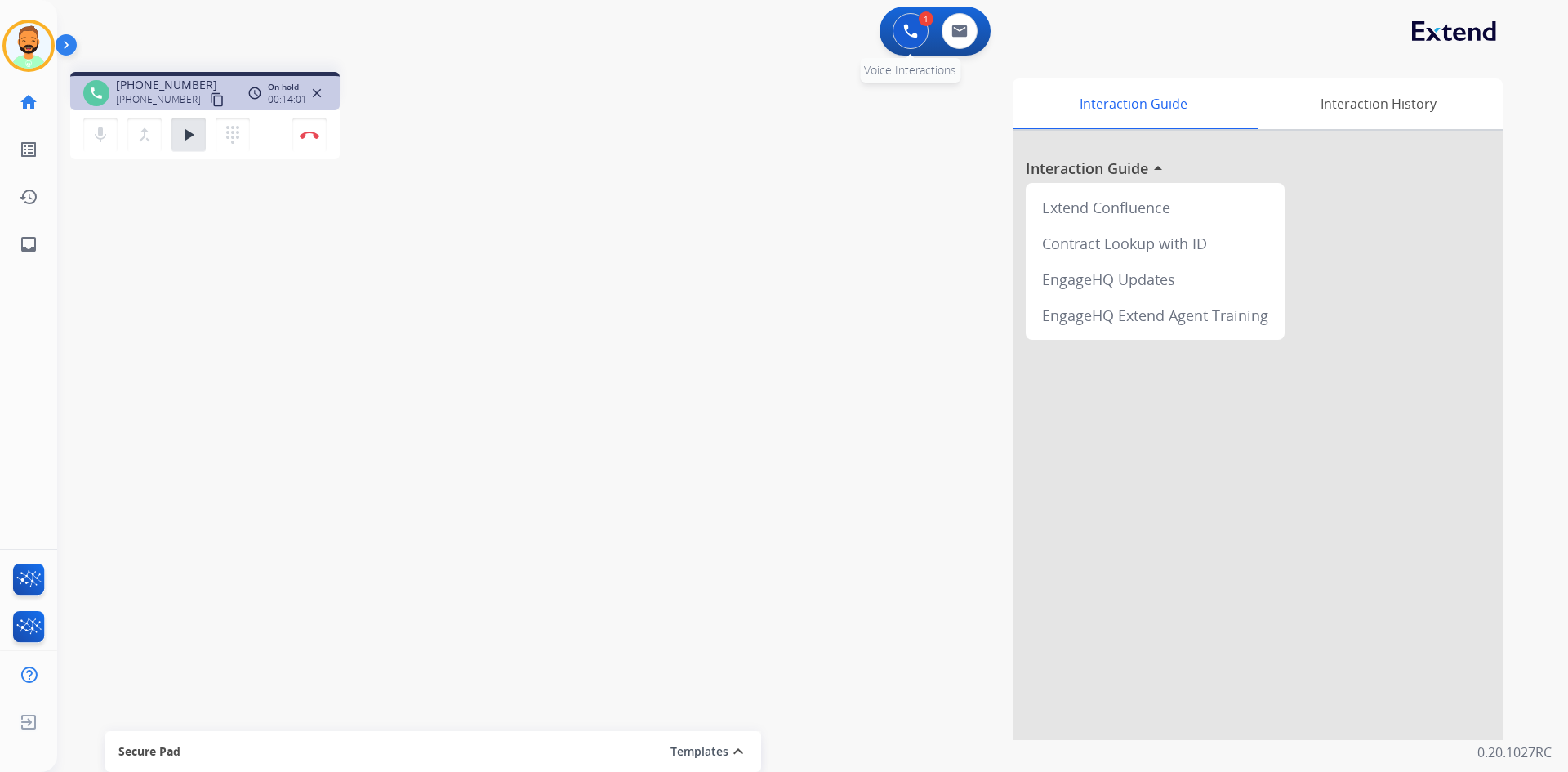 click at bounding box center (911, 31) 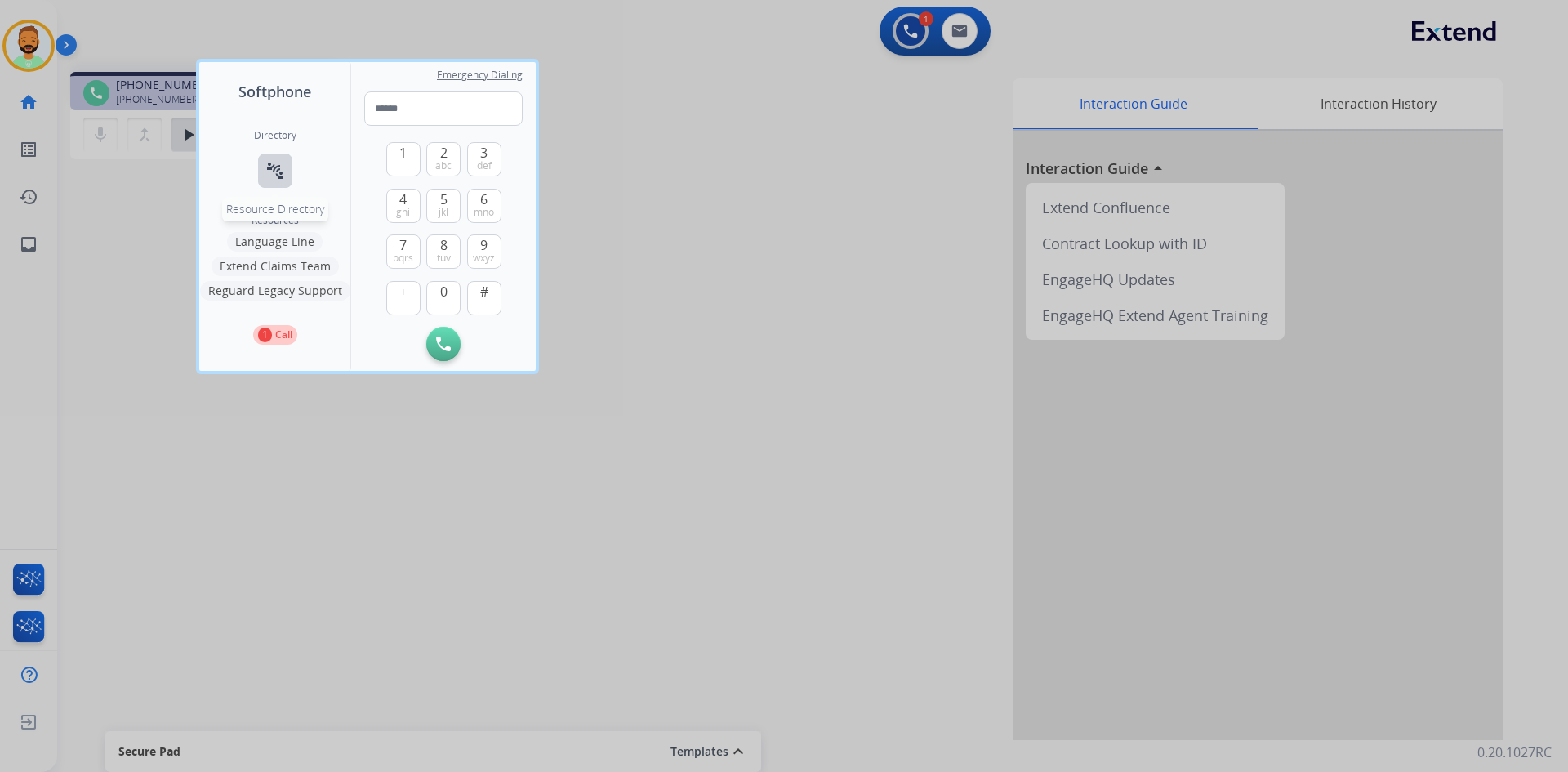 click on "connect_without_contact" at bounding box center [275, 171] 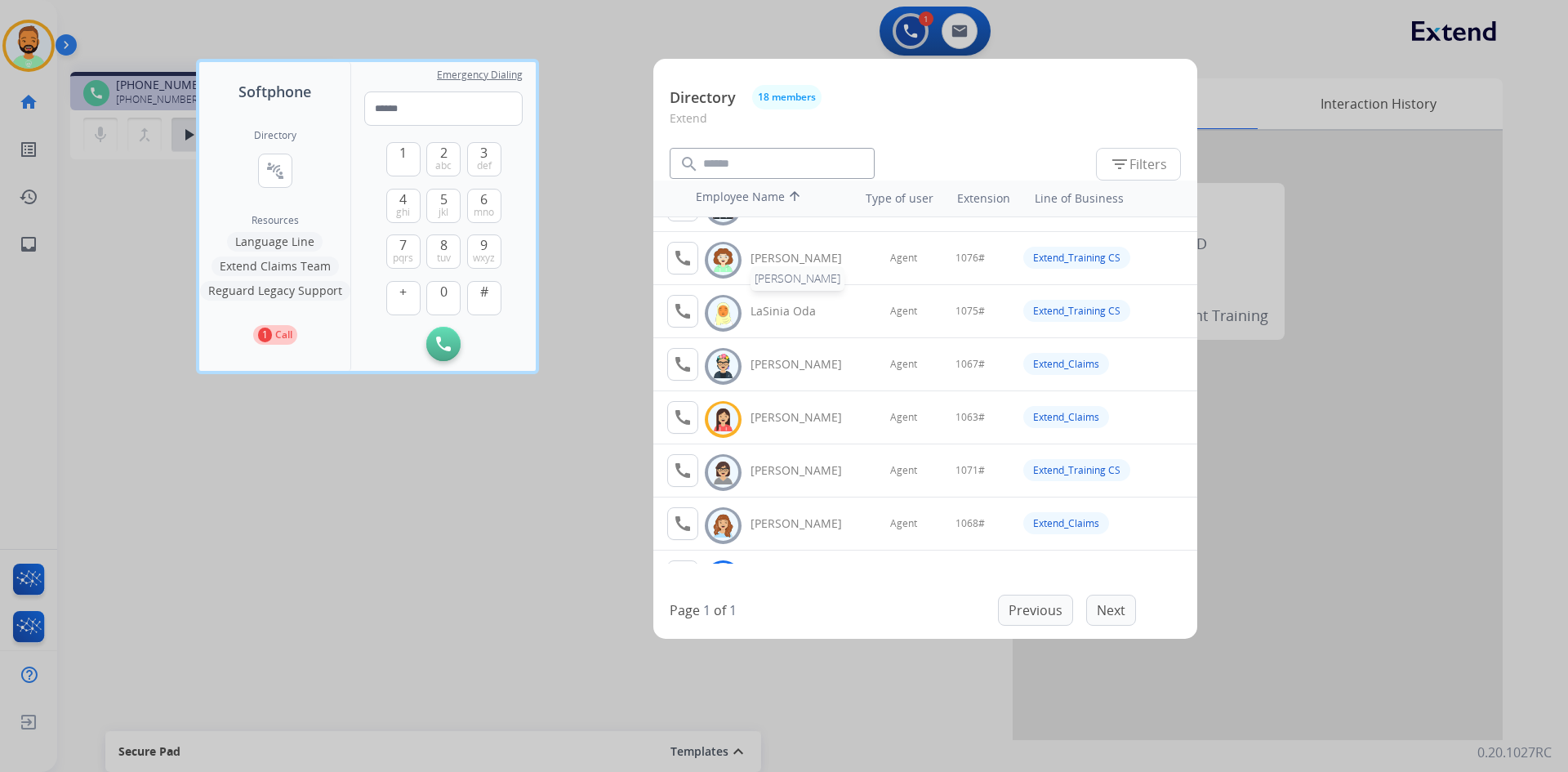 scroll, scrollTop: 490, scrollLeft: 0, axis: vertical 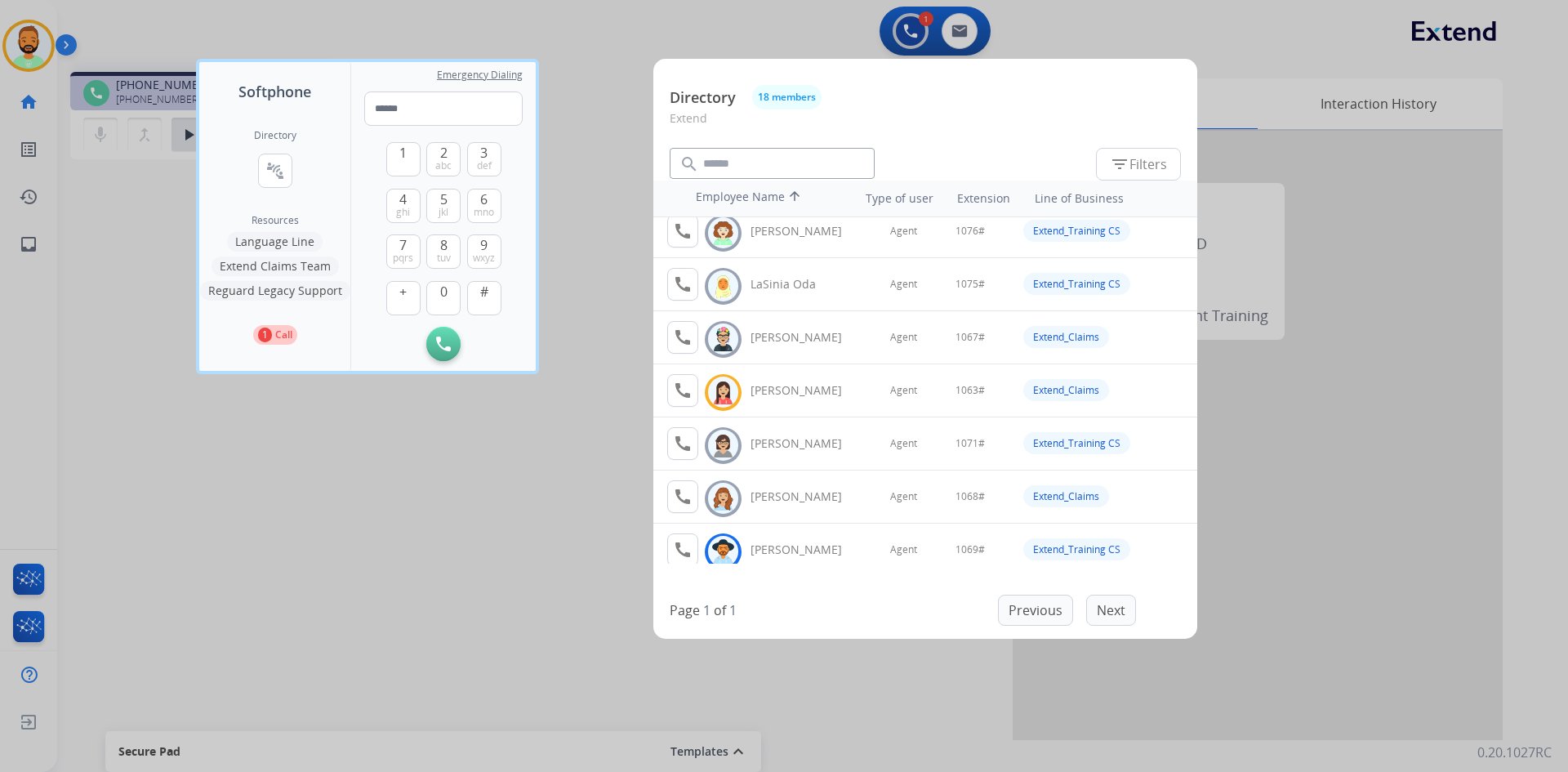 click at bounding box center [784, 386] 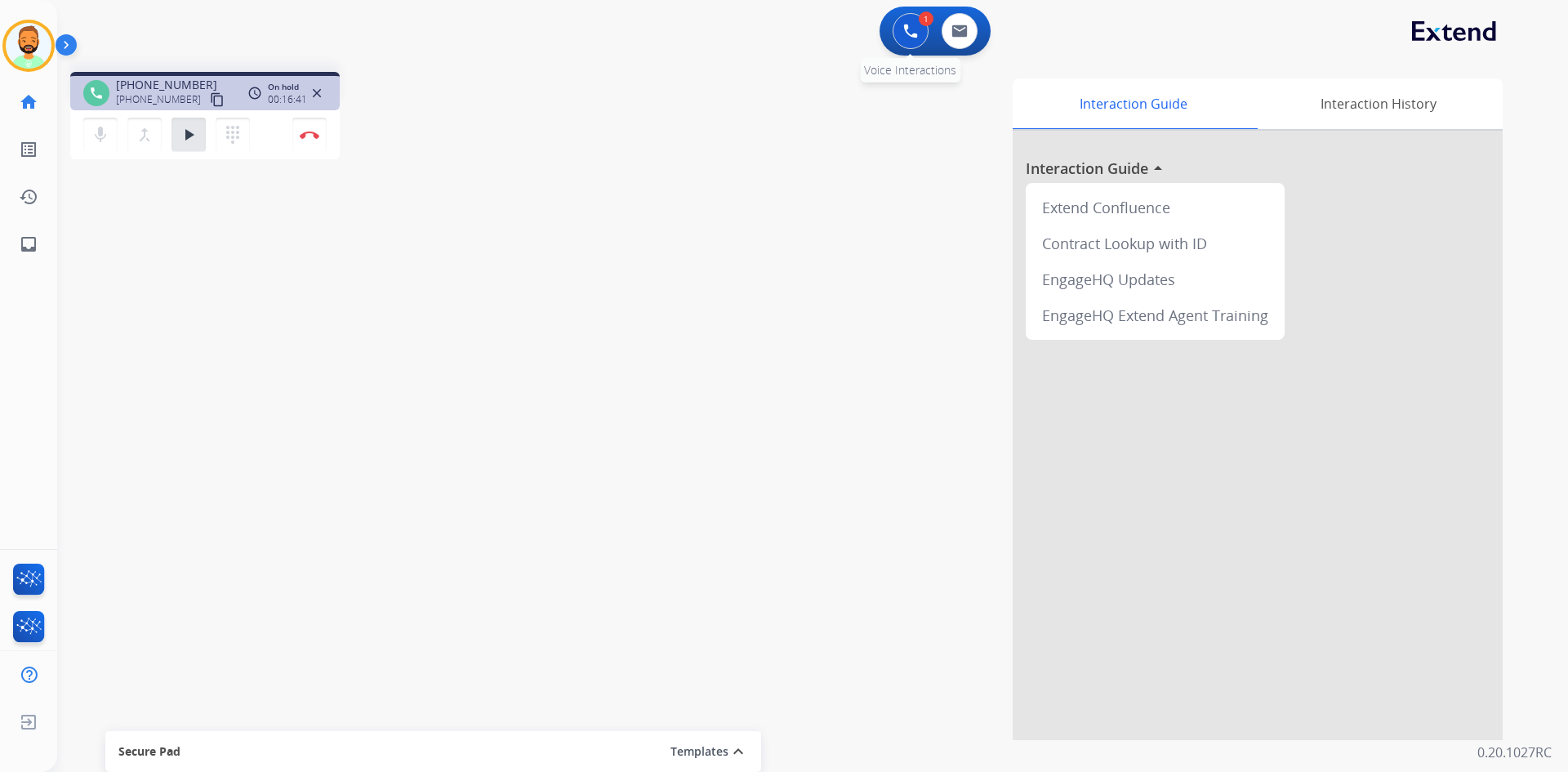click at bounding box center (911, 31) 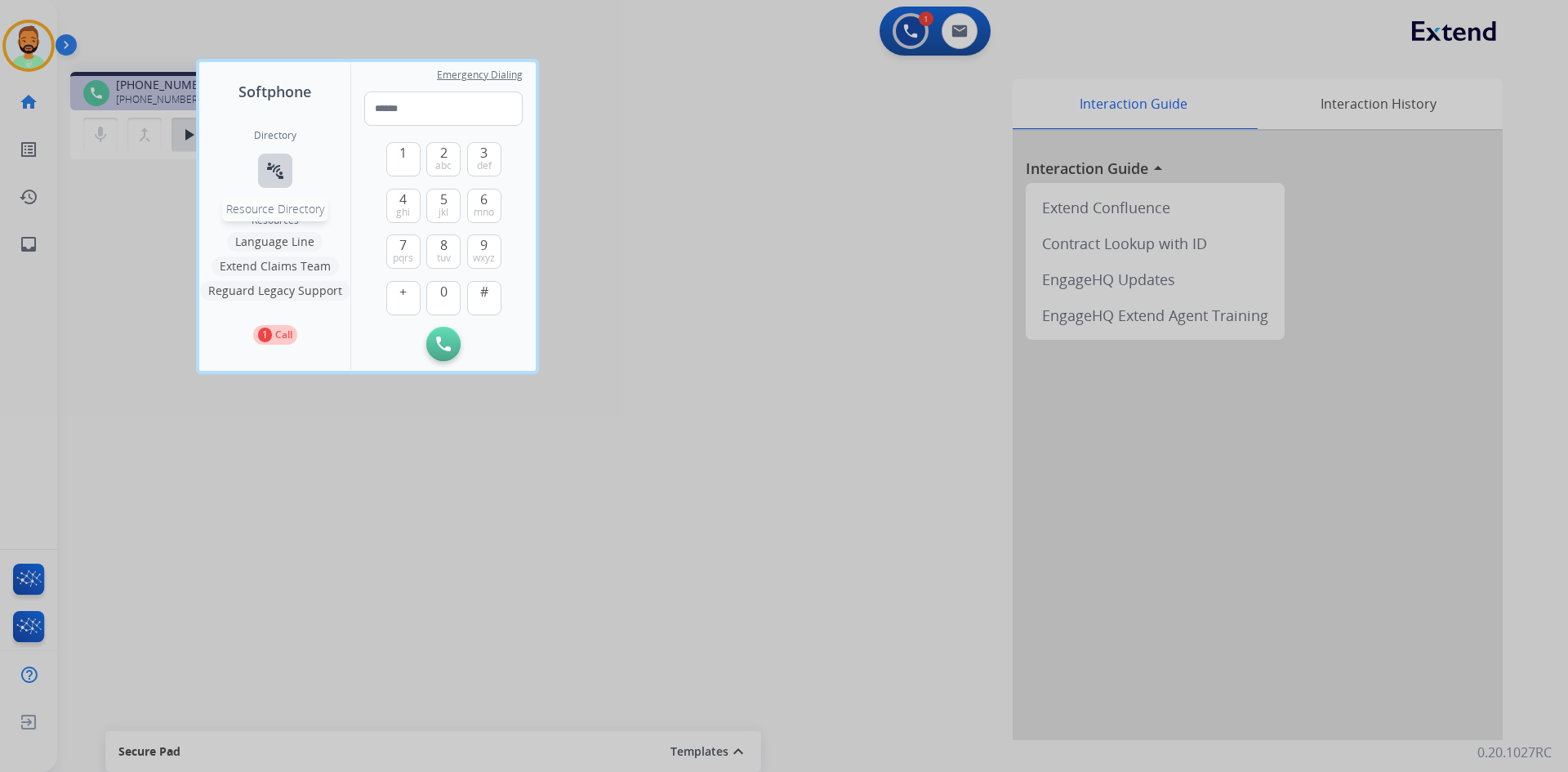 click on "connect_without_contact" at bounding box center (275, 171) 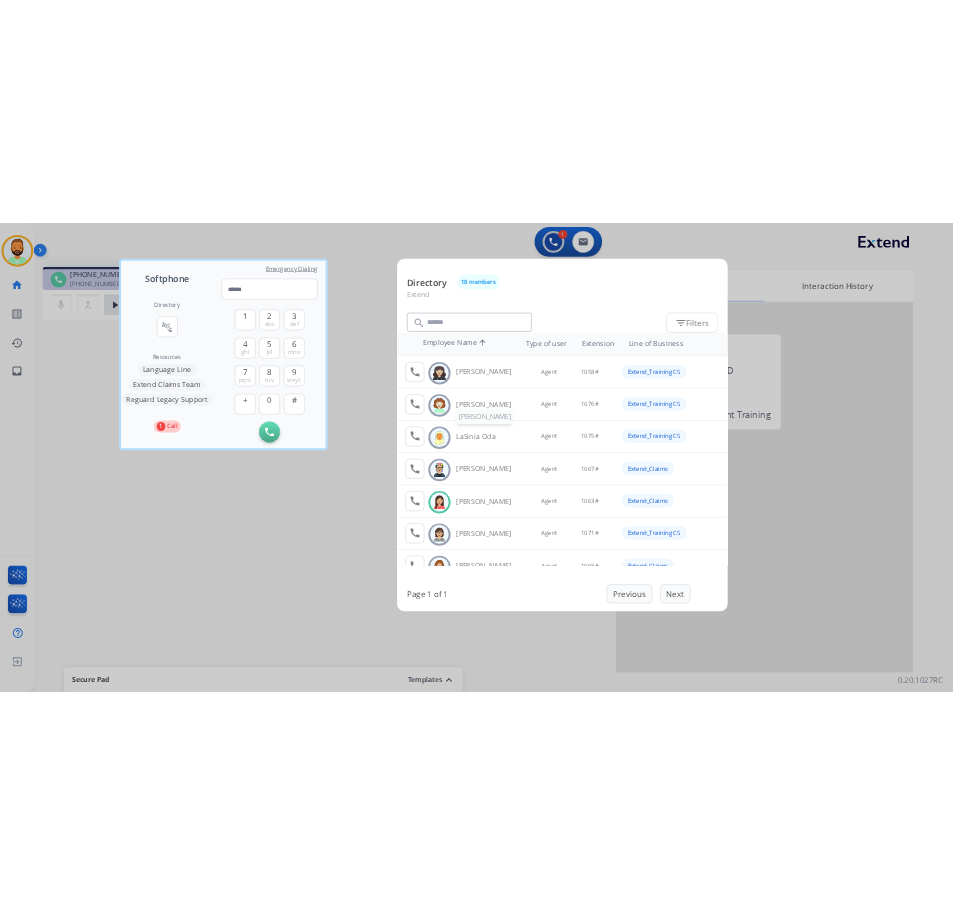 scroll, scrollTop: 600, scrollLeft: 0, axis: vertical 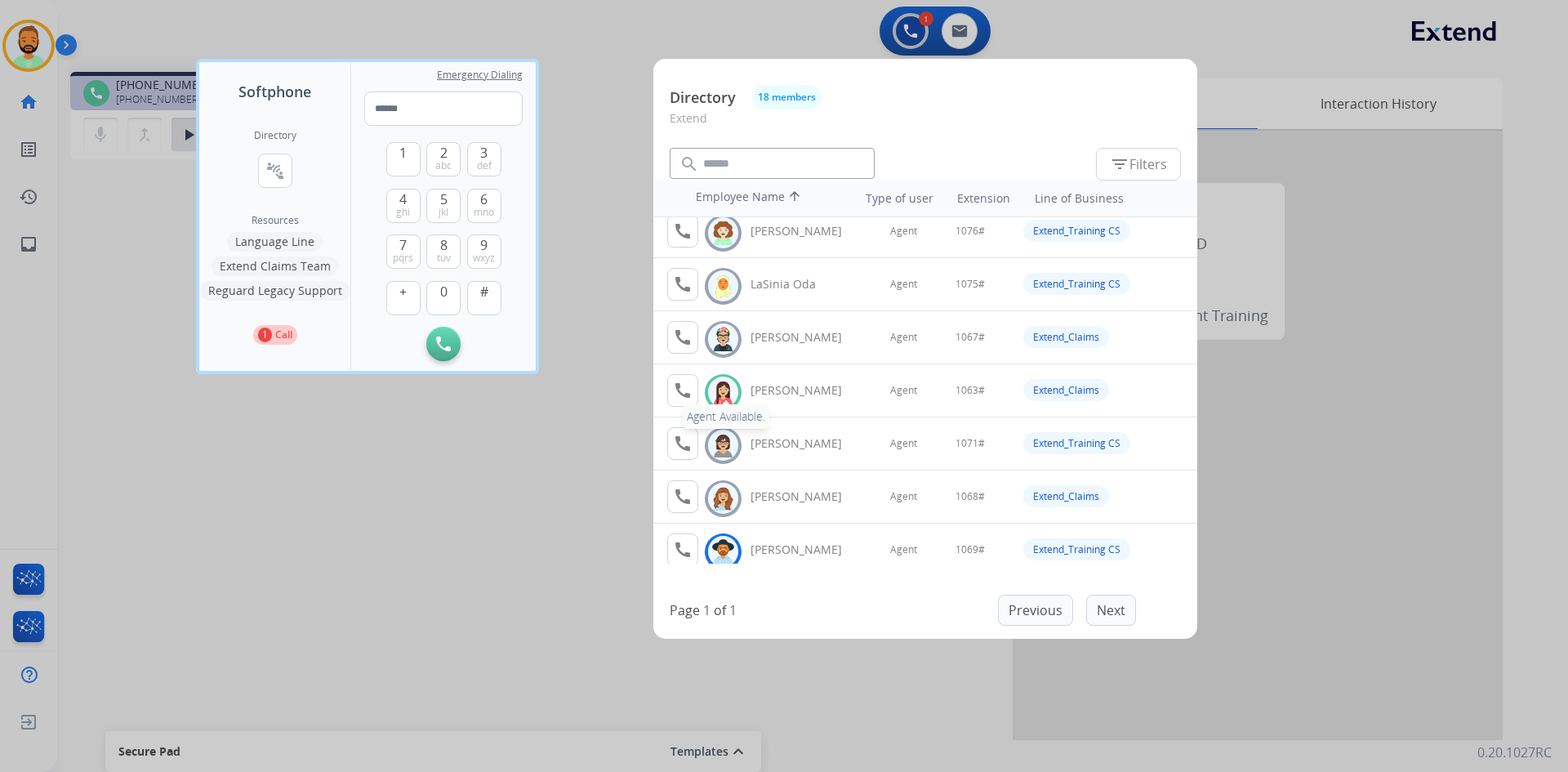 click on "call" at bounding box center [683, 390] 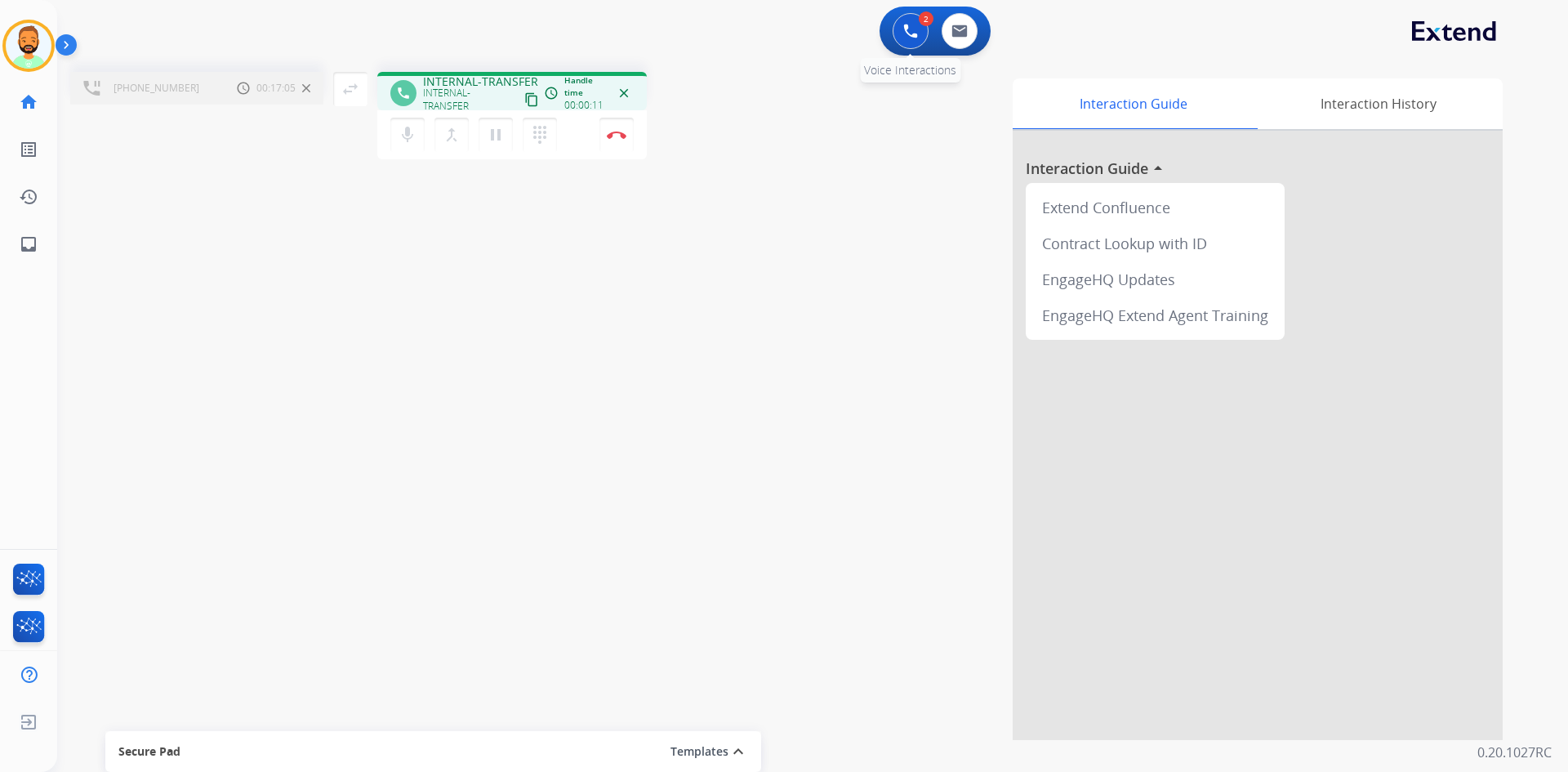 click at bounding box center (911, 31) 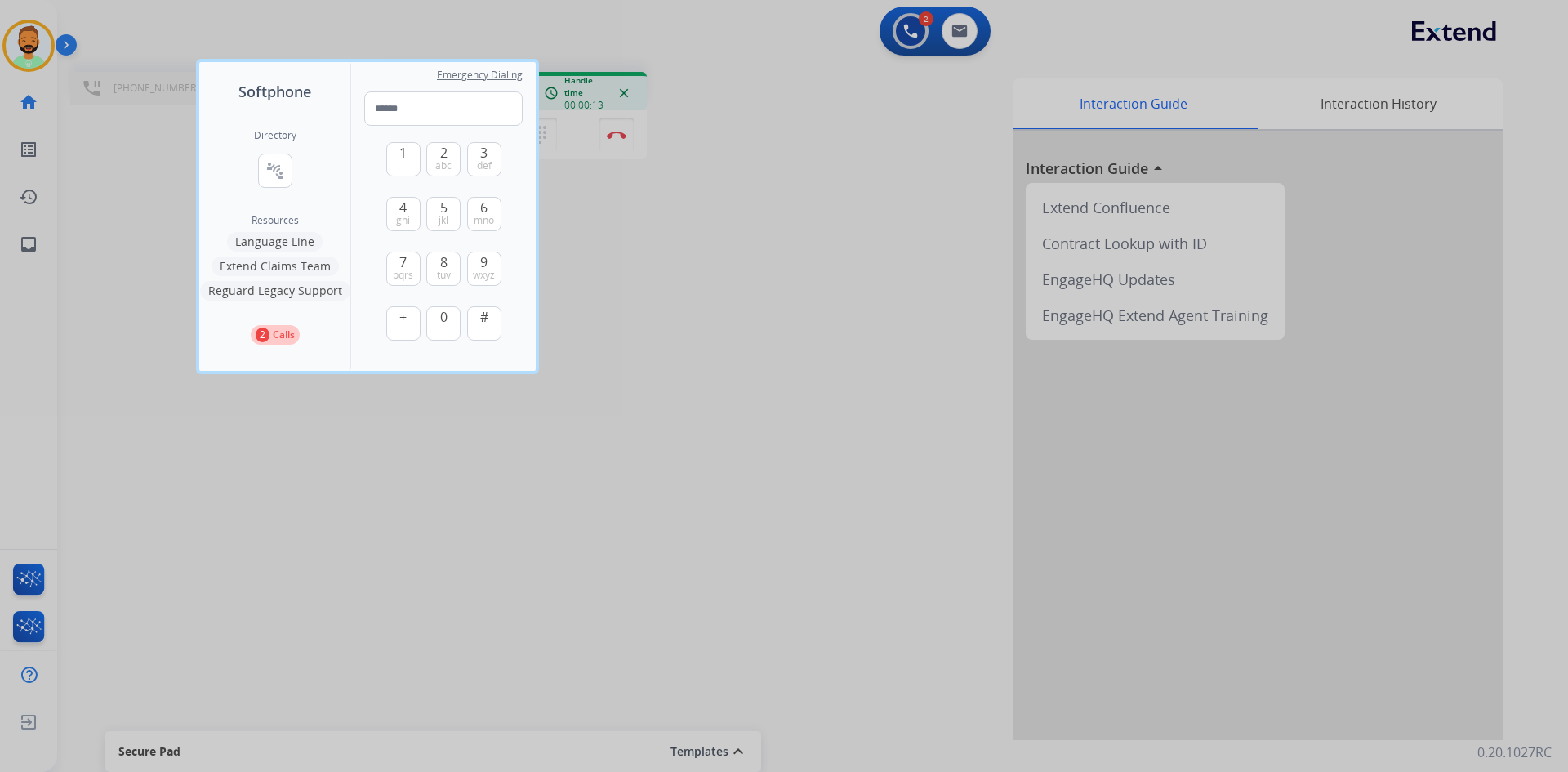 click at bounding box center [784, 386] 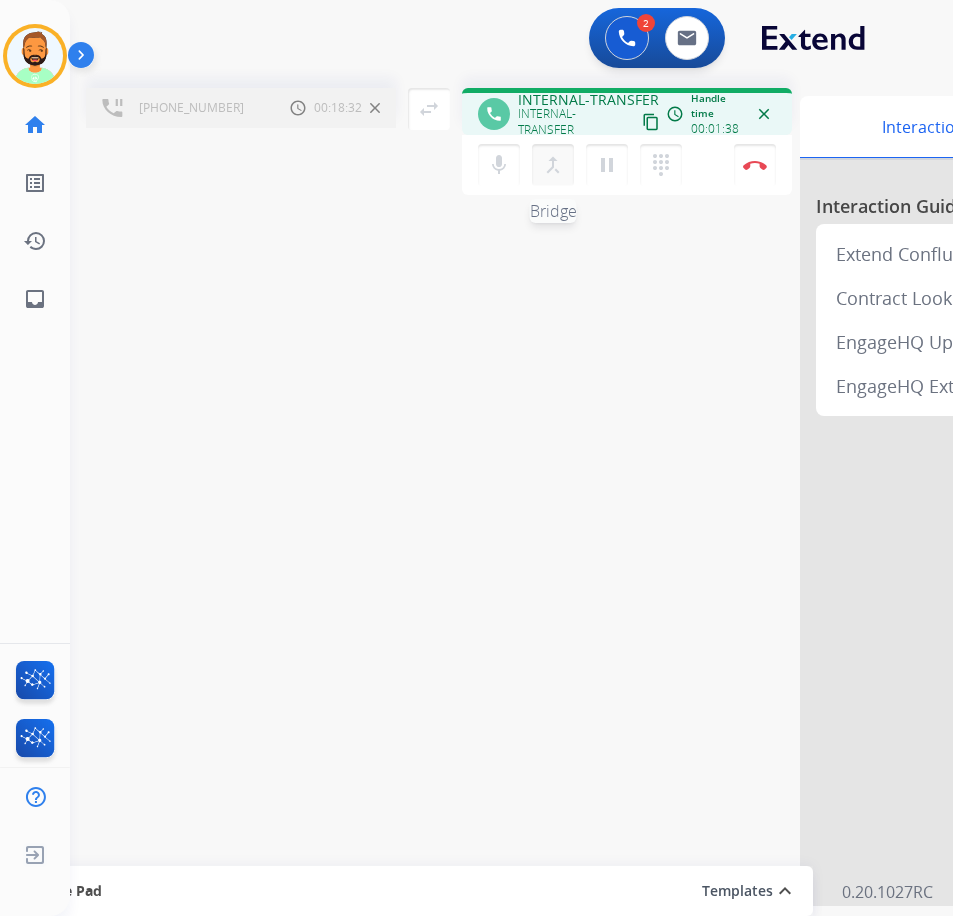 click on "merge_type" at bounding box center [553, 165] 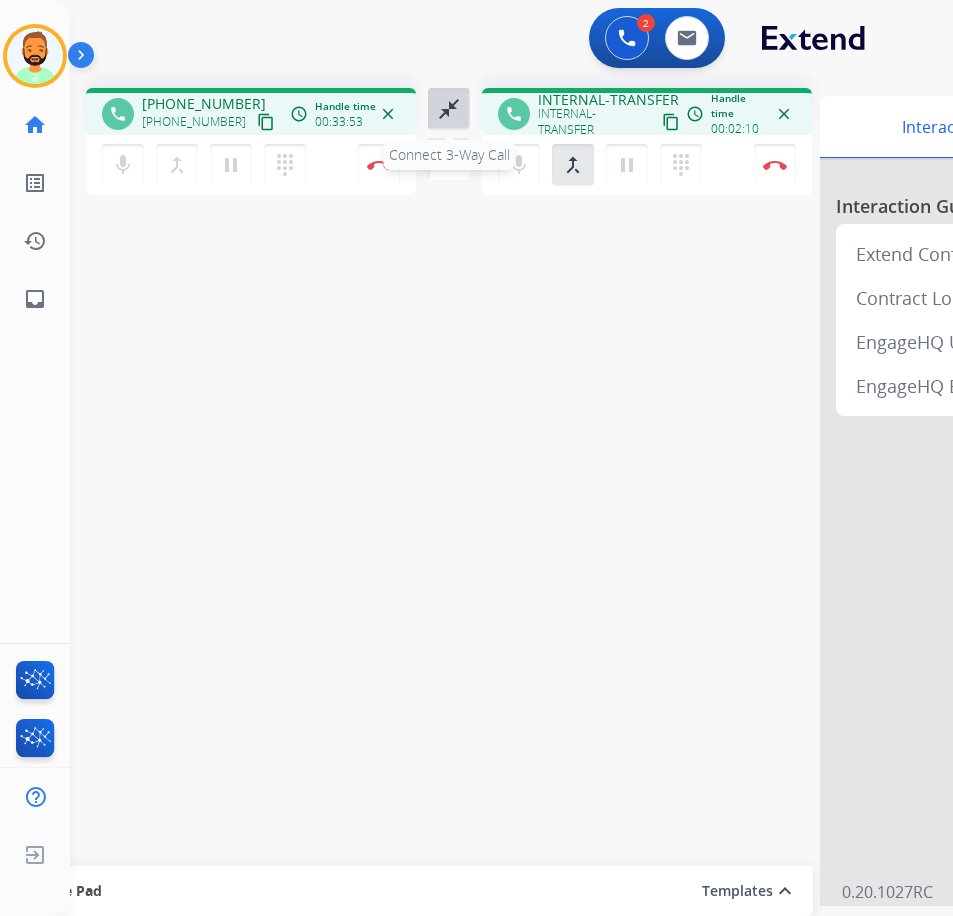 click on "close_fullscreen" at bounding box center (449, 109) 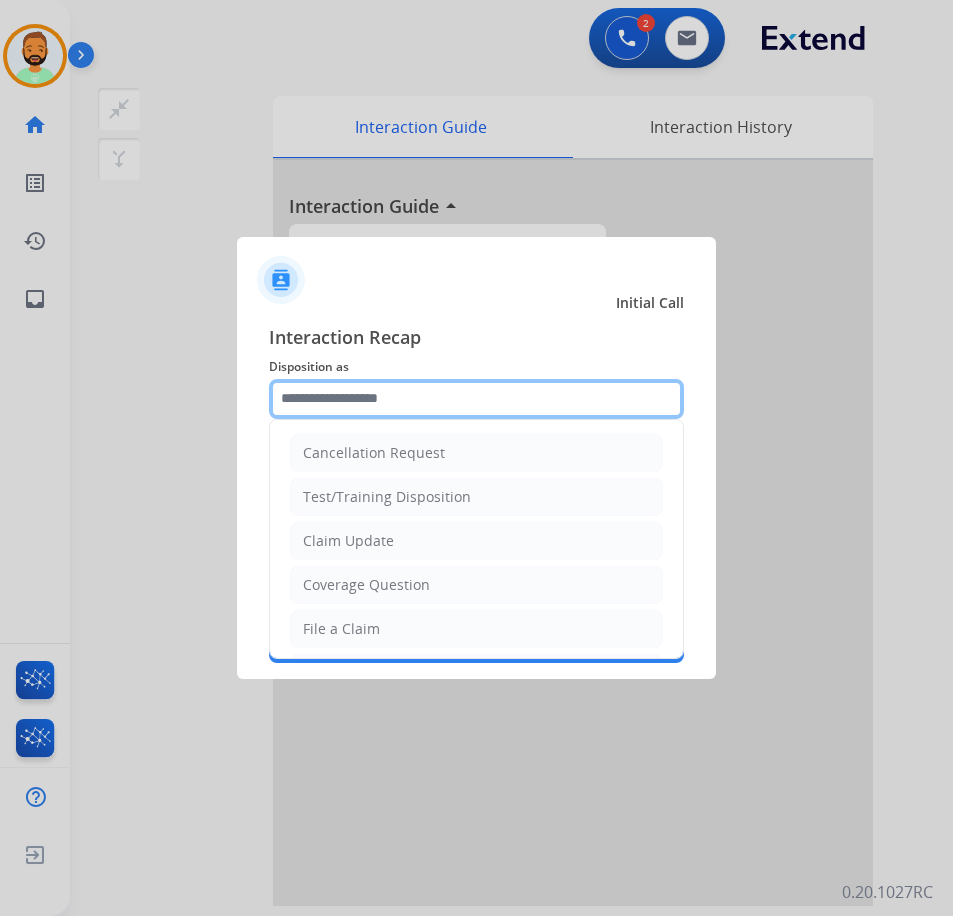 click 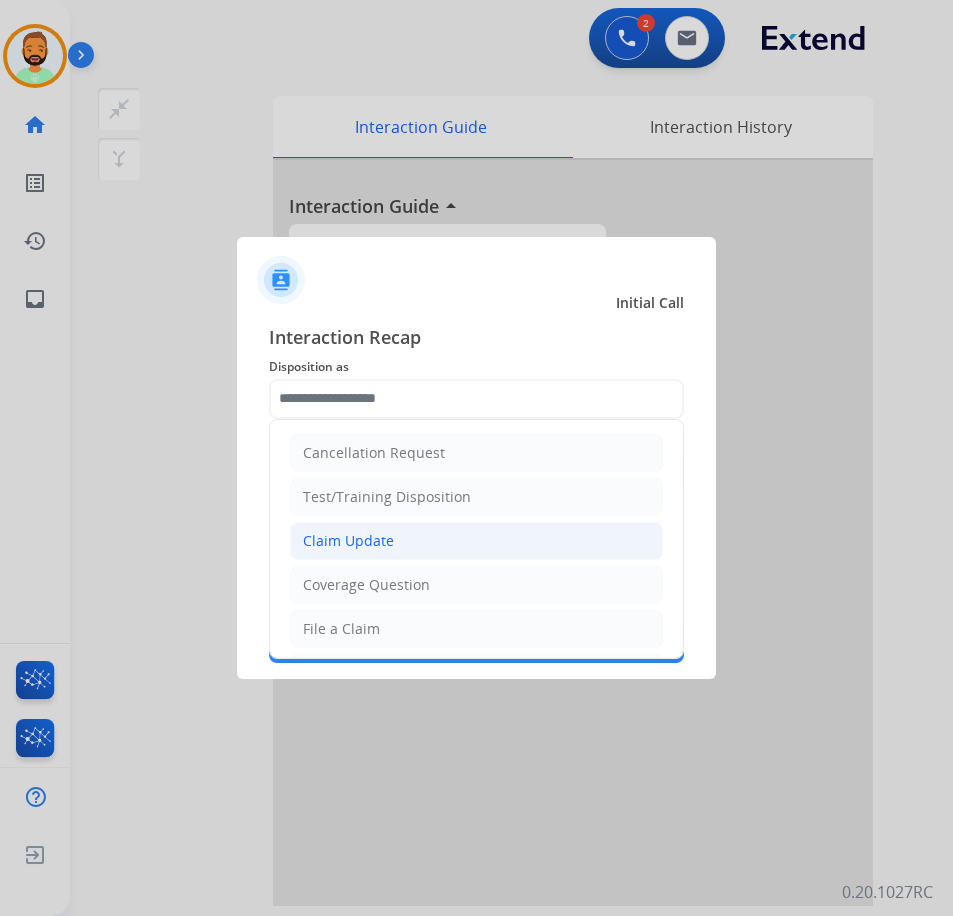 click on "Claim Update" 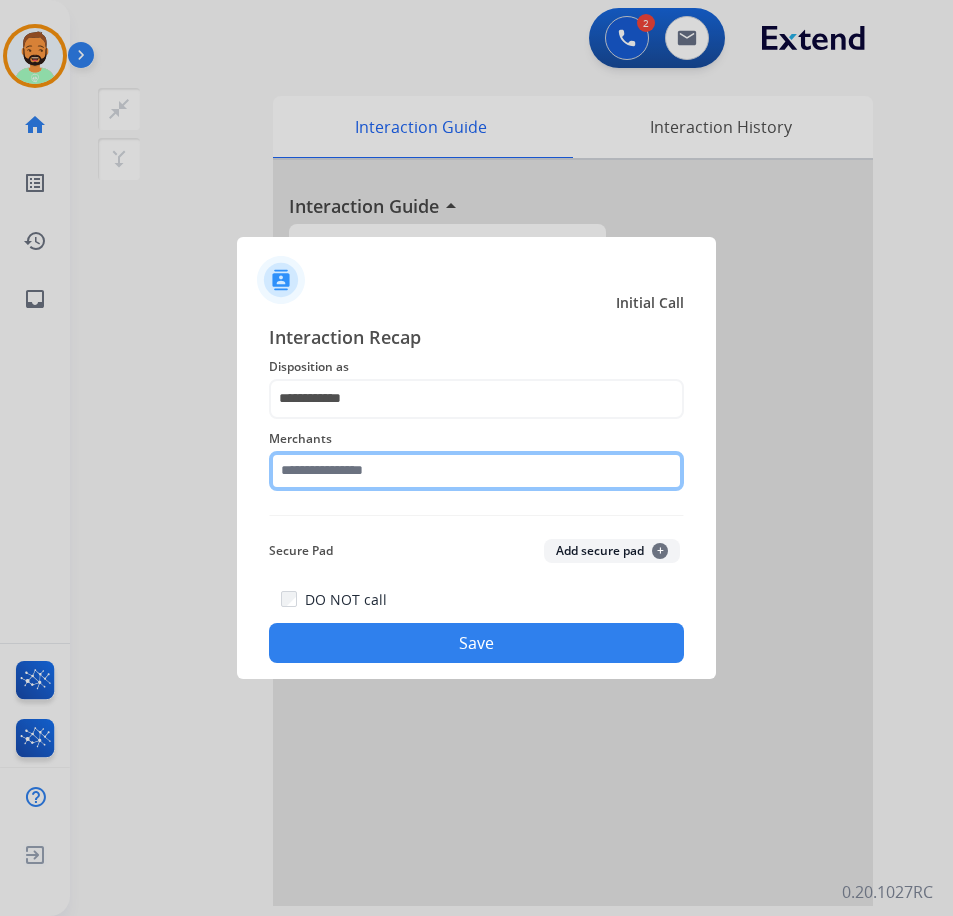 click 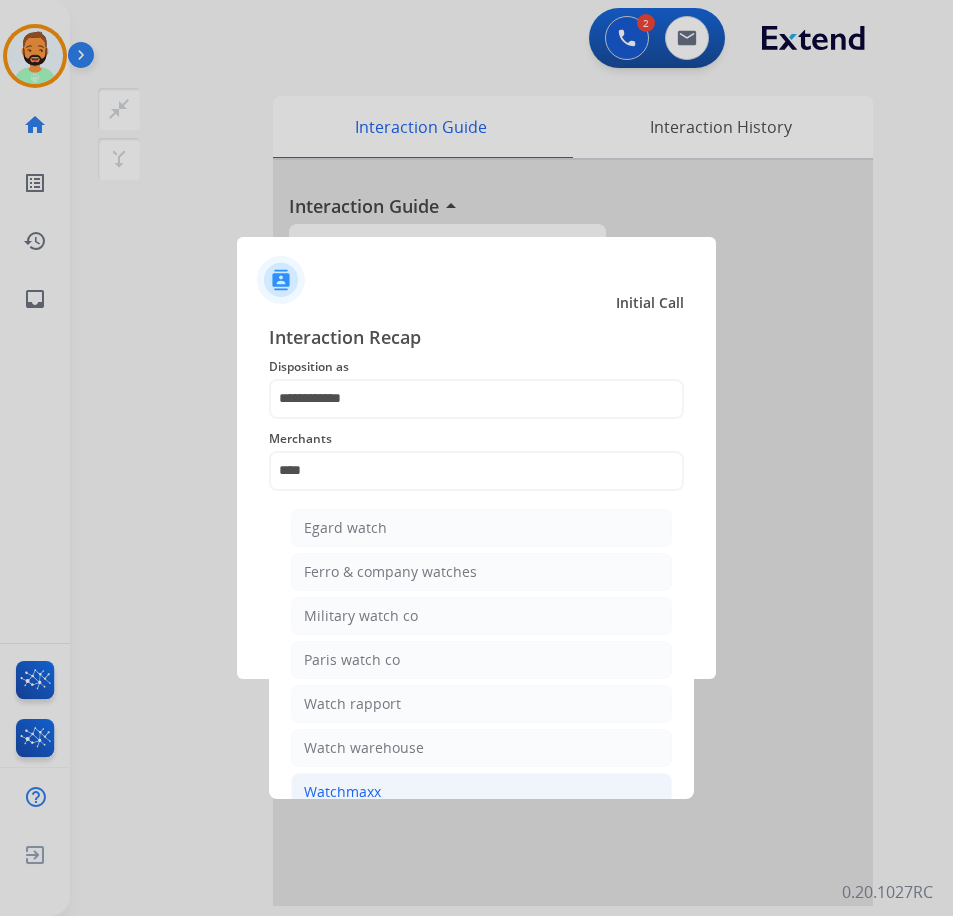 click on "Watchmaxx" 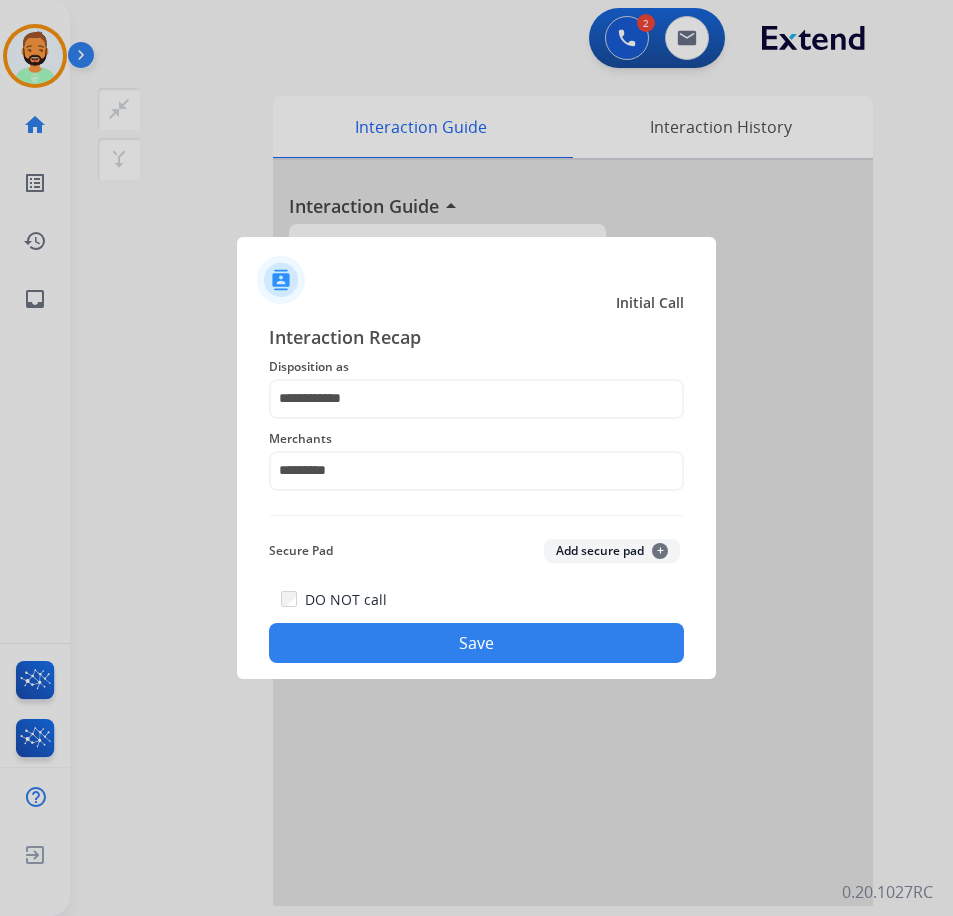 click on "Save" 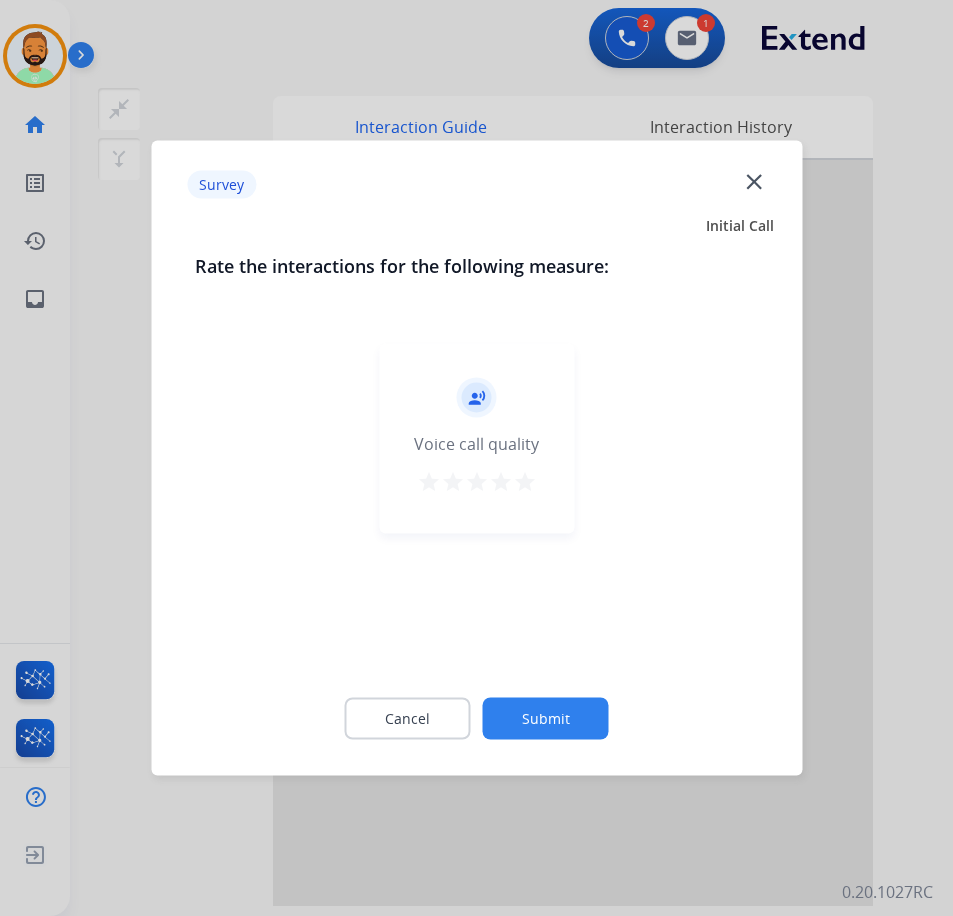 click on "Submit" 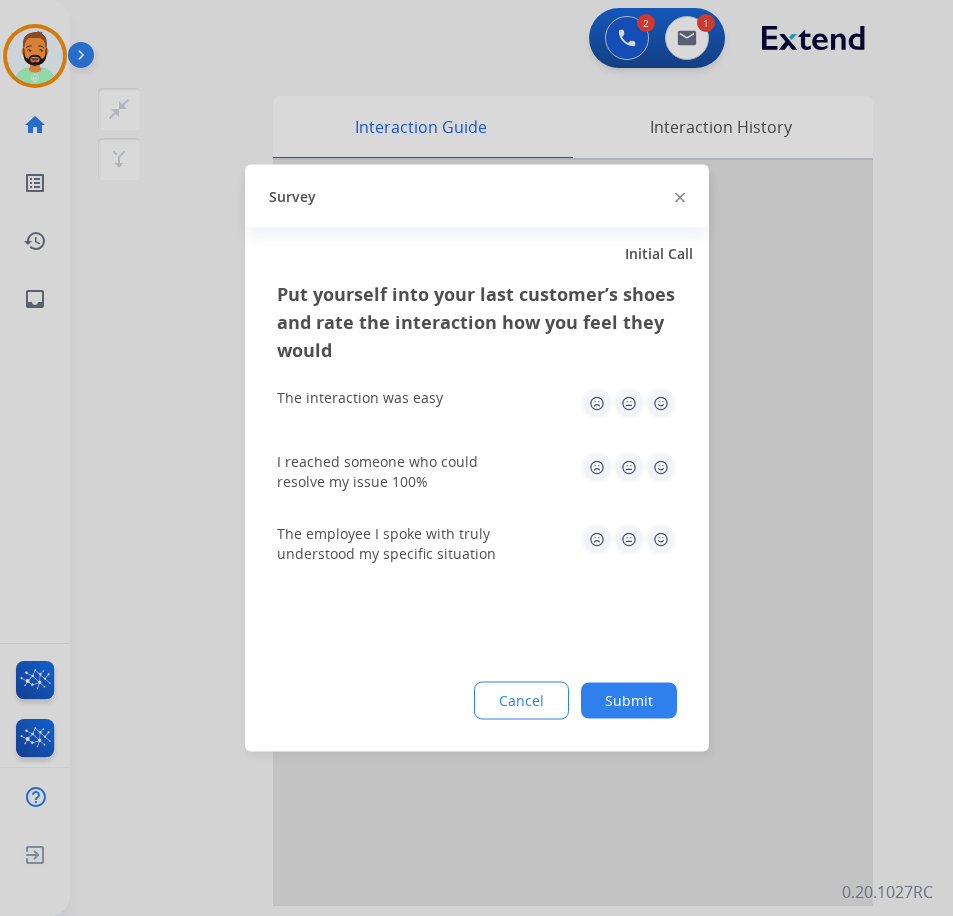 click on "Submit" 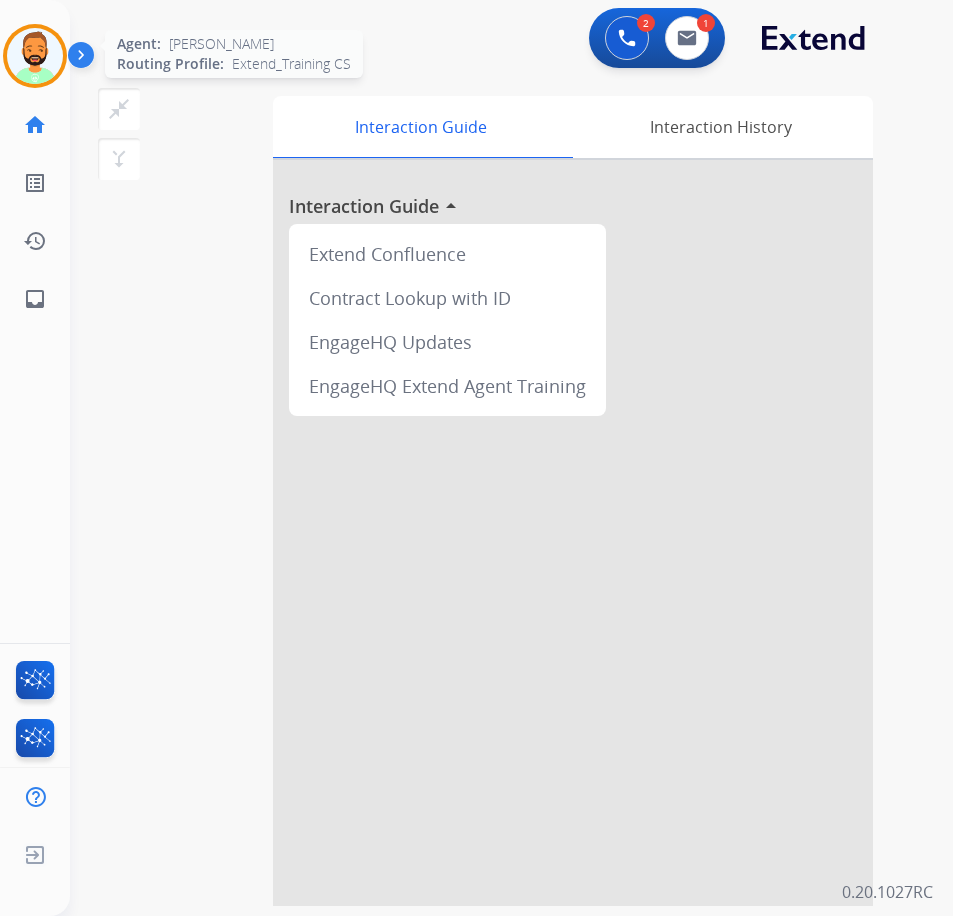 click at bounding box center (35, 56) 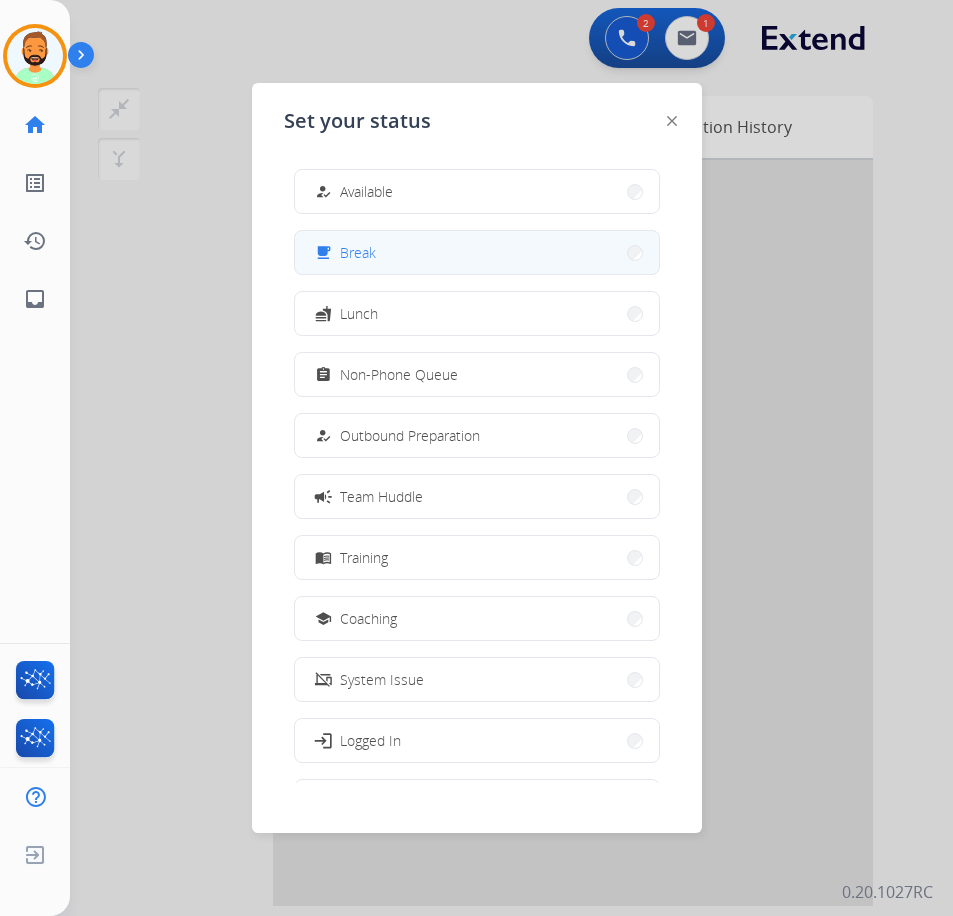click on "free_breakfast Break" at bounding box center (477, 252) 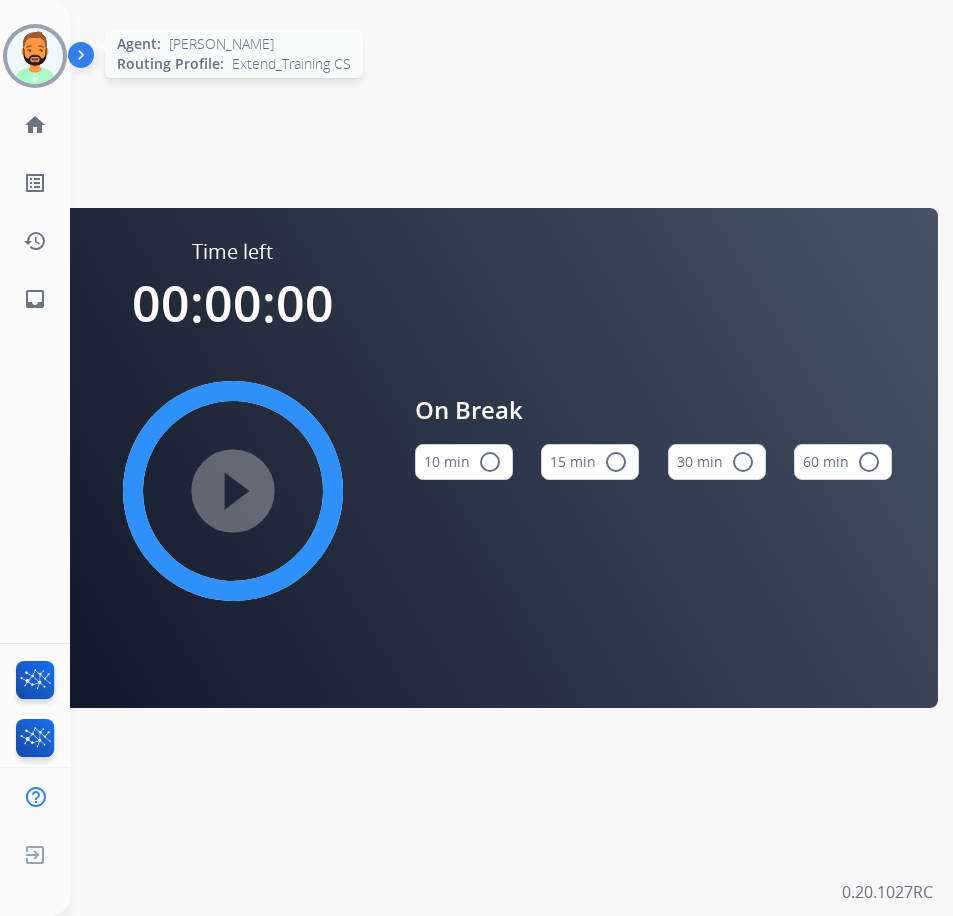 click at bounding box center [35, 56] 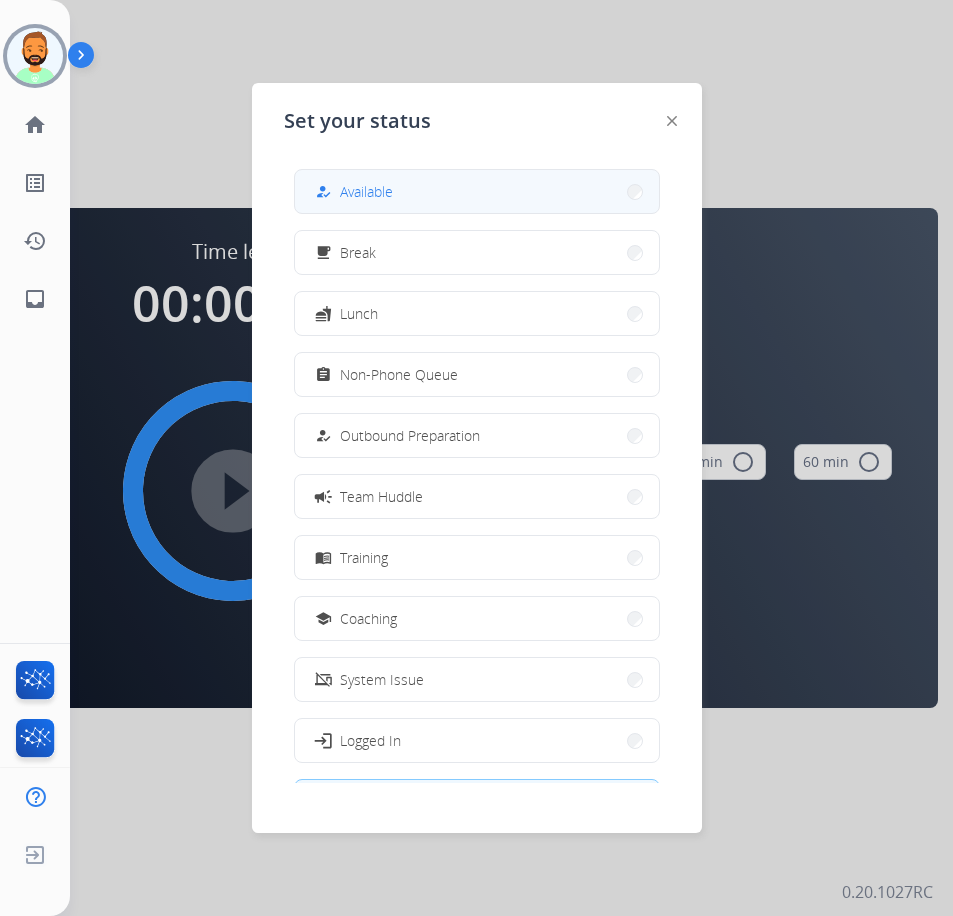 click on "how_to_reg Available" at bounding box center [477, 191] 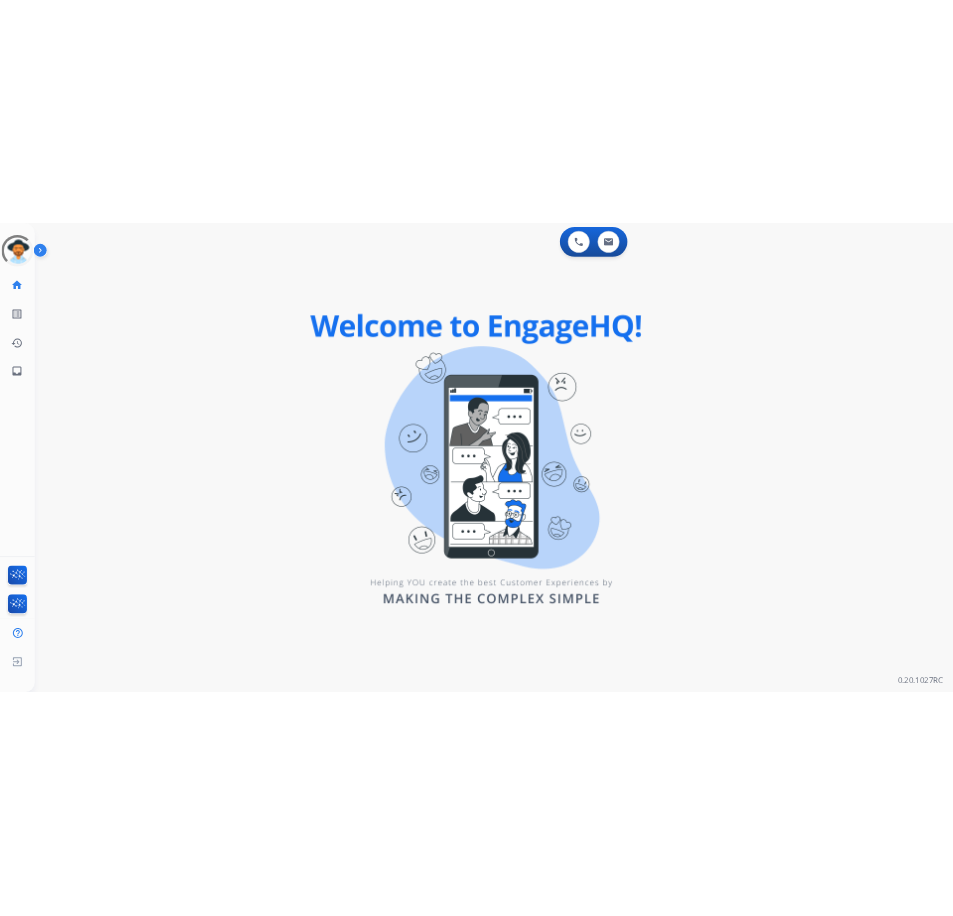 scroll, scrollTop: 0, scrollLeft: 0, axis: both 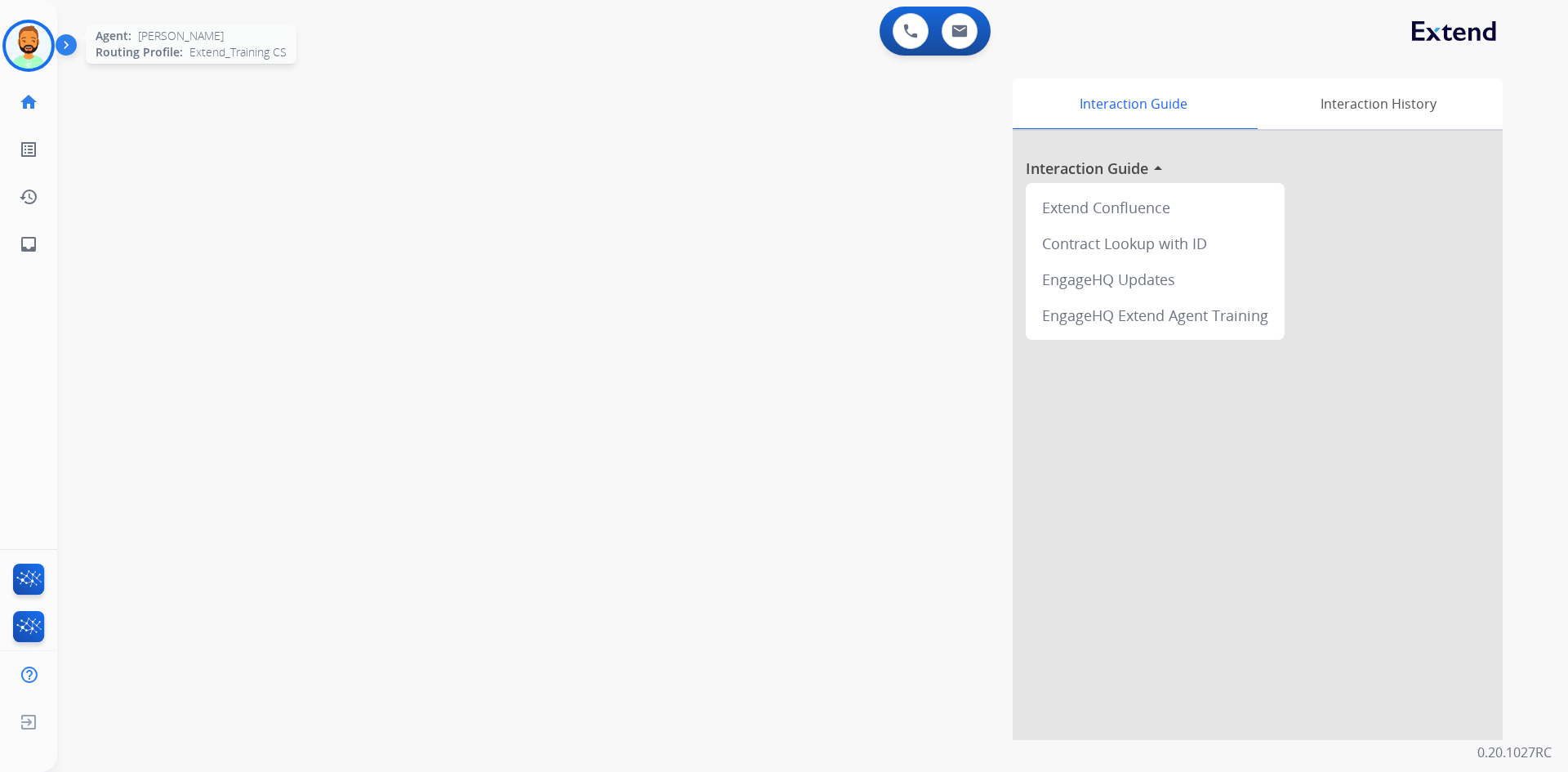 click at bounding box center (29, 46) 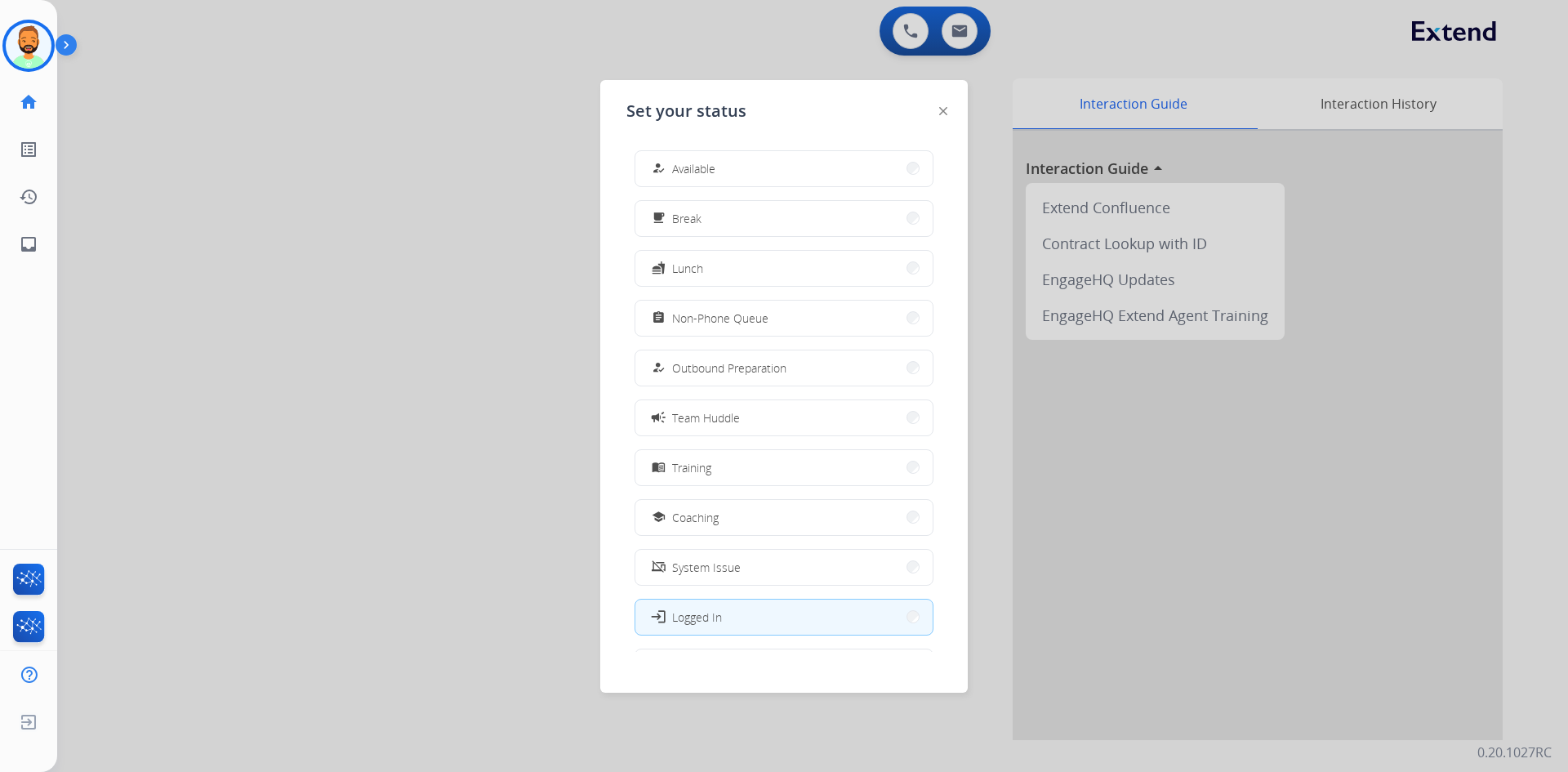drag, startPoint x: 649, startPoint y: 151, endPoint x: 675, endPoint y: 158, distance: 26.92582 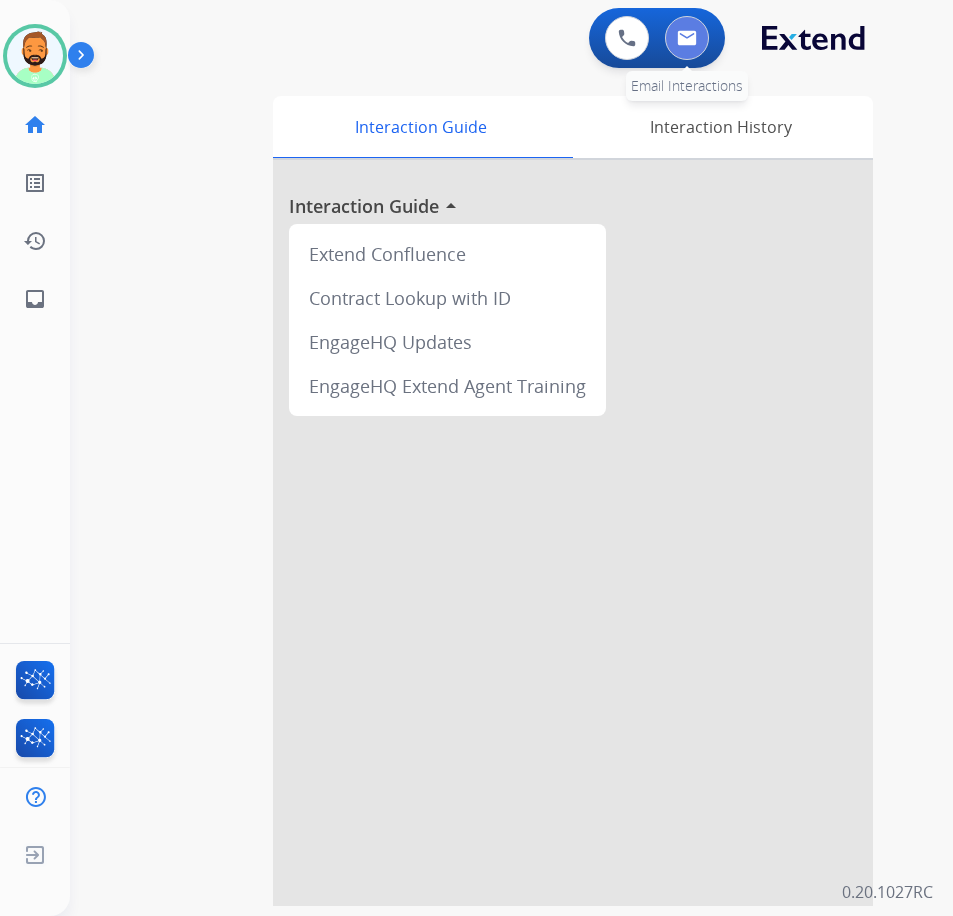 click at bounding box center [687, 38] 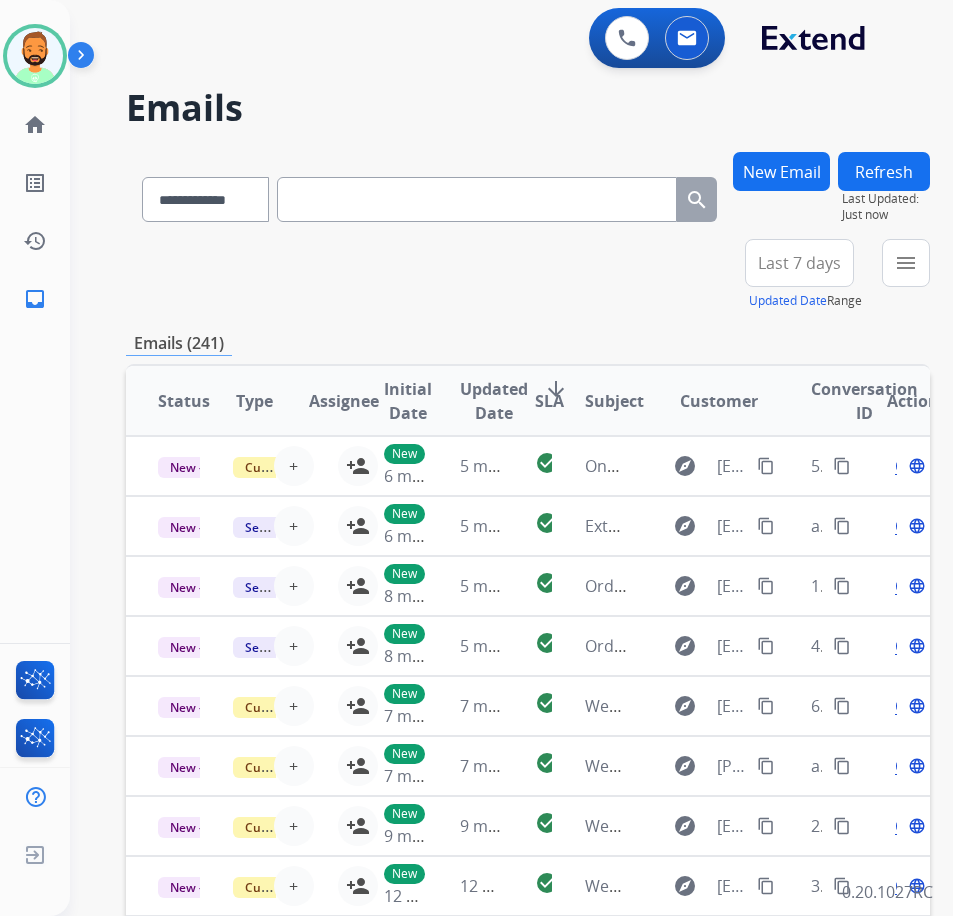 click on "New Email" at bounding box center [781, 195] 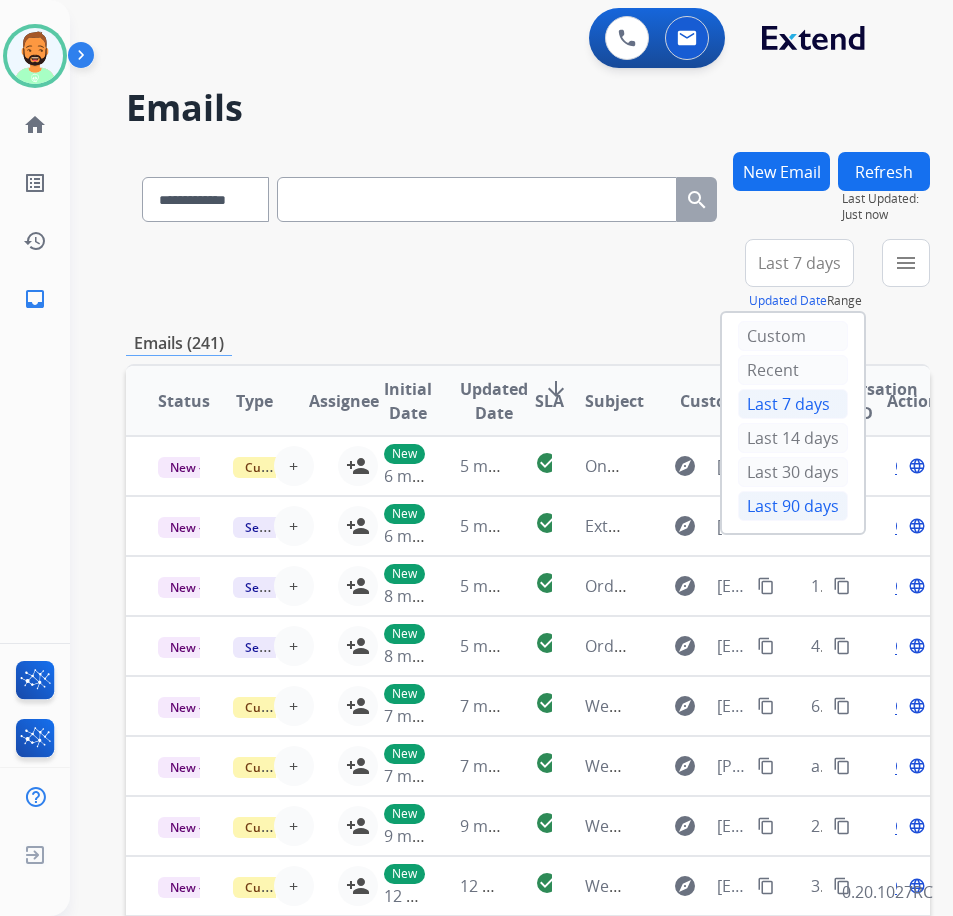 click on "Last 90 days" at bounding box center (793, 506) 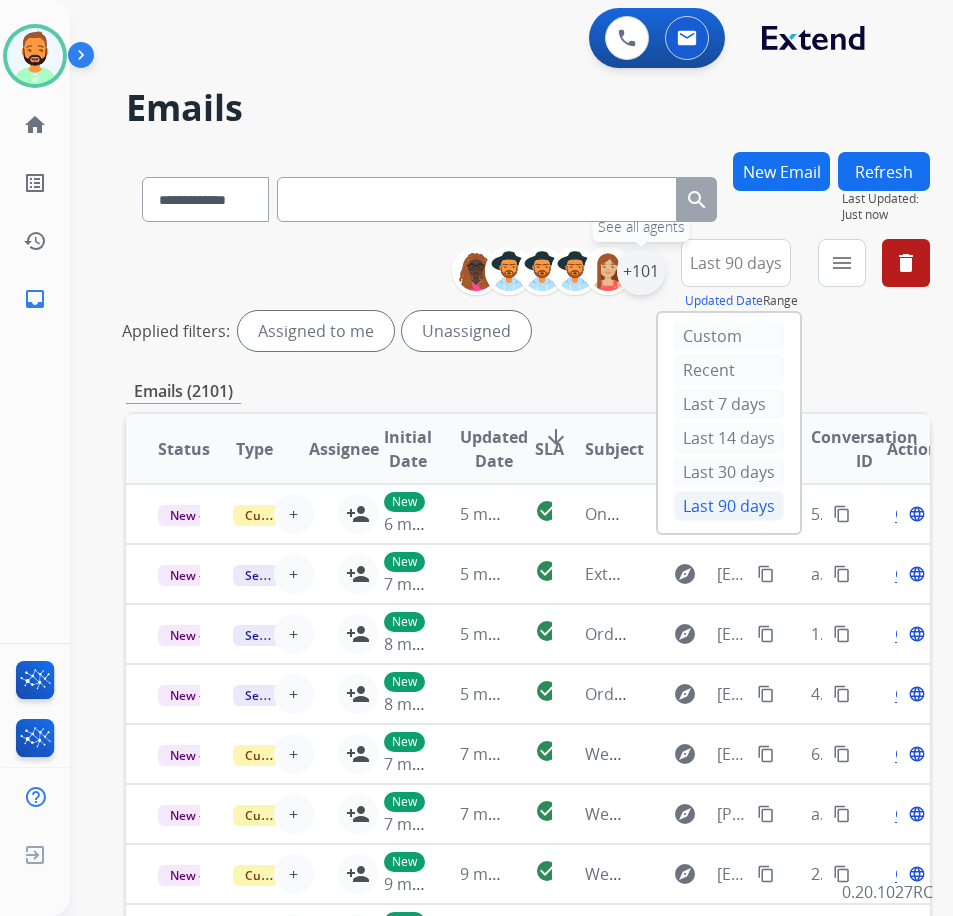 click on "+101" at bounding box center (641, 271) 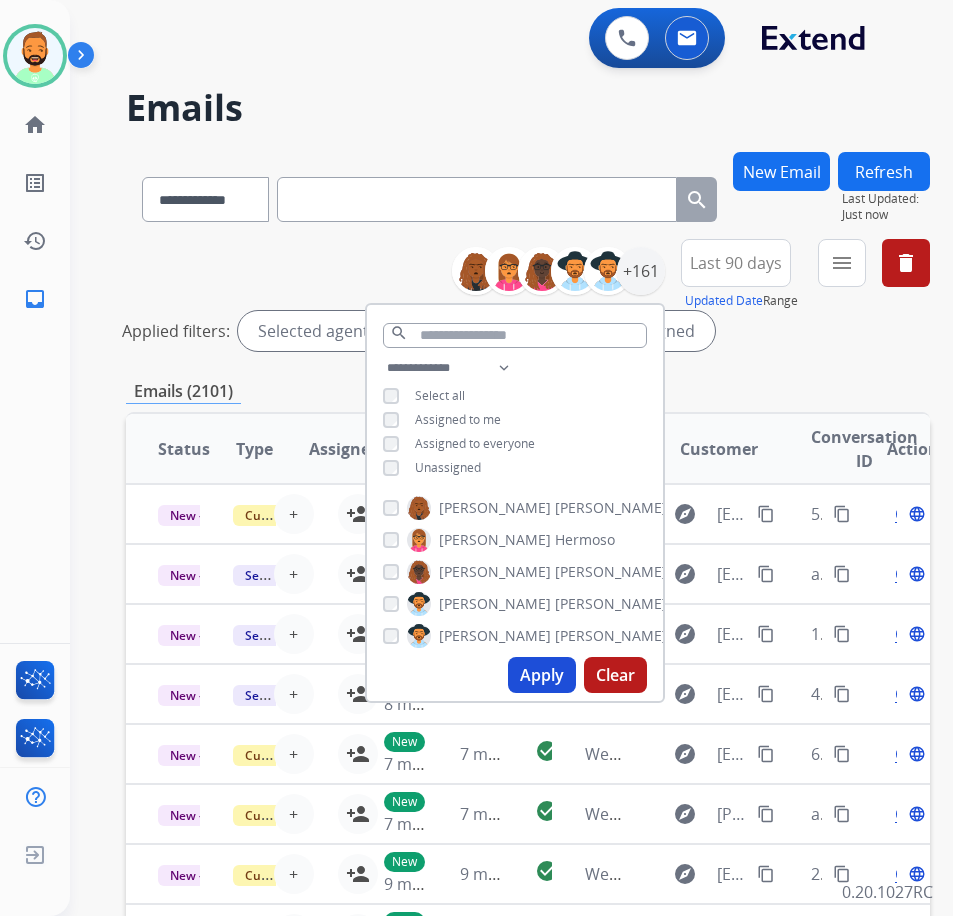 click on "Unassigned" at bounding box center (448, 467) 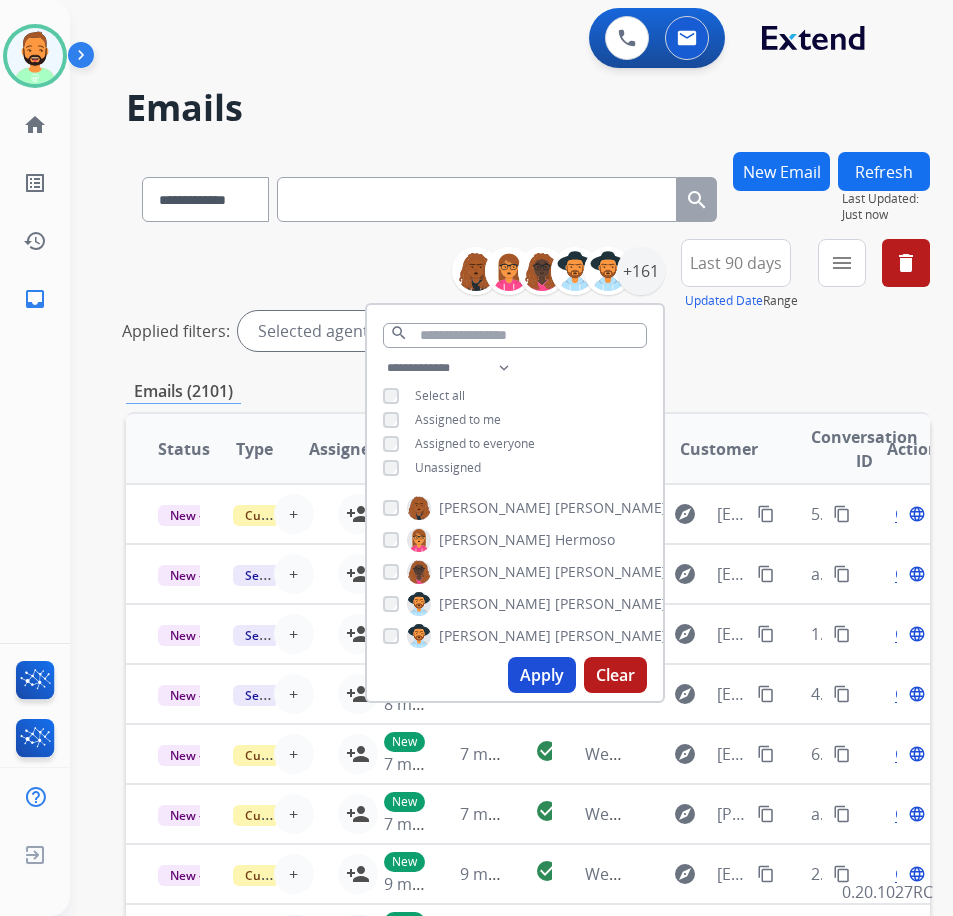 drag, startPoint x: 568, startPoint y: 653, endPoint x: 565, endPoint y: 665, distance: 12.369317 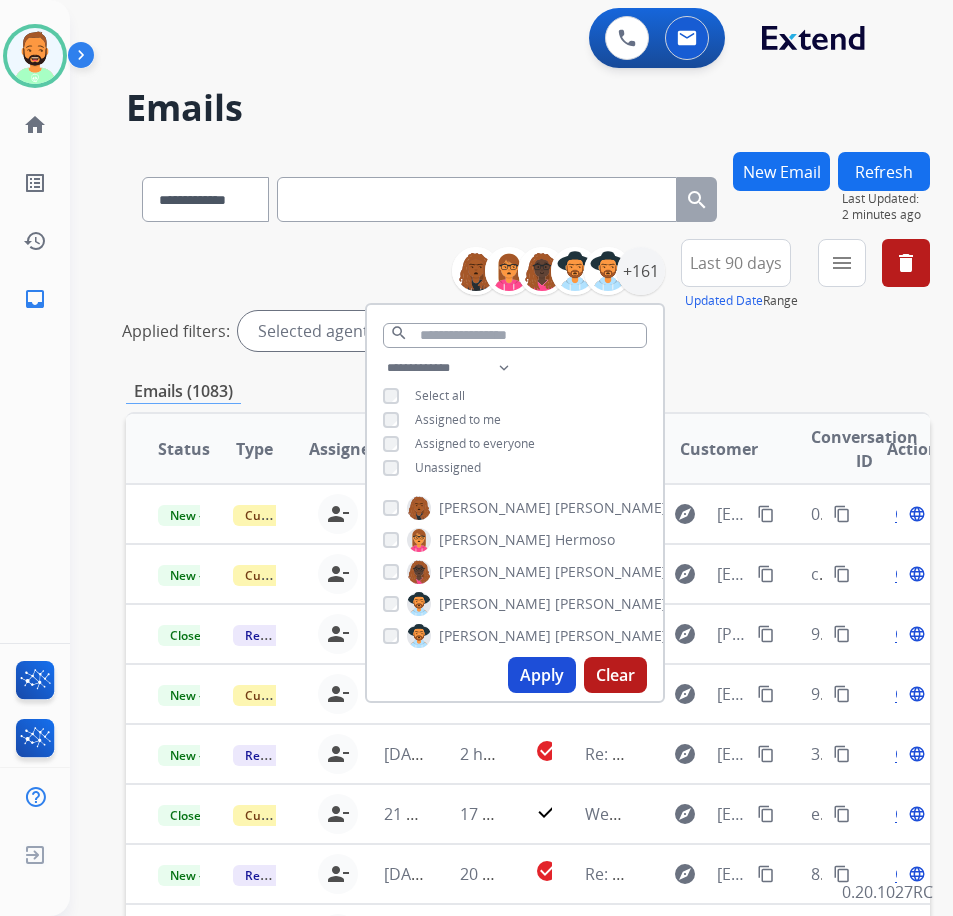 click on "[PERSON_NAME]" at bounding box center [537, 636] 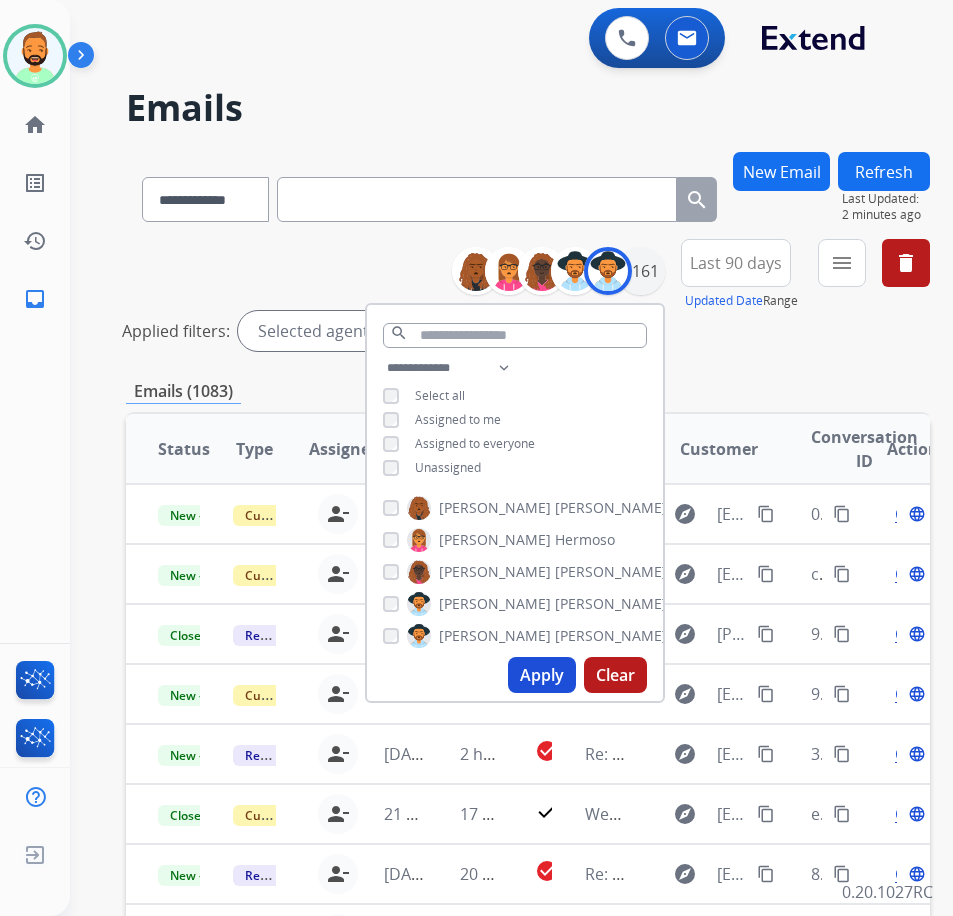 click on "Apply Clear" at bounding box center [515, 675] 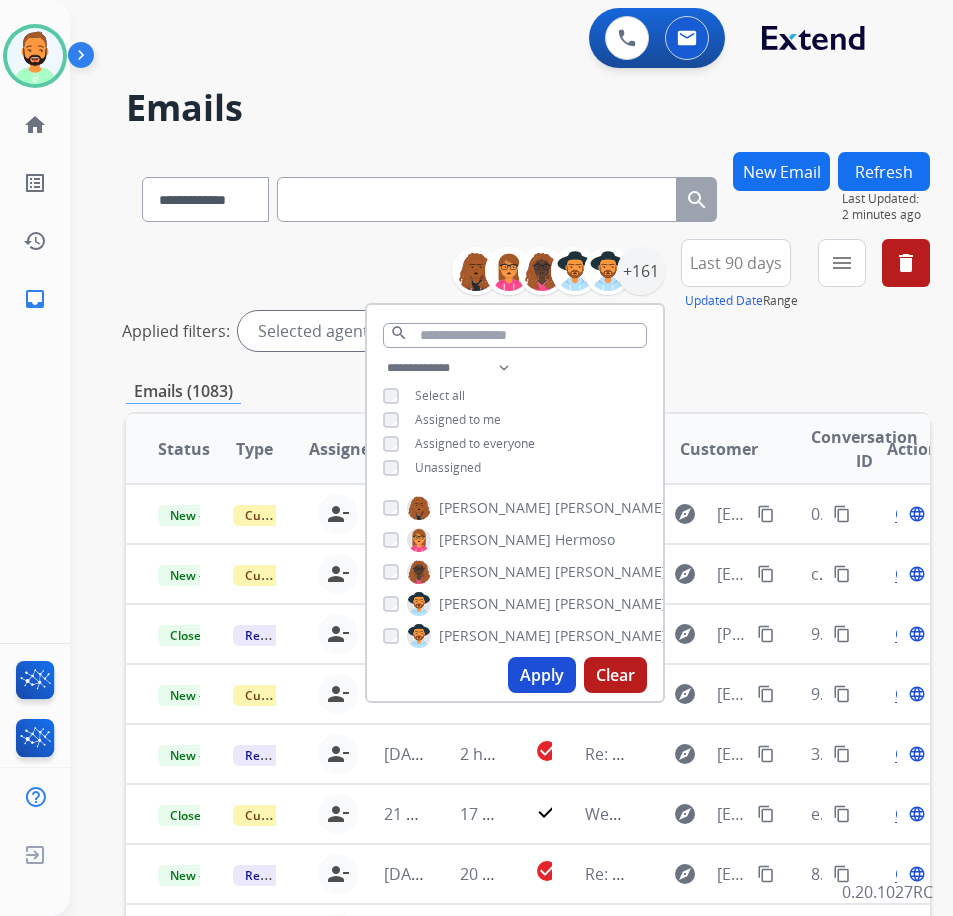 click on "Apply" at bounding box center (542, 675) 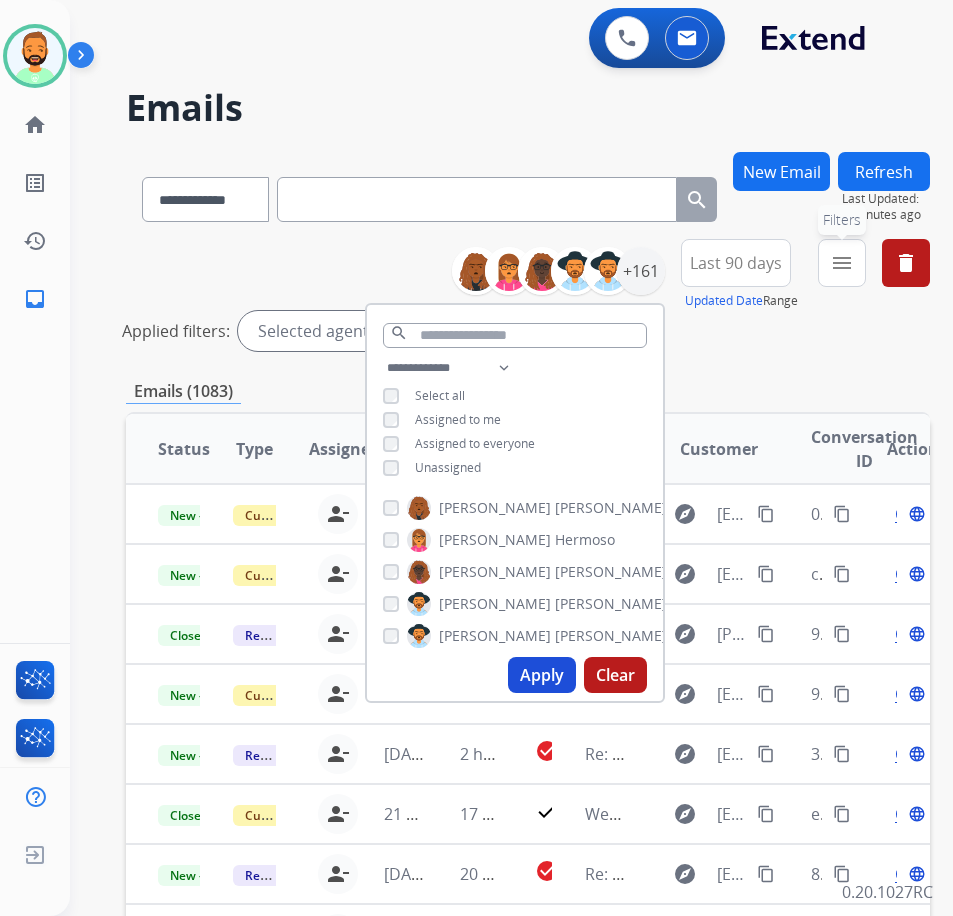 click on "menu  Filters" at bounding box center (842, 263) 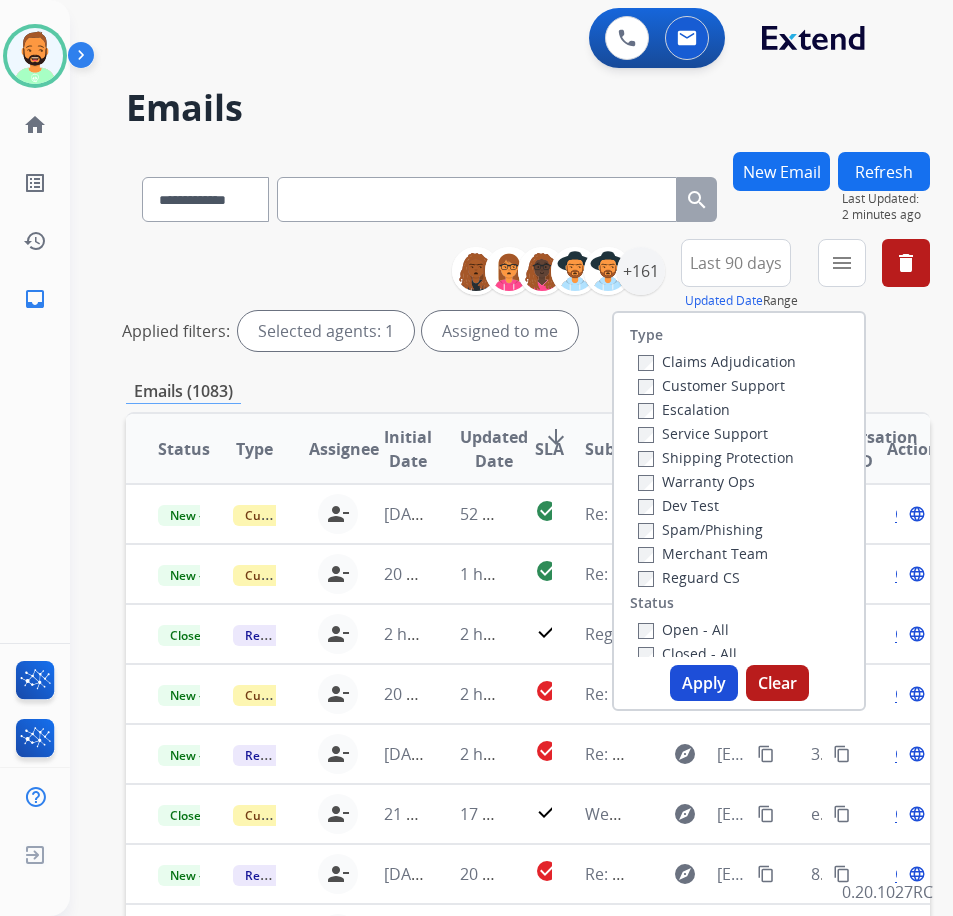 click on "Customer Support" at bounding box center (711, 385) 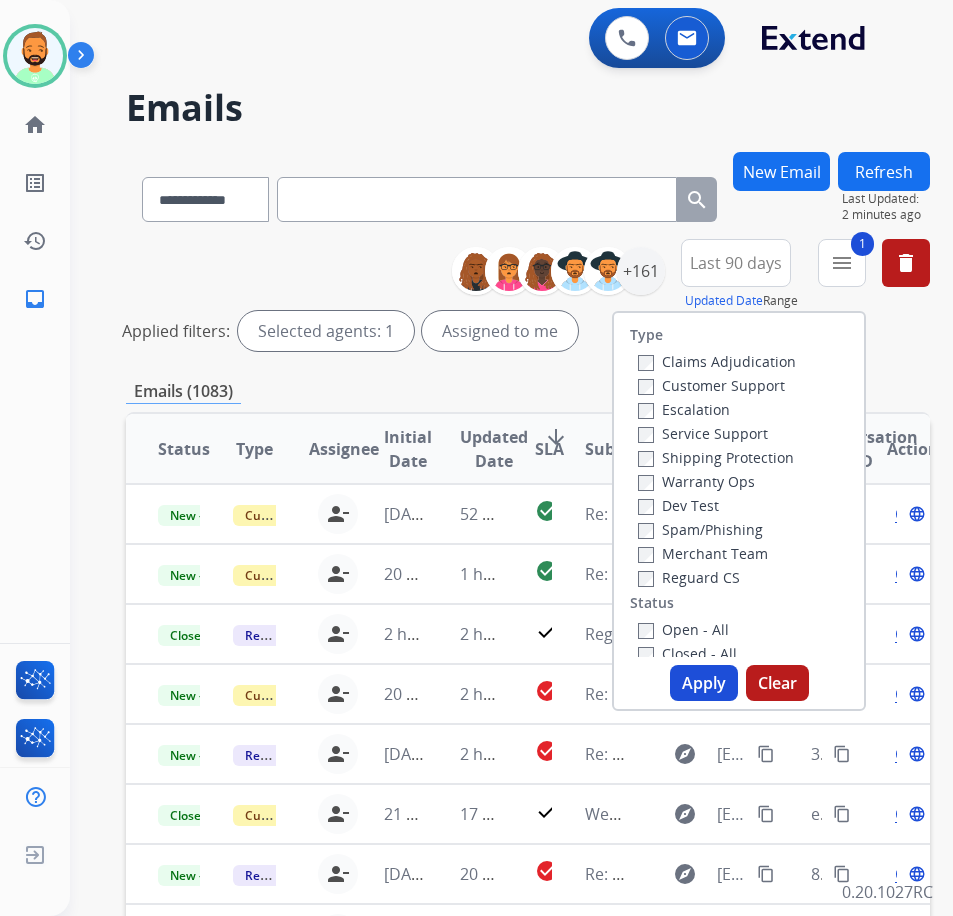 click on "Shipping Protection" at bounding box center (716, 457) 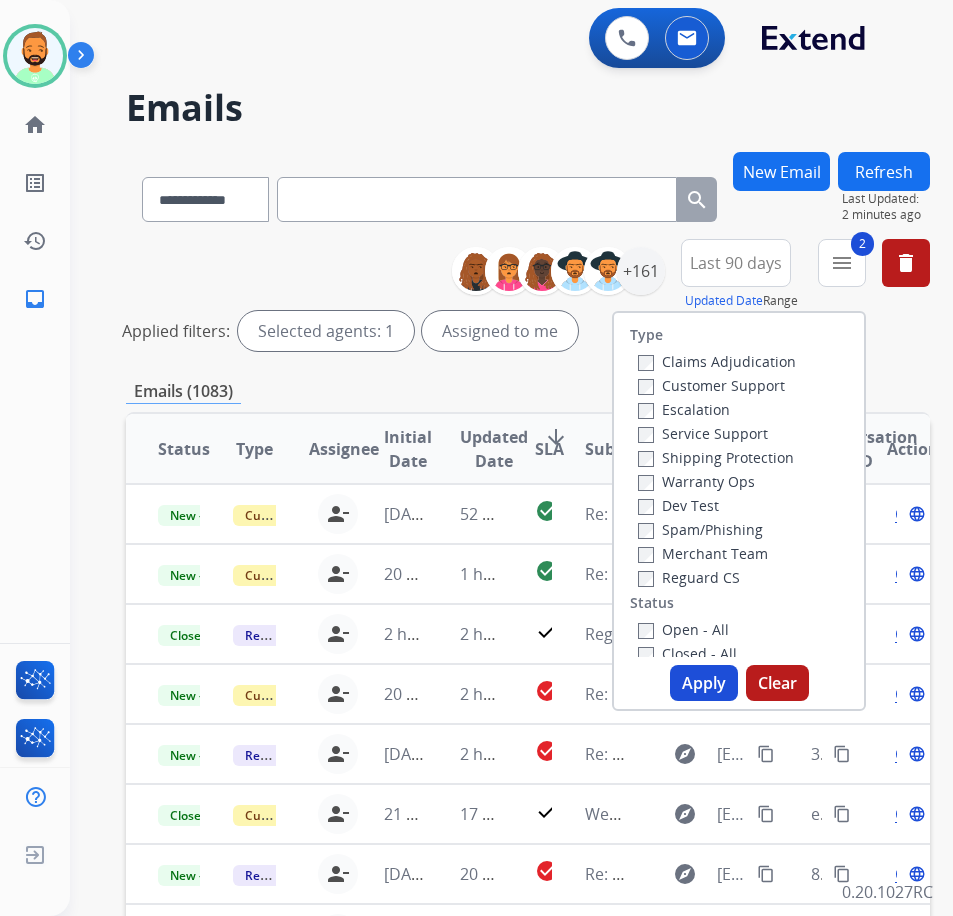 click on "Open - All" at bounding box center (683, 629) 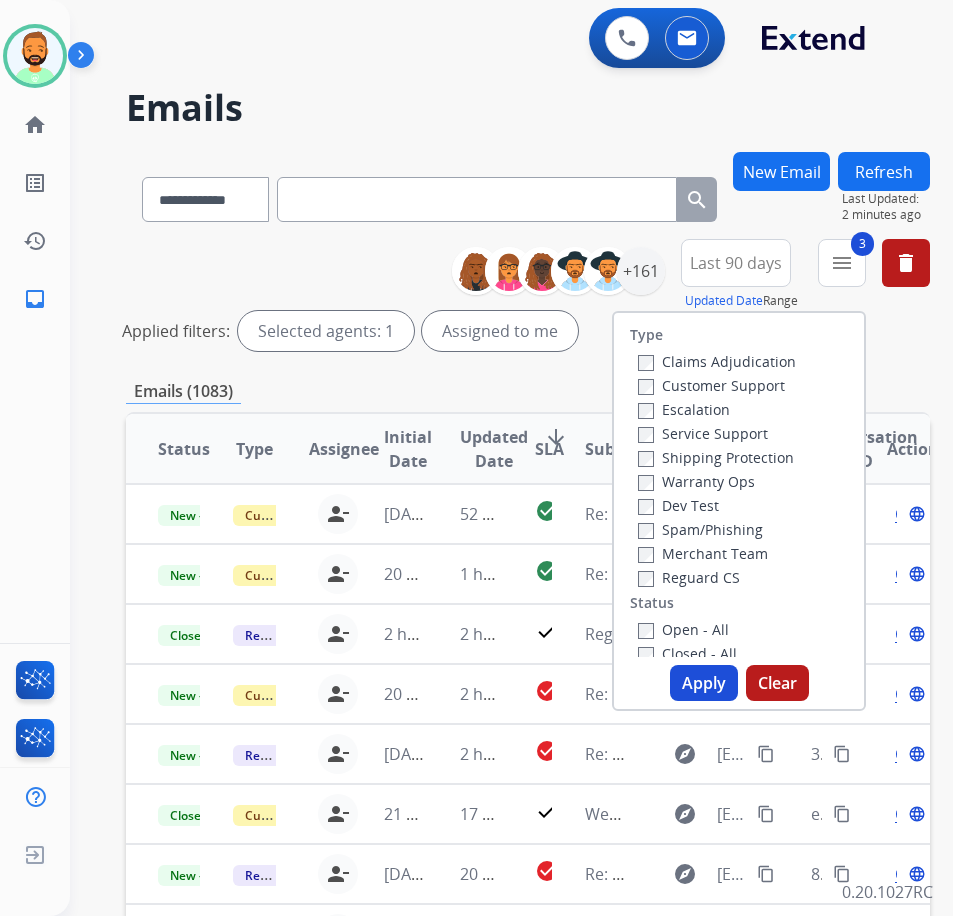 click on "Apply" at bounding box center [704, 683] 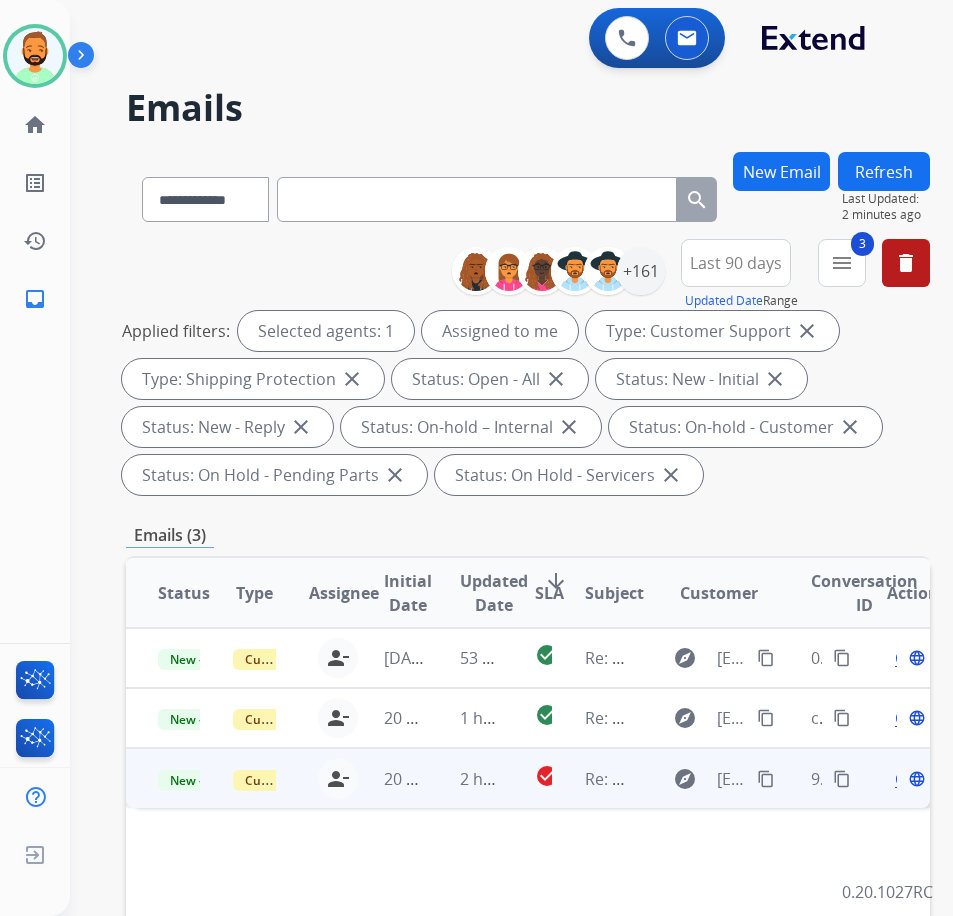click on "2 hours ago" at bounding box center (465, 778) 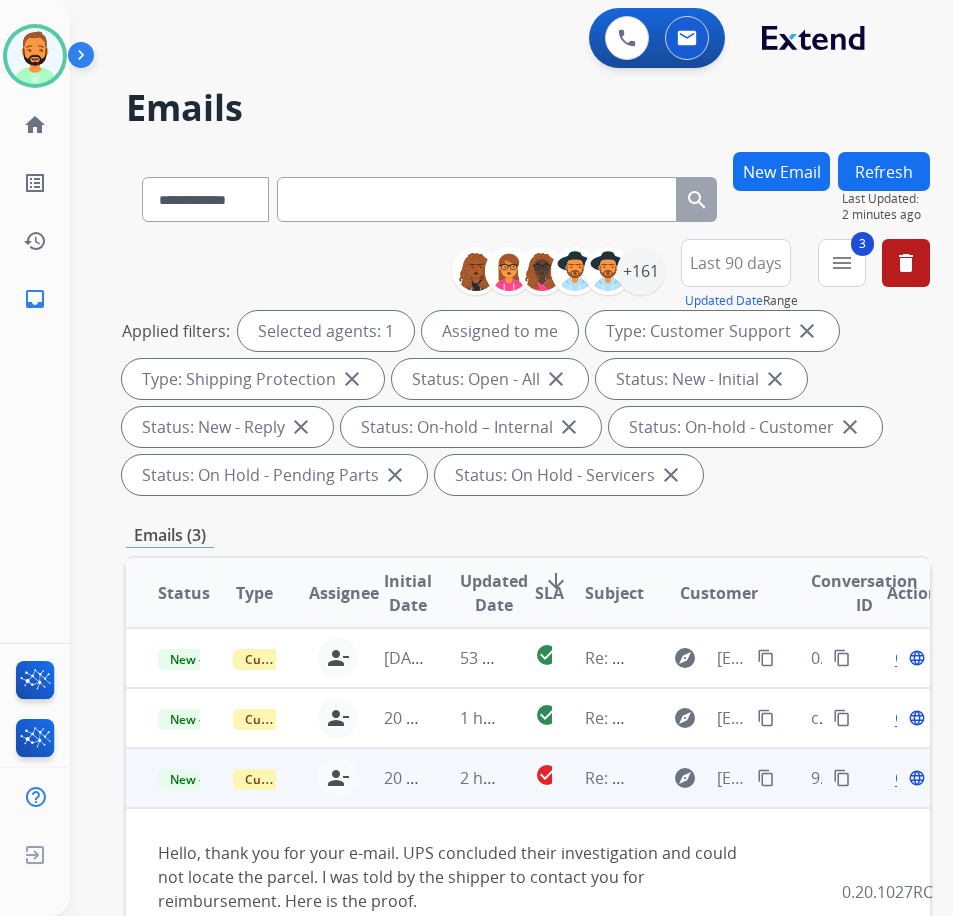 scroll, scrollTop: 100, scrollLeft: 0, axis: vertical 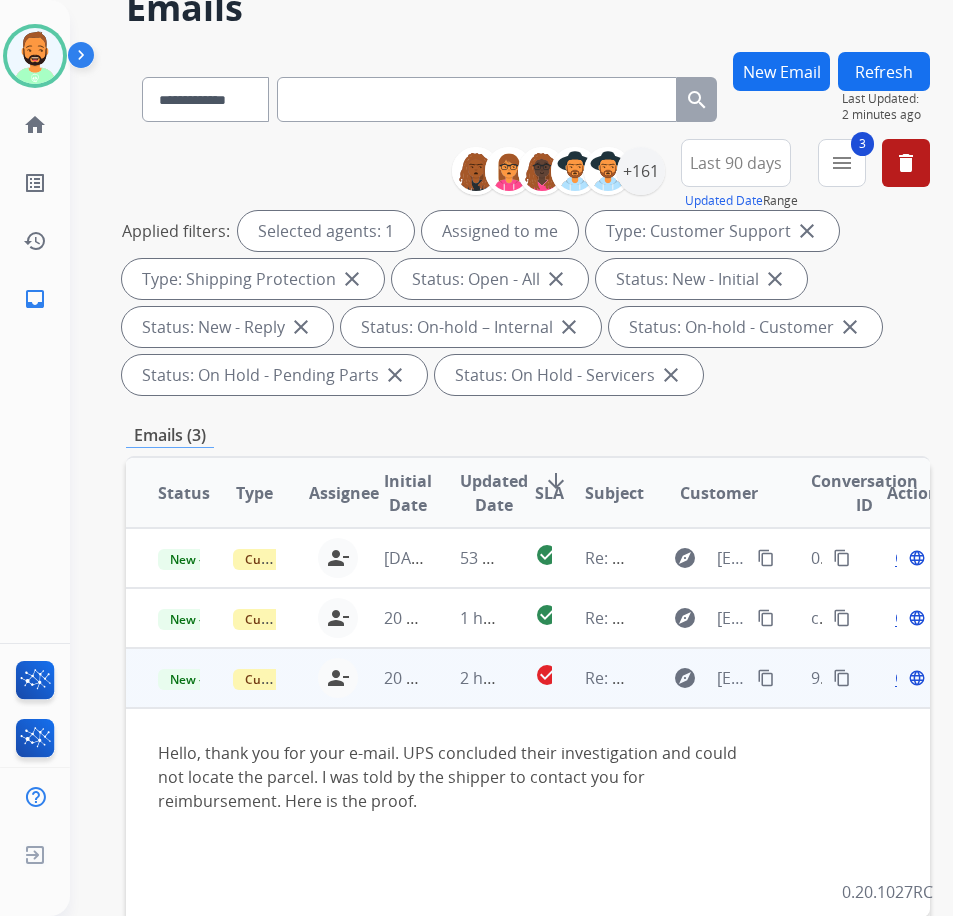 click on "explore [EMAIL_ADDRESS][DOMAIN_NAME] content_copy" at bounding box center (720, 678) 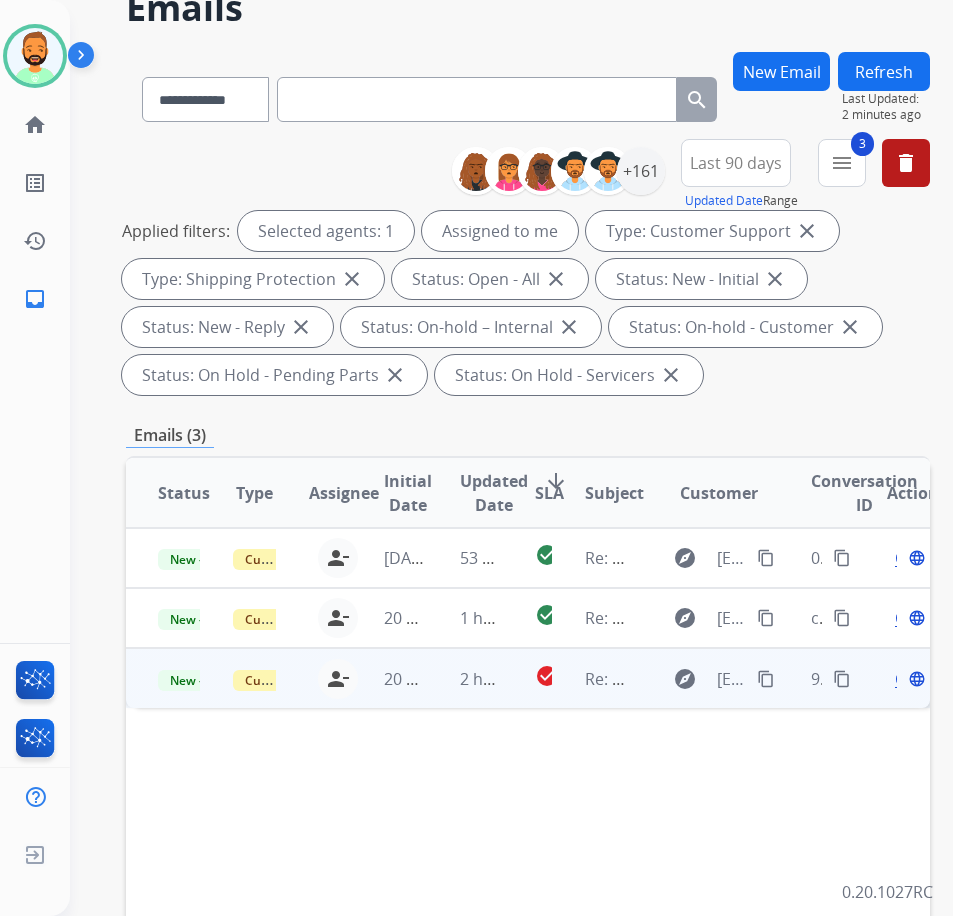 click on "content_copy" at bounding box center [766, 679] 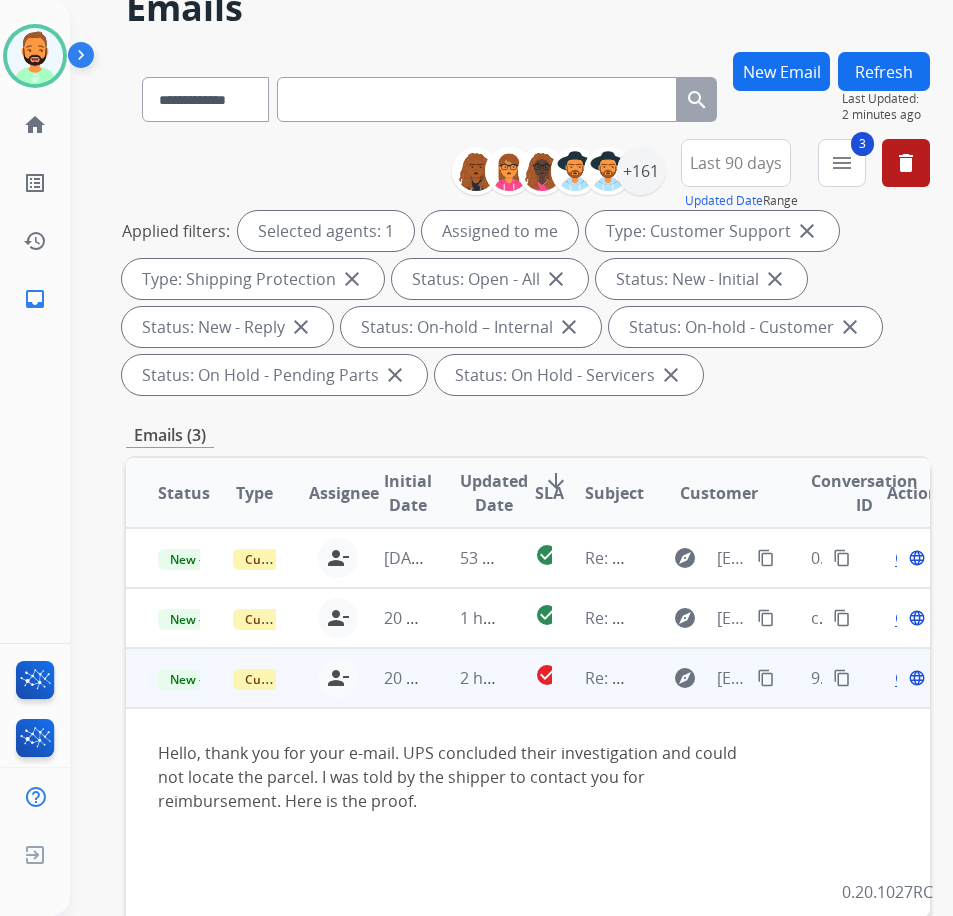 click on "Open" at bounding box center (915, 678) 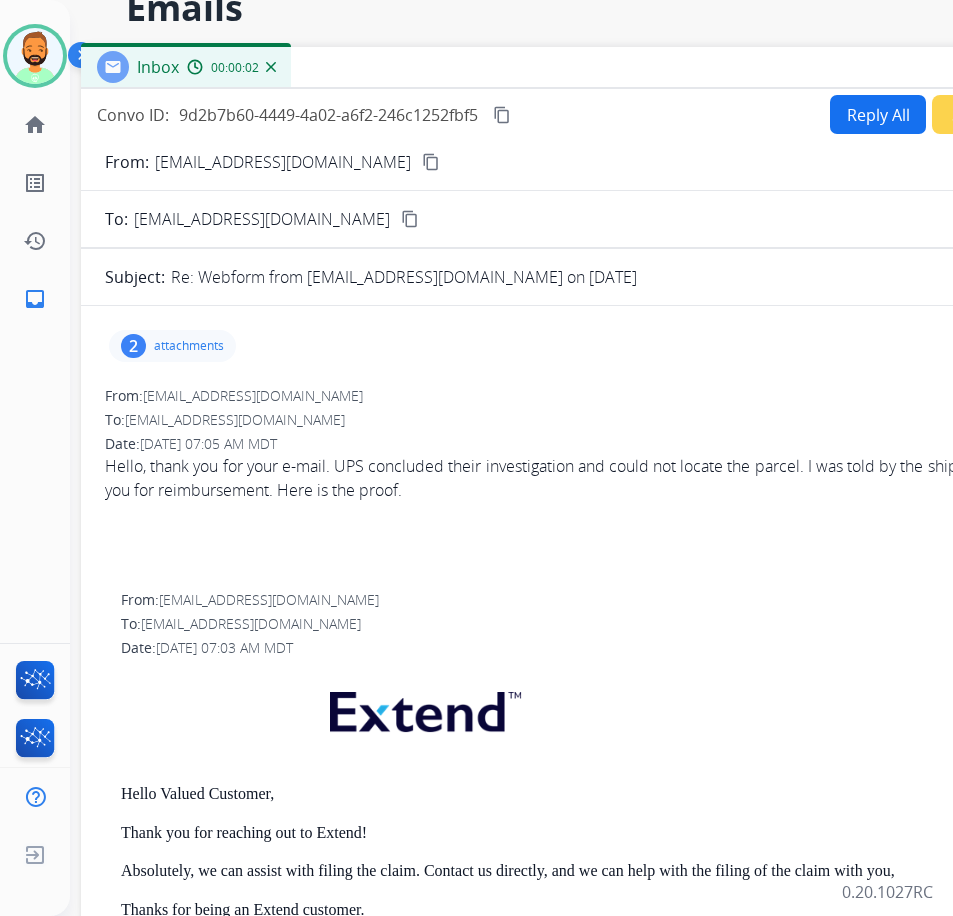 drag, startPoint x: 396, startPoint y: 50, endPoint x: 562, endPoint y: 77, distance: 168.18144 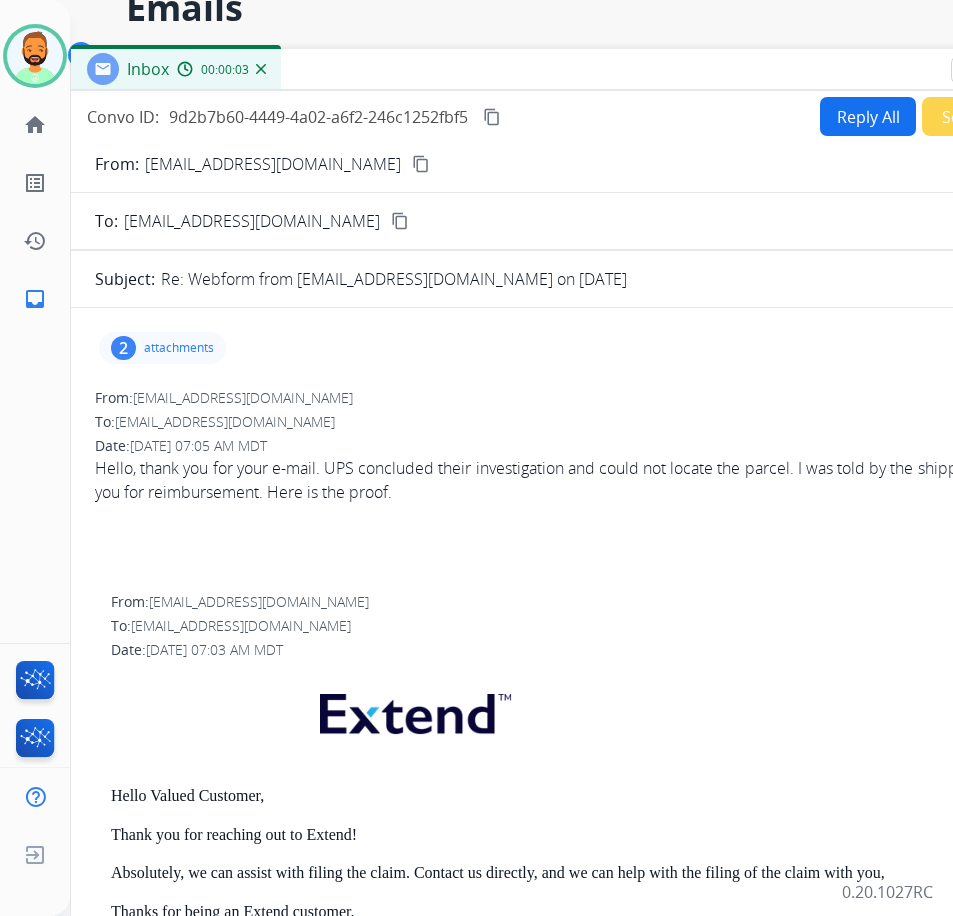 click on "Reply All" at bounding box center [868, 116] 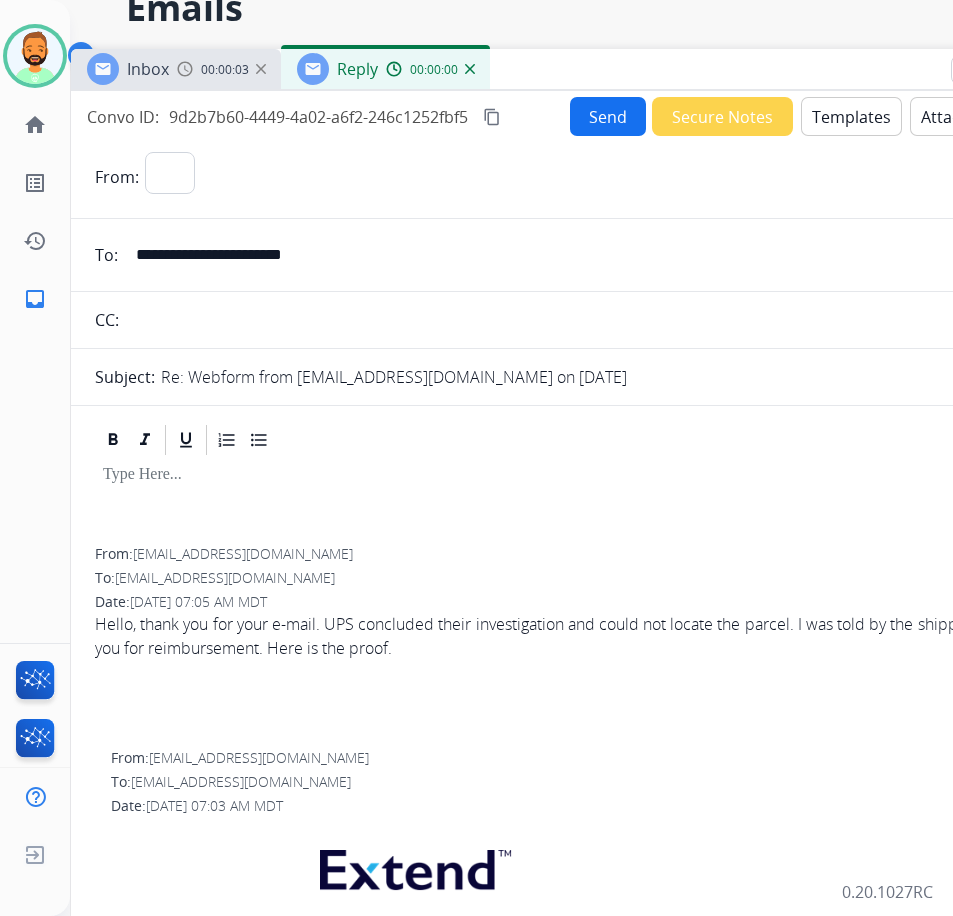 select on "**********" 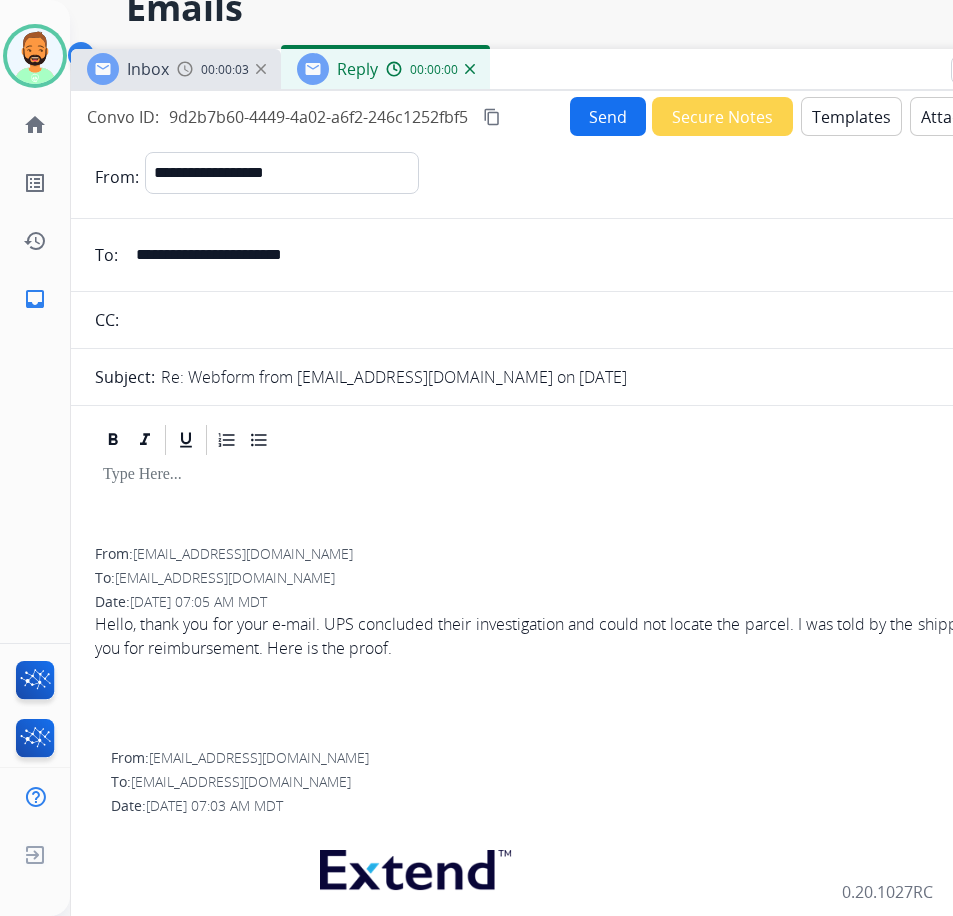 click on "Templates" at bounding box center [851, 116] 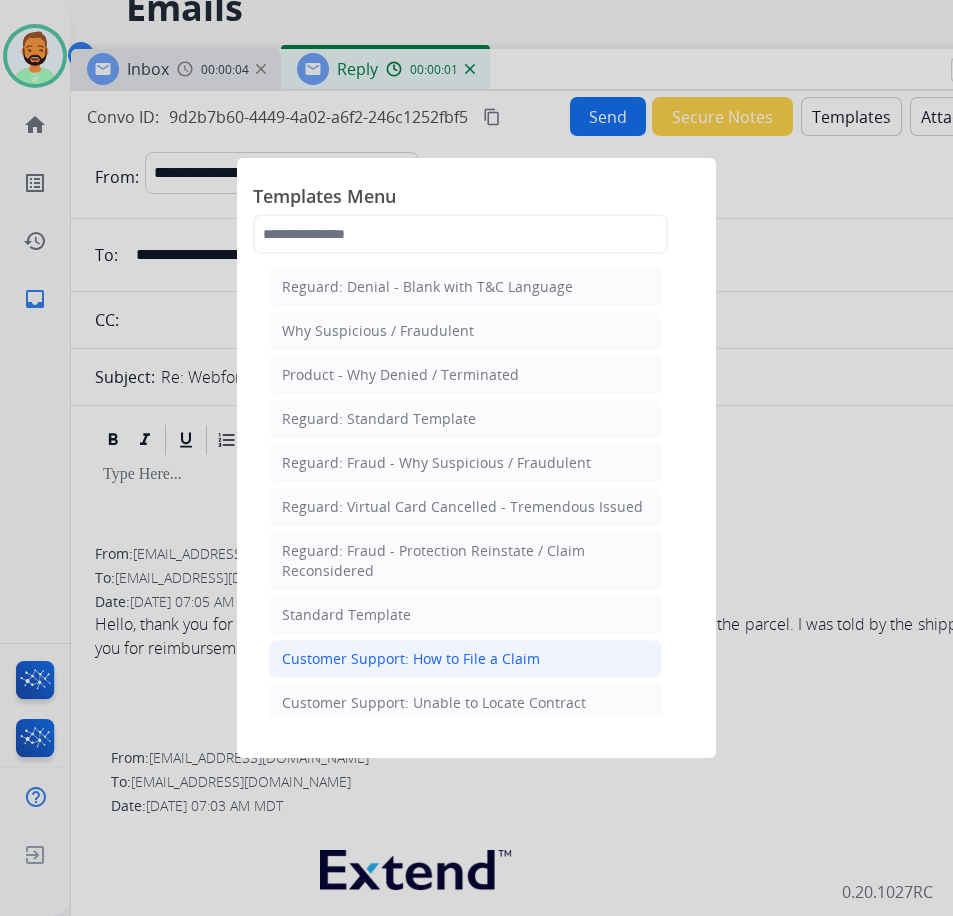 click on "Customer Support: How to File a Claim" 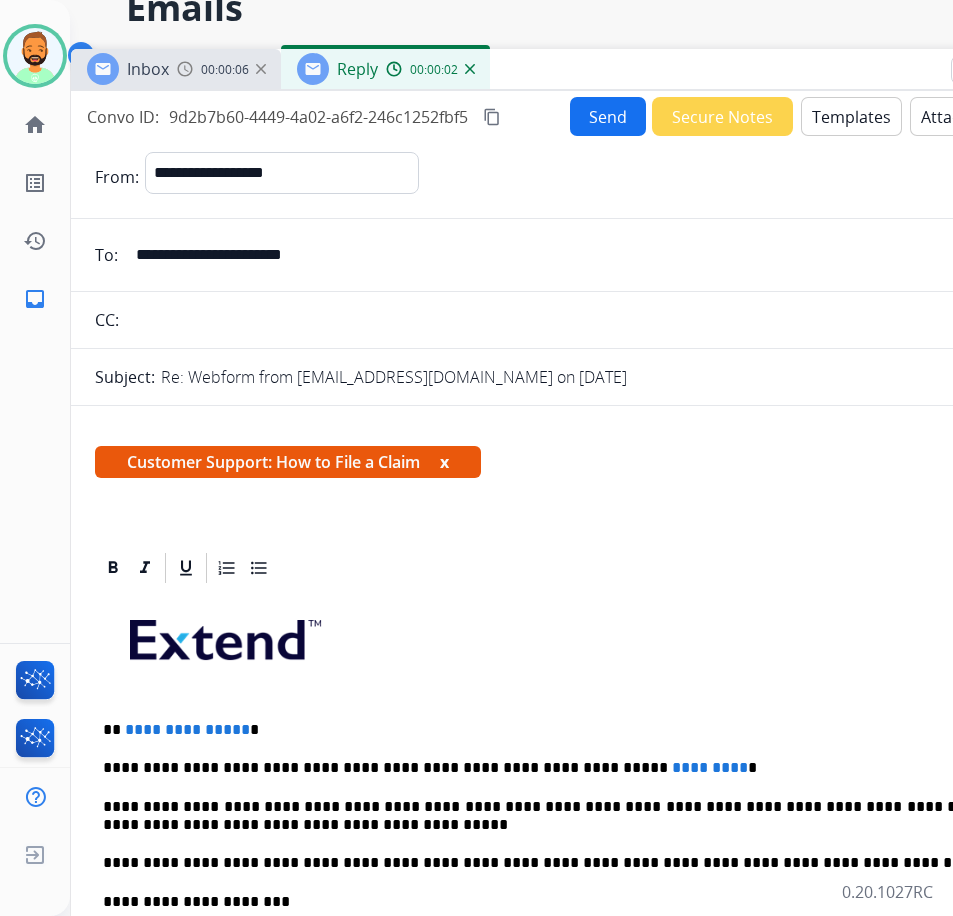 click on "**********" at bounding box center (563, 768) 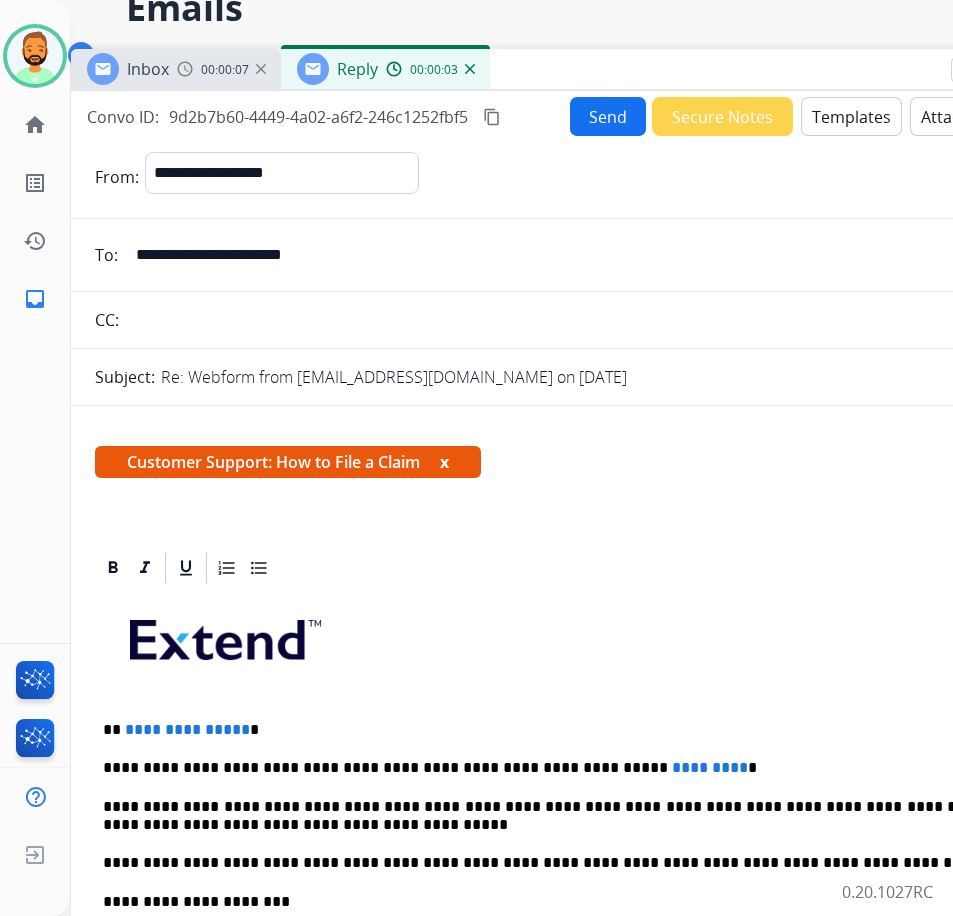 type 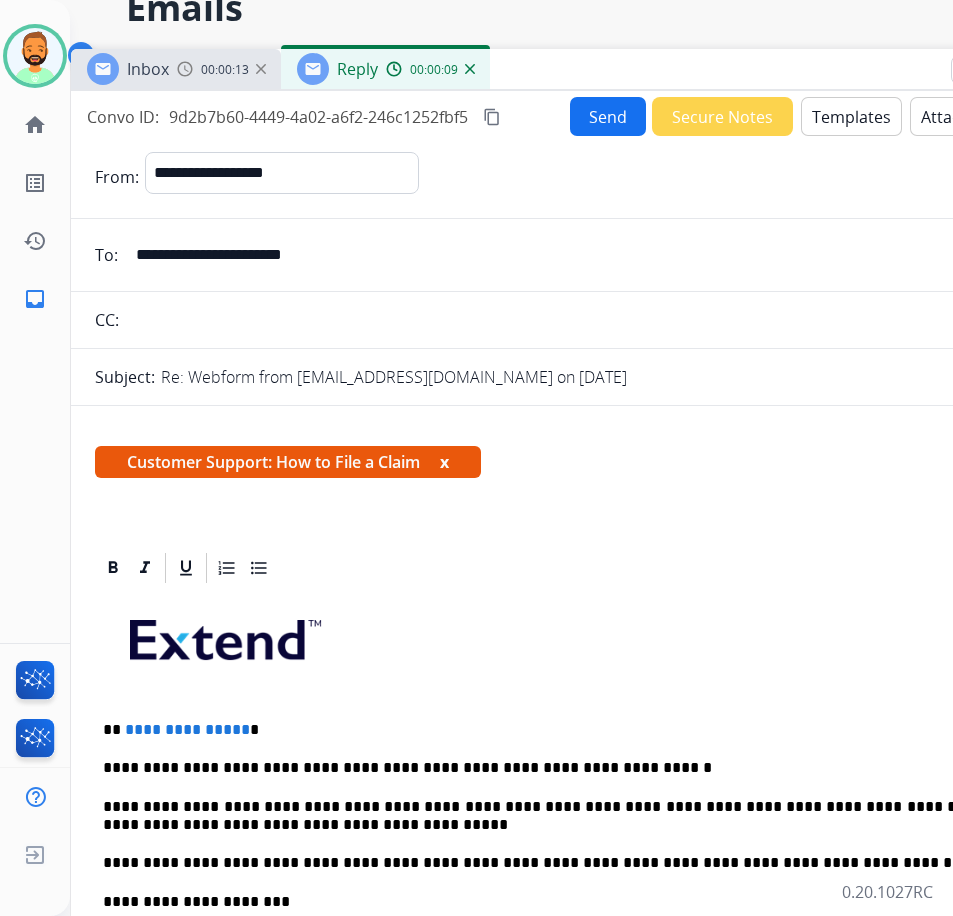 click on "**********" at bounding box center [571, 891] 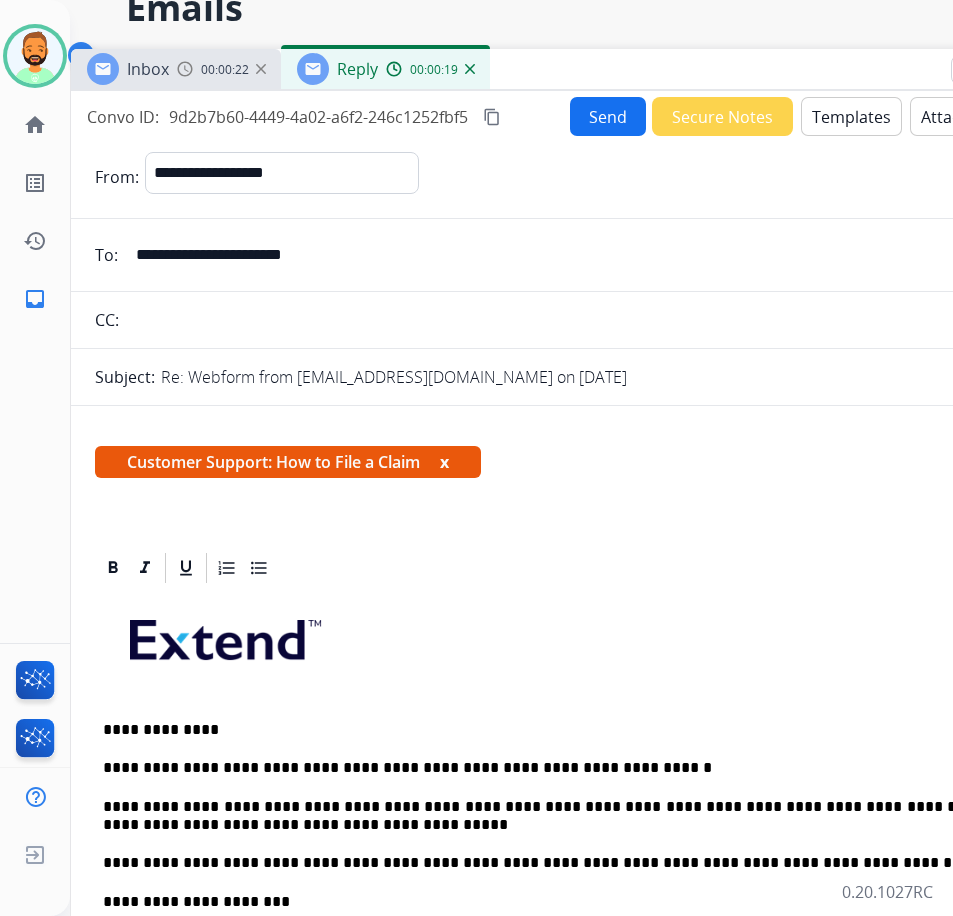 click on "**********" at bounding box center (563, 768) 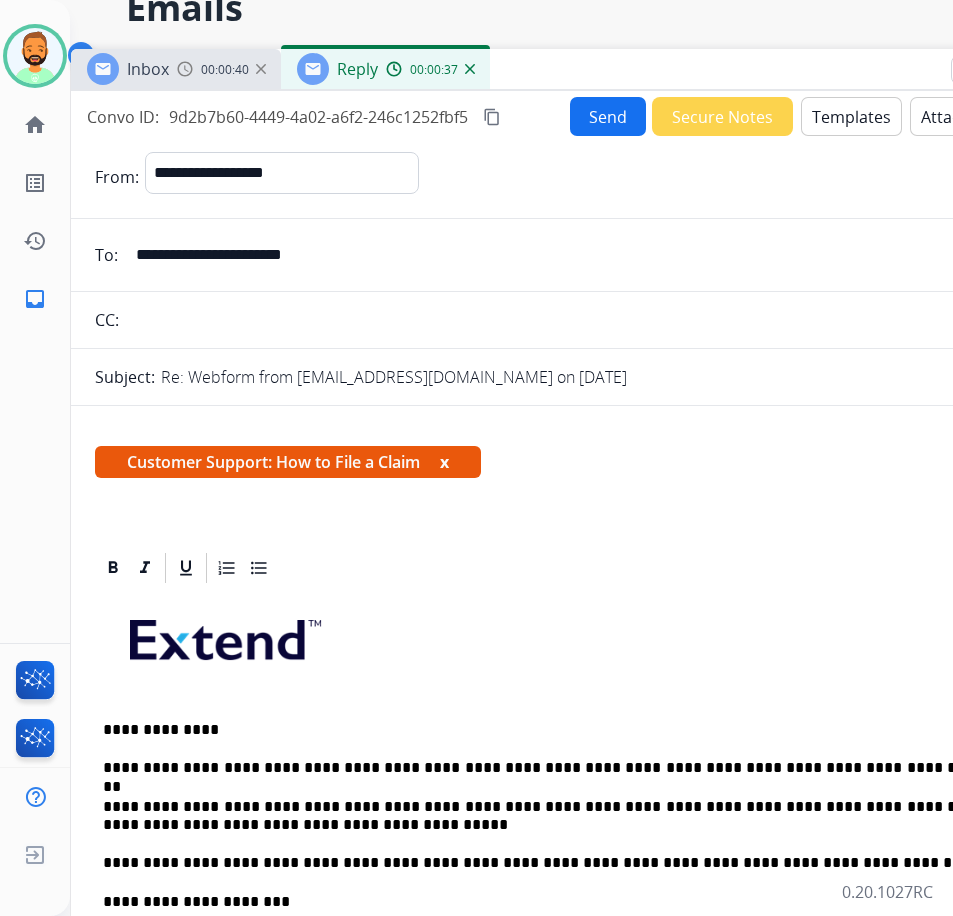 scroll, scrollTop: 1937, scrollLeft: 0, axis: vertical 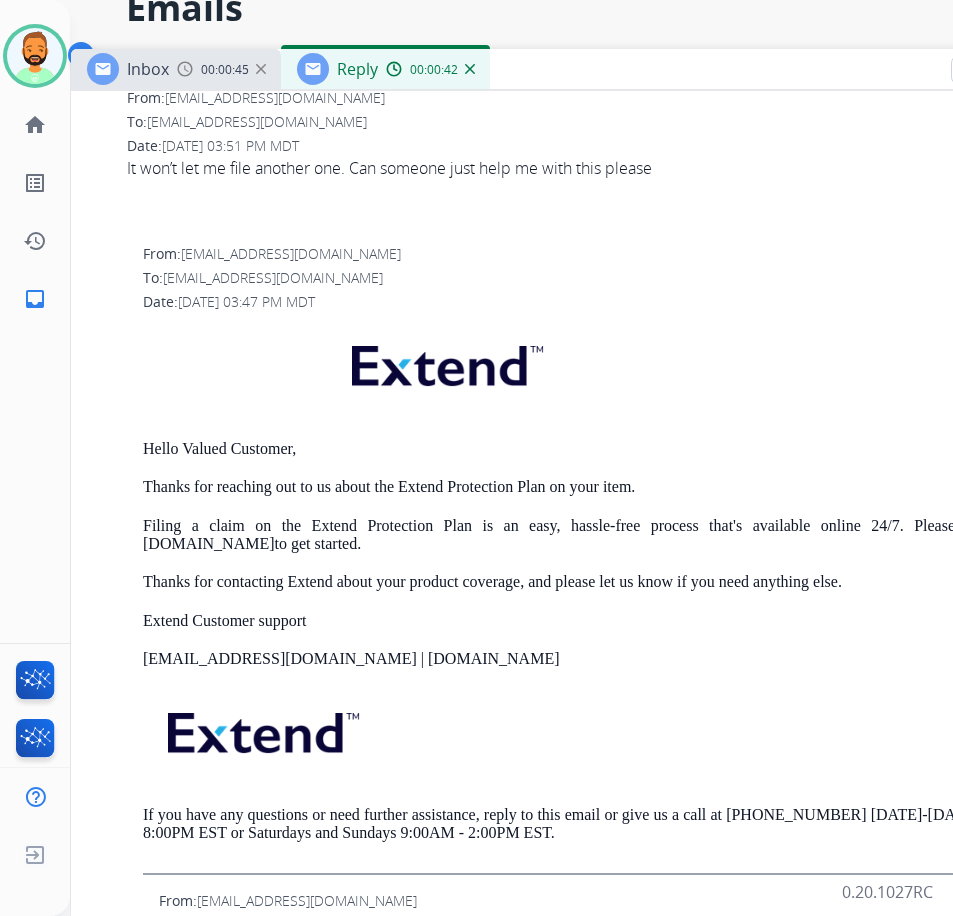 click on "Filing a claim on the Extend Protection Plan is an easy, hassle-free process that's available online 24/7. Please go to  [URL][DOMAIN_NAME]  to get started." at bounding box center [595, 535] 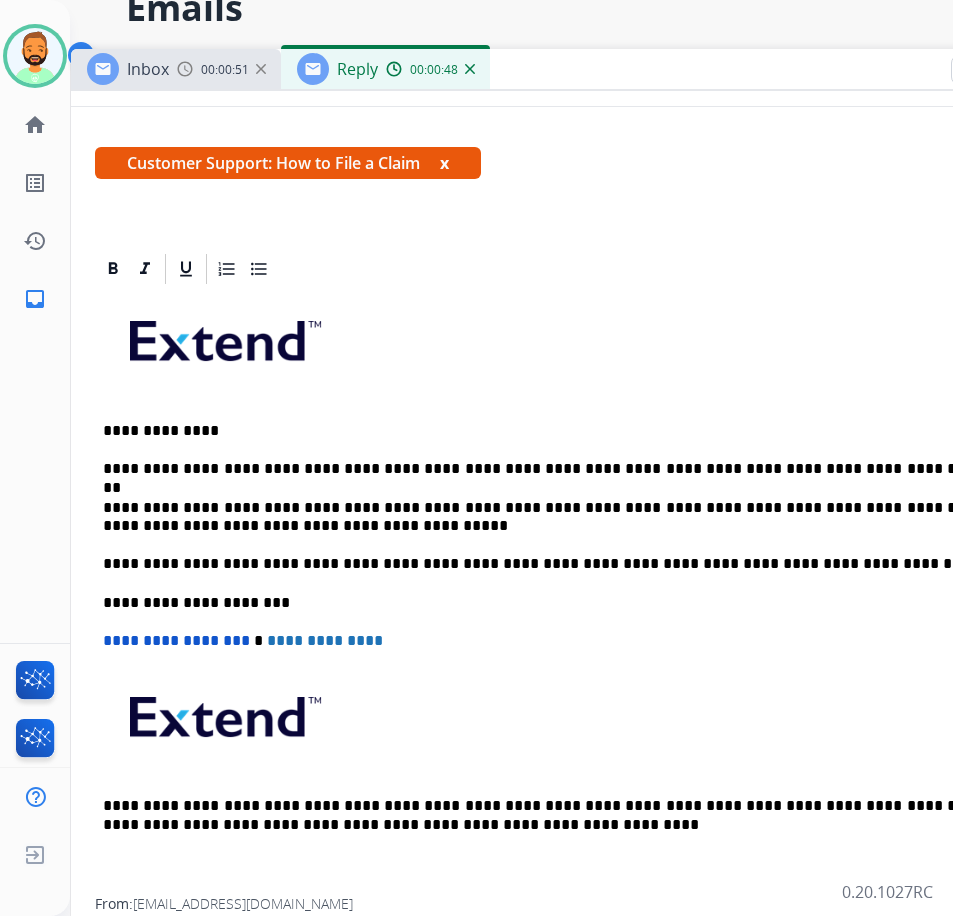 scroll, scrollTop: 300, scrollLeft: 0, axis: vertical 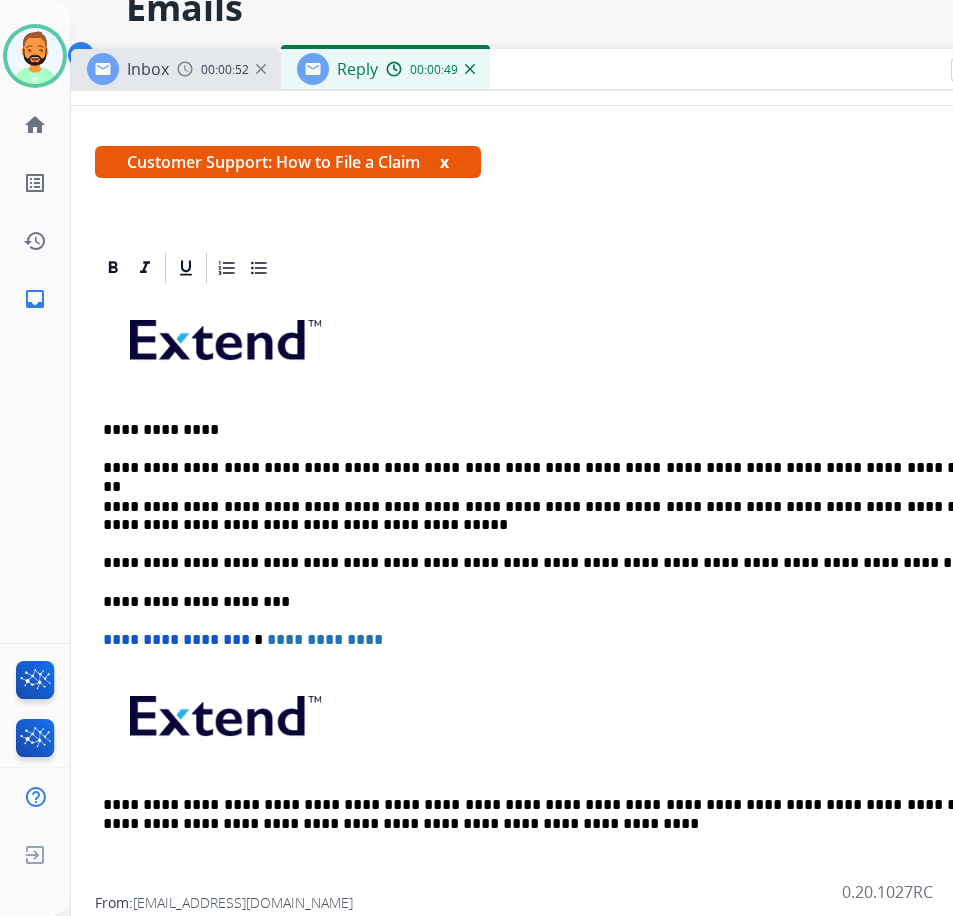 click on "**********" at bounding box center (563, 468) 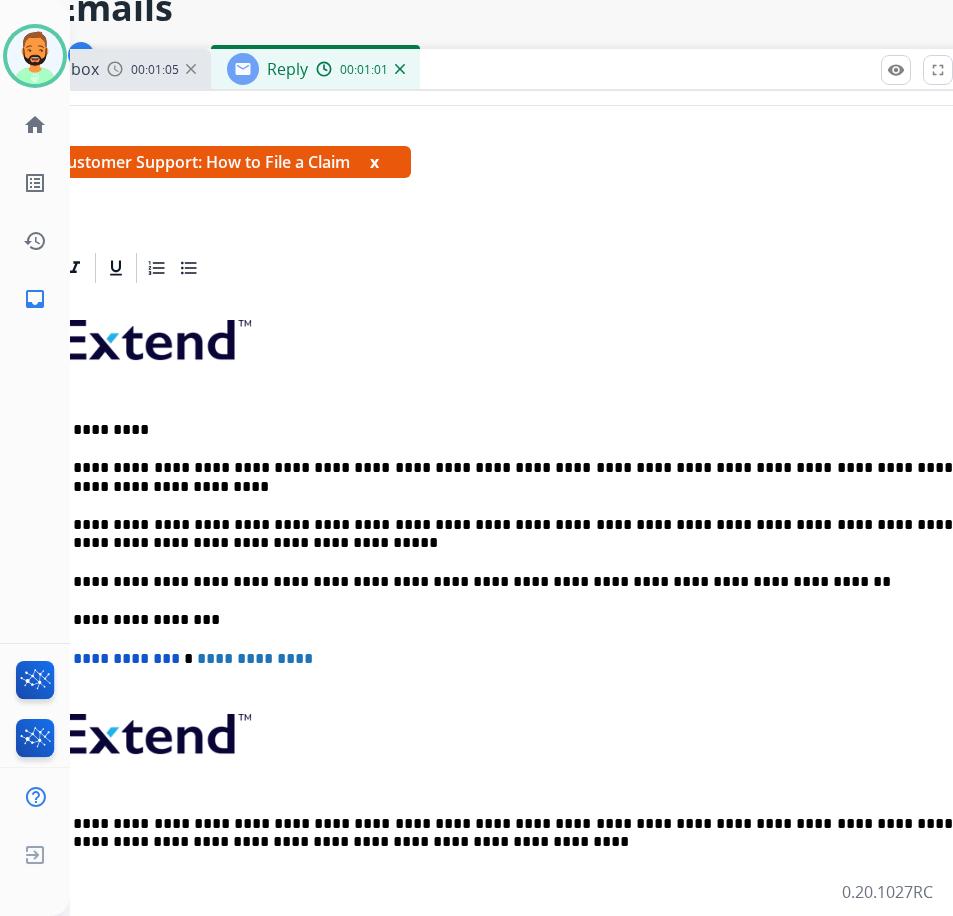 scroll, scrollTop: 100, scrollLeft: 41, axis: both 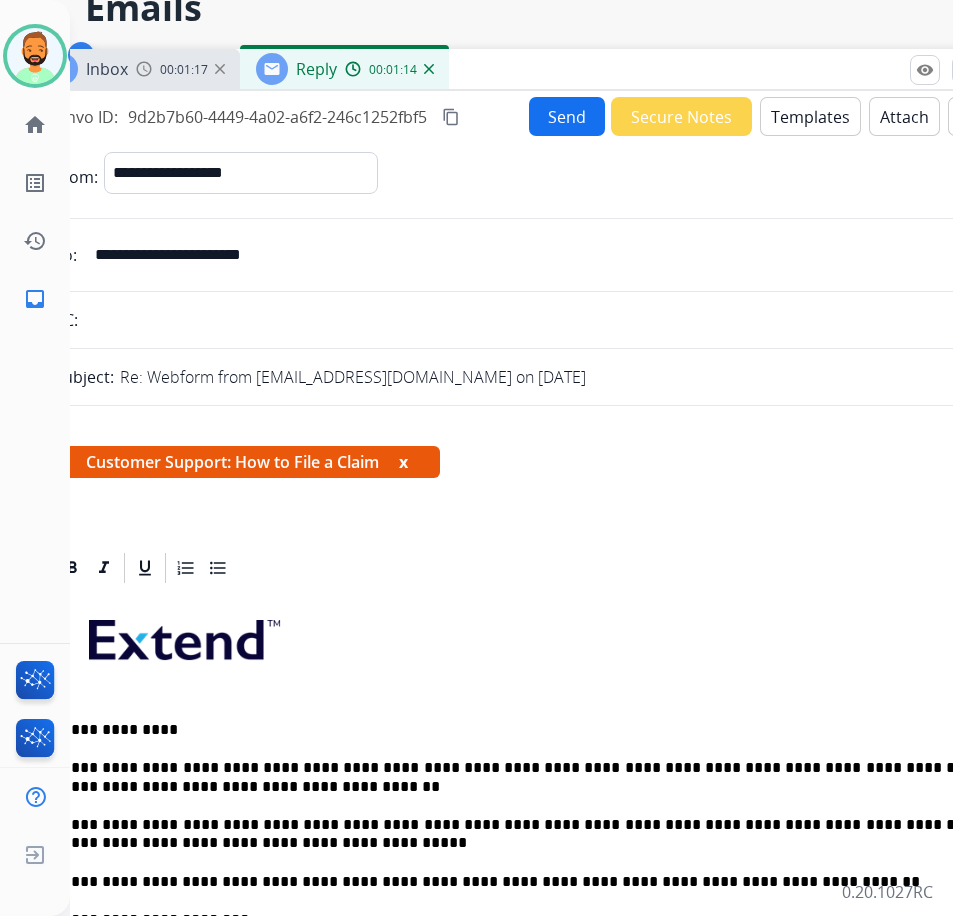 click on "Send" at bounding box center [567, 116] 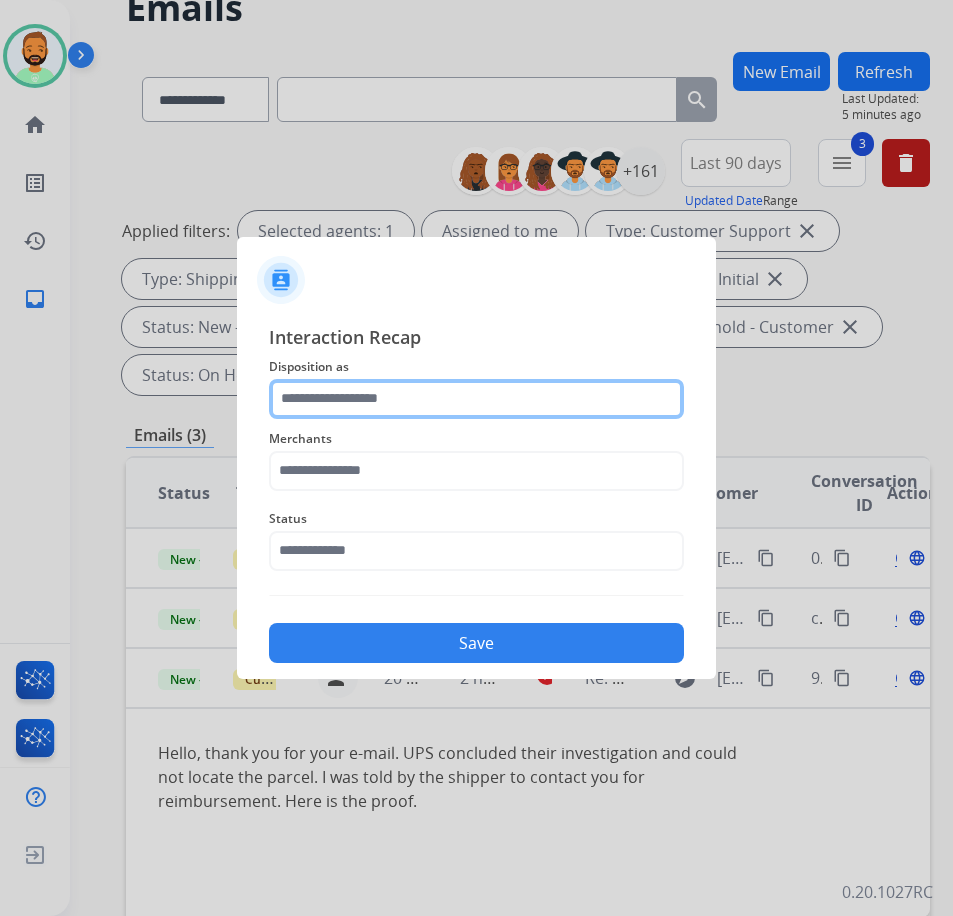 click 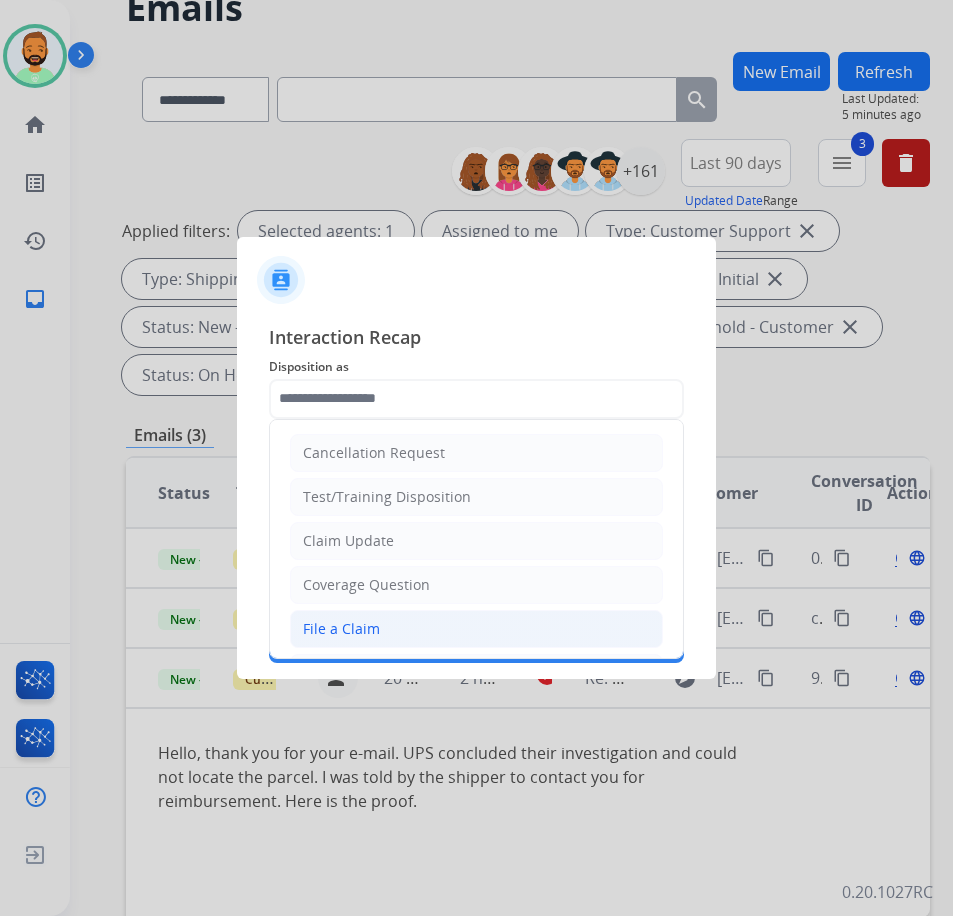click on "File a Claim" 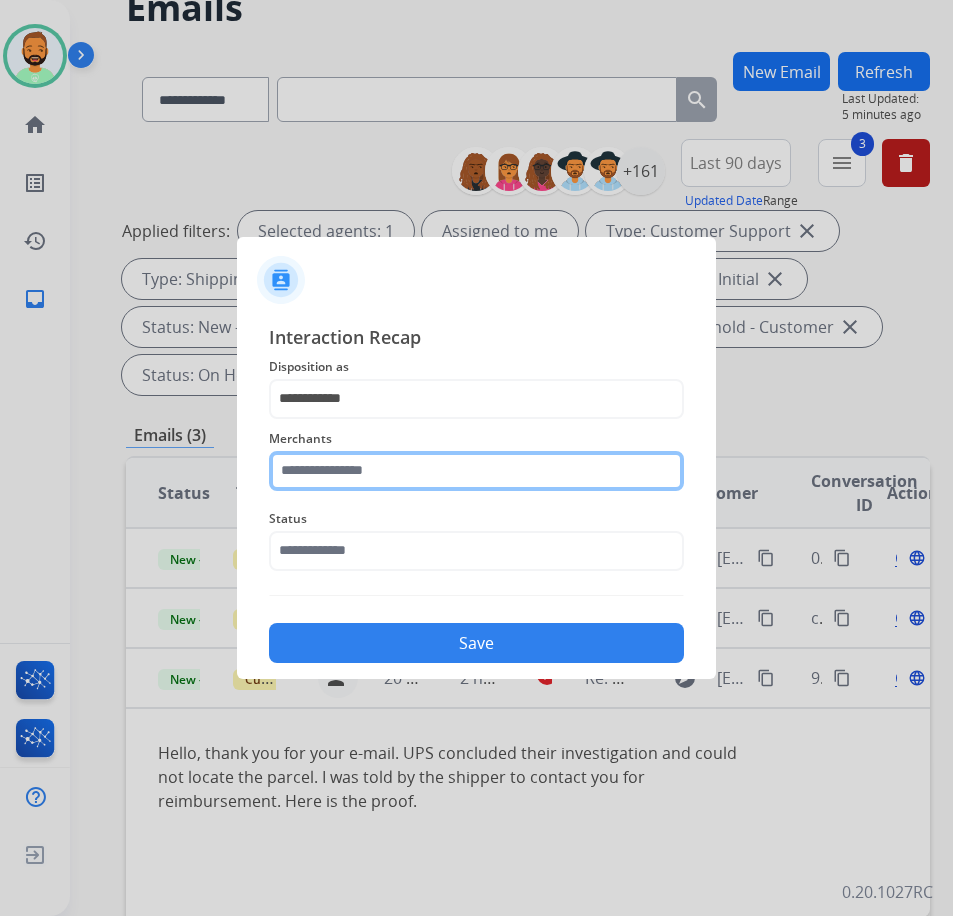 click 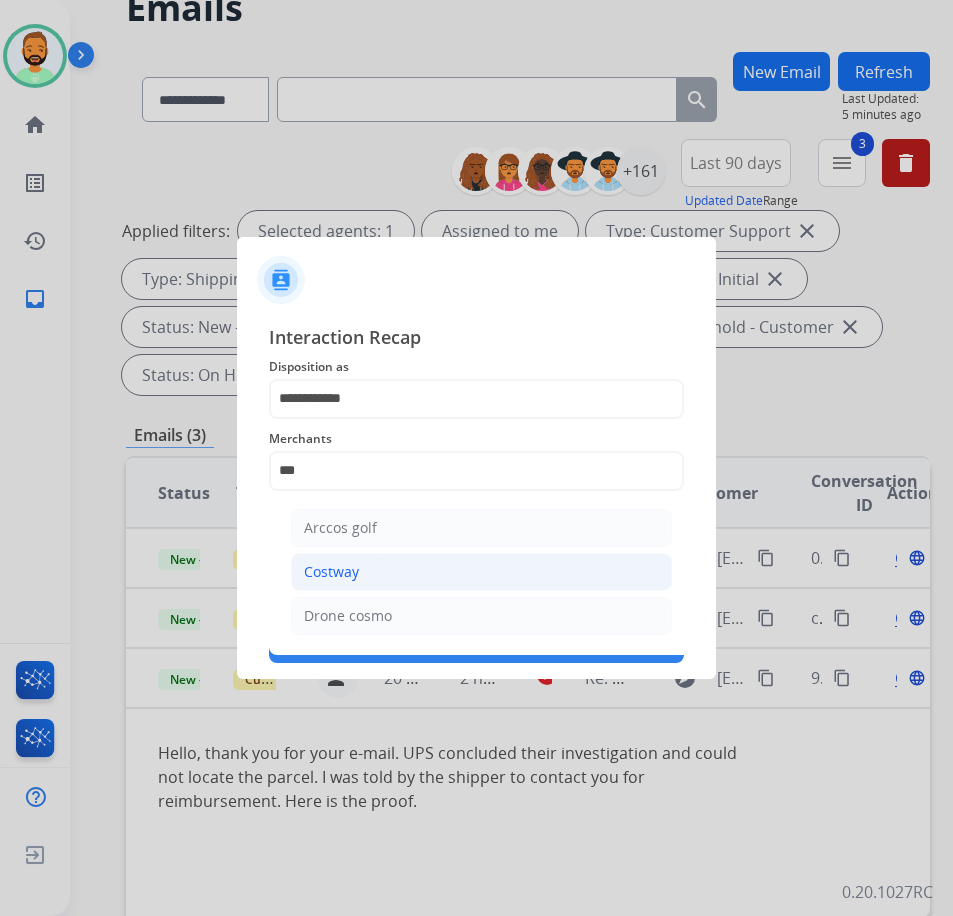 click on "Costway" 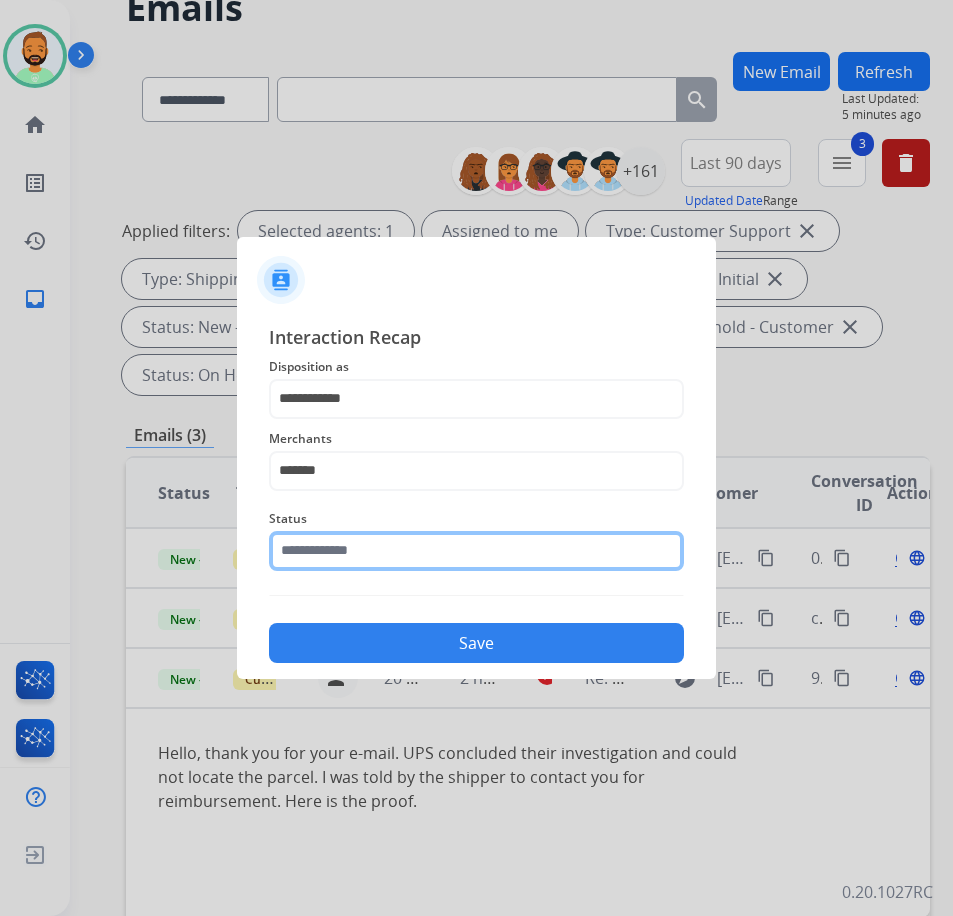 click 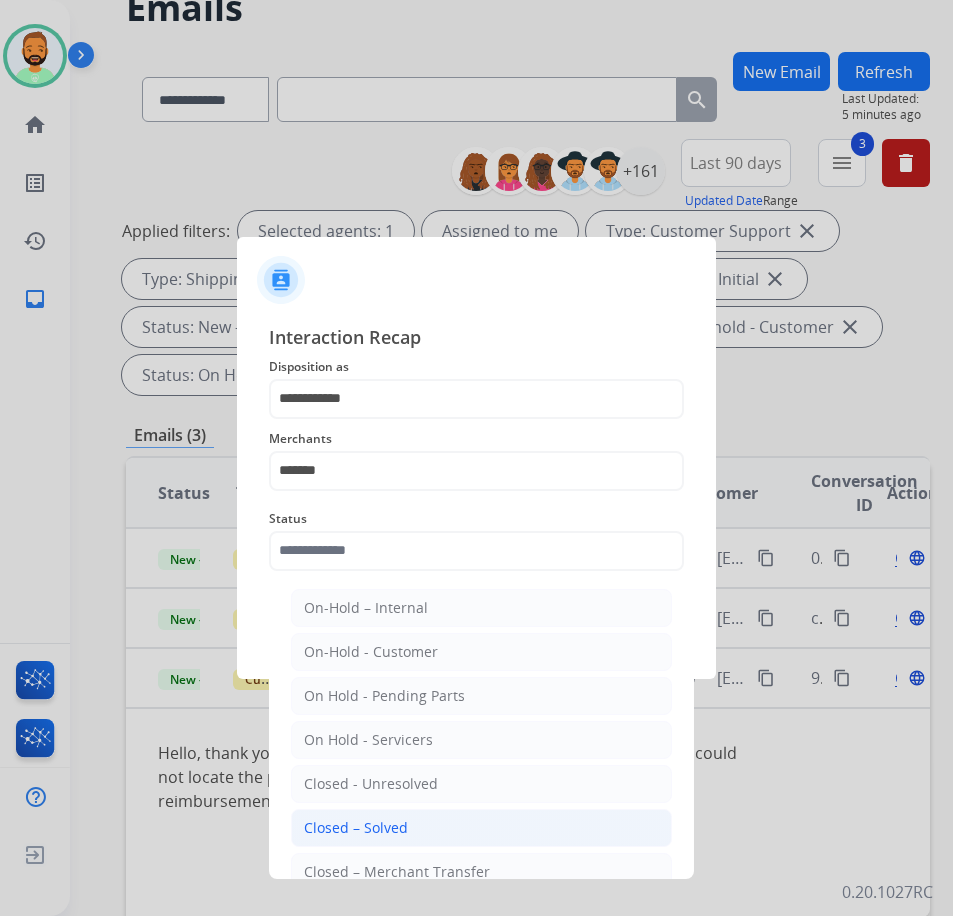 click on "Closed – Solved" 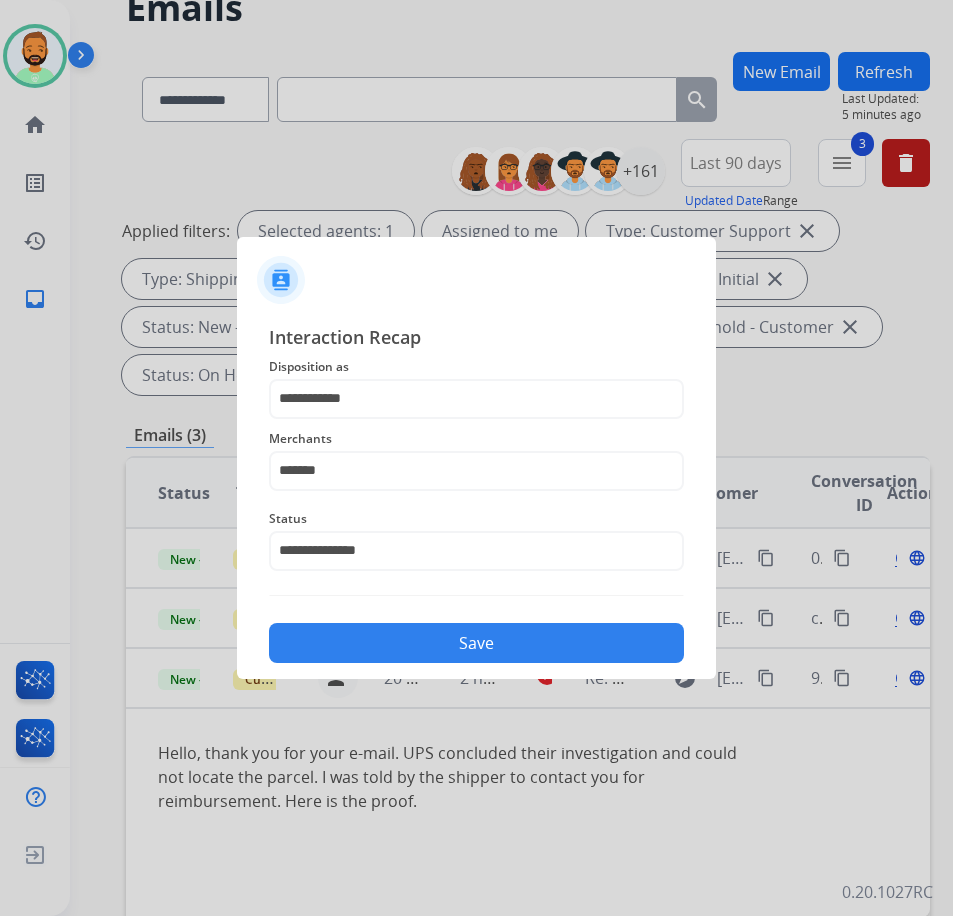 click on "Save" 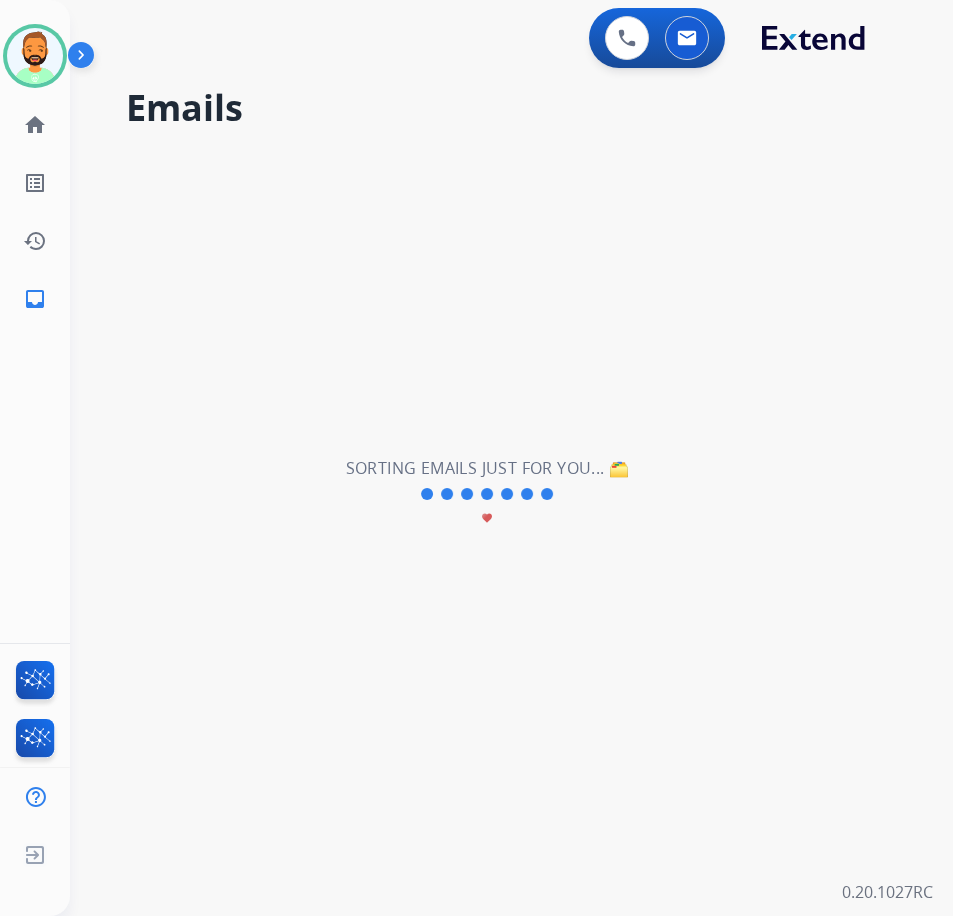 scroll, scrollTop: 0, scrollLeft: 0, axis: both 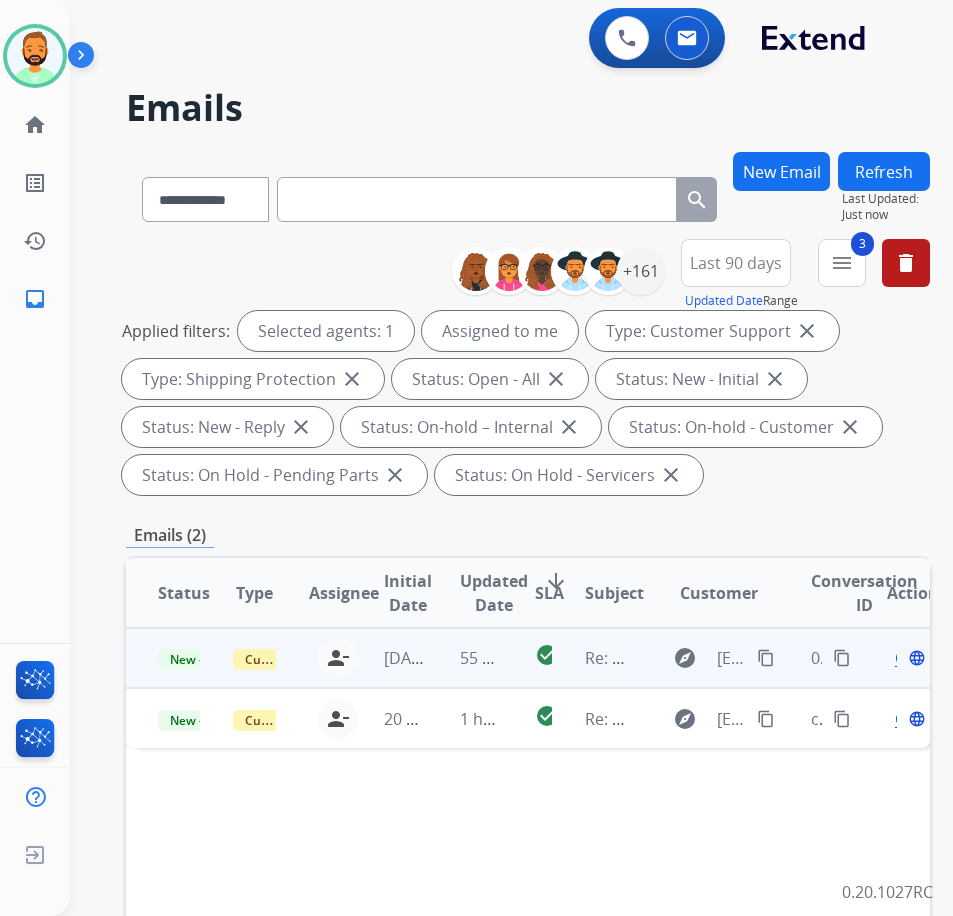 click on "55 minutes ago" at bounding box center (465, 658) 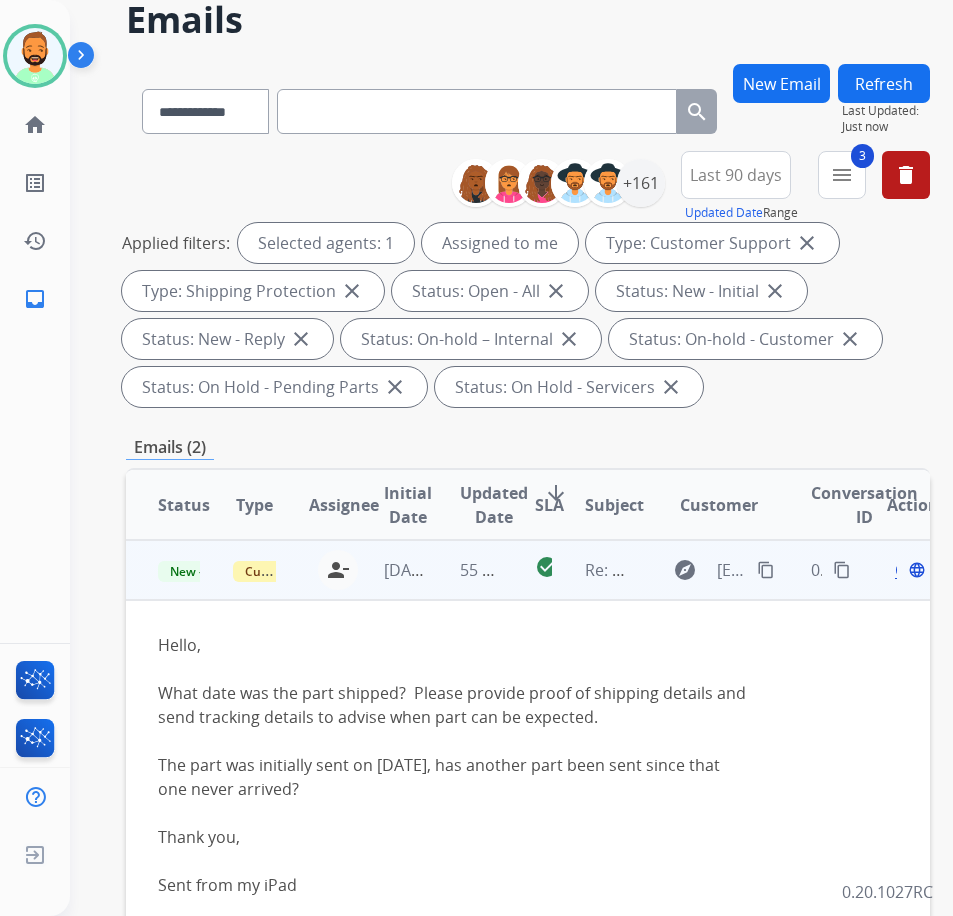 scroll, scrollTop: 100, scrollLeft: 0, axis: vertical 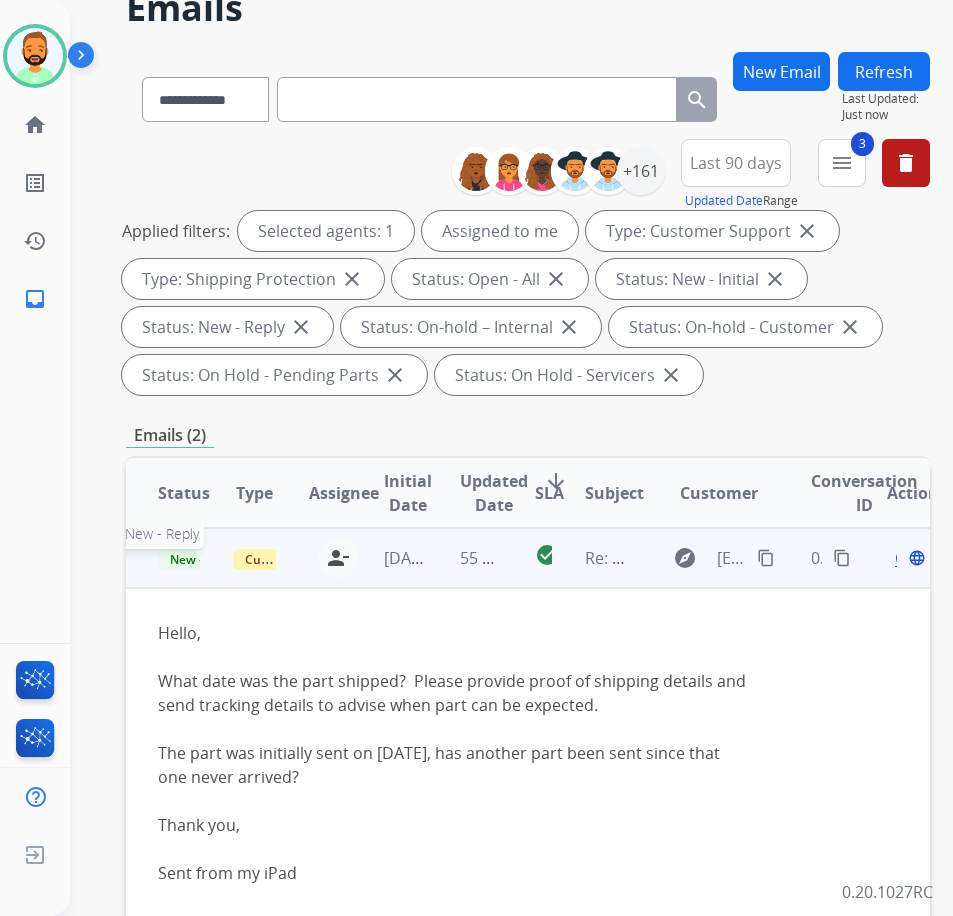 click on "New - Reply" at bounding box center [203, 559] 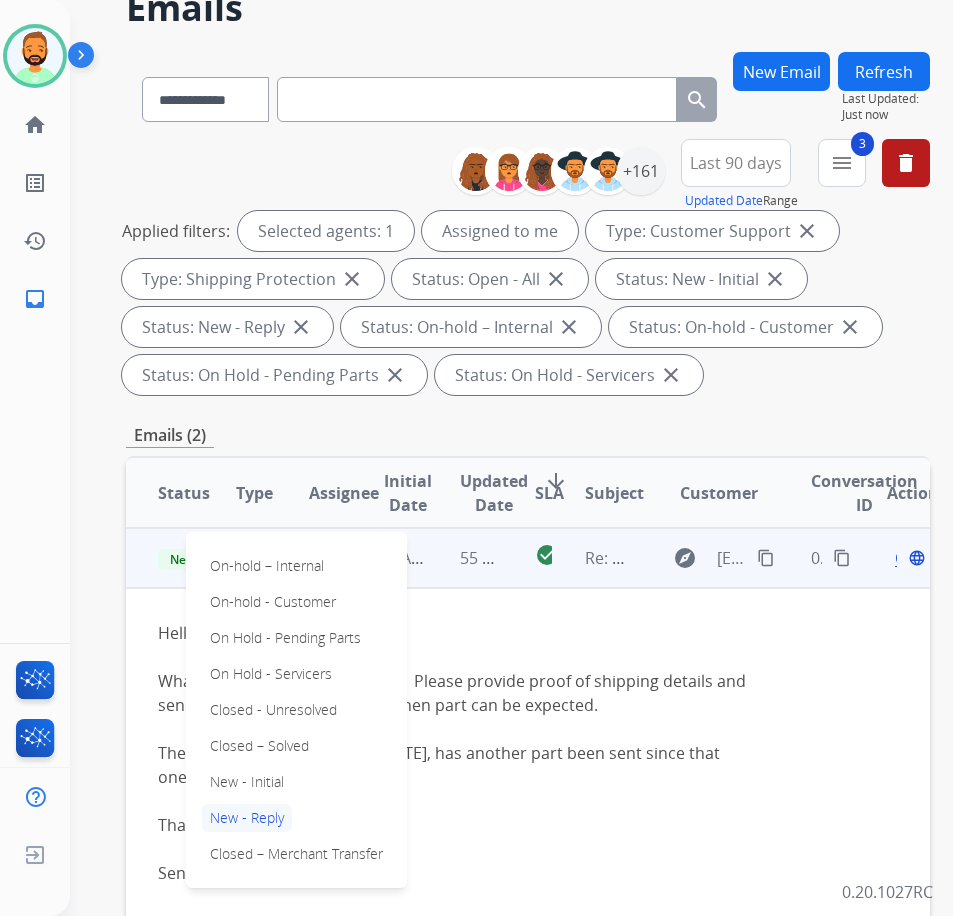 click on "The part was initially sent on [DATE], has another part been sent since that one never arrived?" at bounding box center (452, 765) 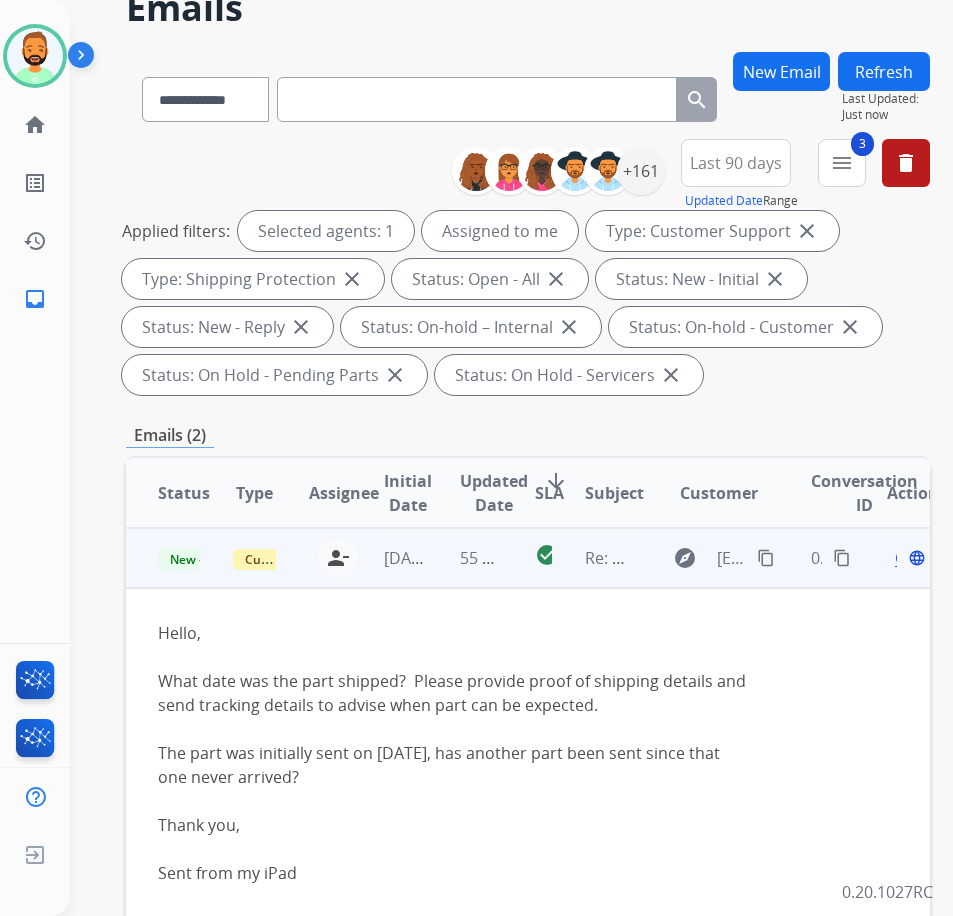 click on "explore [EMAIL_ADDRESS][DOMAIN_NAME] content_copy" at bounding box center (720, 558) 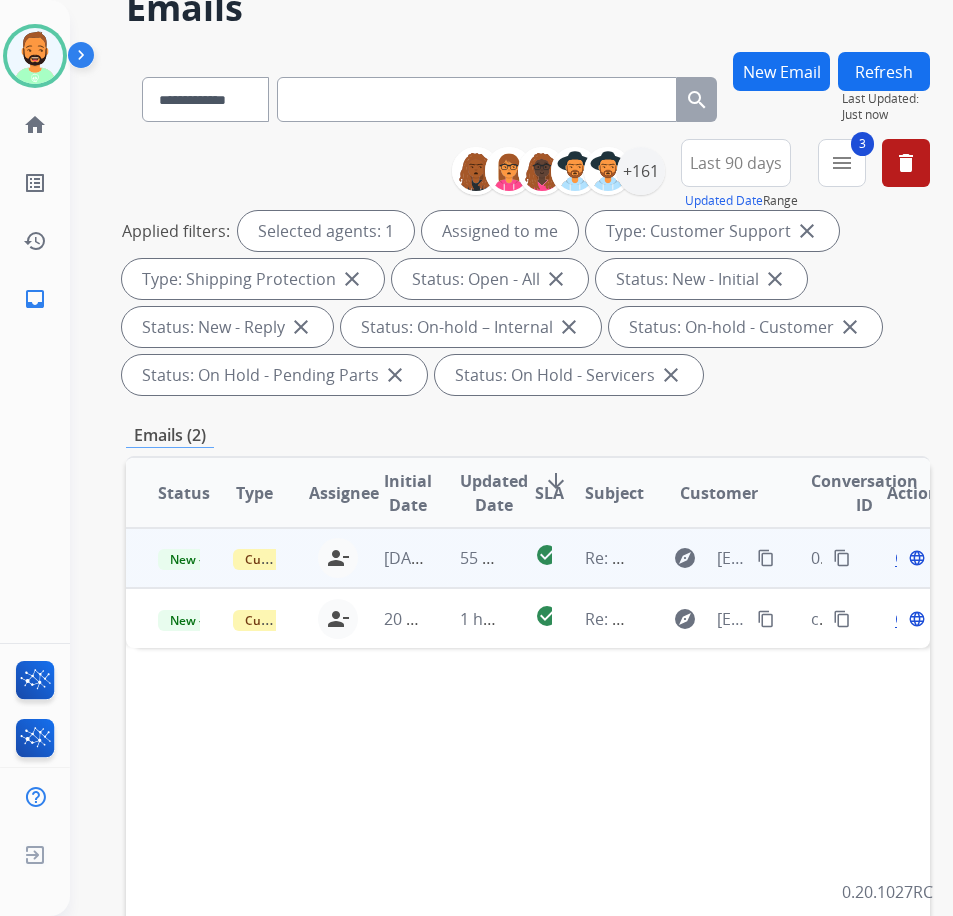 click on "content_copy" at bounding box center (766, 558) 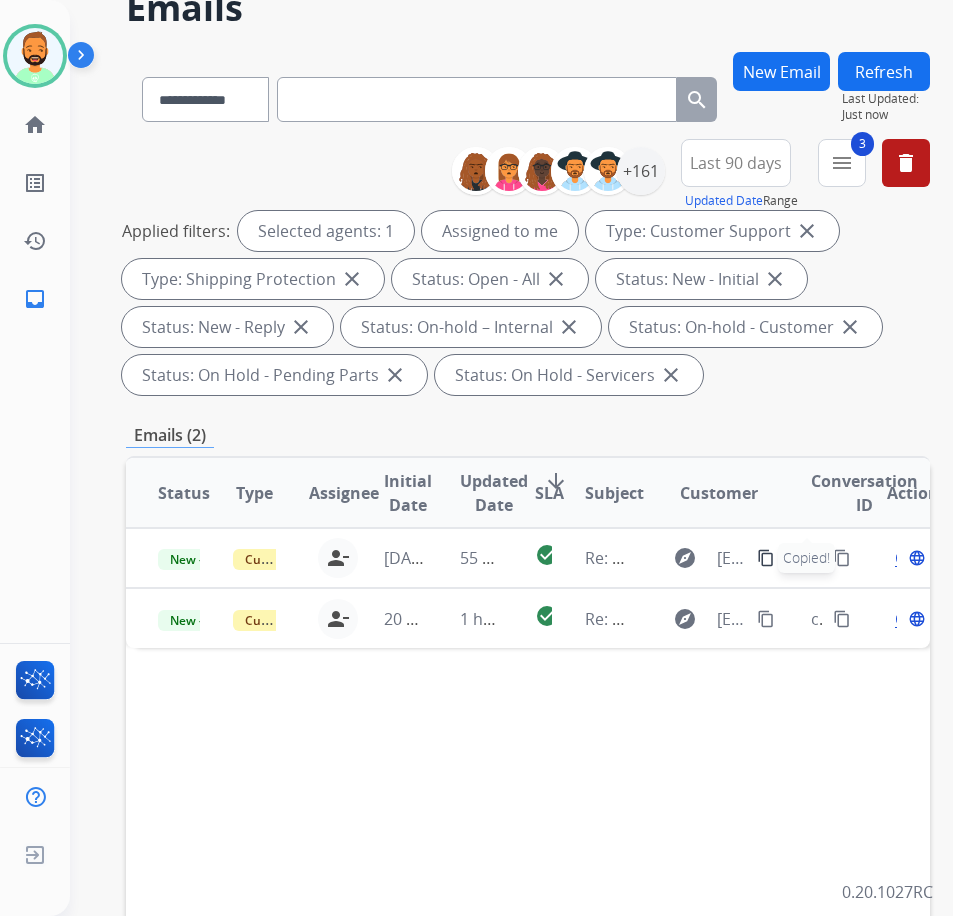 paste on "**********" 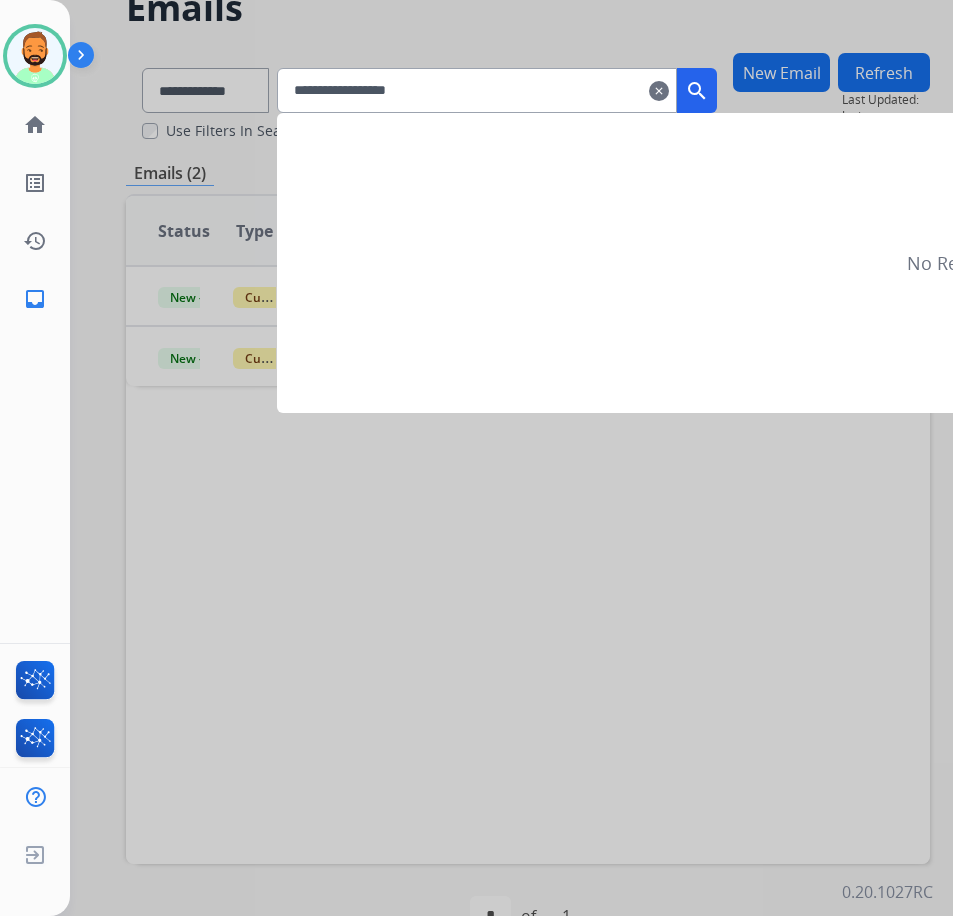 type on "**********" 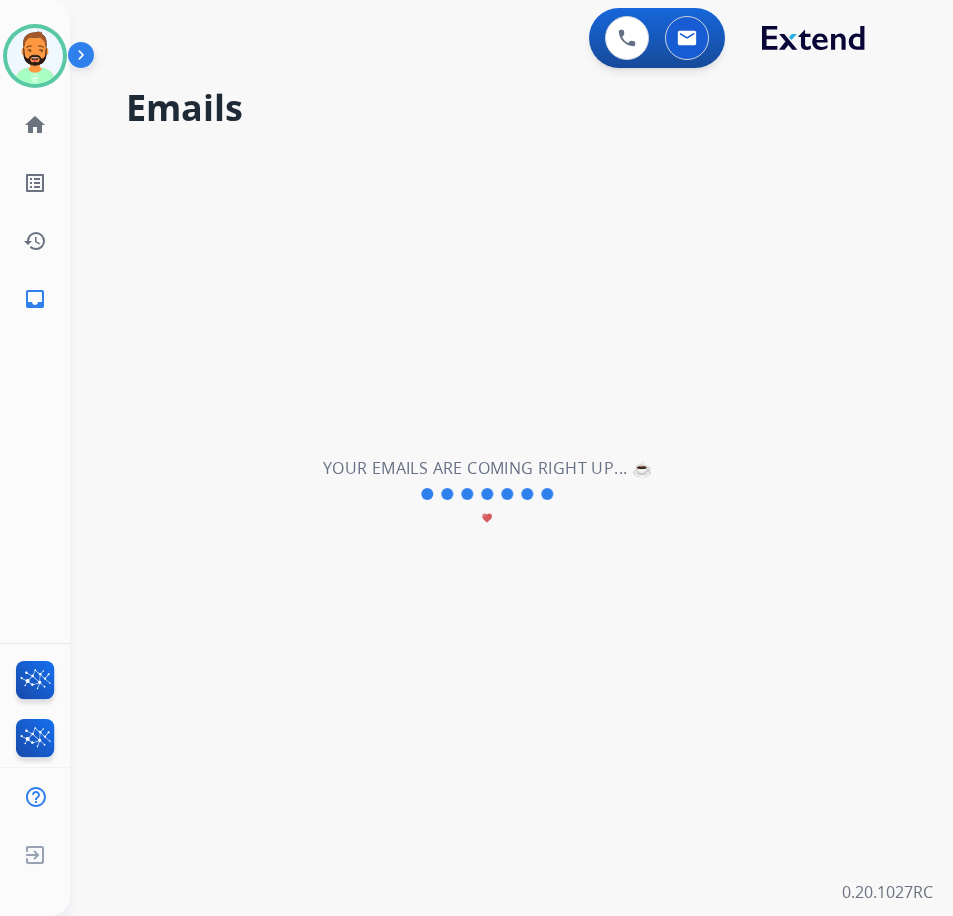 scroll, scrollTop: 0, scrollLeft: 0, axis: both 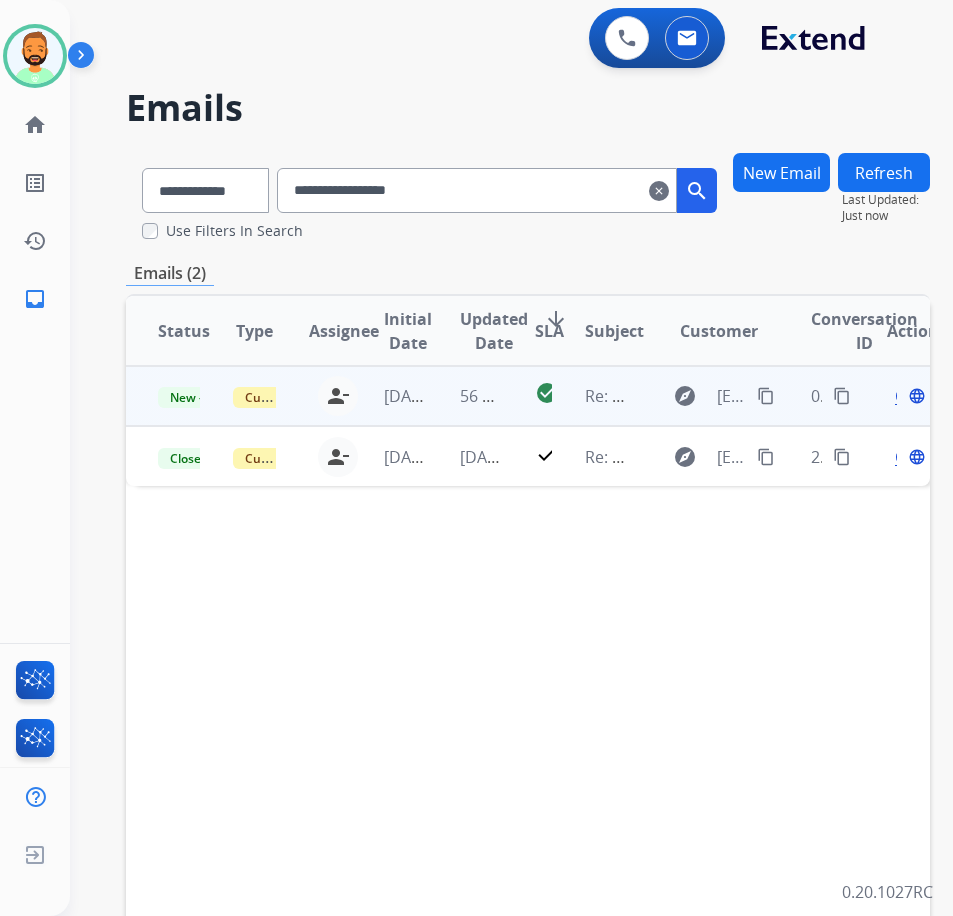 click on "56 minutes ago" at bounding box center [465, 396] 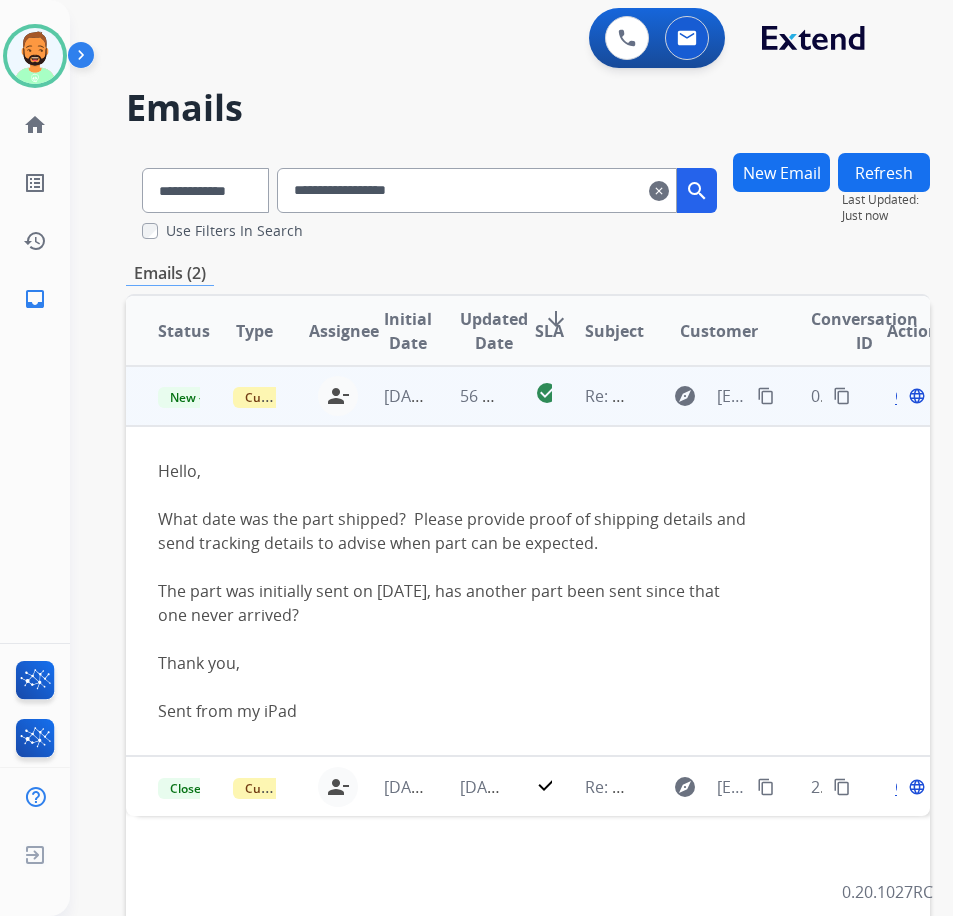 click on "Open" at bounding box center [915, 396] 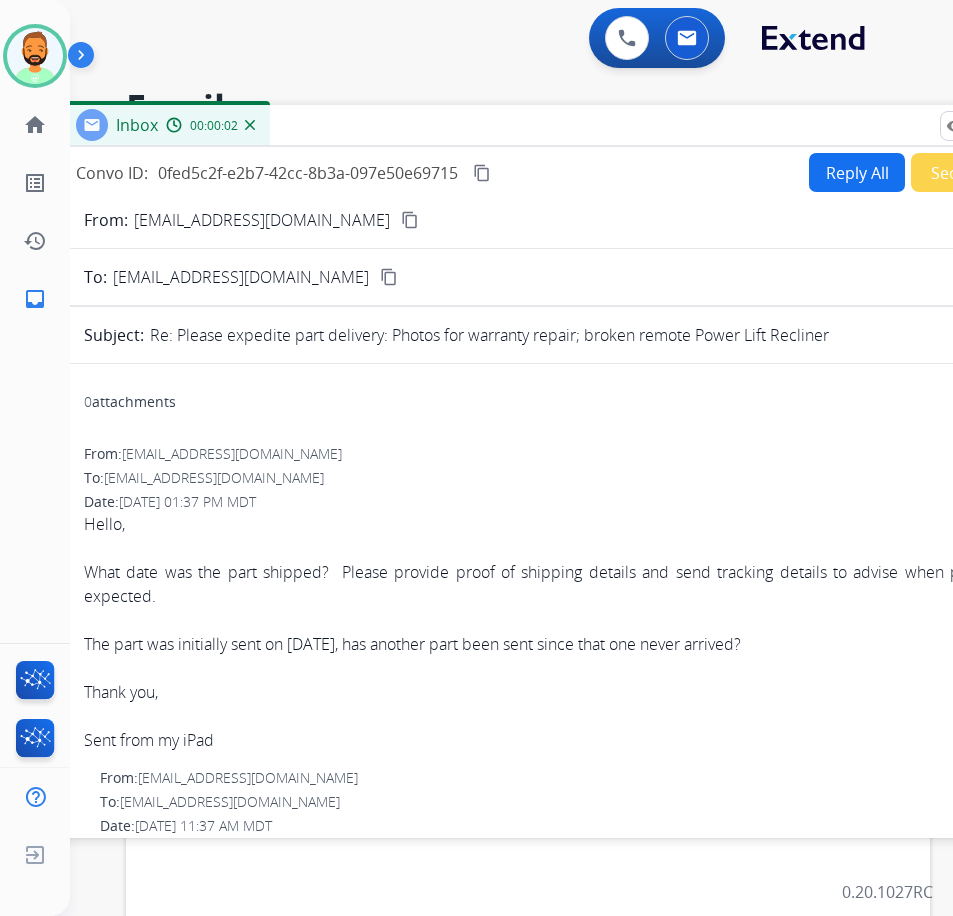 drag, startPoint x: 502, startPoint y: 138, endPoint x: 648, endPoint y: 125, distance: 146.57762 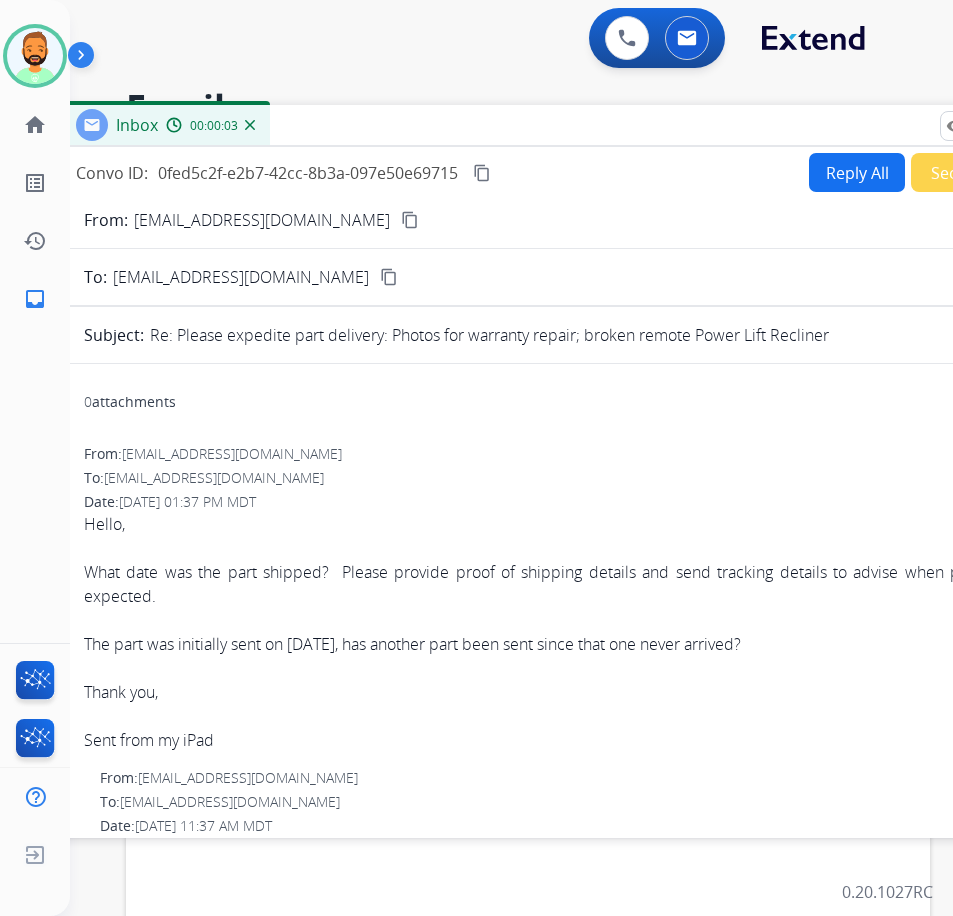 click on "Reply All" at bounding box center (857, 172) 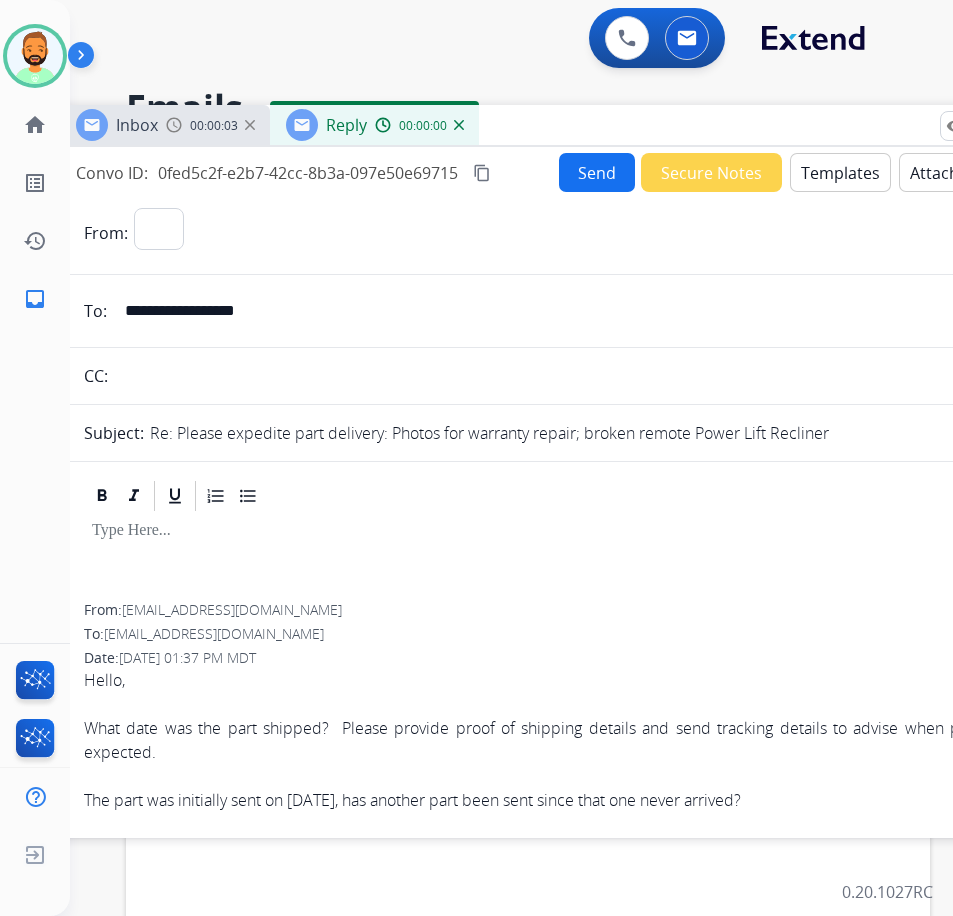 select on "**********" 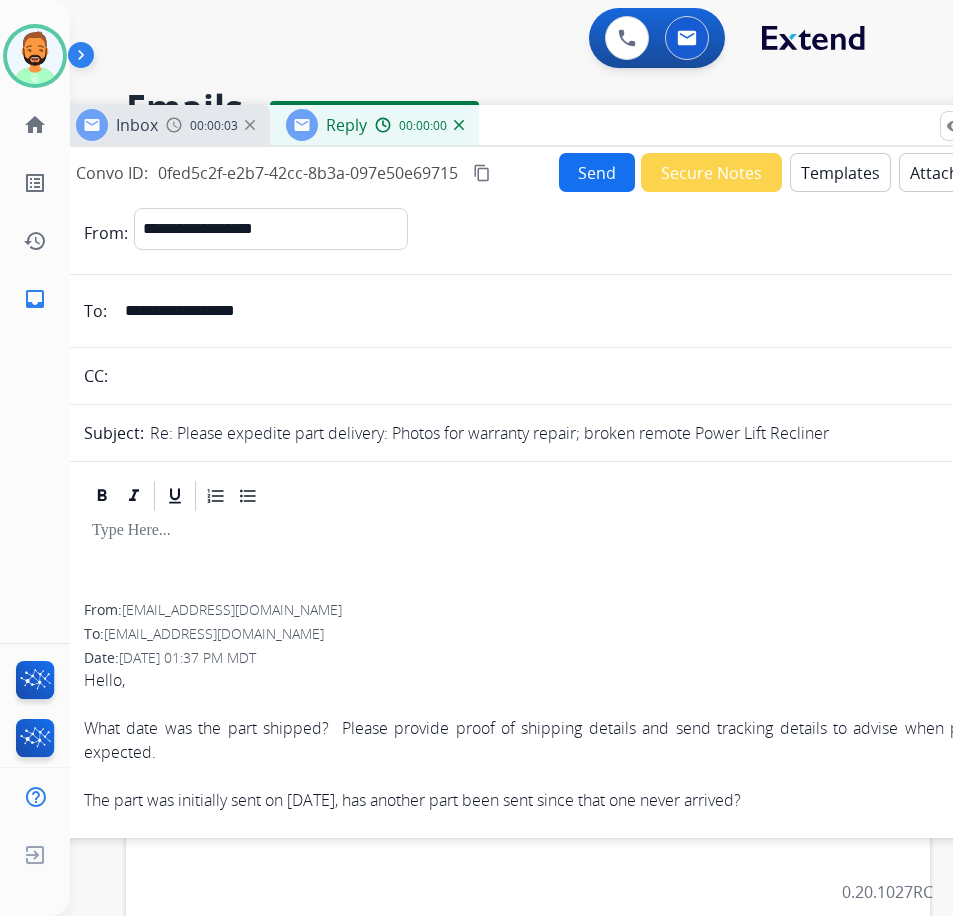click on "Templates" at bounding box center [840, 172] 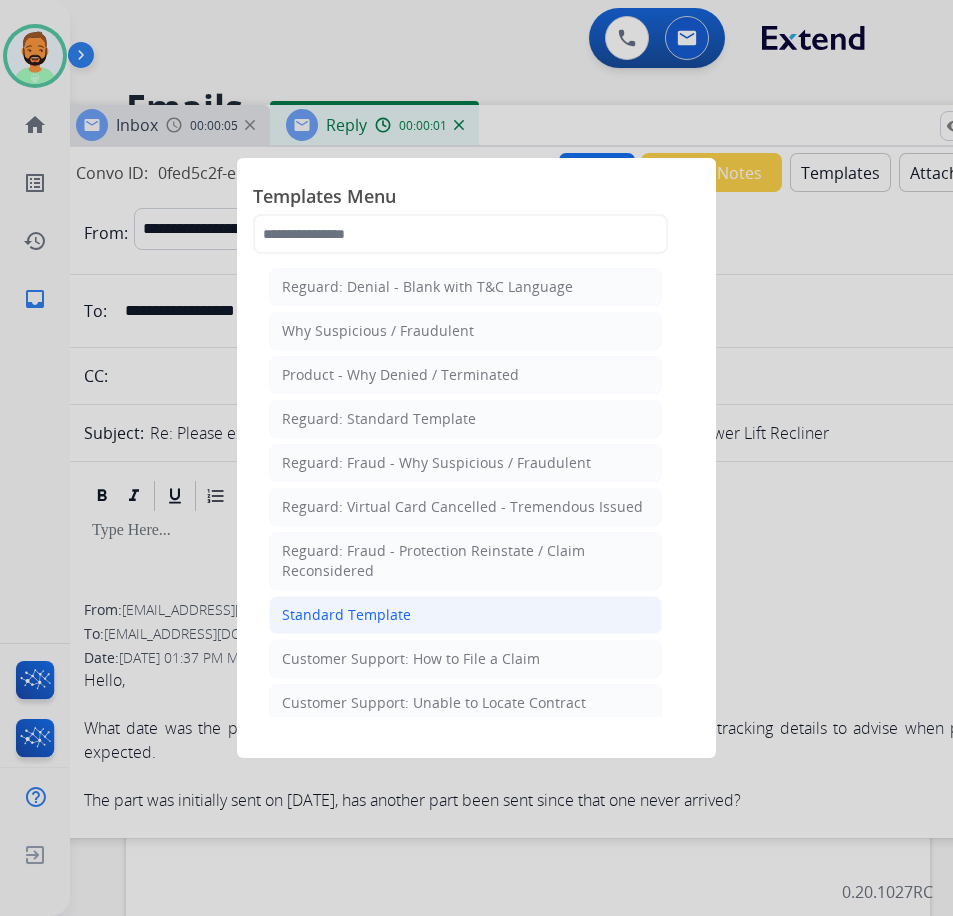 click on "Standard Template" 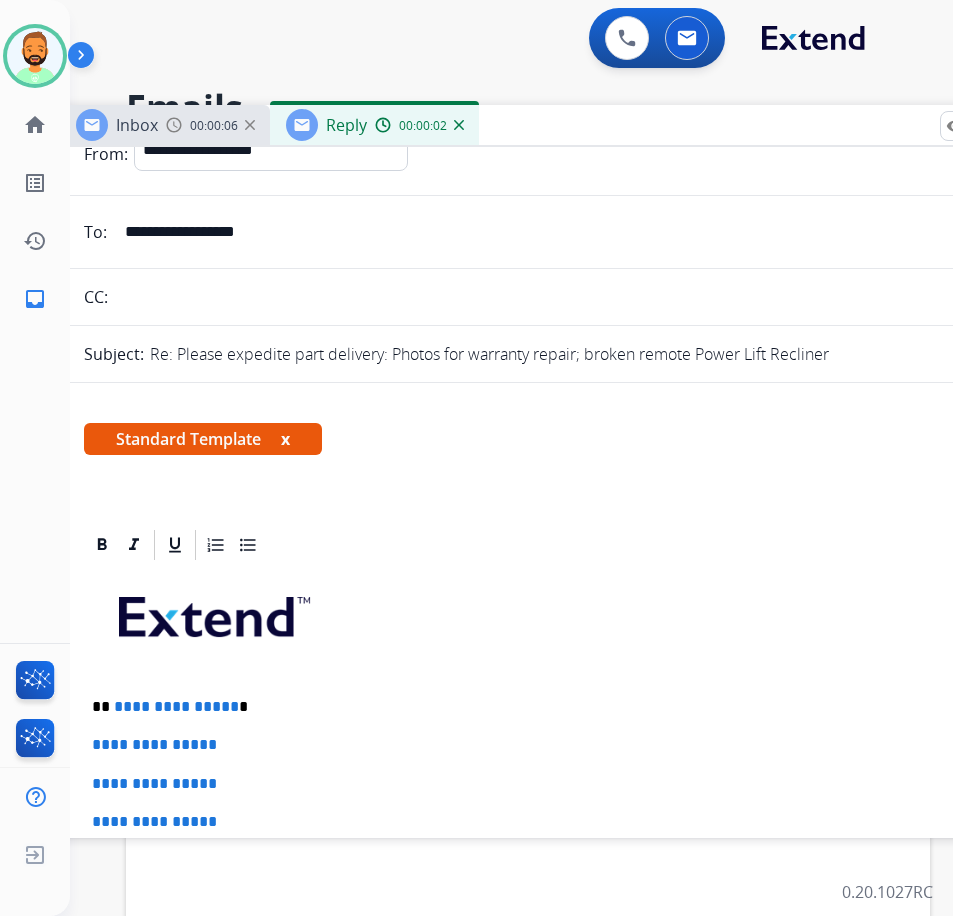 scroll, scrollTop: 200, scrollLeft: 0, axis: vertical 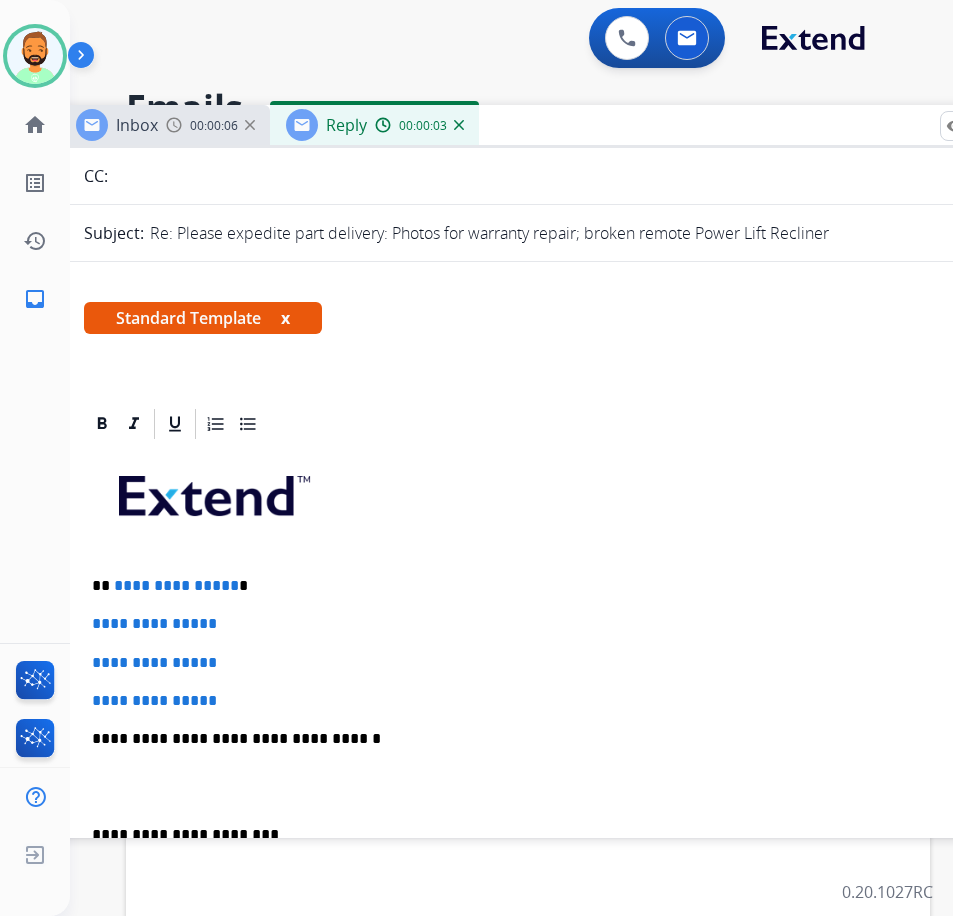 click on "**********" at bounding box center (552, 586) 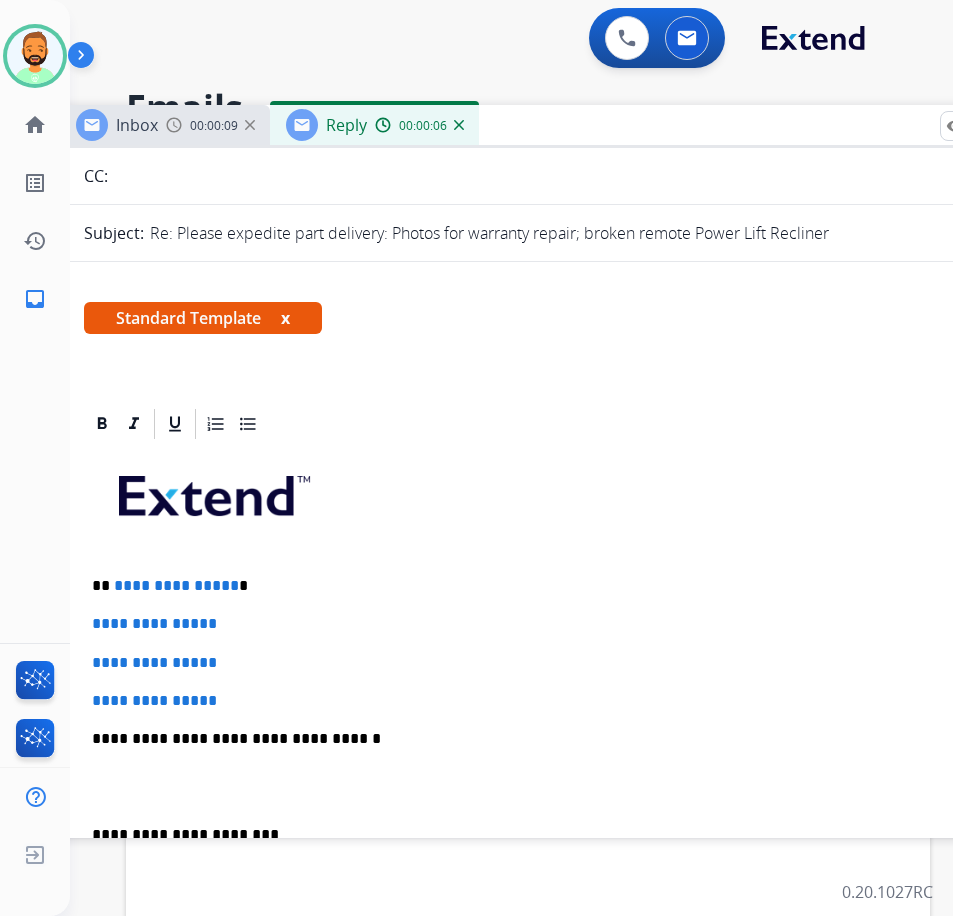 type 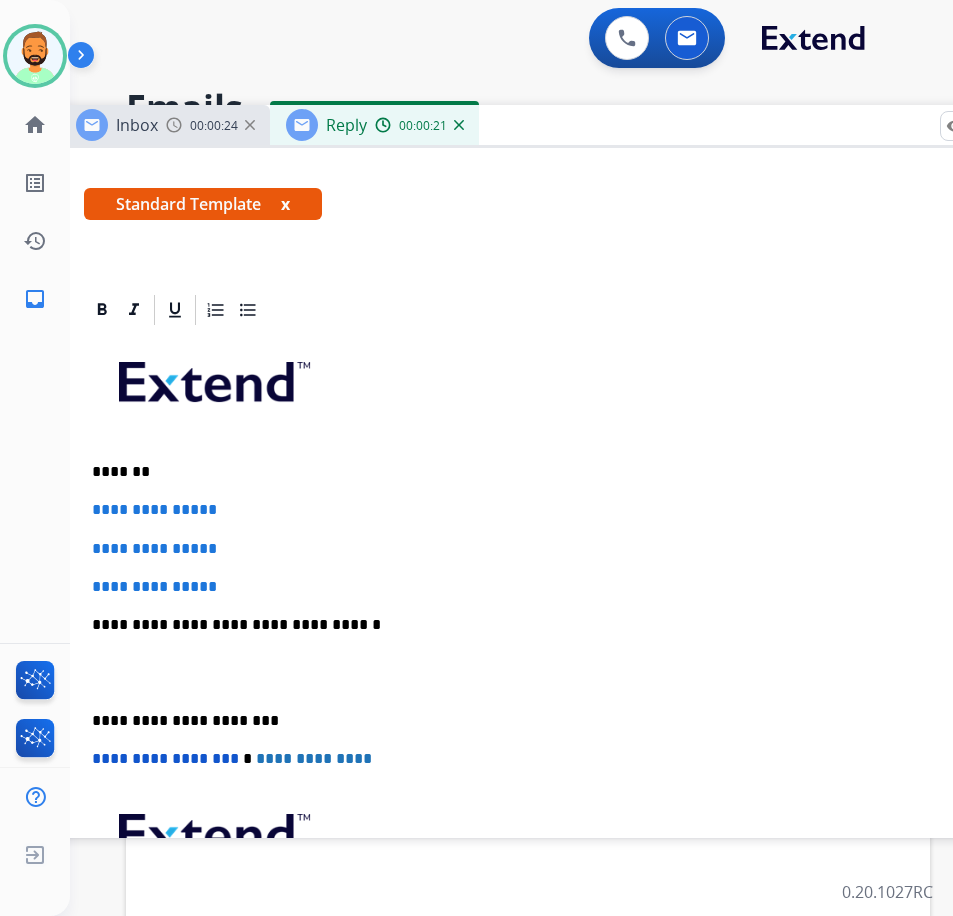 scroll, scrollTop: 300, scrollLeft: 0, axis: vertical 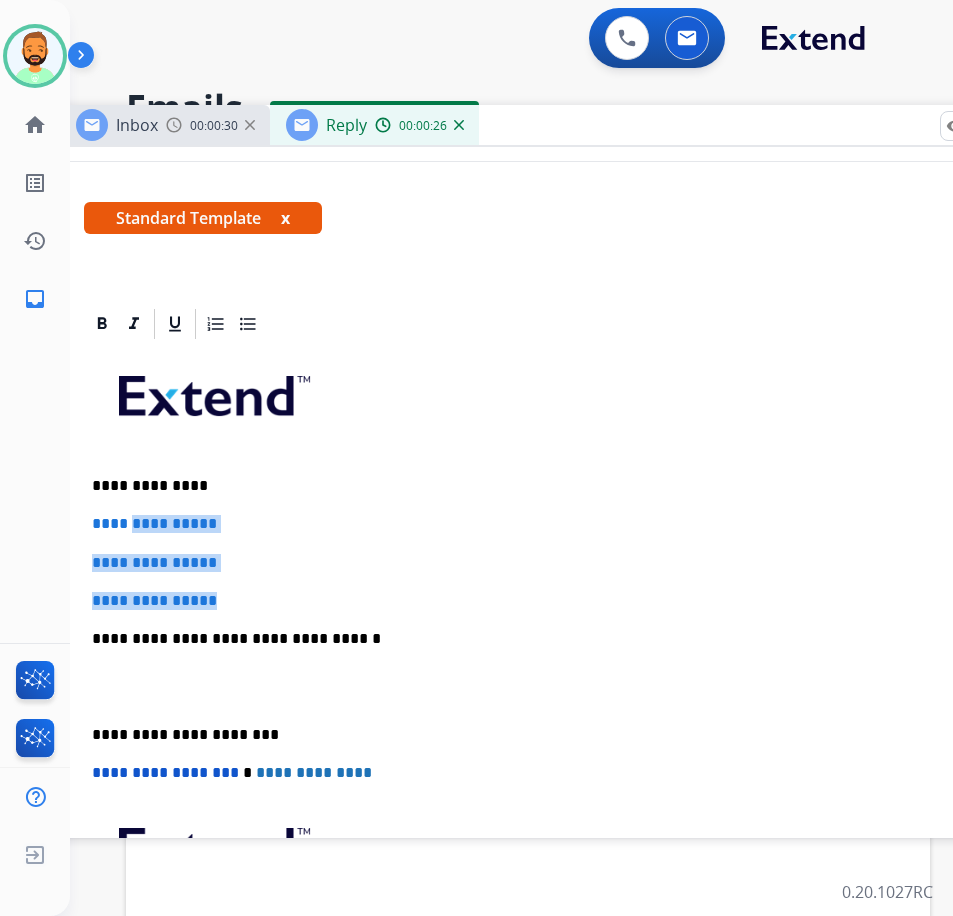 drag, startPoint x: 229, startPoint y: 597, endPoint x: 137, endPoint y: 510, distance: 126.62148 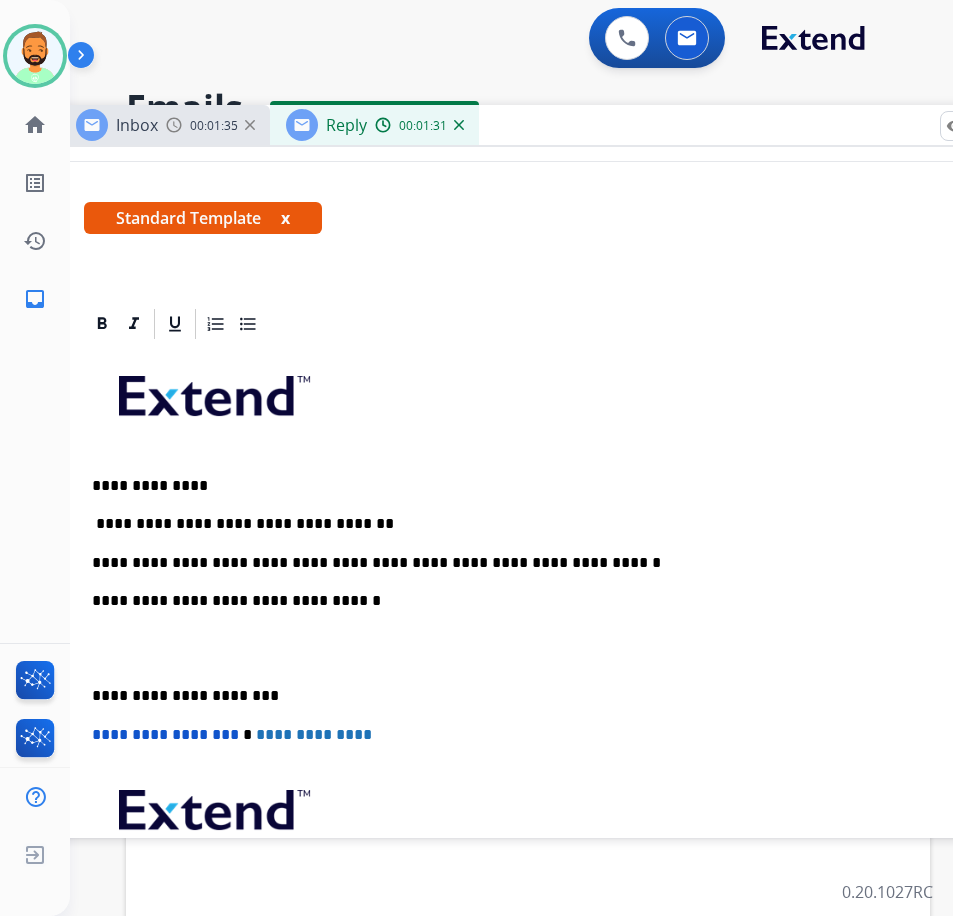 click on "**********" at bounding box center (560, 667) 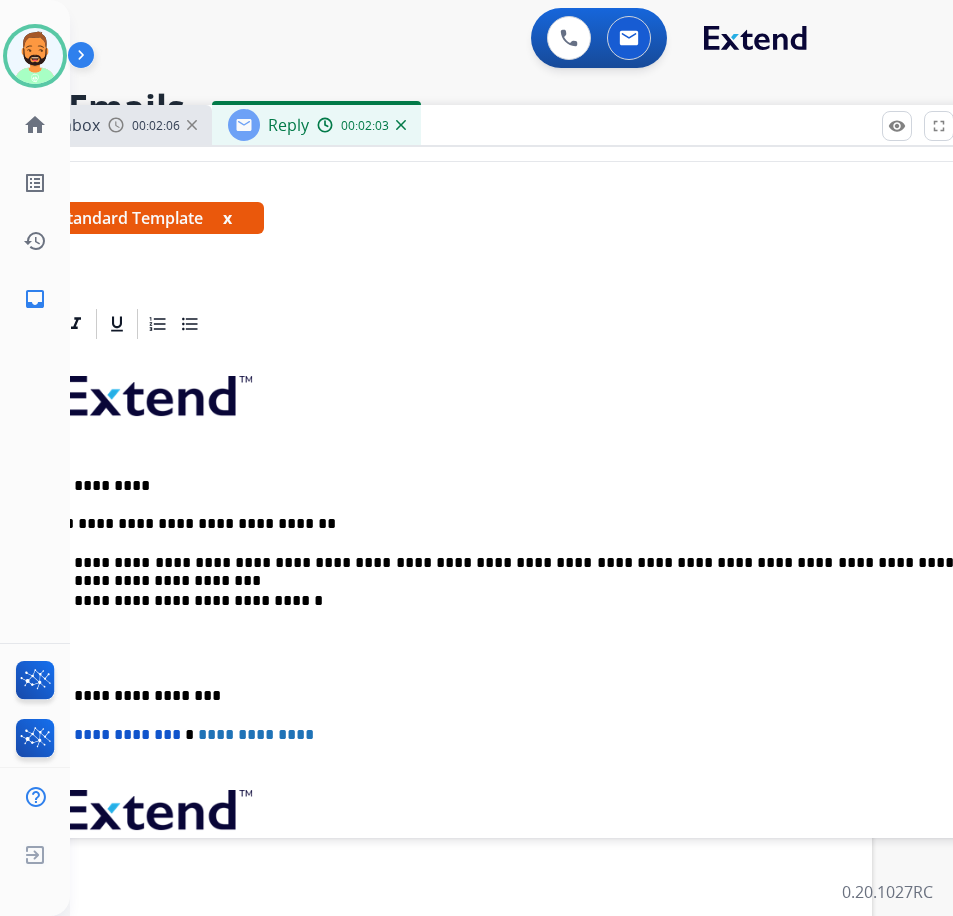 scroll, scrollTop: 0, scrollLeft: 42, axis: horizontal 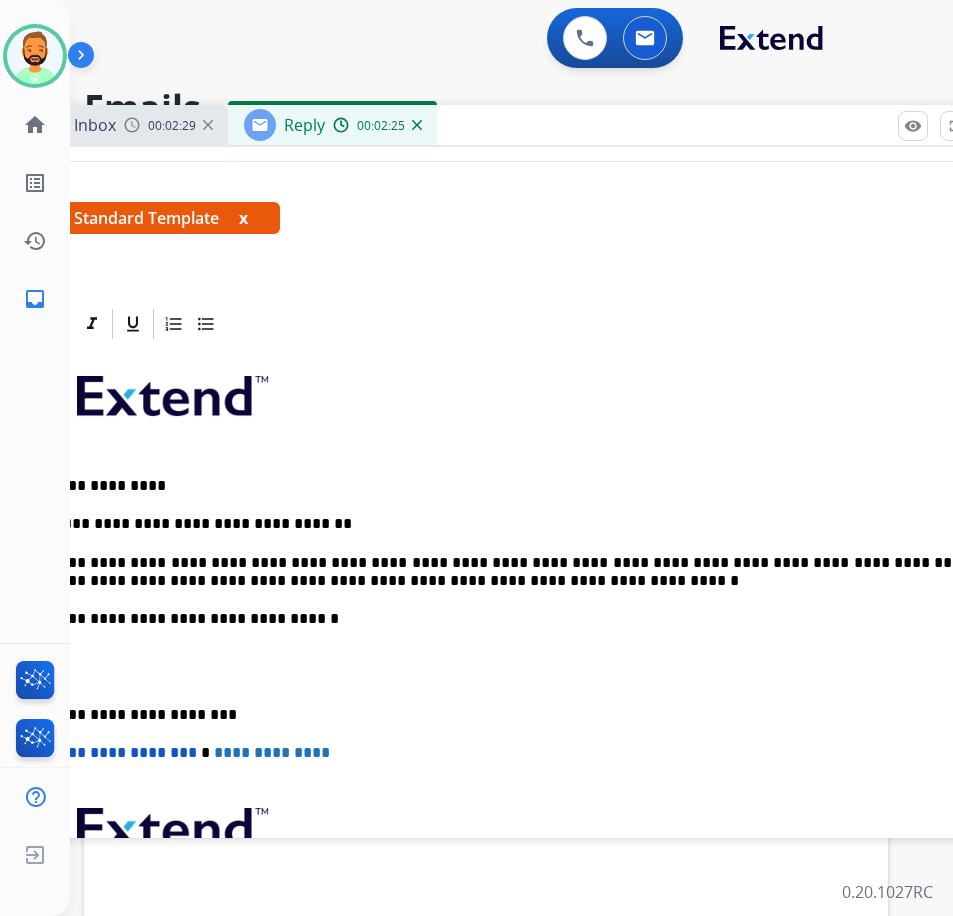 click on "**********" at bounding box center (518, 676) 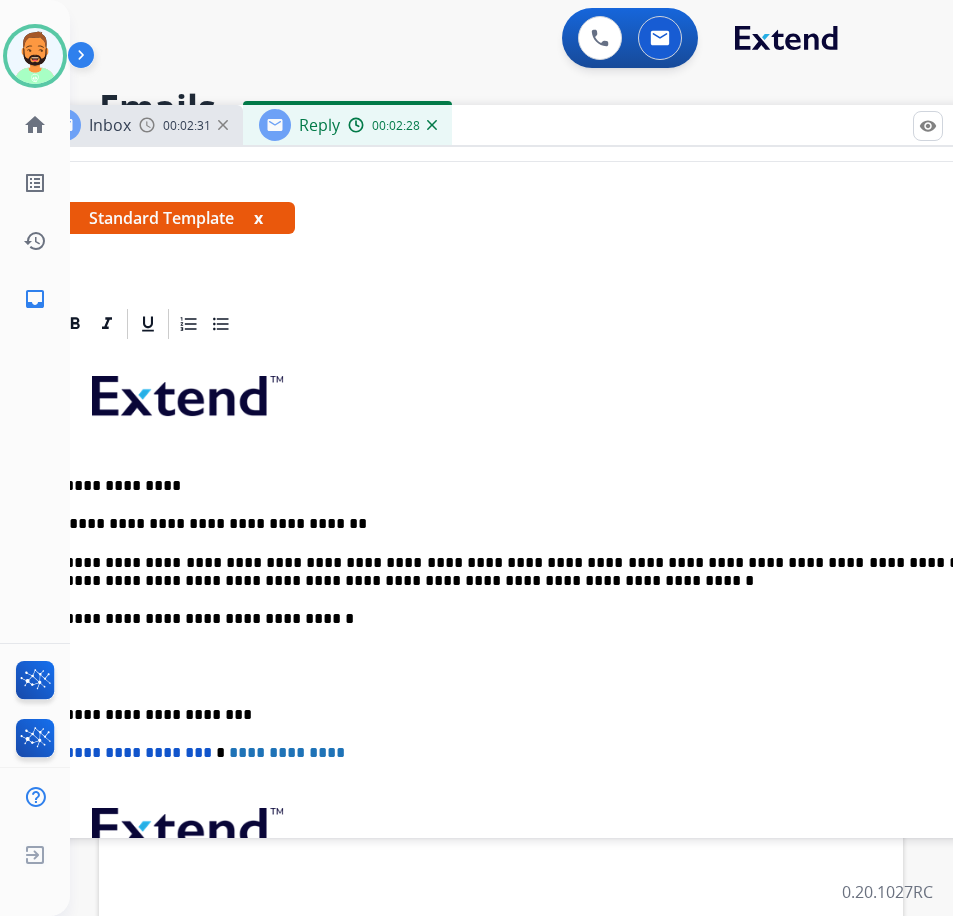 scroll, scrollTop: 0, scrollLeft: 17, axis: horizontal 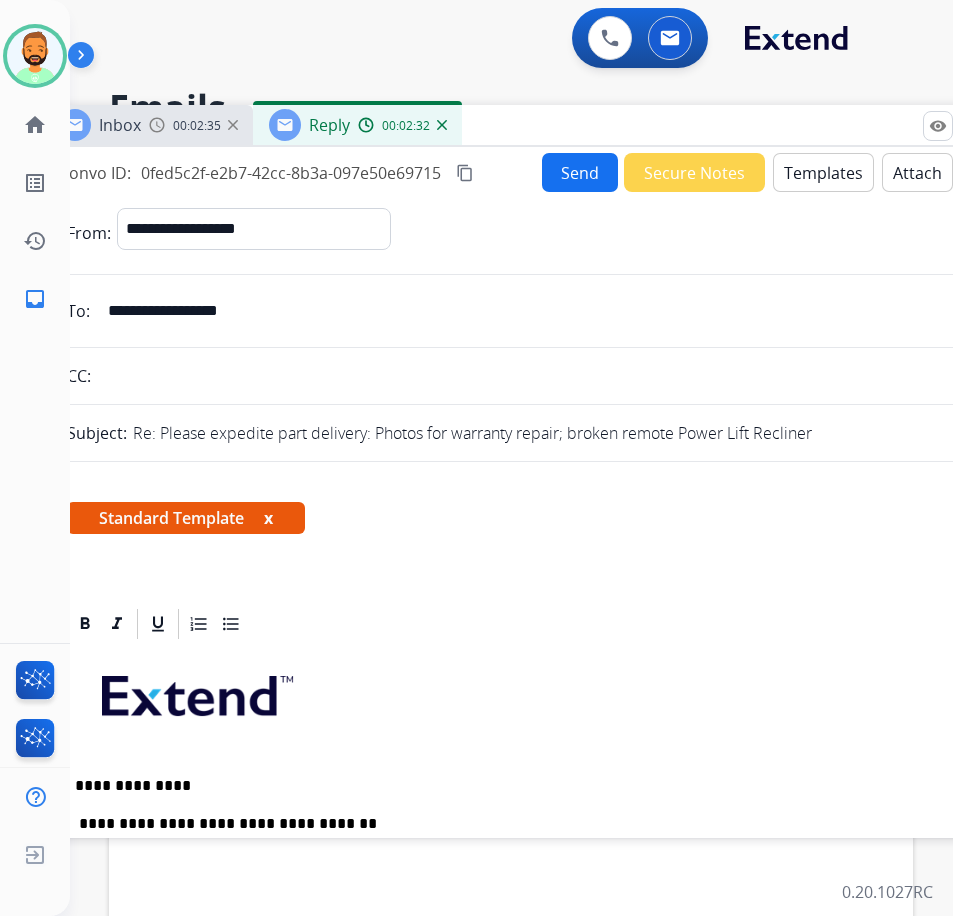 click on "Send" at bounding box center [580, 172] 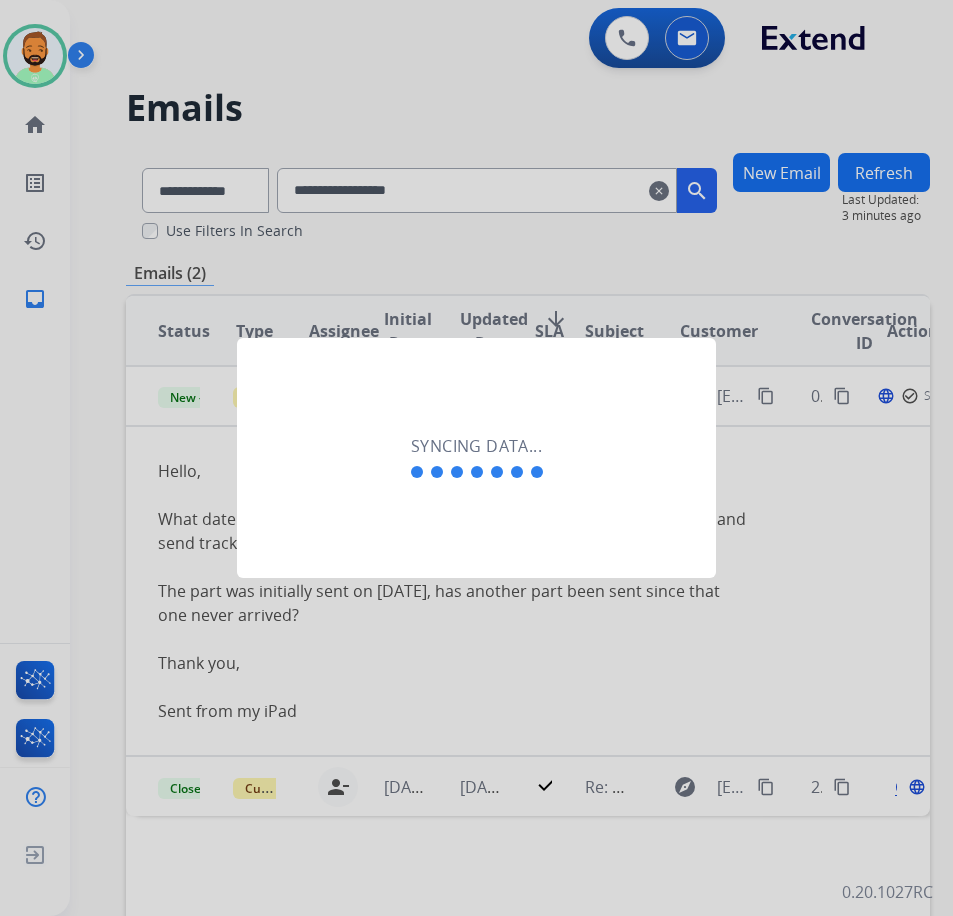 scroll, scrollTop: 0, scrollLeft: 3, axis: horizontal 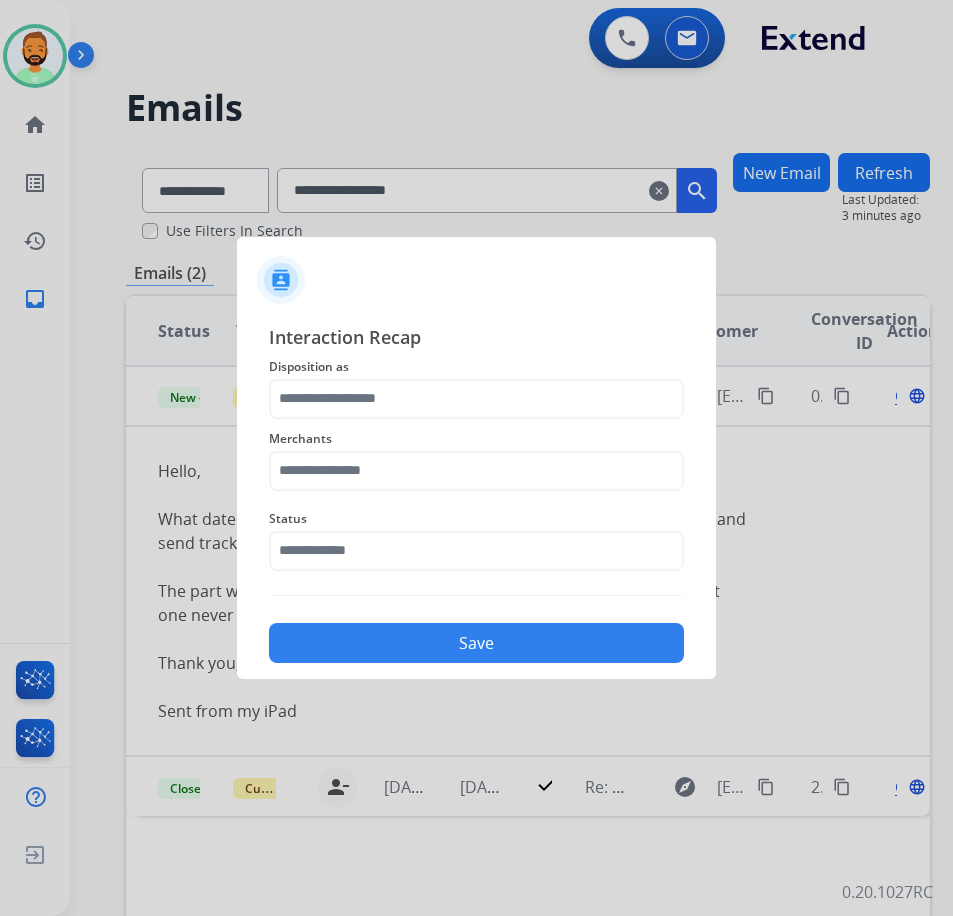 click on "Disposition as" 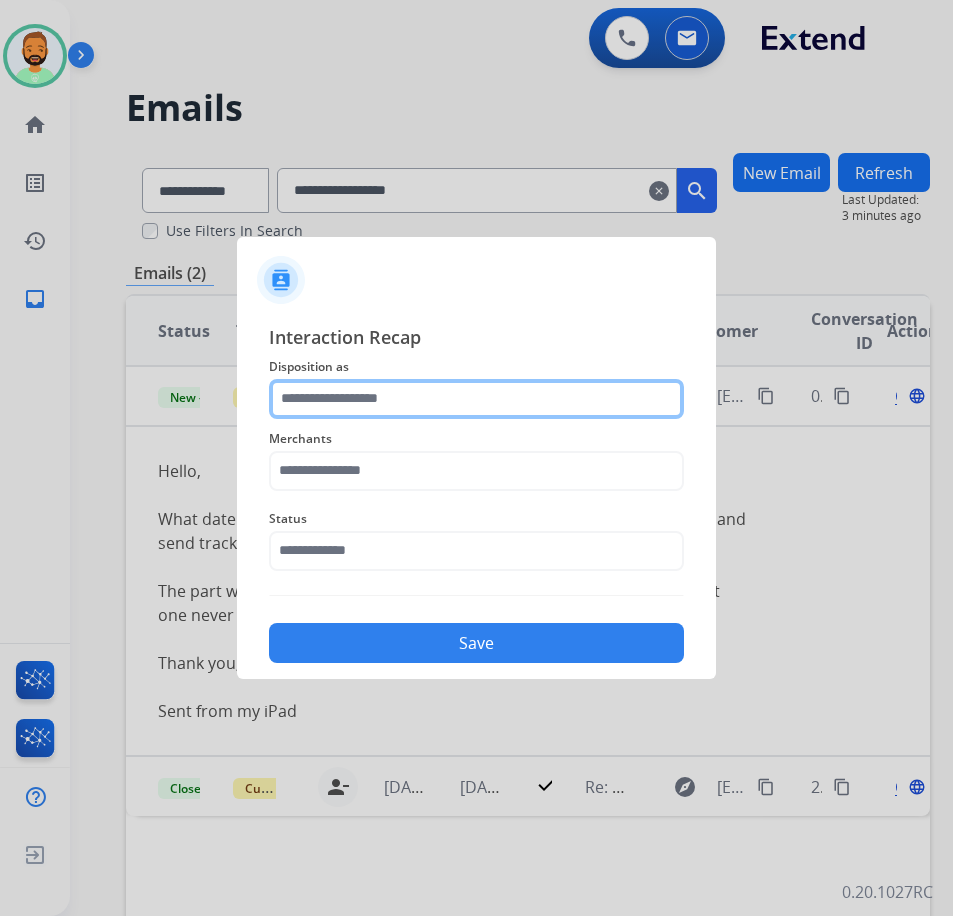 click 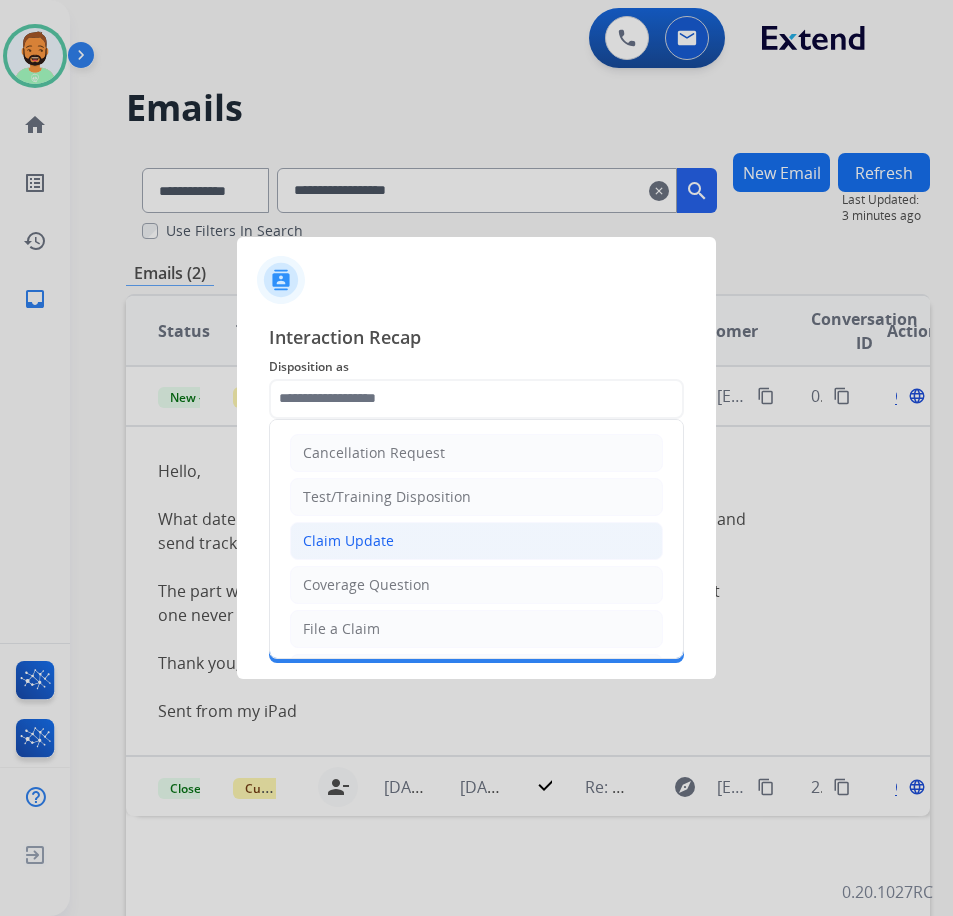 click on "Claim Update" 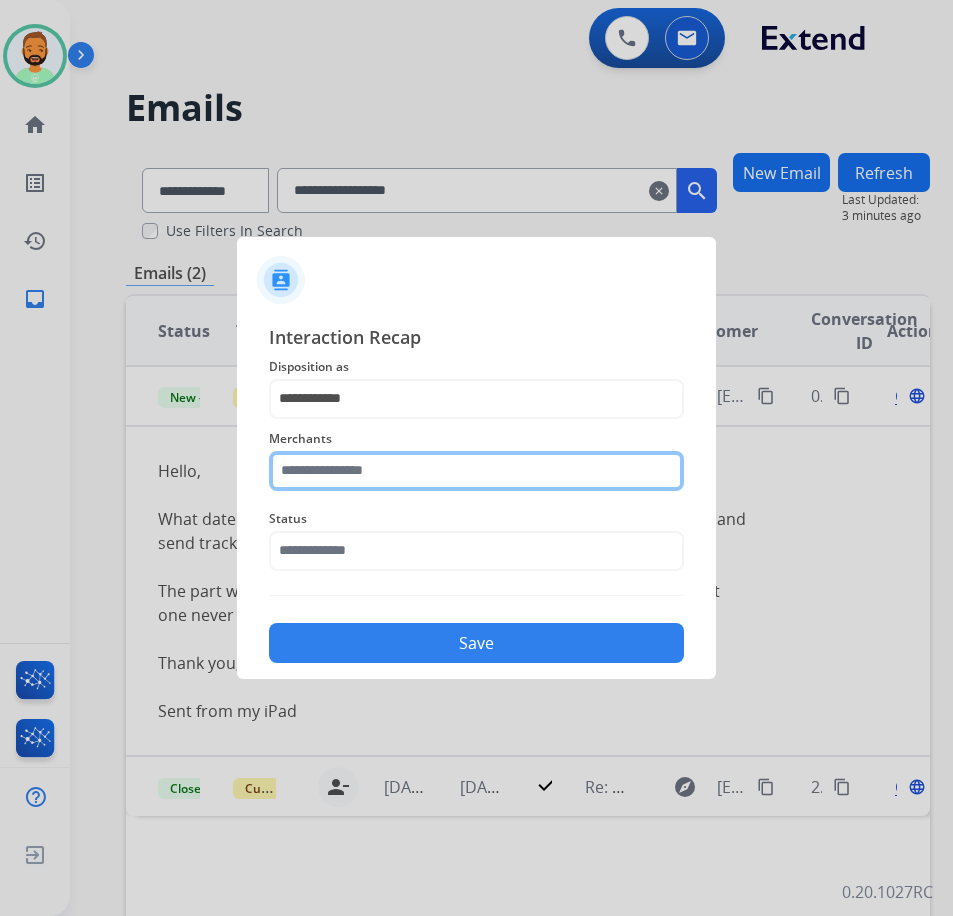 click 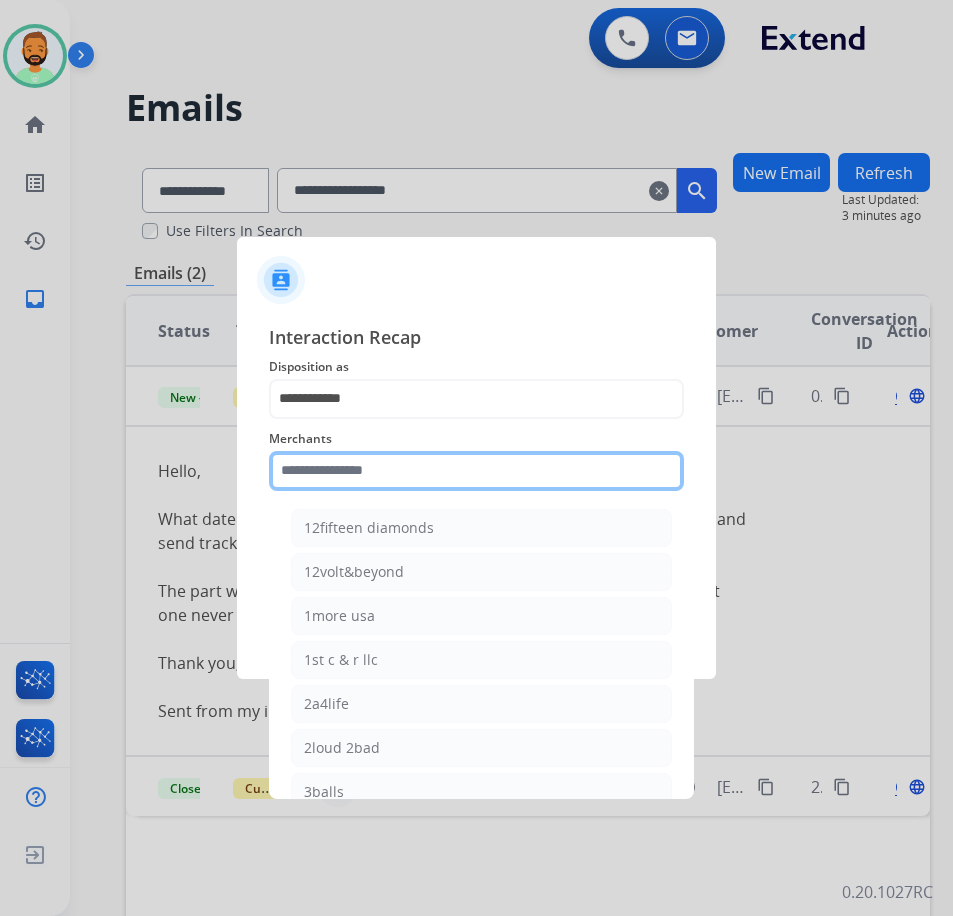 click 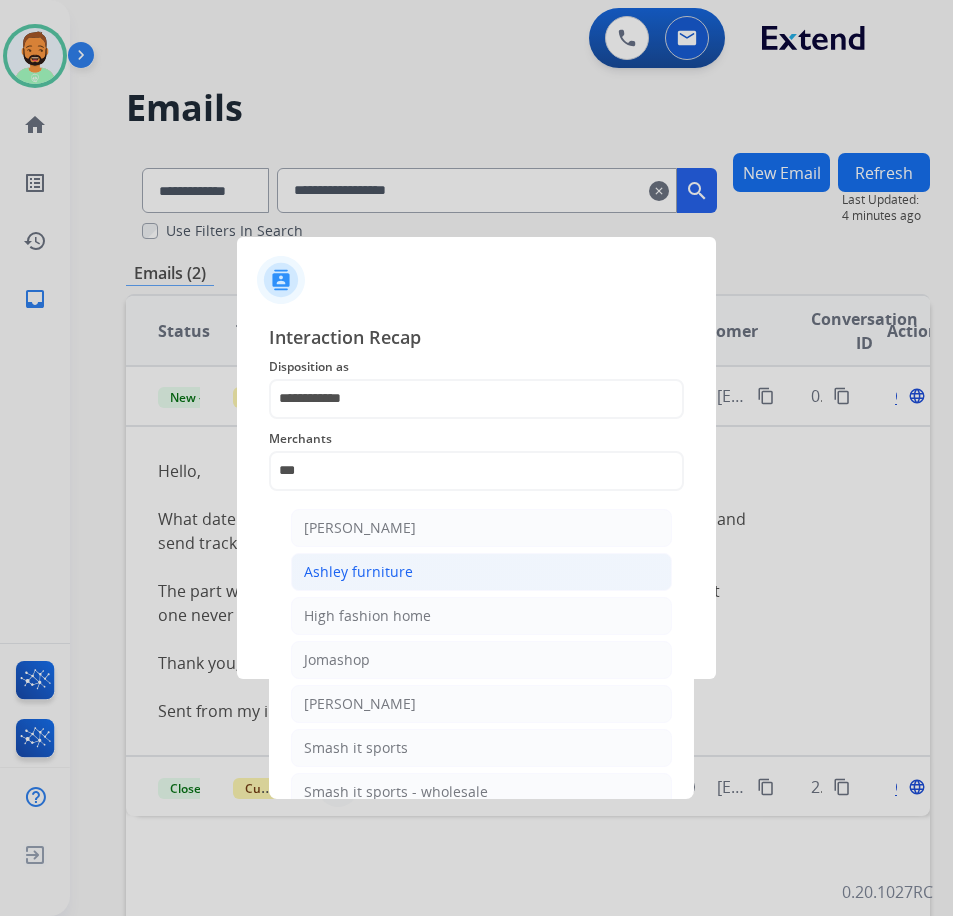 click on "Ashley furniture" 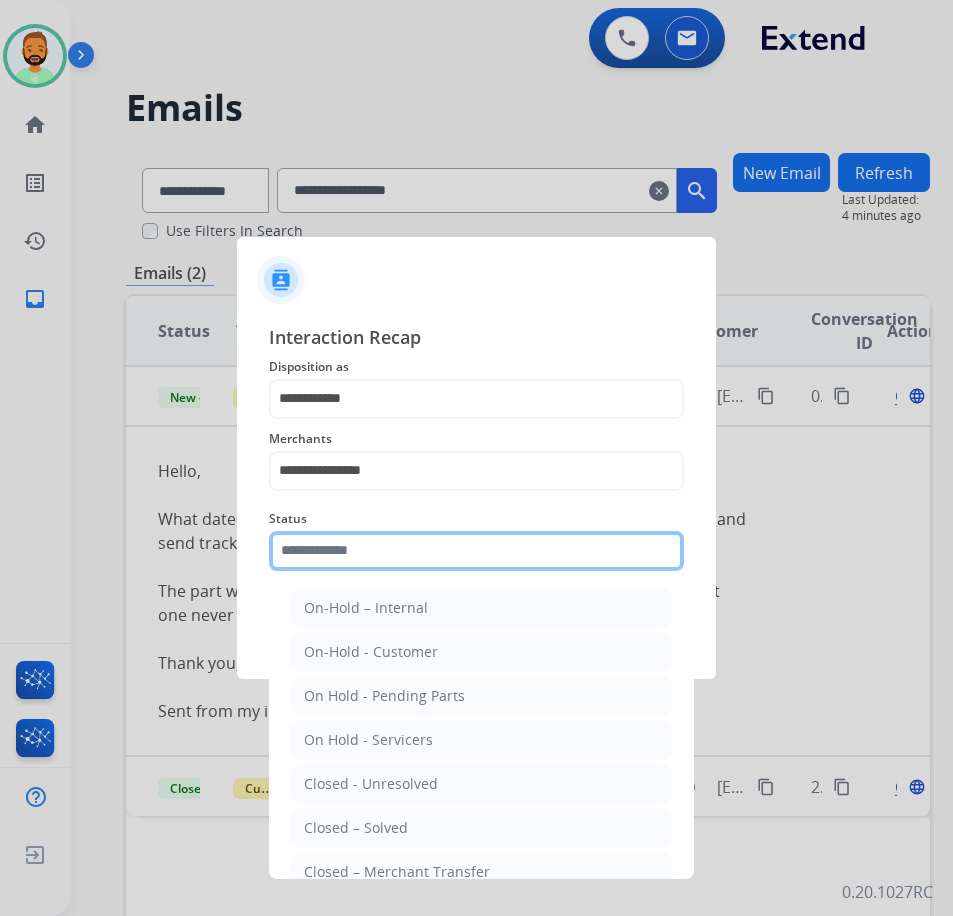 click 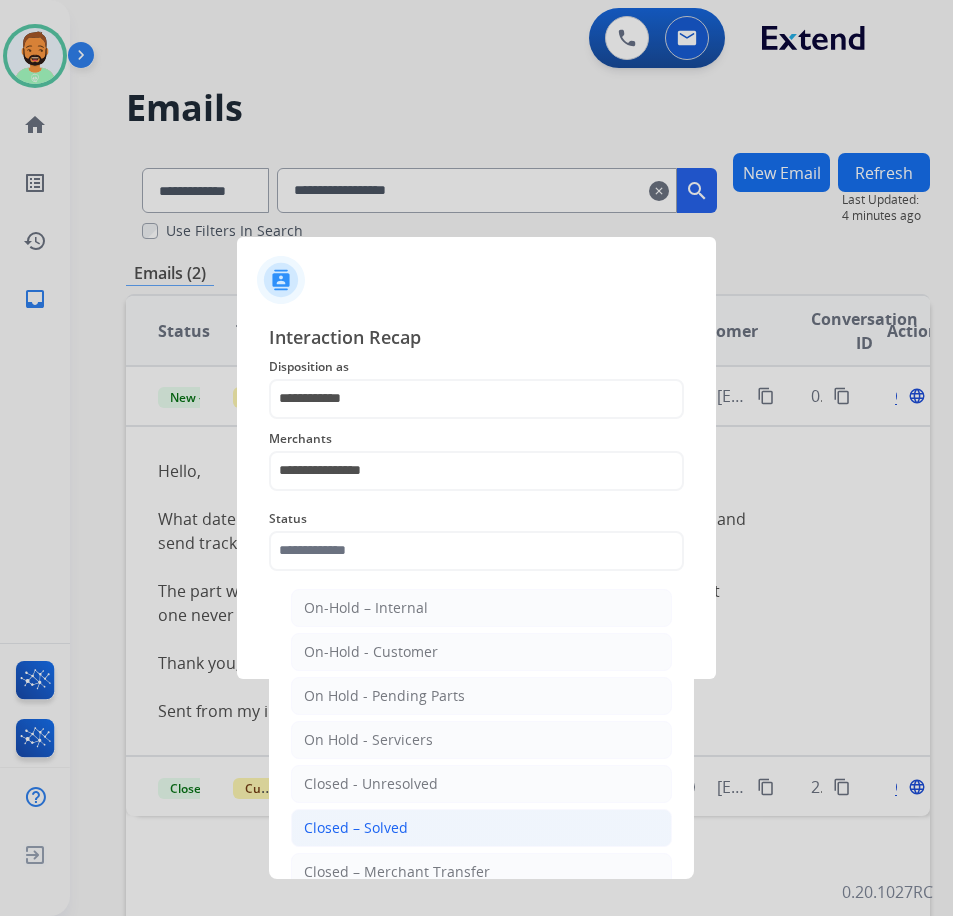 click on "Closed – Solved" 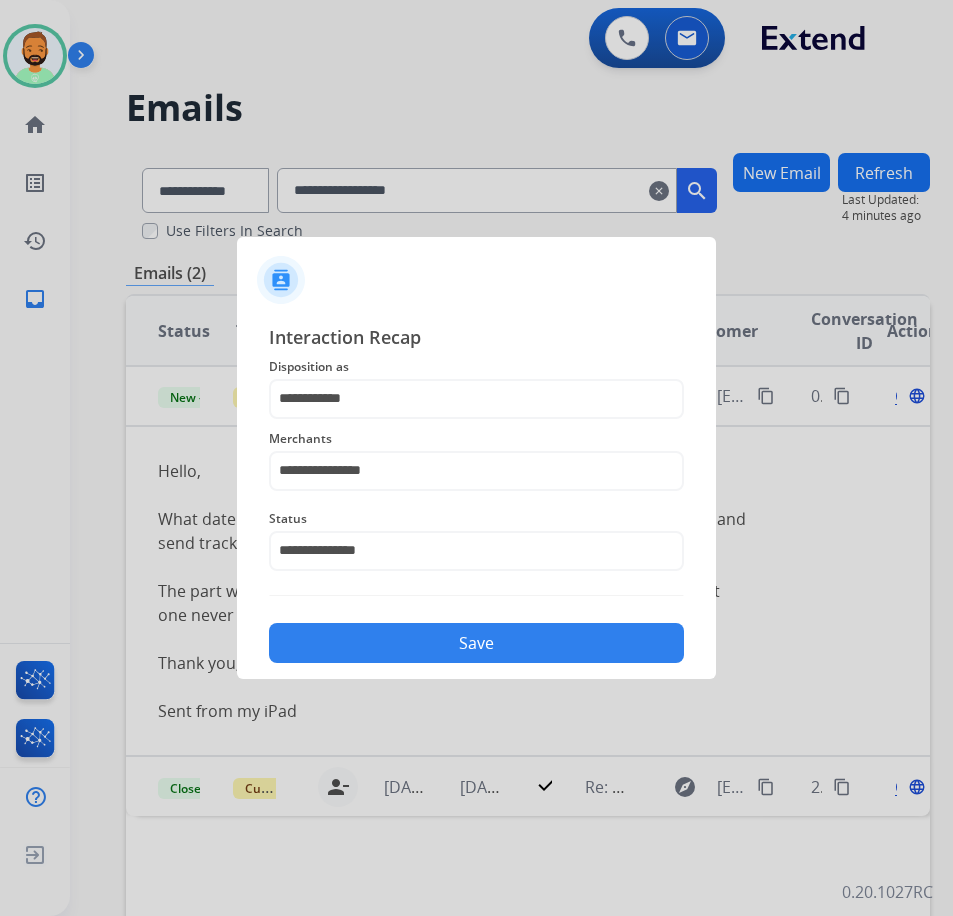 click on "Save" 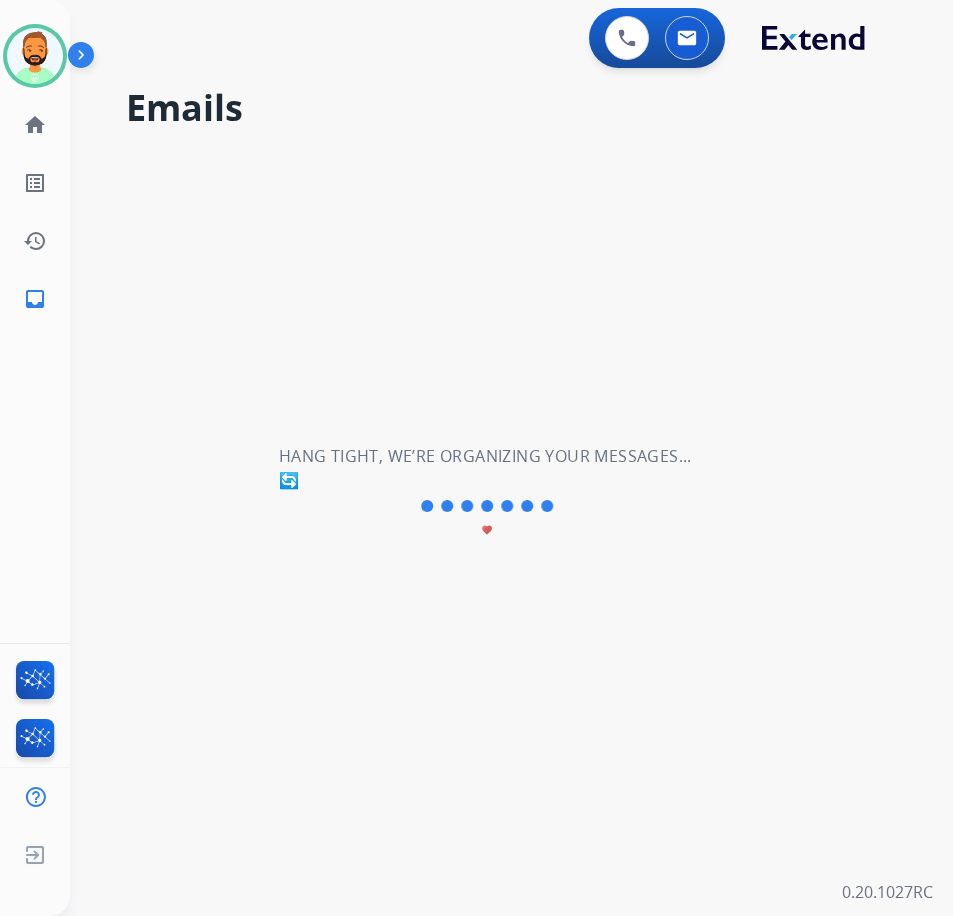 scroll, scrollTop: 0, scrollLeft: 0, axis: both 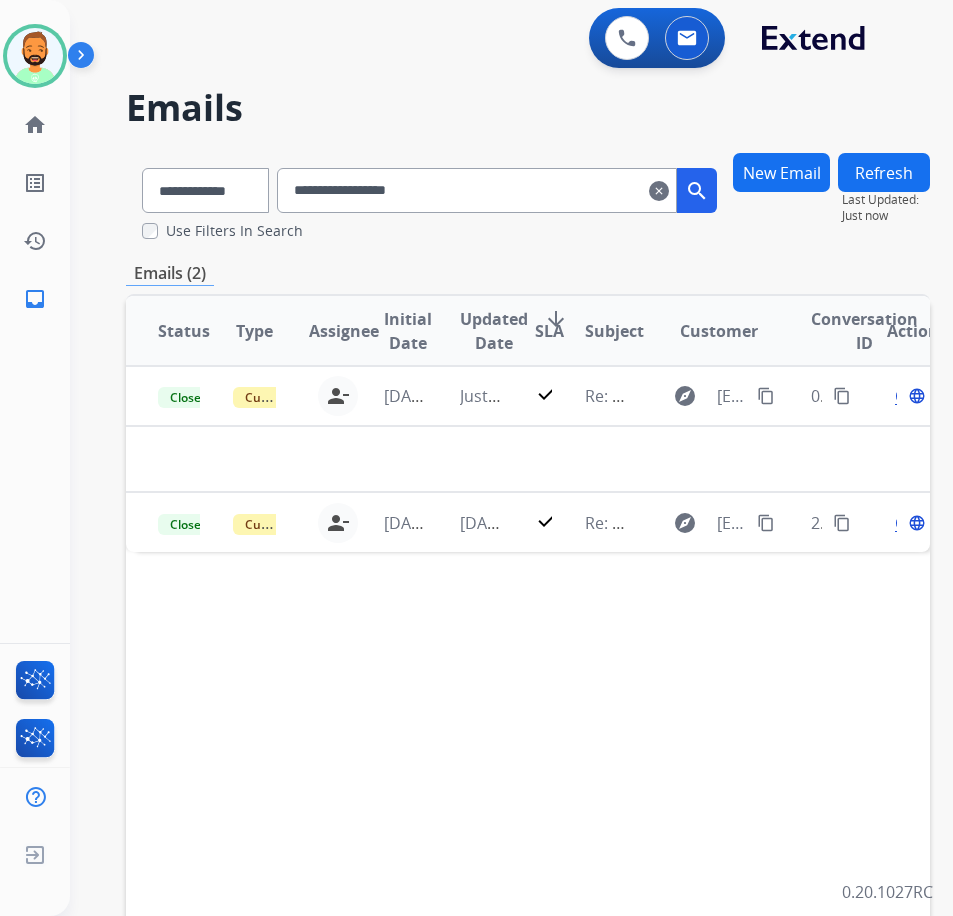 click on "clear" at bounding box center (659, 191) 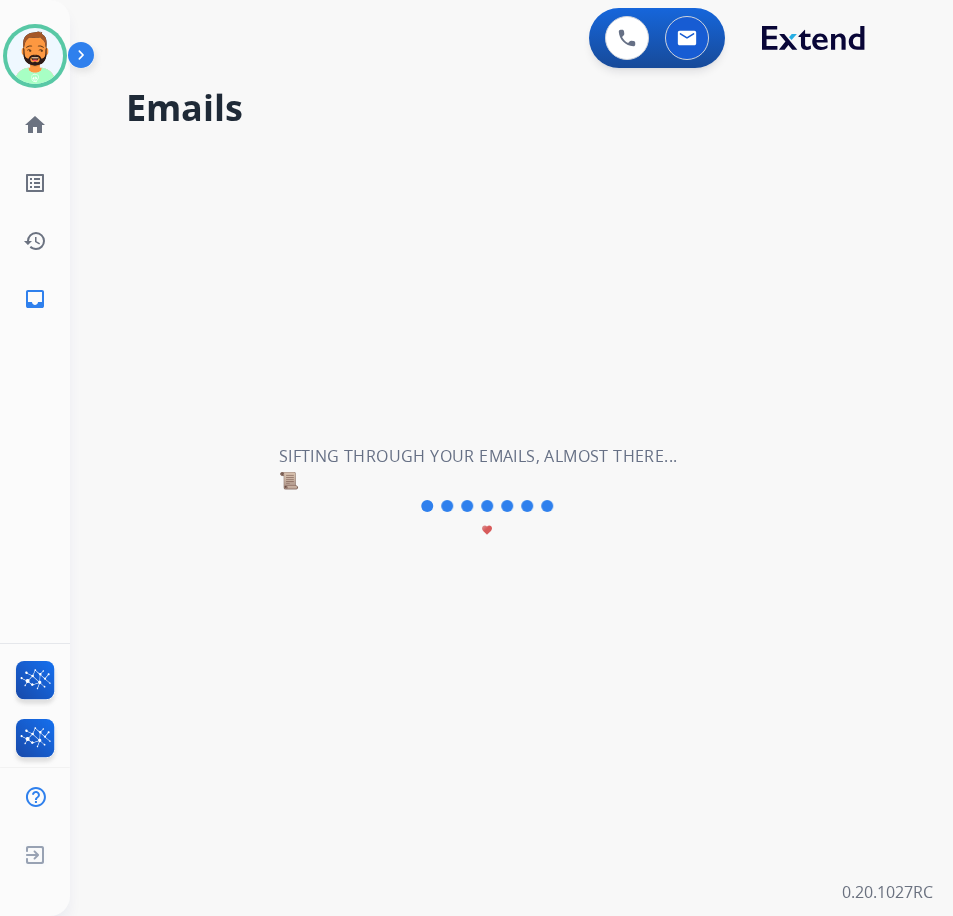 type 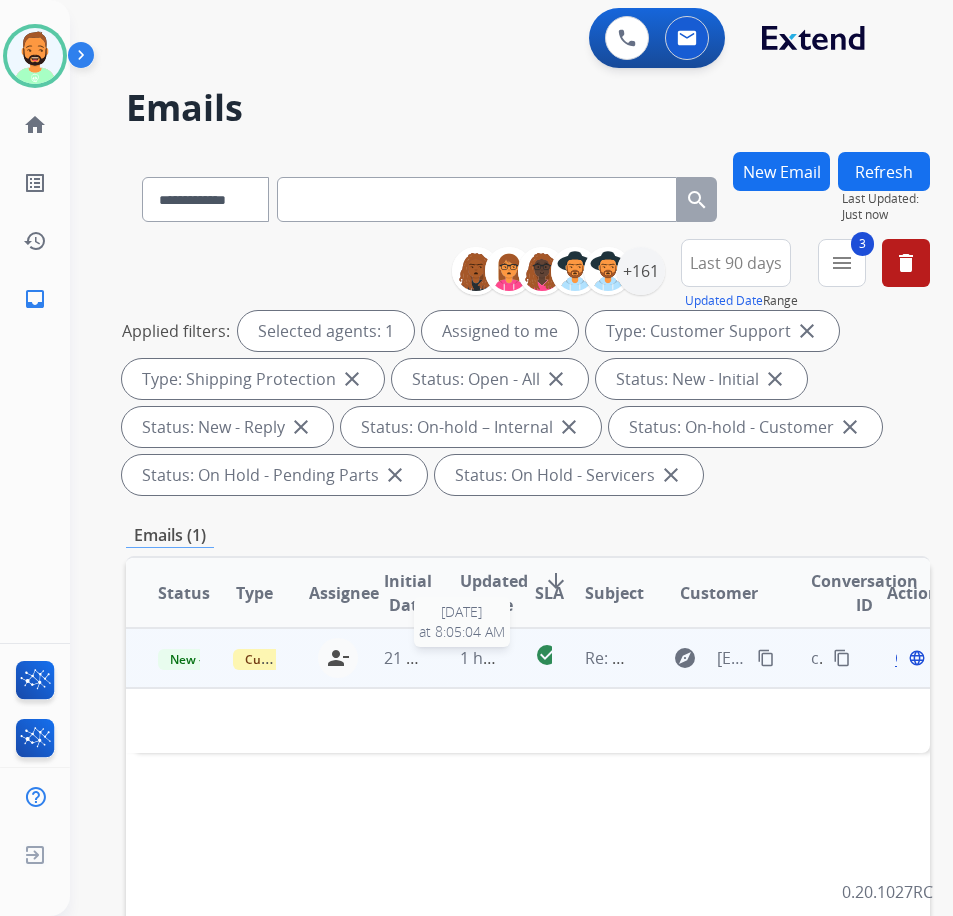 click on "1 hour ago" at bounding box center (501, 658) 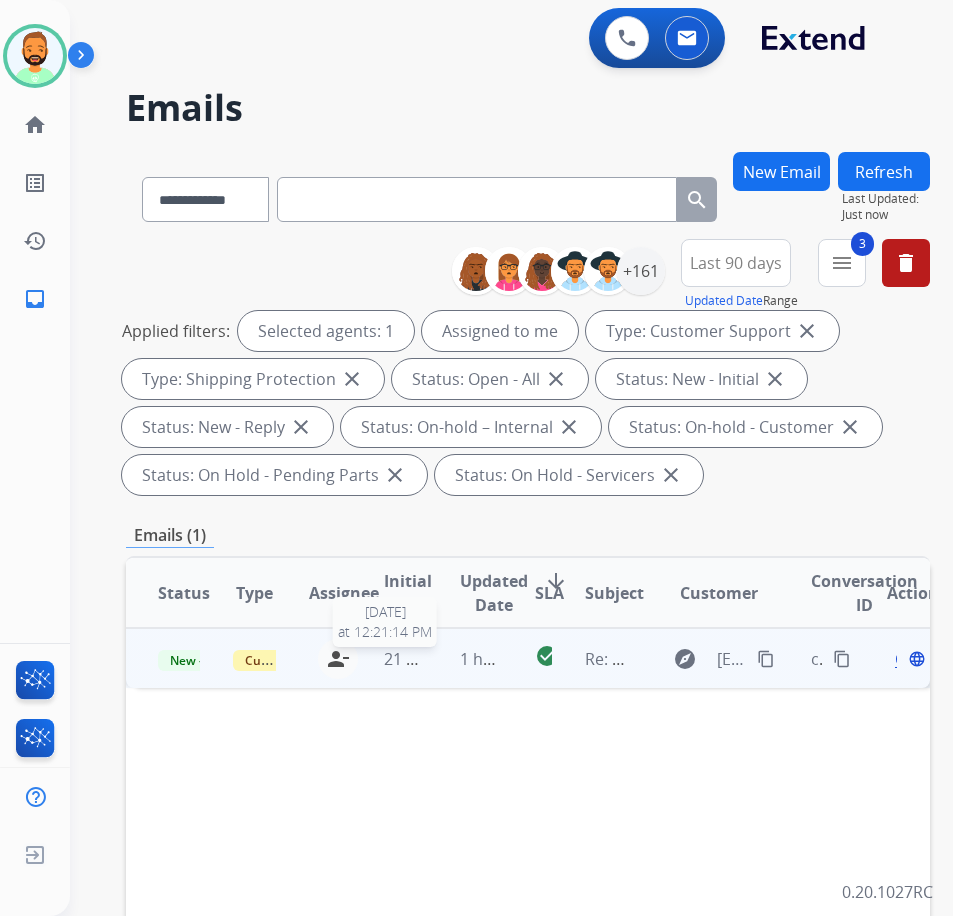 click on "21 hours ago" at bounding box center [433, 659] 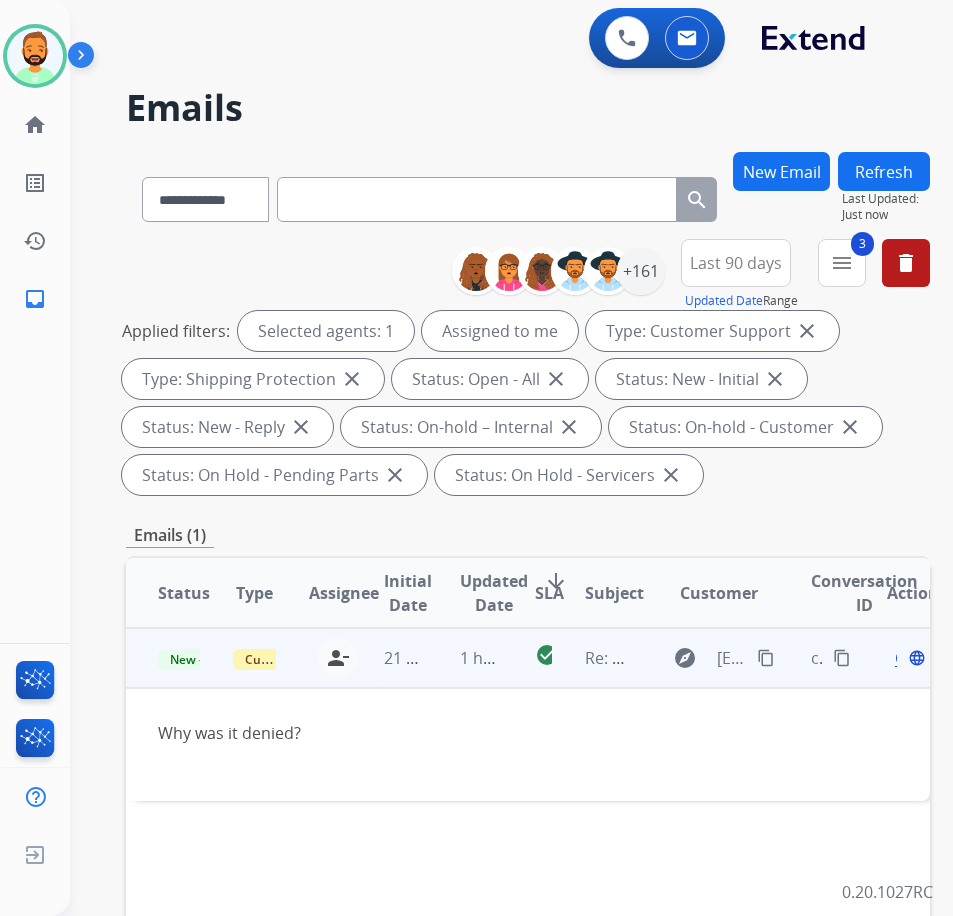 click on "Open" at bounding box center (915, 658) 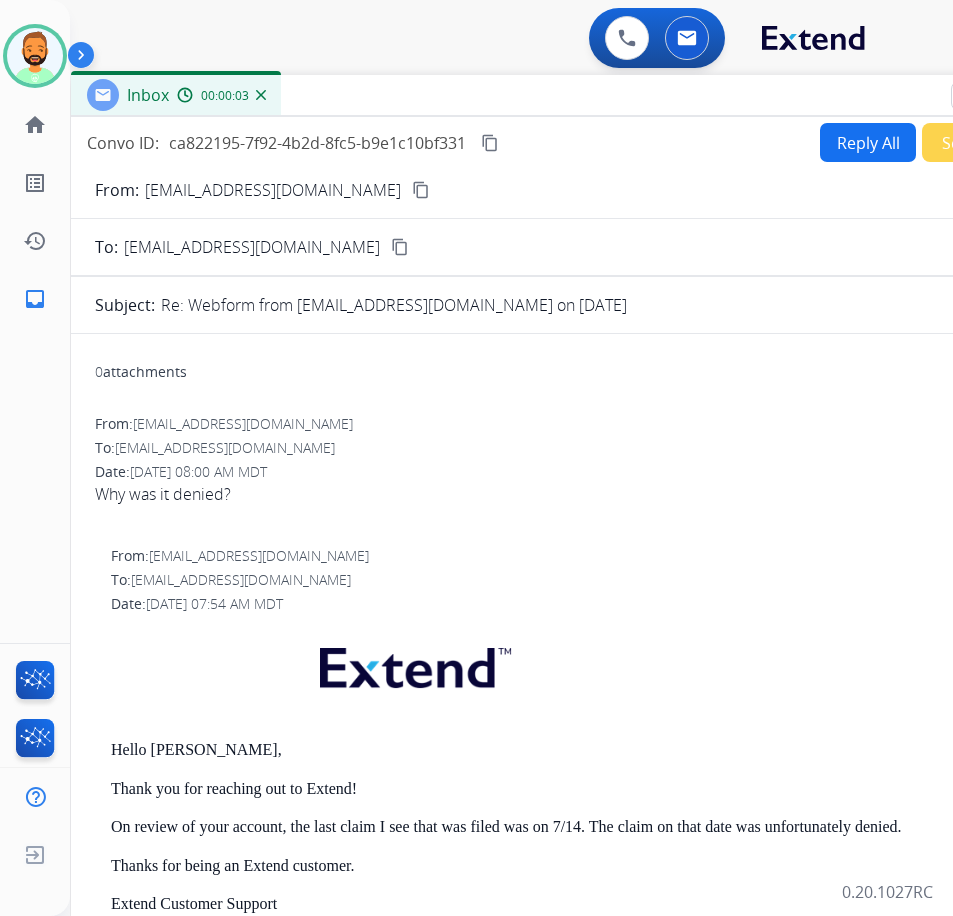 drag, startPoint x: 201, startPoint y: 153, endPoint x: 367, endPoint y: 107, distance: 172.25563 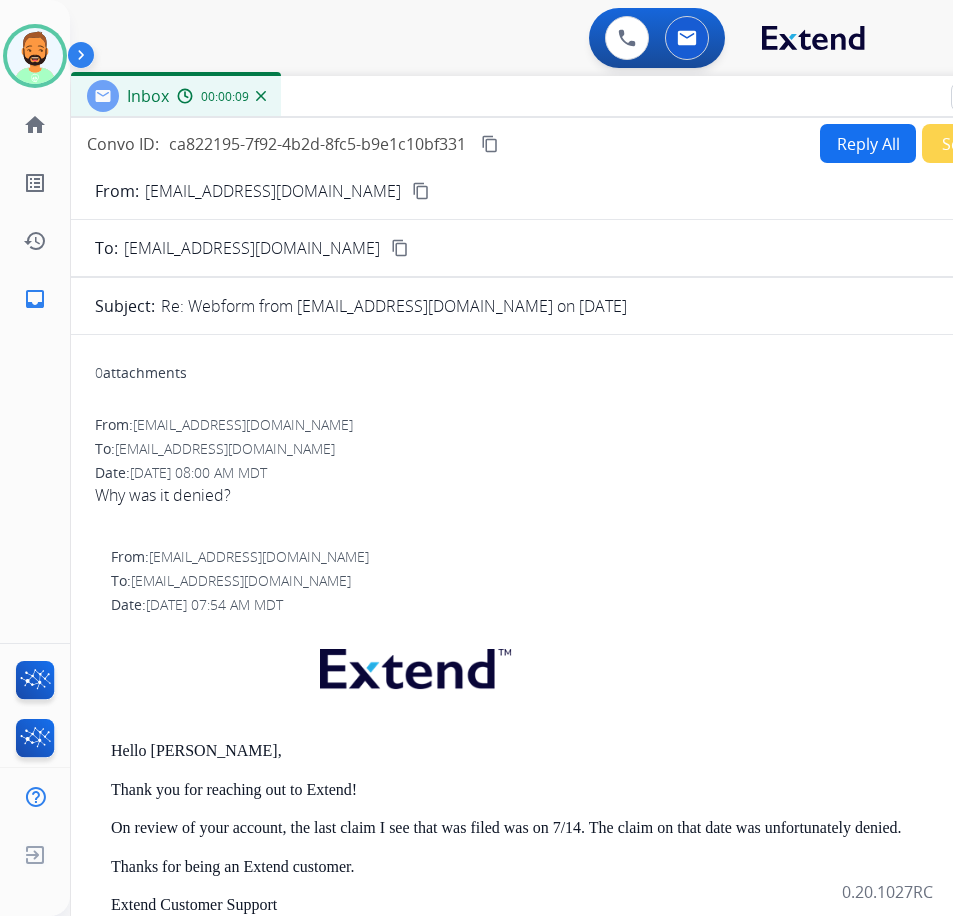 click on "Reply All" at bounding box center (868, 143) 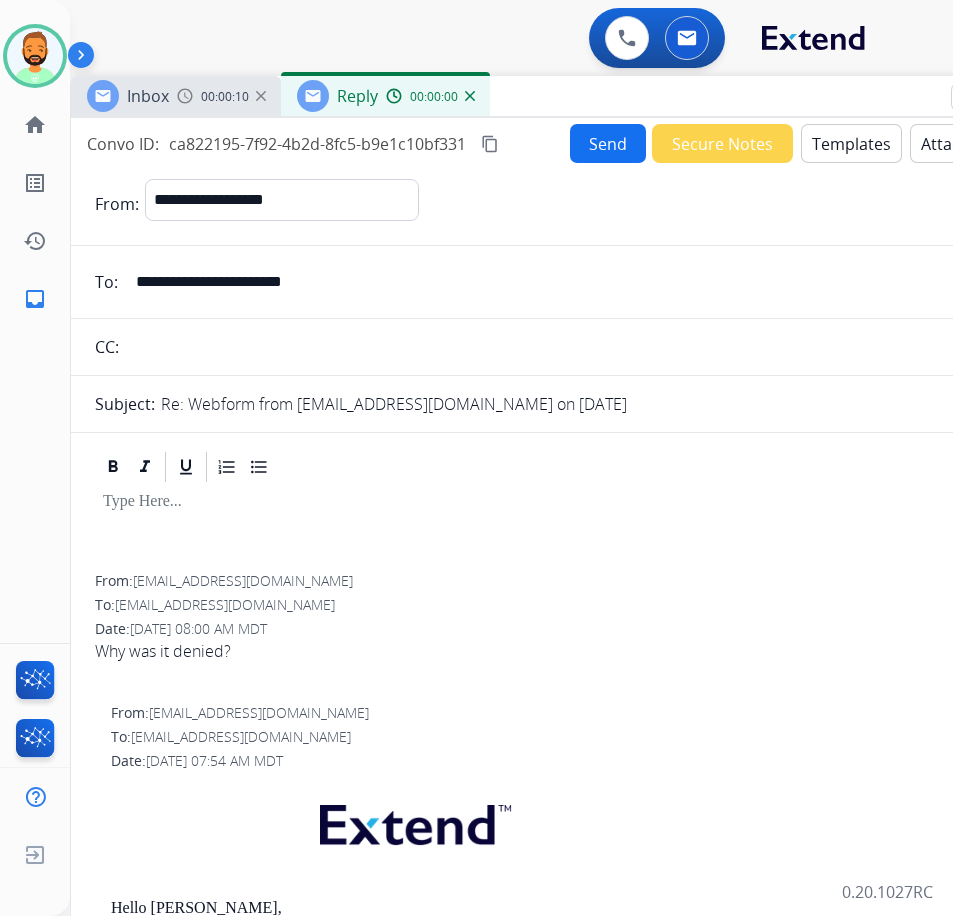 click at bounding box center (571, 530) 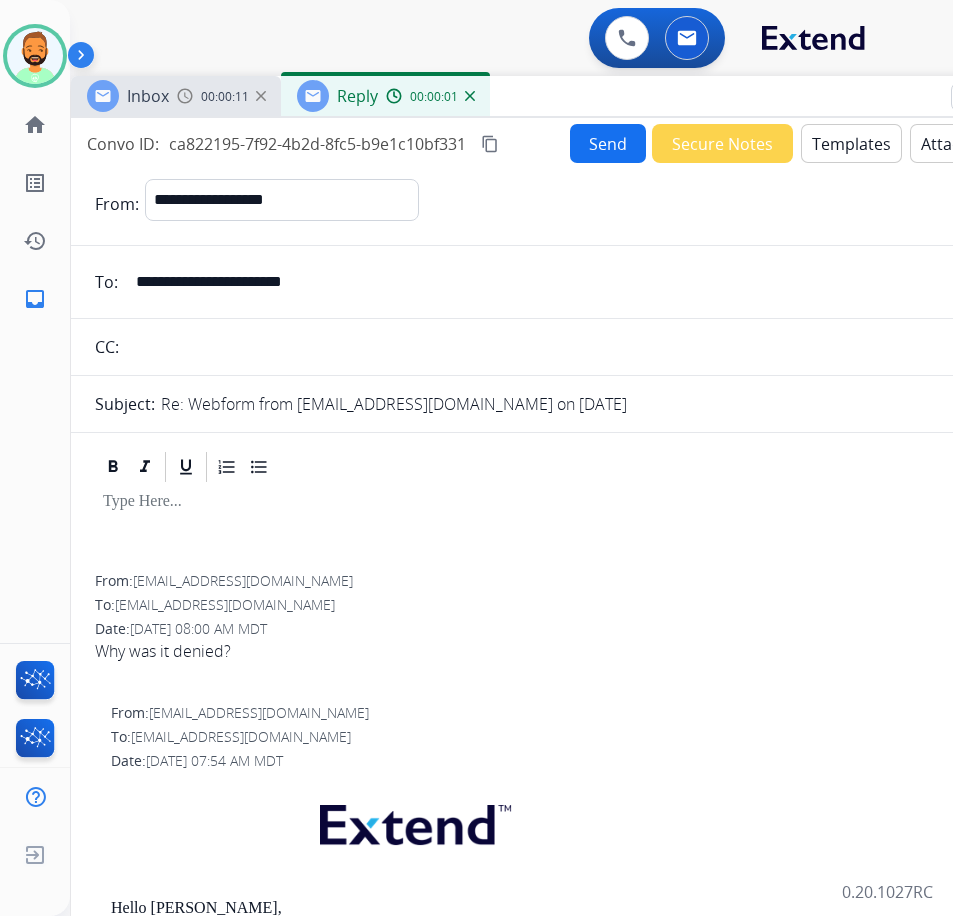 click on "Templates" at bounding box center (851, 143) 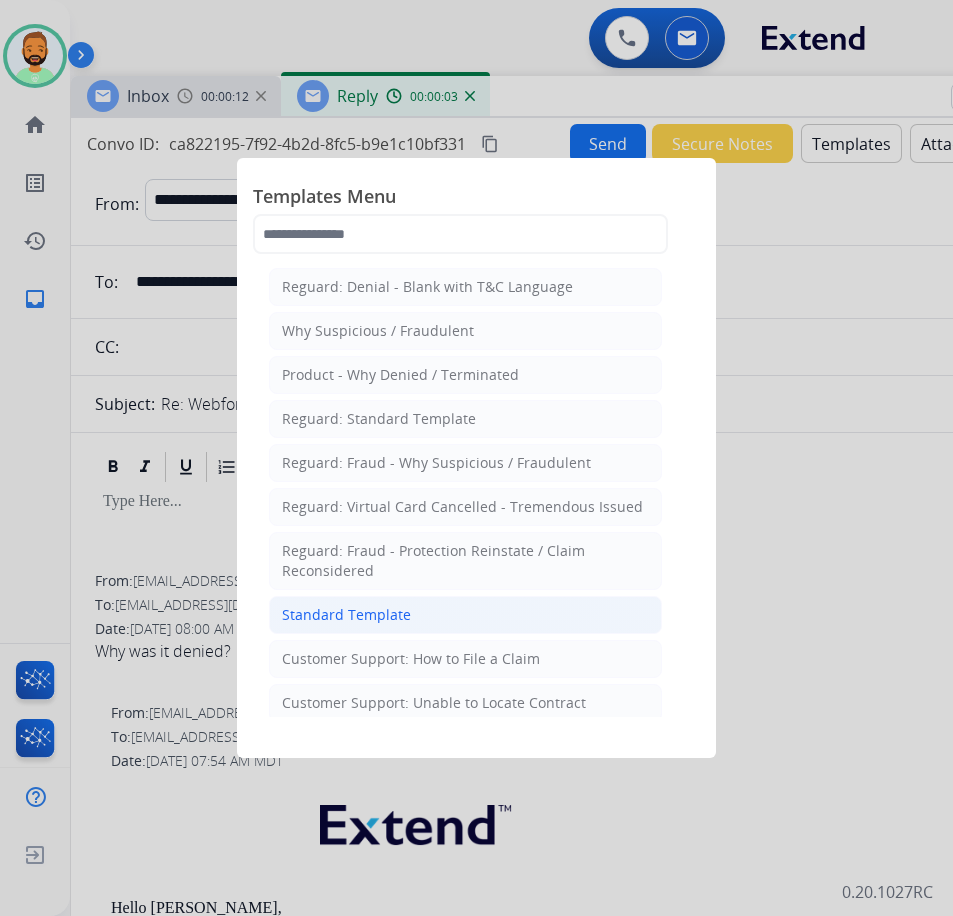 click on "Standard Template" 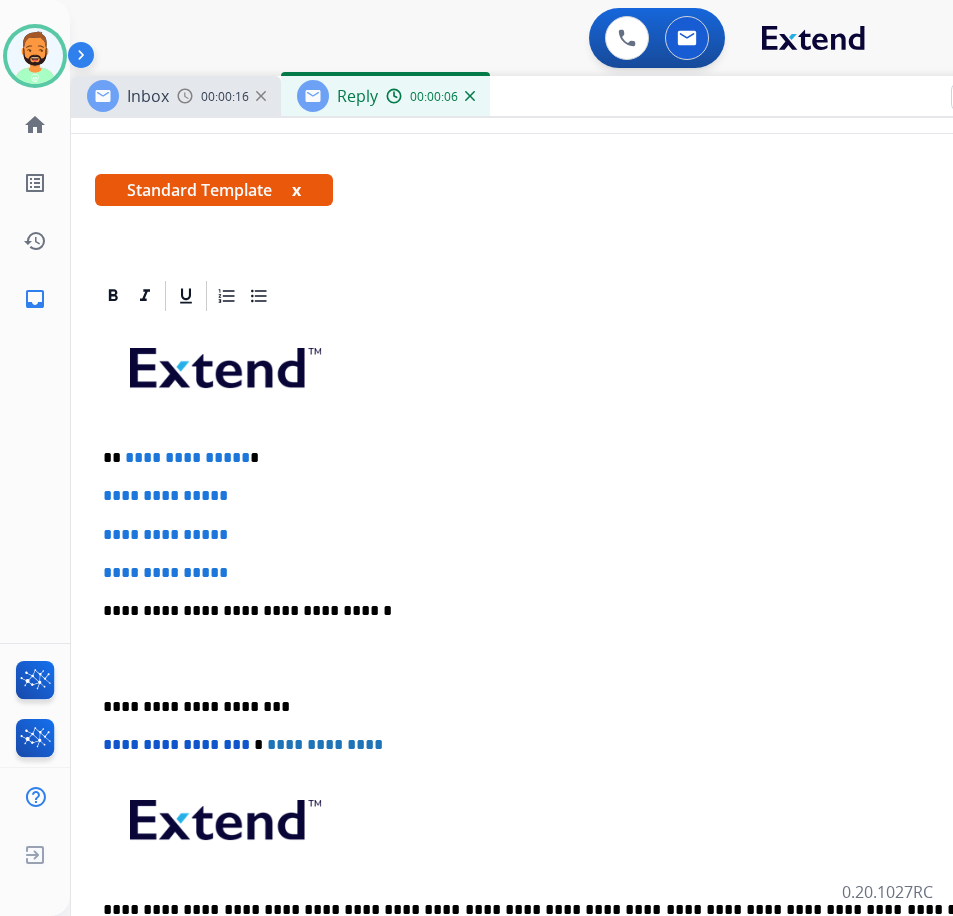 scroll, scrollTop: 300, scrollLeft: 0, axis: vertical 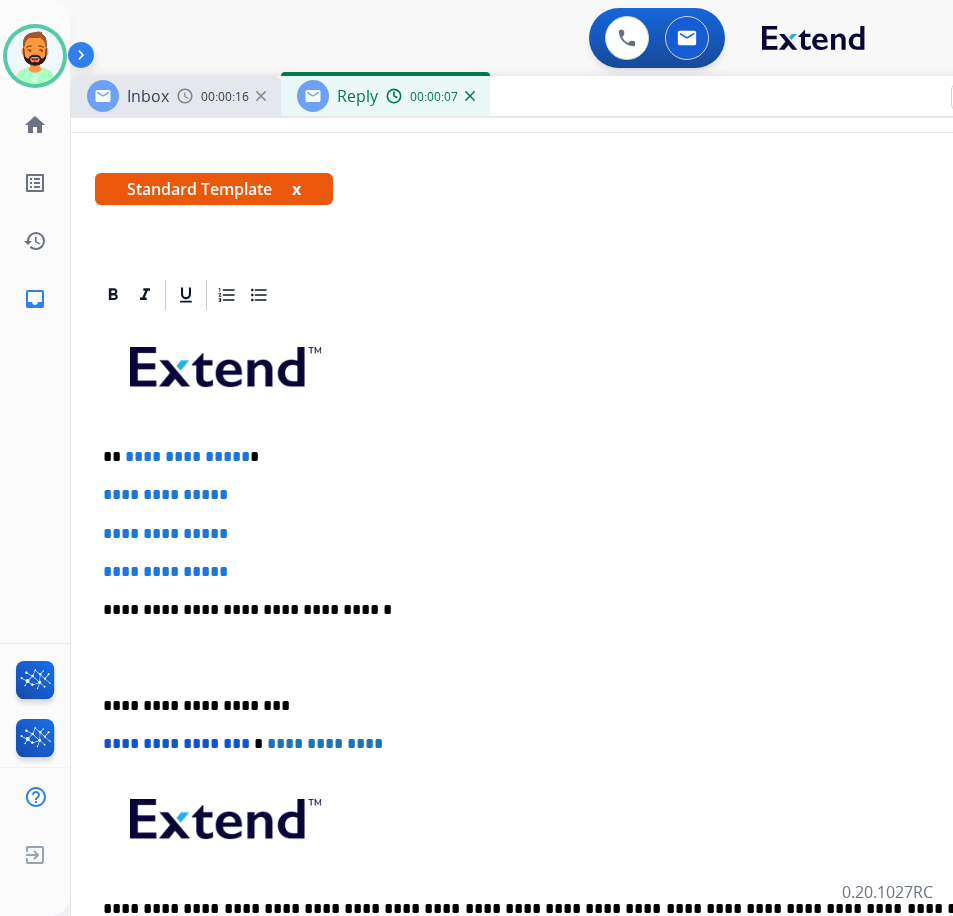 click on "**********" at bounding box center (571, 657) 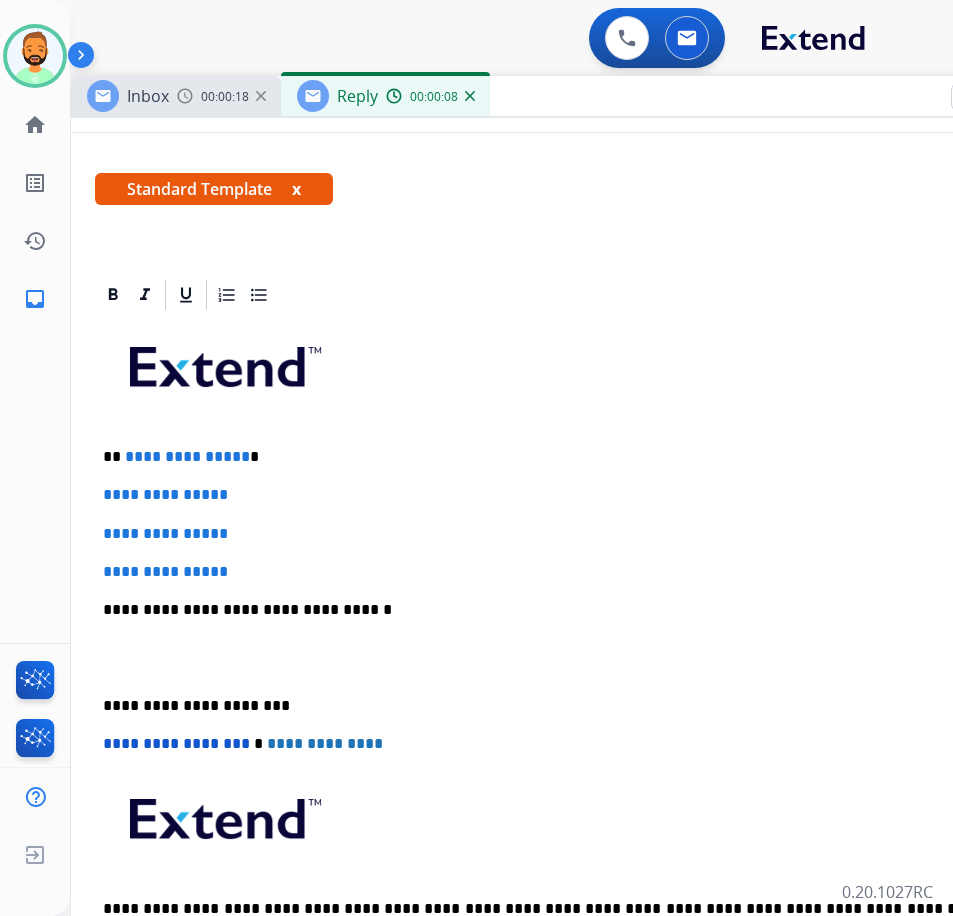 type 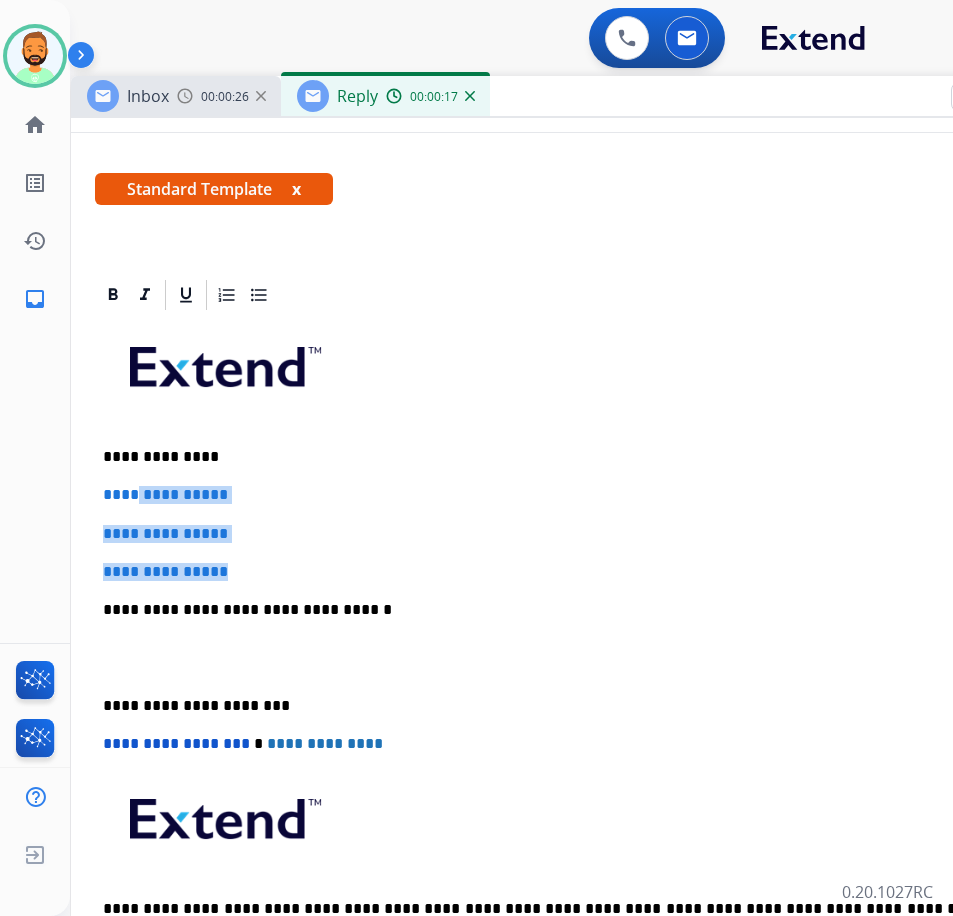 drag, startPoint x: 248, startPoint y: 570, endPoint x: 147, endPoint y: 500, distance: 122.88612 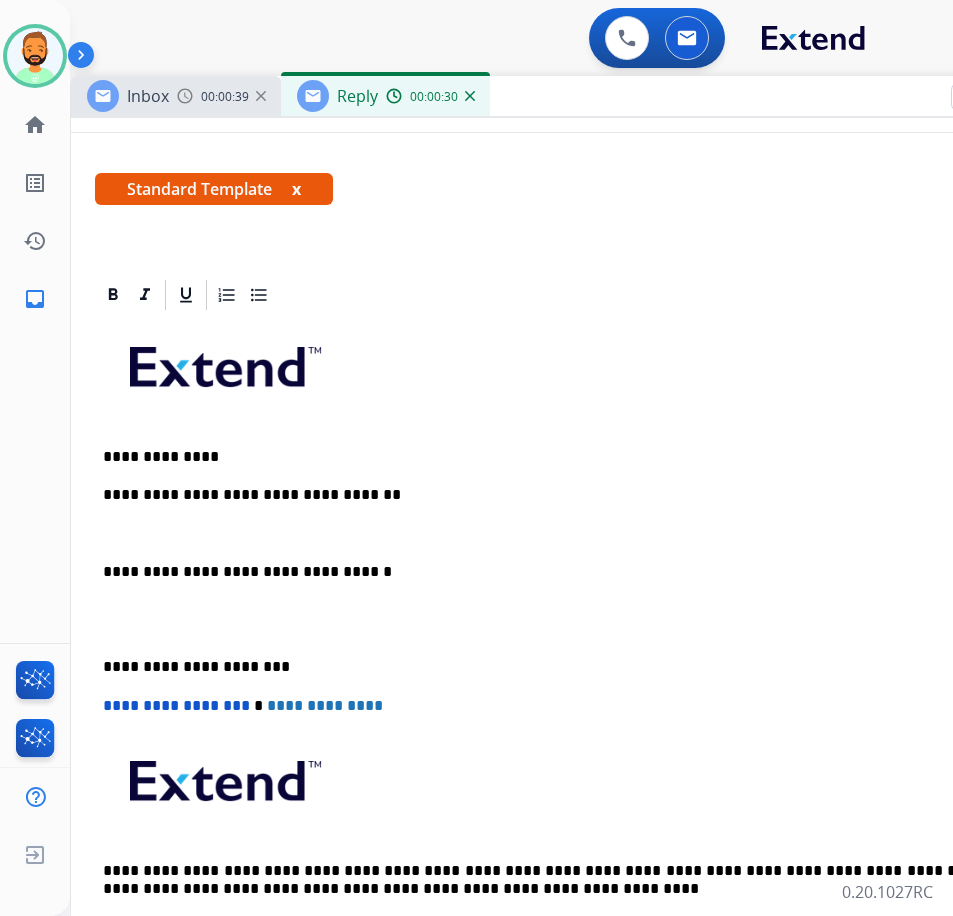 click on "**********" at bounding box center (571, 638) 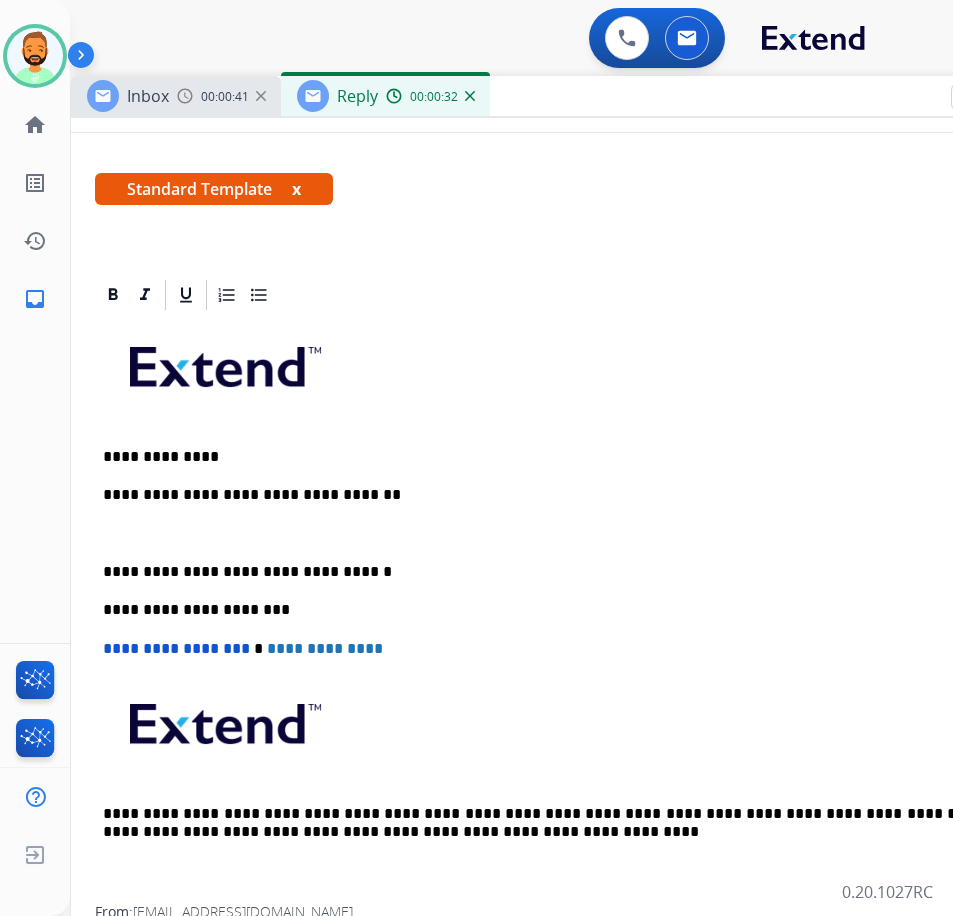 click at bounding box center (571, 534) 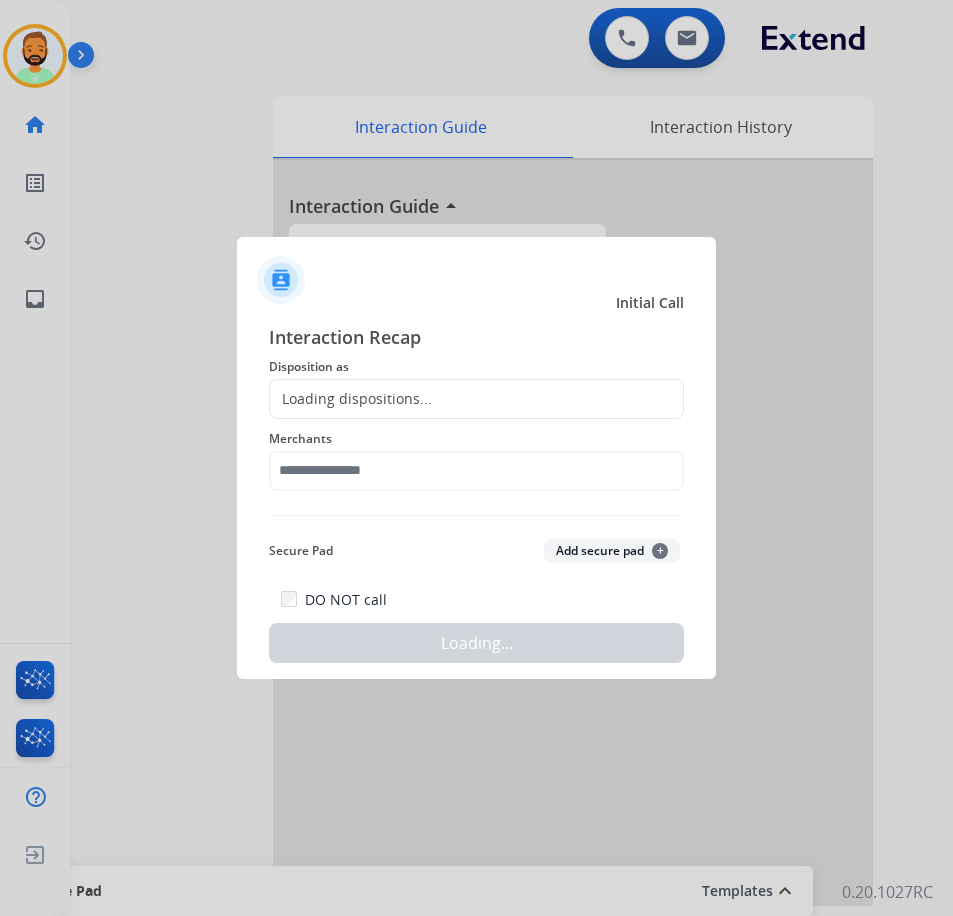 click at bounding box center (476, 458) 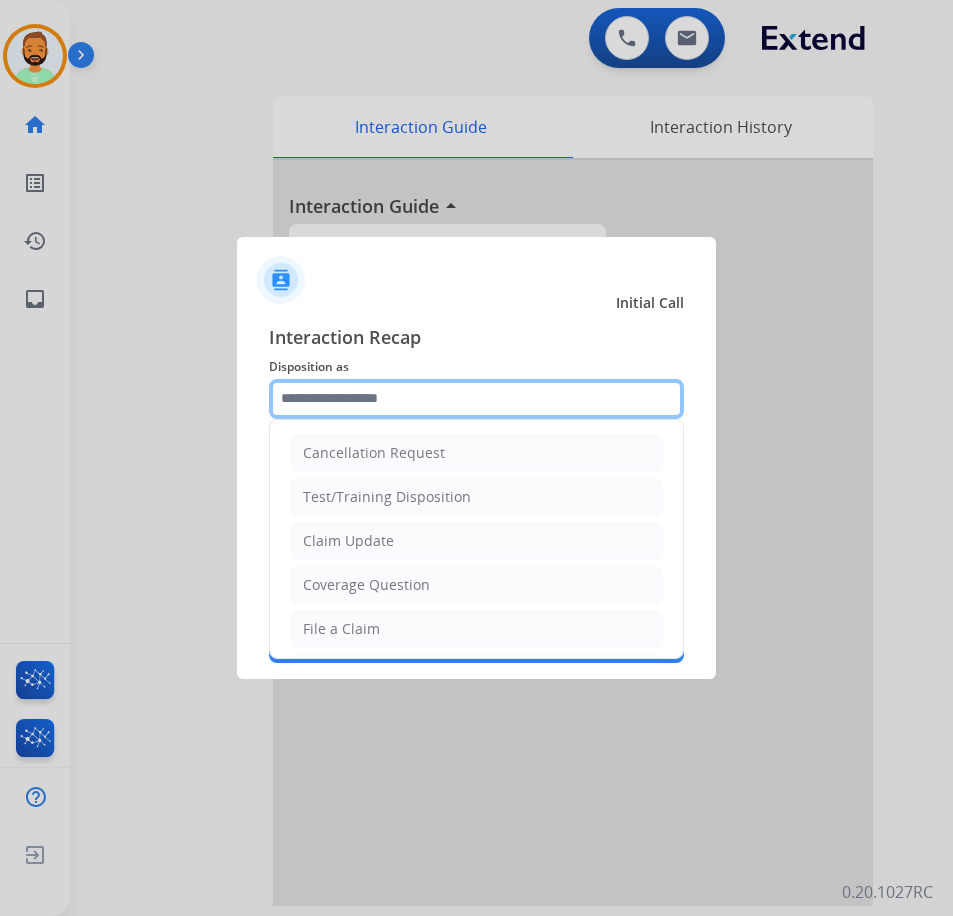 click 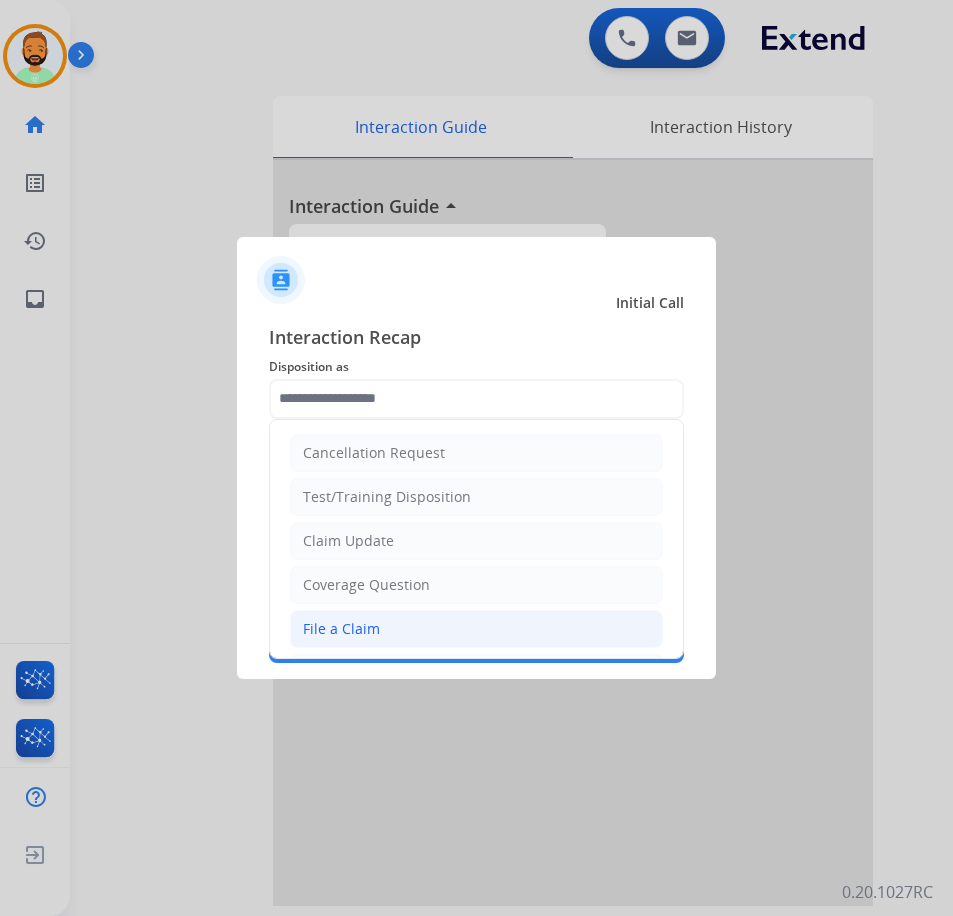 click on "File a Claim" 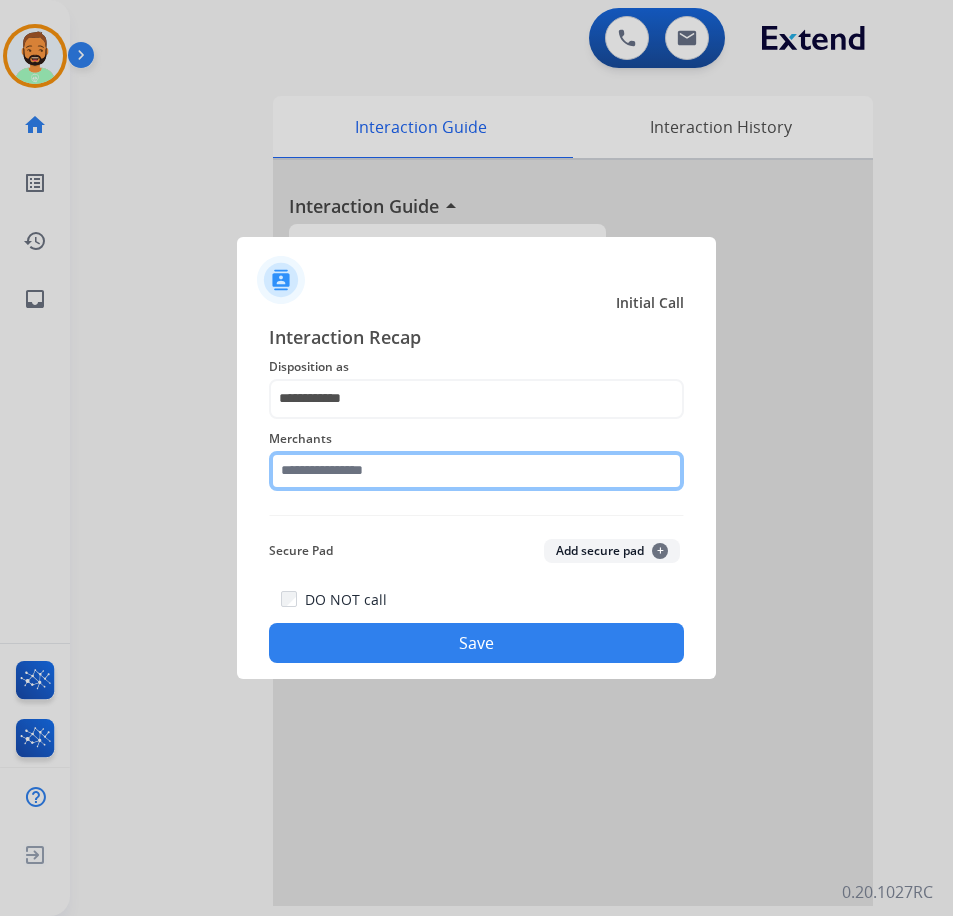 click 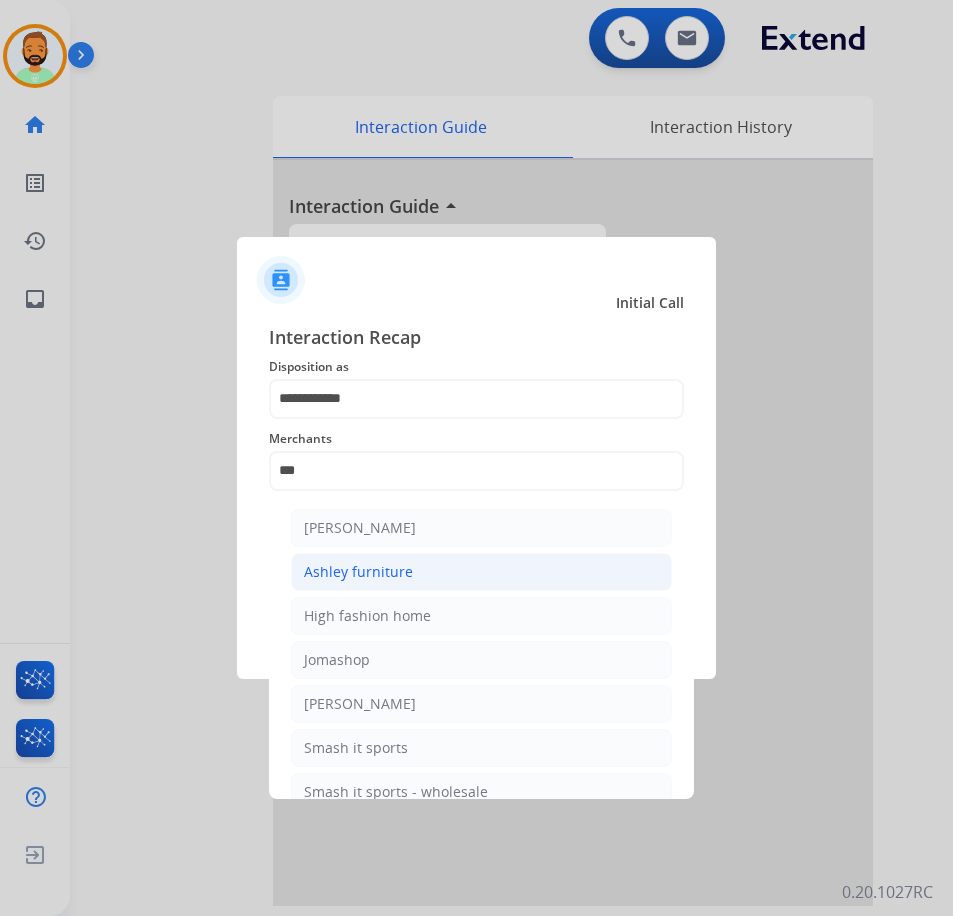 click on "Ashley furniture" 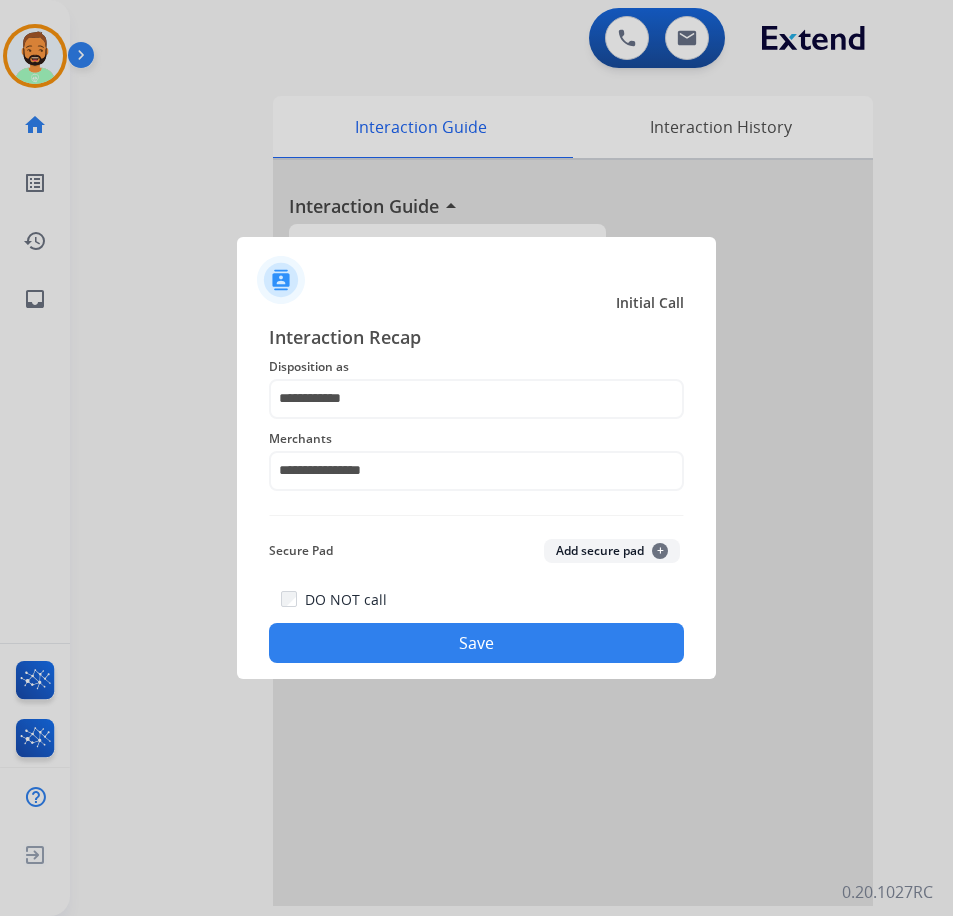 click on "Save" 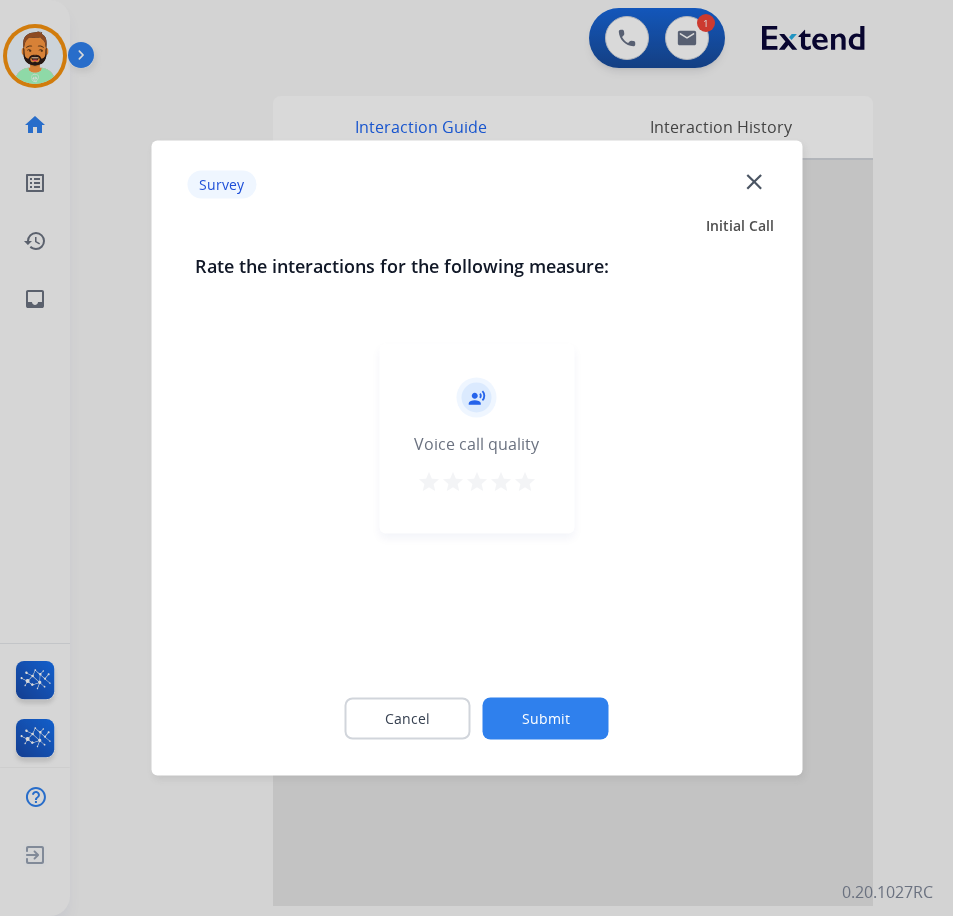 click on "Submit" 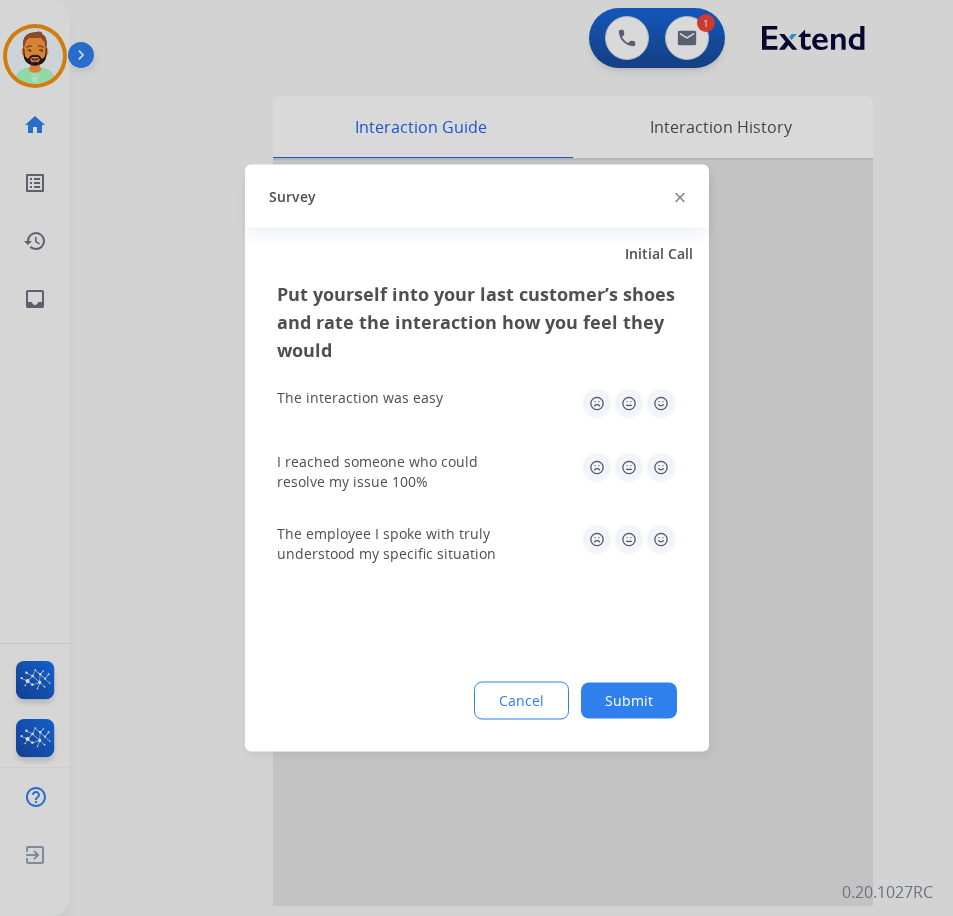 click on "Submit" 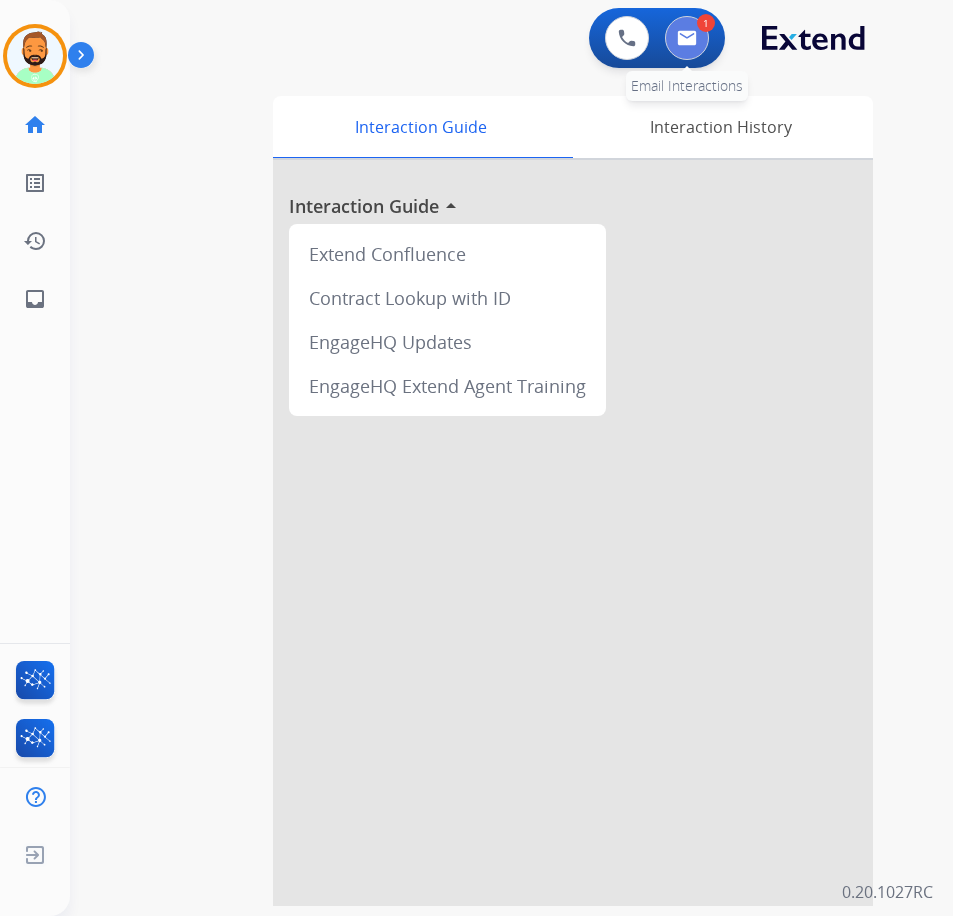 click at bounding box center (687, 38) 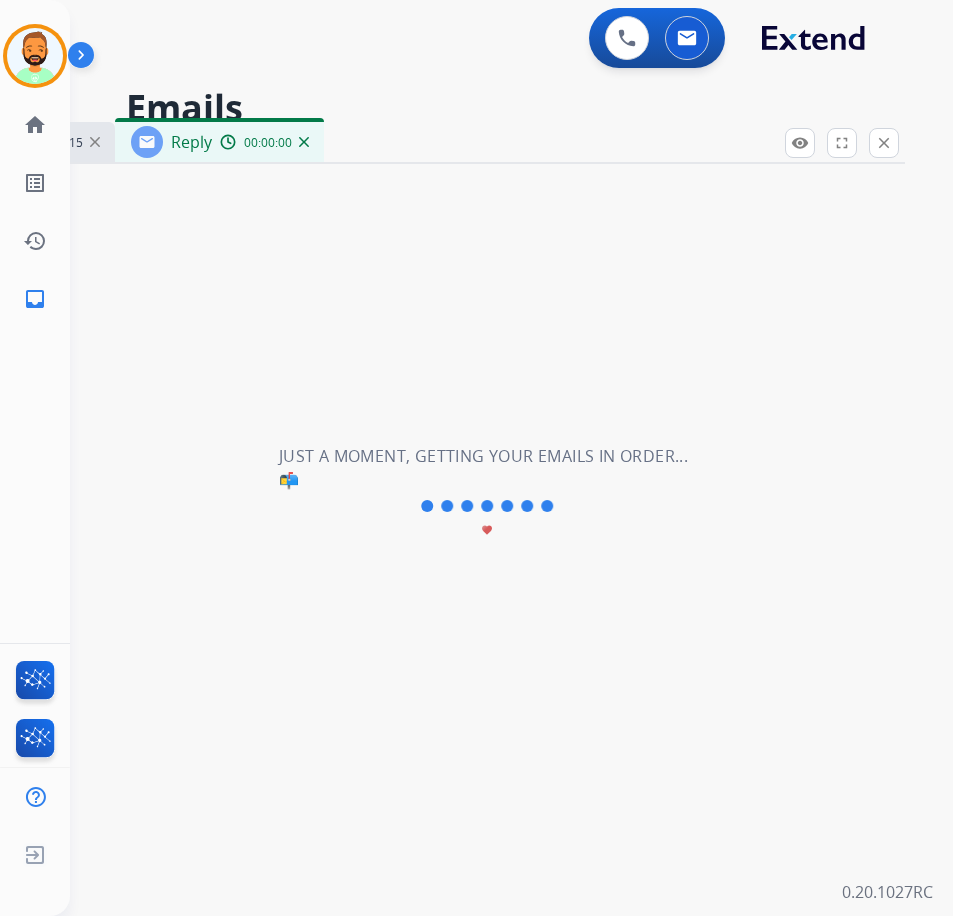 select on "**********" 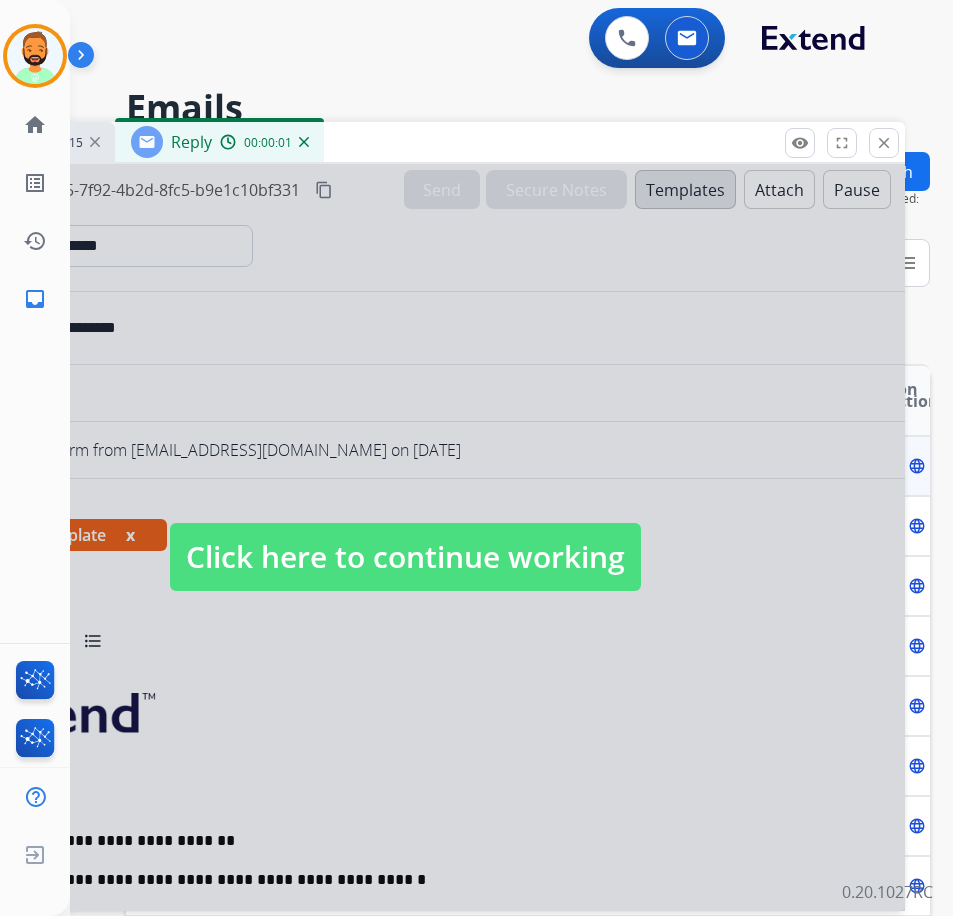 click on "Click here to continue working" at bounding box center [405, 557] 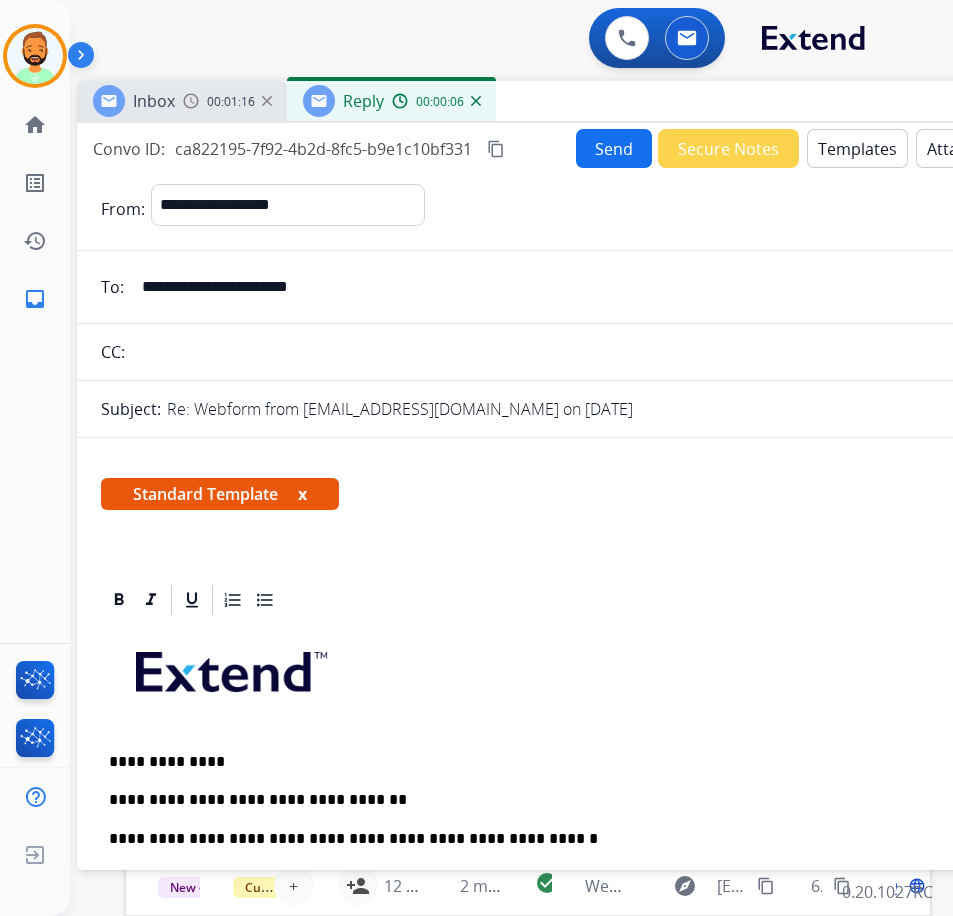 drag, startPoint x: 399, startPoint y: 128, endPoint x: 571, endPoint y: 87, distance: 176.81912 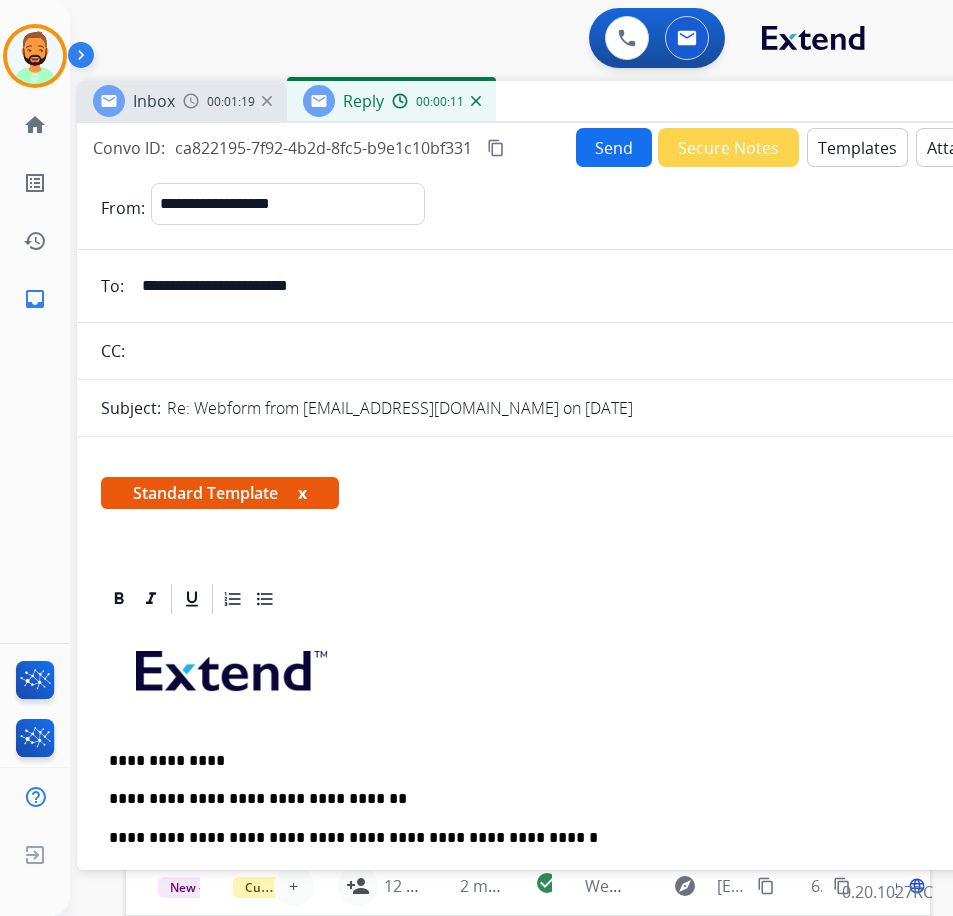 scroll, scrollTop: 0, scrollLeft: 0, axis: both 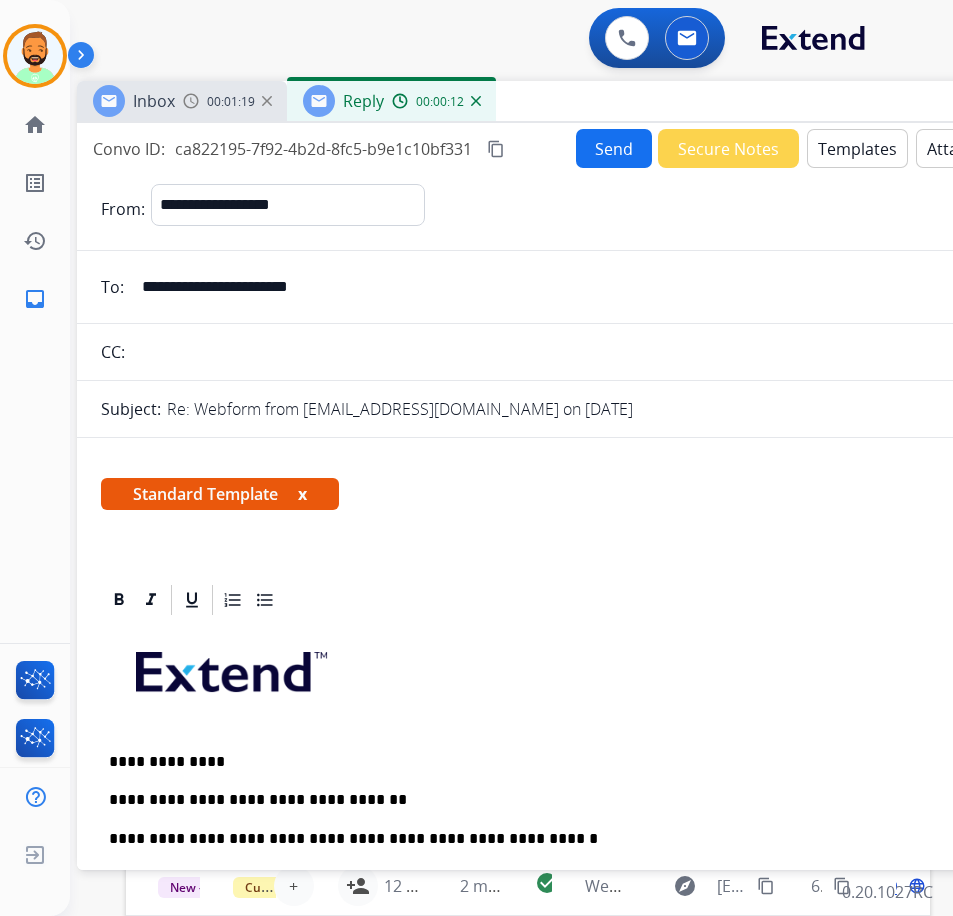 click on "Send" at bounding box center [614, 148] 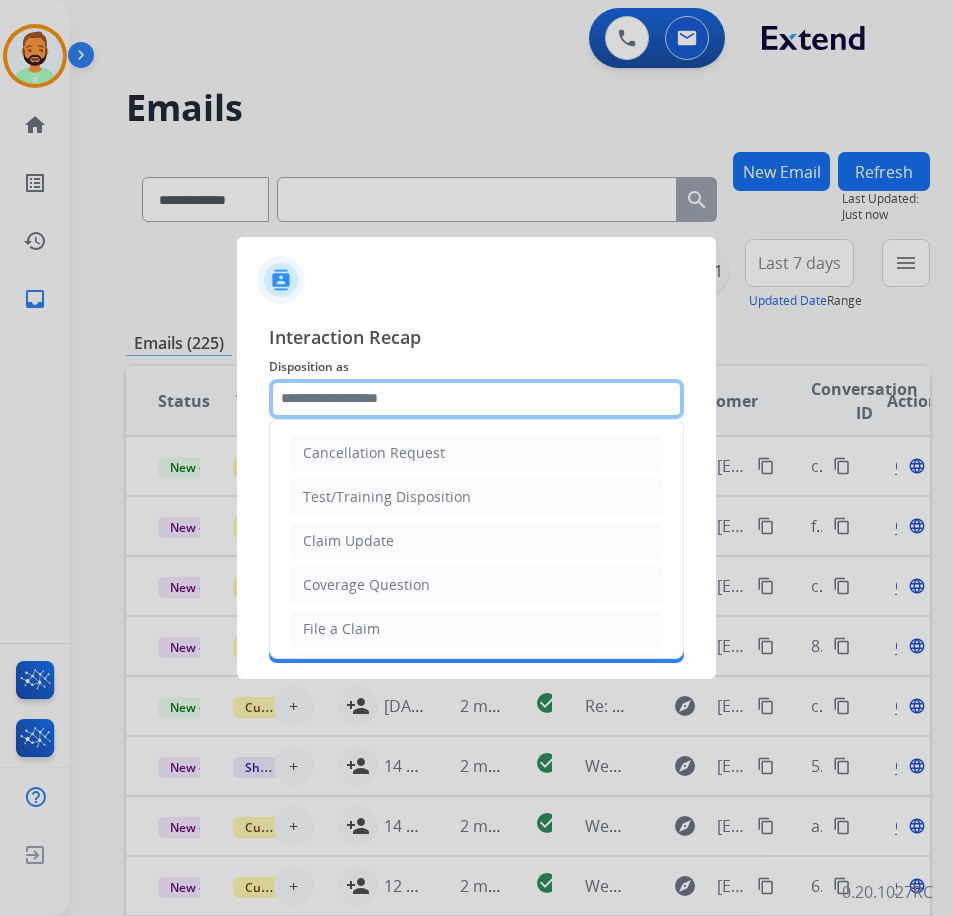 click 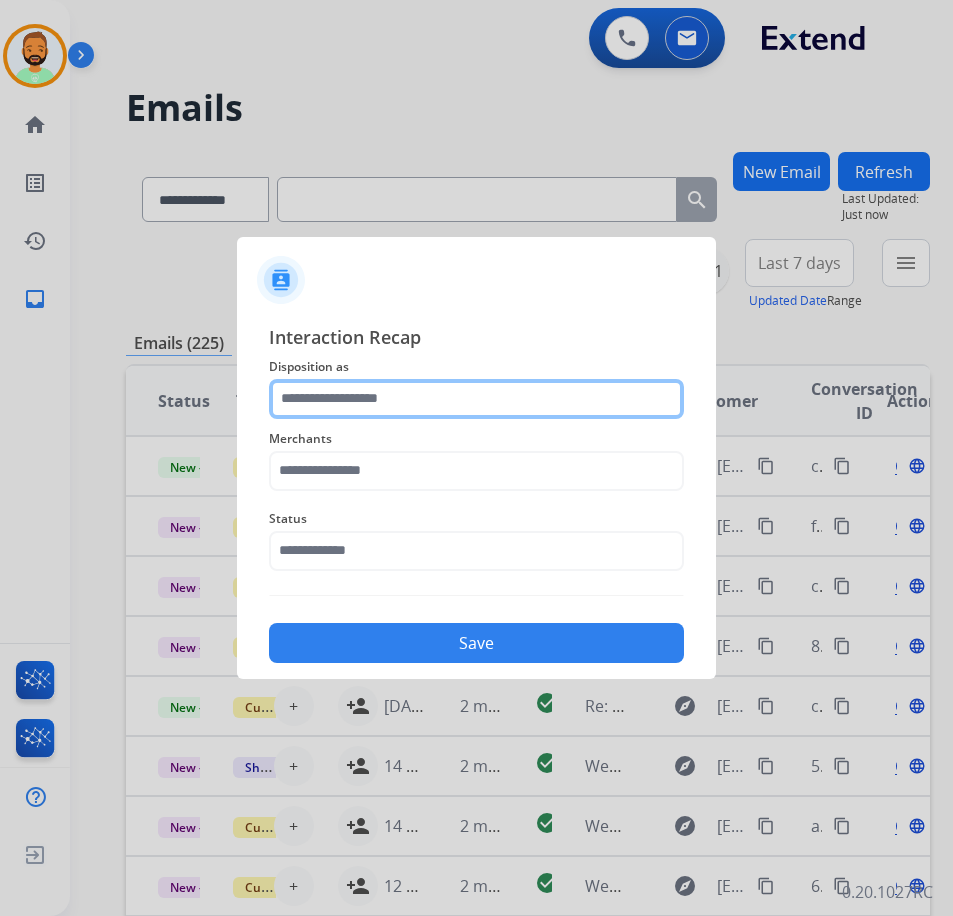 click 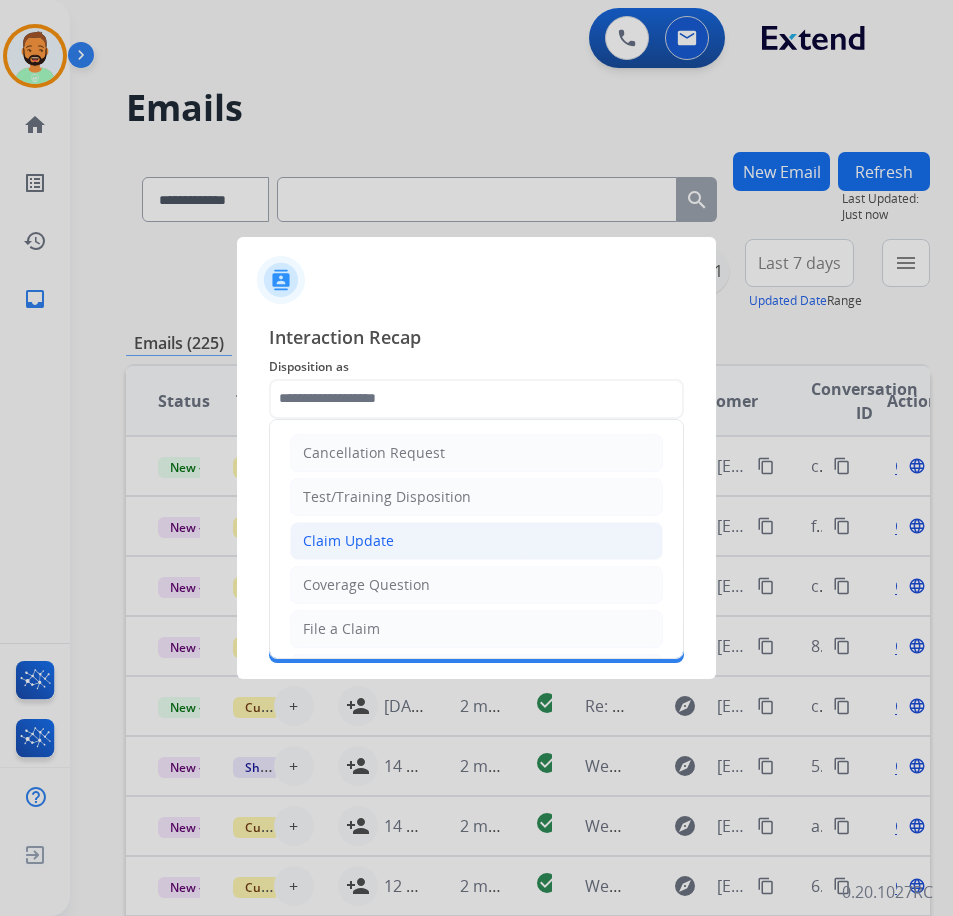click on "Claim Update" 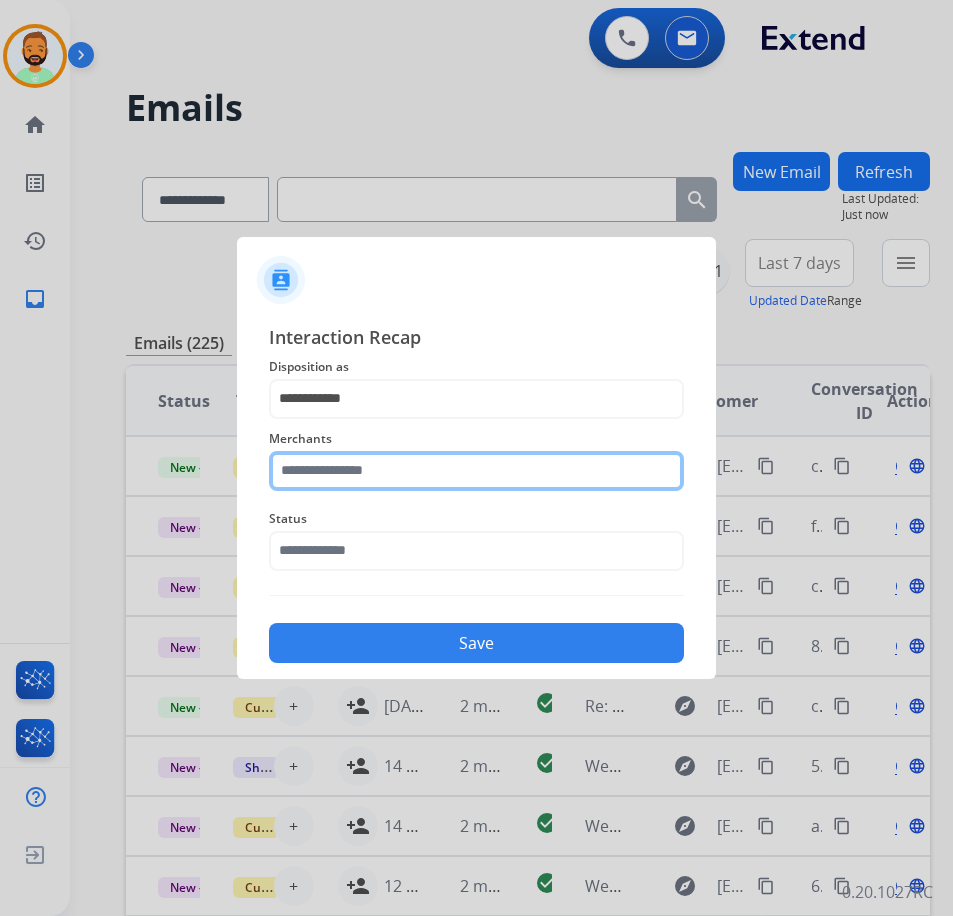 click 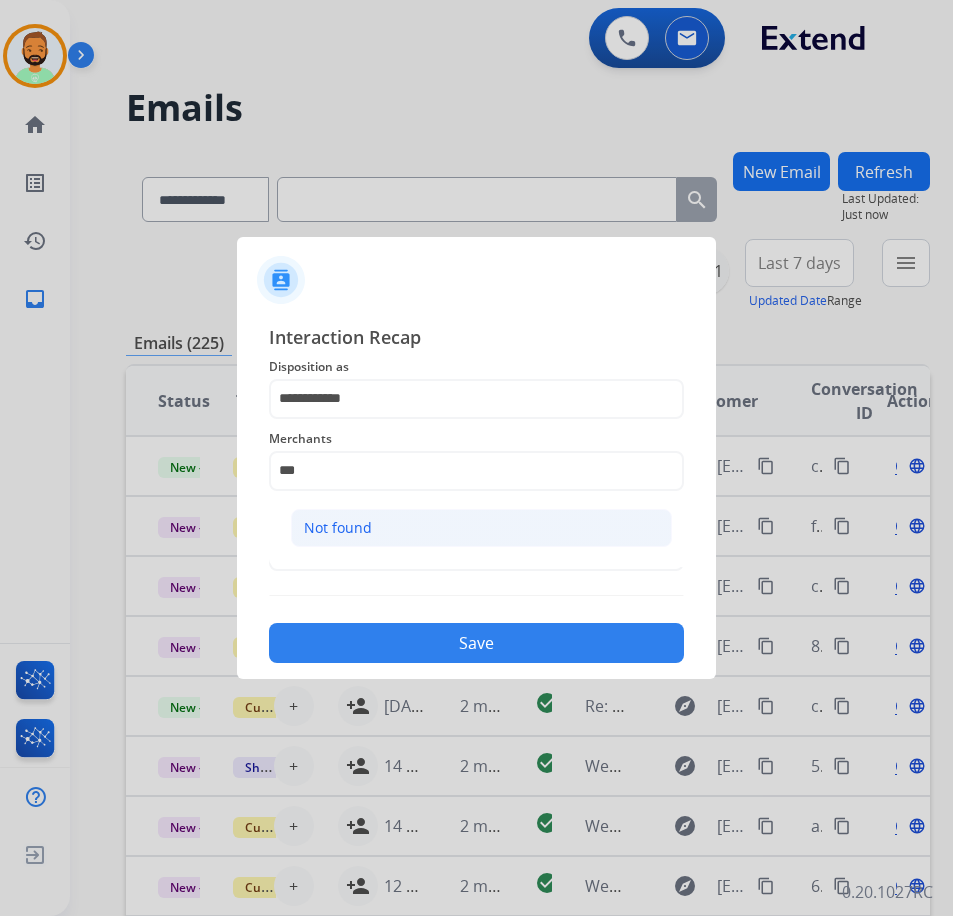 click on "Not found" 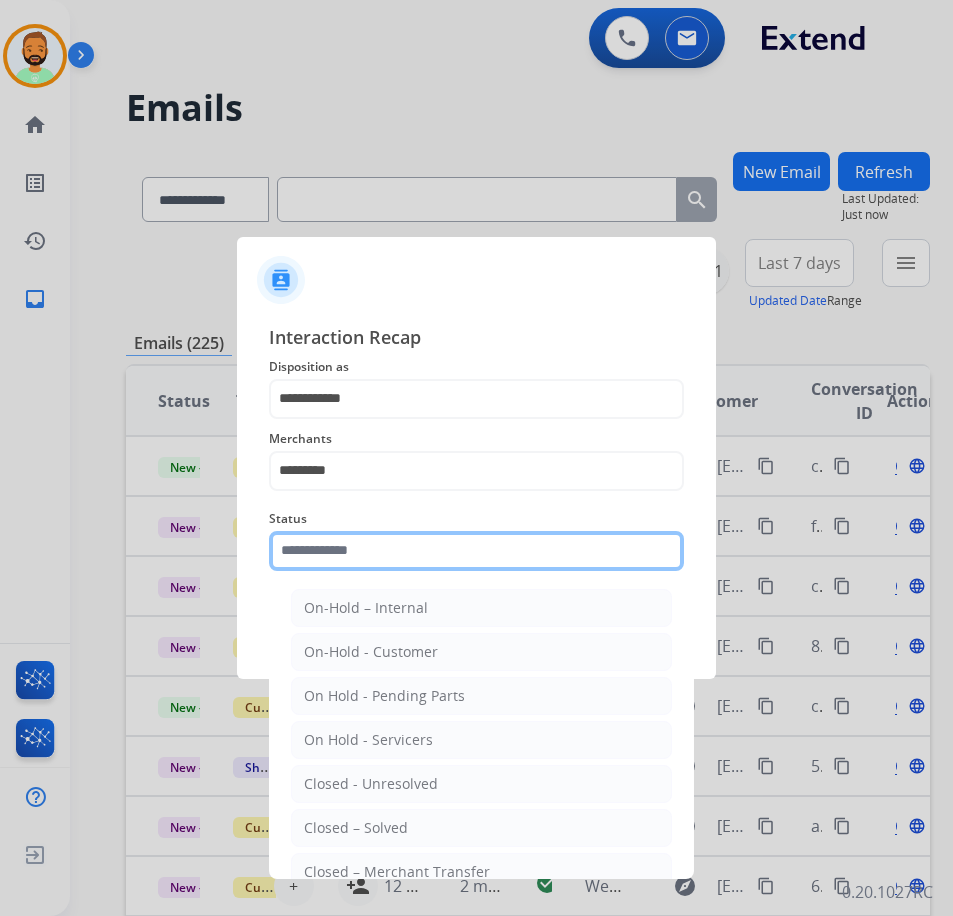 click 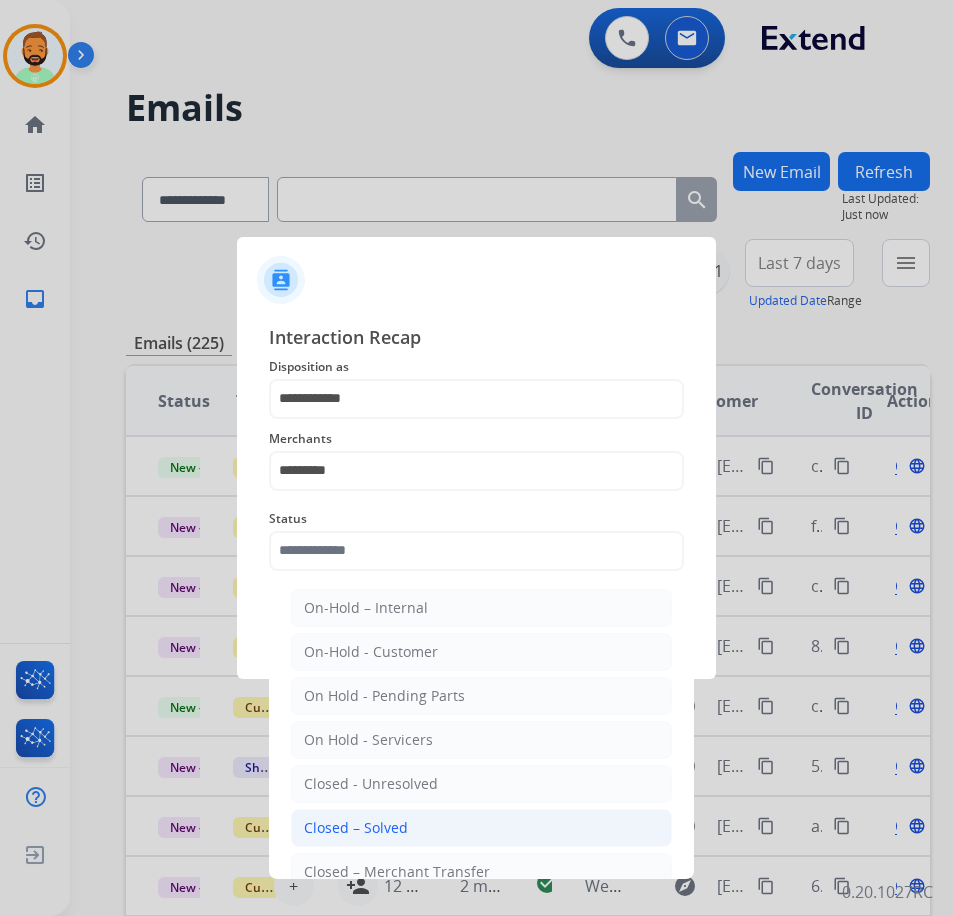 click on "Closed – Solved" 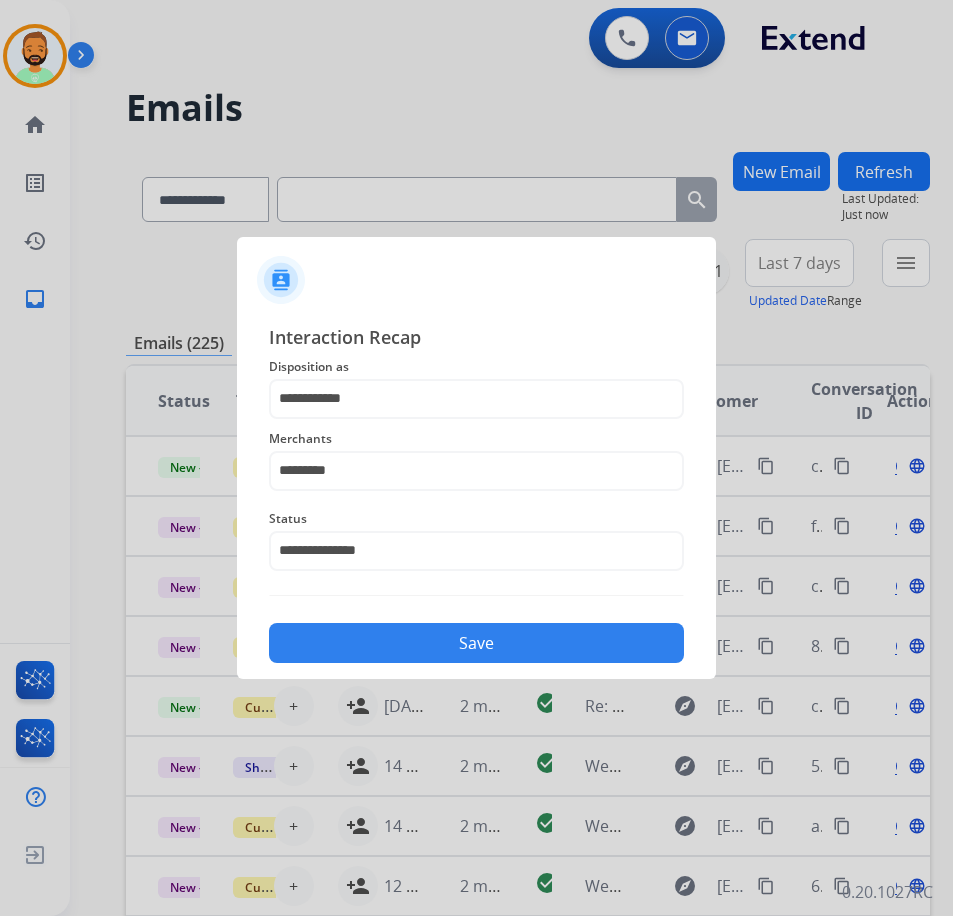 click on "Save" 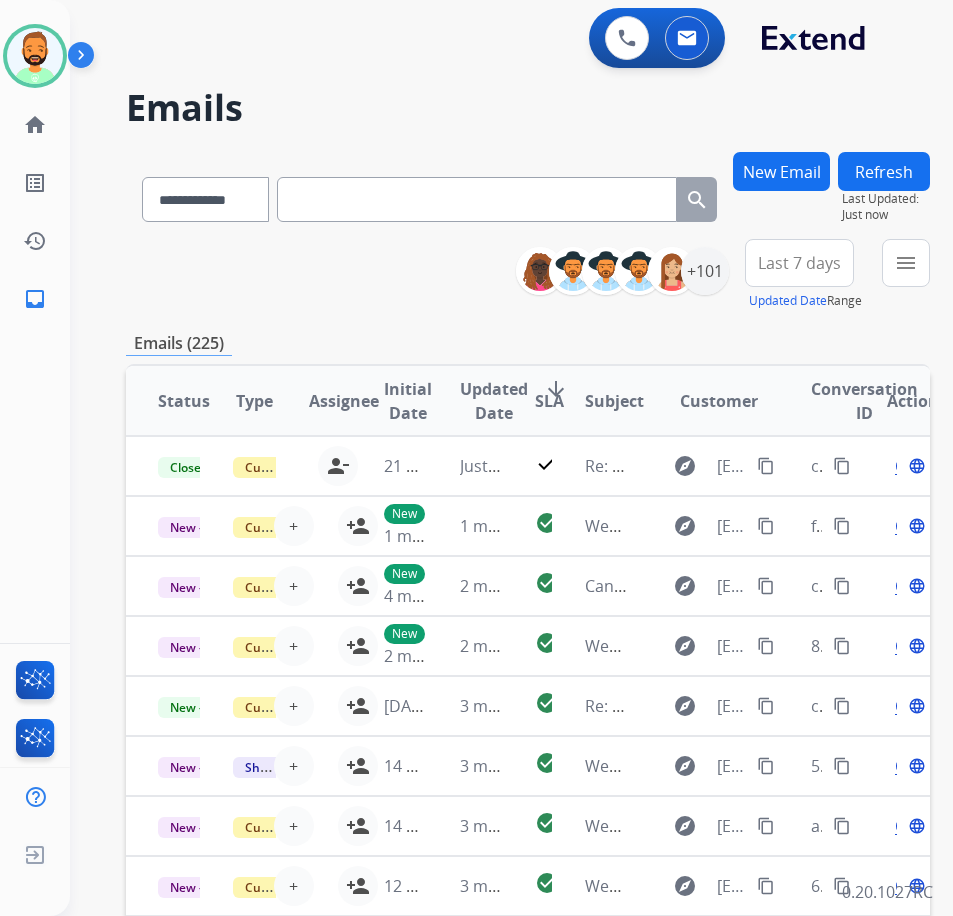 click on "Last 7 days" at bounding box center [799, 263] 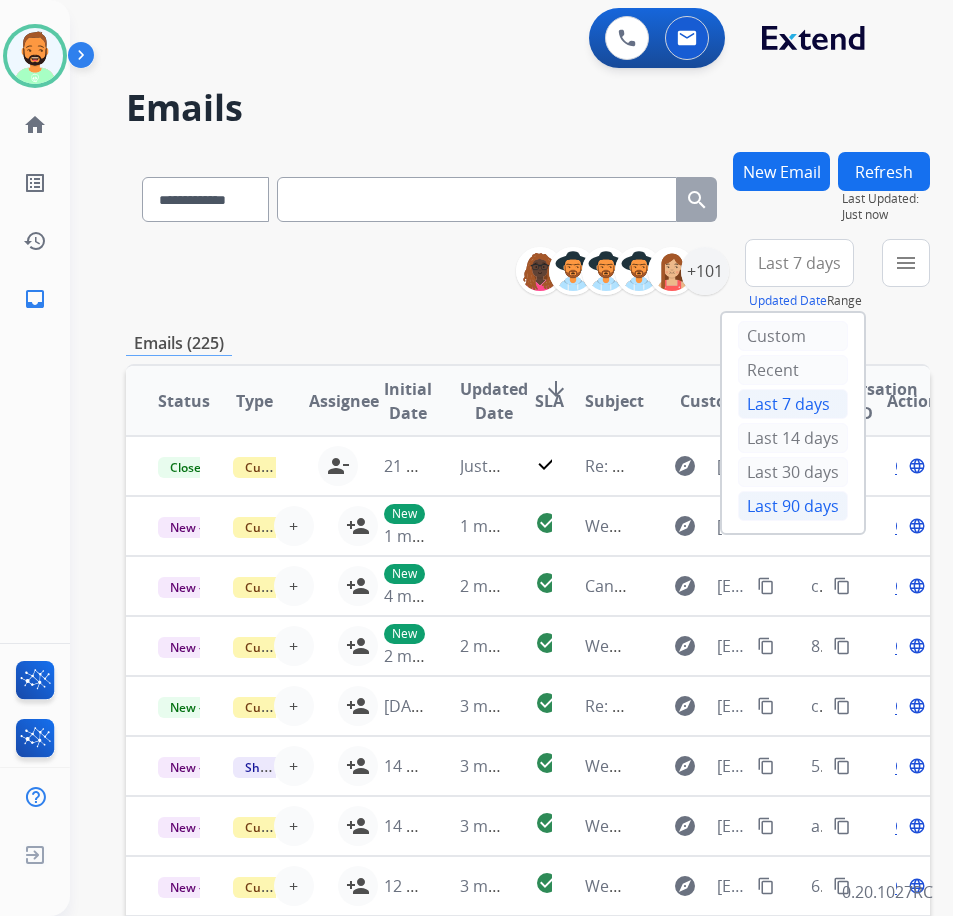 click on "Last 90 days" at bounding box center [793, 506] 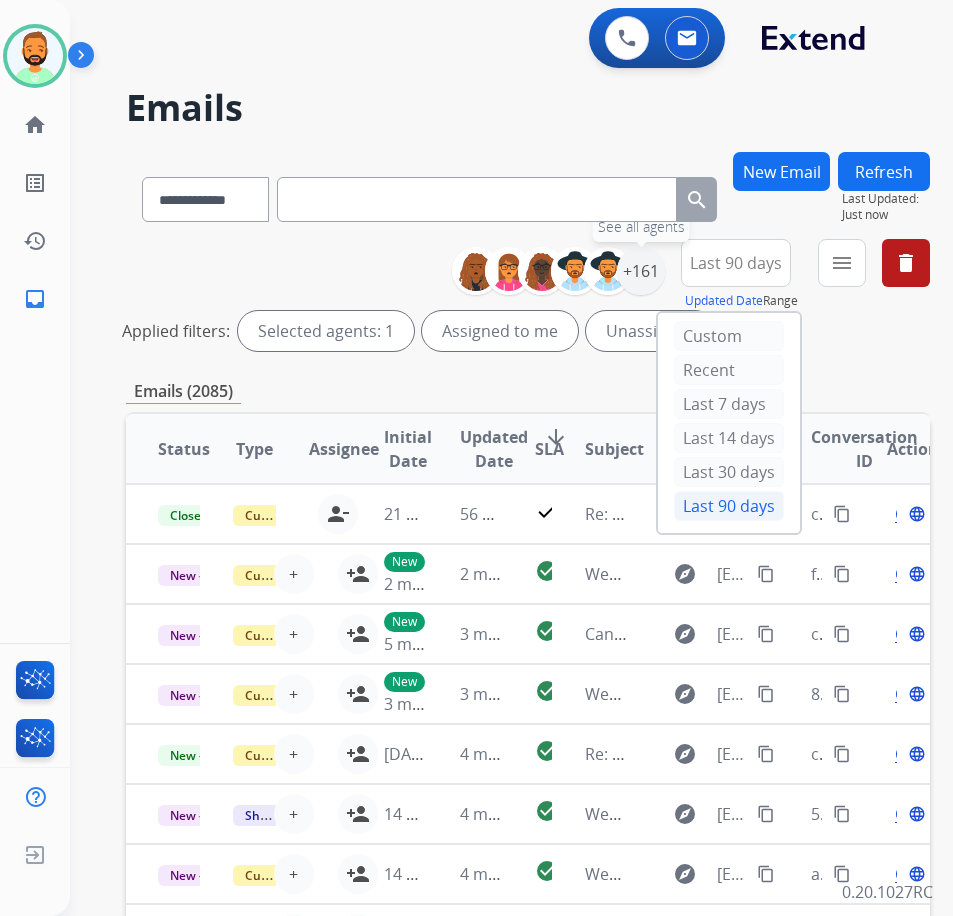 click on "+161" at bounding box center (641, 271) 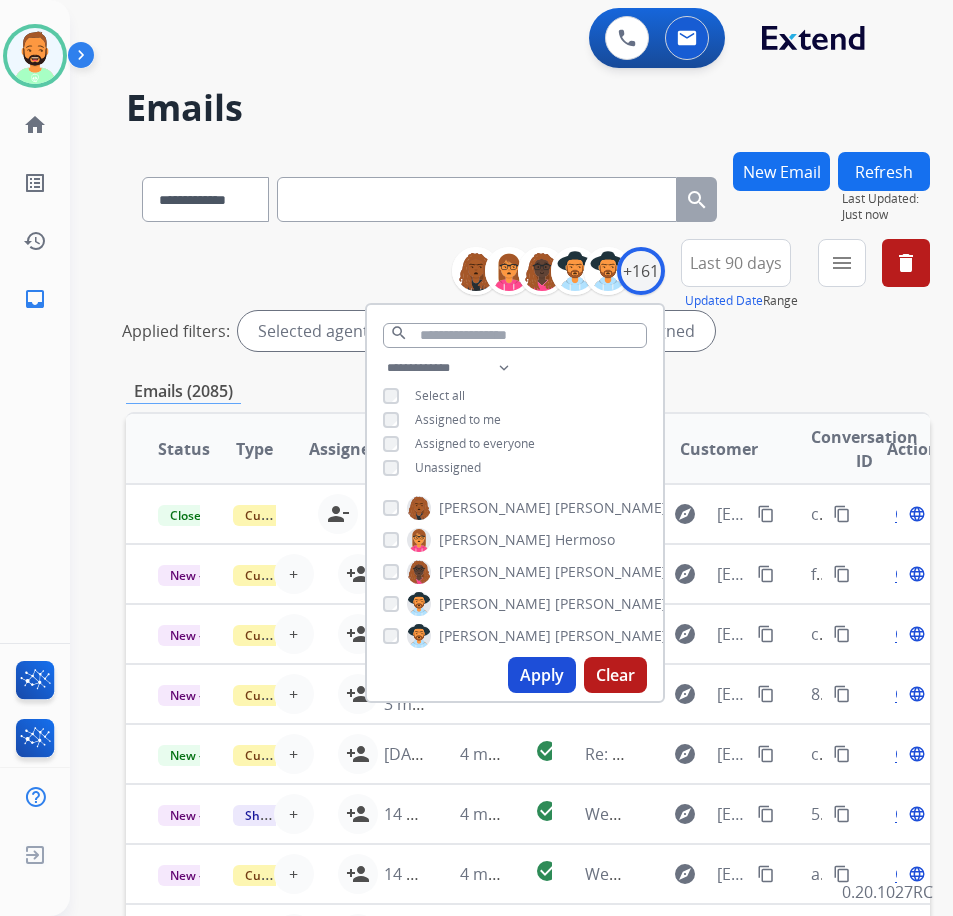 drag, startPoint x: 483, startPoint y: 463, endPoint x: 483, endPoint y: 477, distance: 14 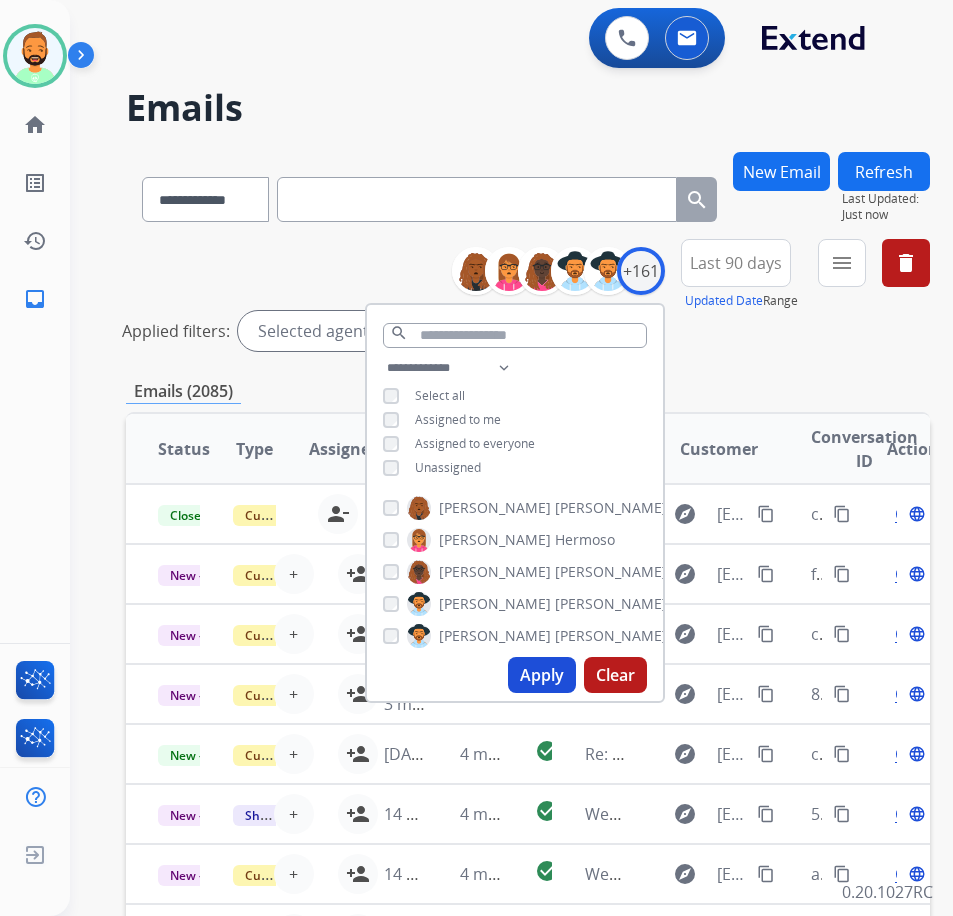 click on "Apply" at bounding box center (542, 675) 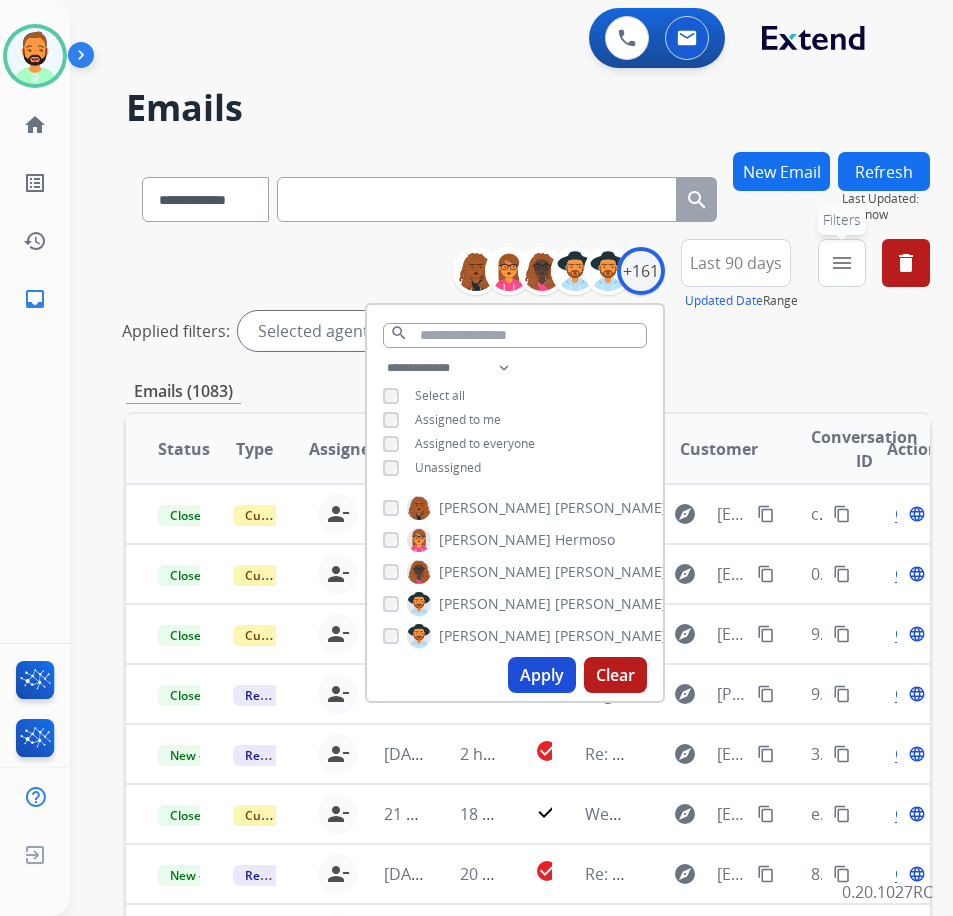 click on "menu  Filters" at bounding box center [842, 263] 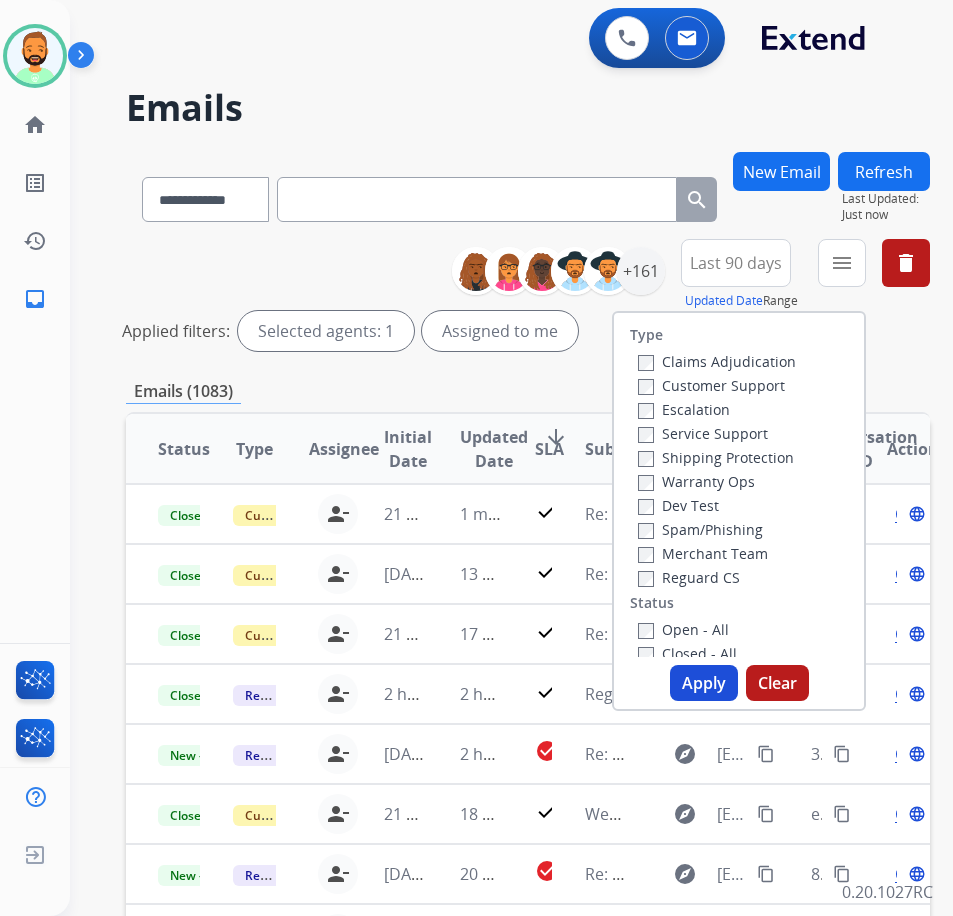 click on "Customer Support" at bounding box center [717, 385] 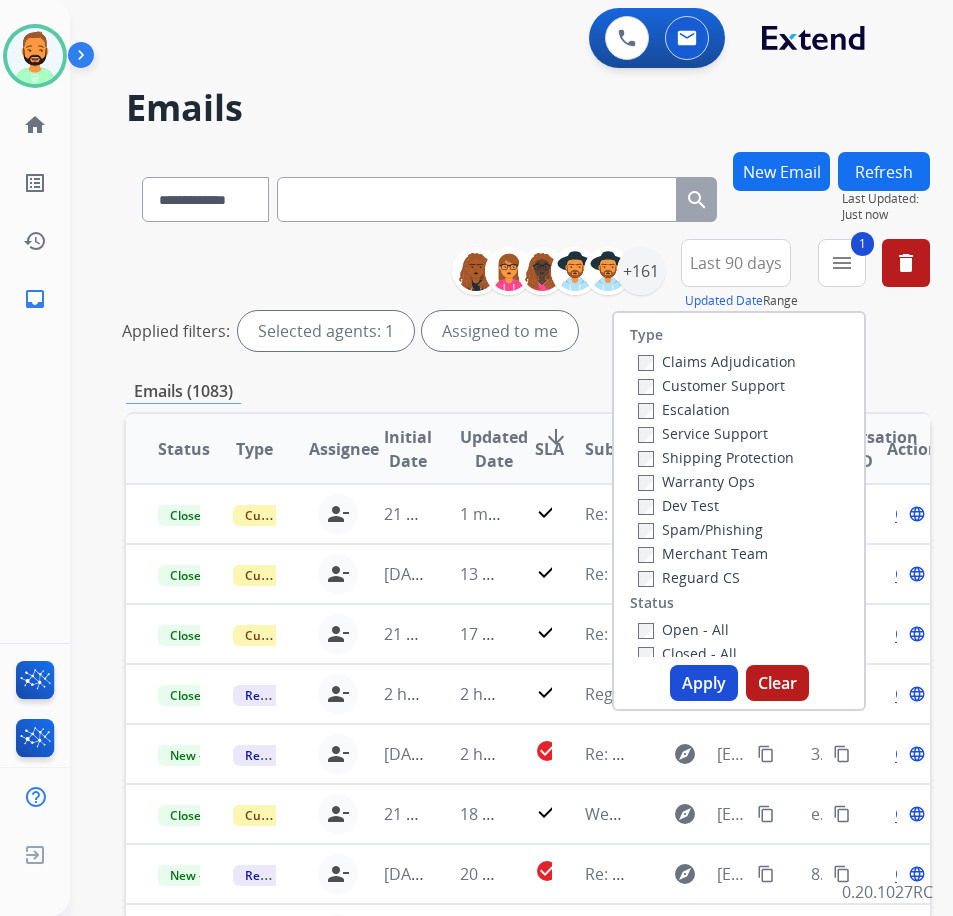 click on "Shipping Protection" at bounding box center (716, 457) 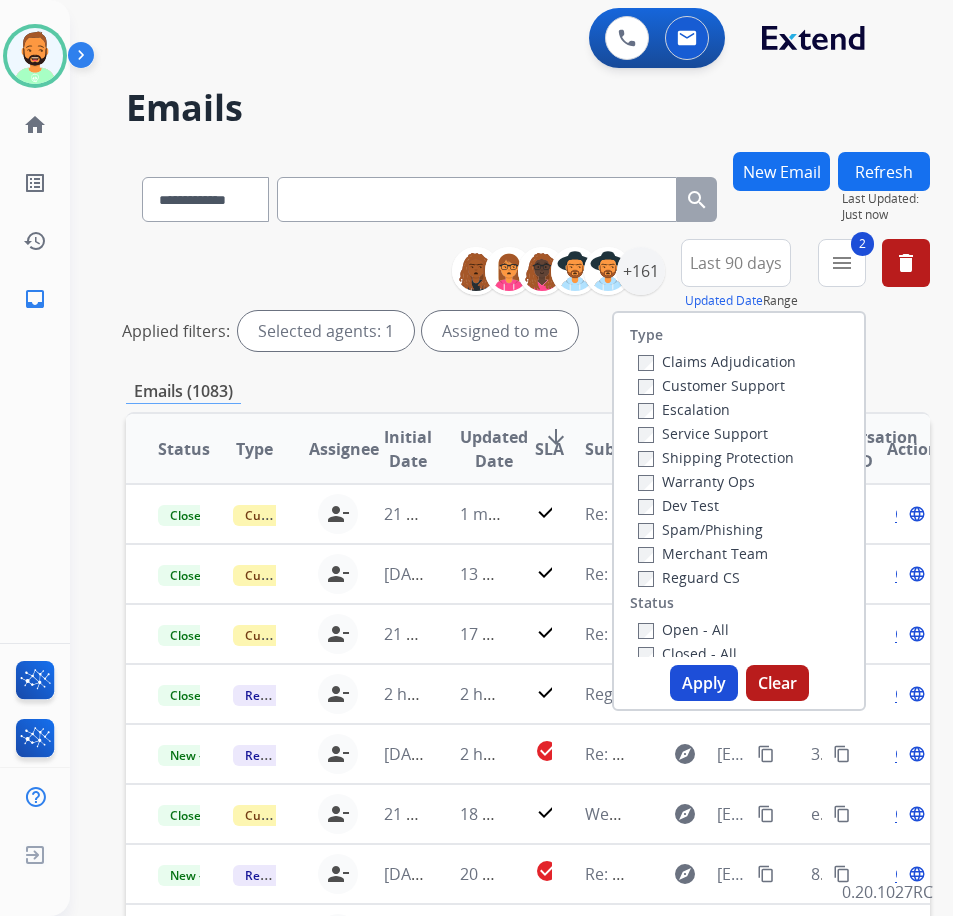 click on "Open - All" at bounding box center [683, 629] 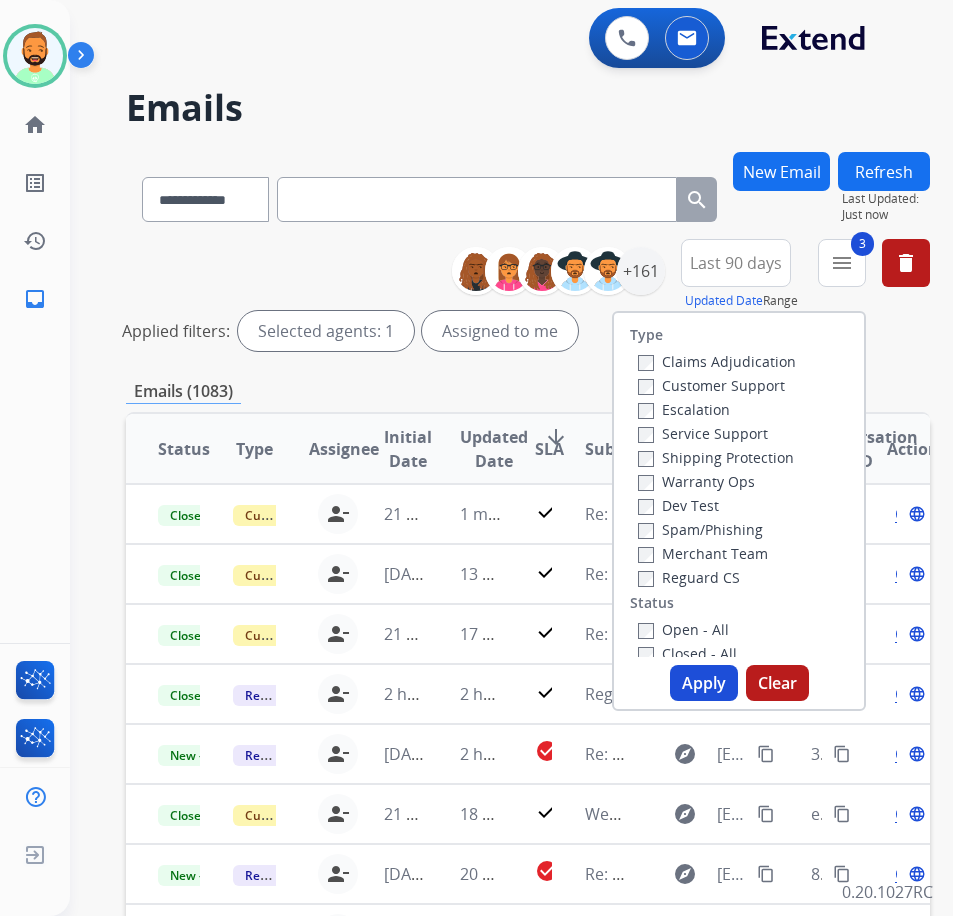 click on "Type  Claims Adjudication   Customer Support   Escalation   Service Support   Shipping Protection   Warranty Ops   Dev Test   Spam/Phishing   Merchant Team   Reguard CS  Status  Open - All   Closed - All   New - Initial   New - Reply   On-hold – Internal   On-hold - Customer   On Hold - Pending Parts   On Hold - Servicers   Closed - Unresolved   Closed – Solved   Closed – Merchant Transfer  SLA  Within SLA   Nearing SLA   Past SLA   Critical   On Hold   Closed  Processed  Migration   Webhook   Polling   [DOMAIN_NAME] (API)  Apply Clear" at bounding box center (739, 511) 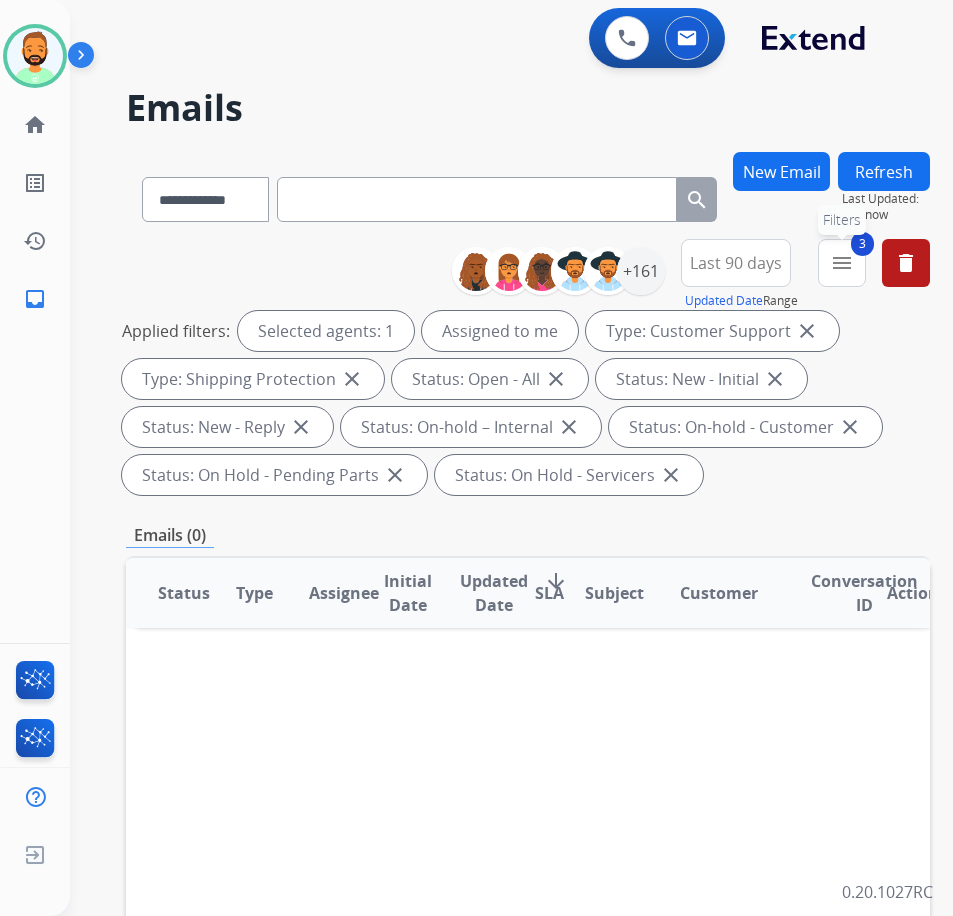click on "3 menu  Filters" at bounding box center [842, 263] 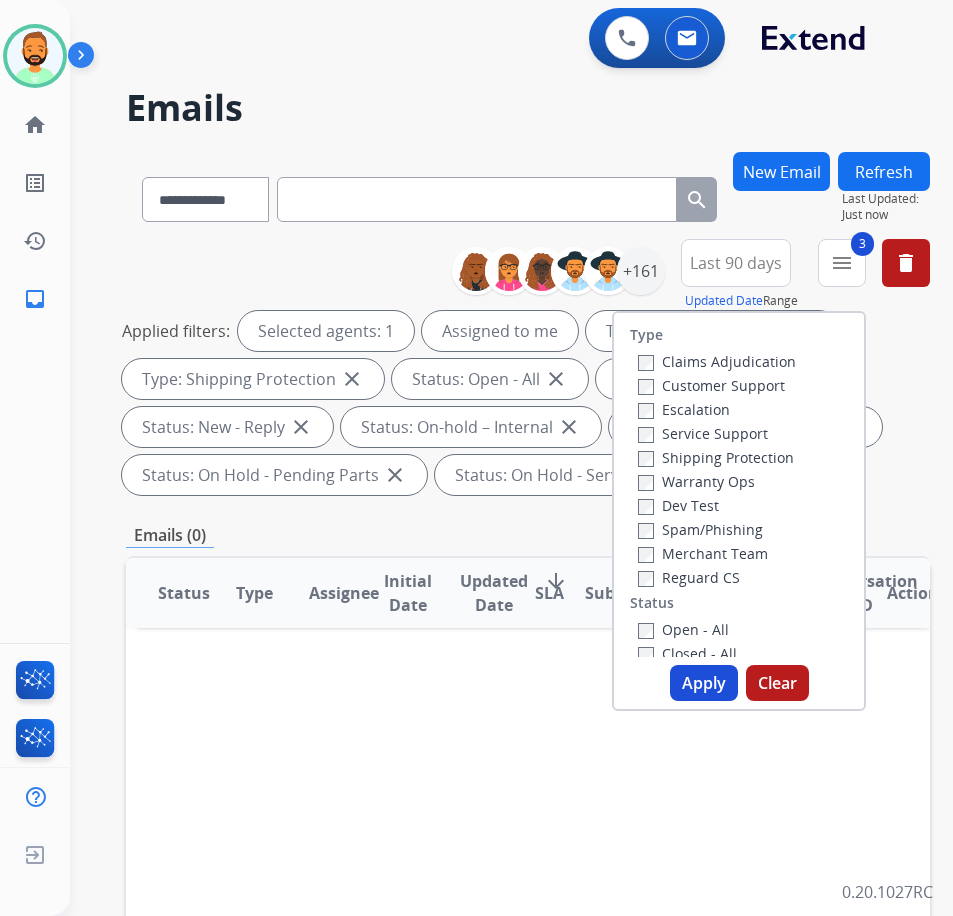 click on "Reguard CS" at bounding box center (689, 577) 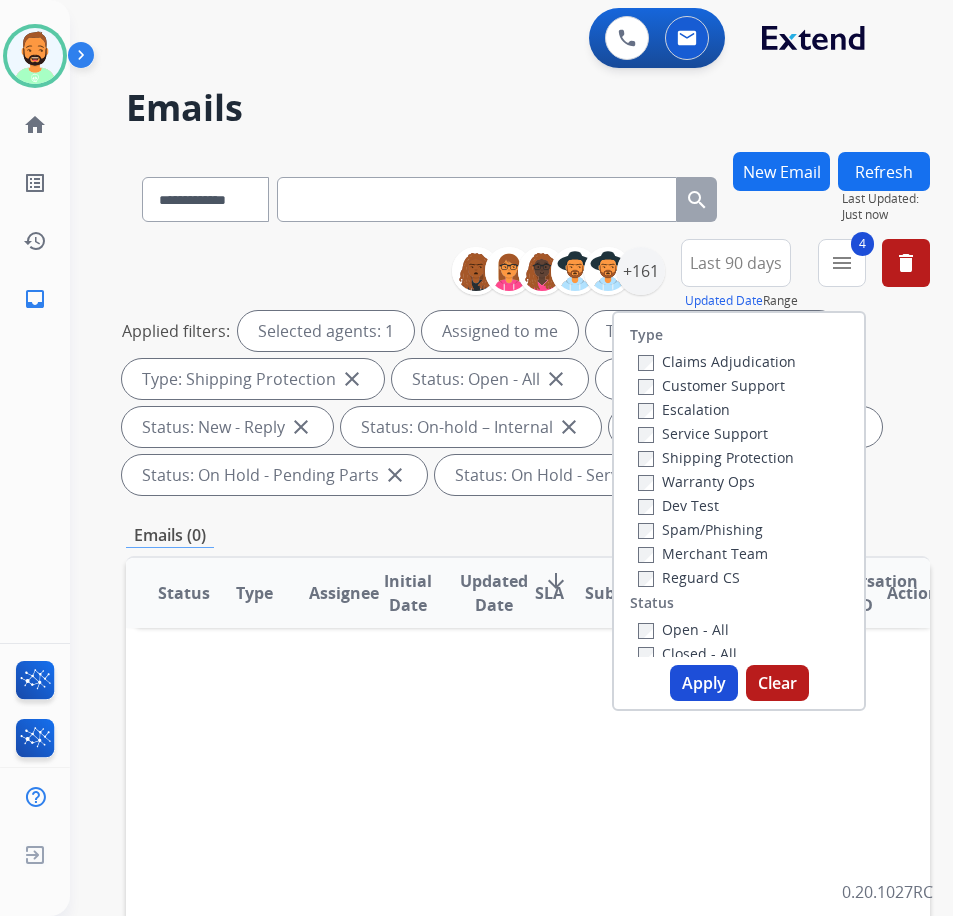 click on "Apply" at bounding box center [704, 683] 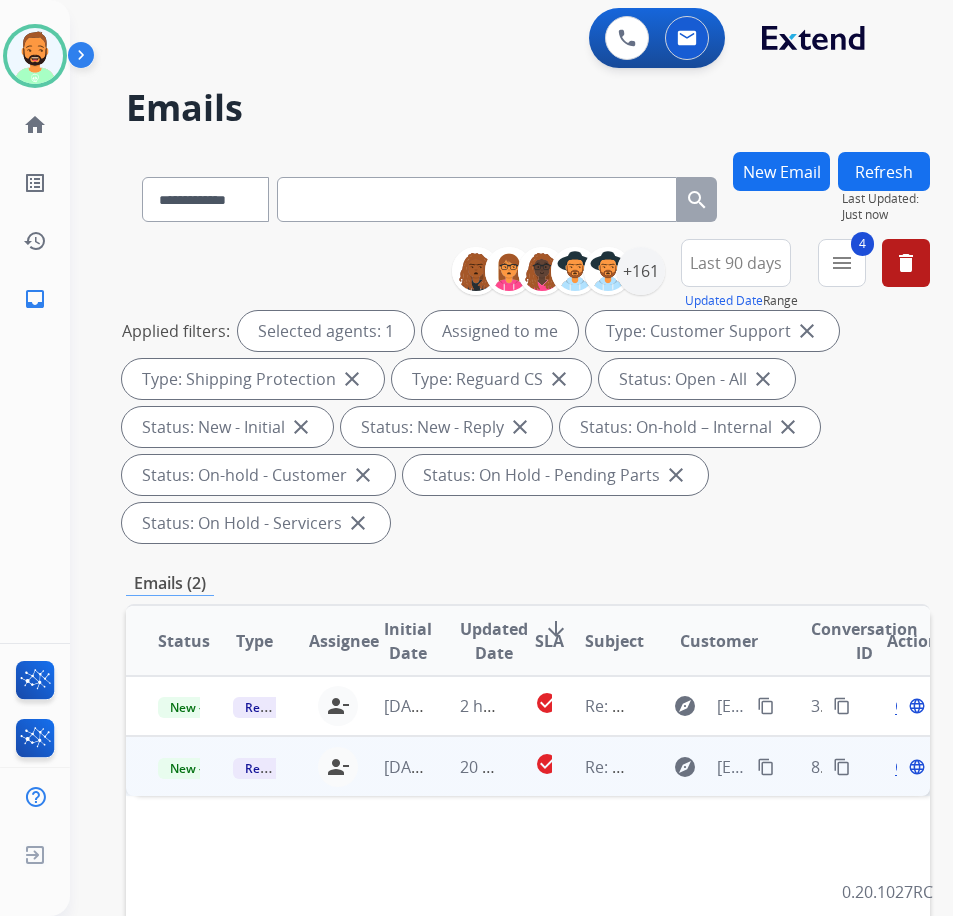click on "20 hours ago" at bounding box center (465, 766) 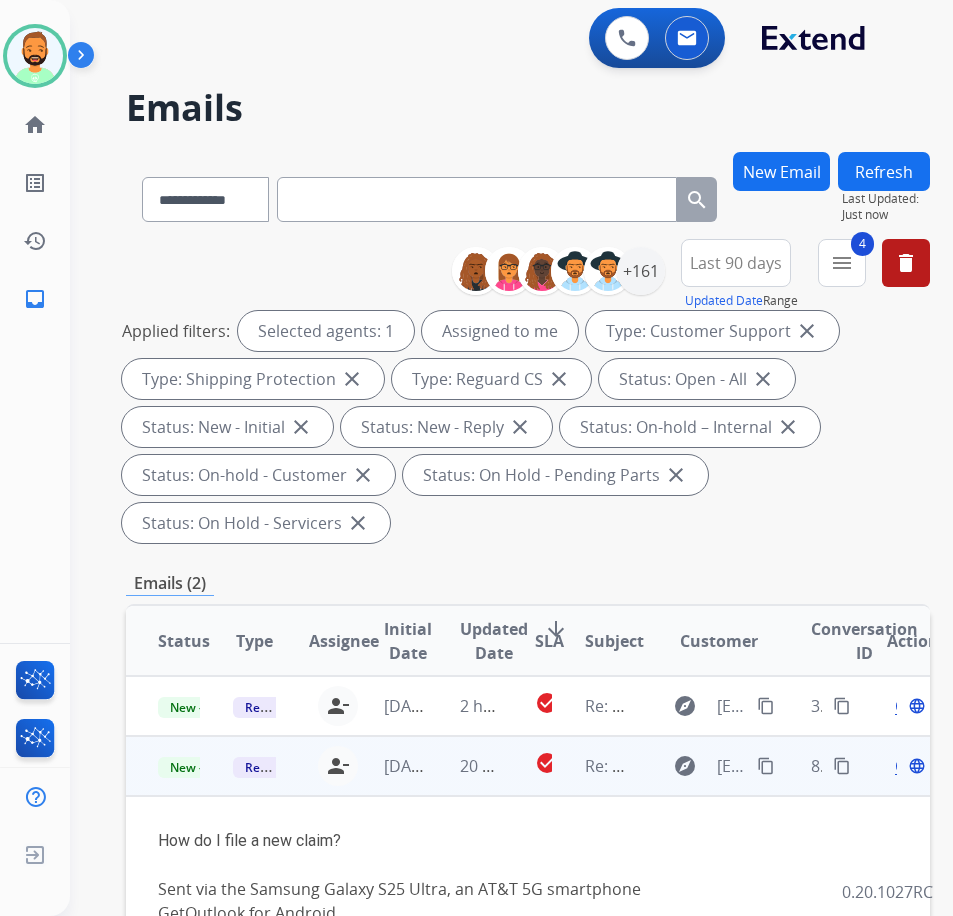 scroll, scrollTop: 100, scrollLeft: 0, axis: vertical 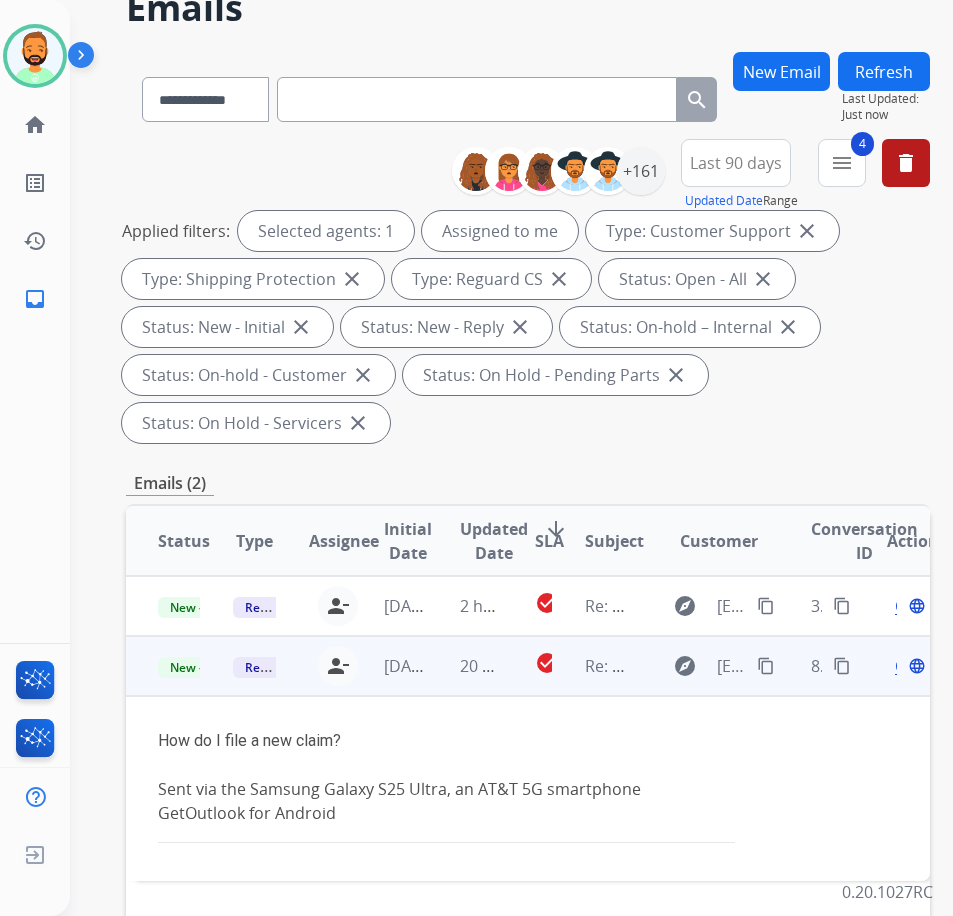 click on "Open language" at bounding box center [908, 666] 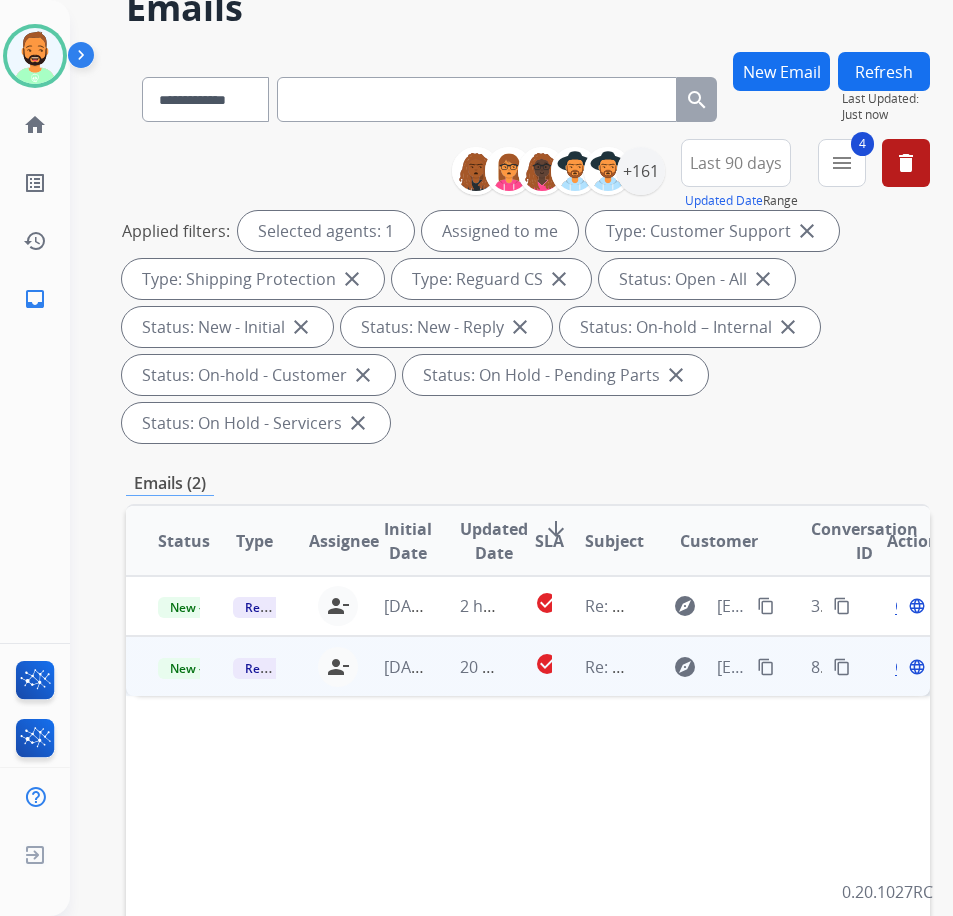 click on "Open" at bounding box center (915, 667) 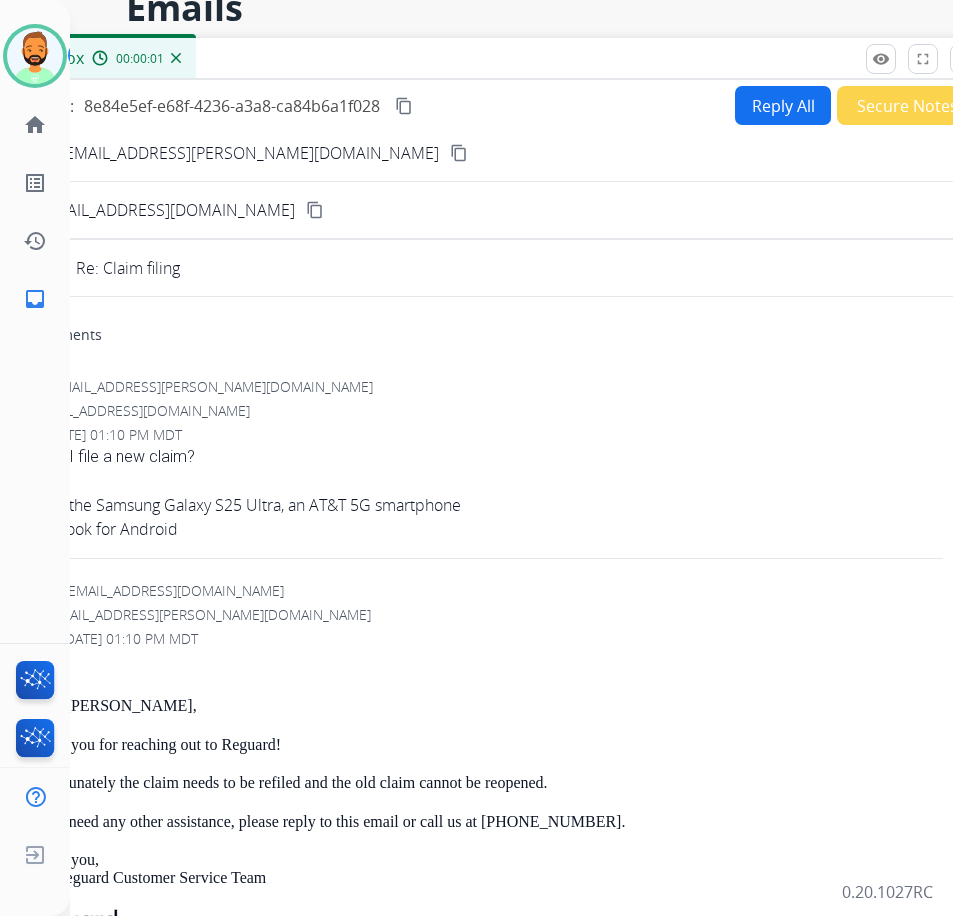drag, startPoint x: 610, startPoint y: 46, endPoint x: 695, endPoint y: 60, distance: 86.145226 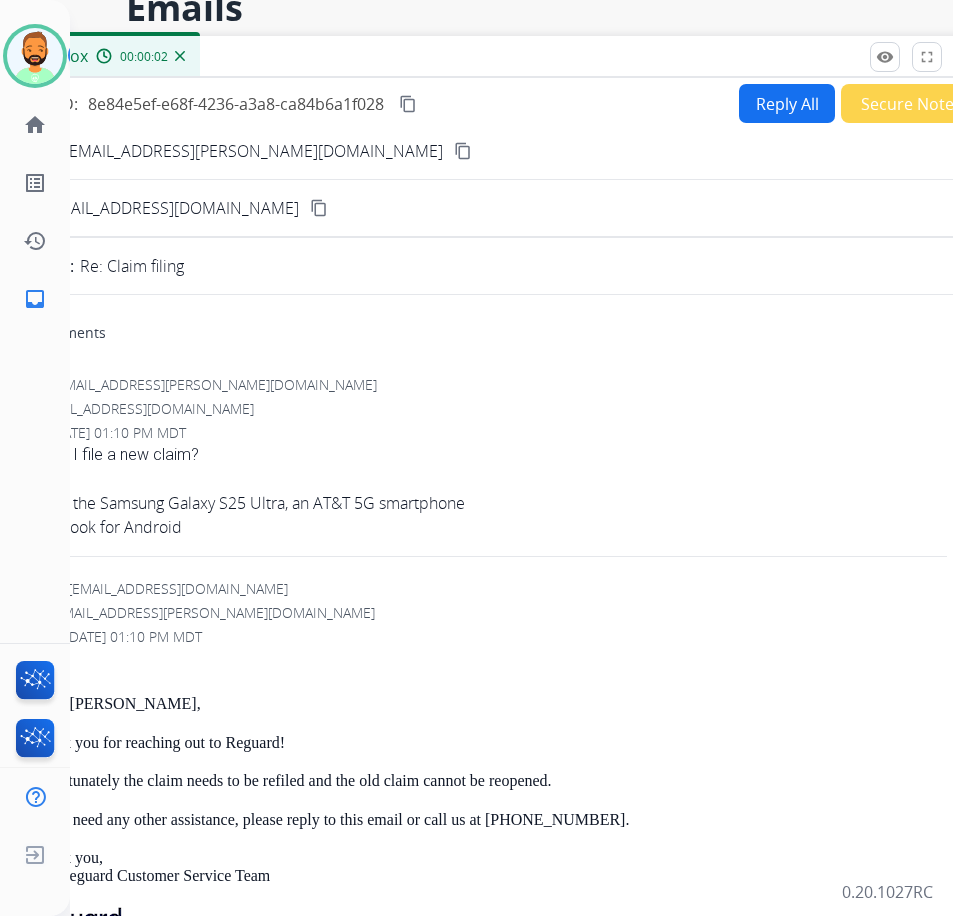 click on "Reply All" at bounding box center [787, 103] 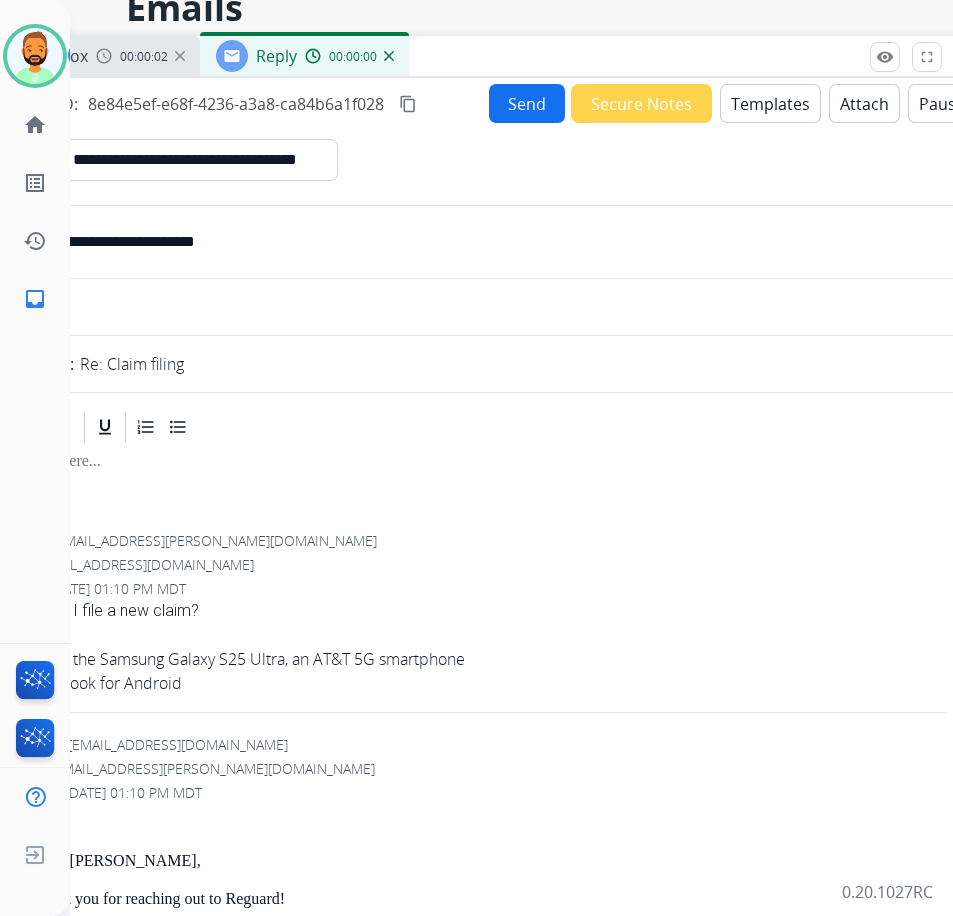 click on "Templates" at bounding box center [770, 103] 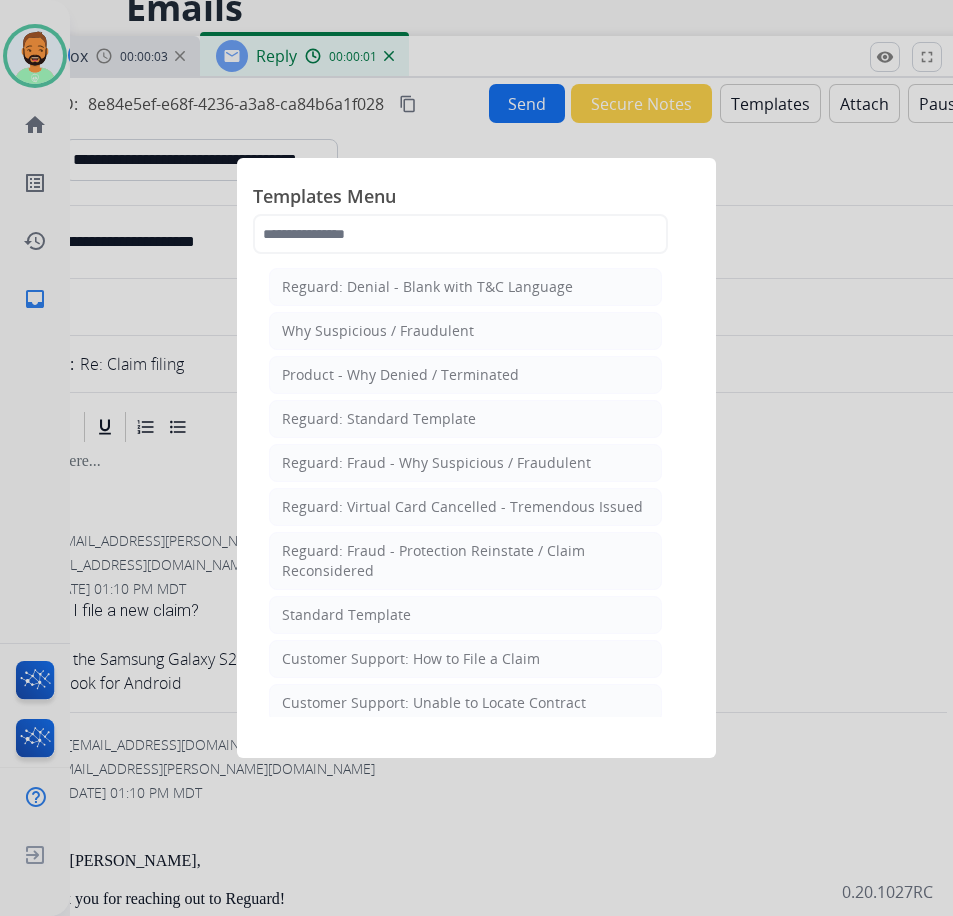 click on "Templates Menu" 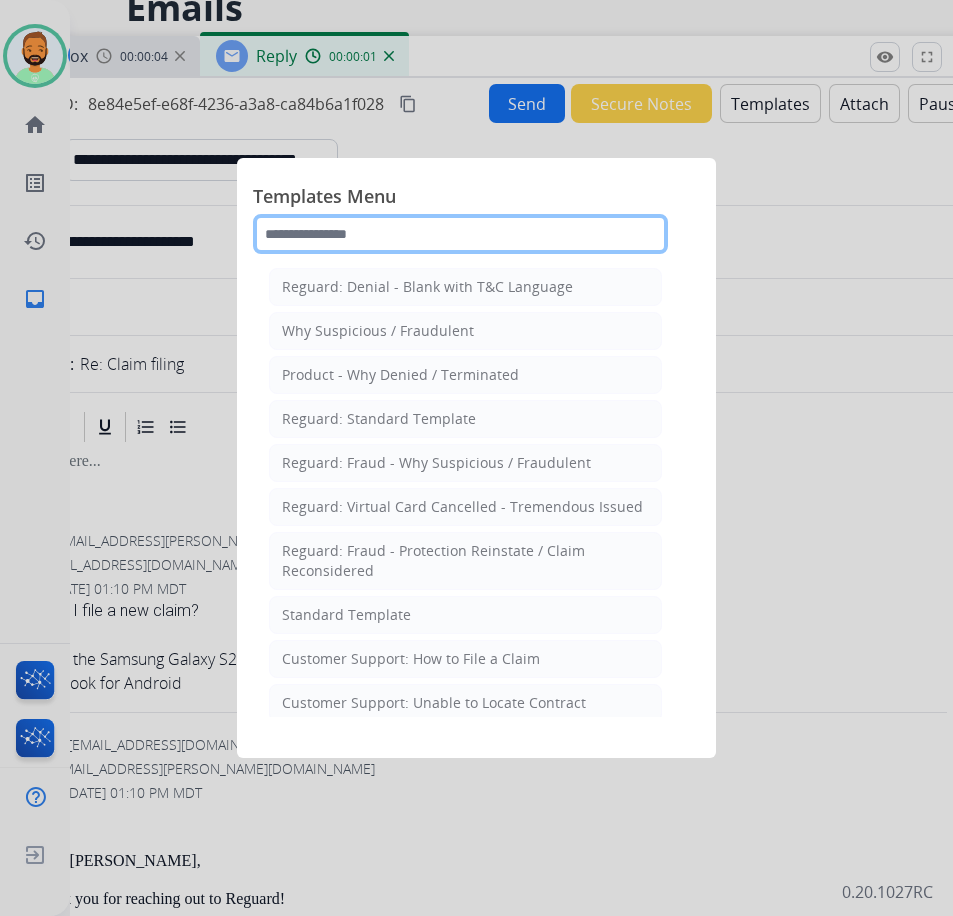 click 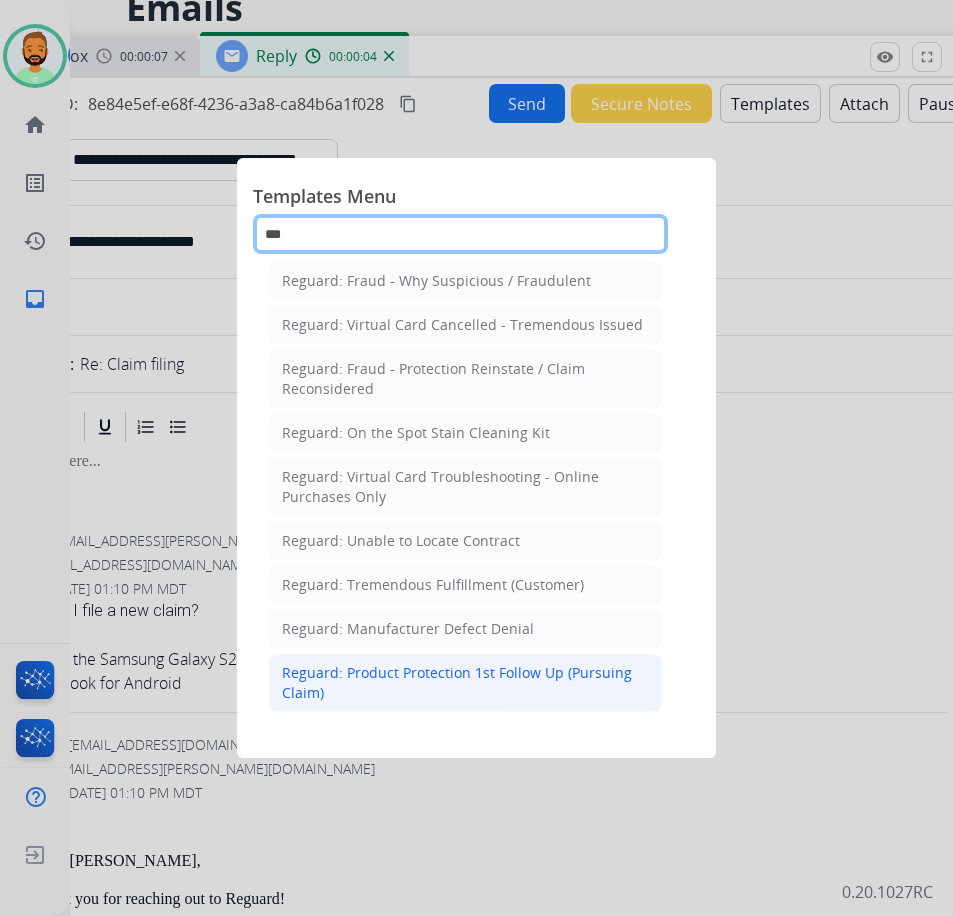 scroll, scrollTop: 227, scrollLeft: 0, axis: vertical 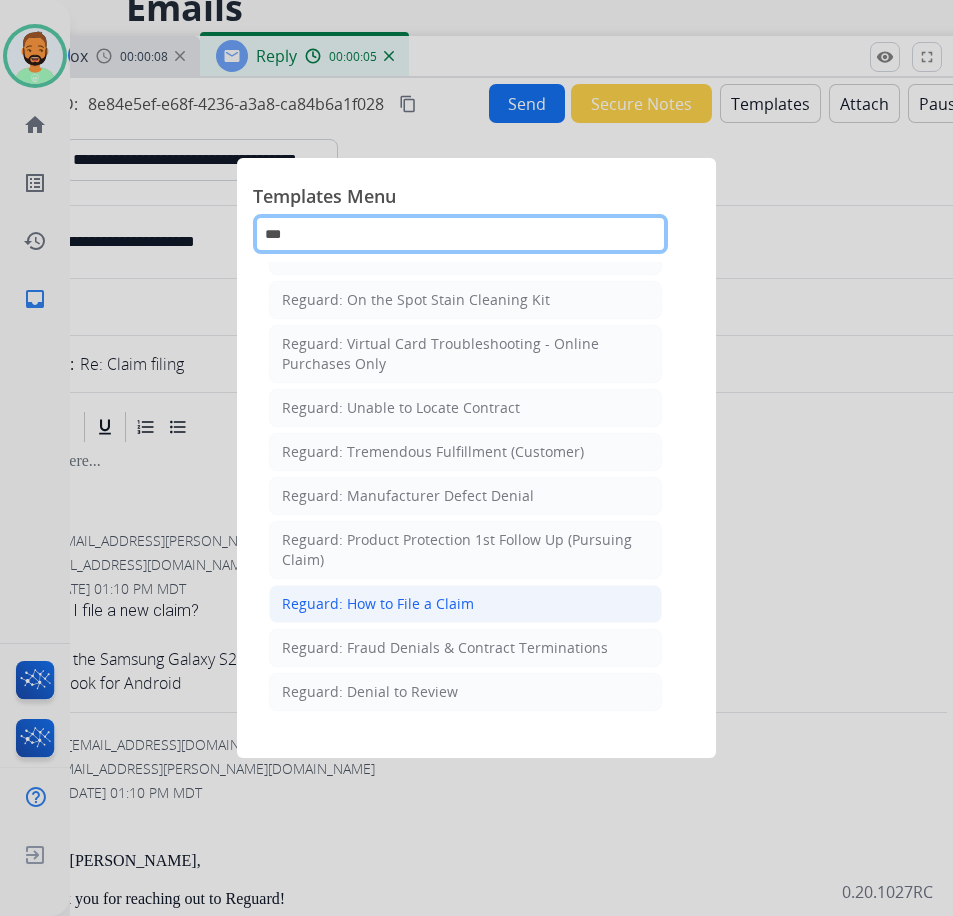 type on "***" 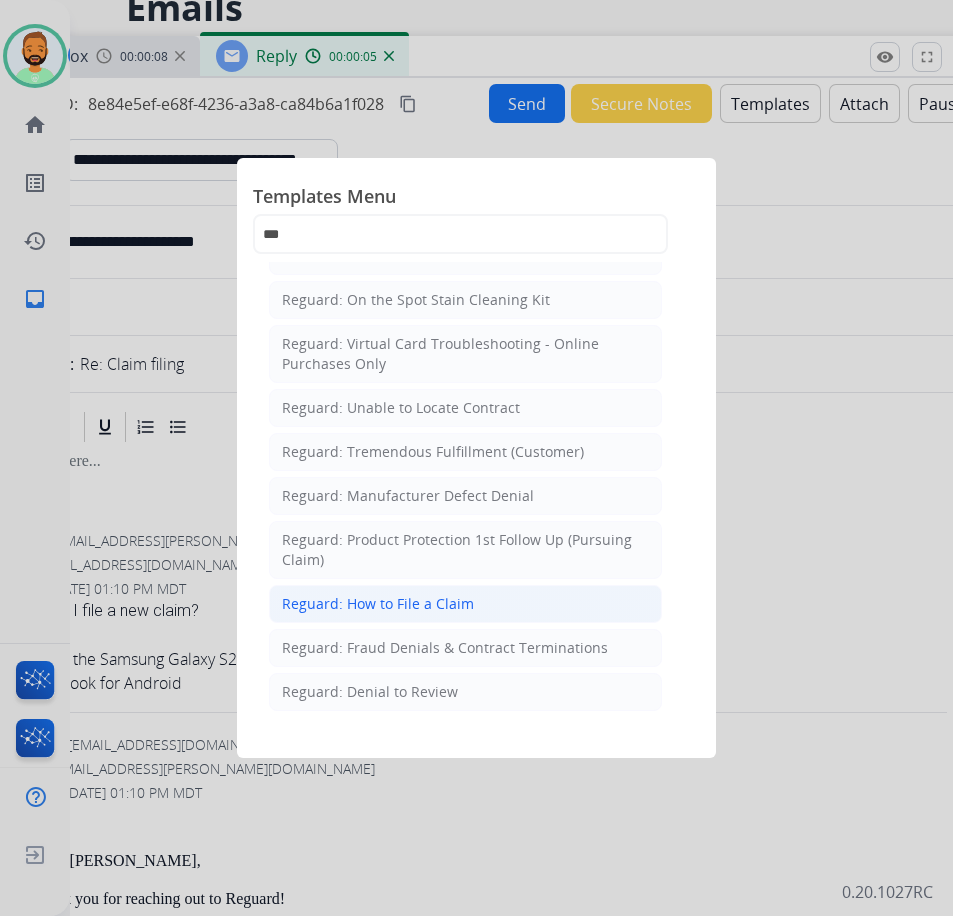 click on "Reguard: How to File a Claim" 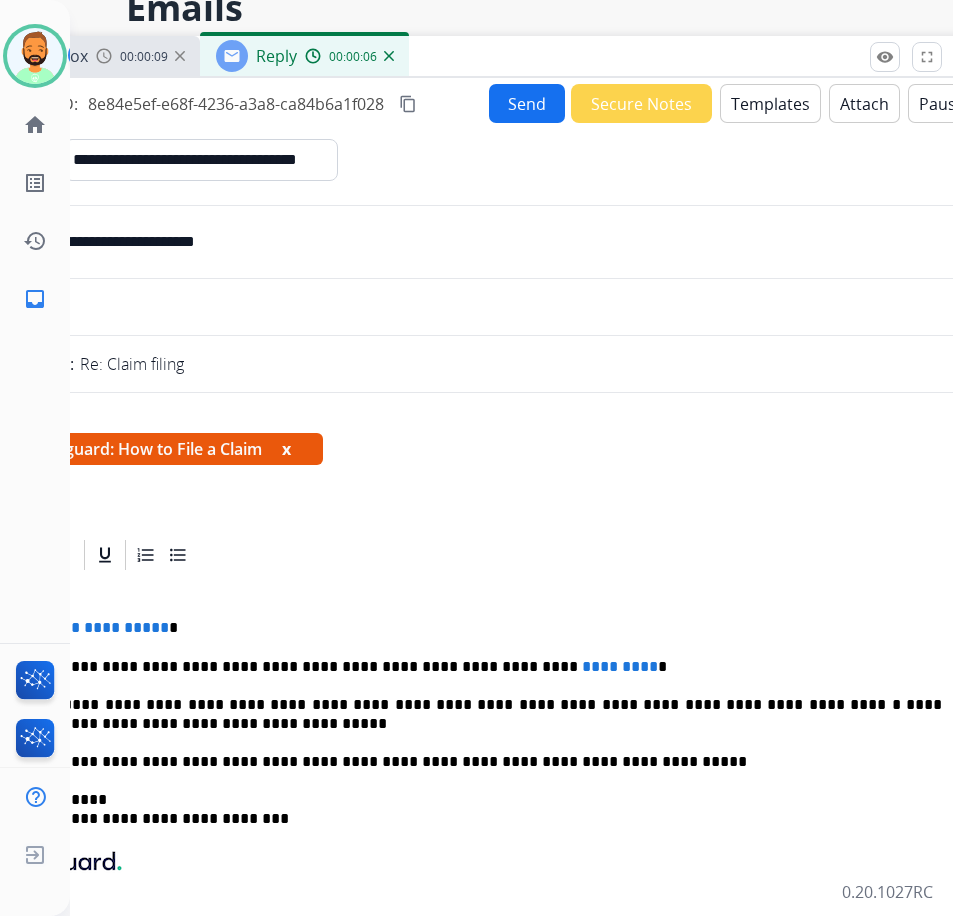 click on "**********" at bounding box center [490, 799] 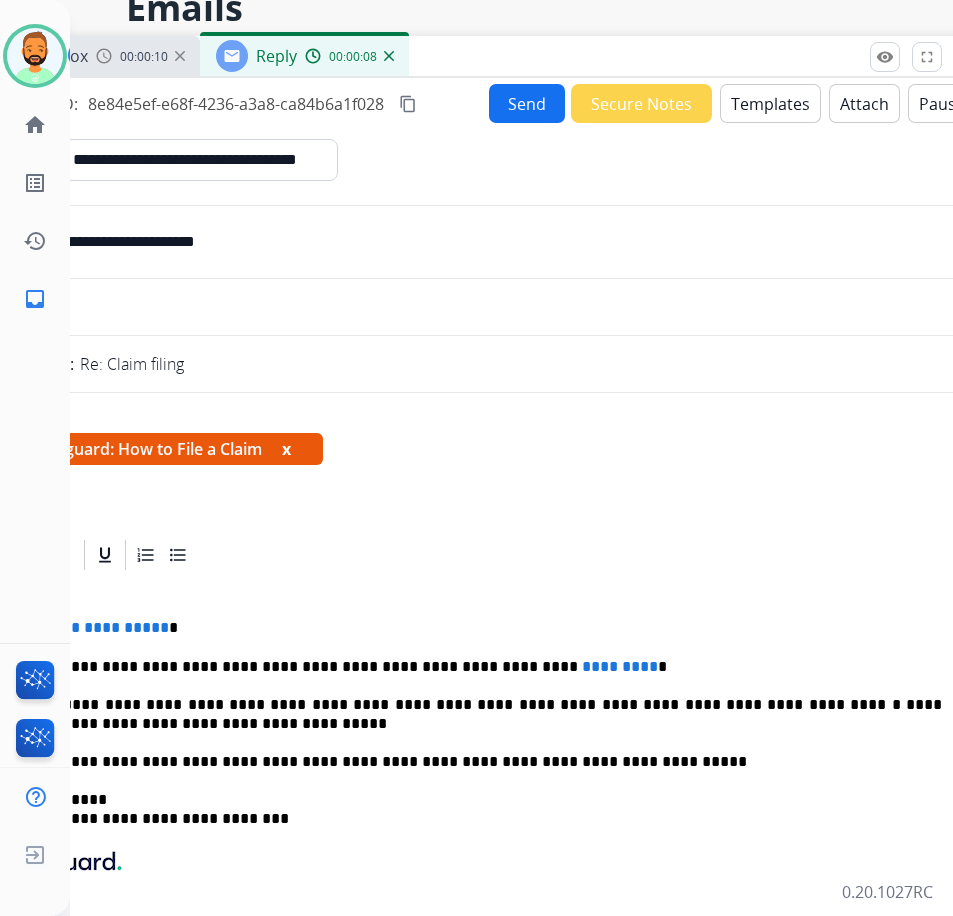type 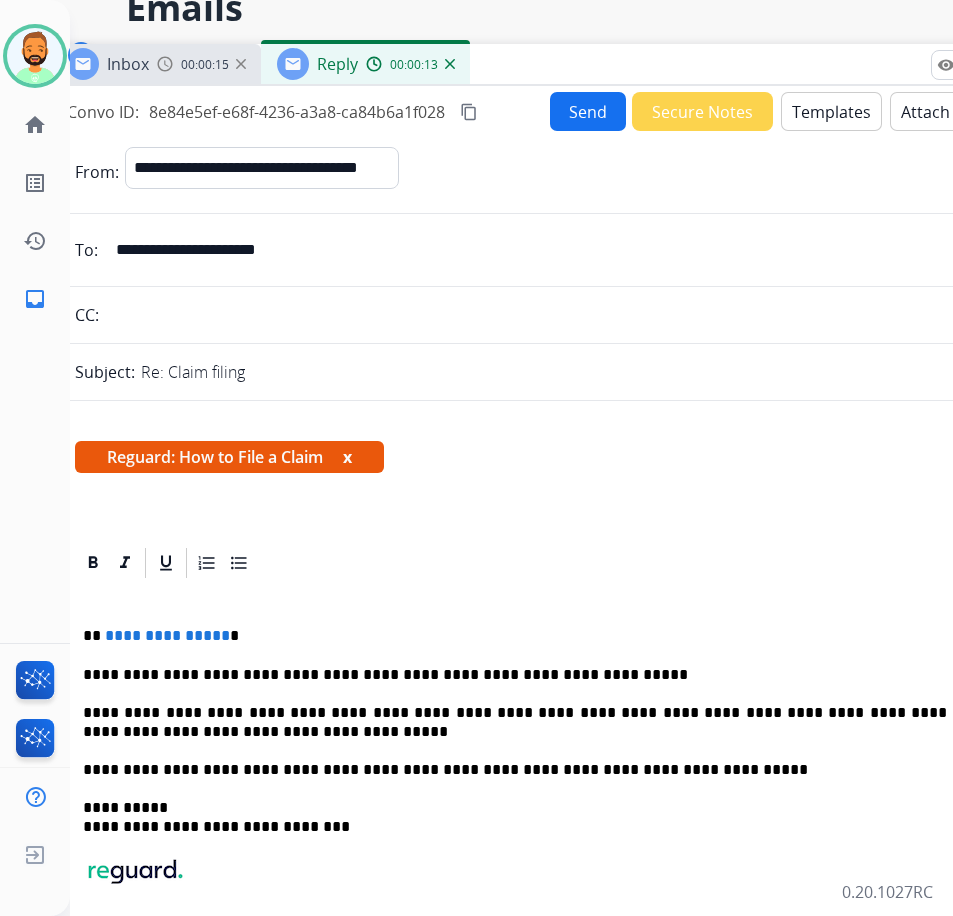 drag, startPoint x: 477, startPoint y: 63, endPoint x: 546, endPoint y: 76, distance: 70.21396 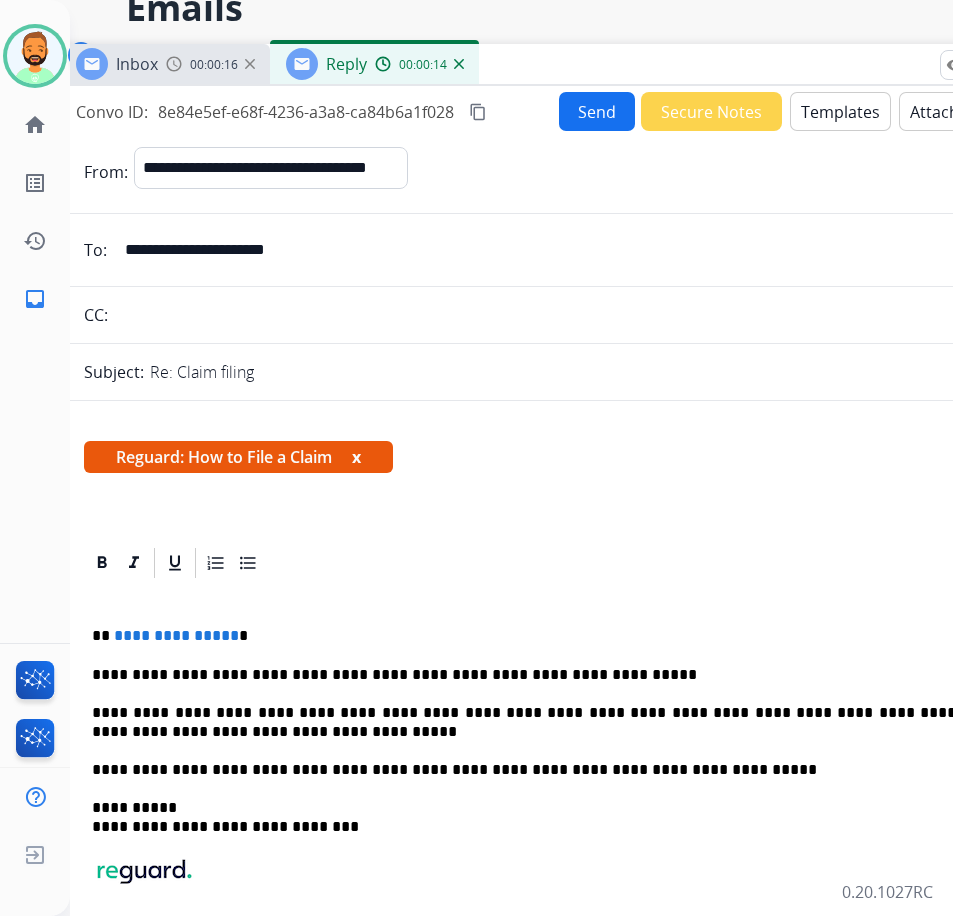click on "**********" at bounding box center (560, 807) 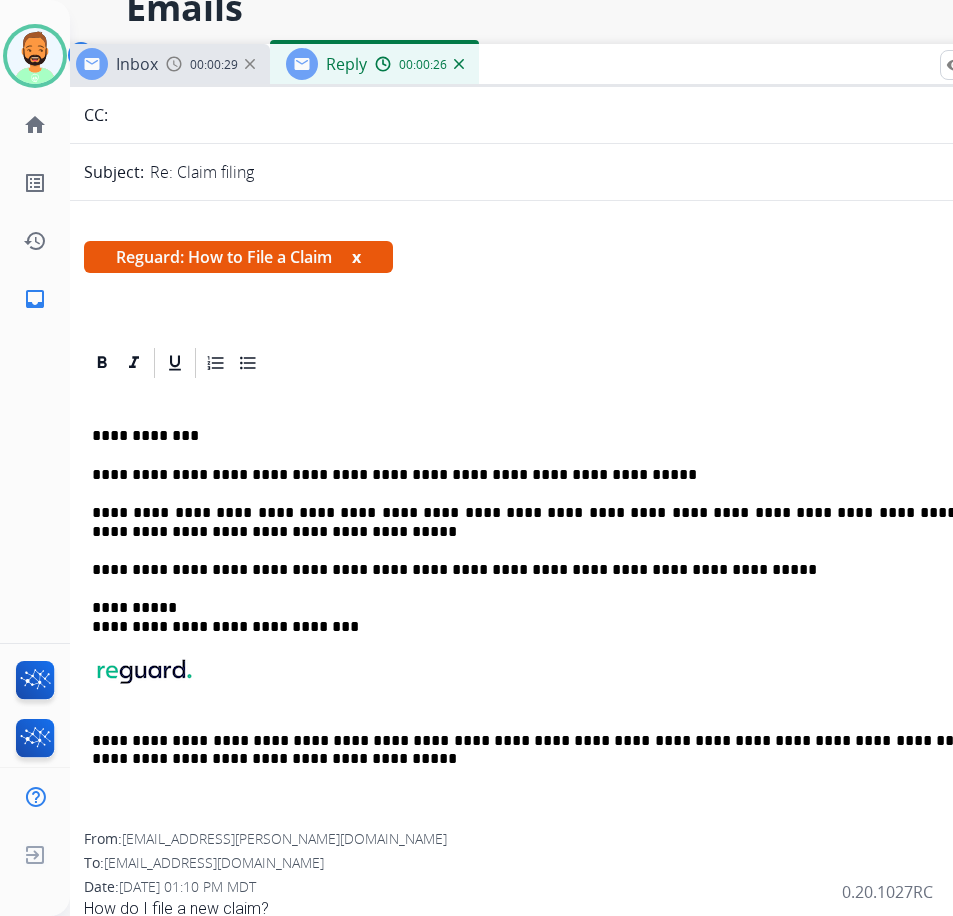 scroll, scrollTop: 0, scrollLeft: 0, axis: both 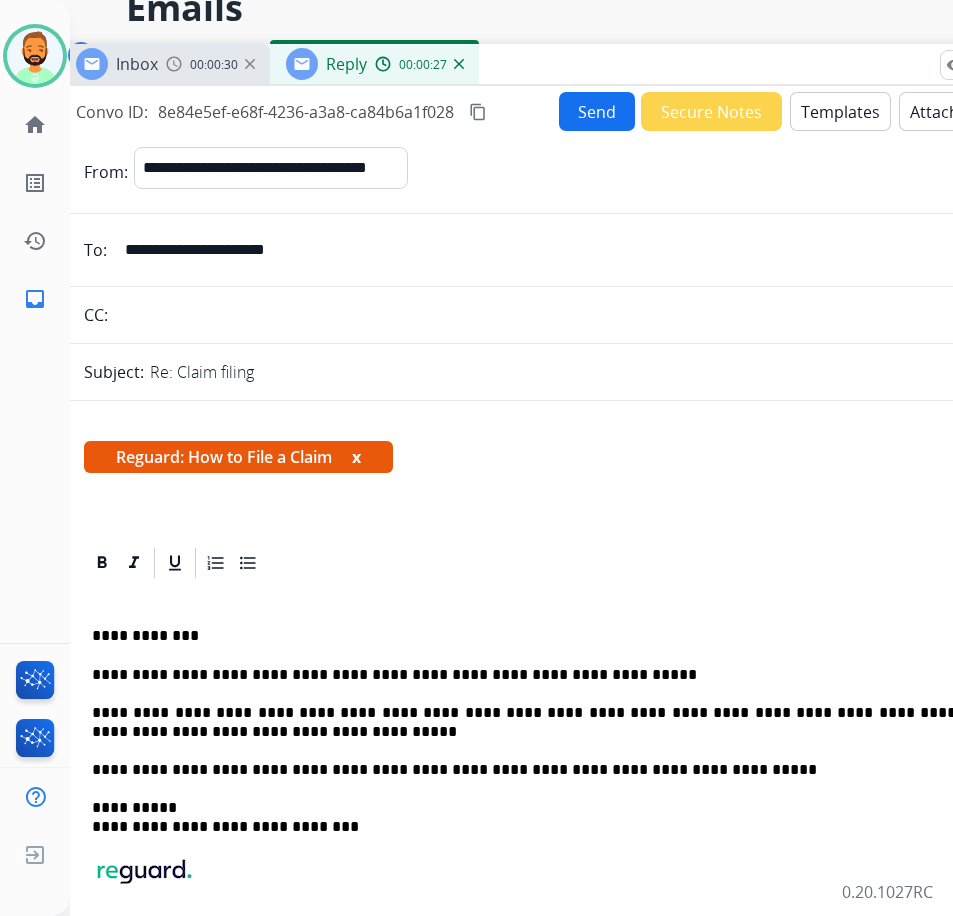 click on "Send" at bounding box center (597, 111) 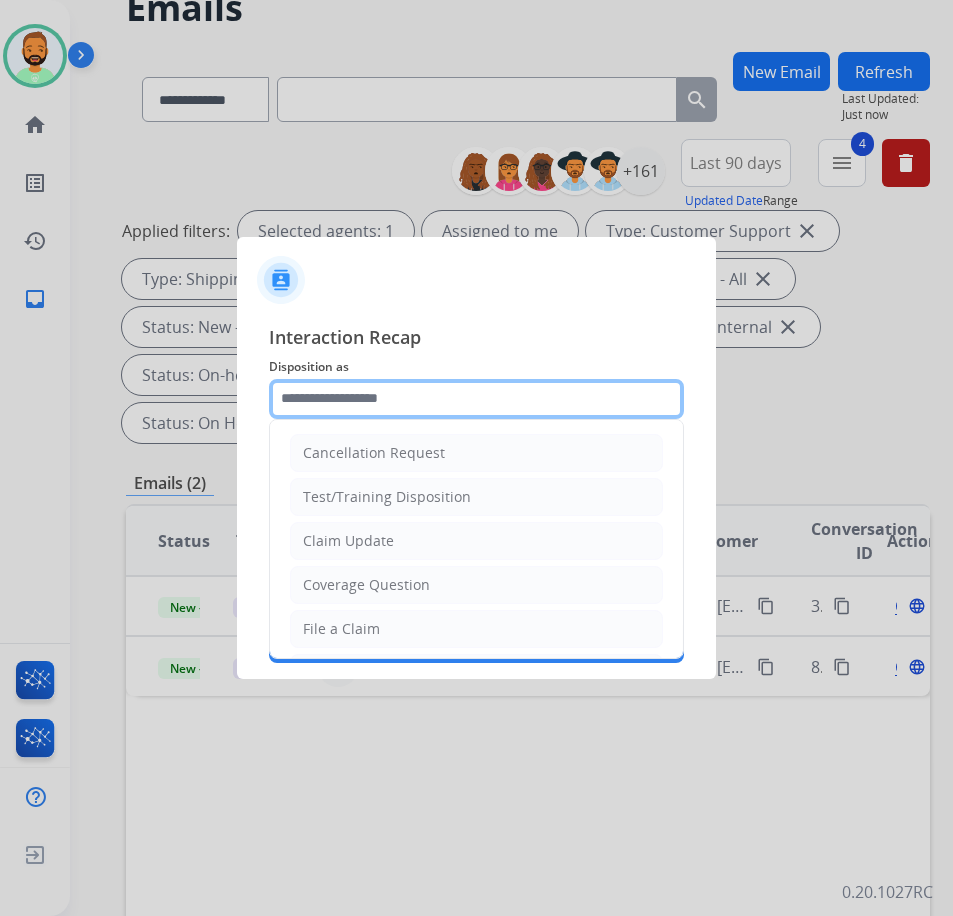 click 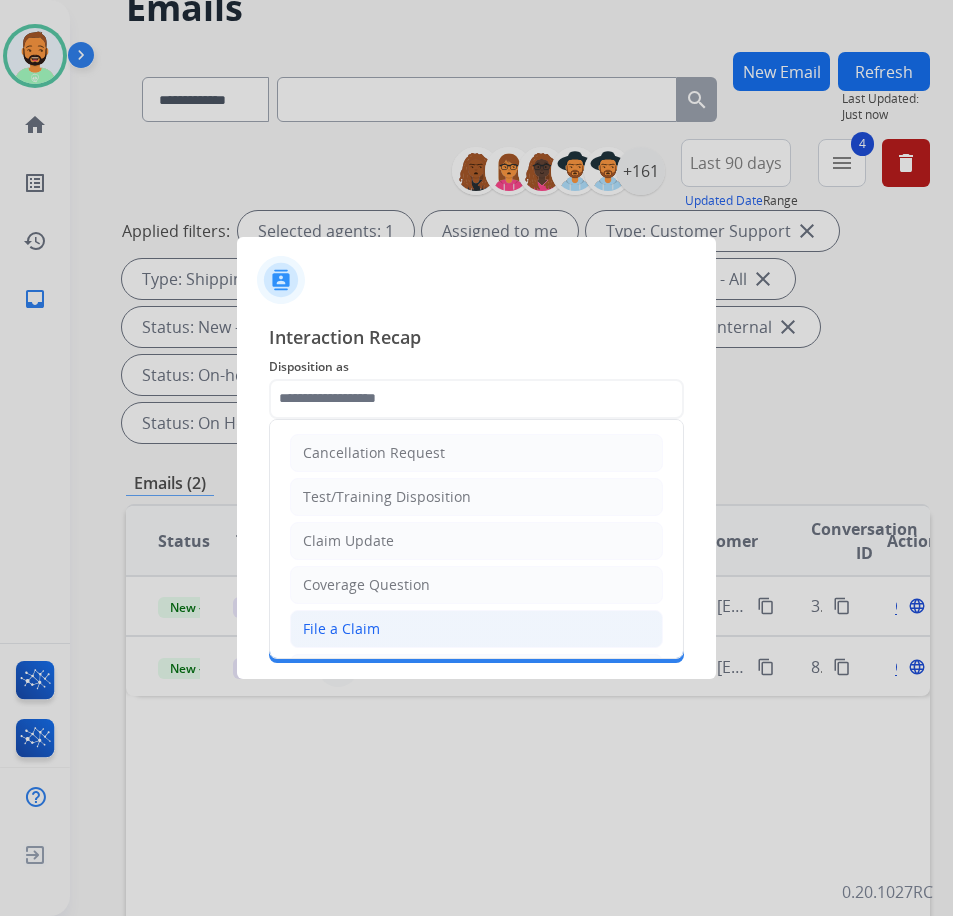 click on "File a Claim" 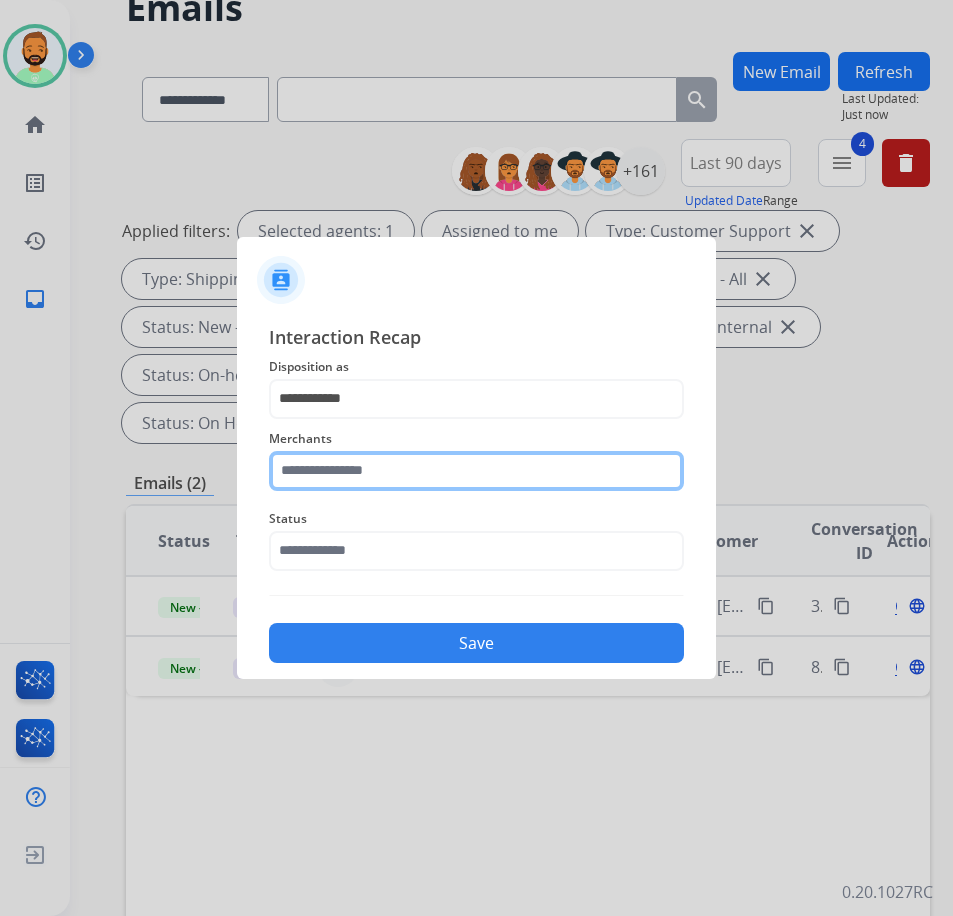 click 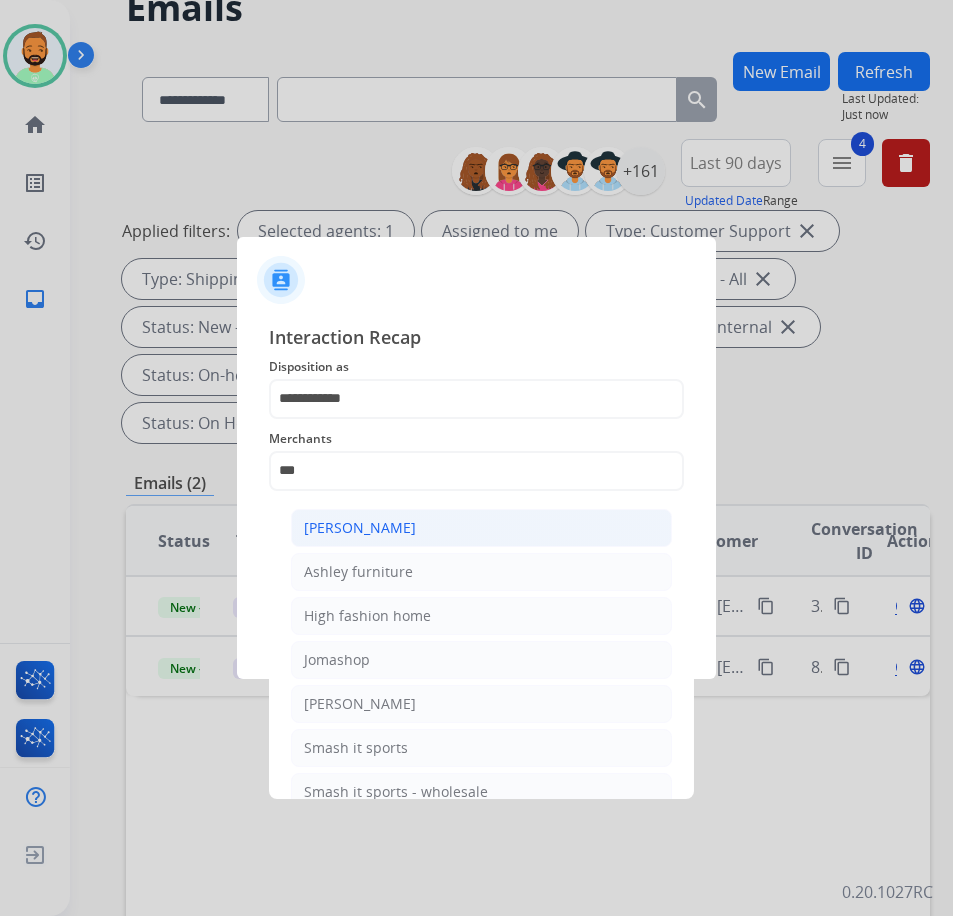 click on "[PERSON_NAME]" 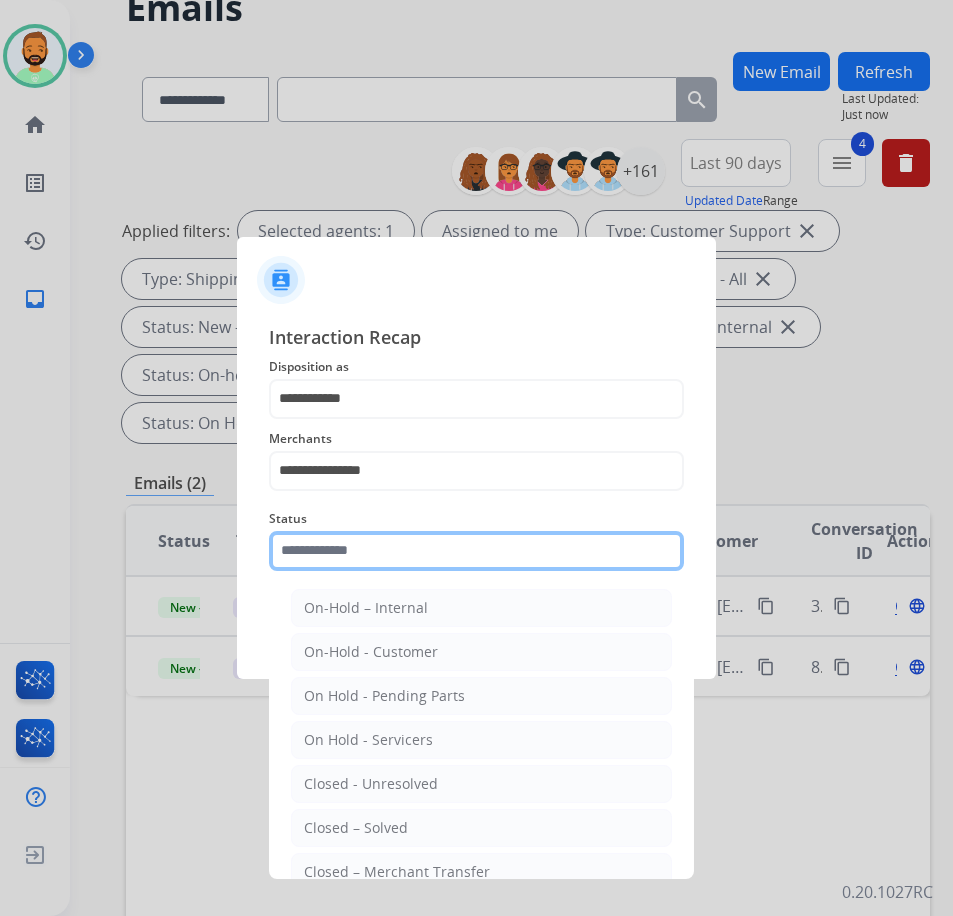 click 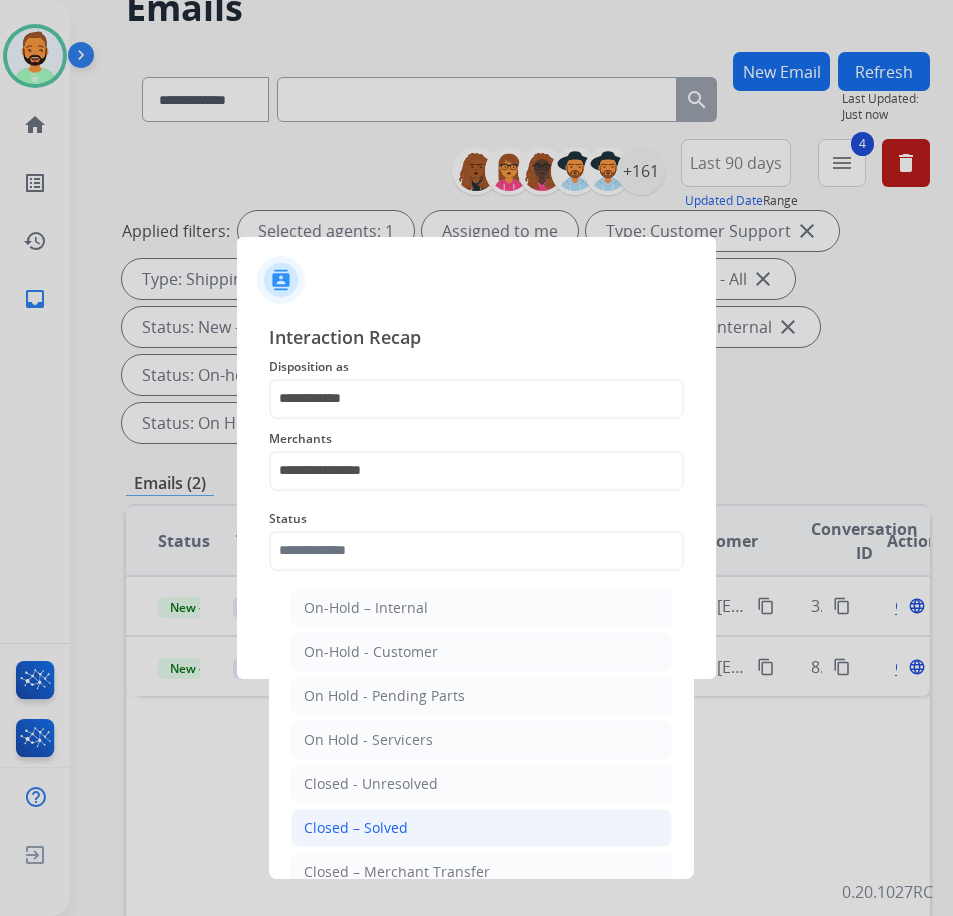 click on "Closed – Solved" 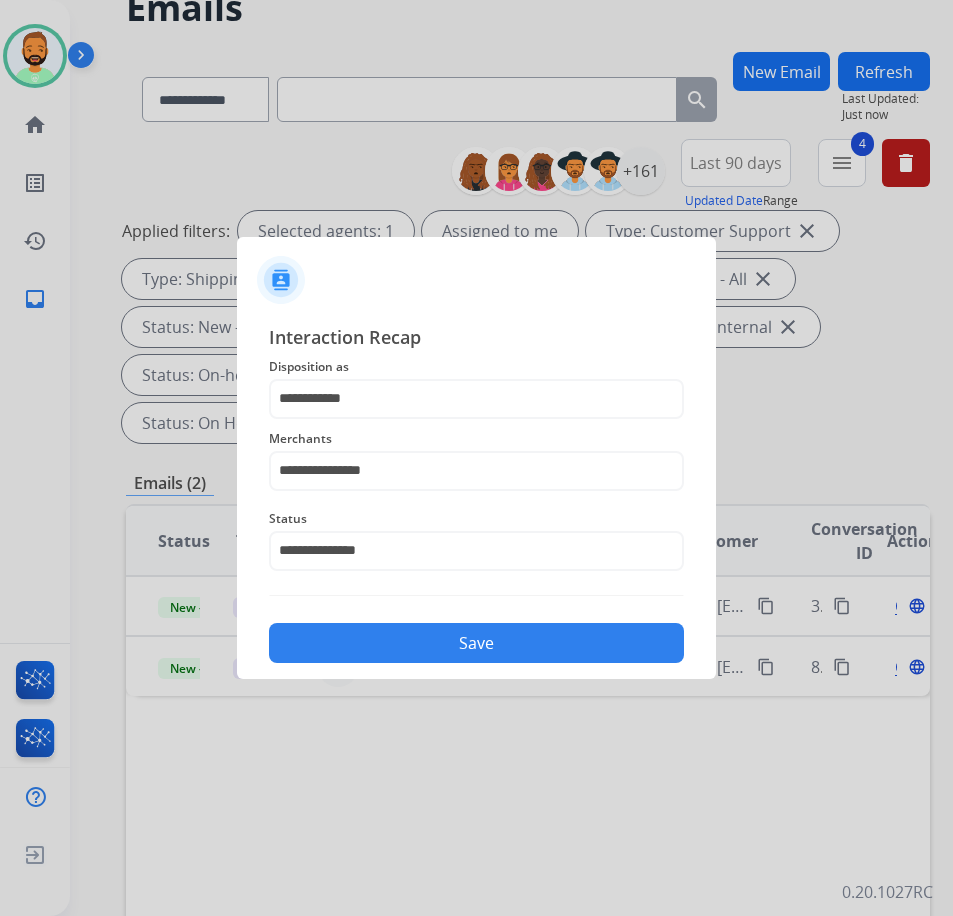 click on "**********" 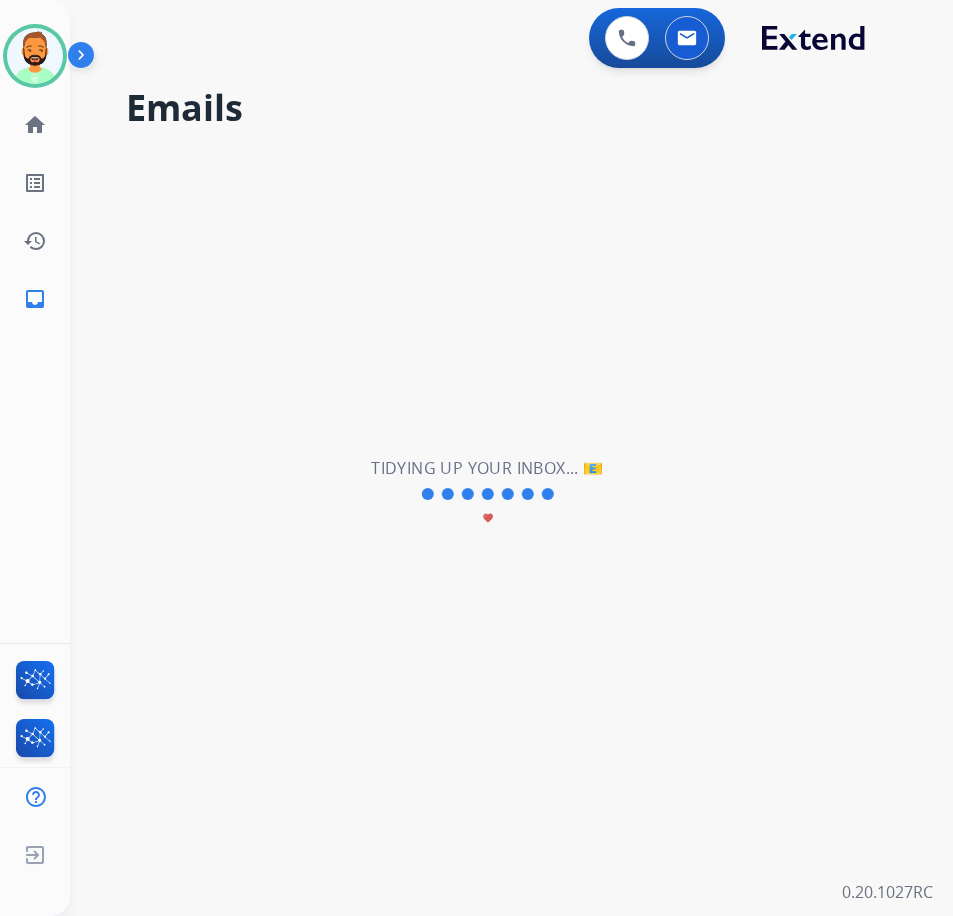 scroll, scrollTop: 0, scrollLeft: 0, axis: both 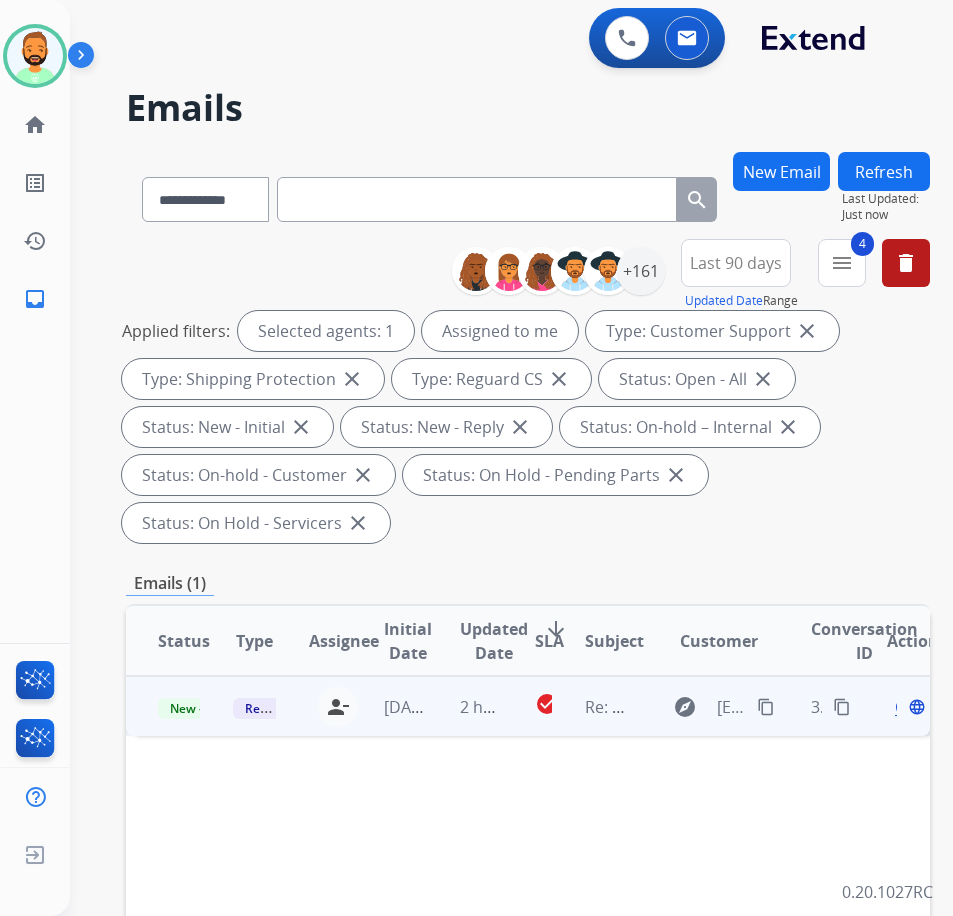 click on "2 hours ago" at bounding box center (465, 706) 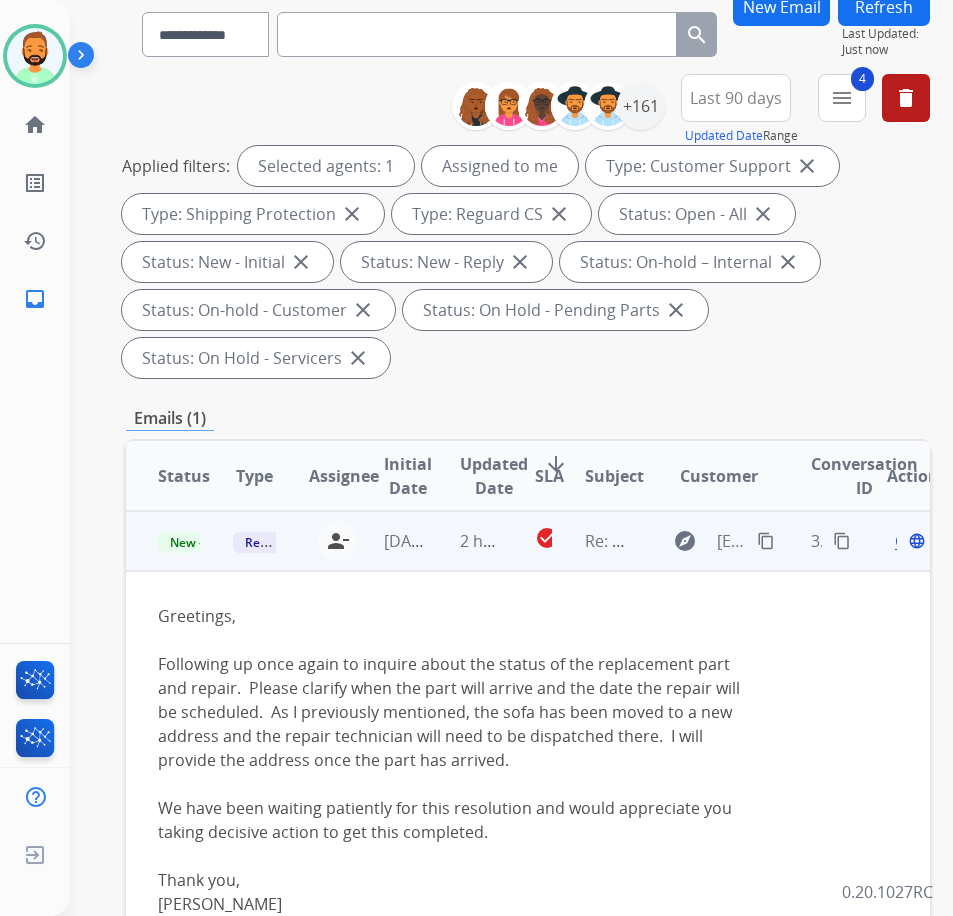 scroll, scrollTop: 200, scrollLeft: 0, axis: vertical 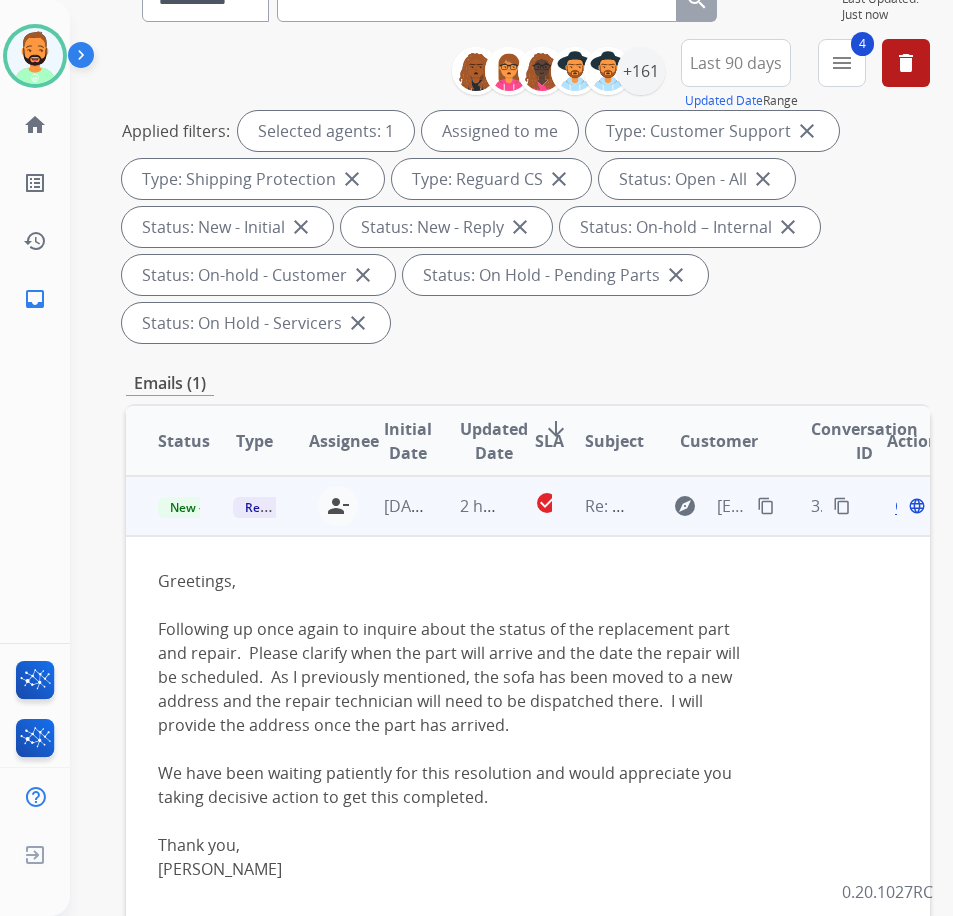 click on "content_copy" at bounding box center [766, 506] 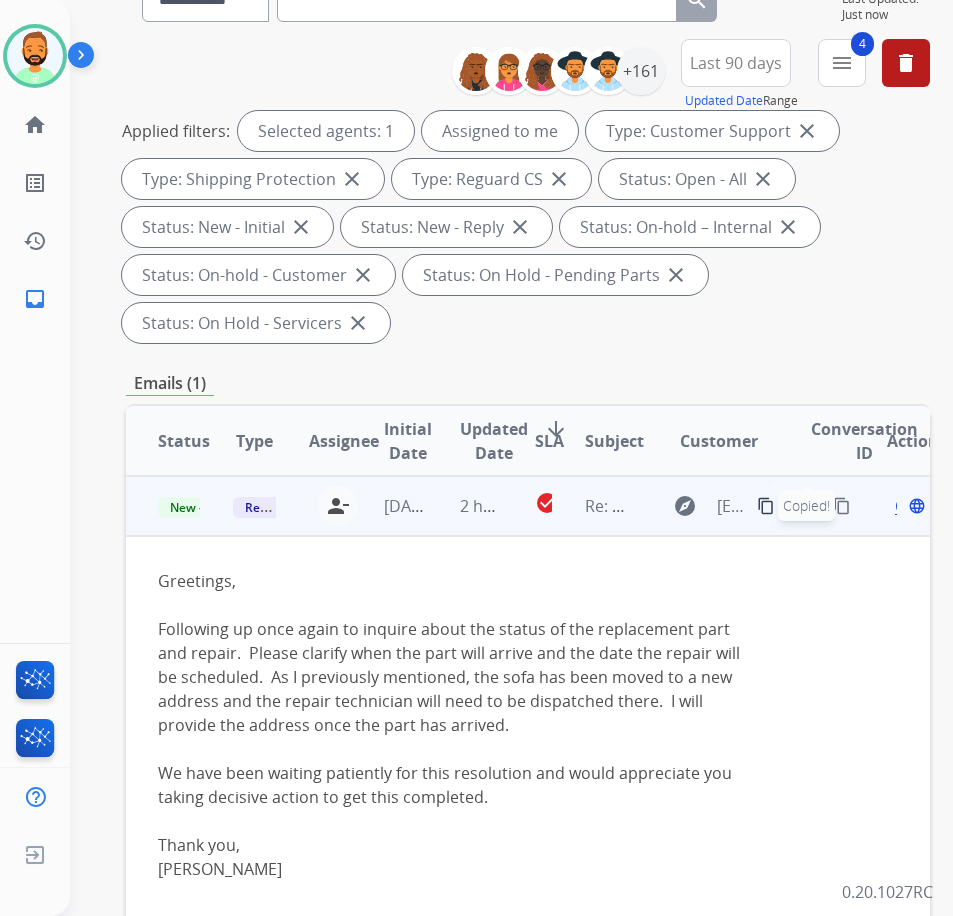 click on "content_copy" at bounding box center (766, 506) 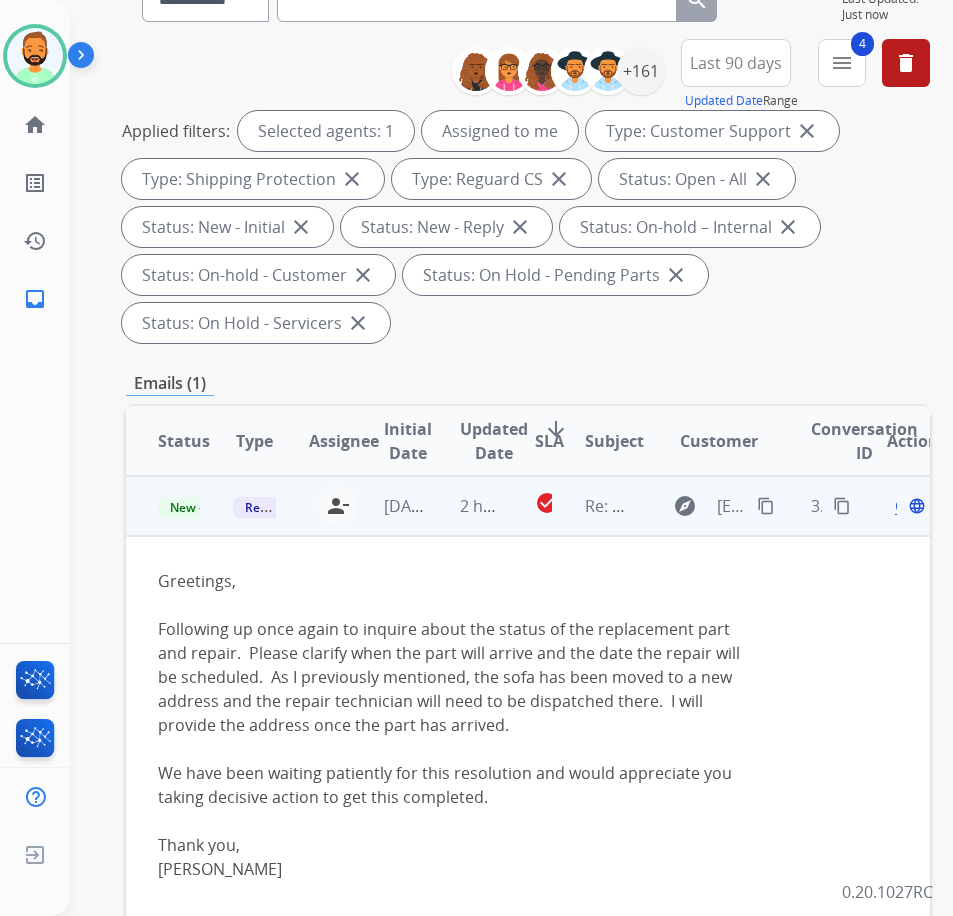 click on "Open" at bounding box center [915, 506] 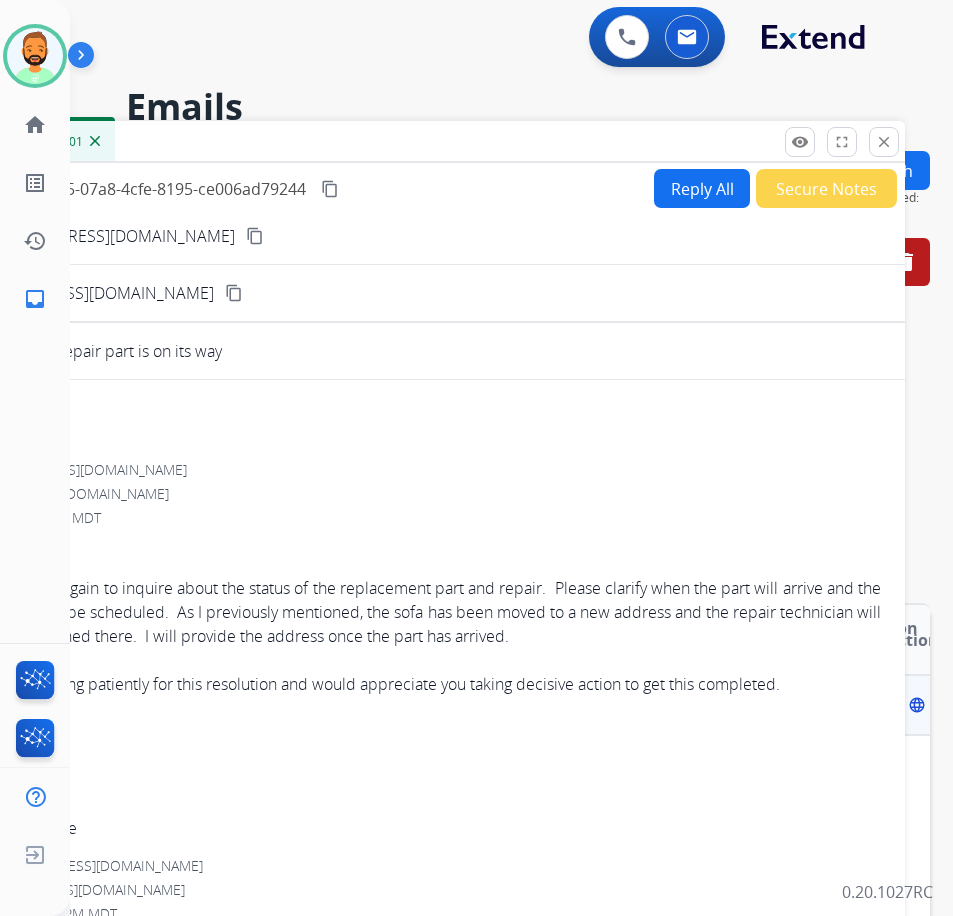 scroll, scrollTop: 0, scrollLeft: 0, axis: both 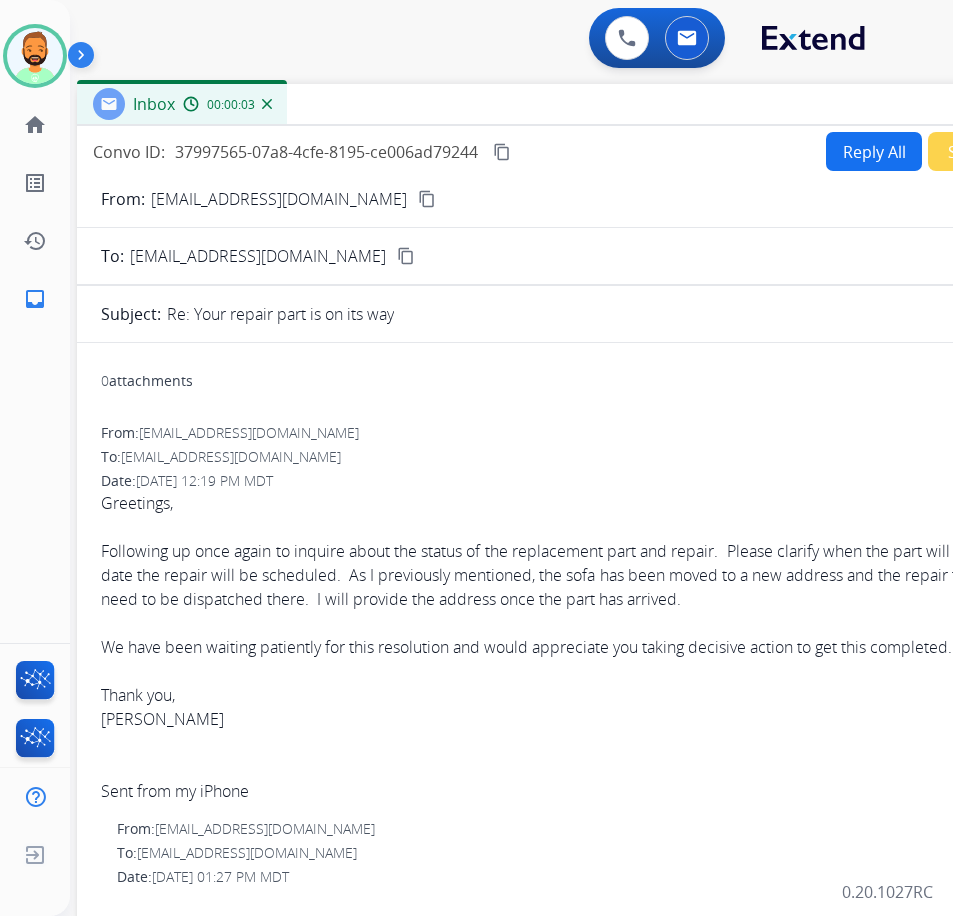 drag, startPoint x: 382, startPoint y: 139, endPoint x: 563, endPoint y: 104, distance: 184.35292 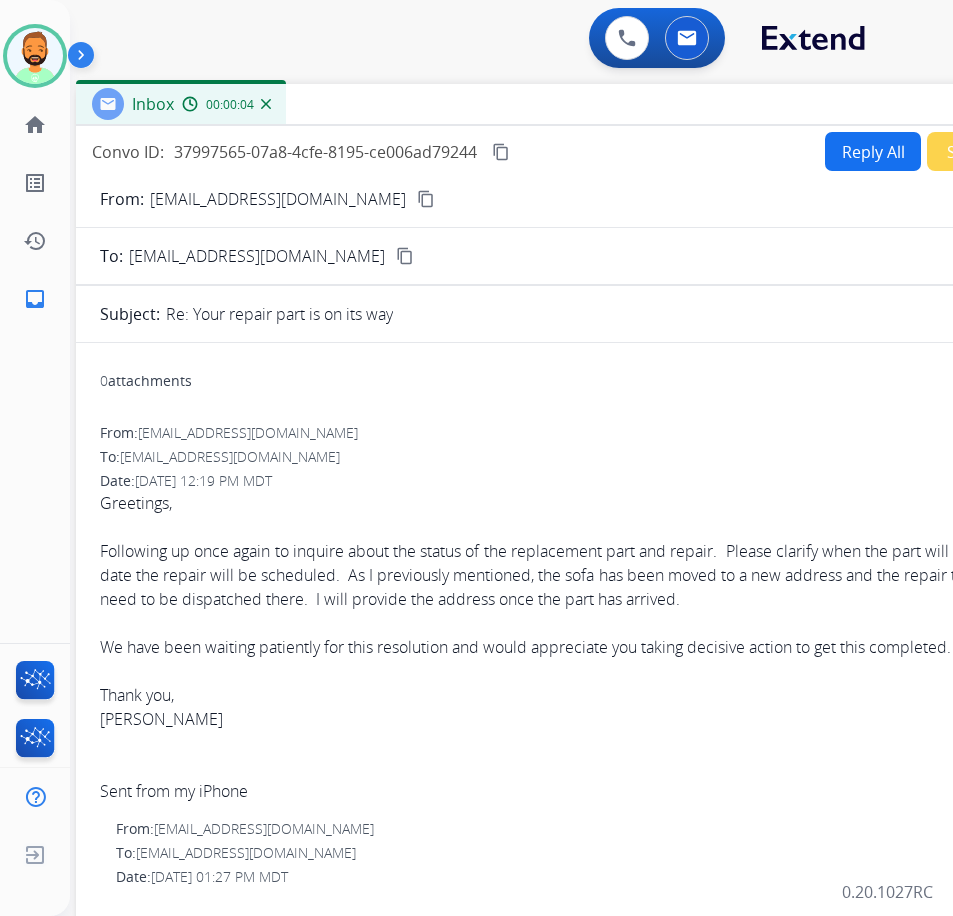 click on "Reply All" at bounding box center (873, 151) 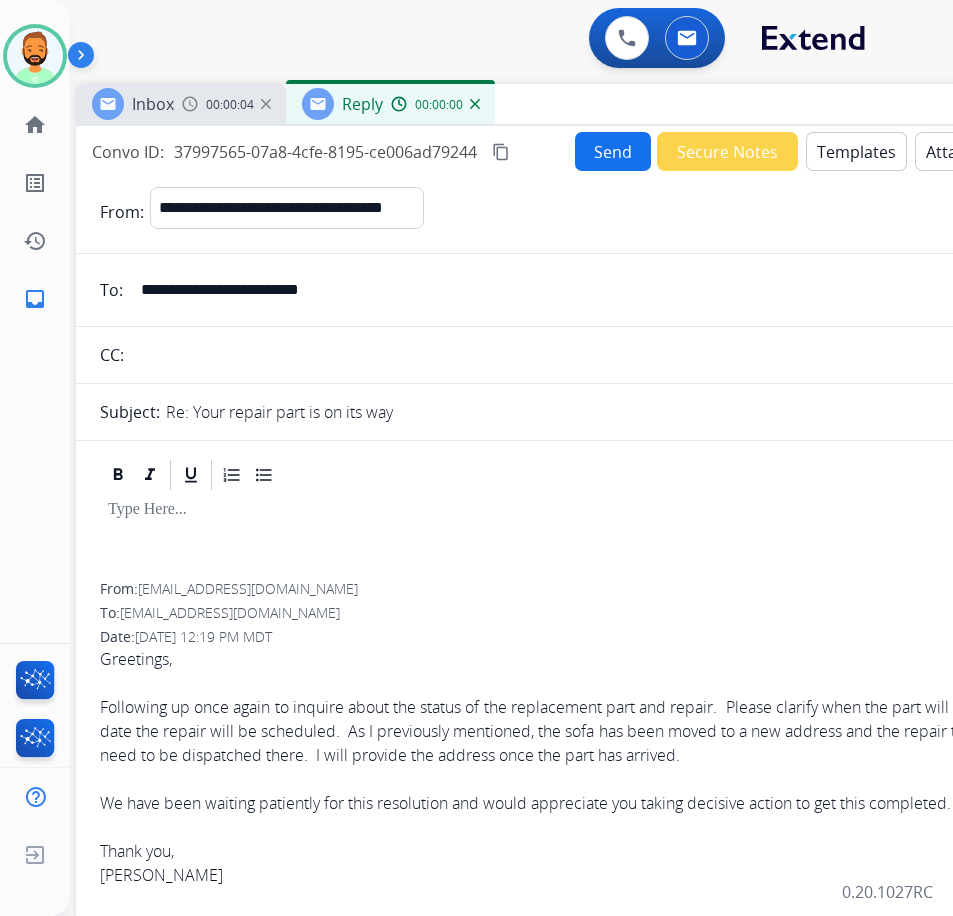 click on "Templates" at bounding box center [856, 151] 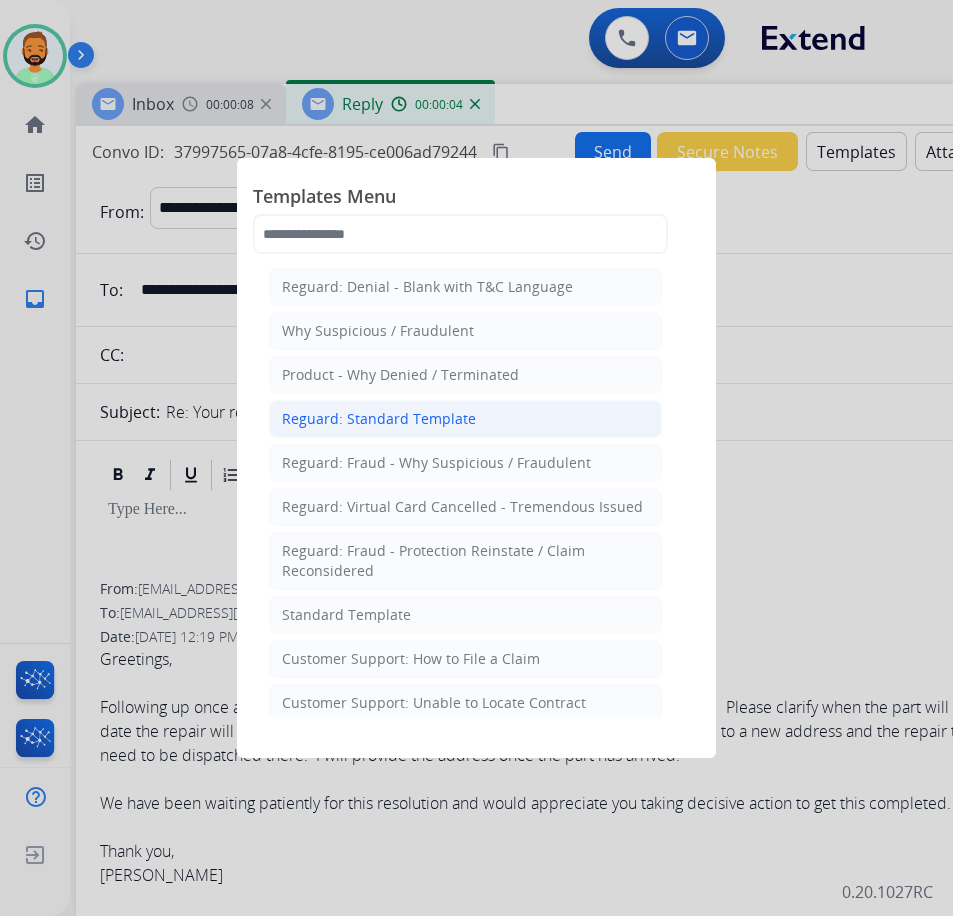 click on "Reguard: Standard Template" 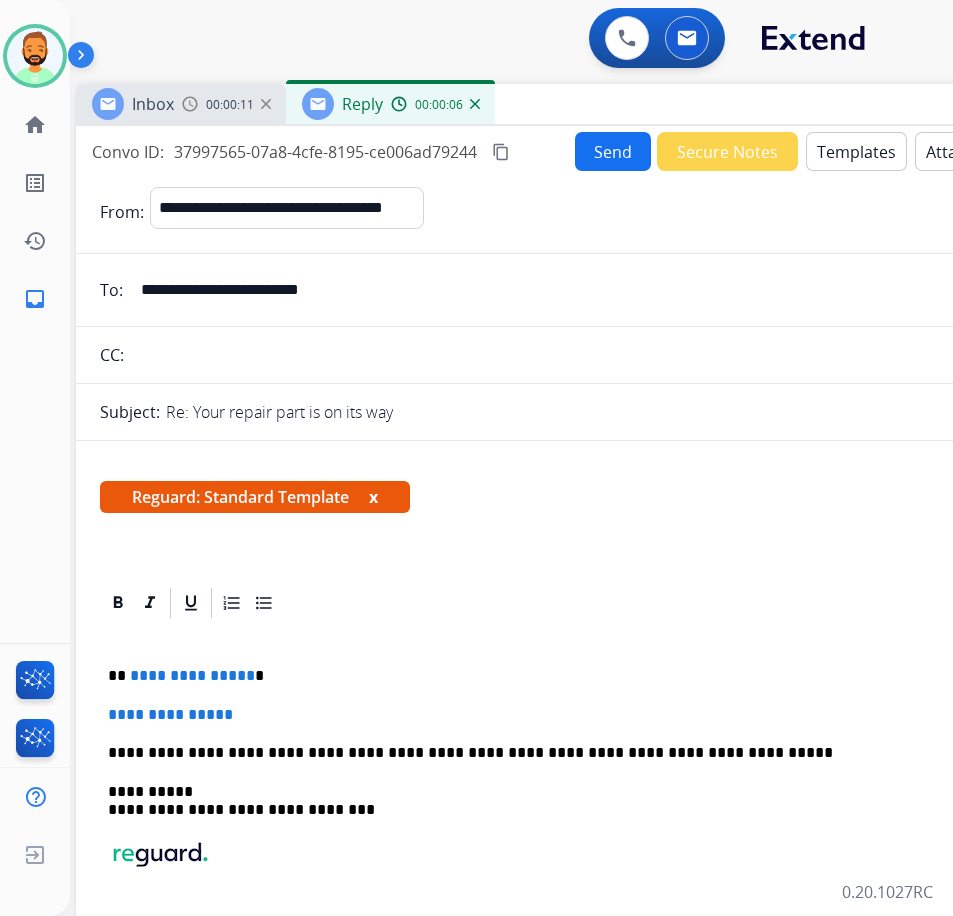 click on "**********" at bounding box center (568, 676) 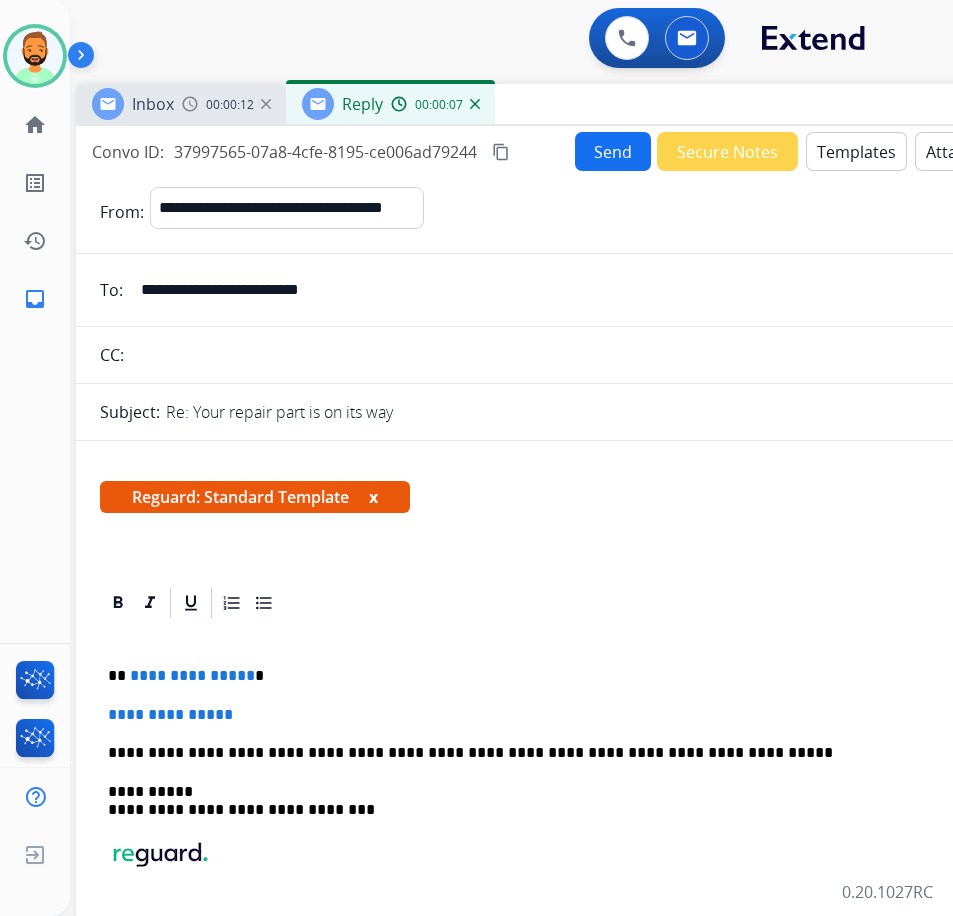 type 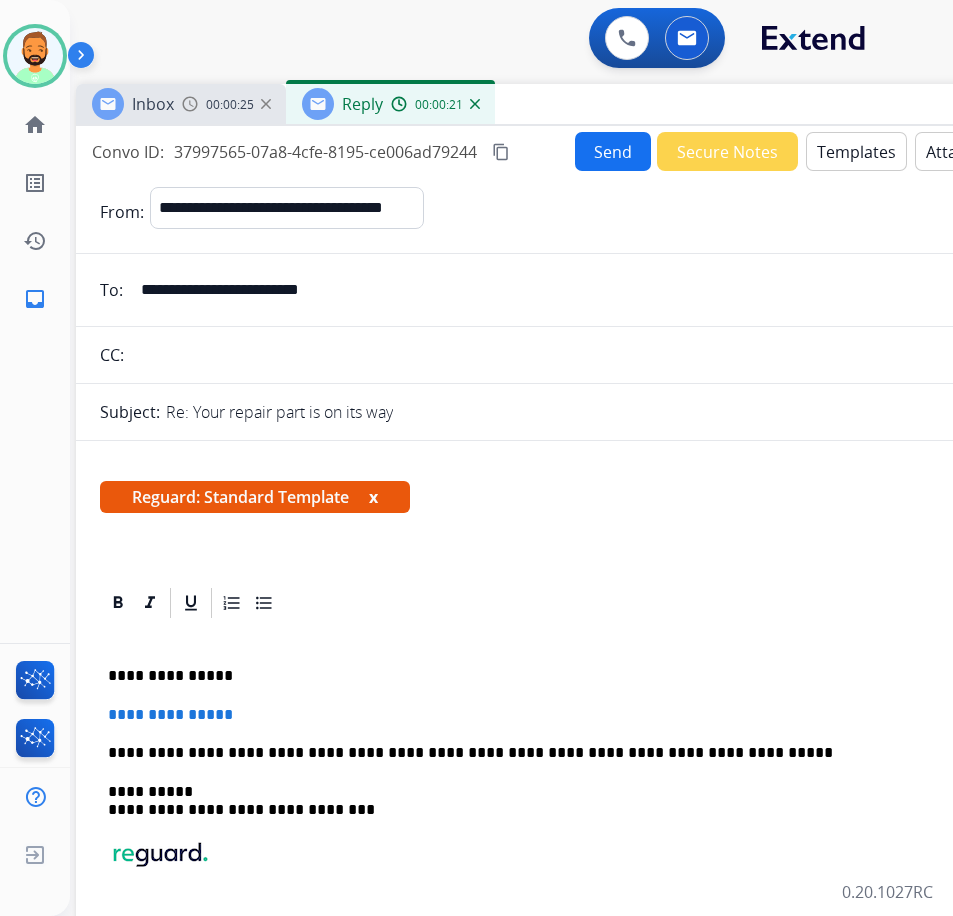 click on "**********" at bounding box center [576, 715] 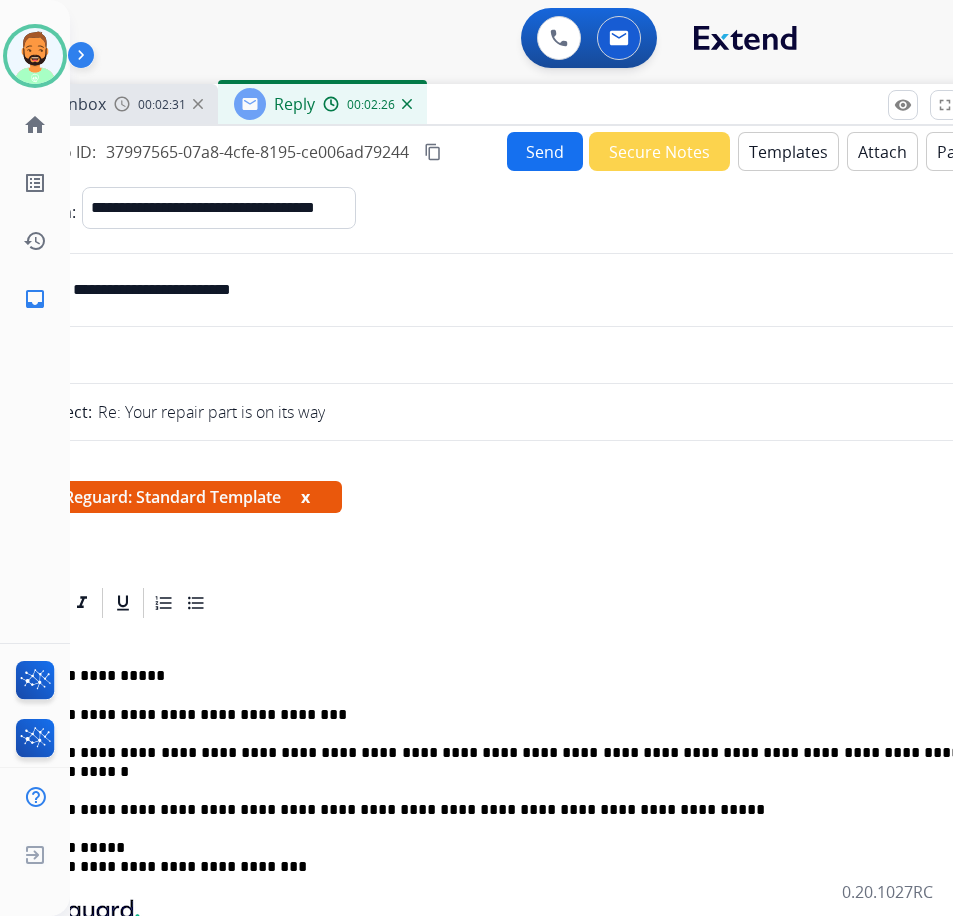 scroll, scrollTop: 0, scrollLeft: 46, axis: horizontal 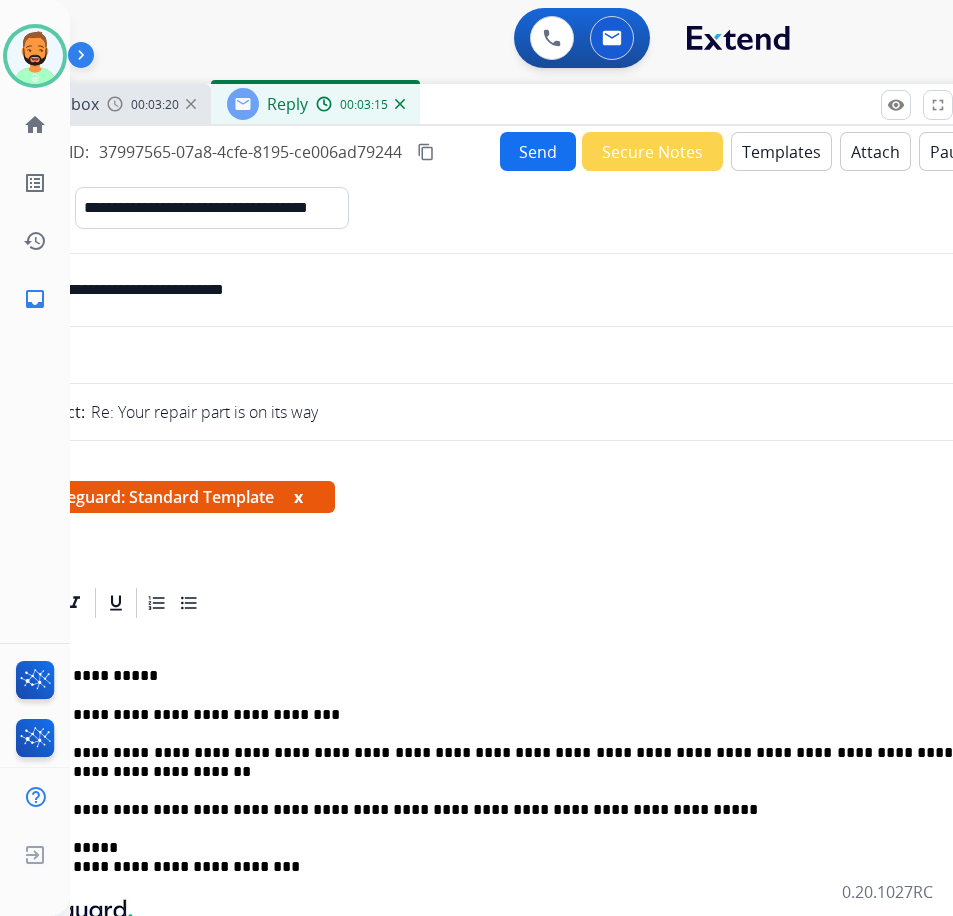 click on "**********" at bounding box center (493, 762) 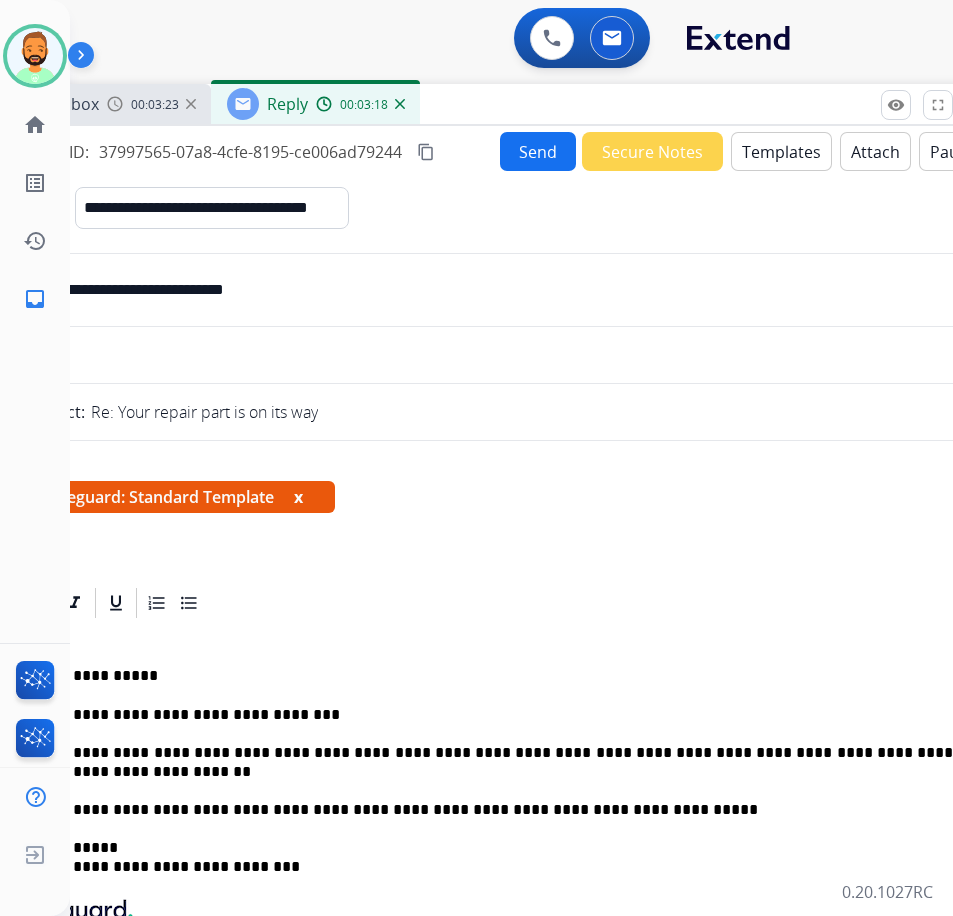 click on "**********" at bounding box center (493, 762) 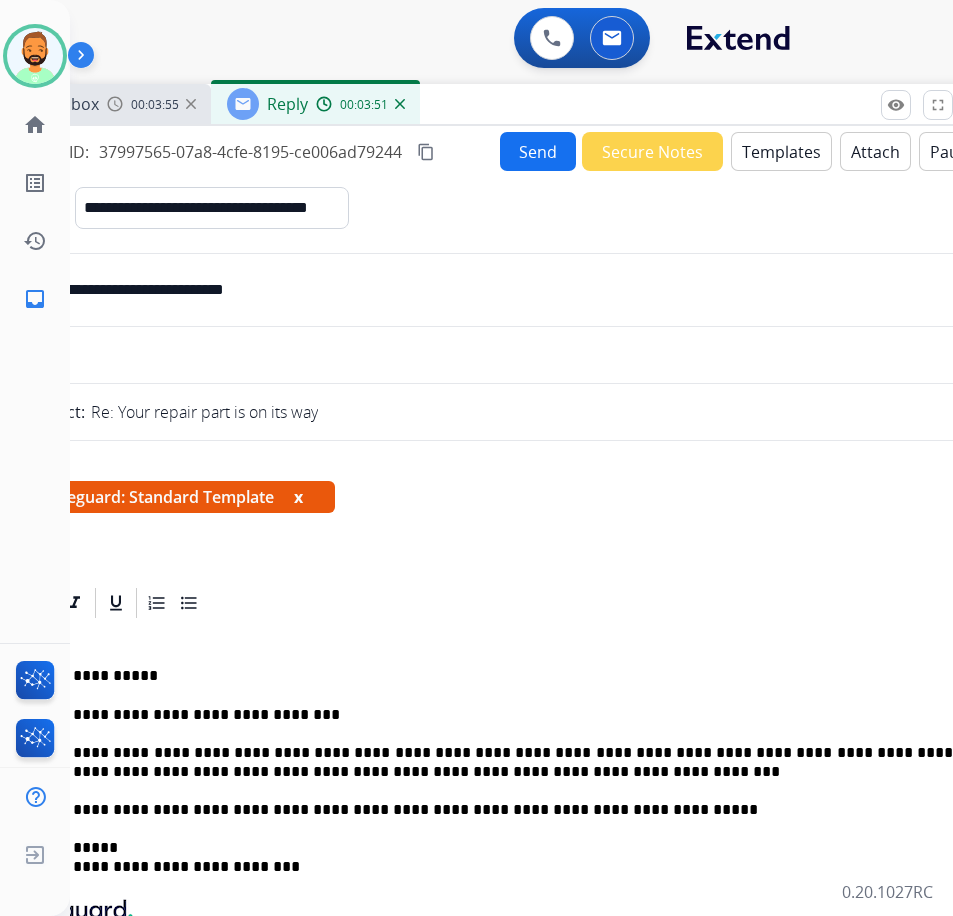click on "Send" at bounding box center [538, 151] 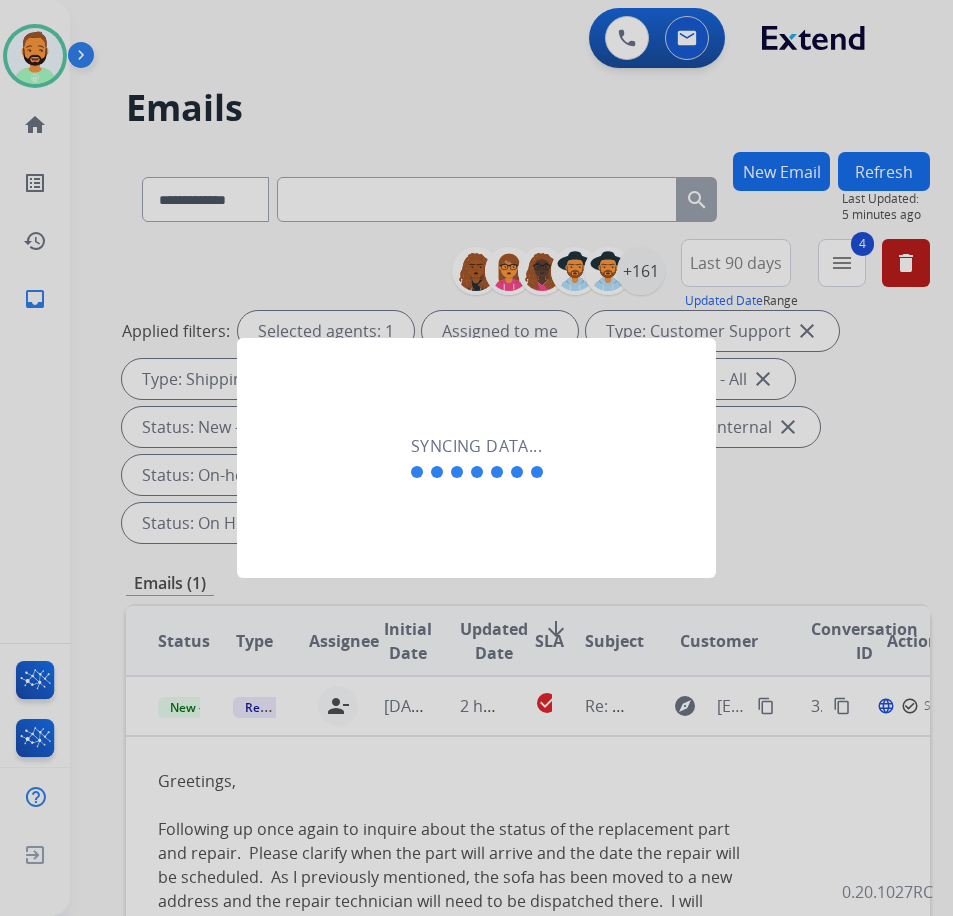 scroll, scrollTop: 0, scrollLeft: 3, axis: horizontal 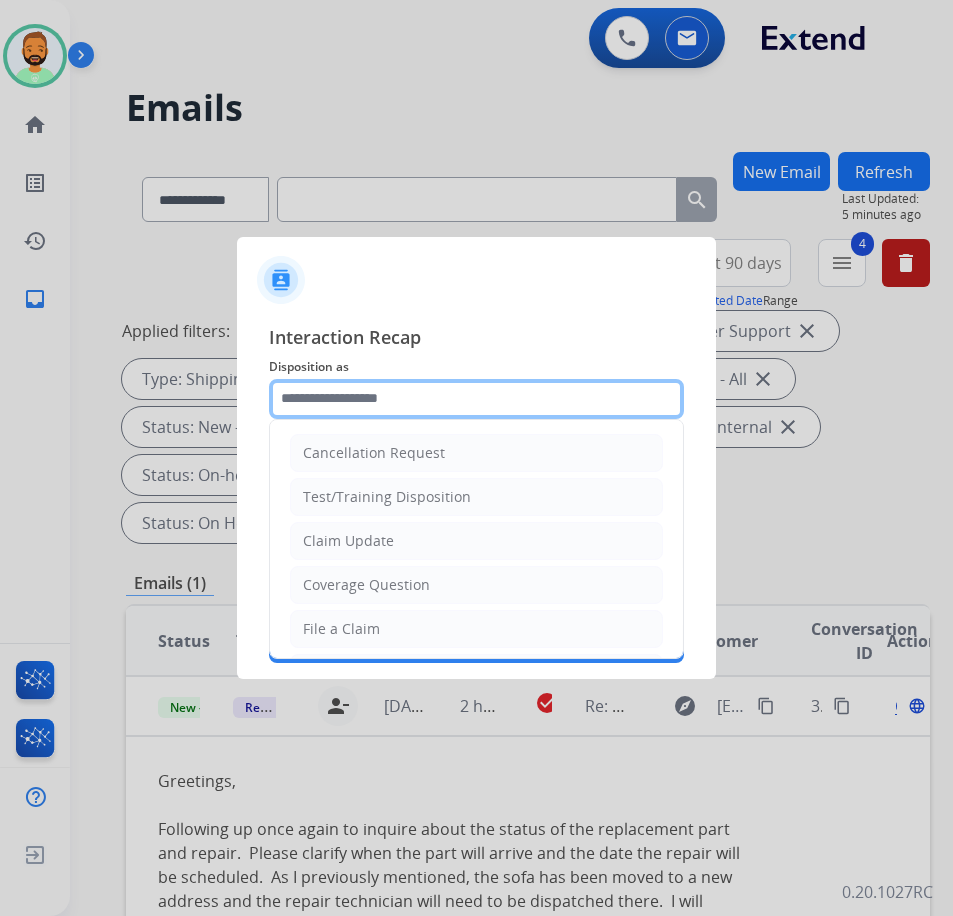 click 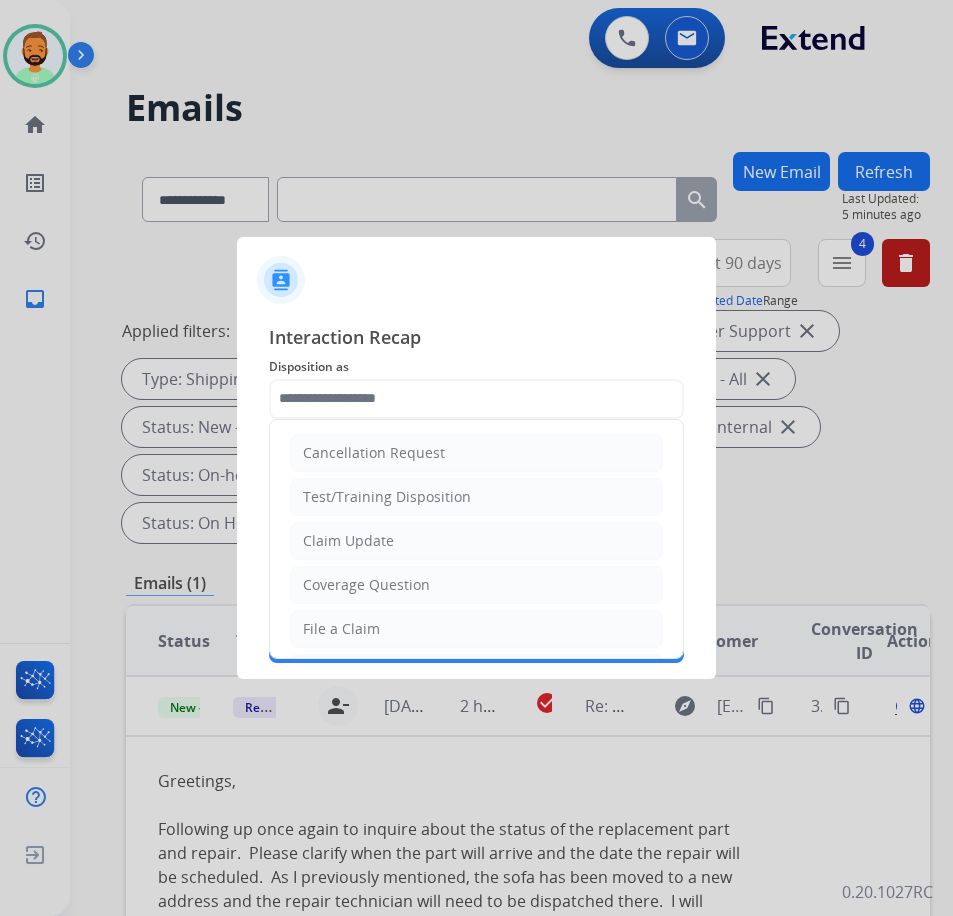 drag, startPoint x: 401, startPoint y: 543, endPoint x: 382, endPoint y: 532, distance: 21.954498 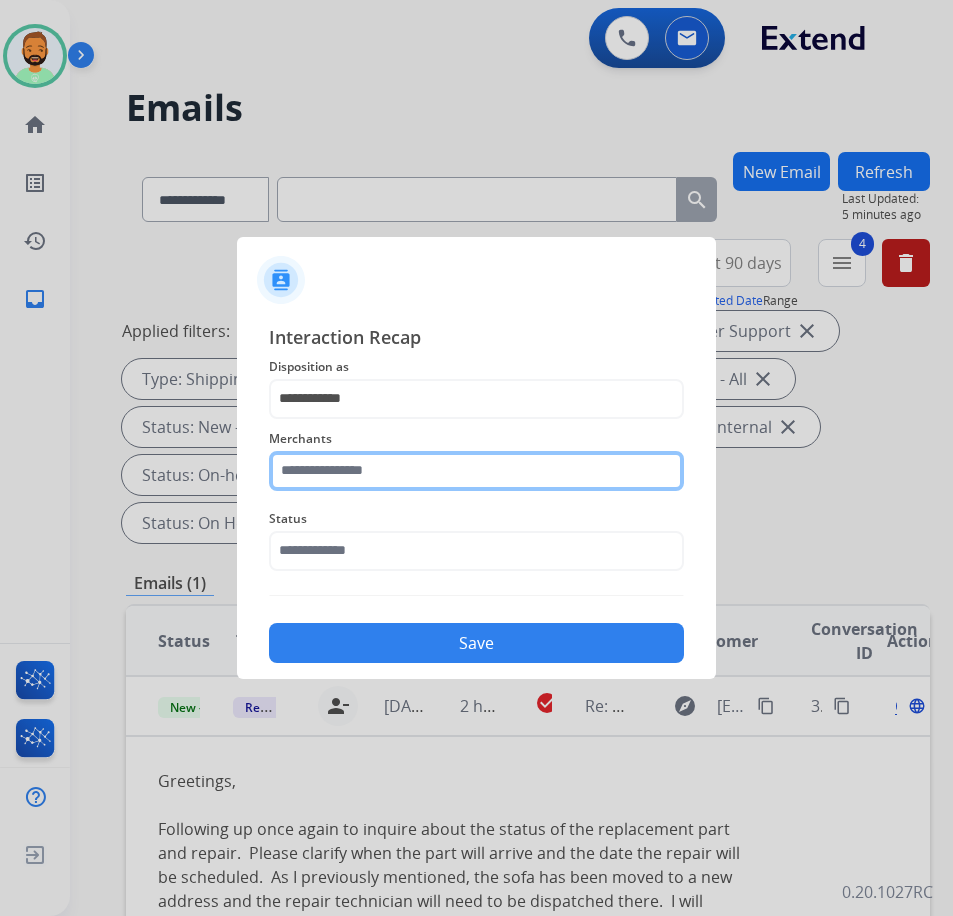 click 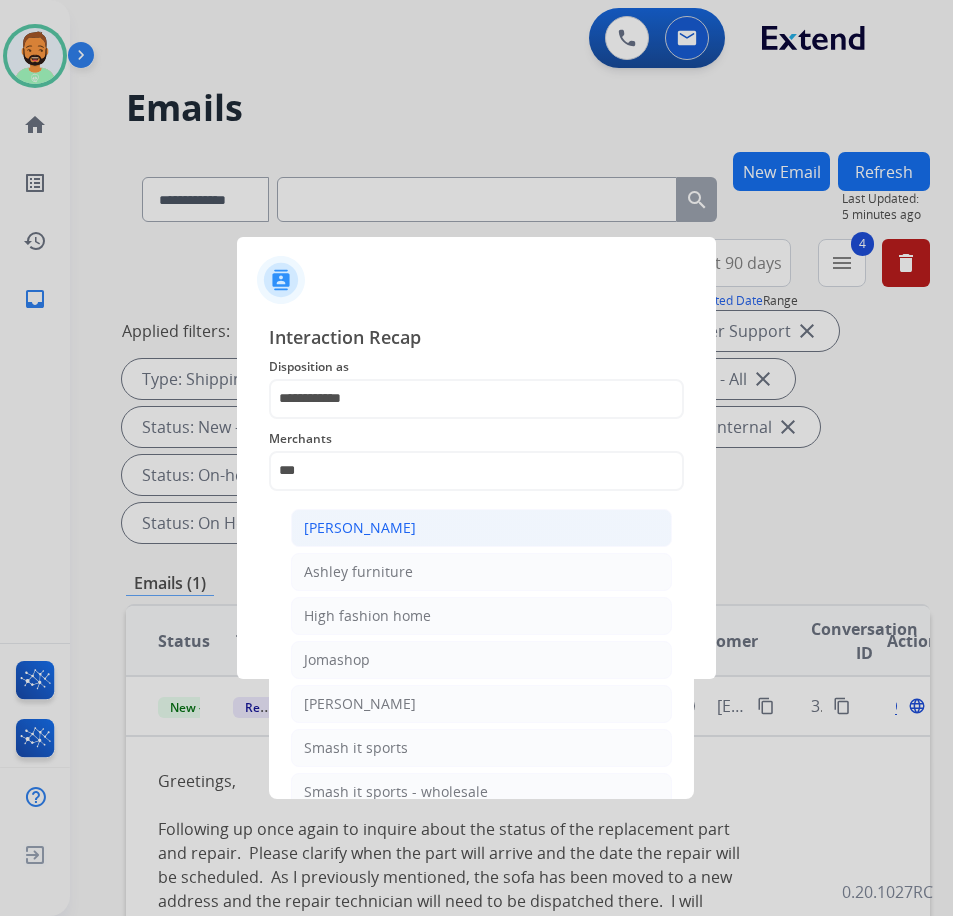 click on "[PERSON_NAME]" 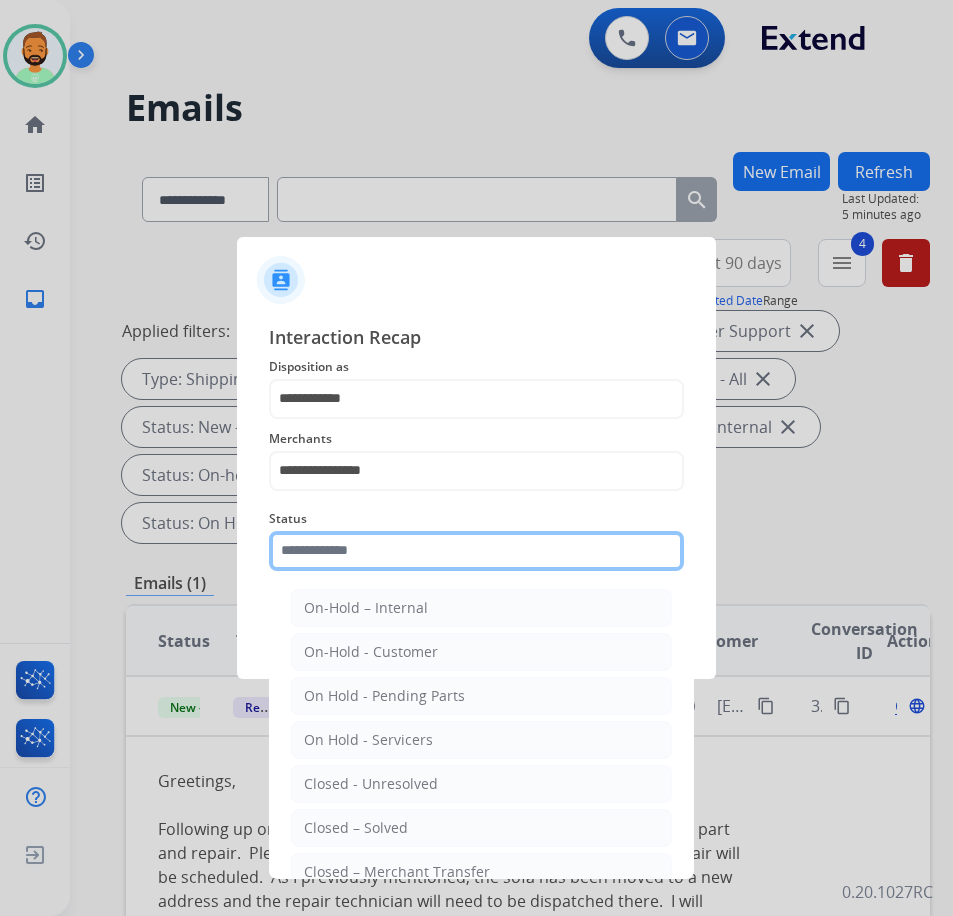 click 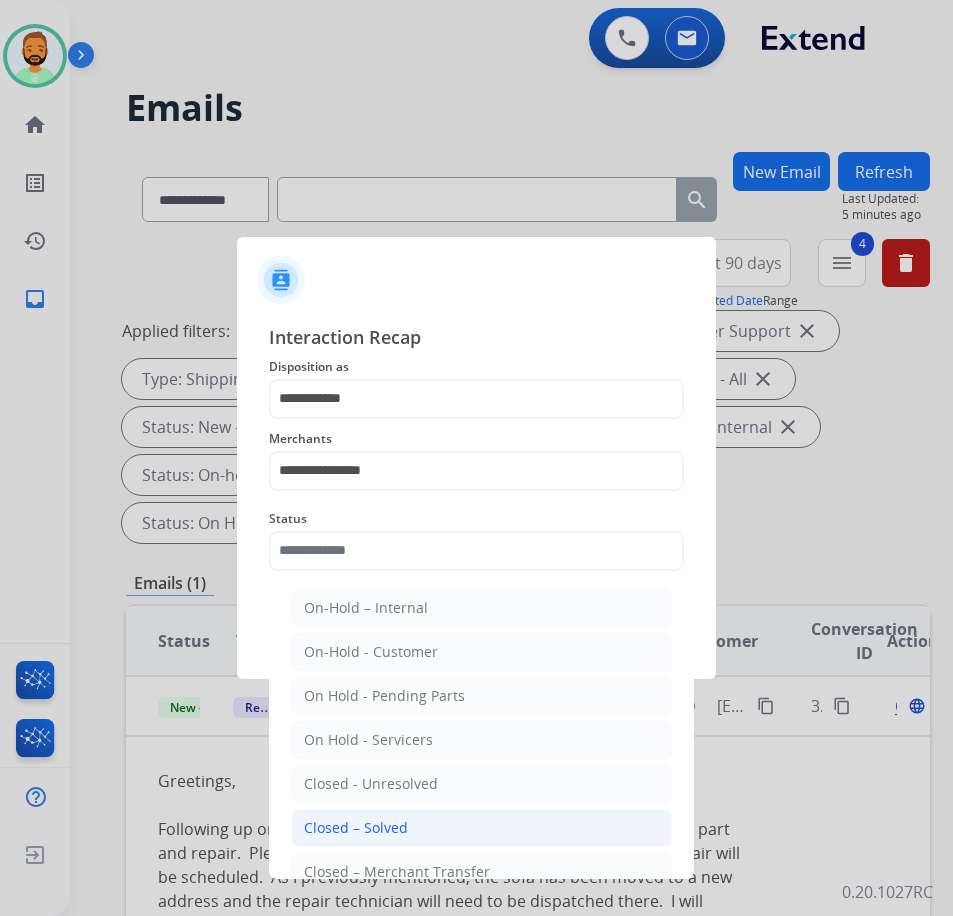 click on "Closed – Solved" 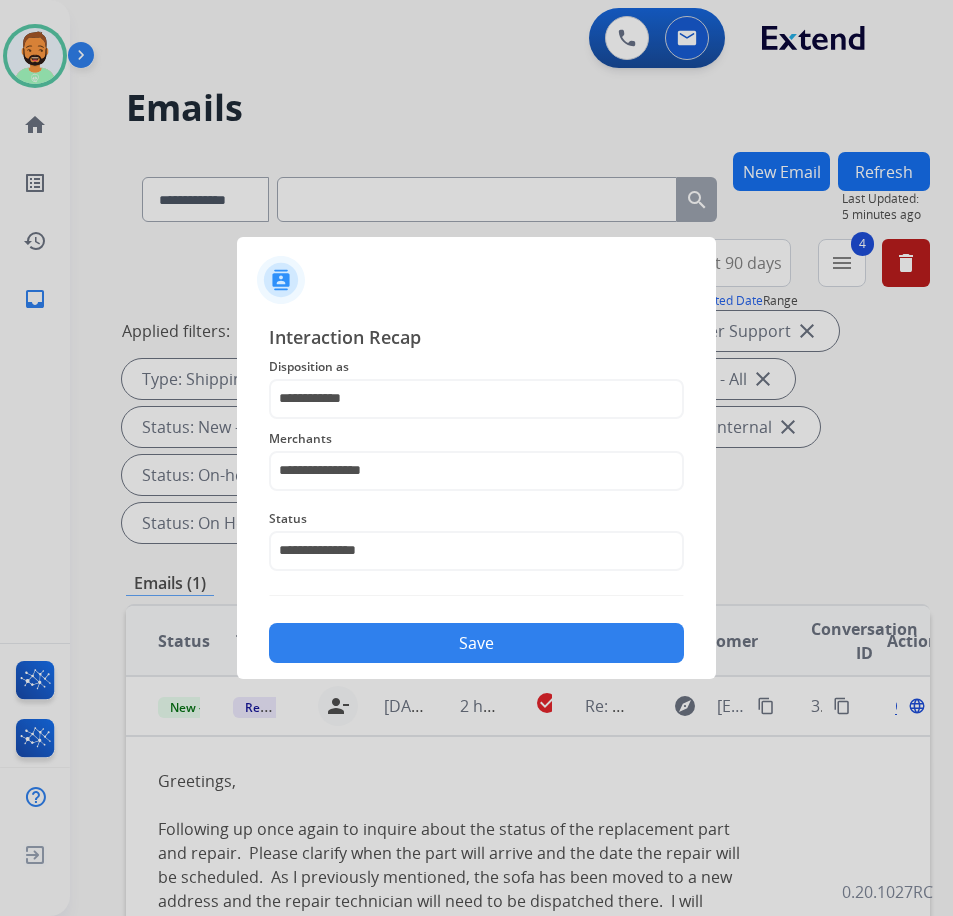 click on "Save" 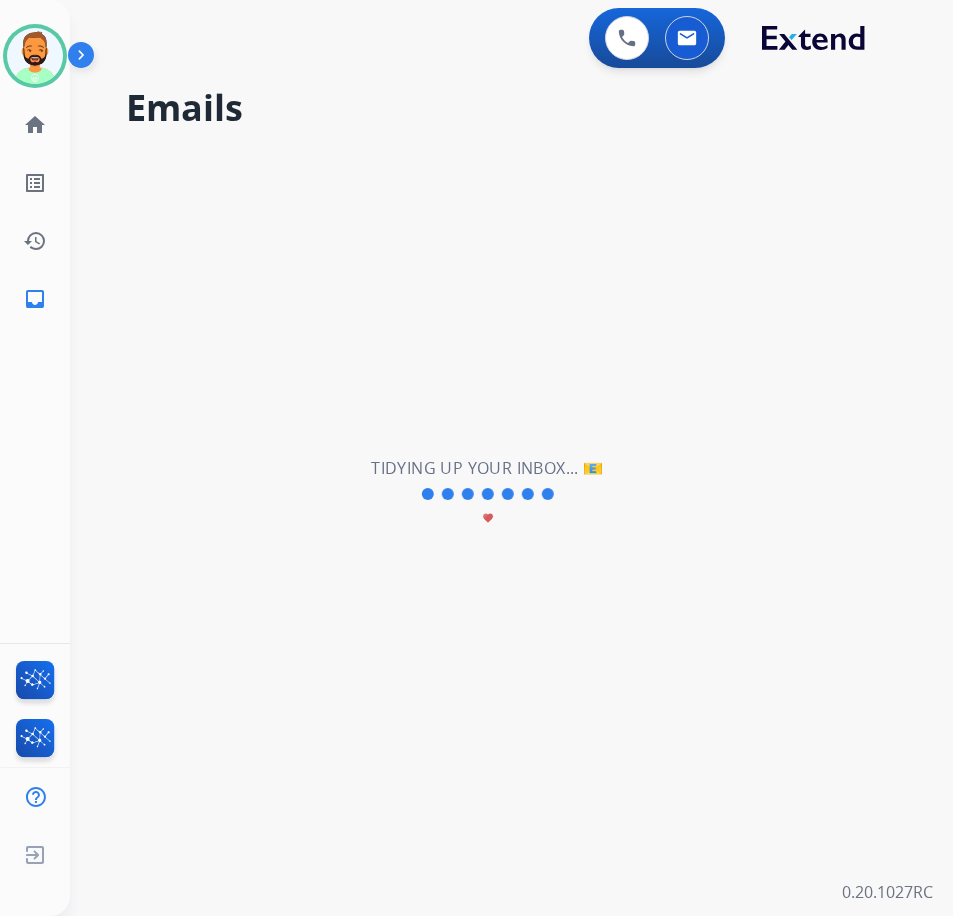 scroll, scrollTop: 0, scrollLeft: 0, axis: both 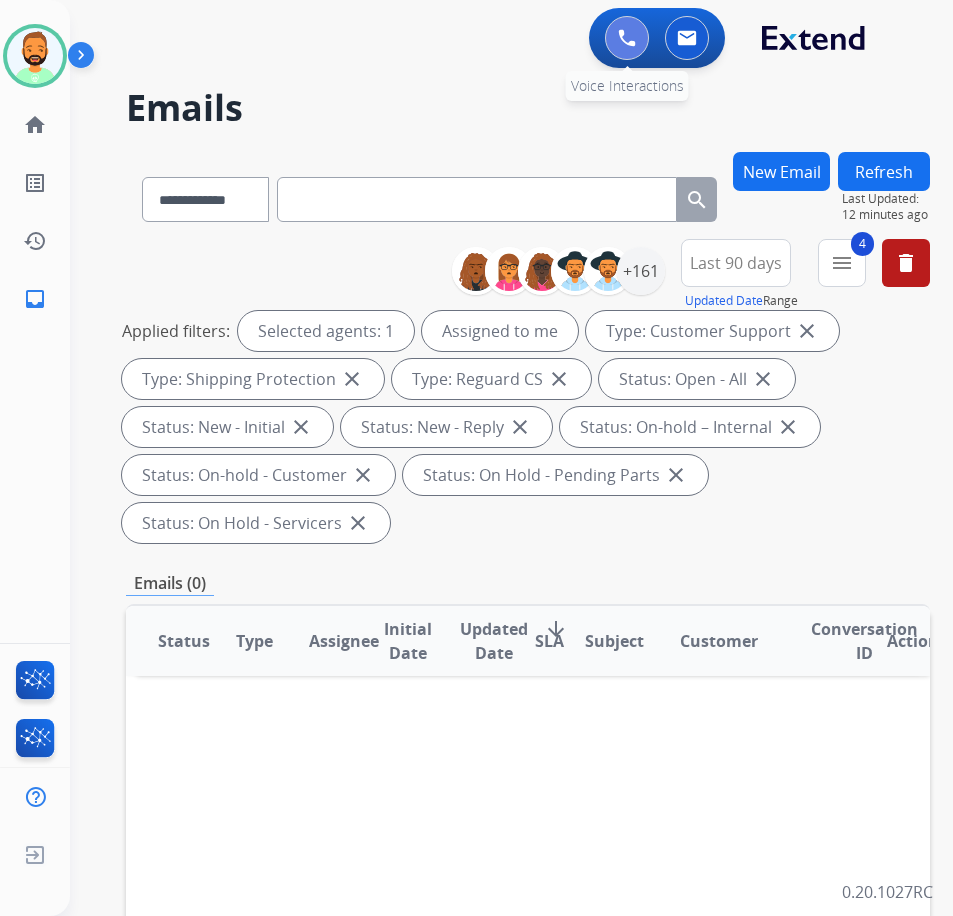 click at bounding box center [627, 38] 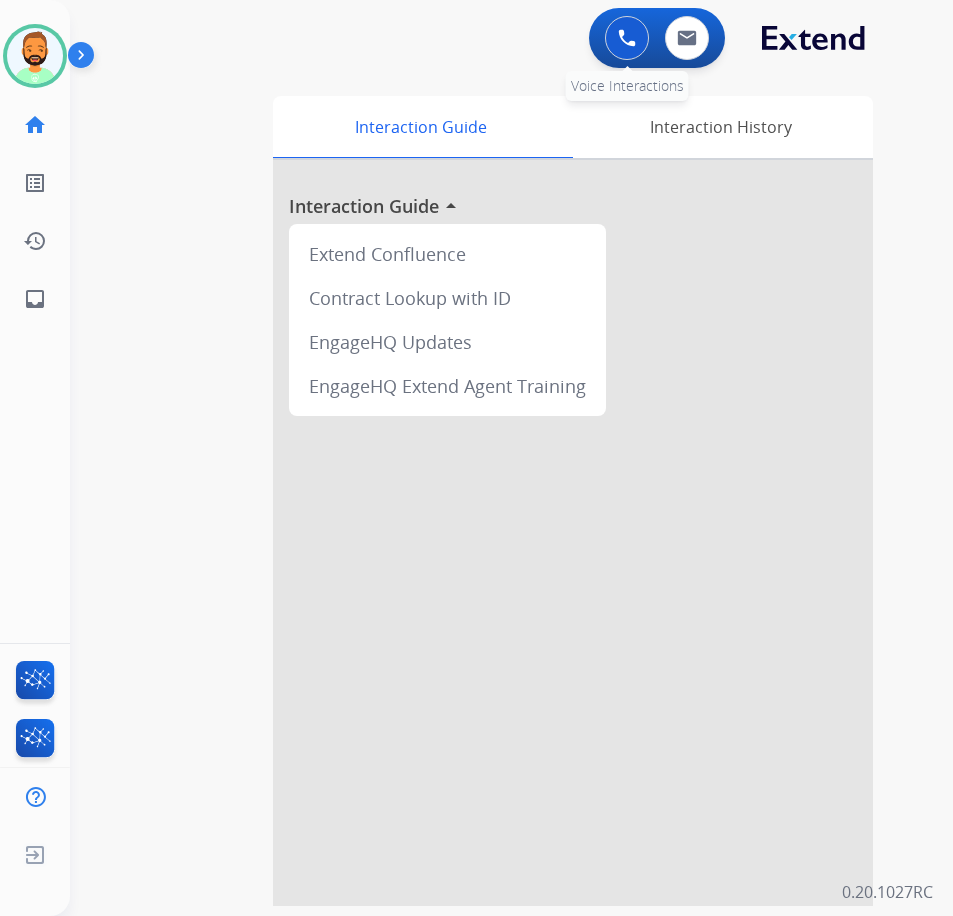 click at bounding box center (627, 38) 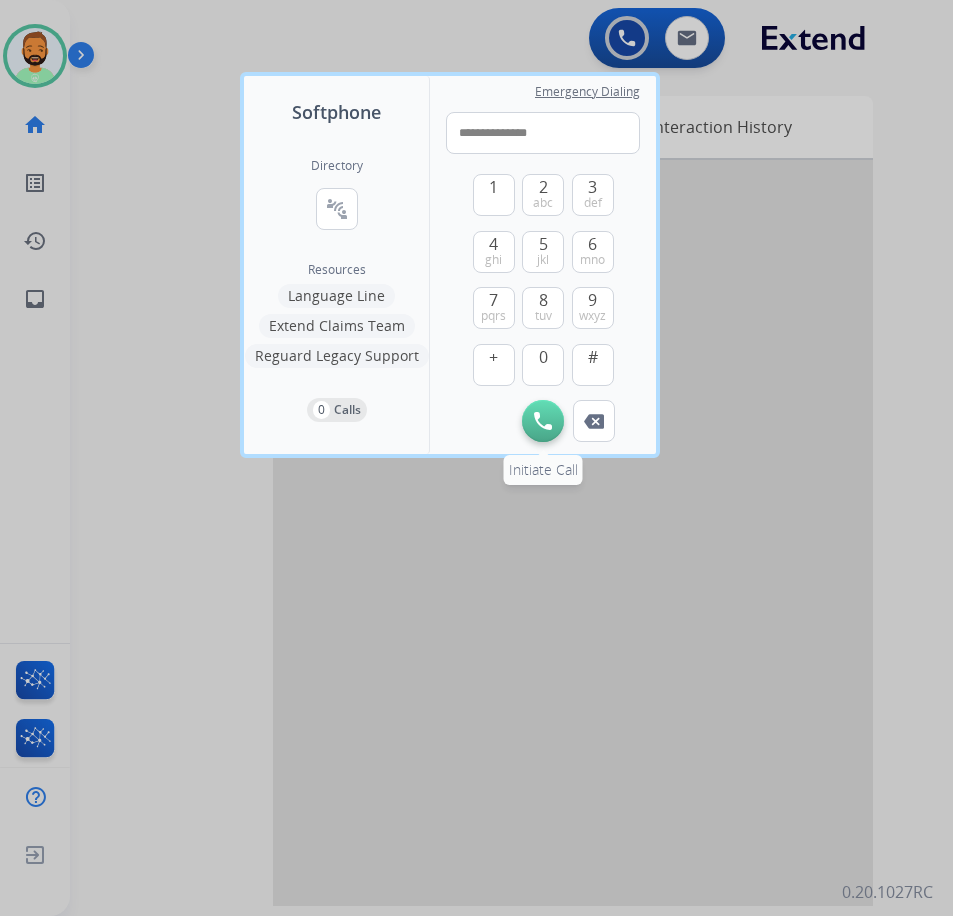 type on "**********" 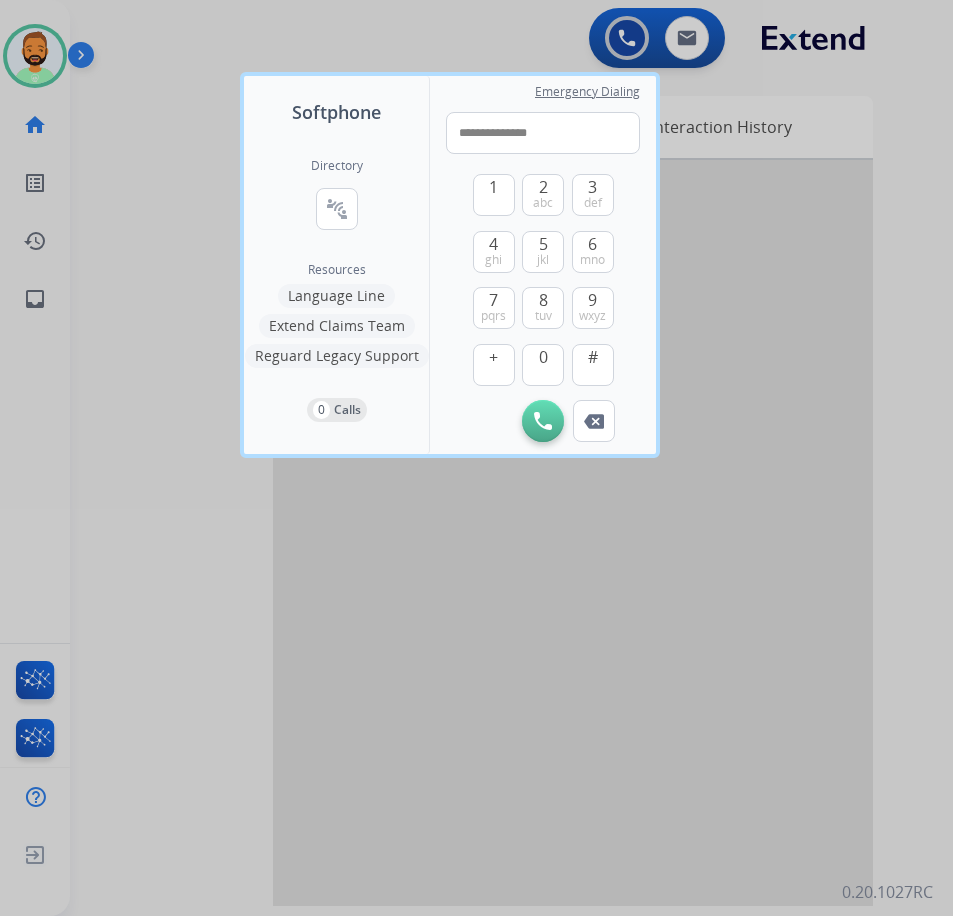 click at bounding box center [543, 421] 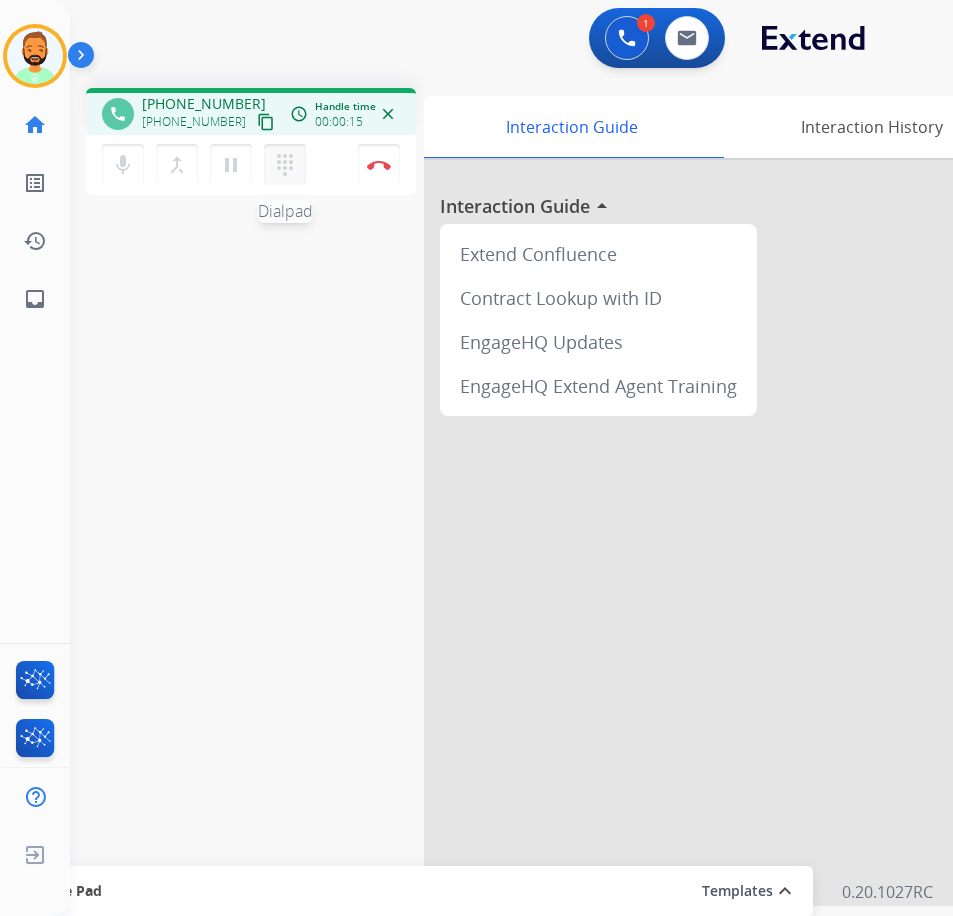 click on "dialpad" at bounding box center (285, 165) 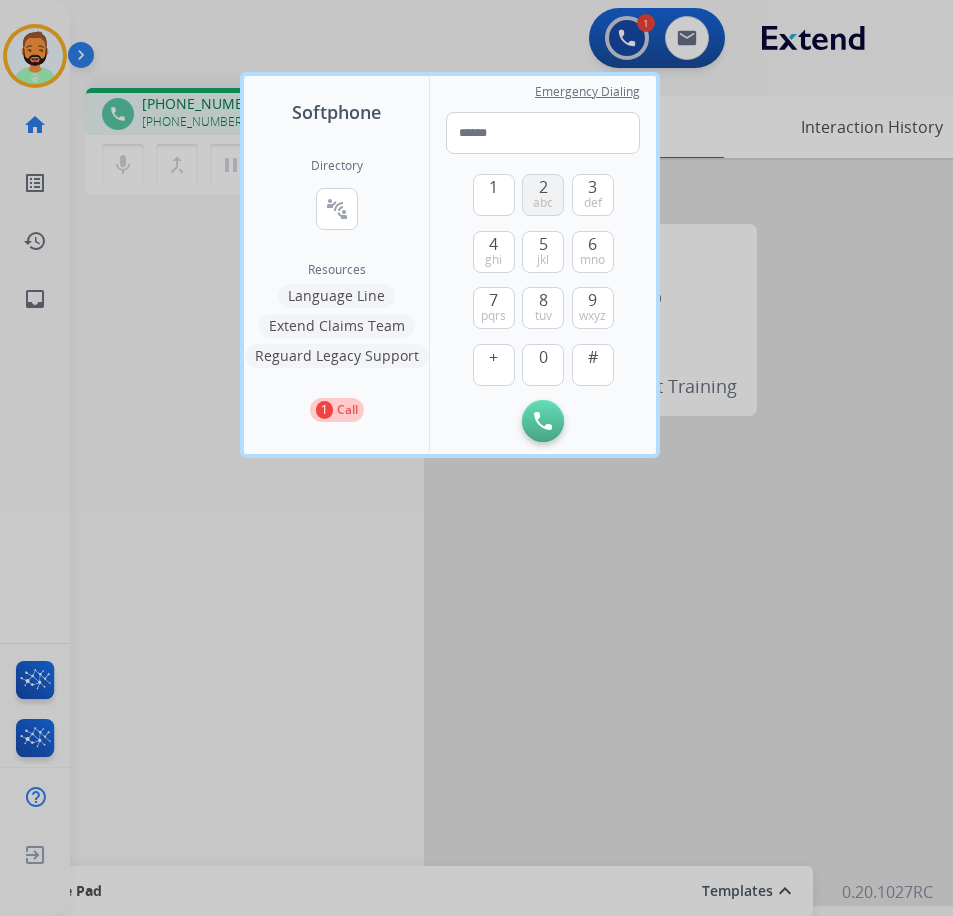 click on "abc" at bounding box center [543, 203] 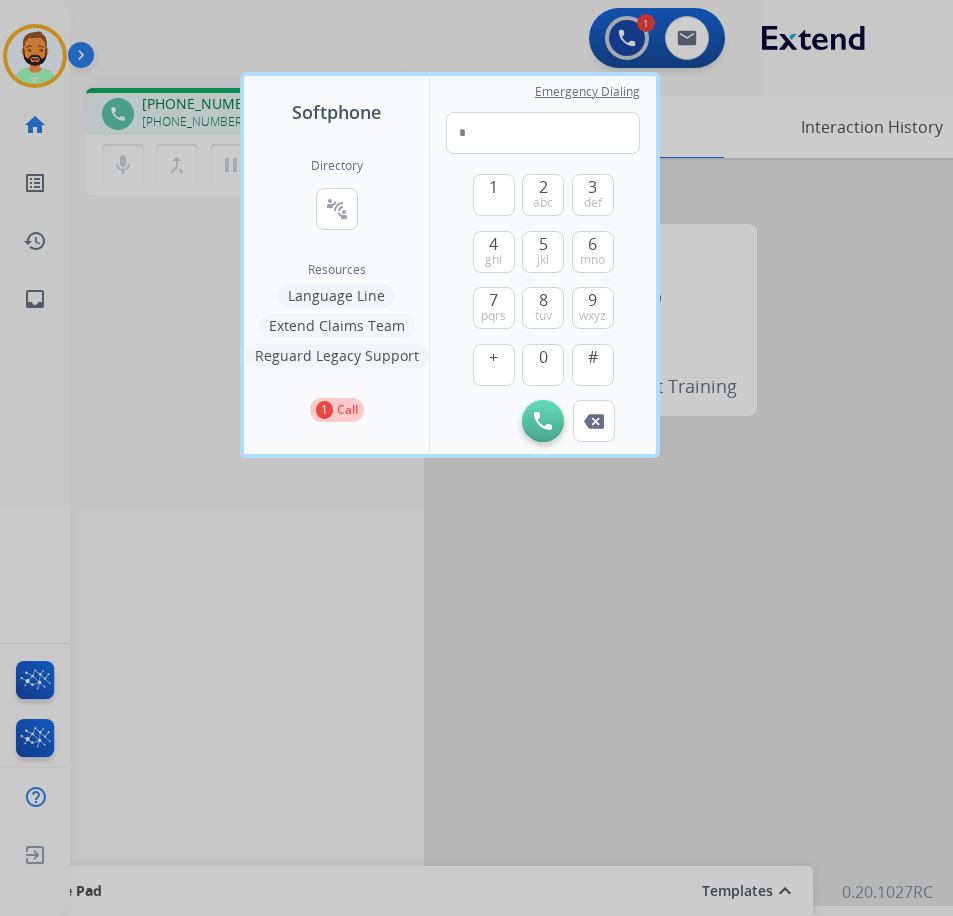 click at bounding box center (476, 458) 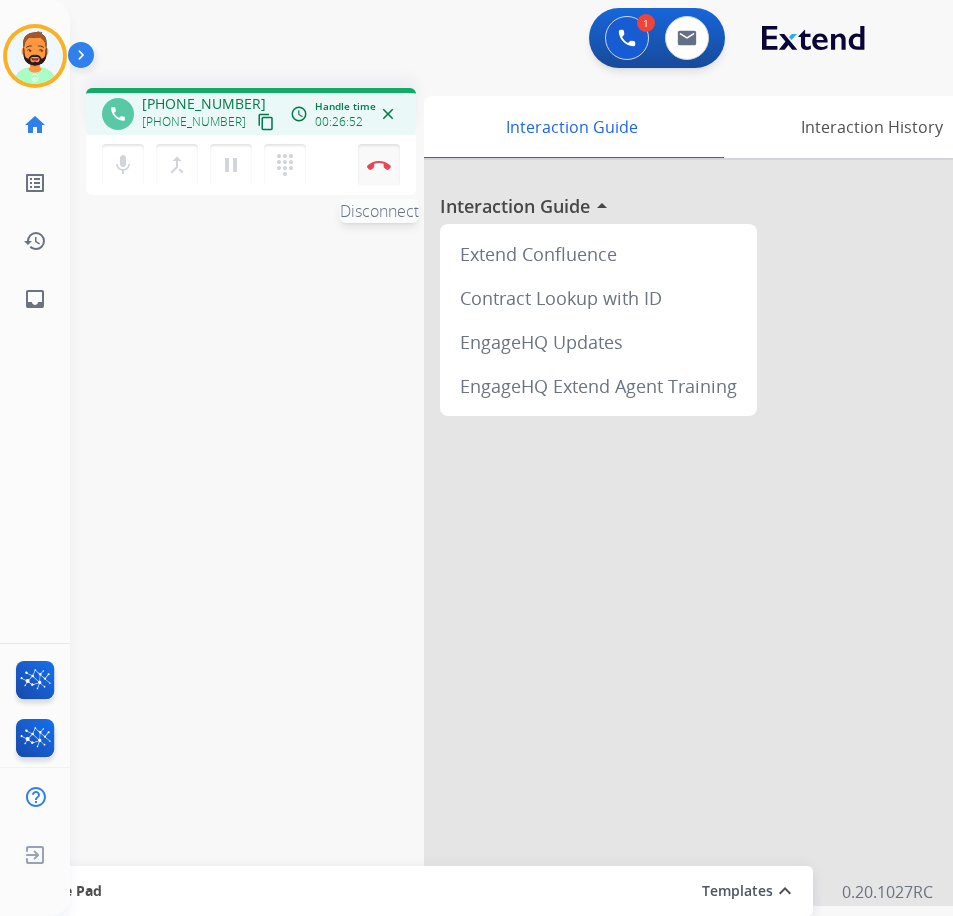 click at bounding box center [379, 165] 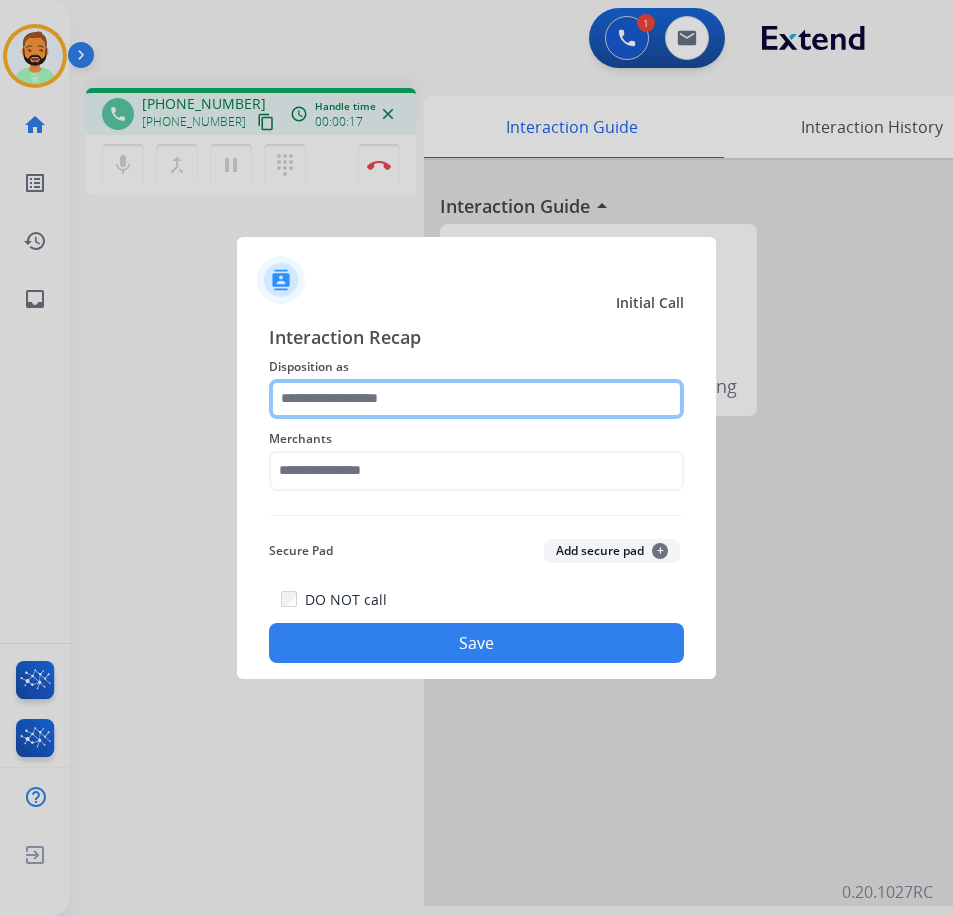 click 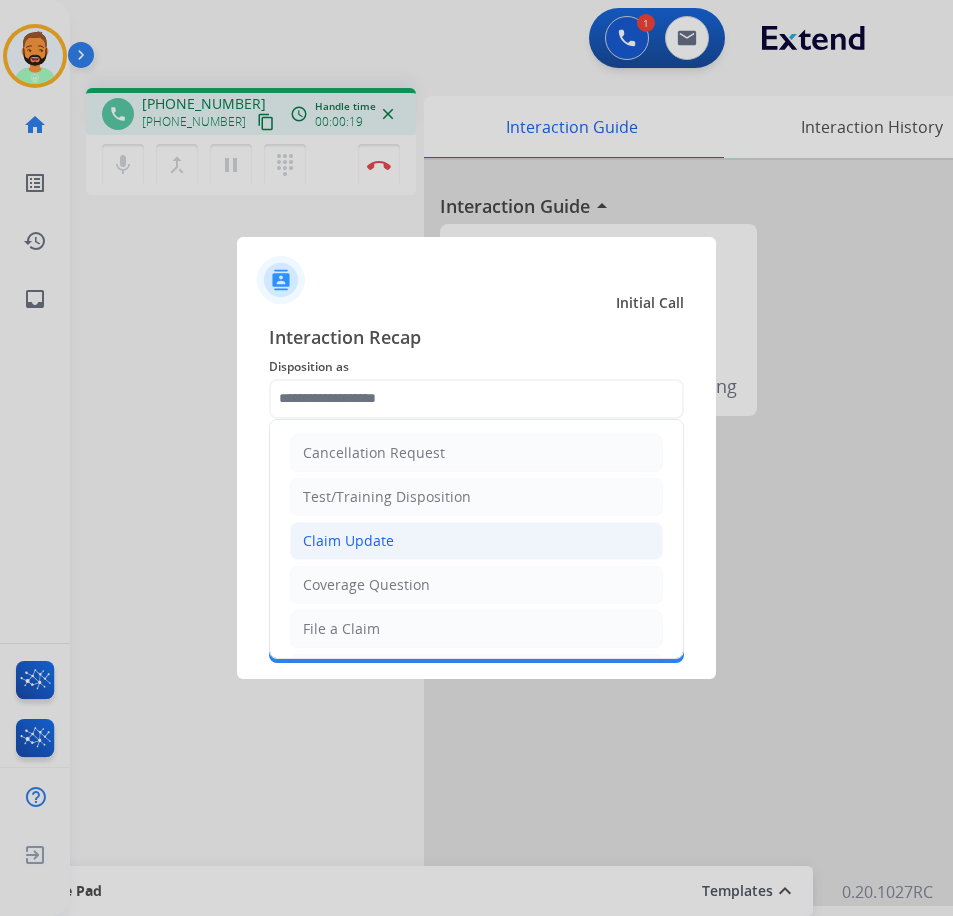 click on "Claim Update" 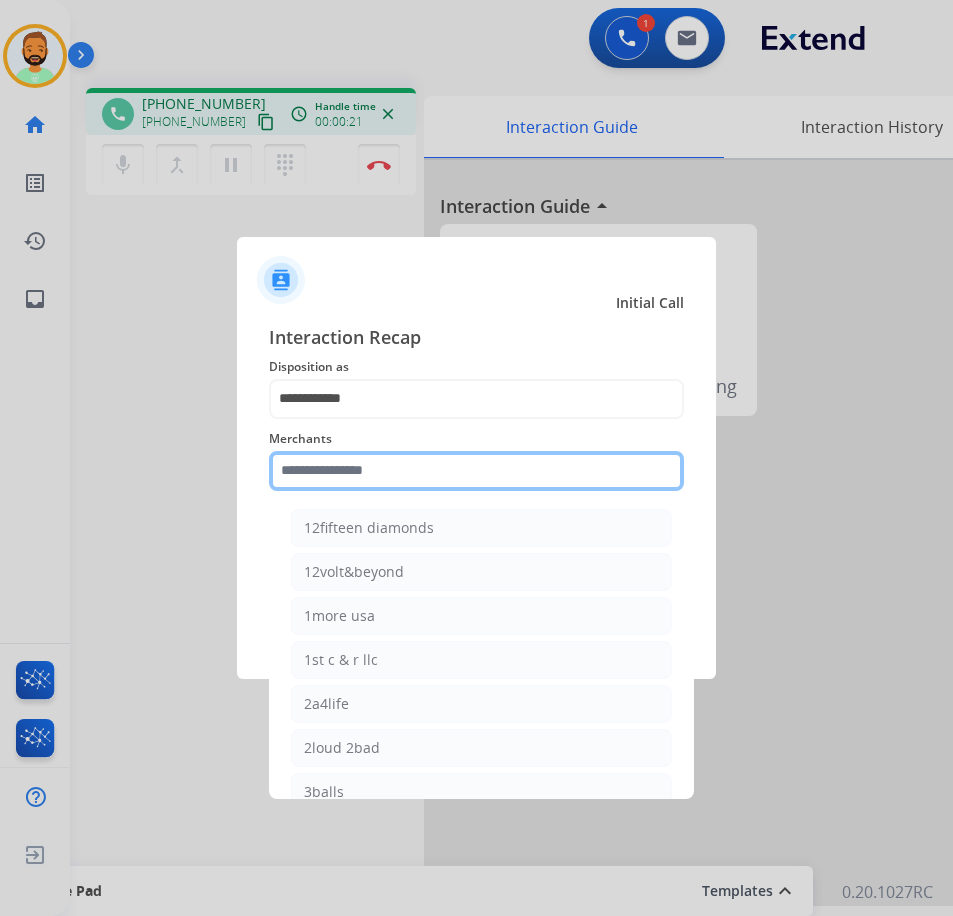 click 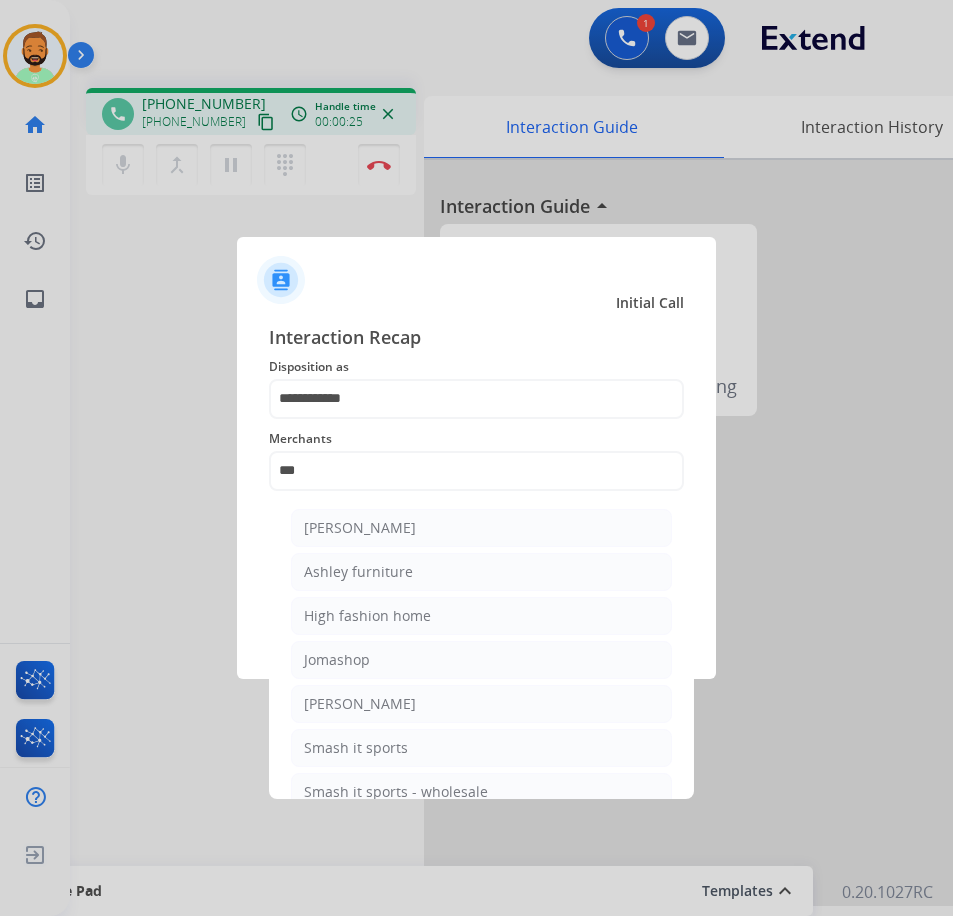 click on "Ashley furniture" 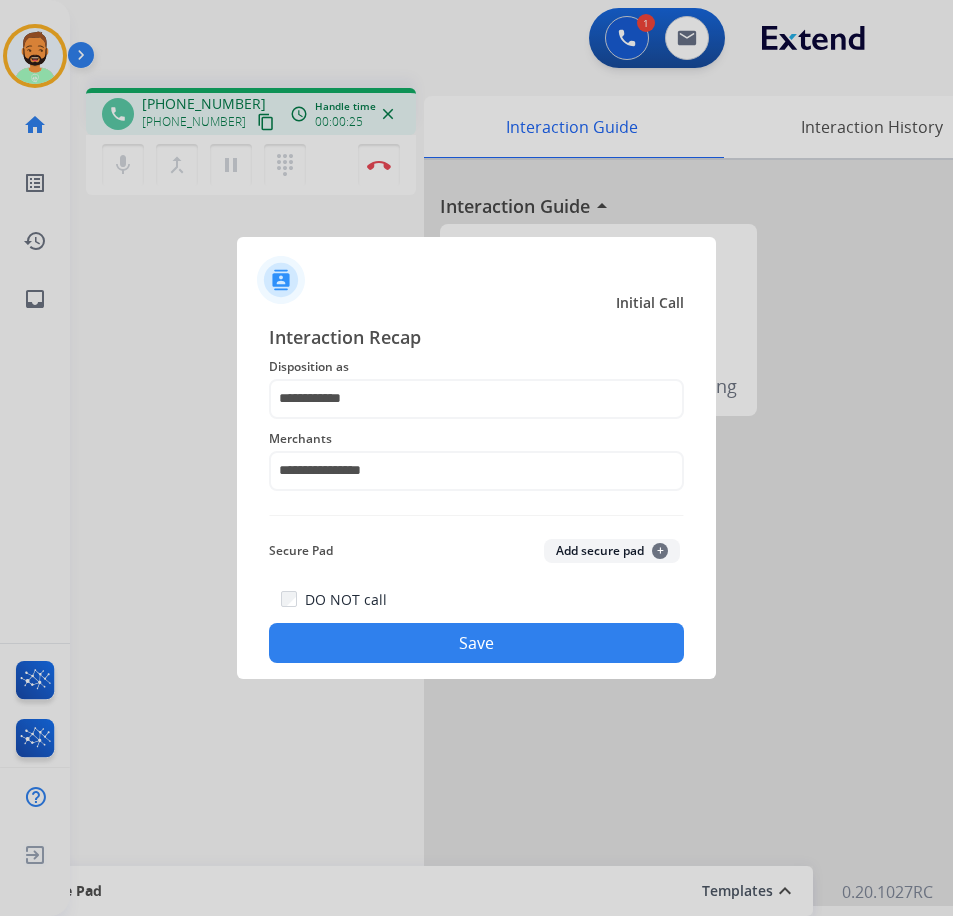 click on "Save" 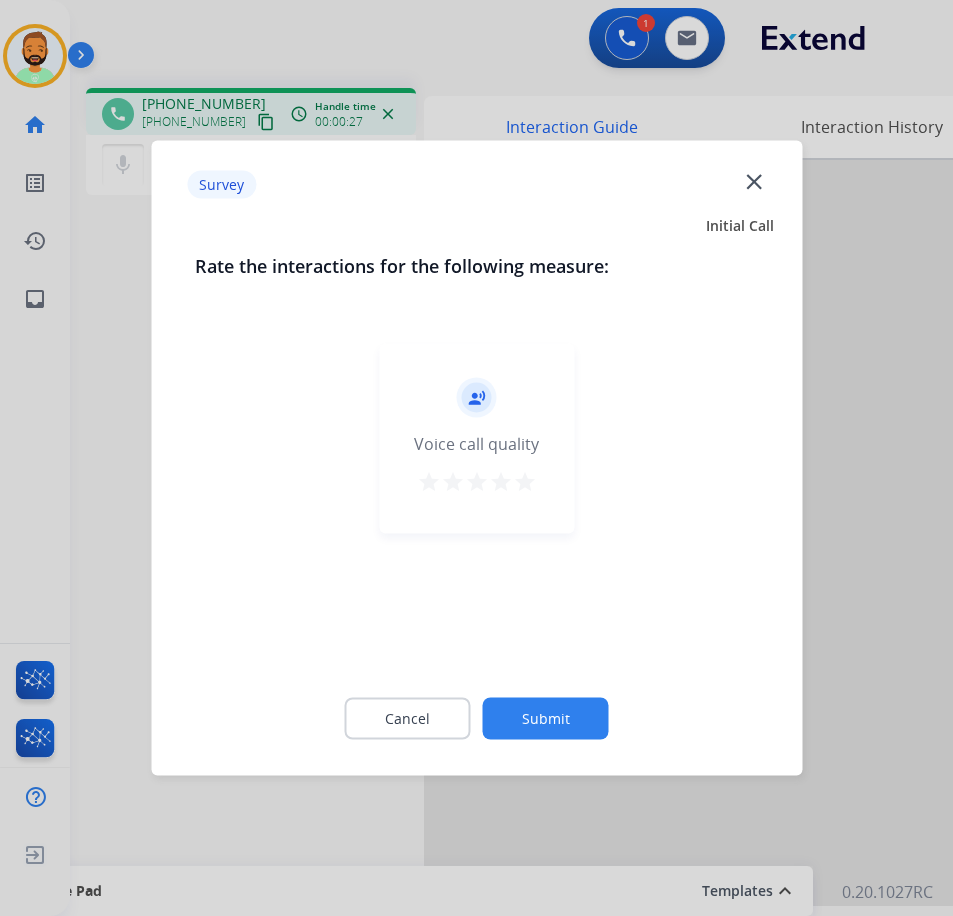 click on "Submit" 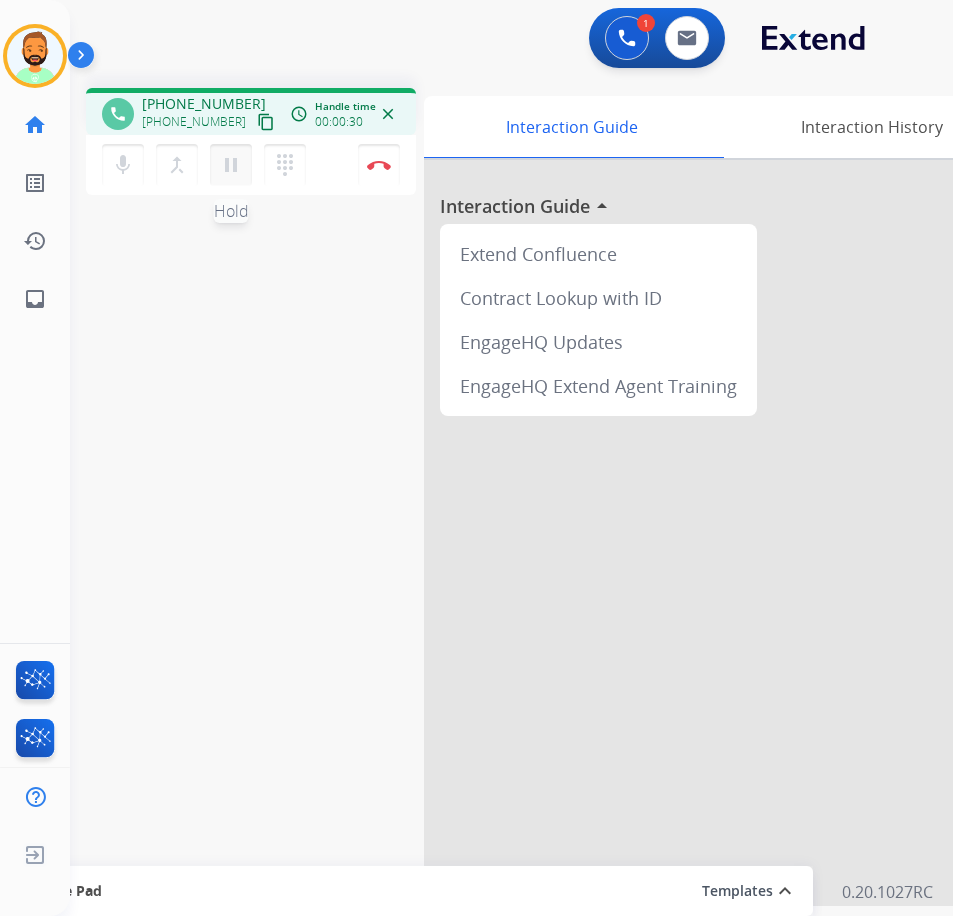 click on "pause" at bounding box center [231, 165] 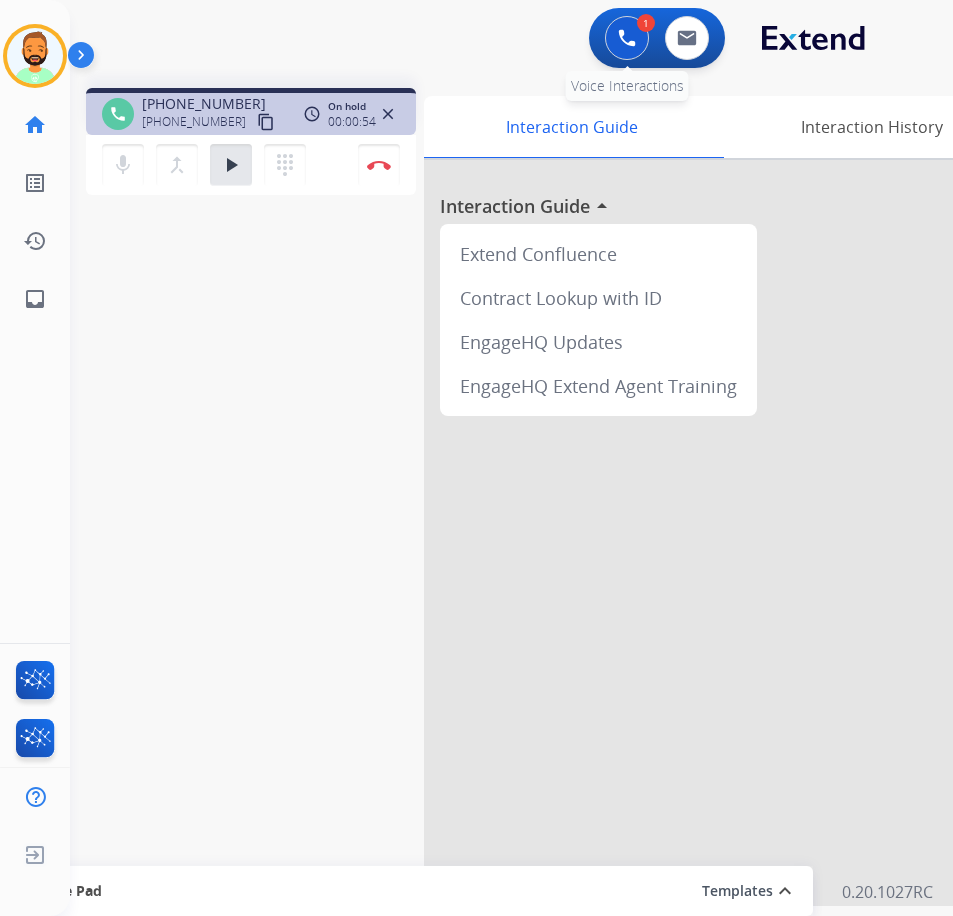 click at bounding box center (627, 38) 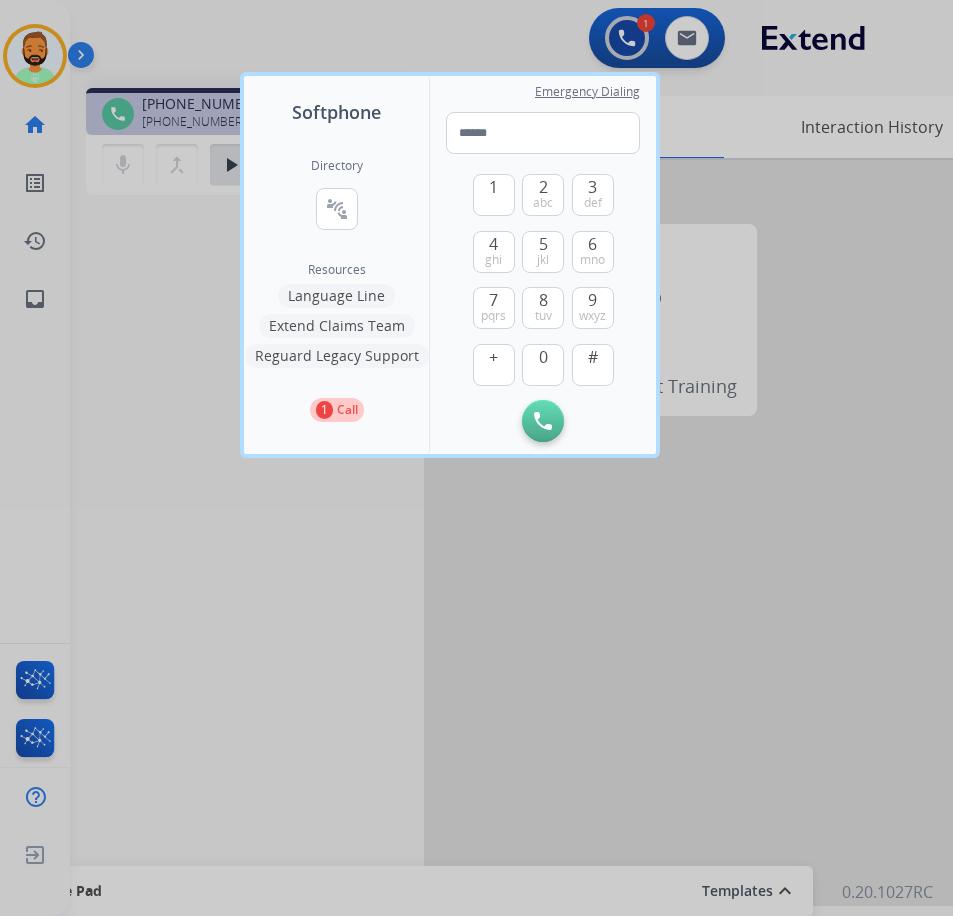 click on "Language Line" at bounding box center [336, 296] 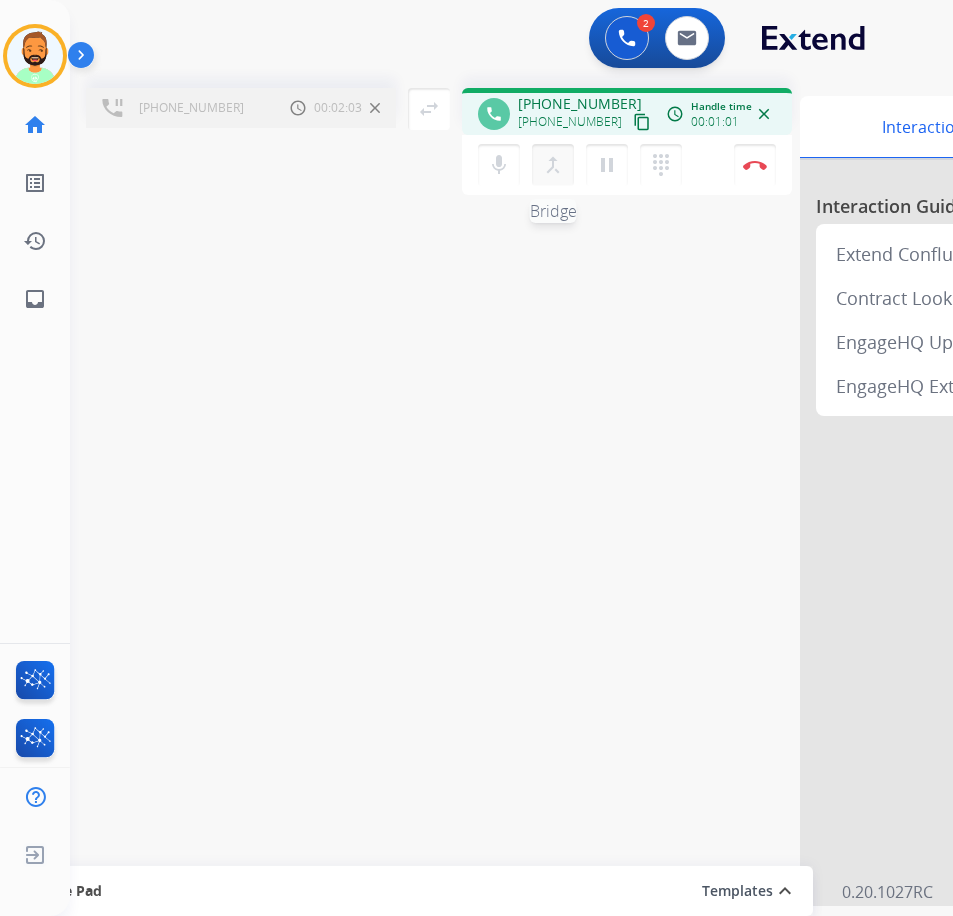 click on "merge_type" at bounding box center [553, 165] 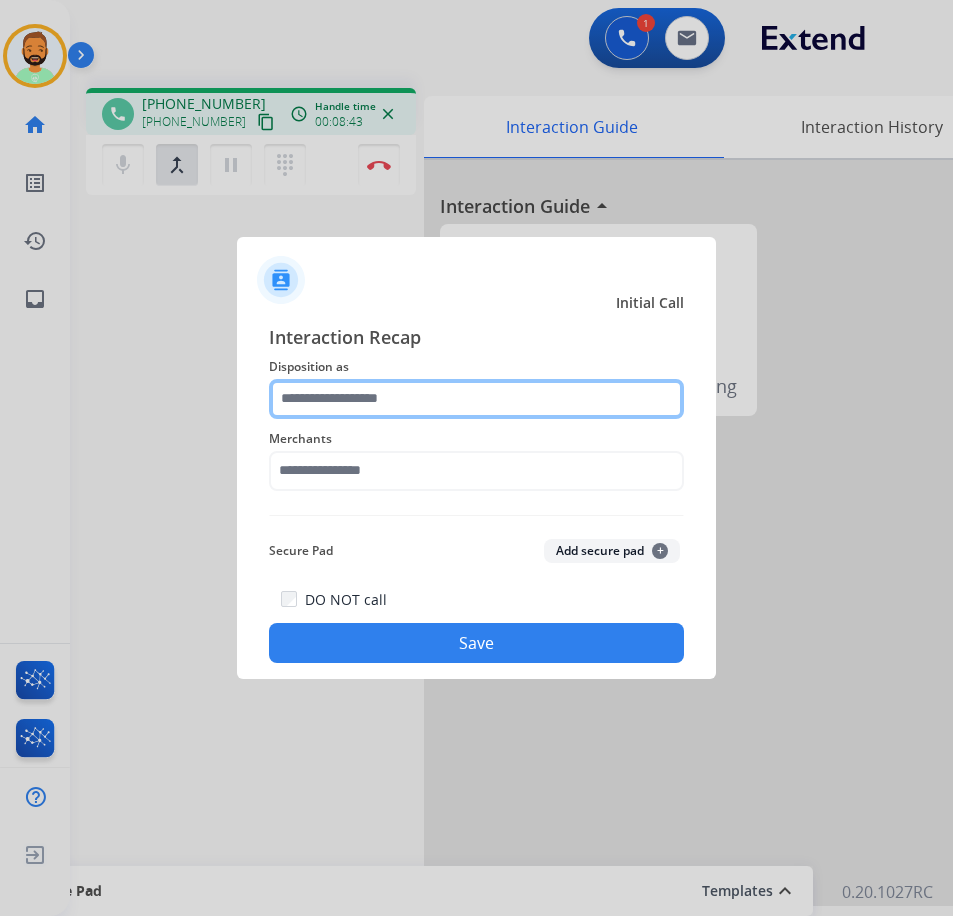 click 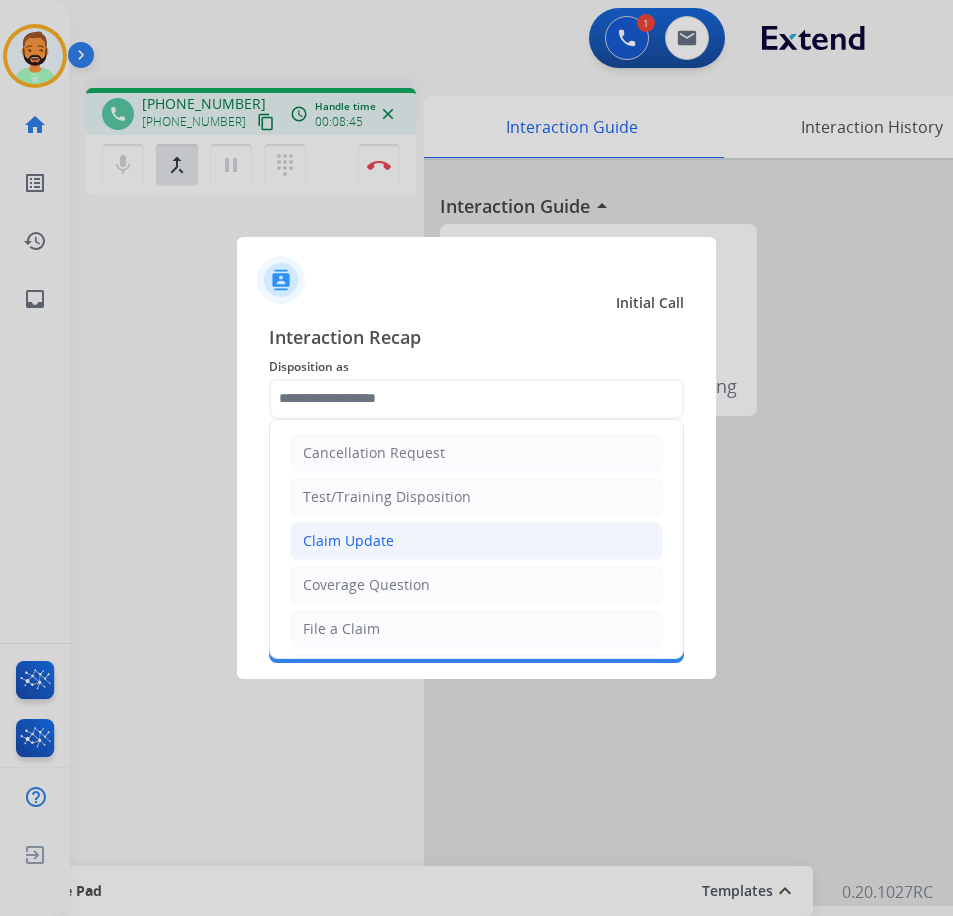 click on "Claim Update" 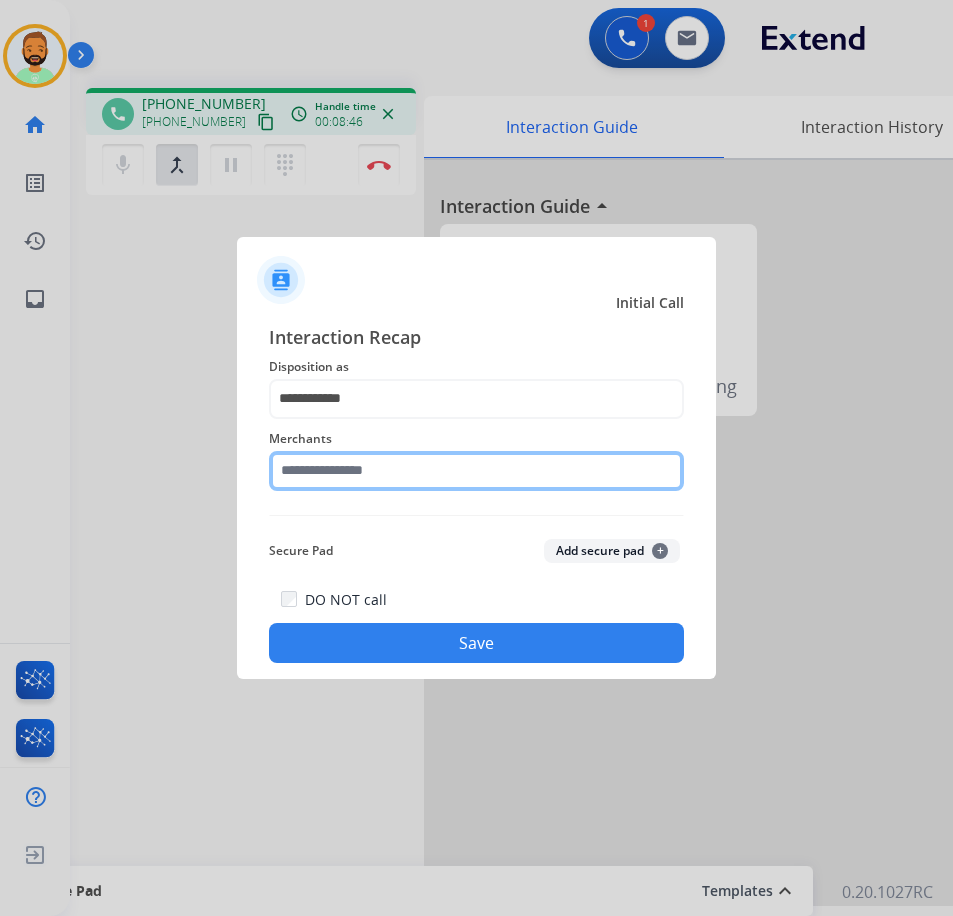 click 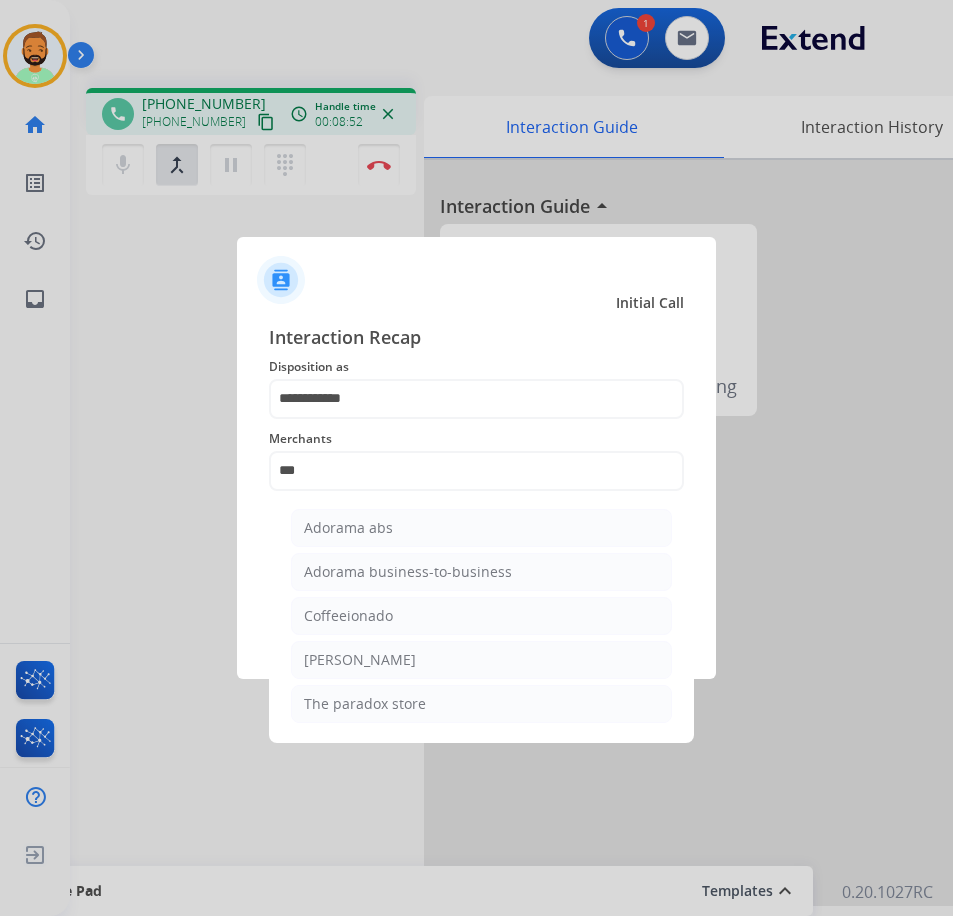 drag, startPoint x: 459, startPoint y: 518, endPoint x: 460, endPoint y: 528, distance: 10.049875 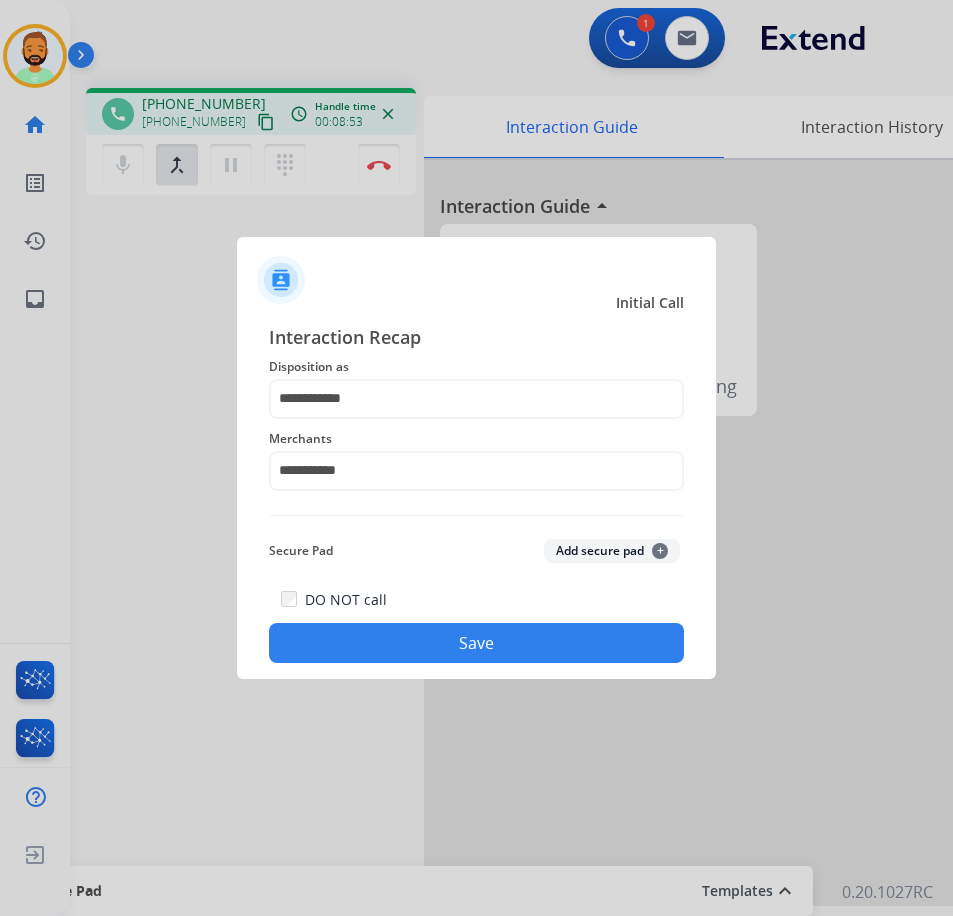 click on "Save" 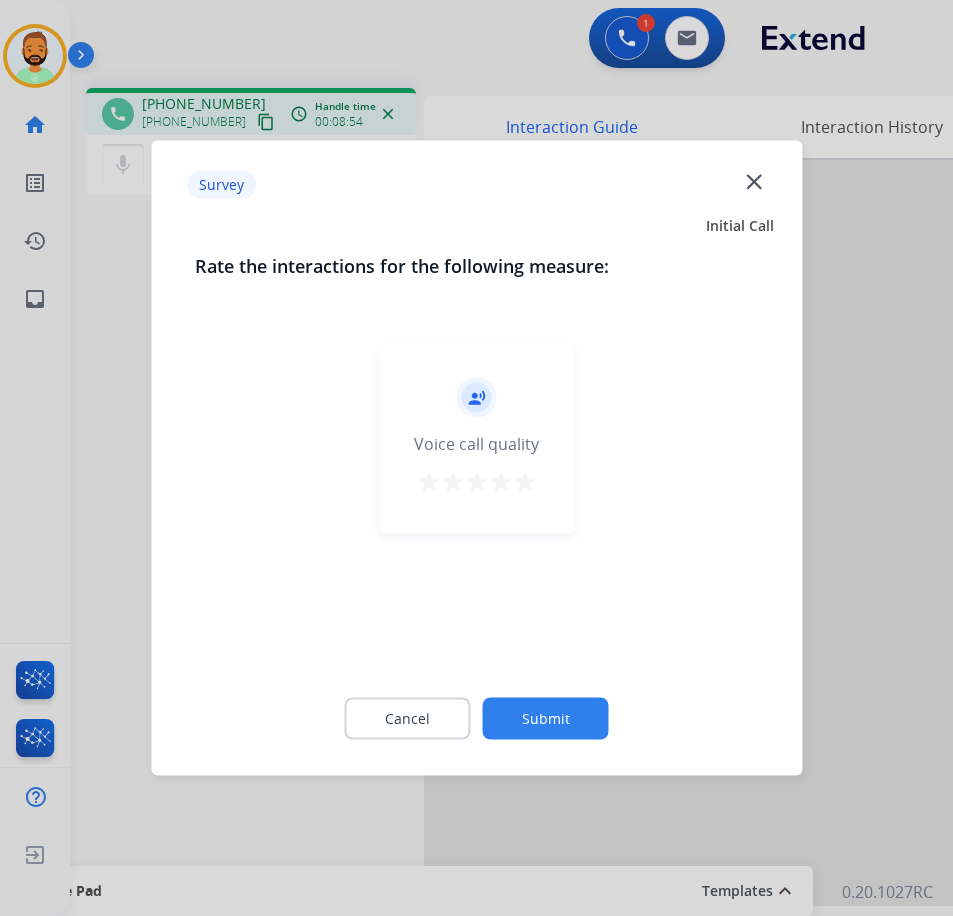 click on "Submit" 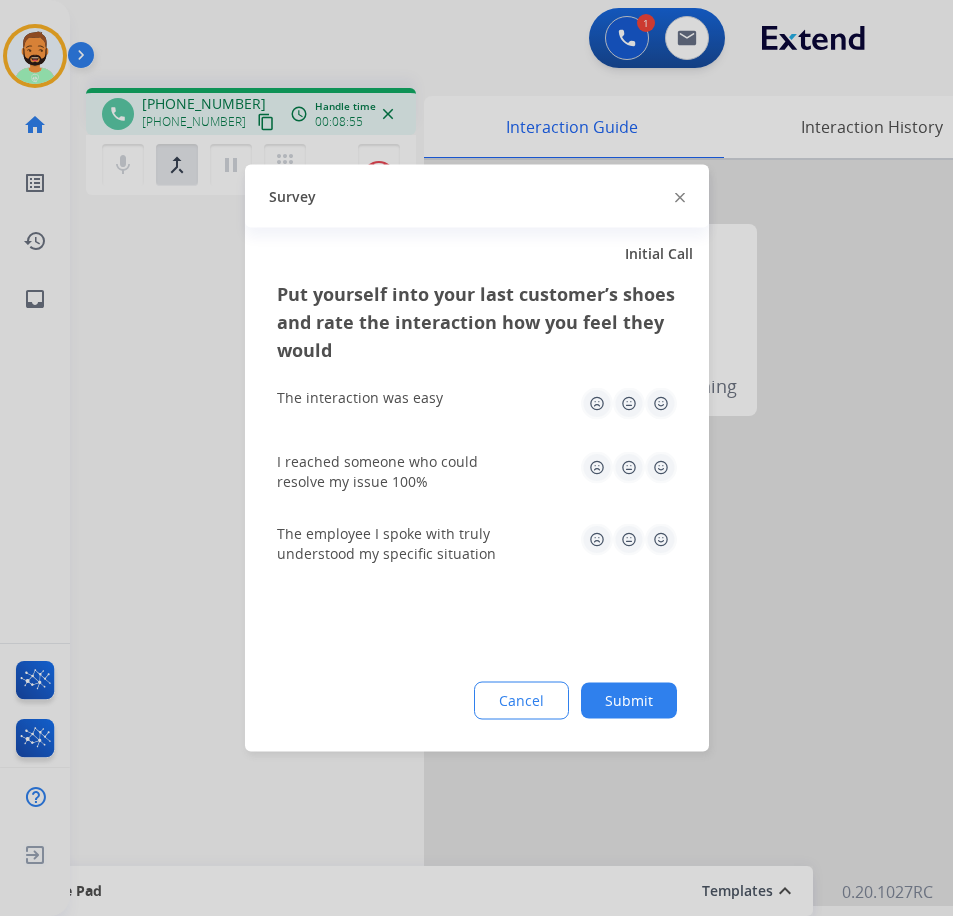 click on "Submit" 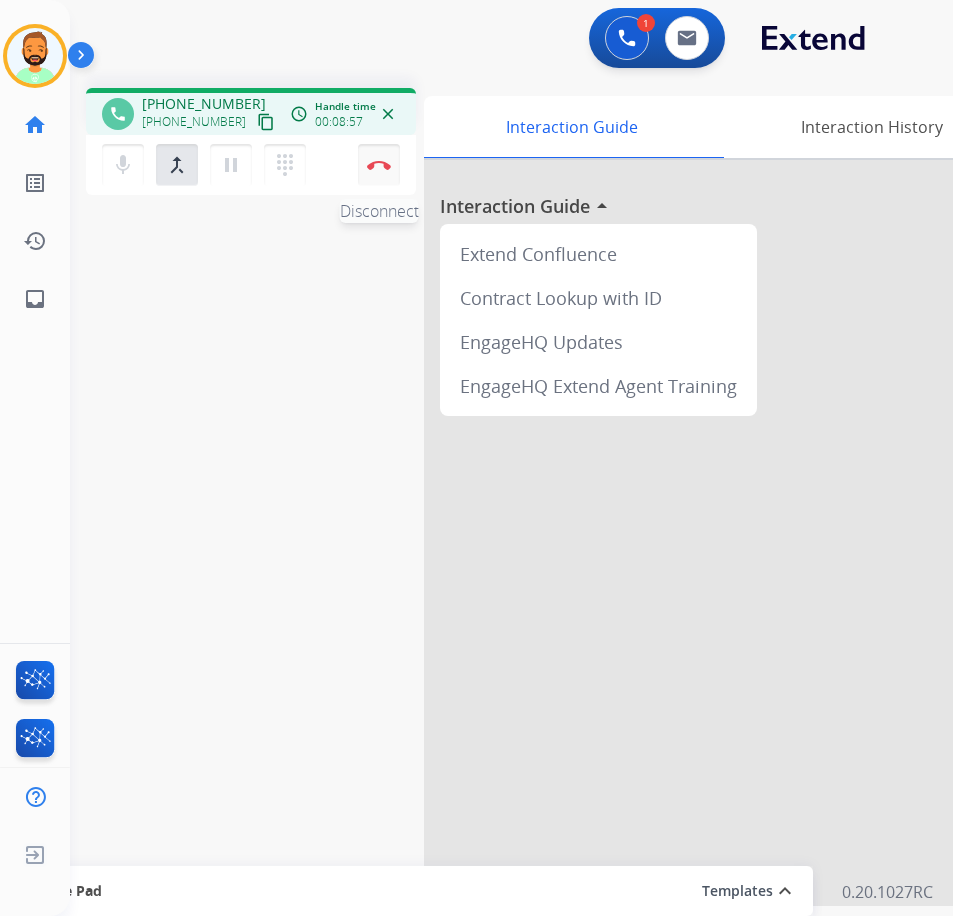 click on "Disconnect" at bounding box center (379, 165) 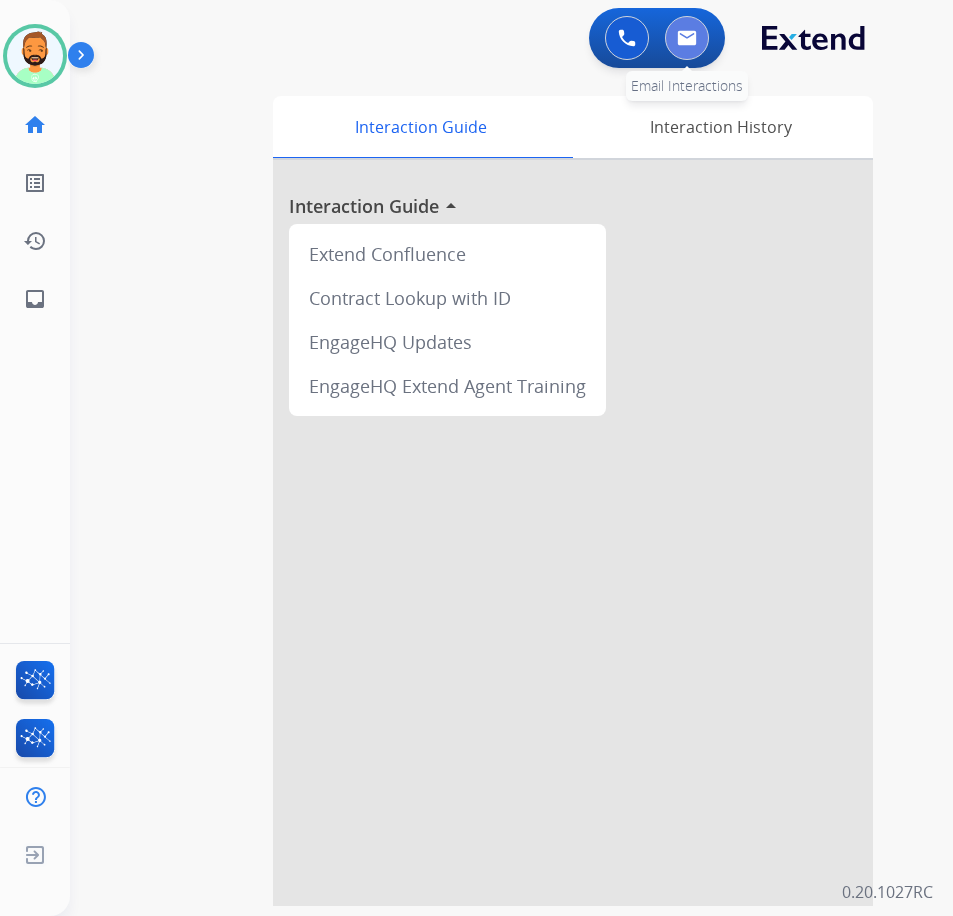 click at bounding box center (687, 38) 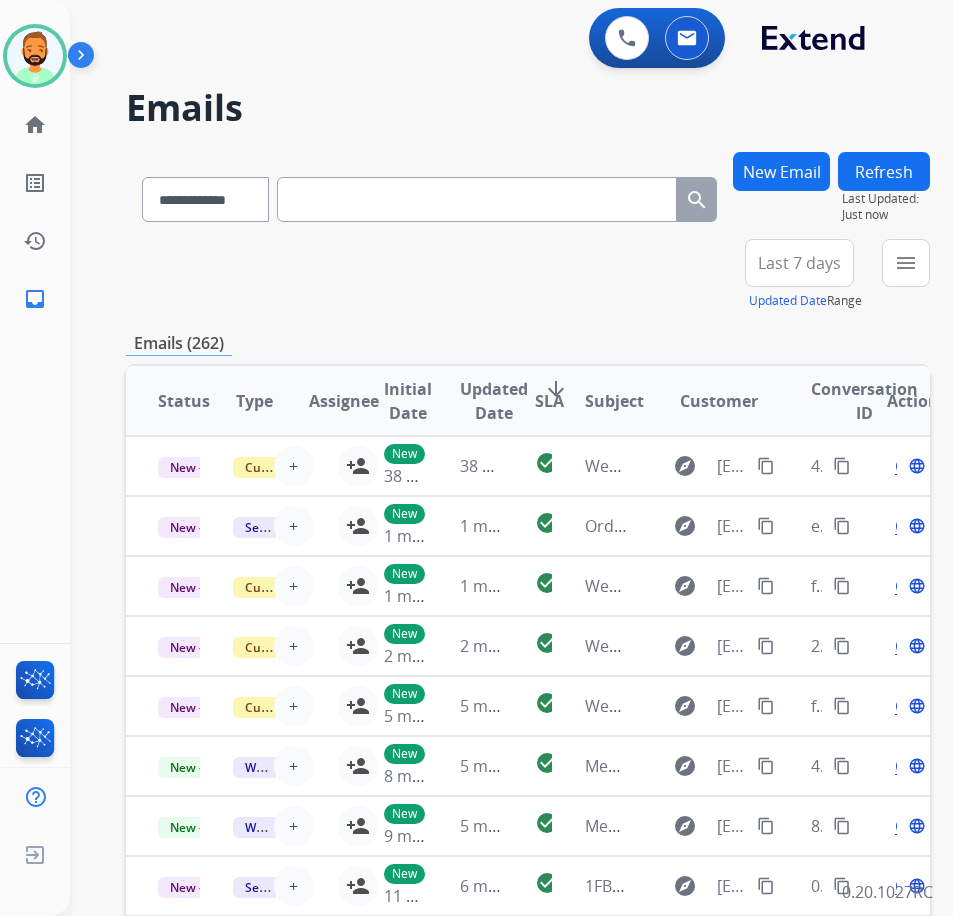 paste on "**********" 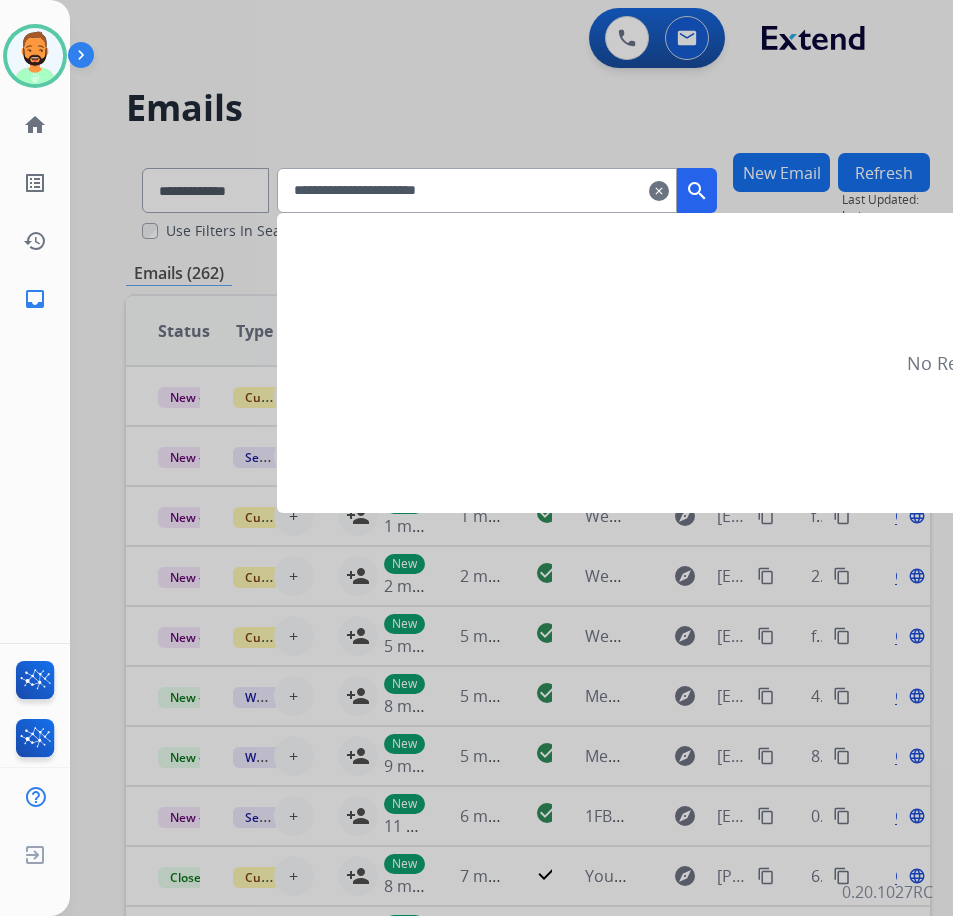 type on "**********" 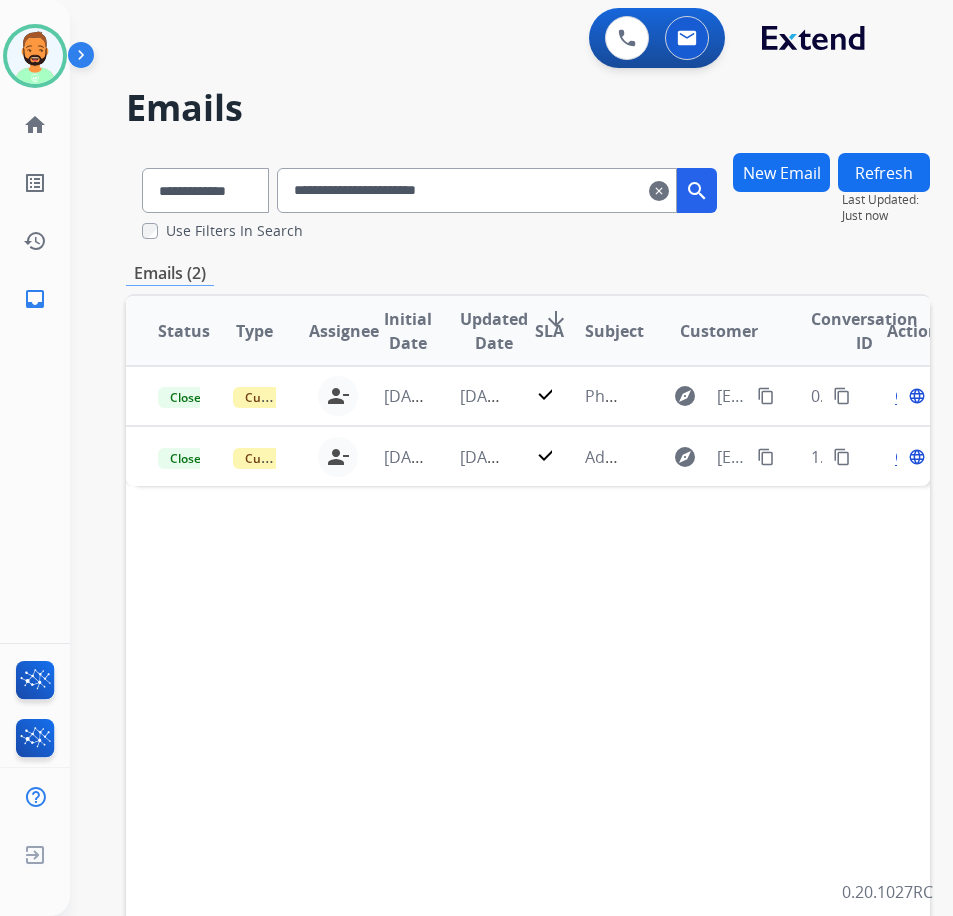 click on "New Email" at bounding box center (781, 172) 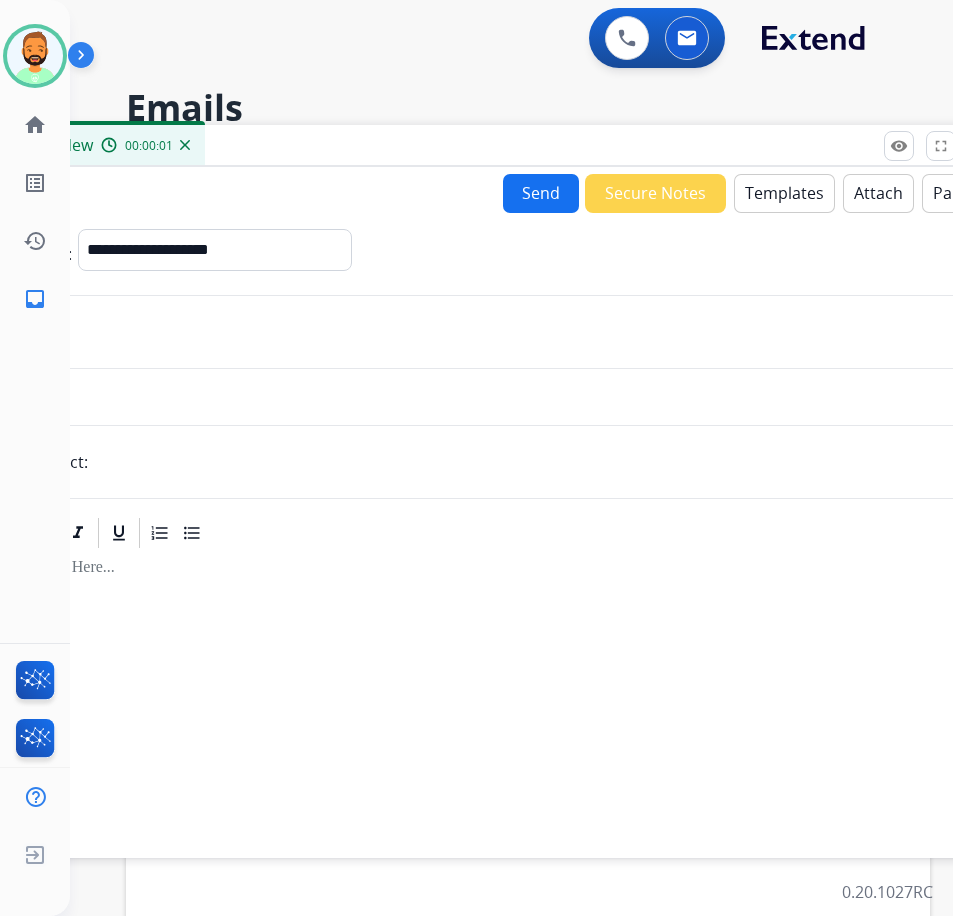 drag, startPoint x: 585, startPoint y: 137, endPoint x: 661, endPoint y: 142, distance: 76.1643 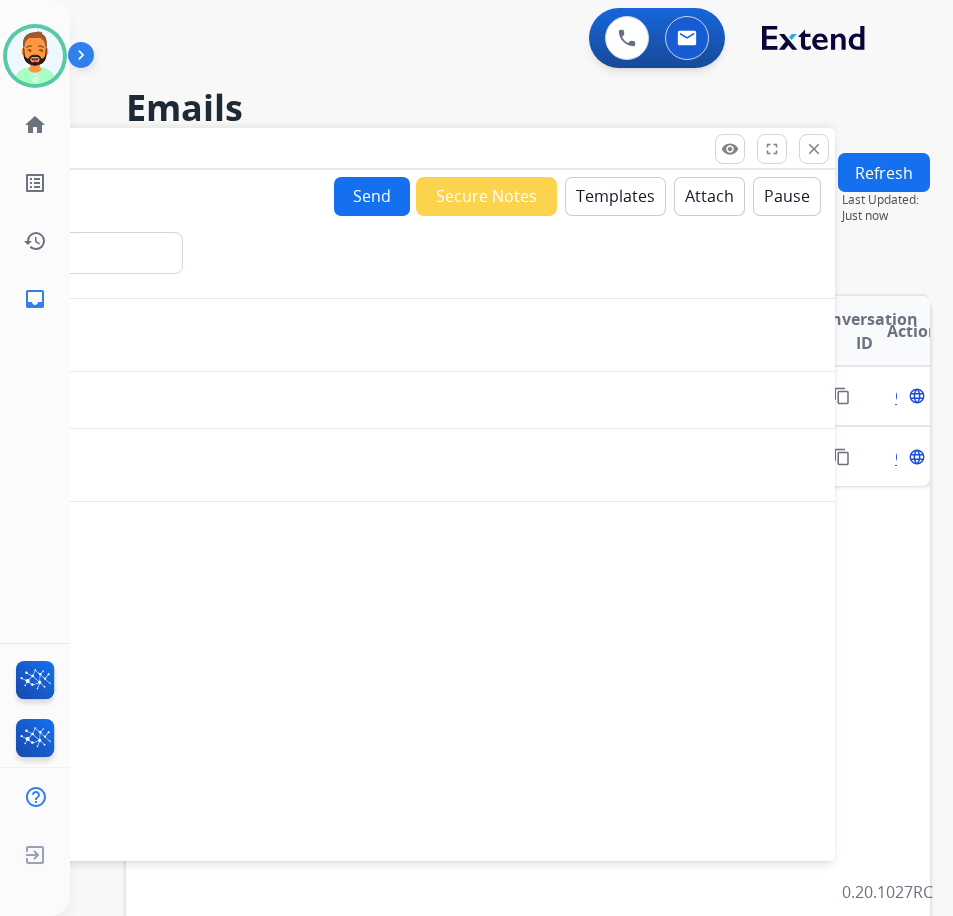 drag, startPoint x: 750, startPoint y: 151, endPoint x: 645, endPoint y: 152, distance: 105.00476 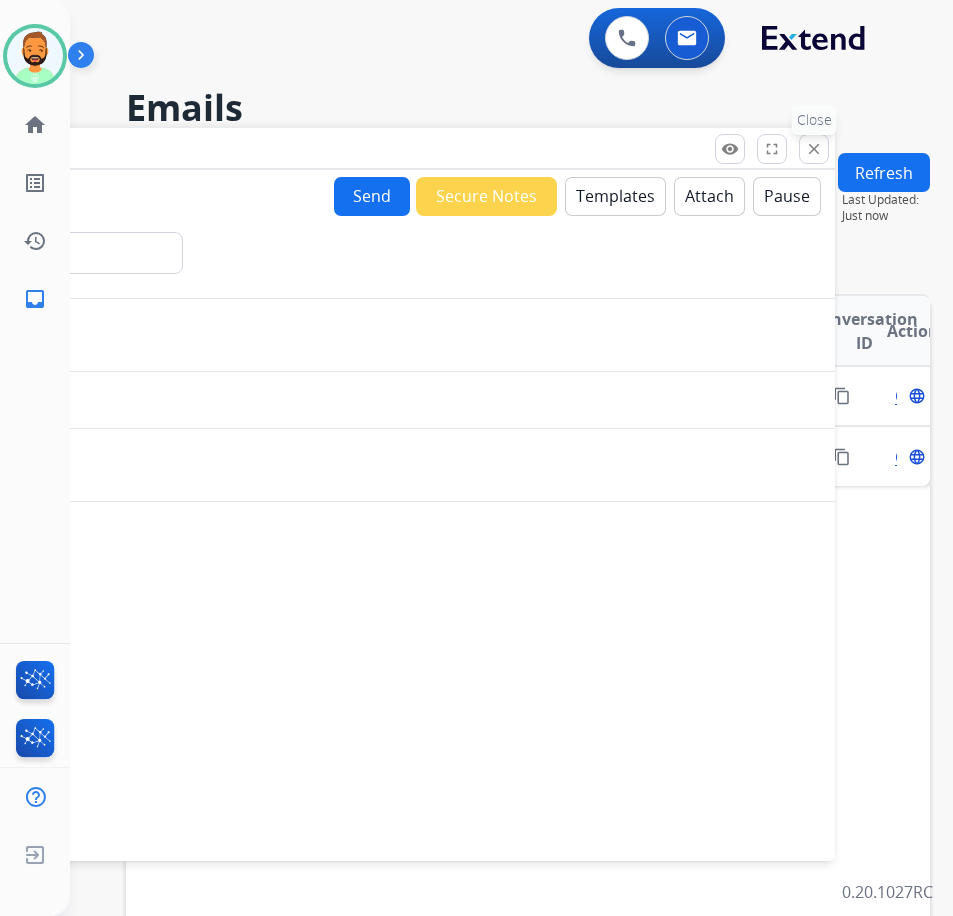 click on "close" at bounding box center (814, 149) 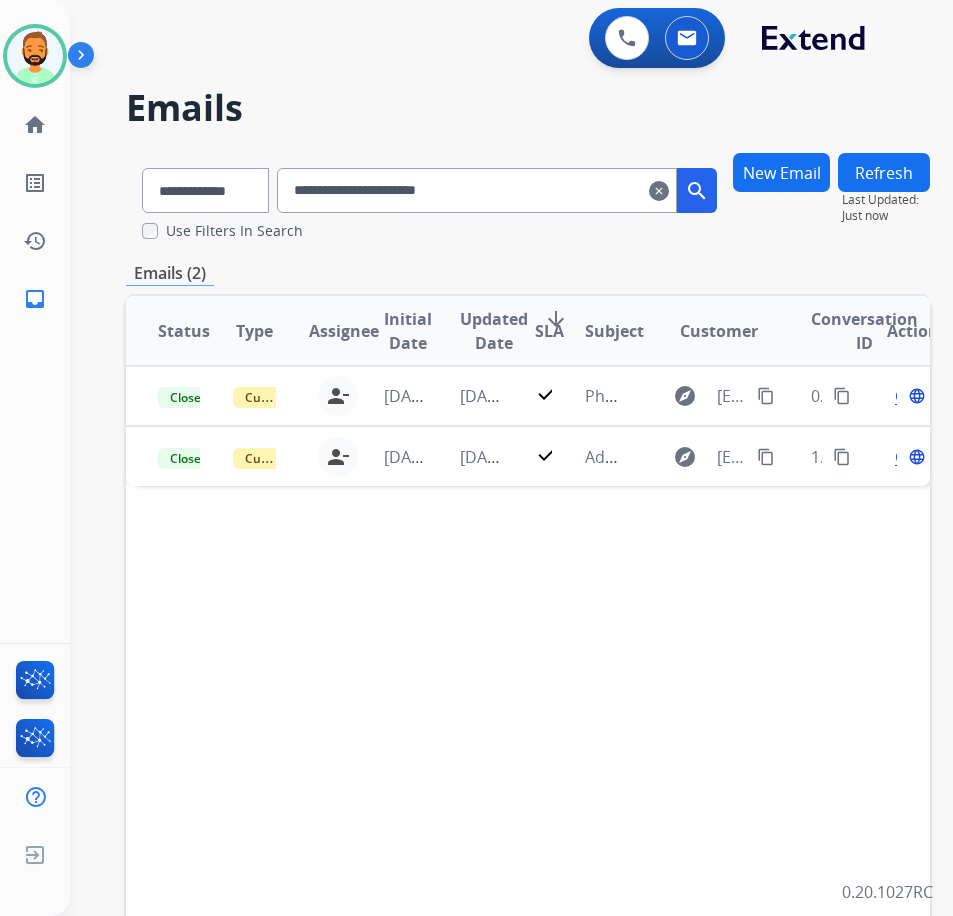 click on "clear" at bounding box center [659, 191] 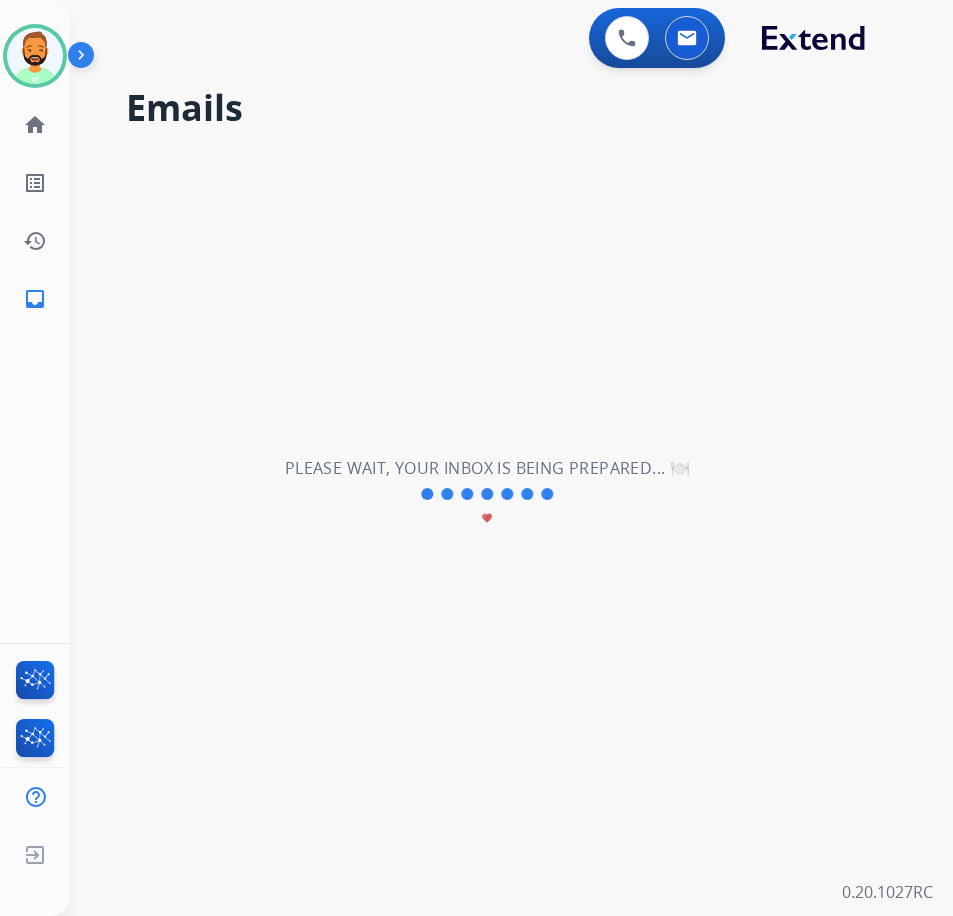 type 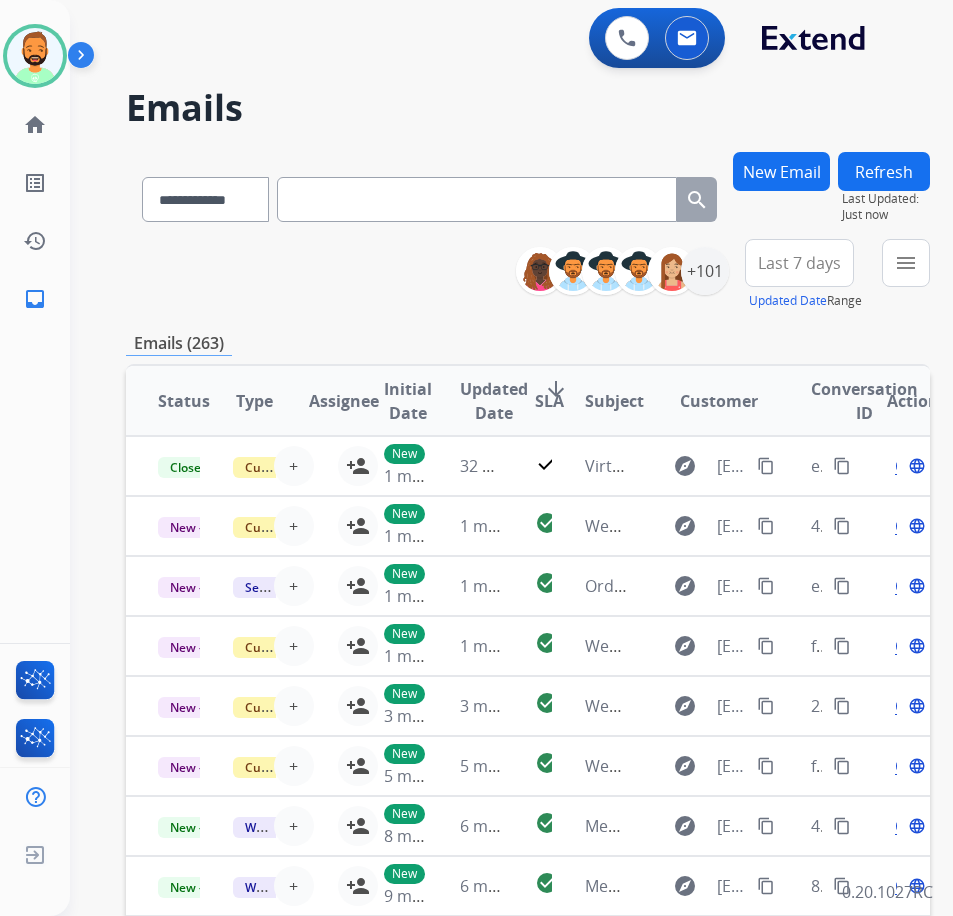 click on "**********" at bounding box center (487, 530) 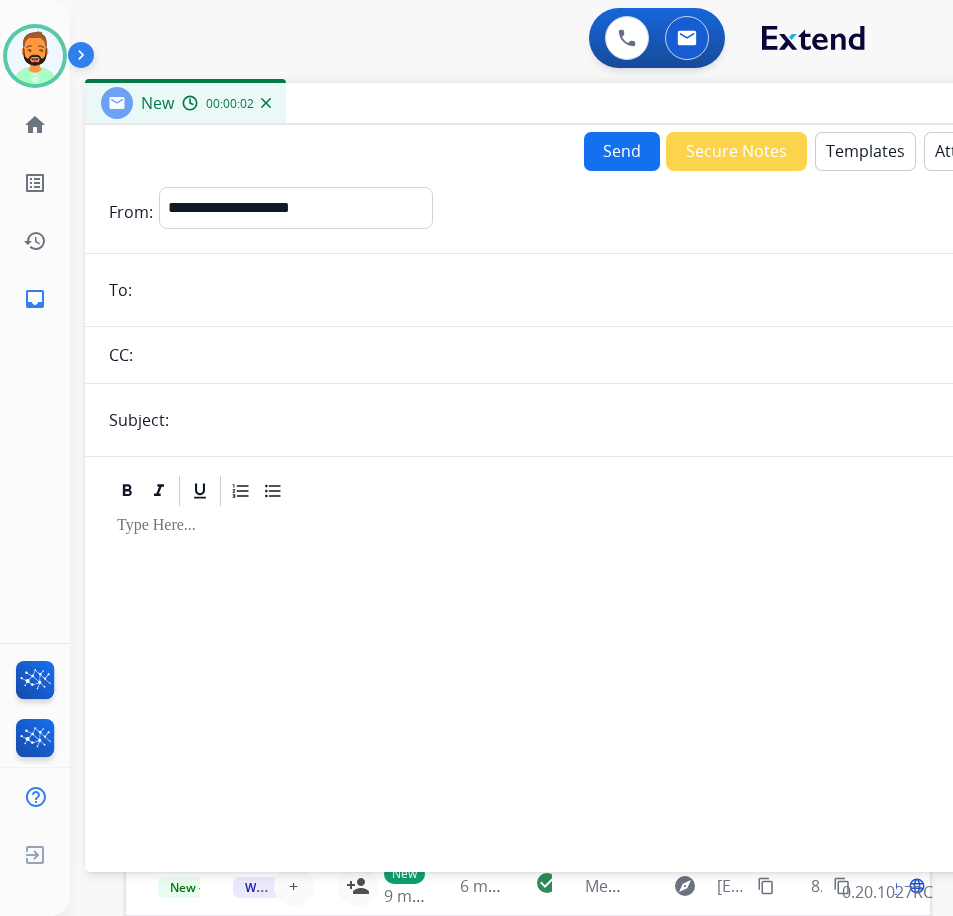 drag, startPoint x: 468, startPoint y: 149, endPoint x: 591, endPoint y: 109, distance: 129.34064 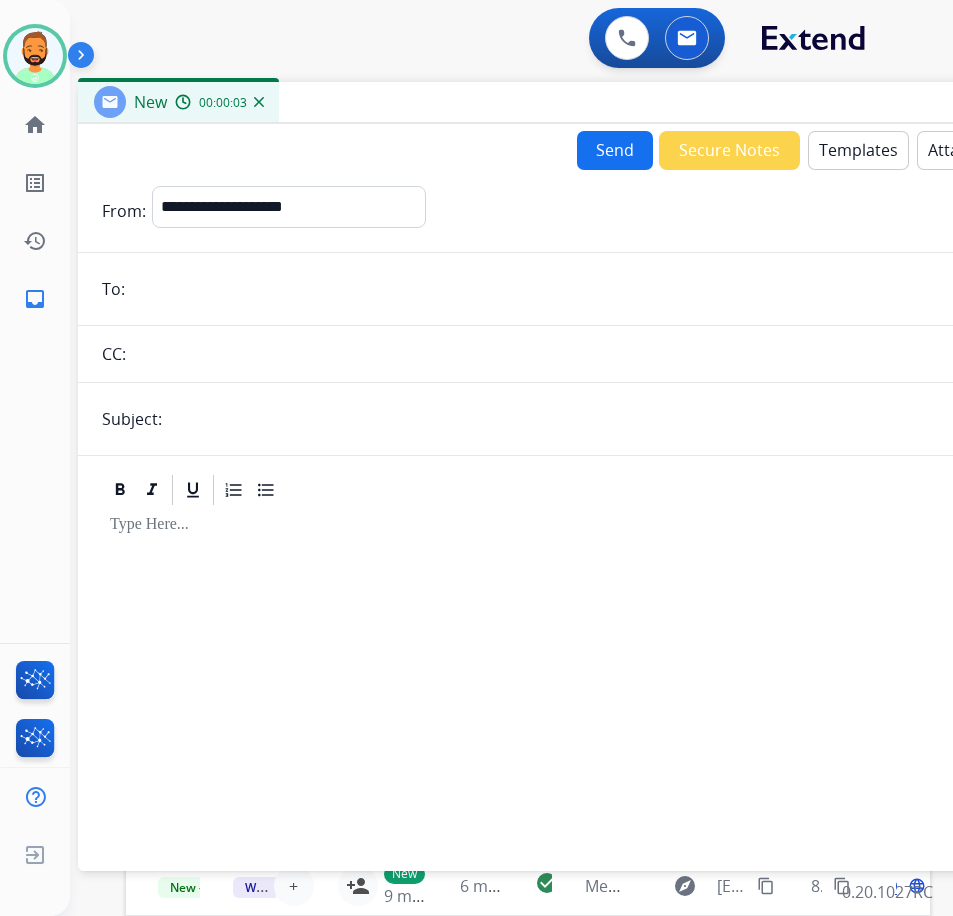 drag, startPoint x: 414, startPoint y: 253, endPoint x: 389, endPoint y: 296, distance: 49.73932 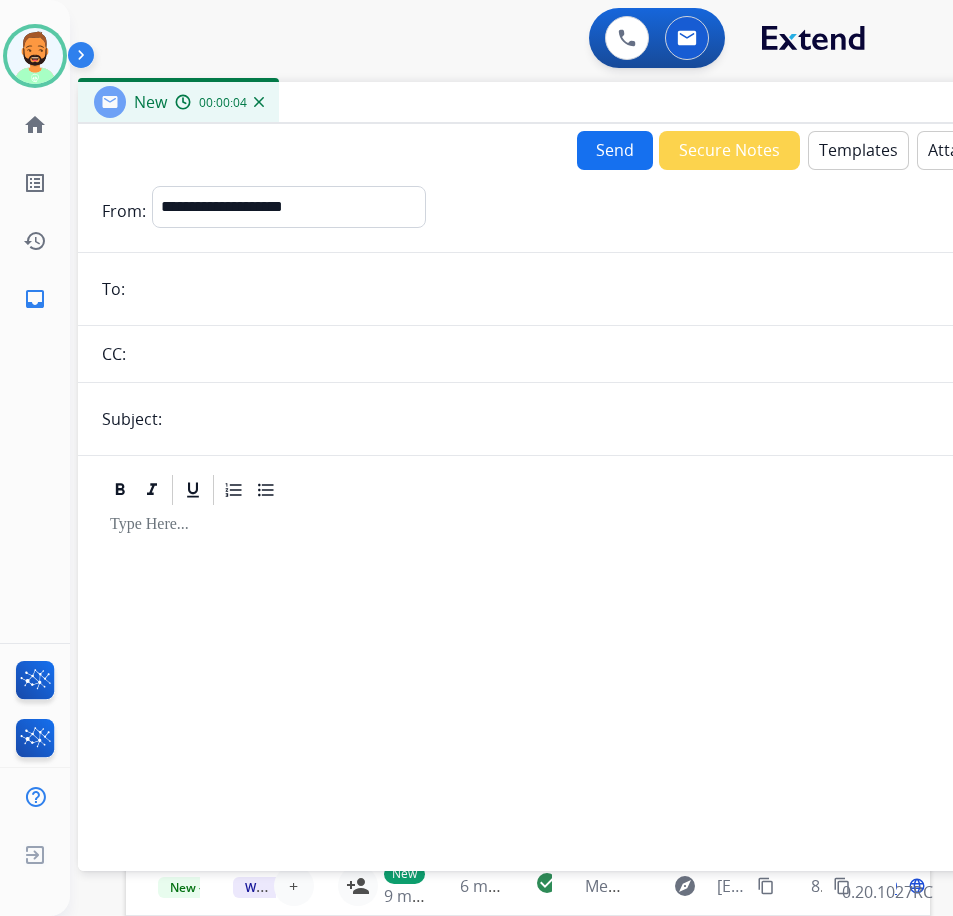 paste on "**********" 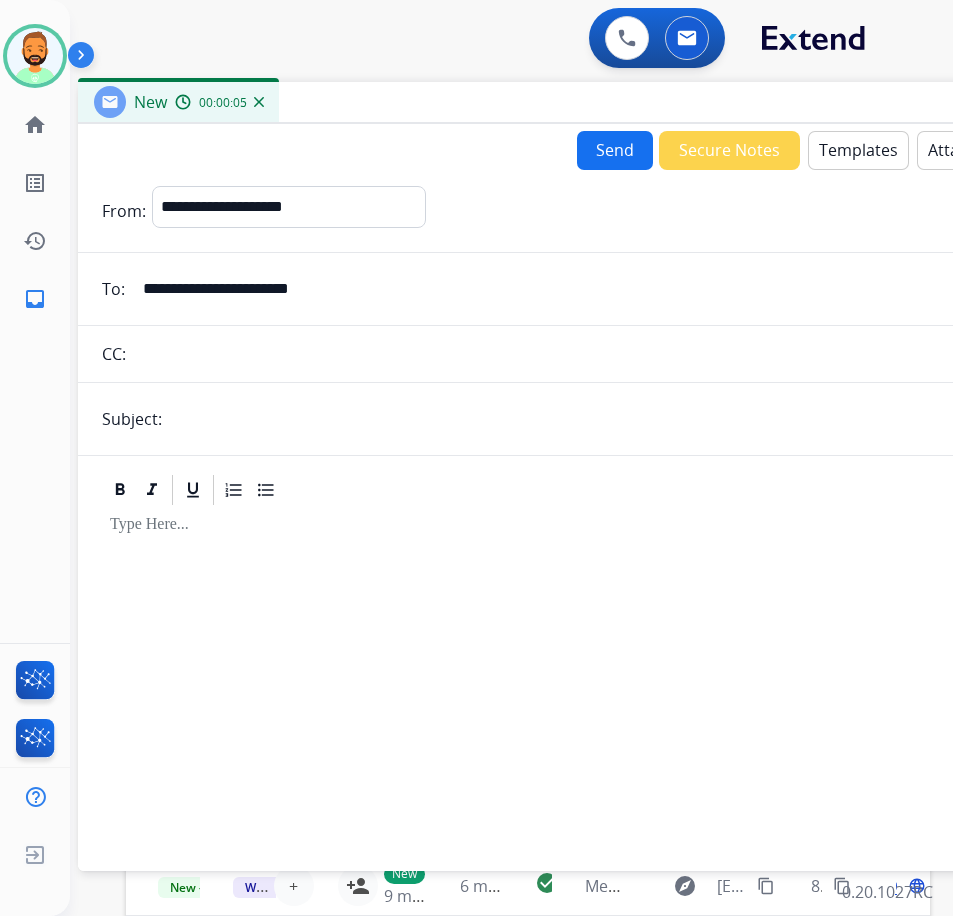type on "**********" 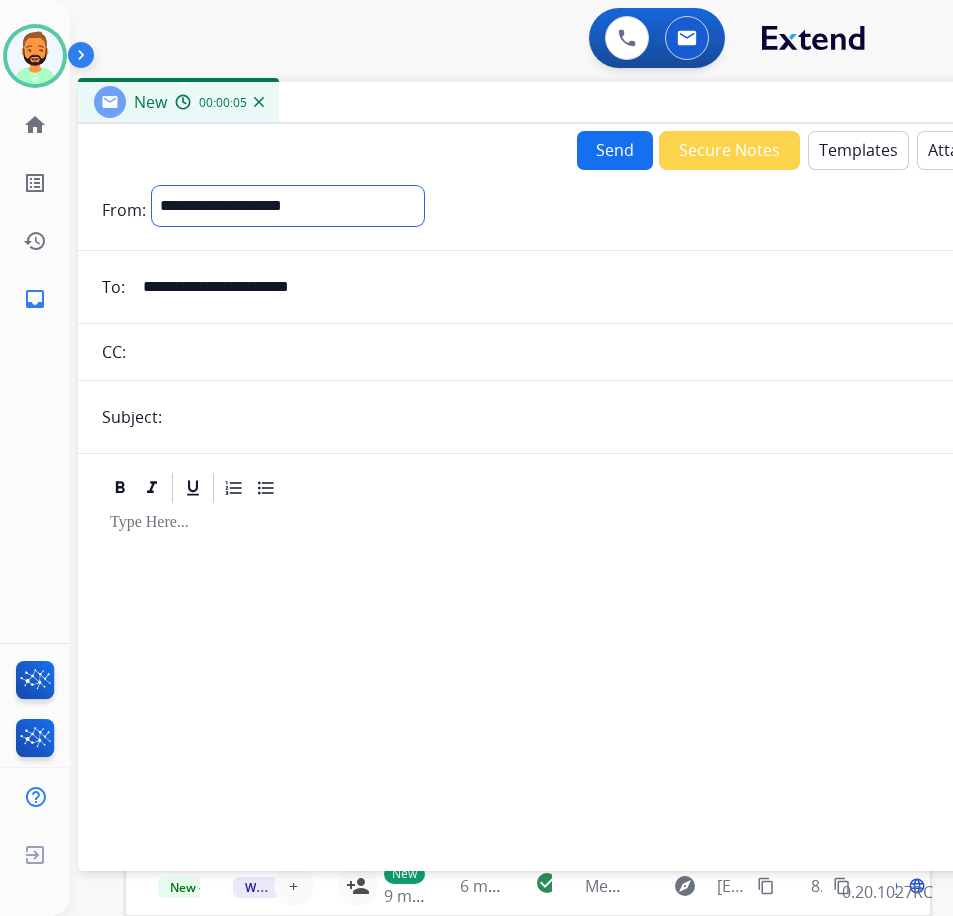 click on "**********" at bounding box center [288, 206] 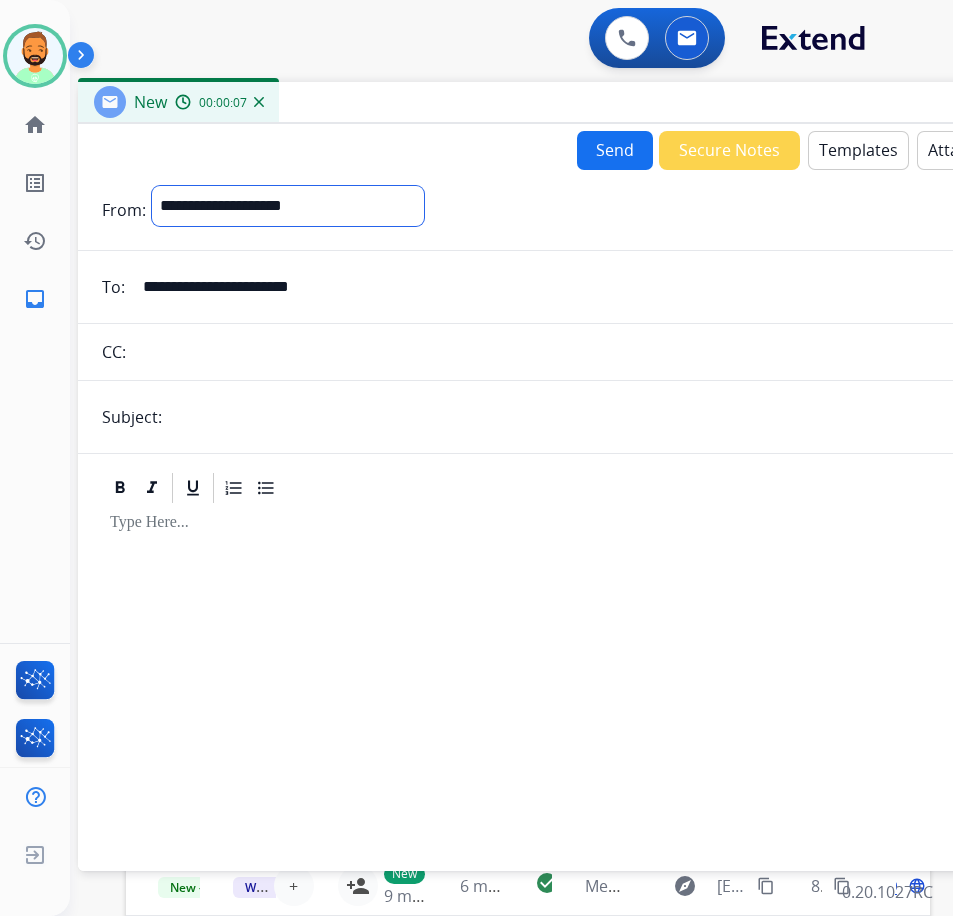 select on "**********" 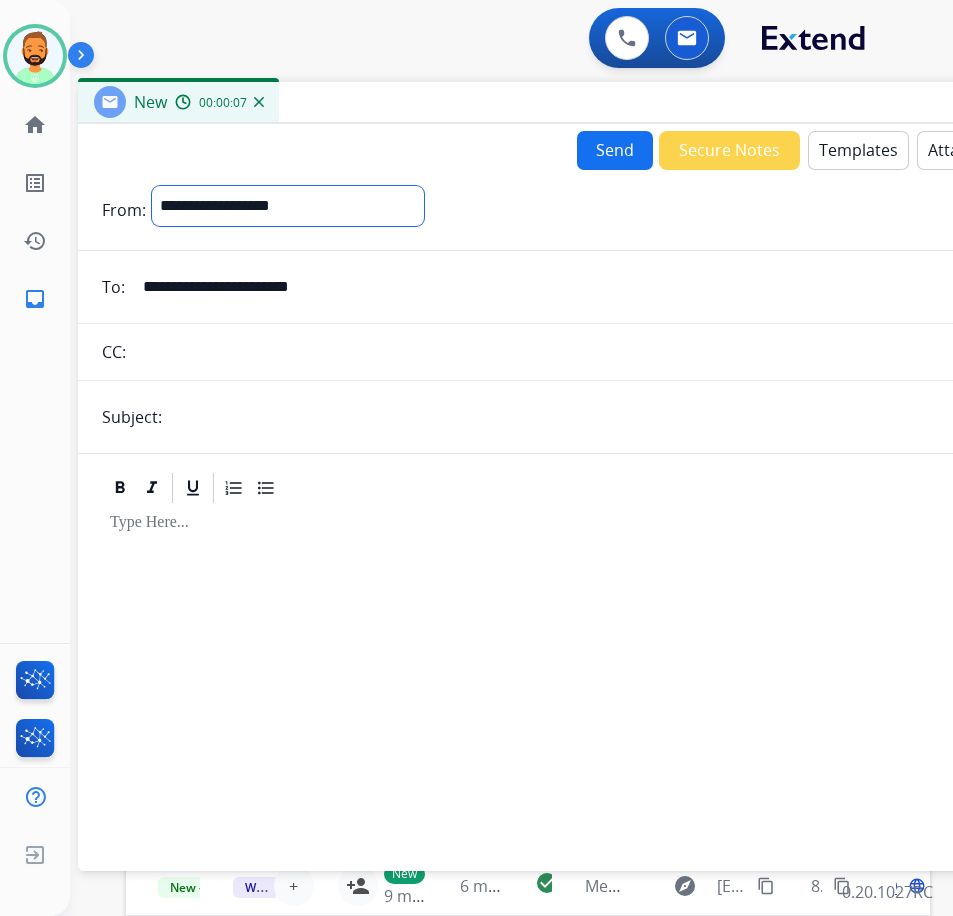click on "**********" at bounding box center [288, 206] 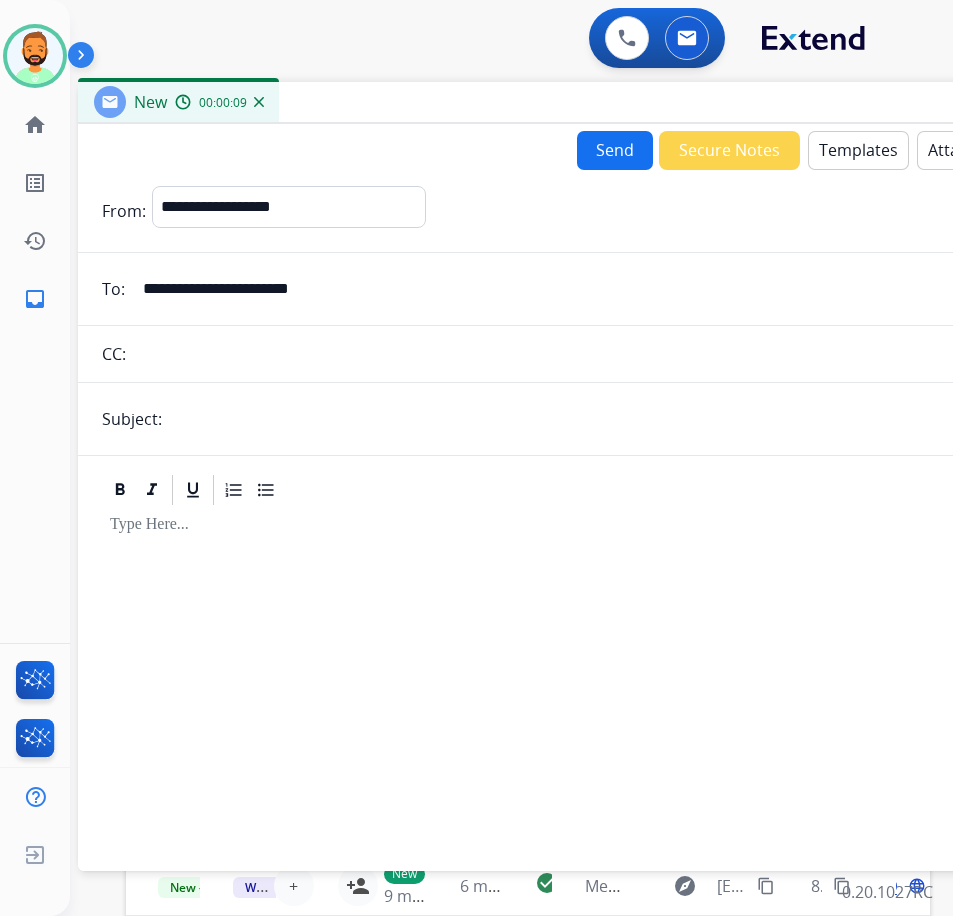 click on "**********" at bounding box center [578, 516] 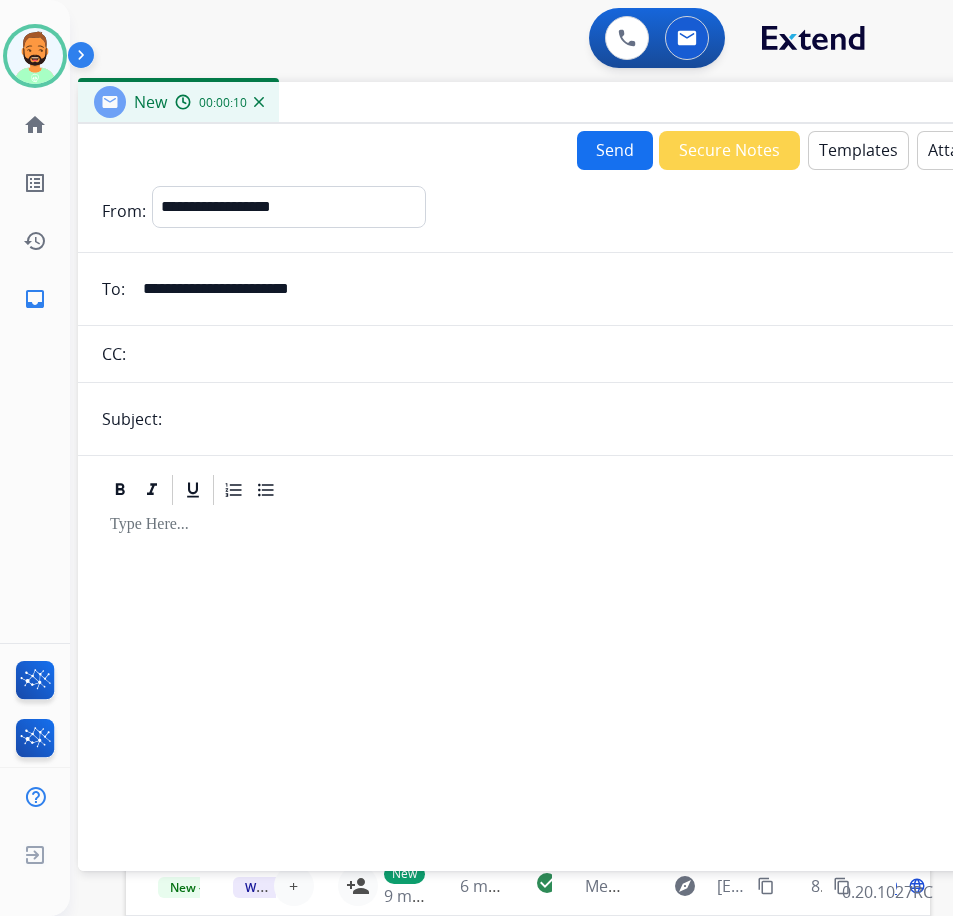 click at bounding box center [611, 419] 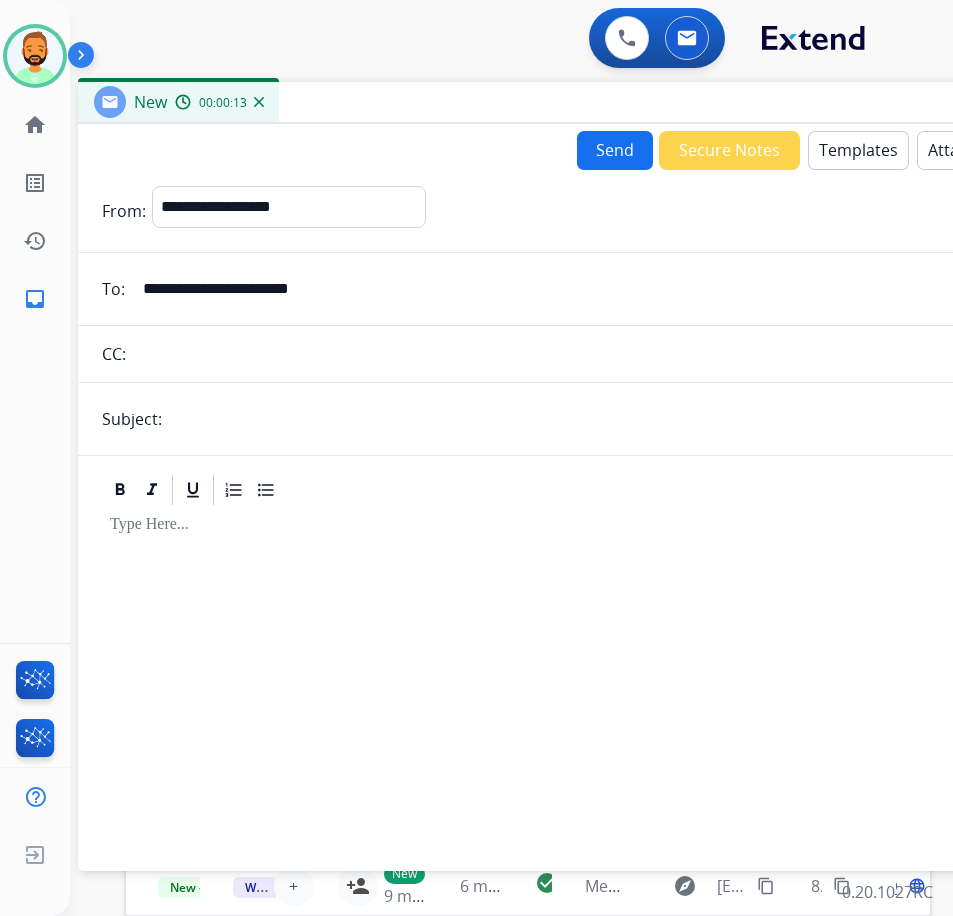 type on "******" 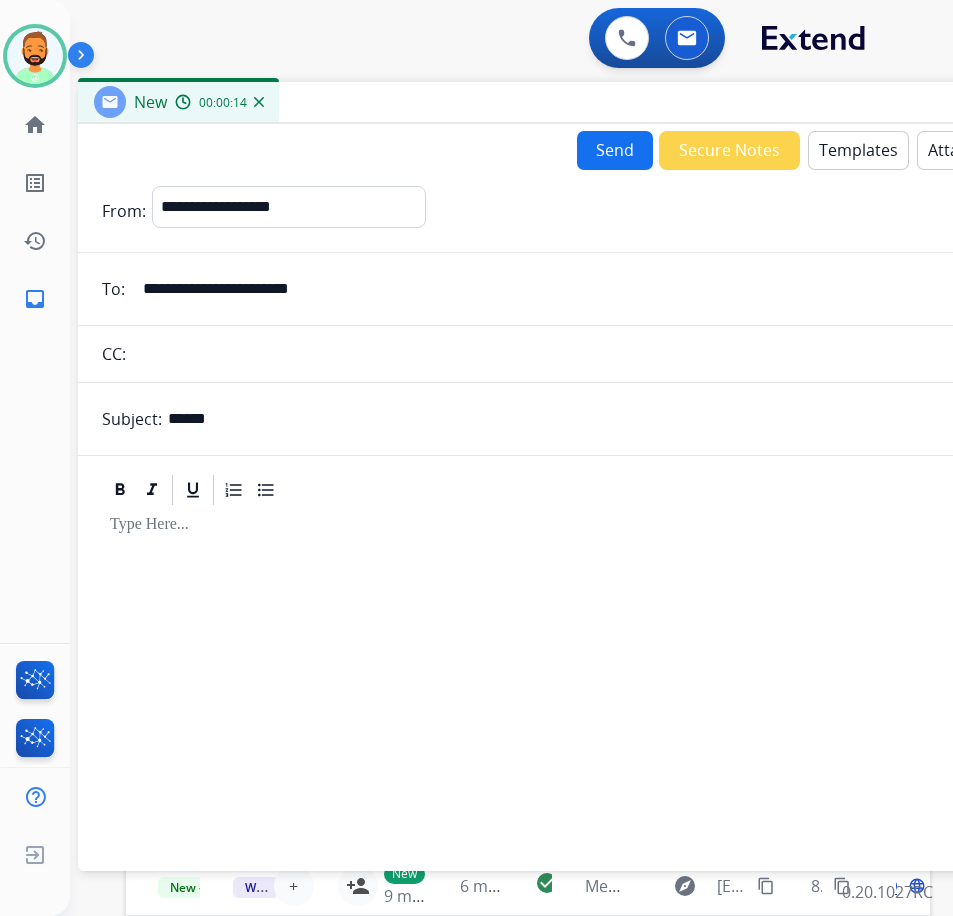click at bounding box center [578, 679] 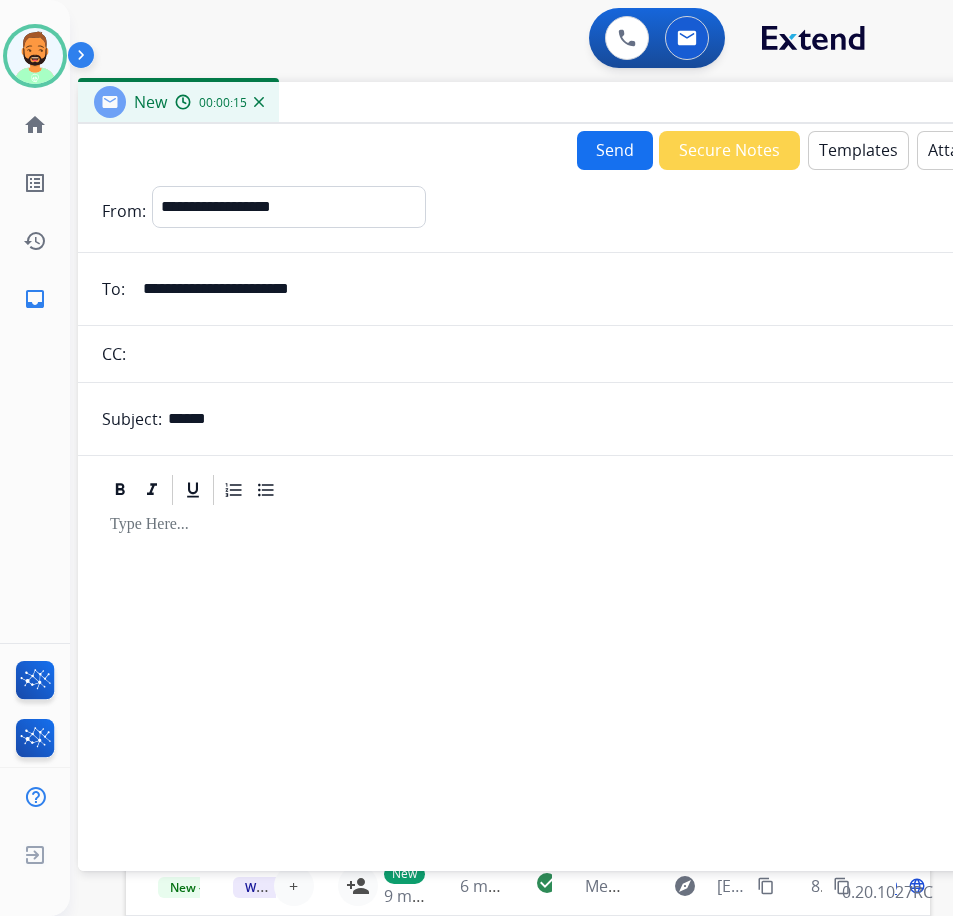 click on "Templates" at bounding box center (858, 150) 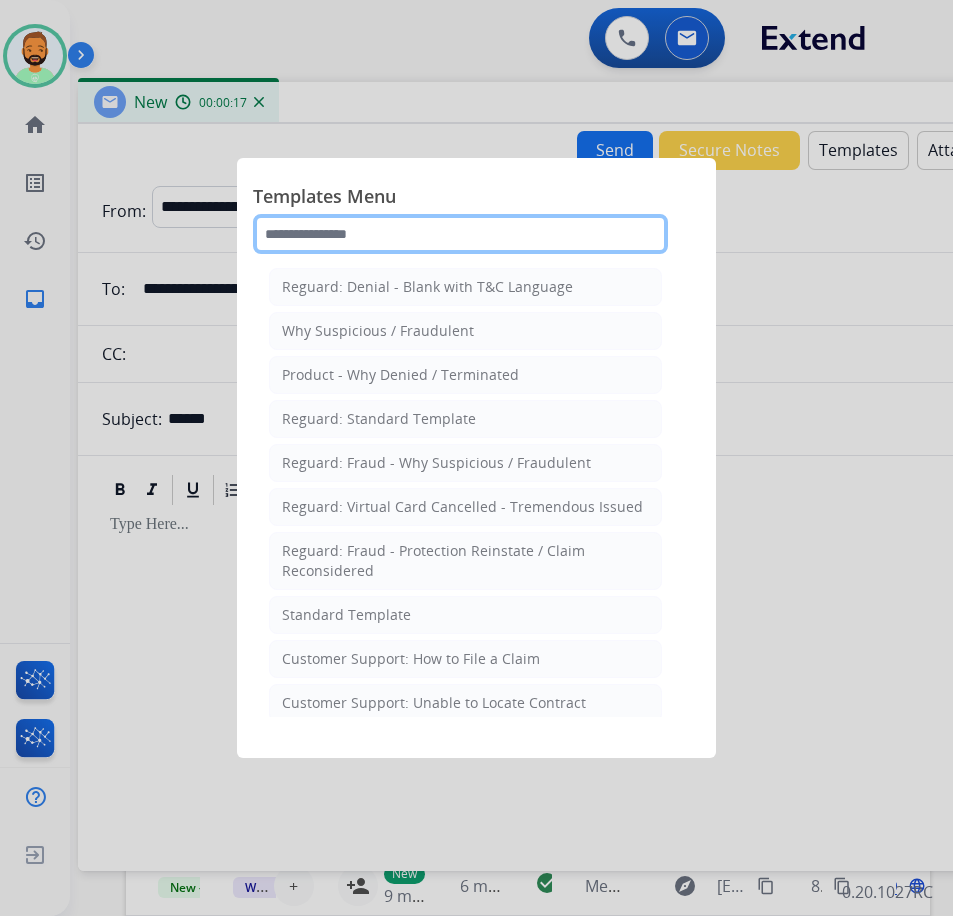 click 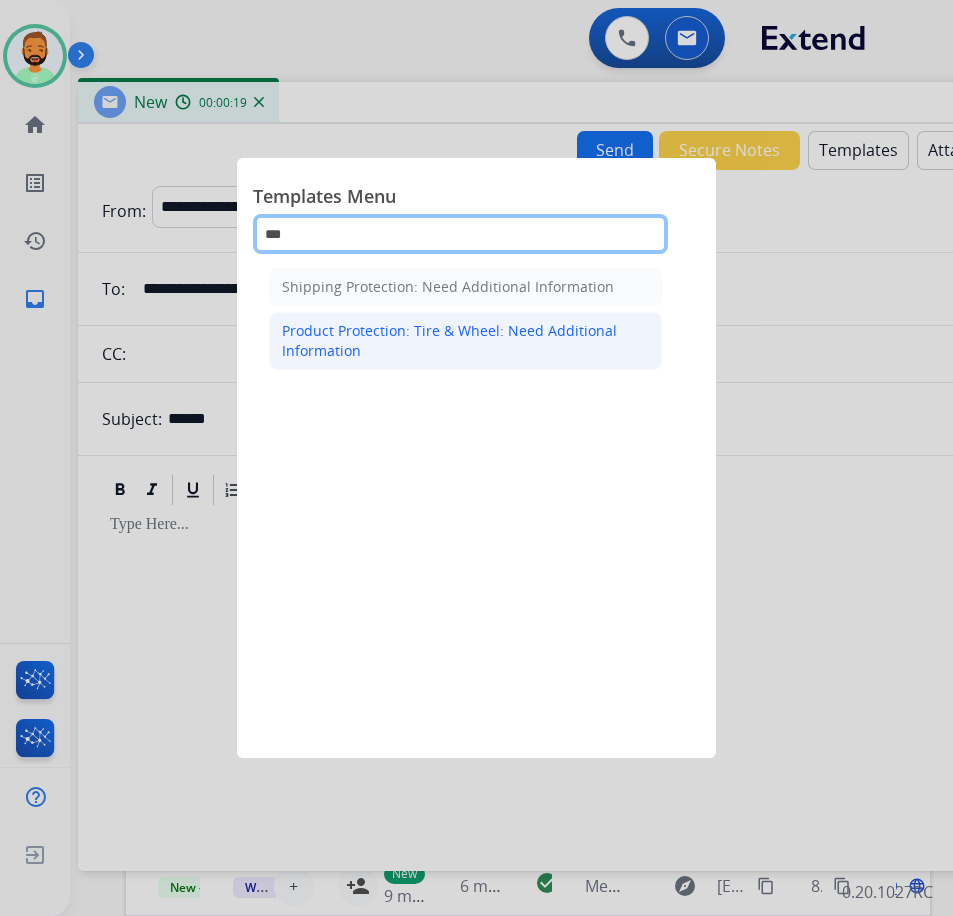 type on "***" 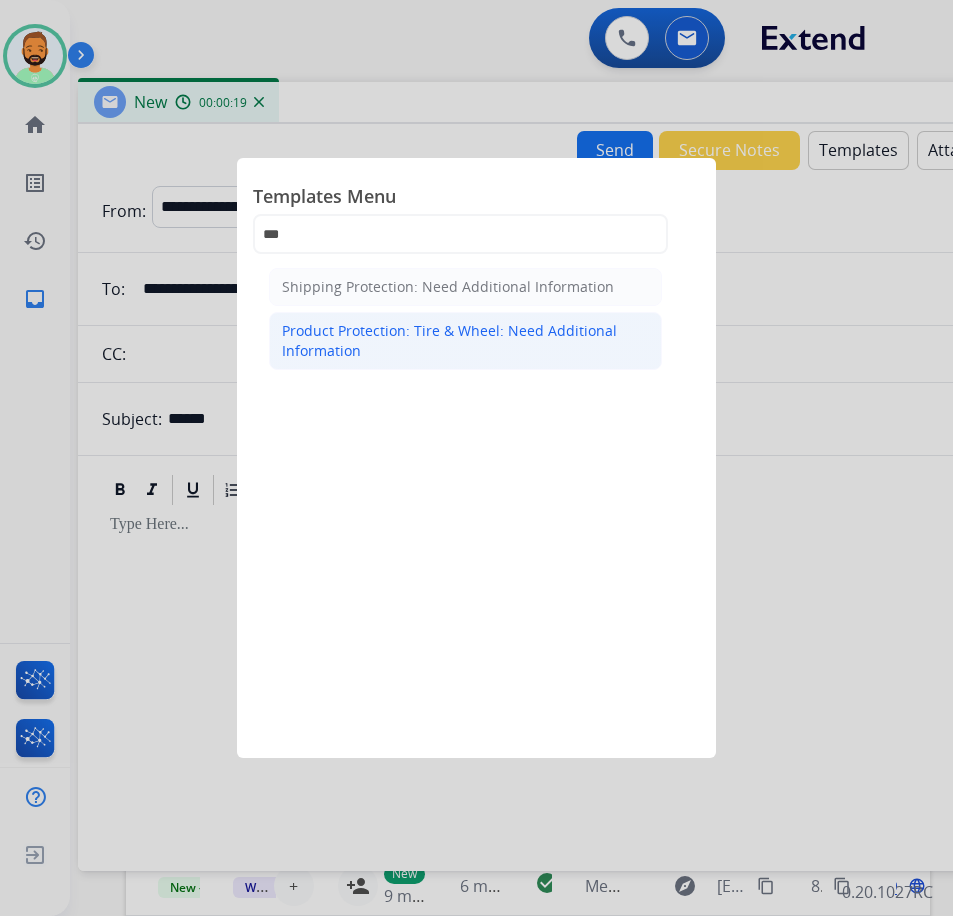 click on "Product Protection: Tire & Wheel: Need Additional Information" 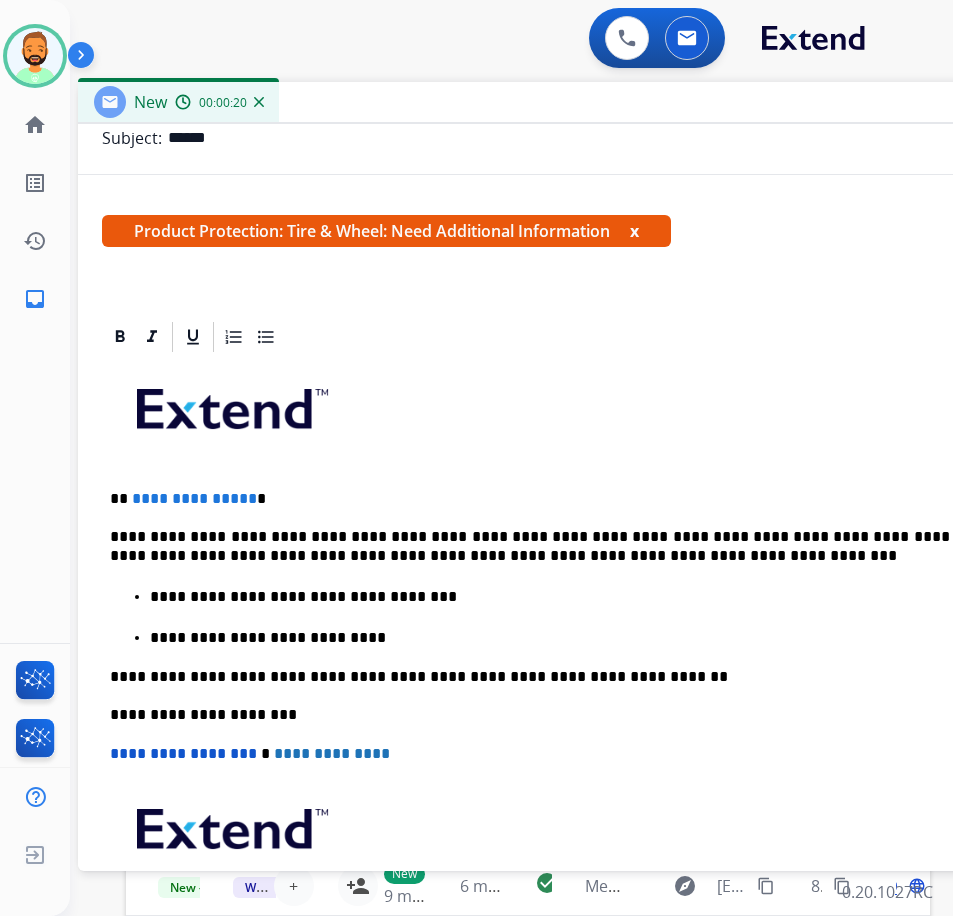 scroll, scrollTop: 300, scrollLeft: 0, axis: vertical 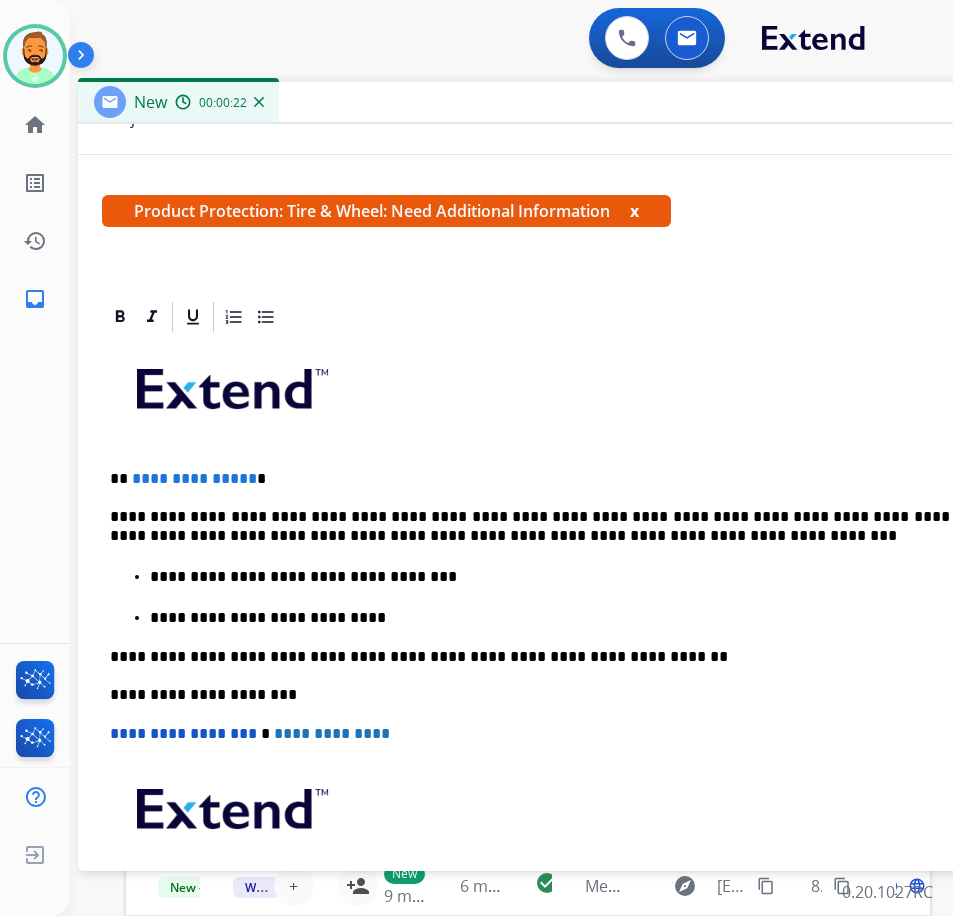 click on "**********" at bounding box center (570, 479) 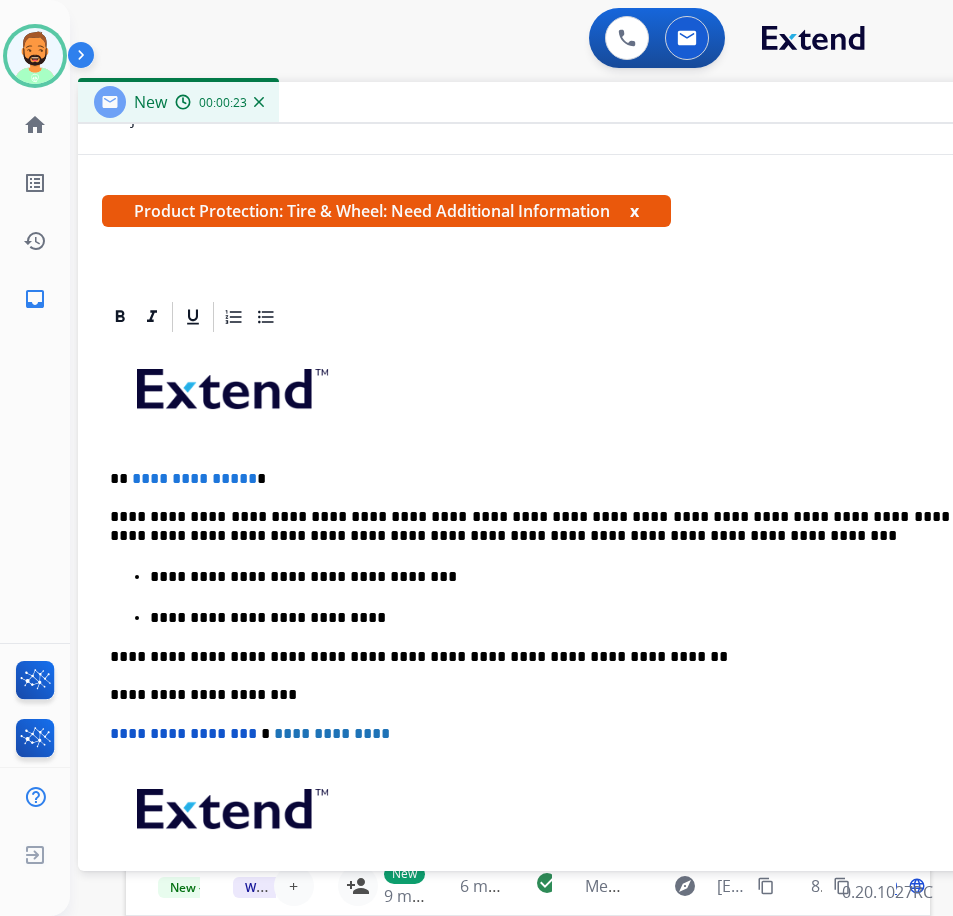 type 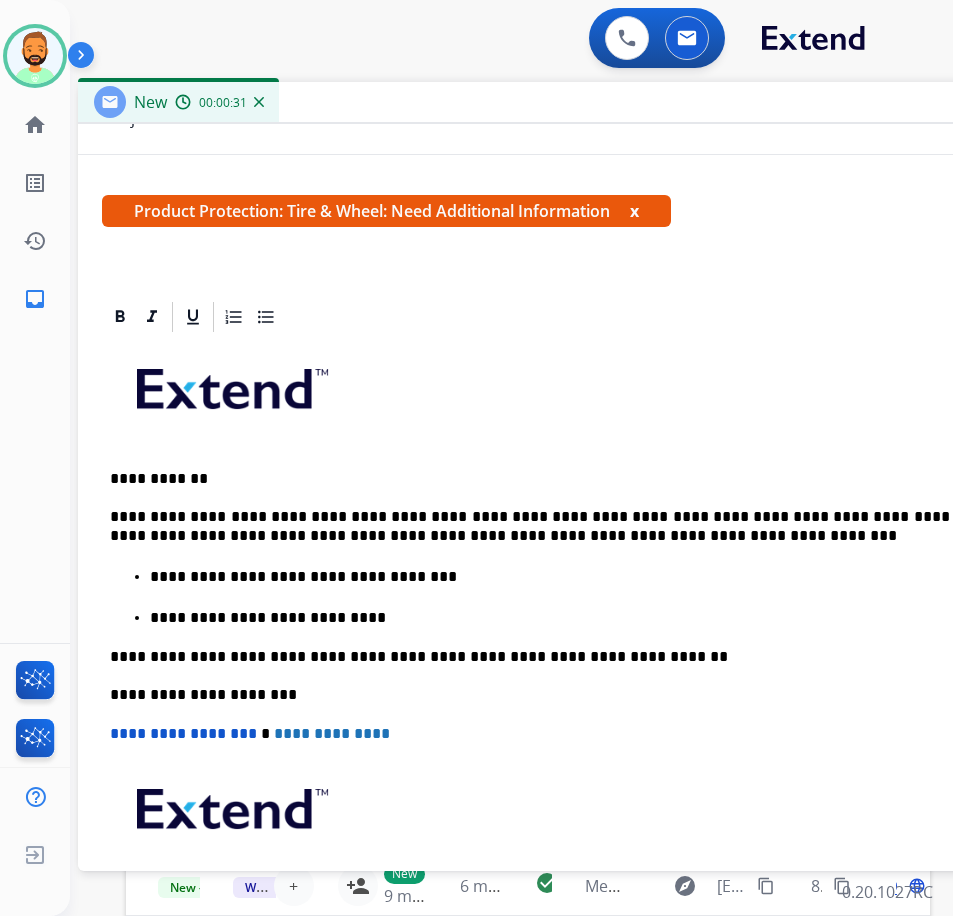 drag, startPoint x: 494, startPoint y: 517, endPoint x: 498, endPoint y: 530, distance: 13.601471 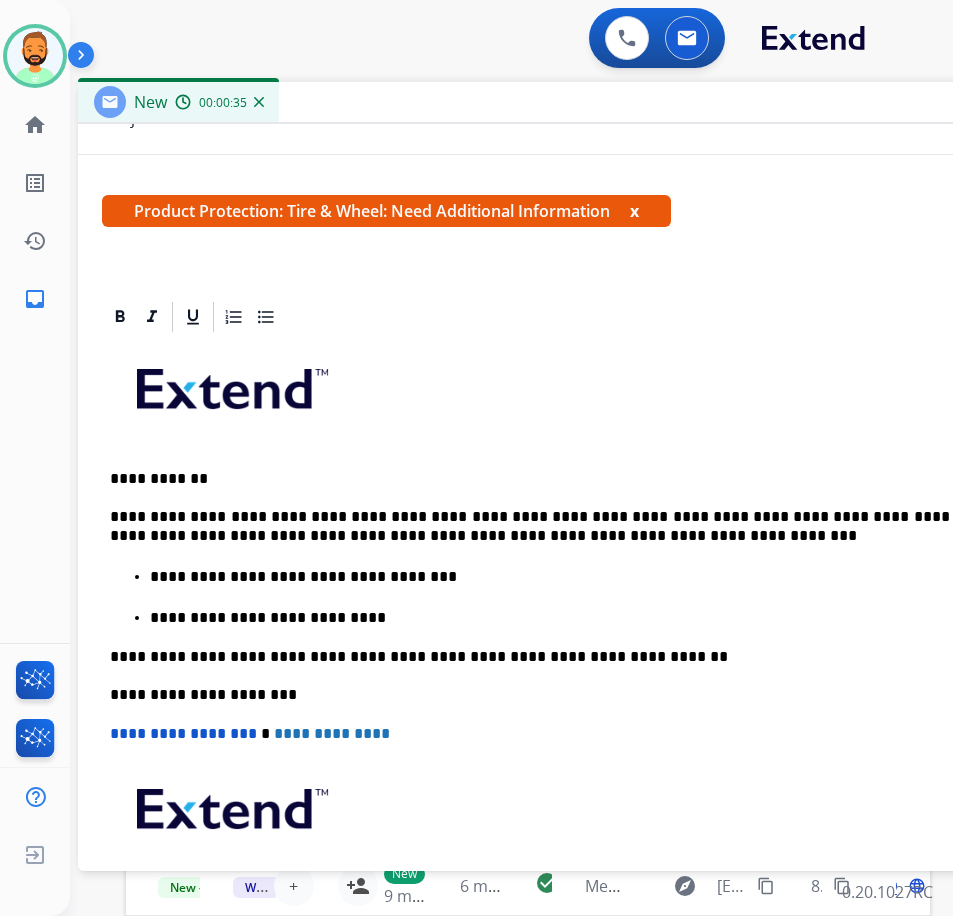 drag, startPoint x: 781, startPoint y: 511, endPoint x: 794, endPoint y: 557, distance: 47.801674 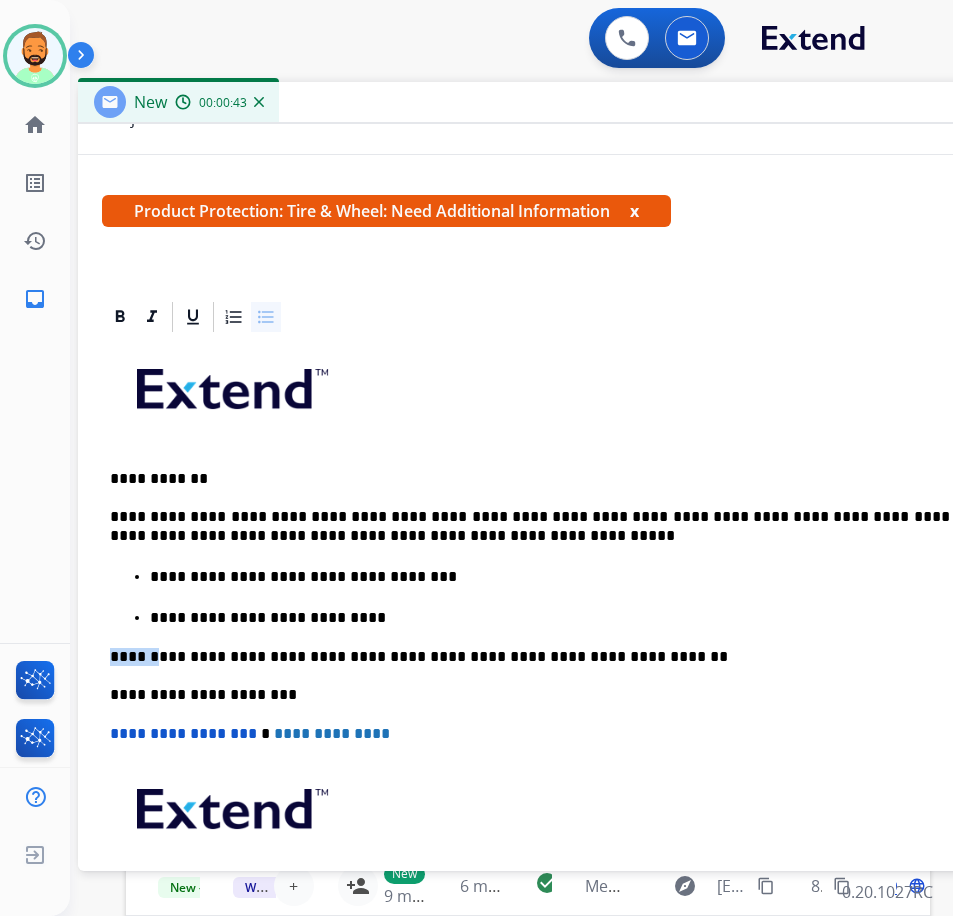drag, startPoint x: 357, startPoint y: 612, endPoint x: 158, endPoint y: 629, distance: 199.72481 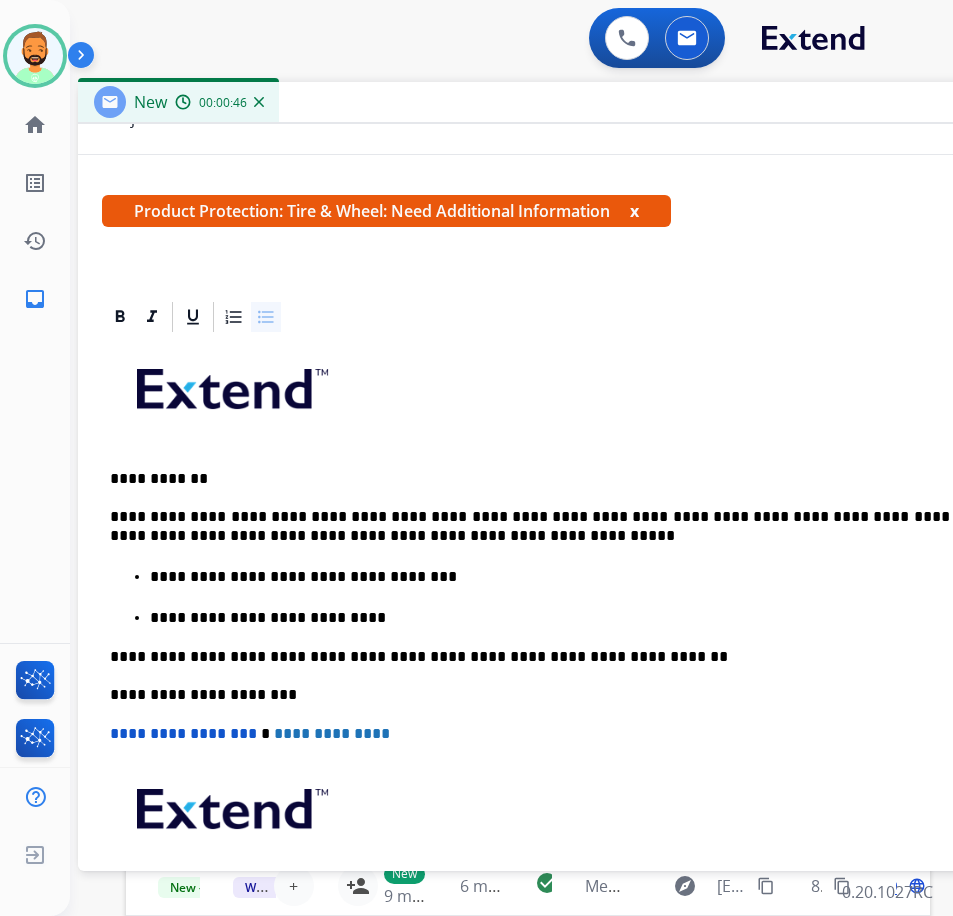click on "**********" at bounding box center [578, 596] 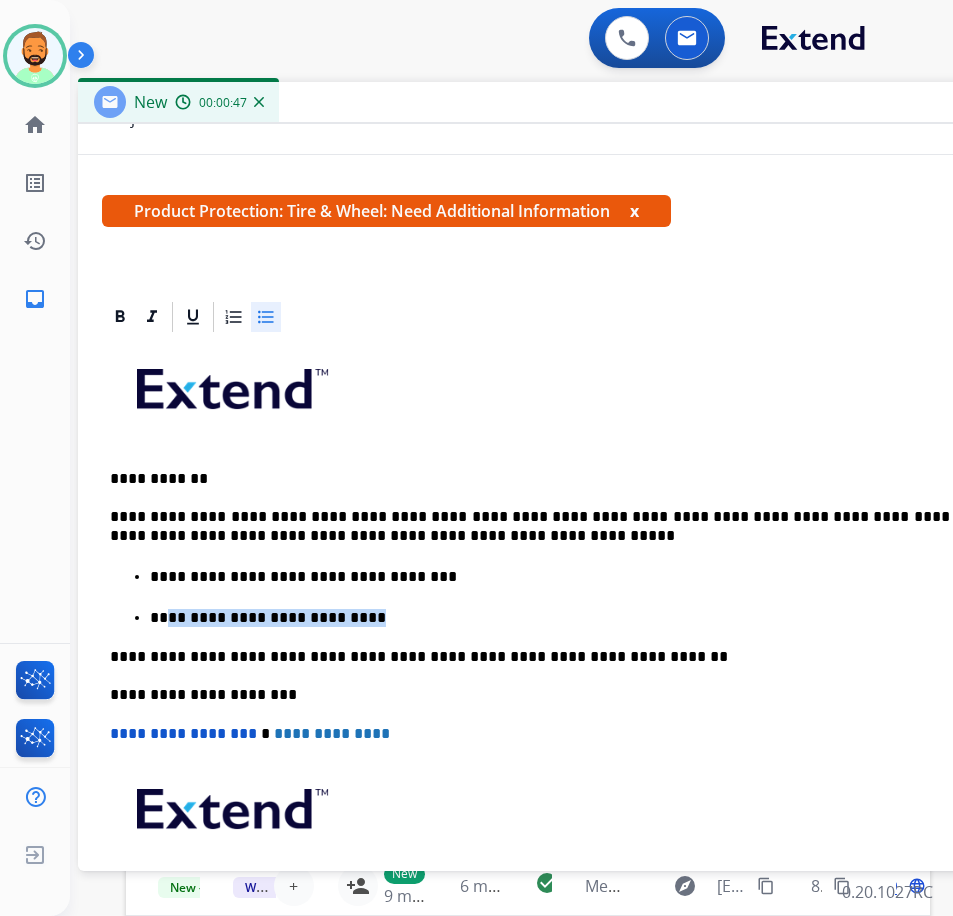 drag, startPoint x: 382, startPoint y: 612, endPoint x: 158, endPoint y: 622, distance: 224.2231 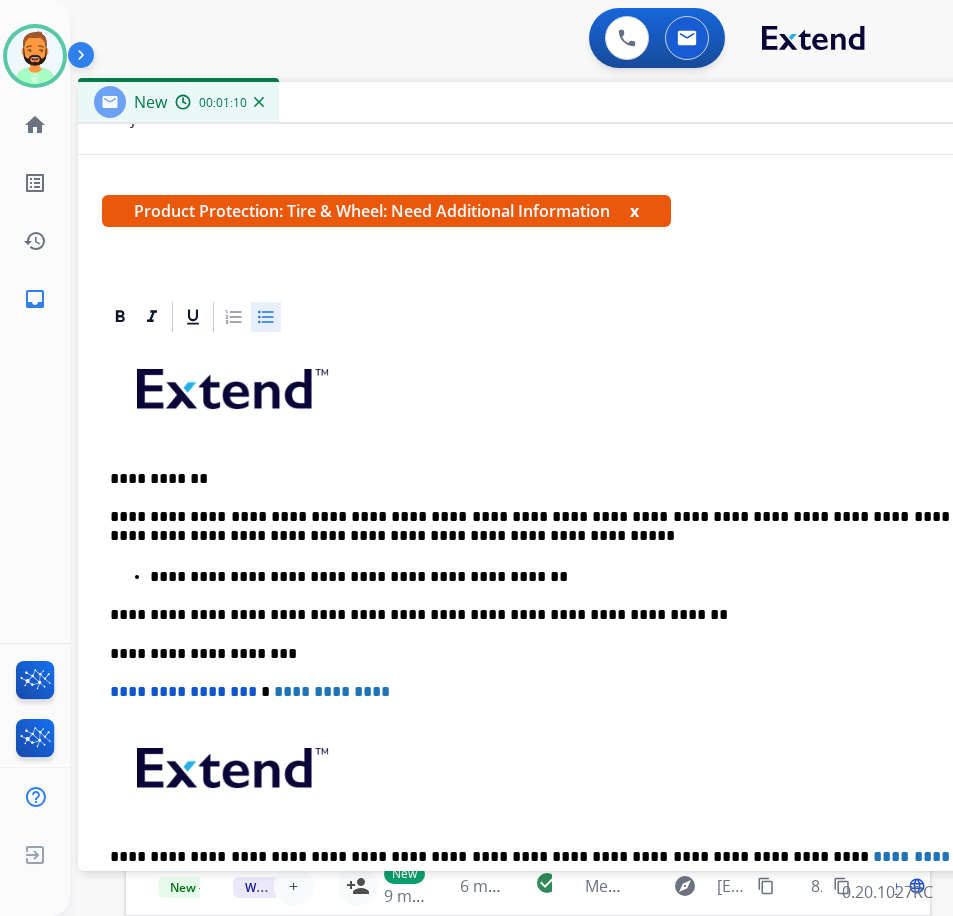 click on "**********" at bounding box center [570, 526] 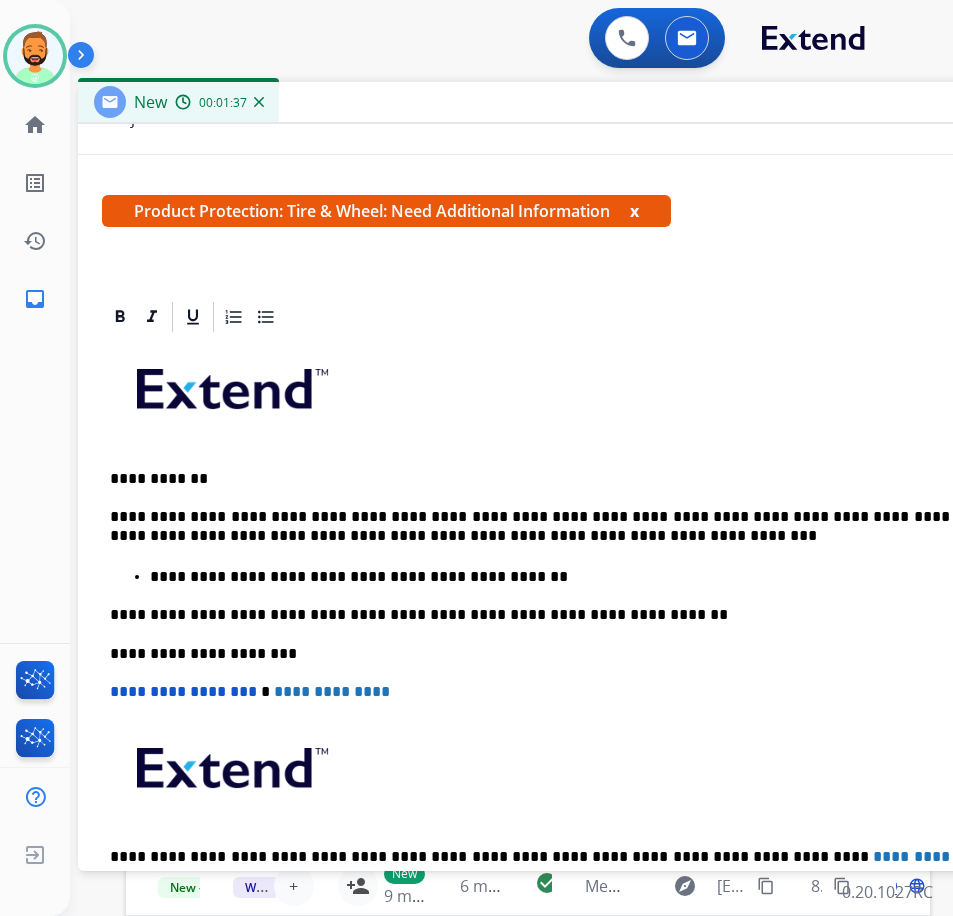 click on "**********" at bounding box center (570, 526) 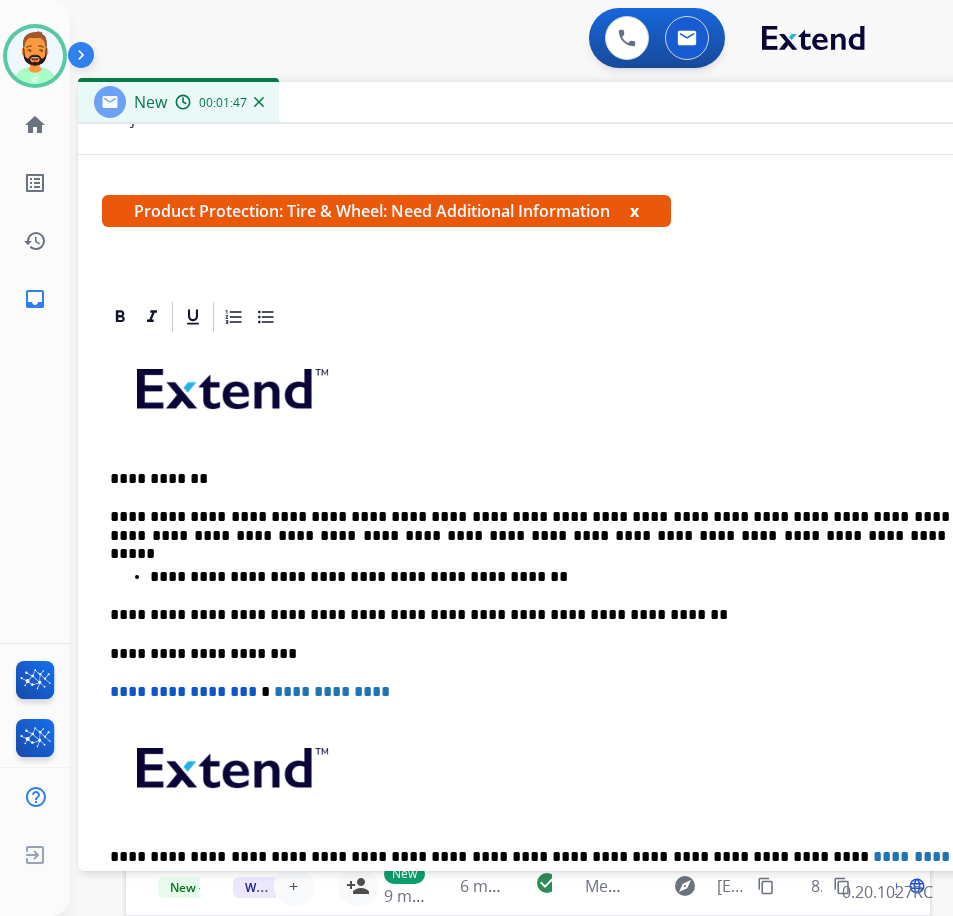 drag, startPoint x: 770, startPoint y: 640, endPoint x: 779, endPoint y: 650, distance: 13.453624 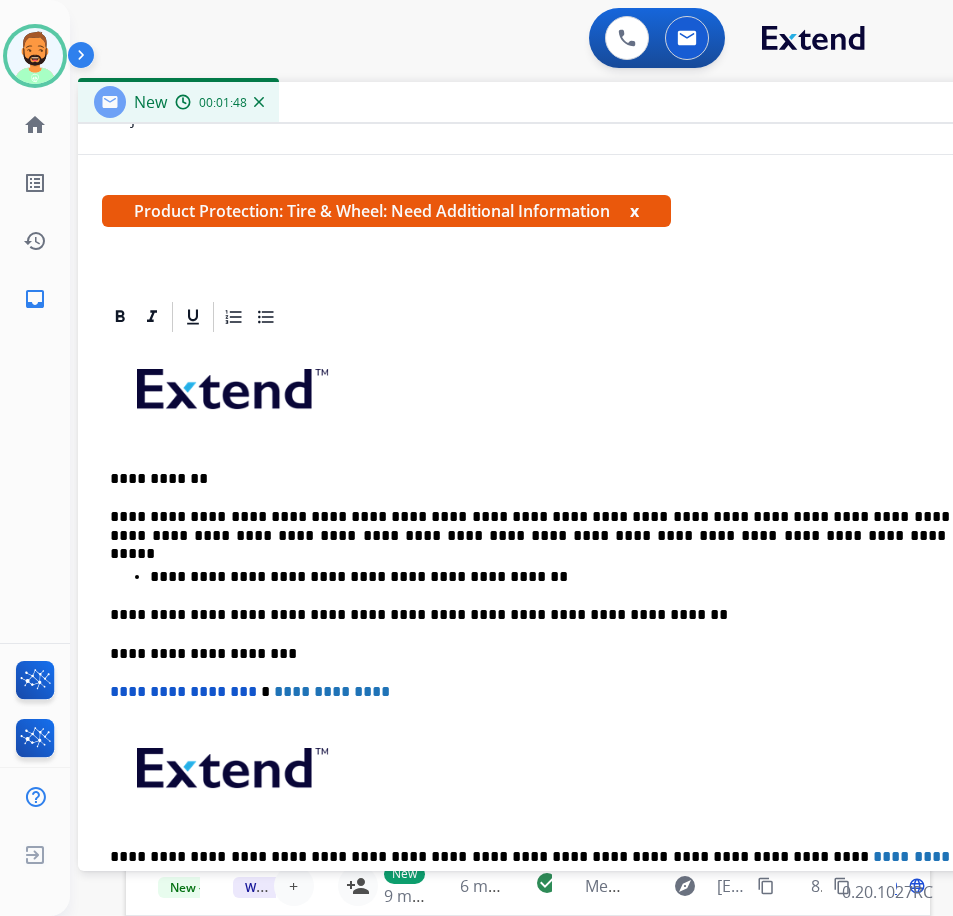 scroll, scrollTop: 0, scrollLeft: 0, axis: both 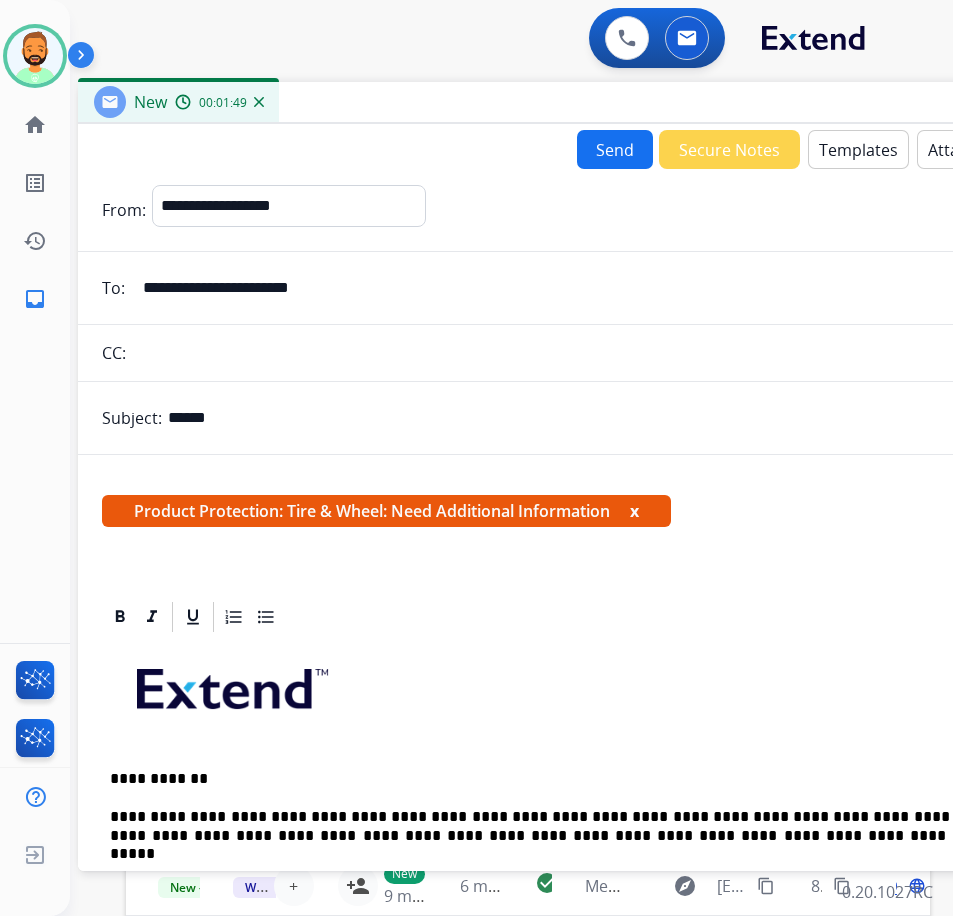 click on "Send" at bounding box center (615, 149) 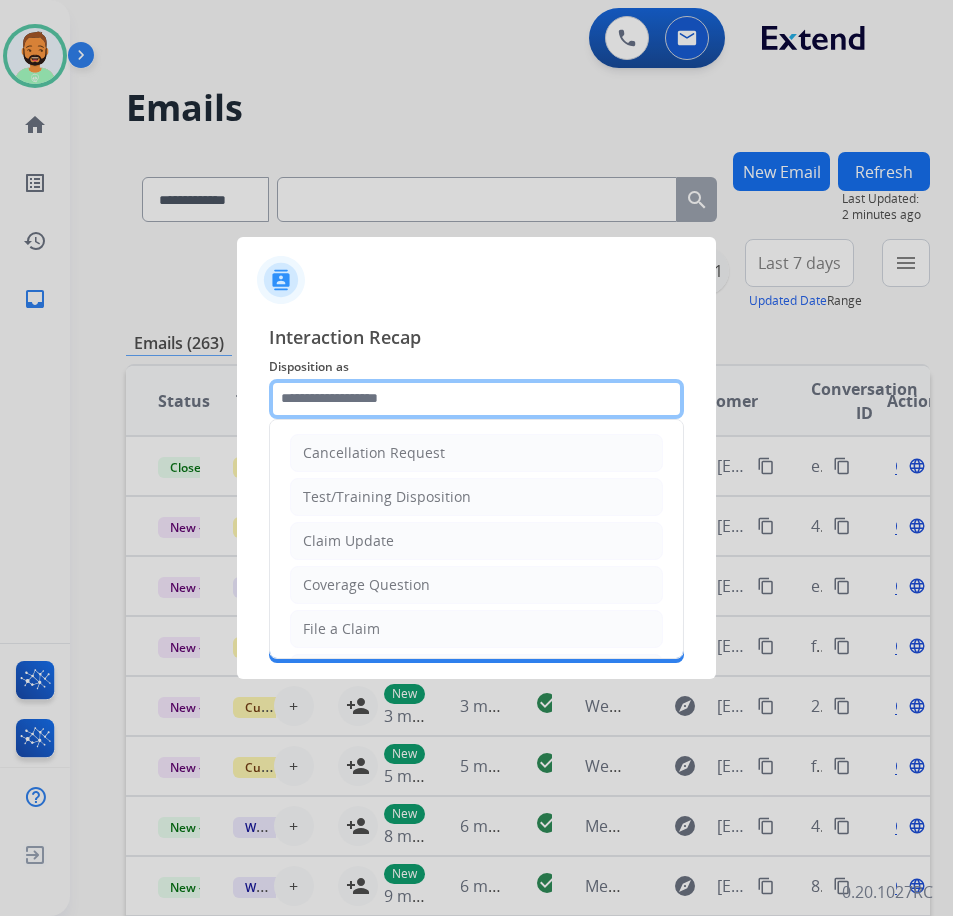 click 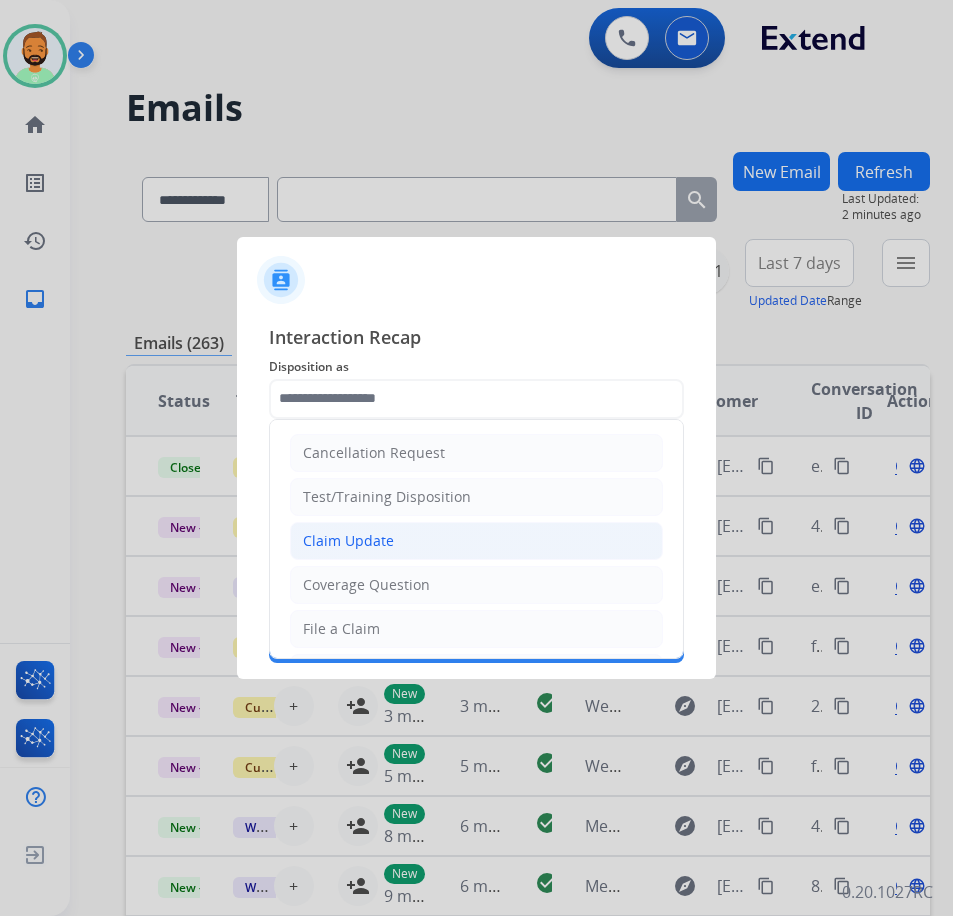 click on "Claim Update" 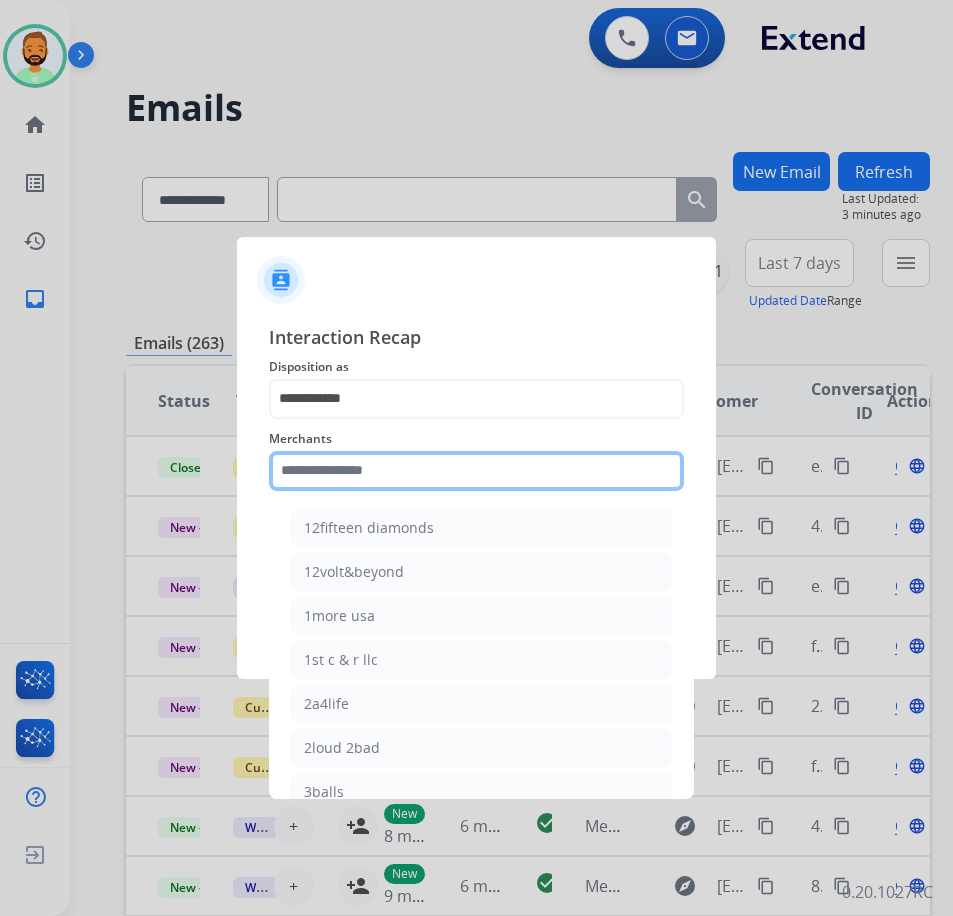 click 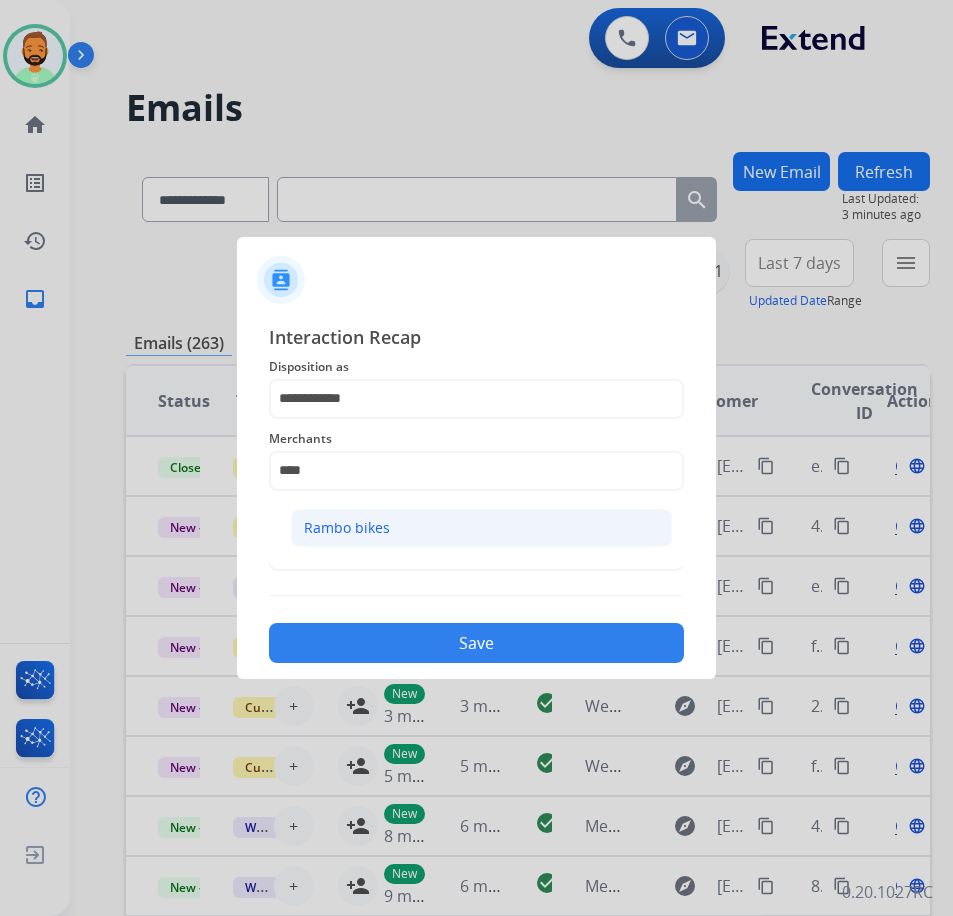 click on "Rambo bikes" 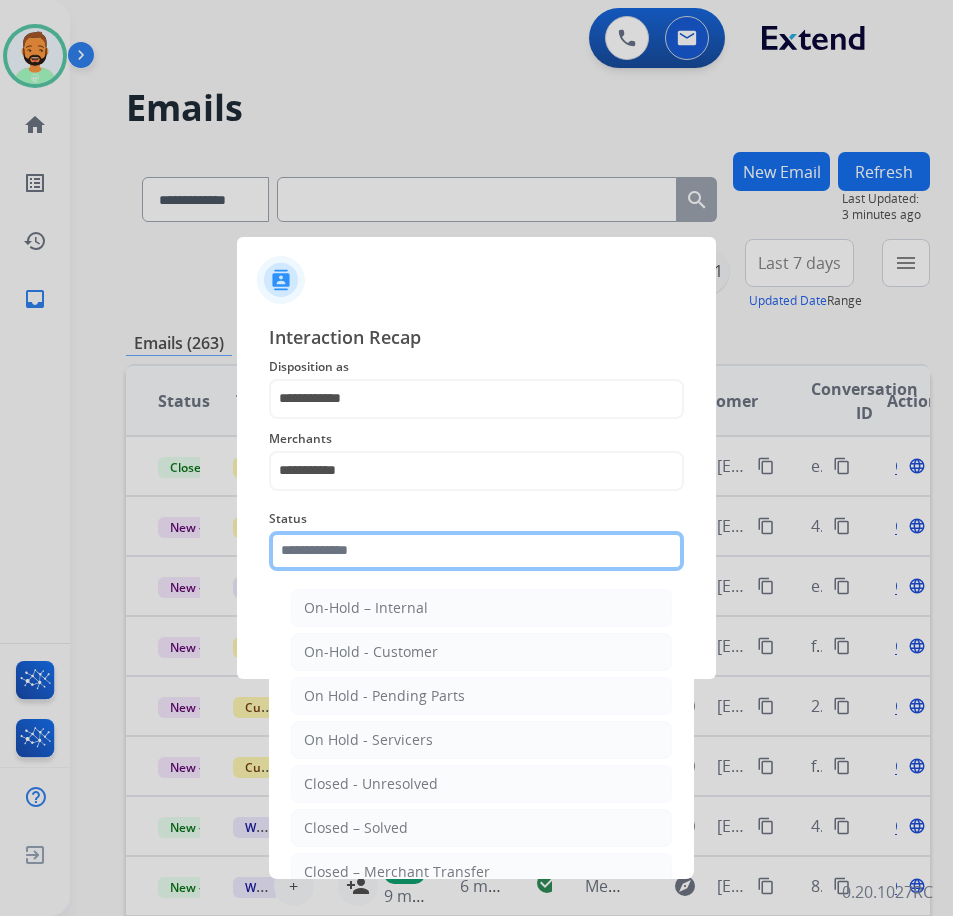 click 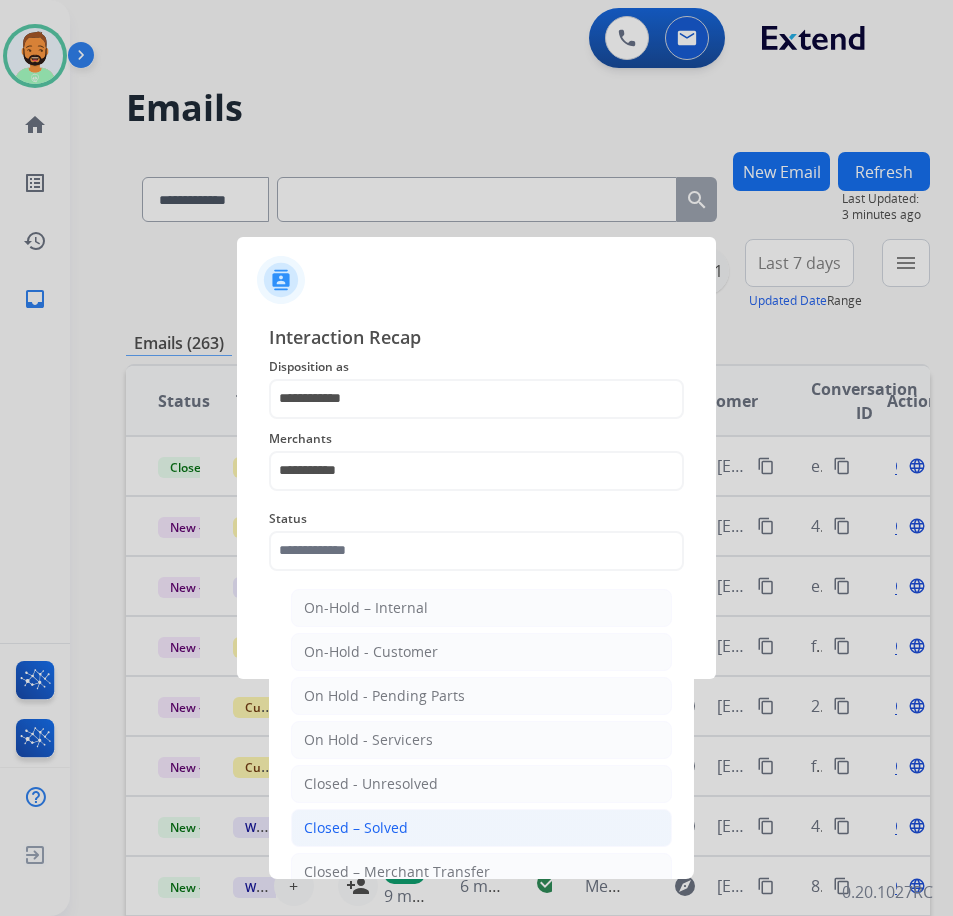 click on "Closed – Solved" 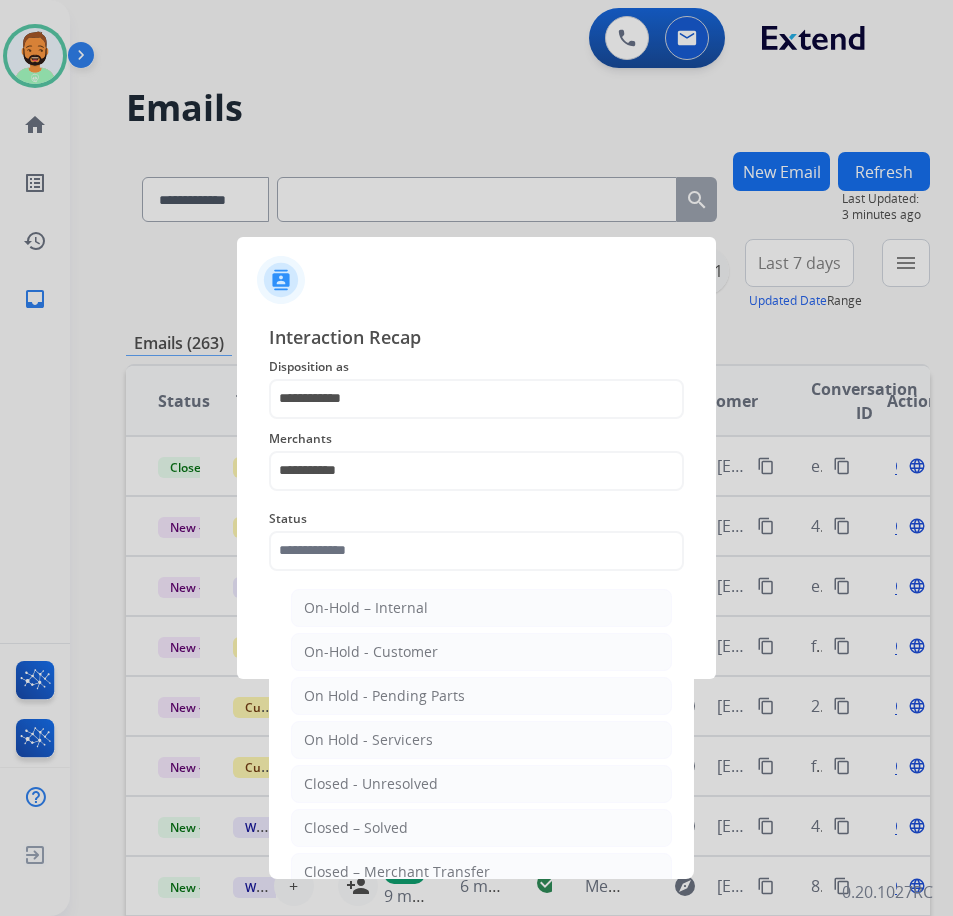 type on "**********" 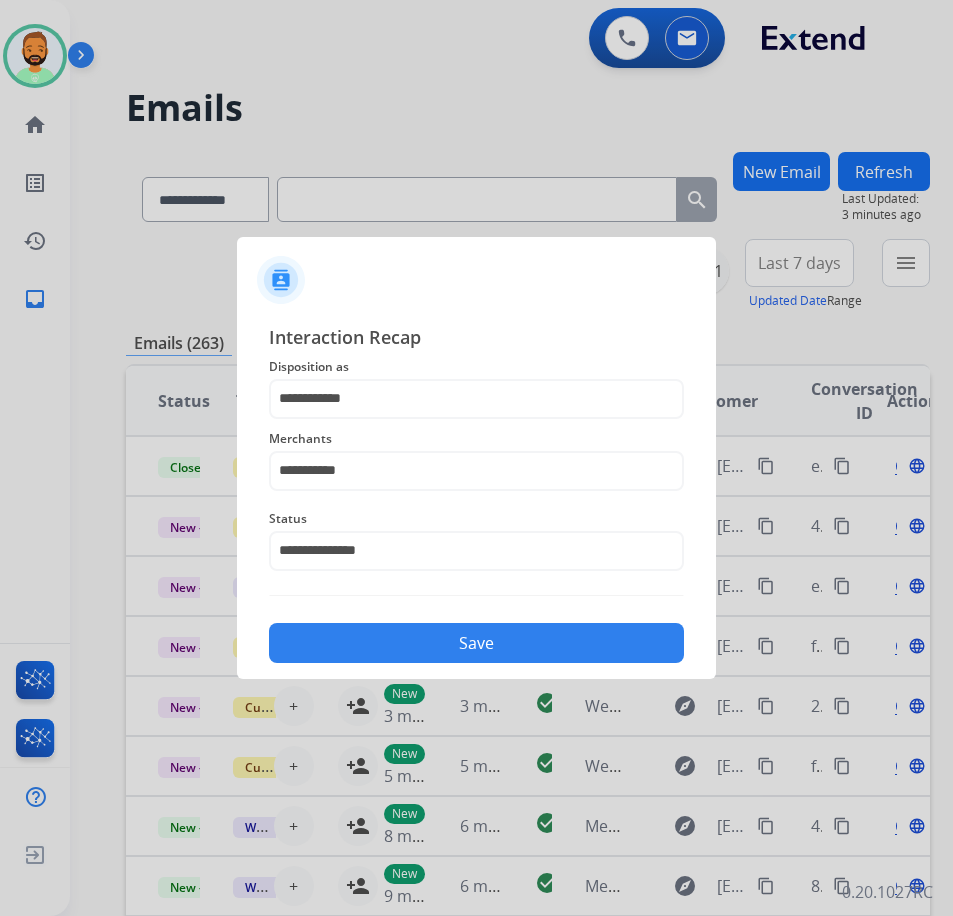 click on "Save" 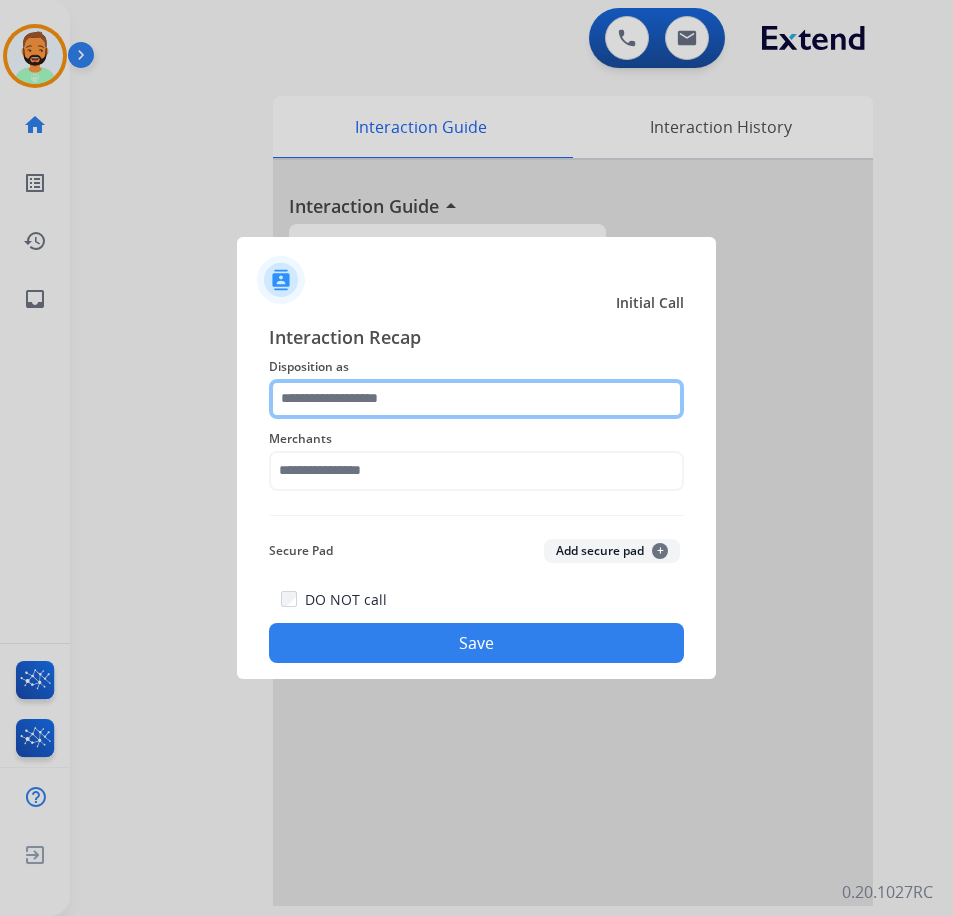 click 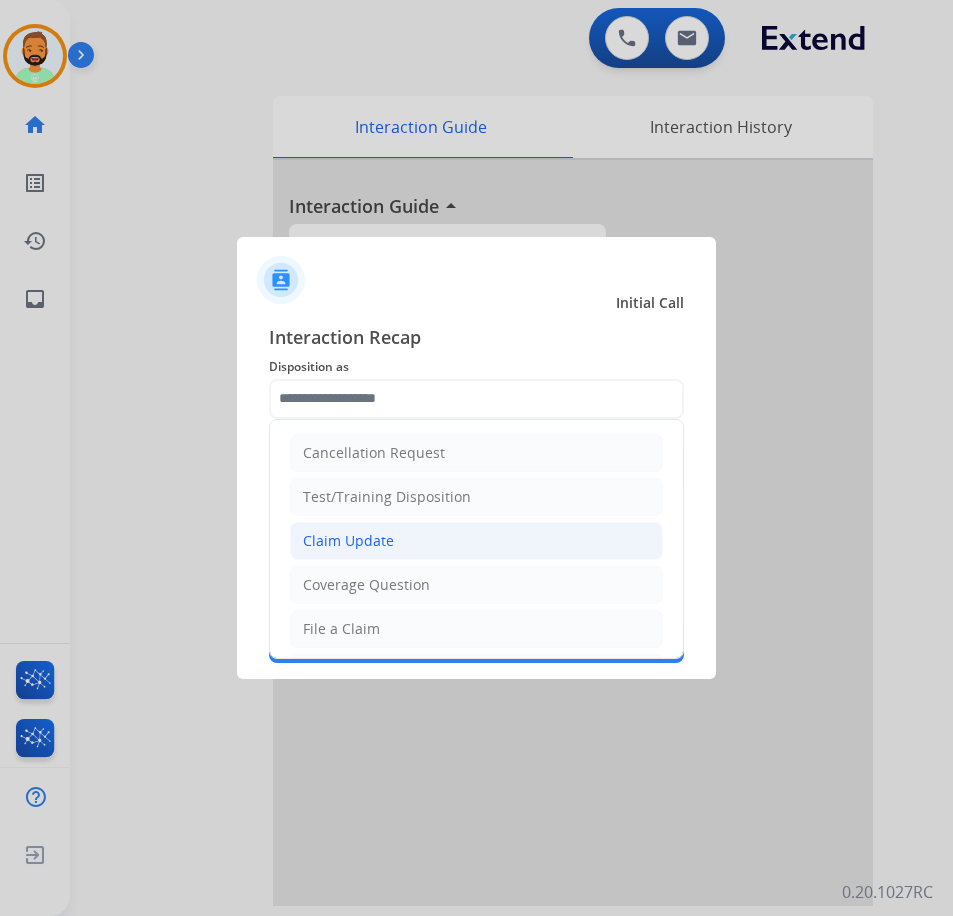 click on "Claim Update" 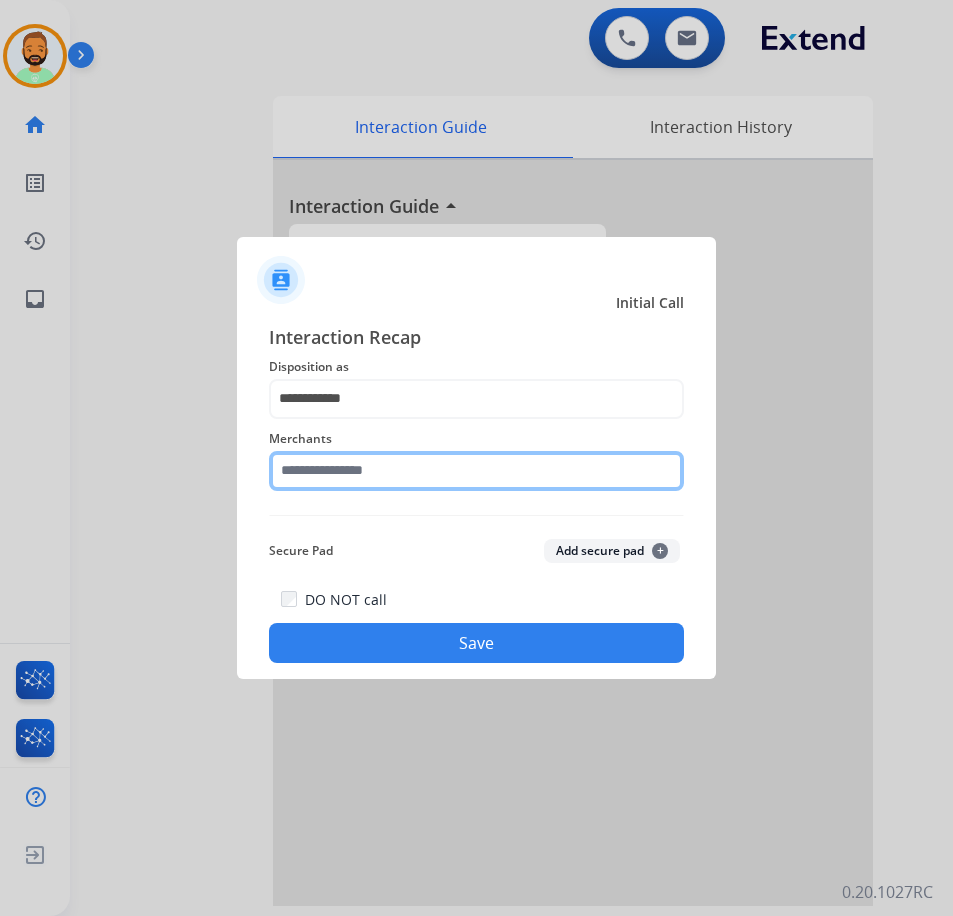 click 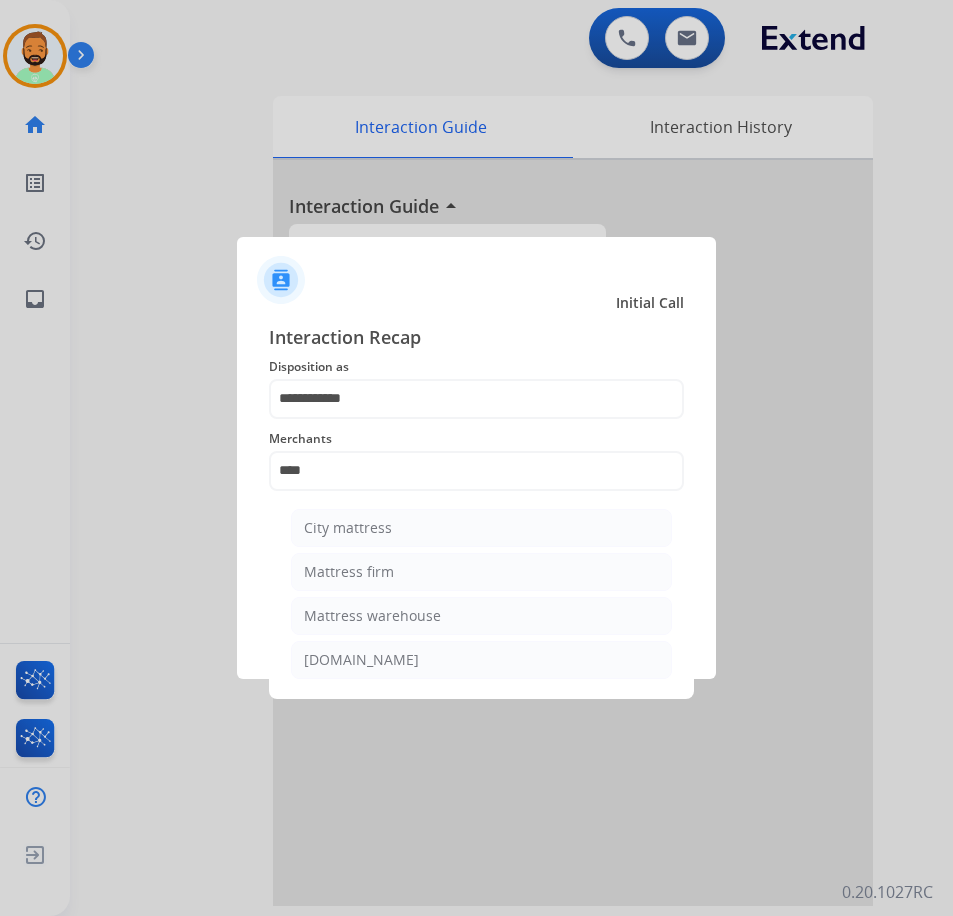 click on "Mattress firm" 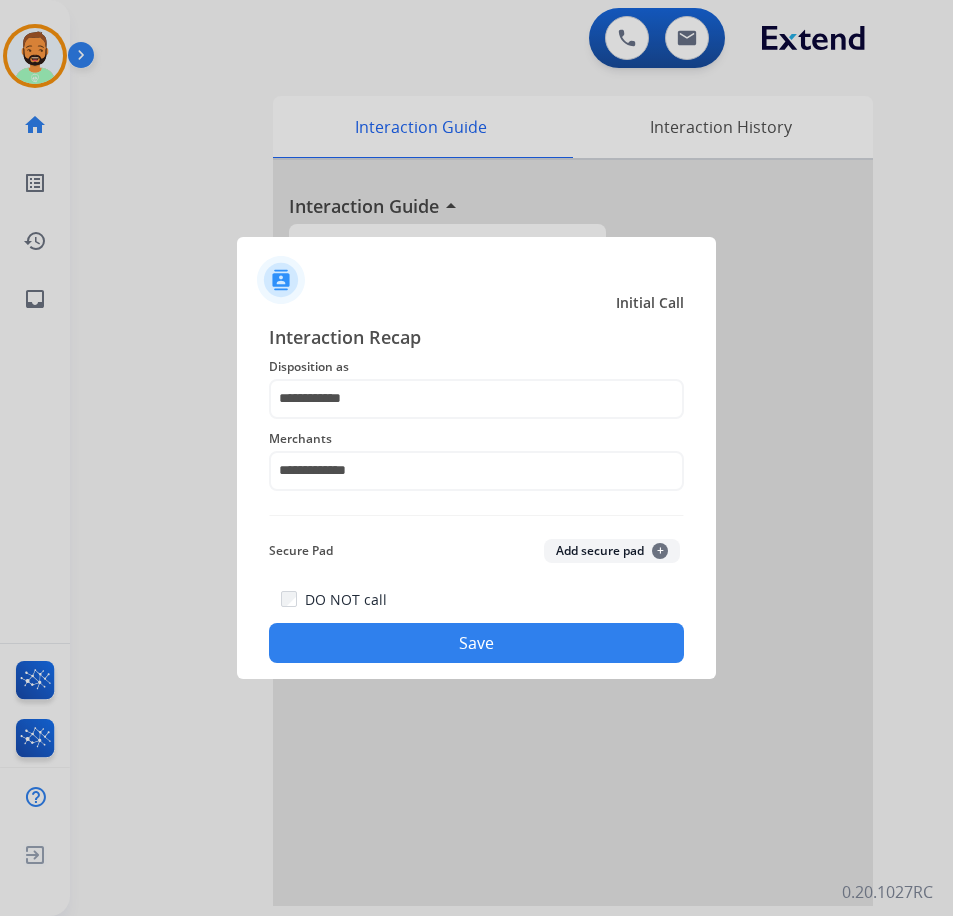 click on "Save" 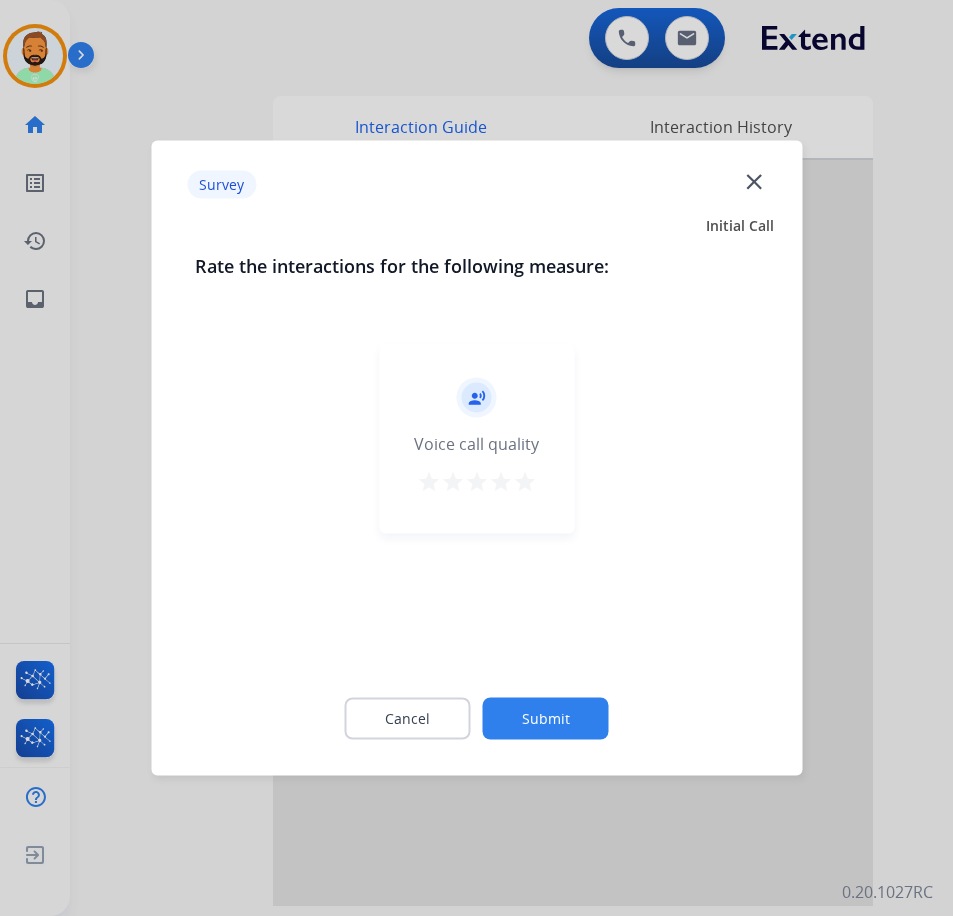 click on "Submit" 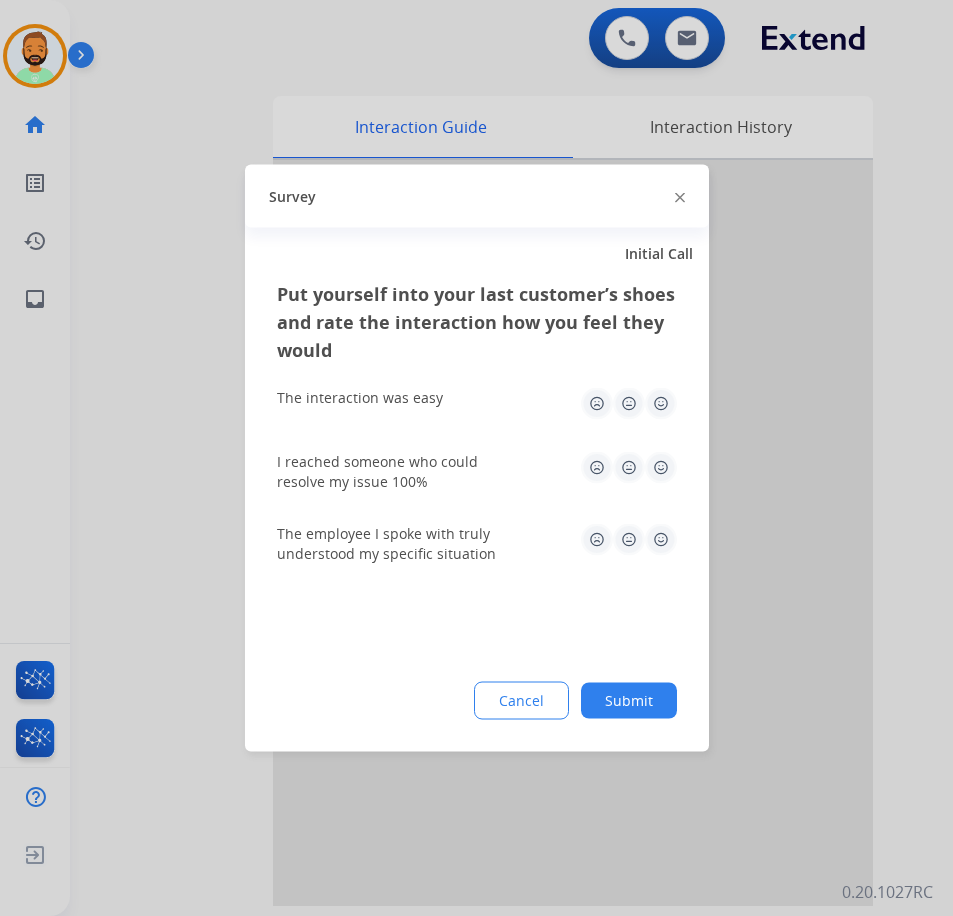 click on "Submit" 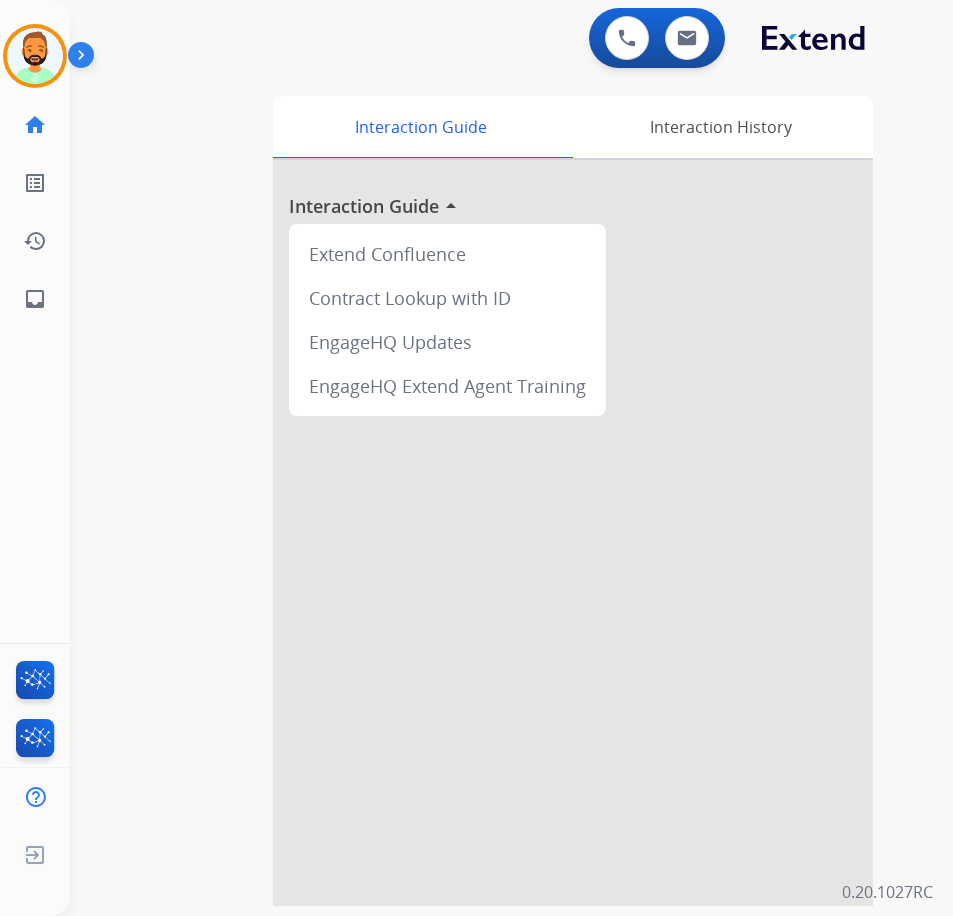click on "Outbound call Quit Outbound call Quit Schedule interaction + Add to my list  Customer   Date   Duration  ****** ****** ****** ****** ****** ****** Availability  Morning Mid Day Afternoon Customer information Default Phone Default Email Add new + Cancel Schedule  [PERSON_NAME]   AfterCallWork  Edit Avatar  Agent:   [PERSON_NAME] Profile:  Extend_Training CS home  Home  Home list_alt  Outbound Leads  Outbound Leads history  Interaction Log  Interaction Log inbox  Emails  Emails  FocalPoints   Interaction Analytics  Help Center  Help Center  Log out  Log out  0 Voice Interactions  0  Email Interactions swap_horiz Break voice bridge close_fullscreen Connect 3-Way Call merge_type Separate 3-Way Call  Interaction Guide   Interaction History  Interaction Guide arrow_drop_up  Extend Confluence   Contract Lookup with ID   EngageHQ Updates   EngageHQ Extend Agent Training  0.20.1027RC" at bounding box center [476, 458] 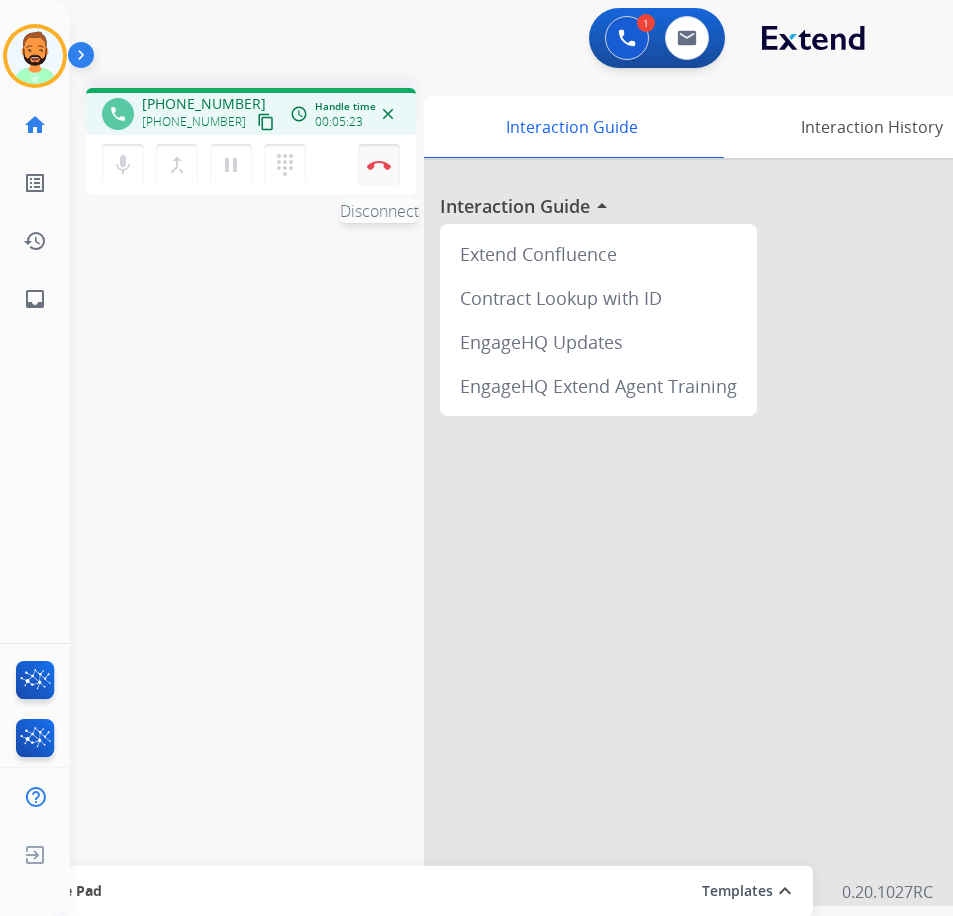 drag, startPoint x: 372, startPoint y: 165, endPoint x: 358, endPoint y: 164, distance: 14.035668 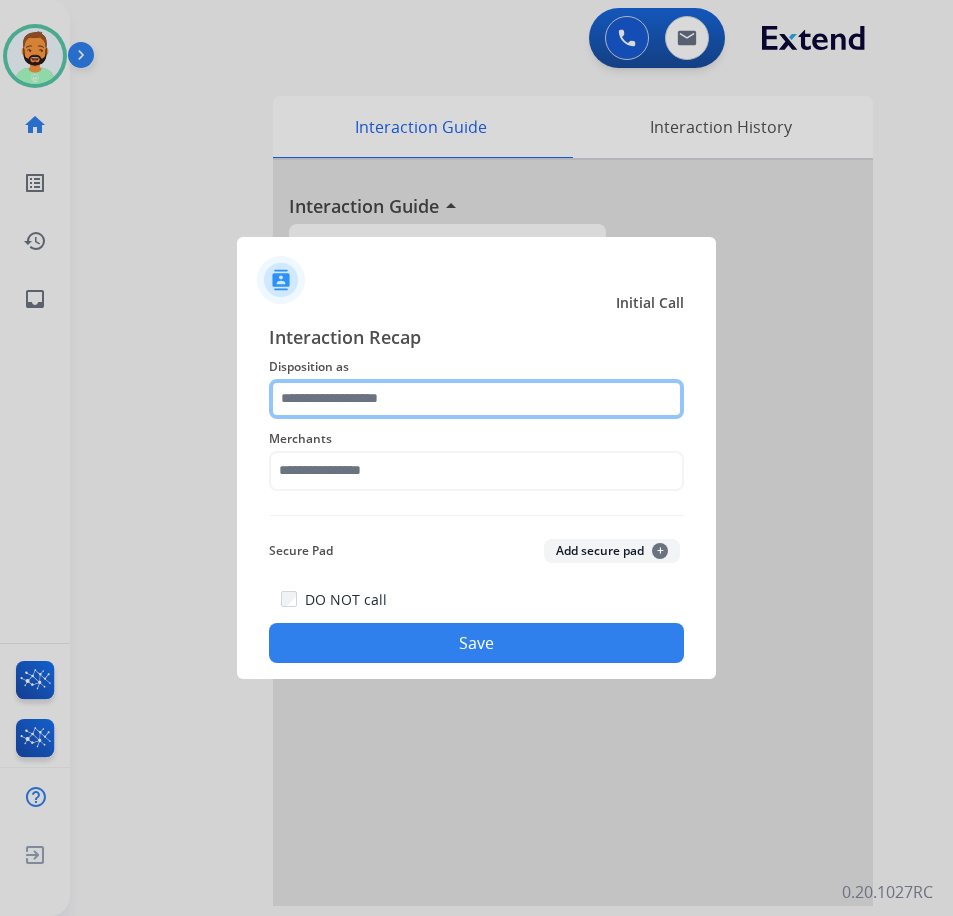 click 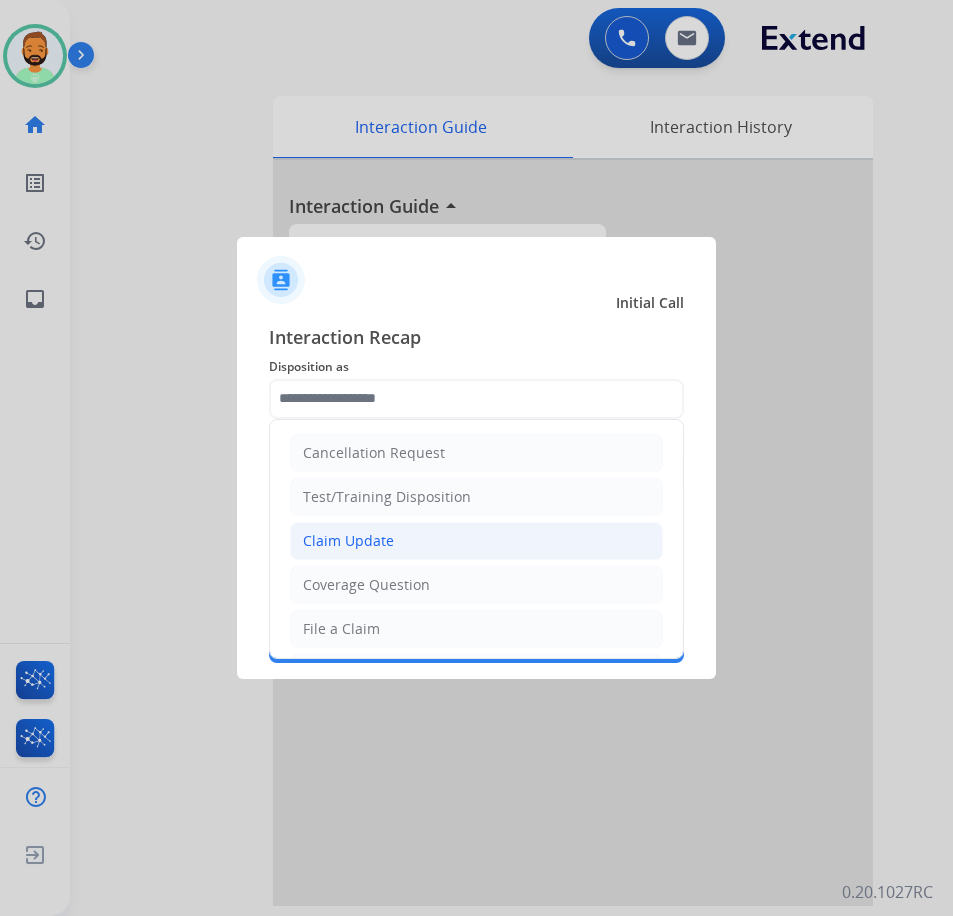 click on "Claim Update" 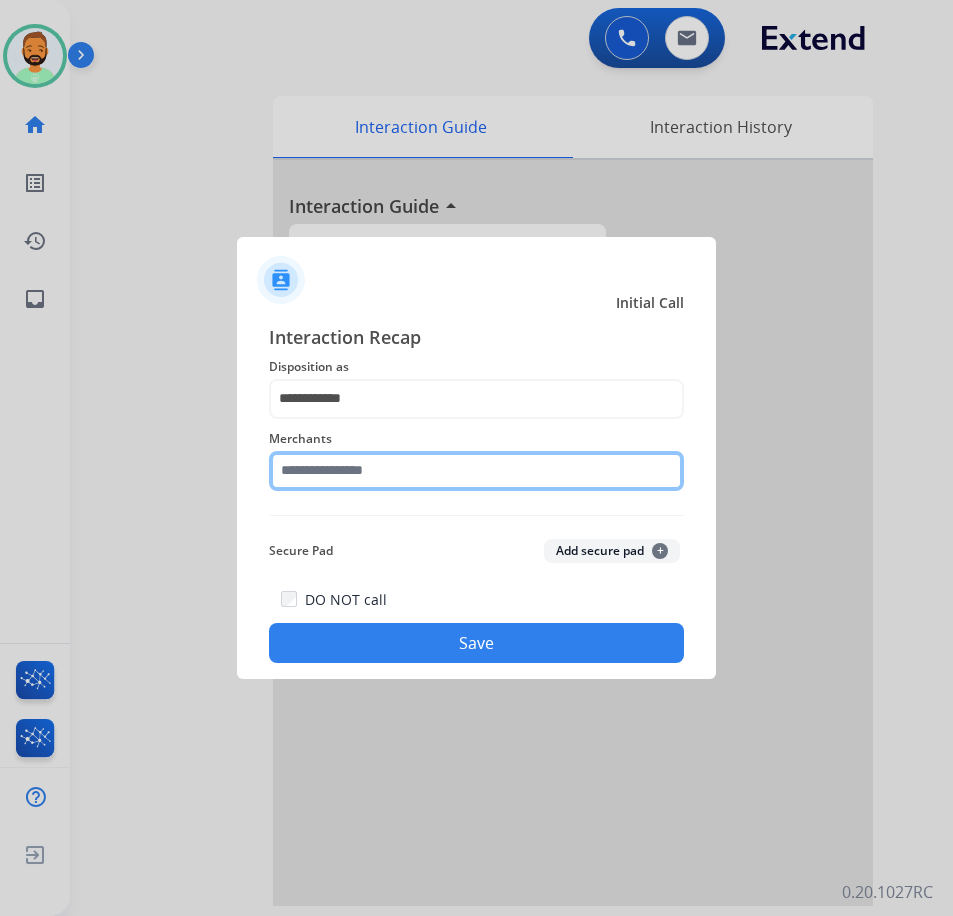 click 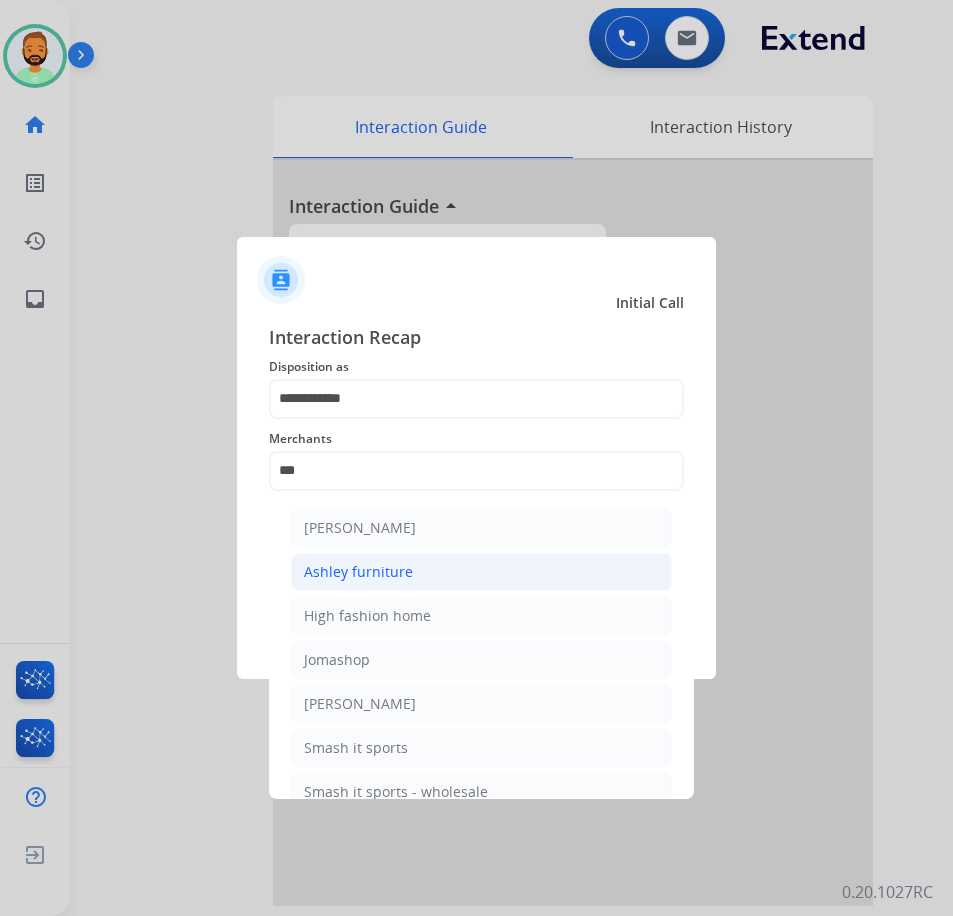 click on "Ashley furniture" 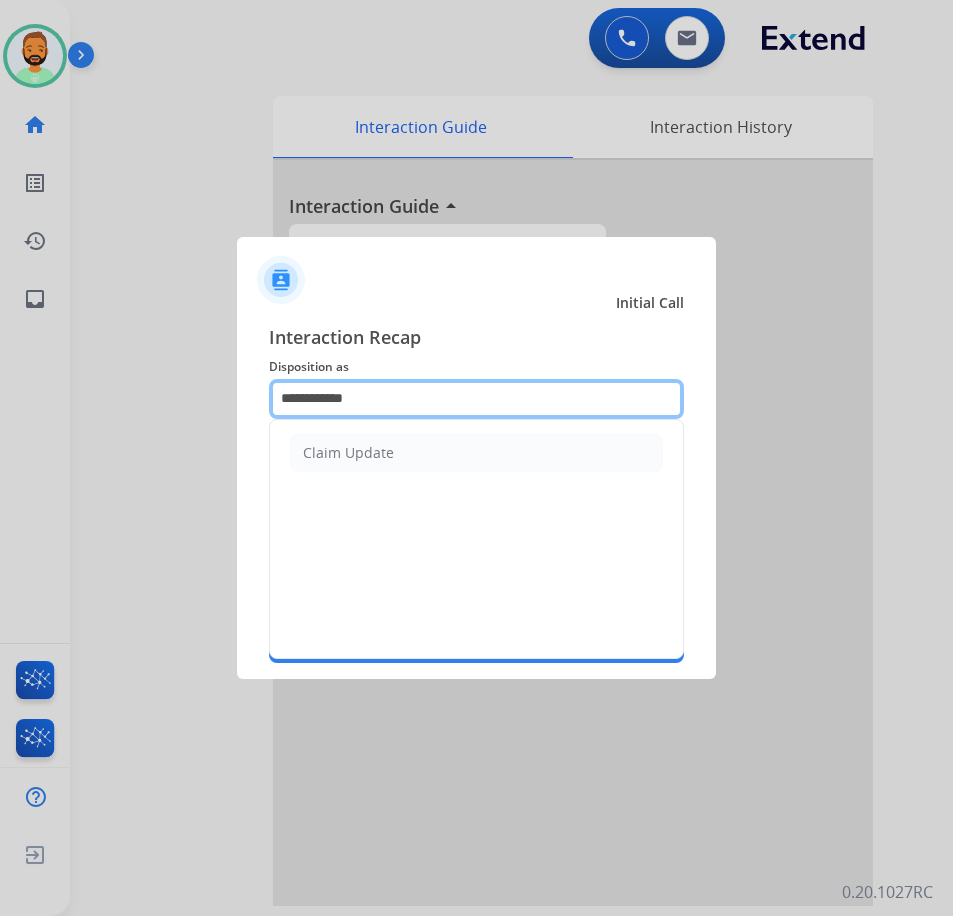 drag, startPoint x: 414, startPoint y: 409, endPoint x: 86, endPoint y: 375, distance: 329.75748 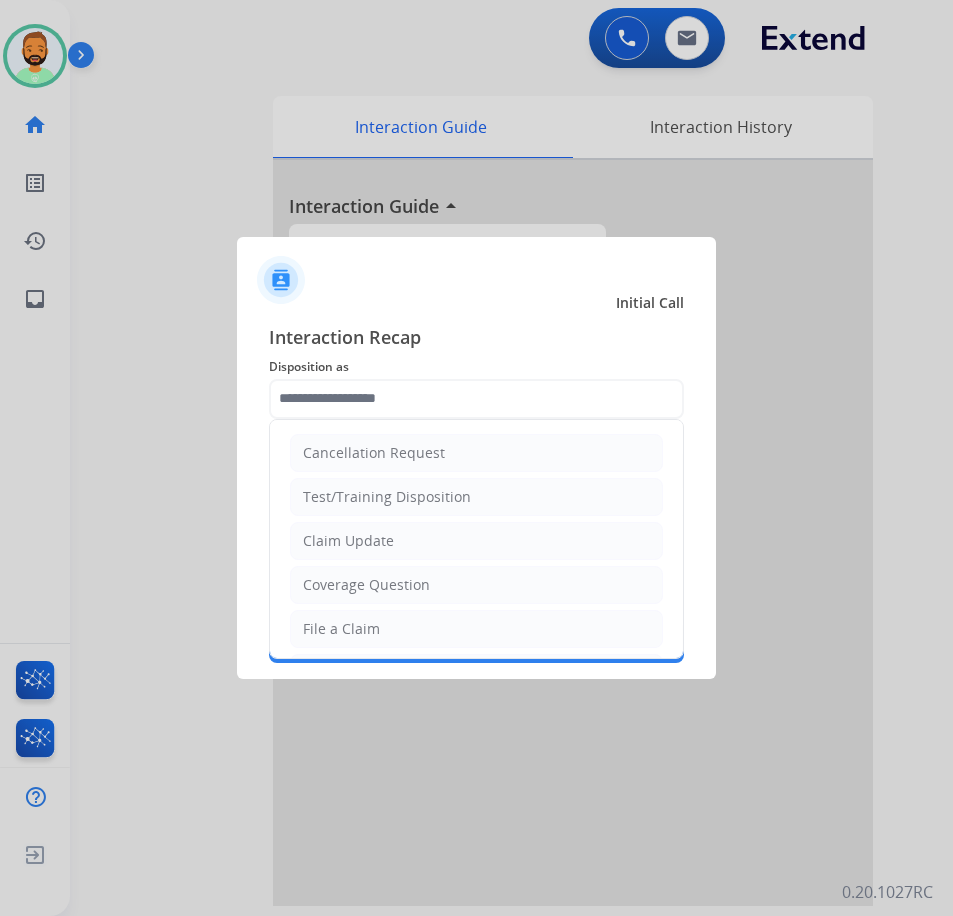click on "File a Claim" 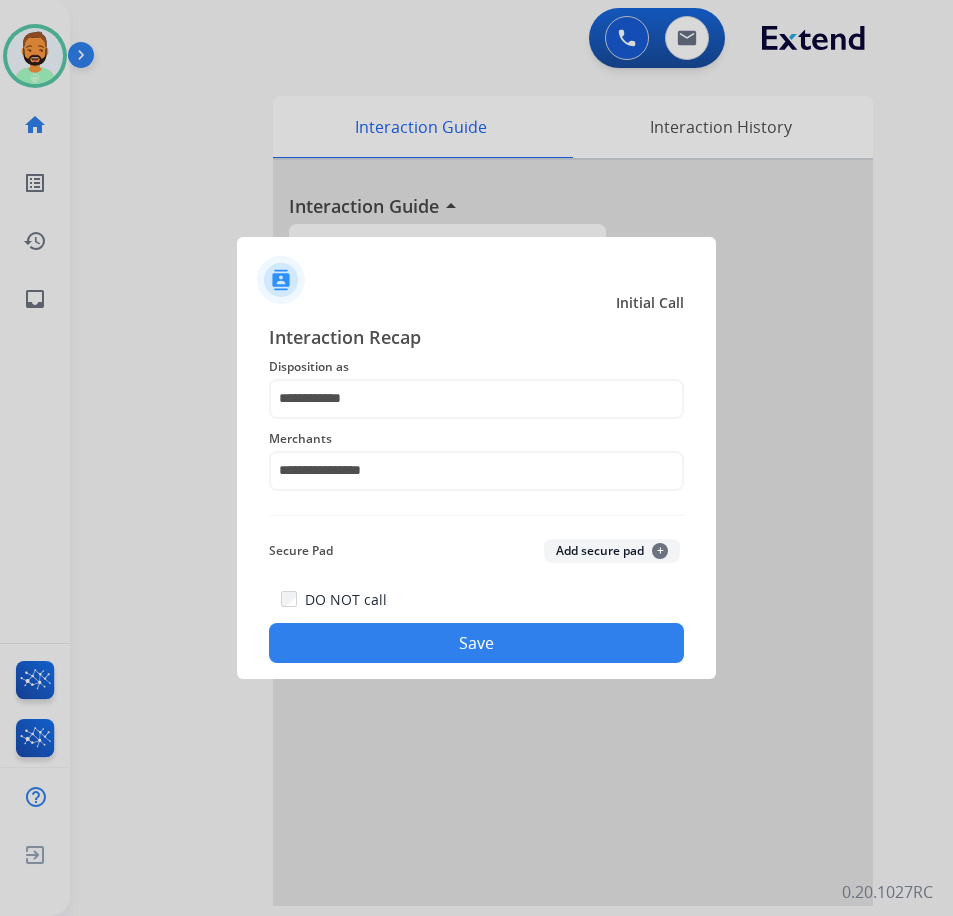 click on "Save" 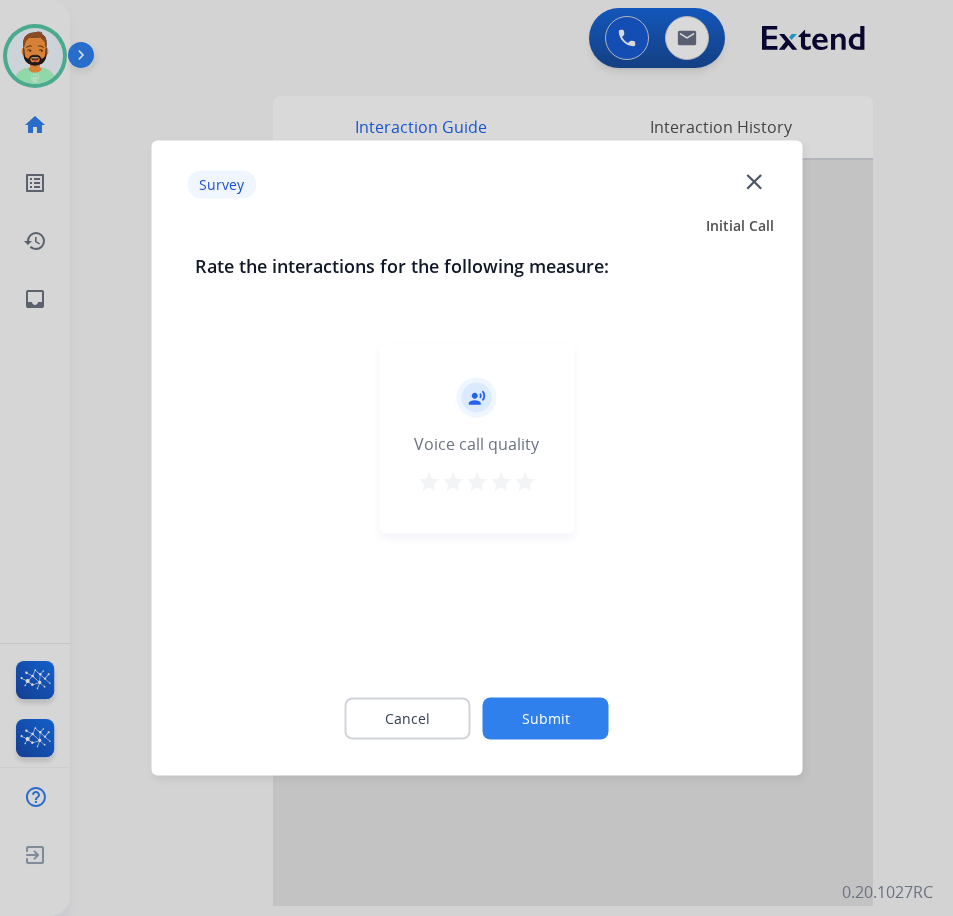 click on "Submit" 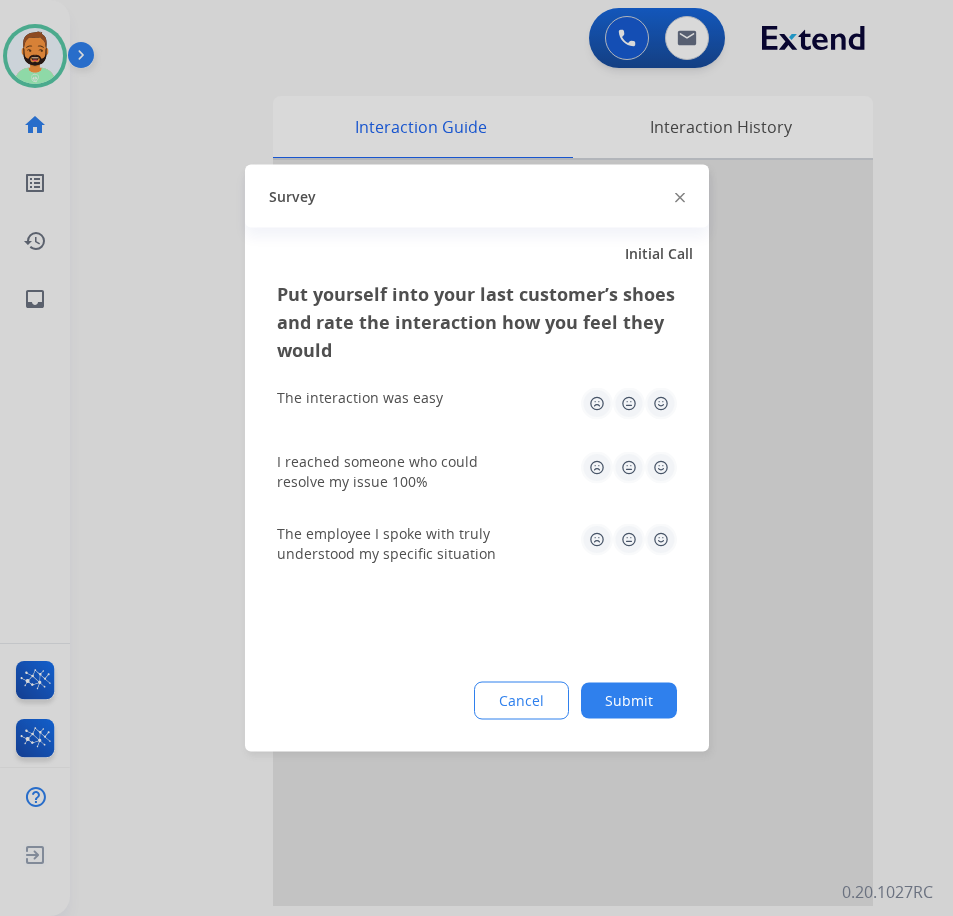 click on "Submit" 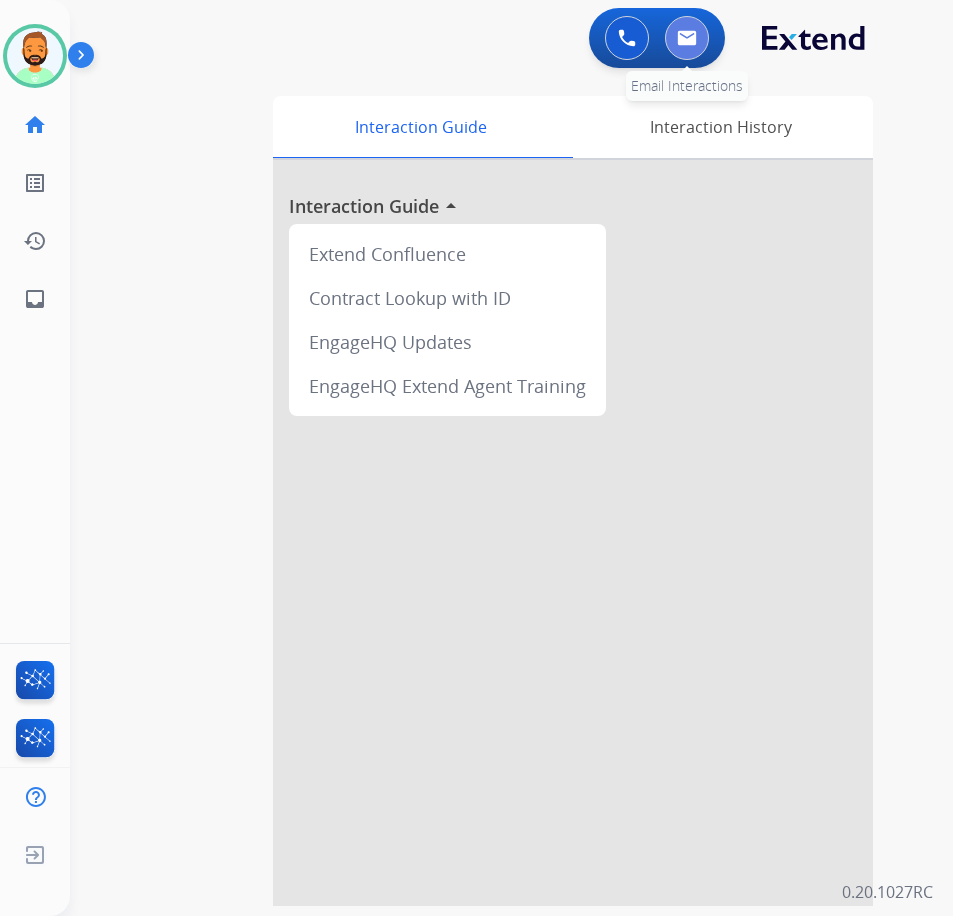 click at bounding box center [687, 38] 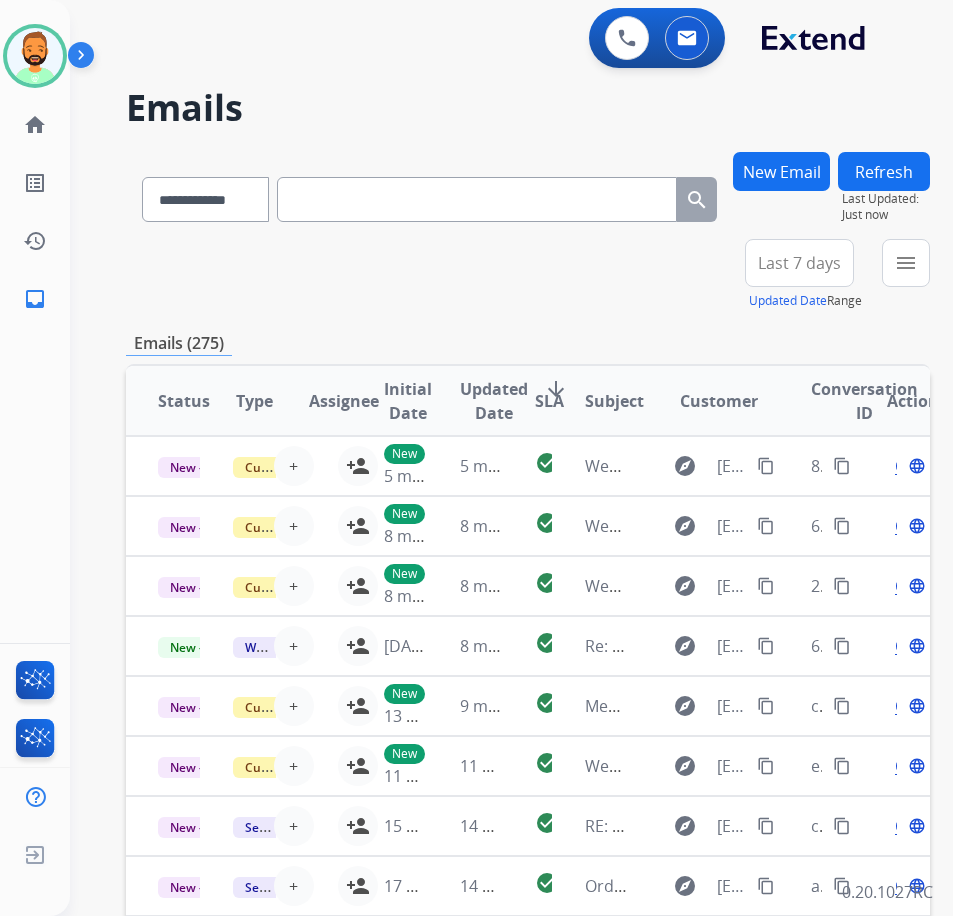click on "New Email" at bounding box center [781, 171] 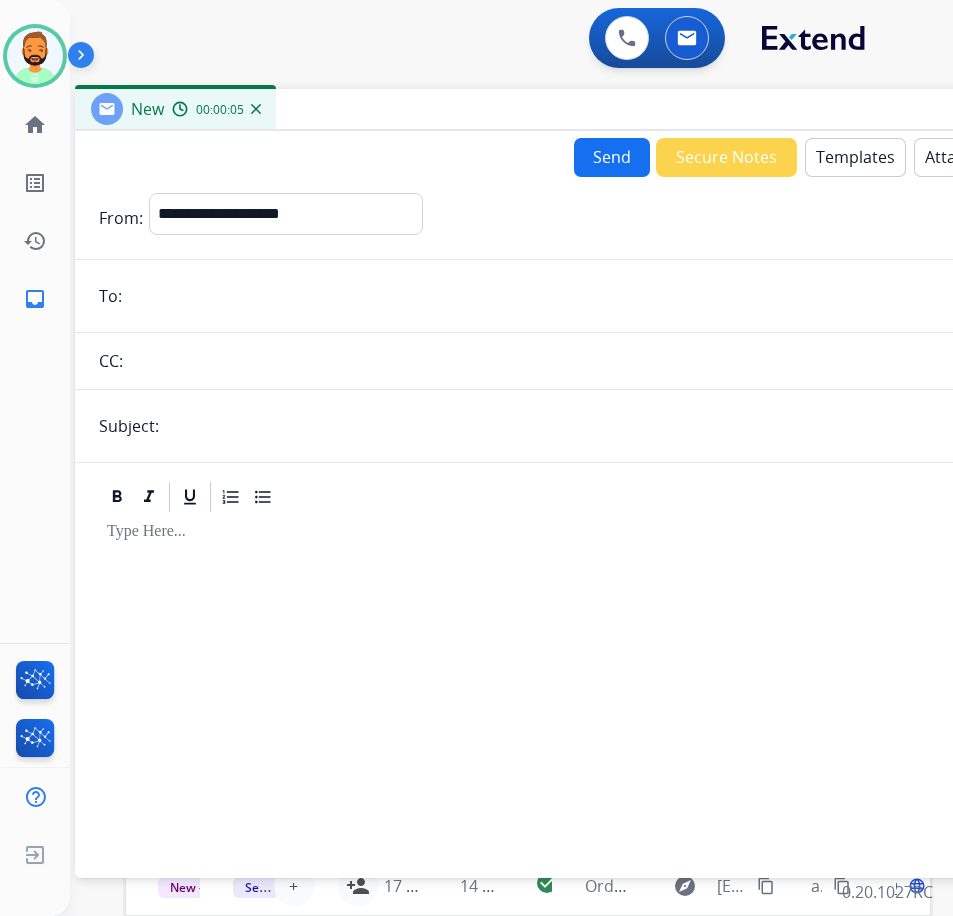 drag, startPoint x: 275, startPoint y: 136, endPoint x: 405, endPoint y: 106, distance: 133.41664 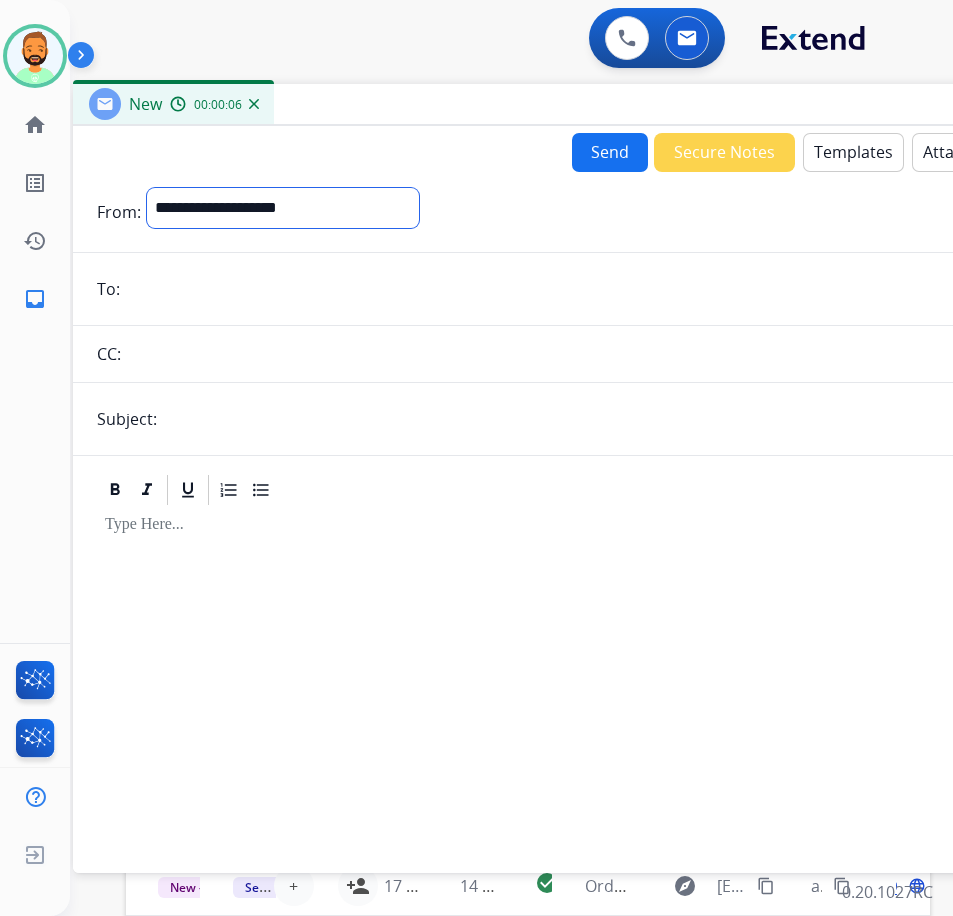 click on "**********" at bounding box center (283, 208) 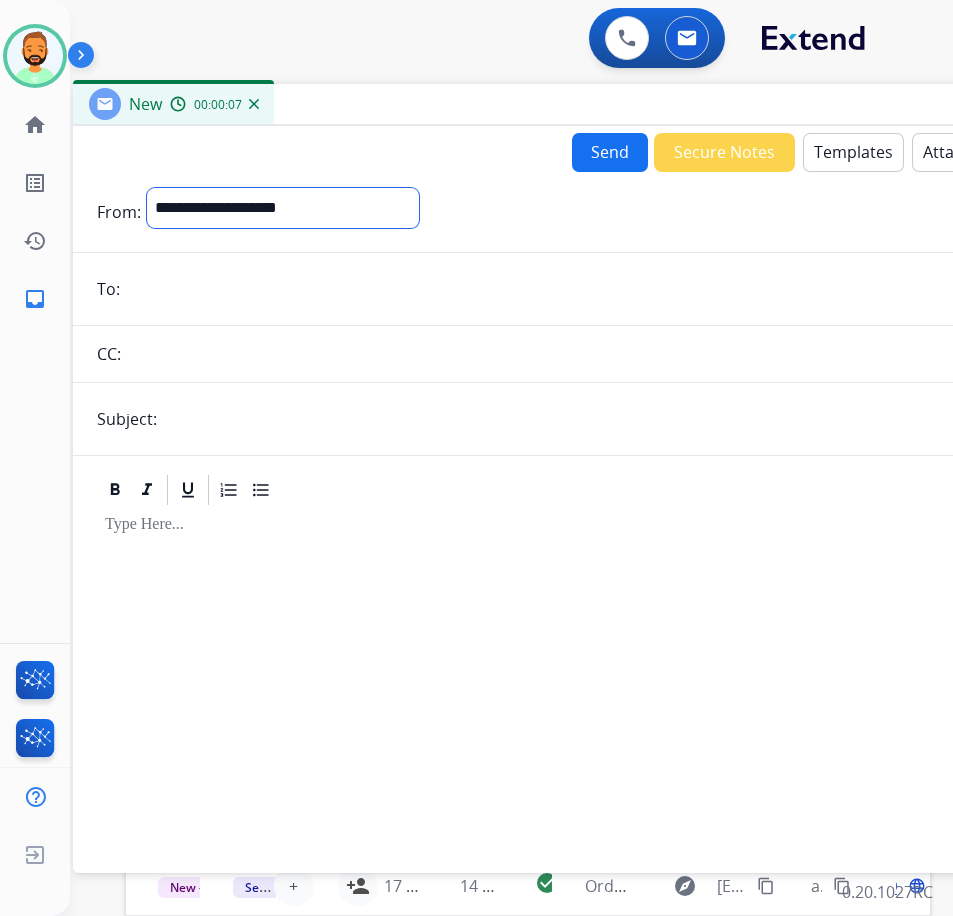 select on "**********" 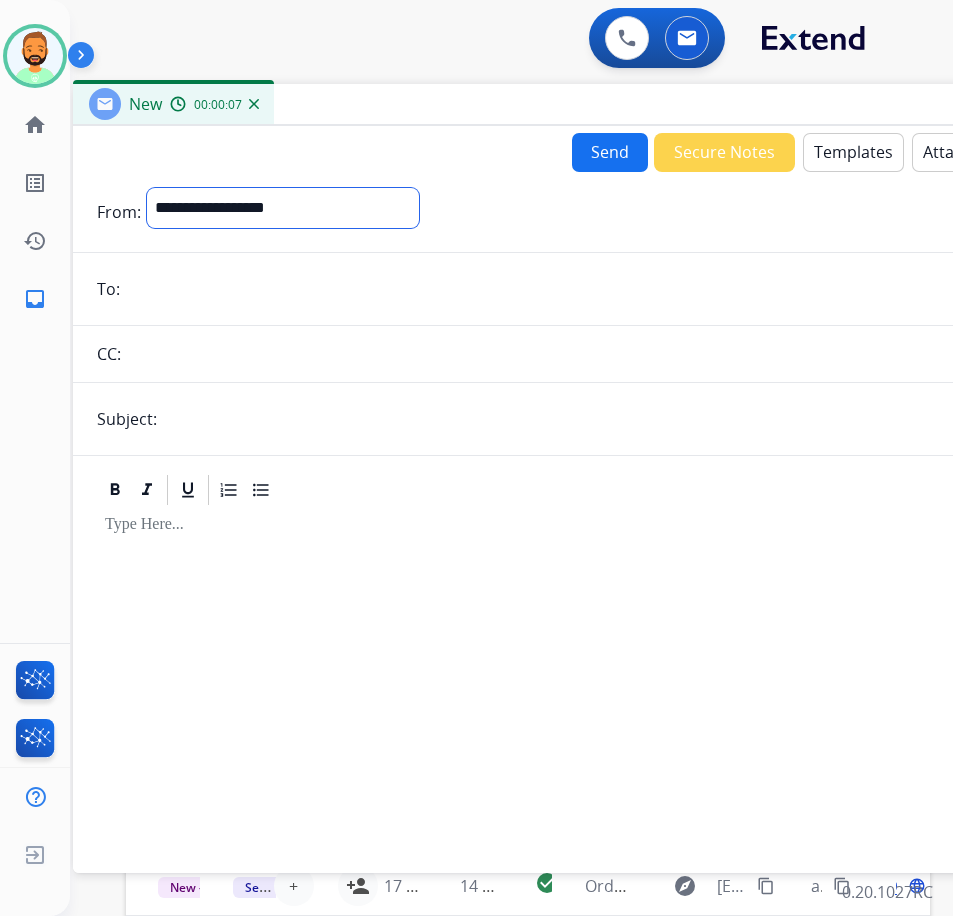 click on "**********" at bounding box center (283, 208) 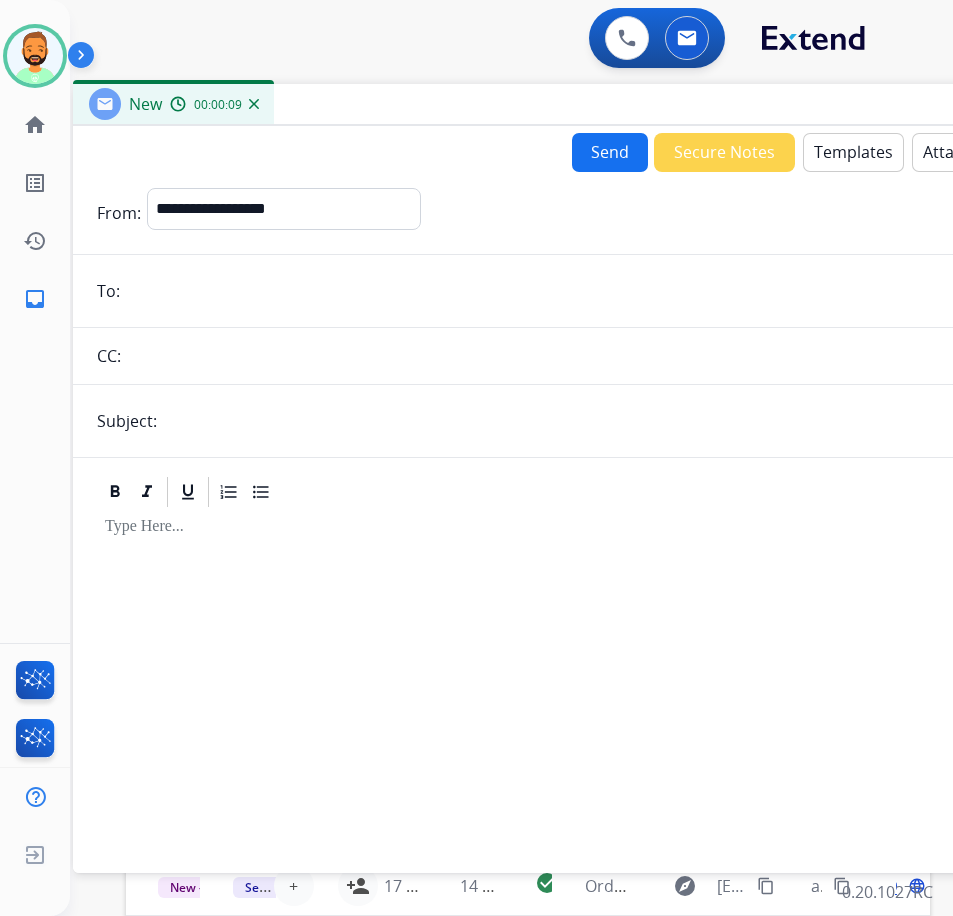 paste on "**********" 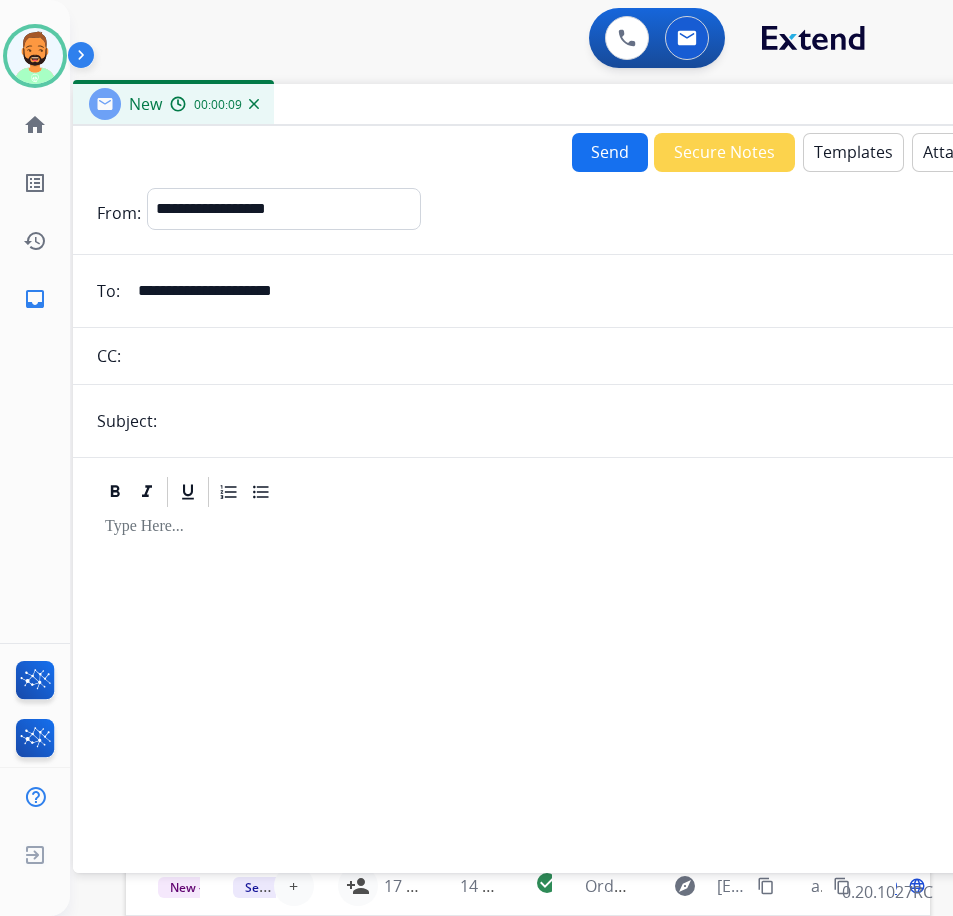 type on "**********" 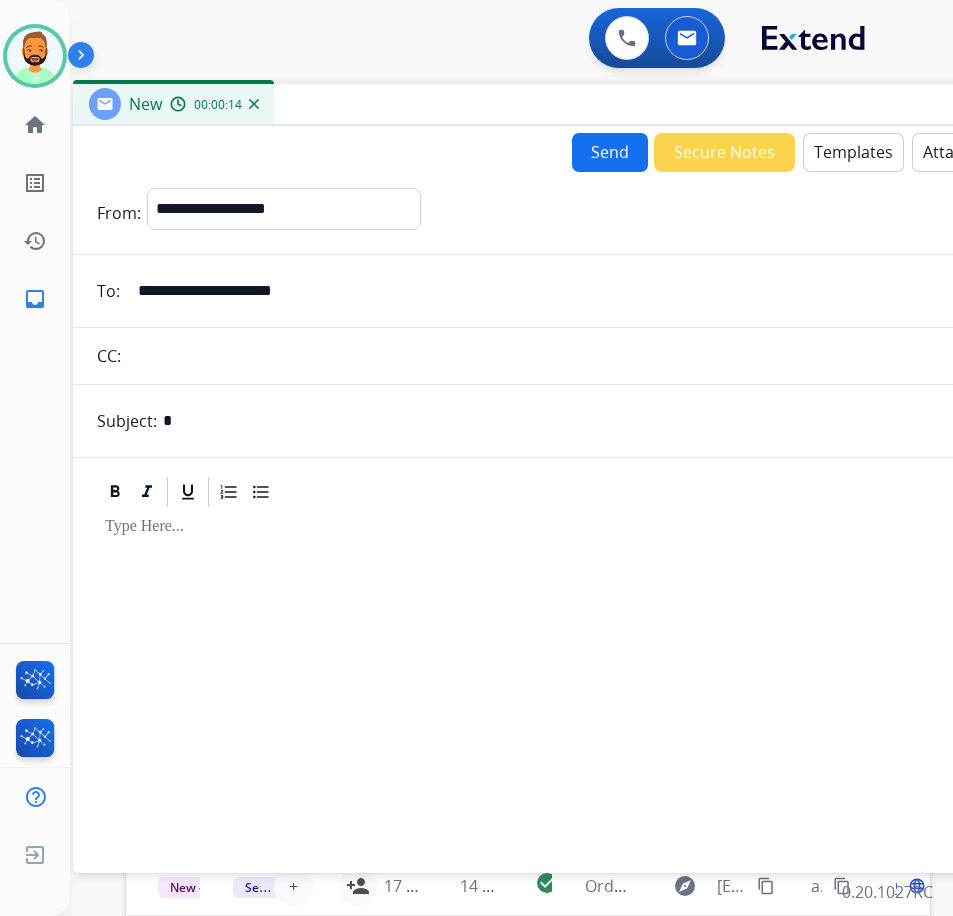 type on "**********" 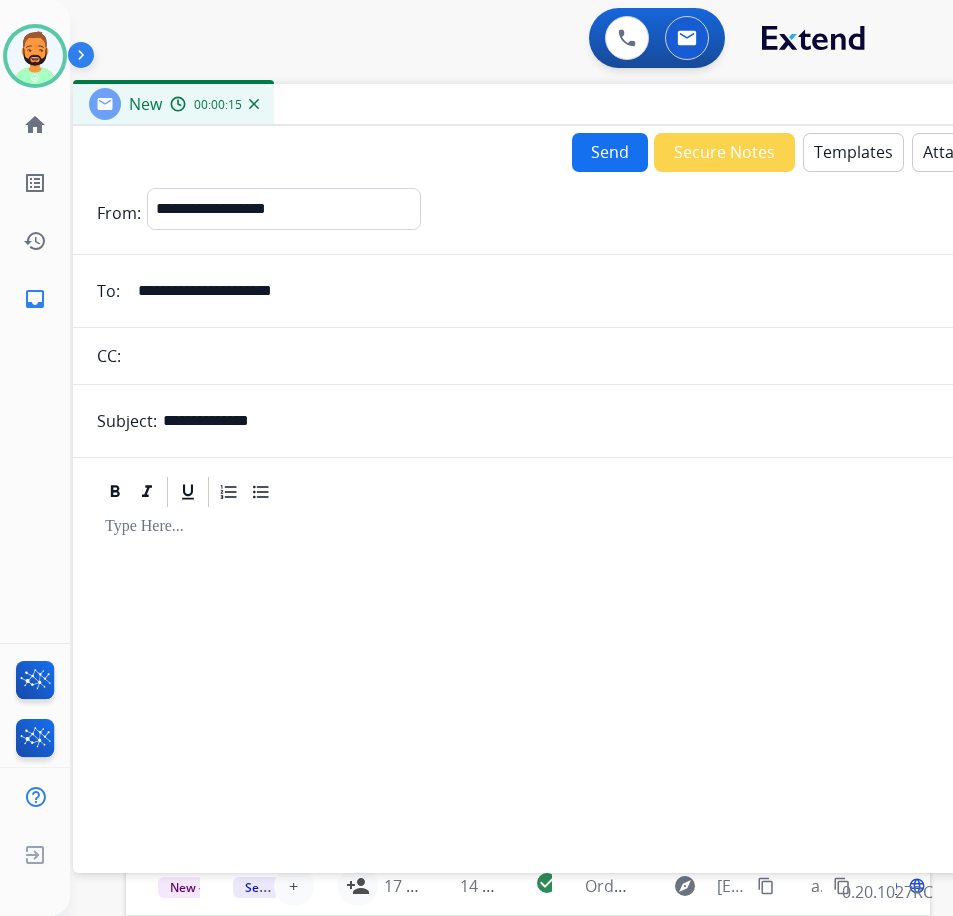 click at bounding box center [573, 681] 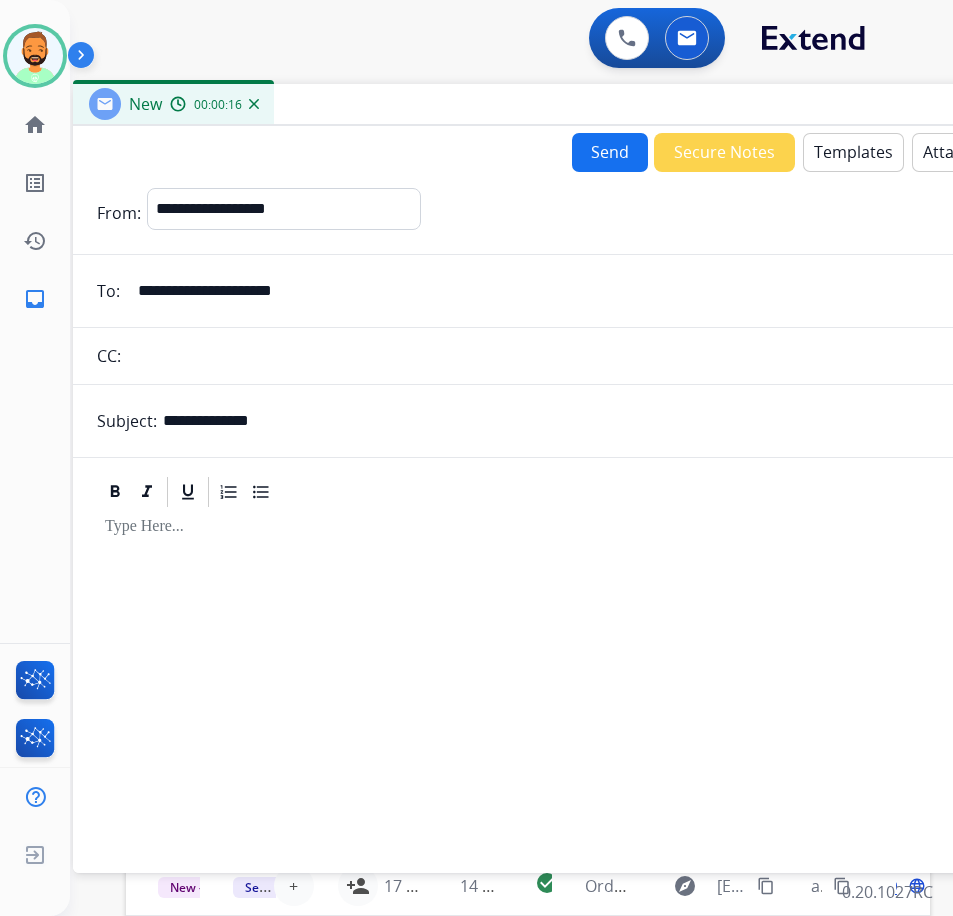 click on "Templates" at bounding box center (853, 152) 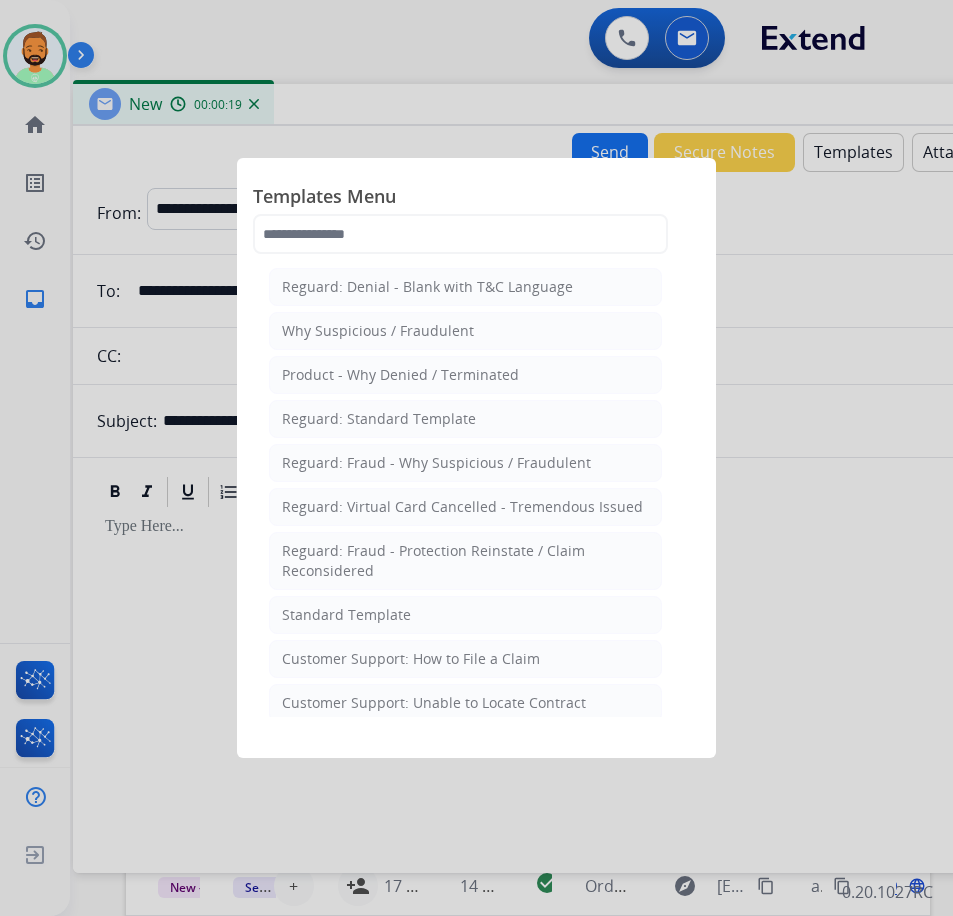 type 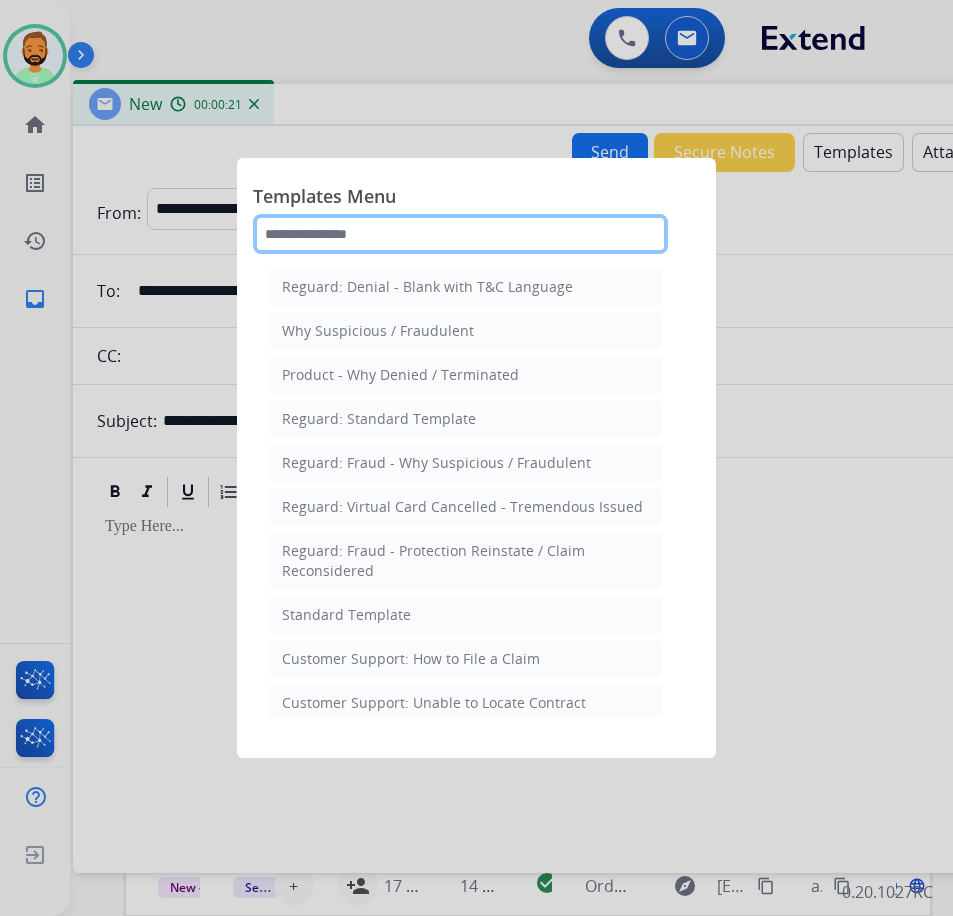 click 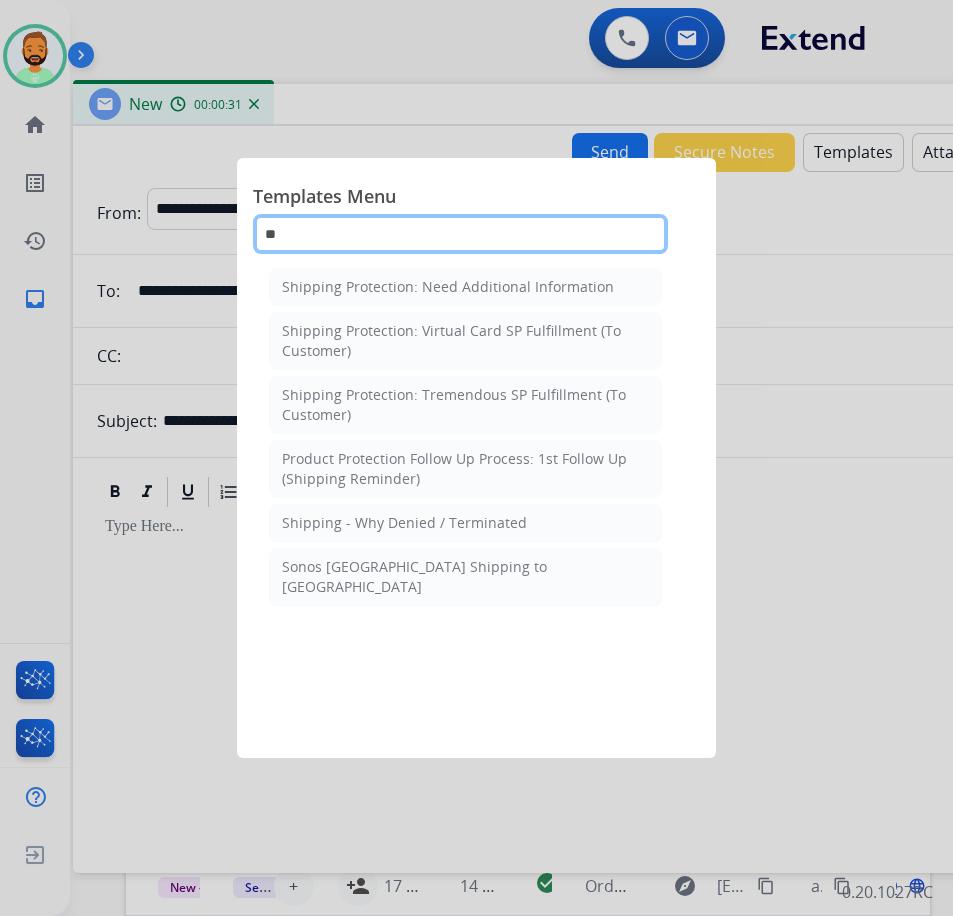 type on "*" 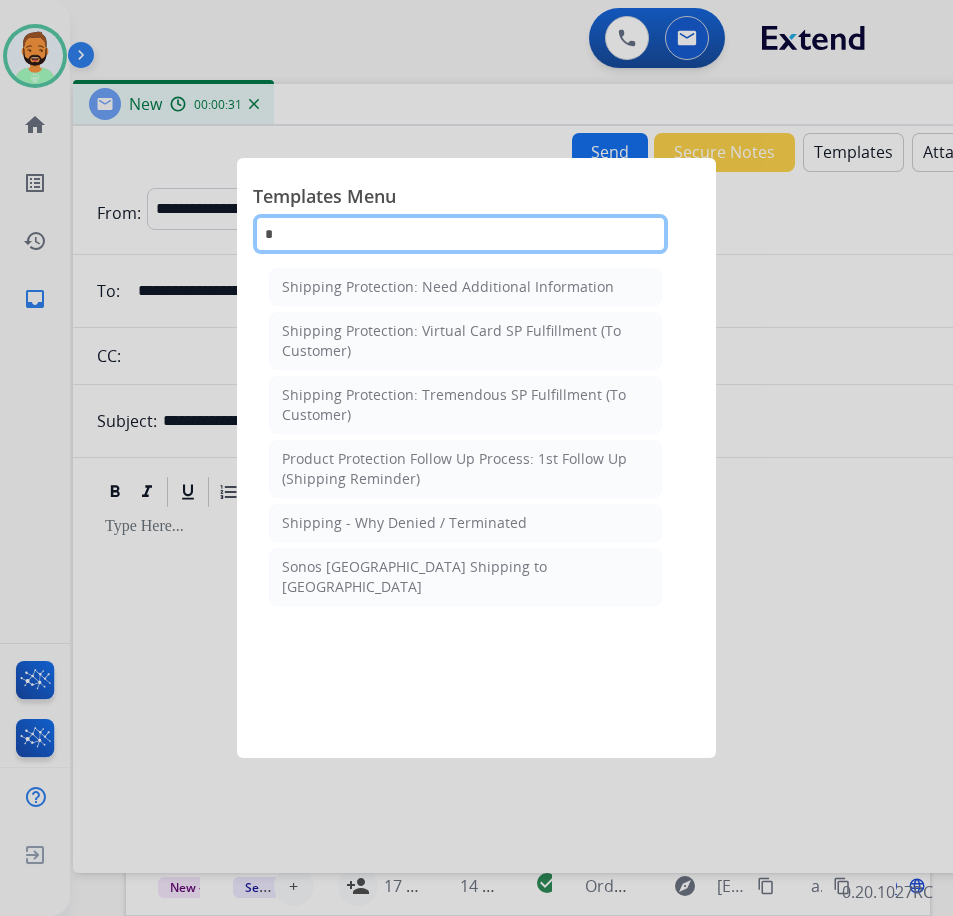 type 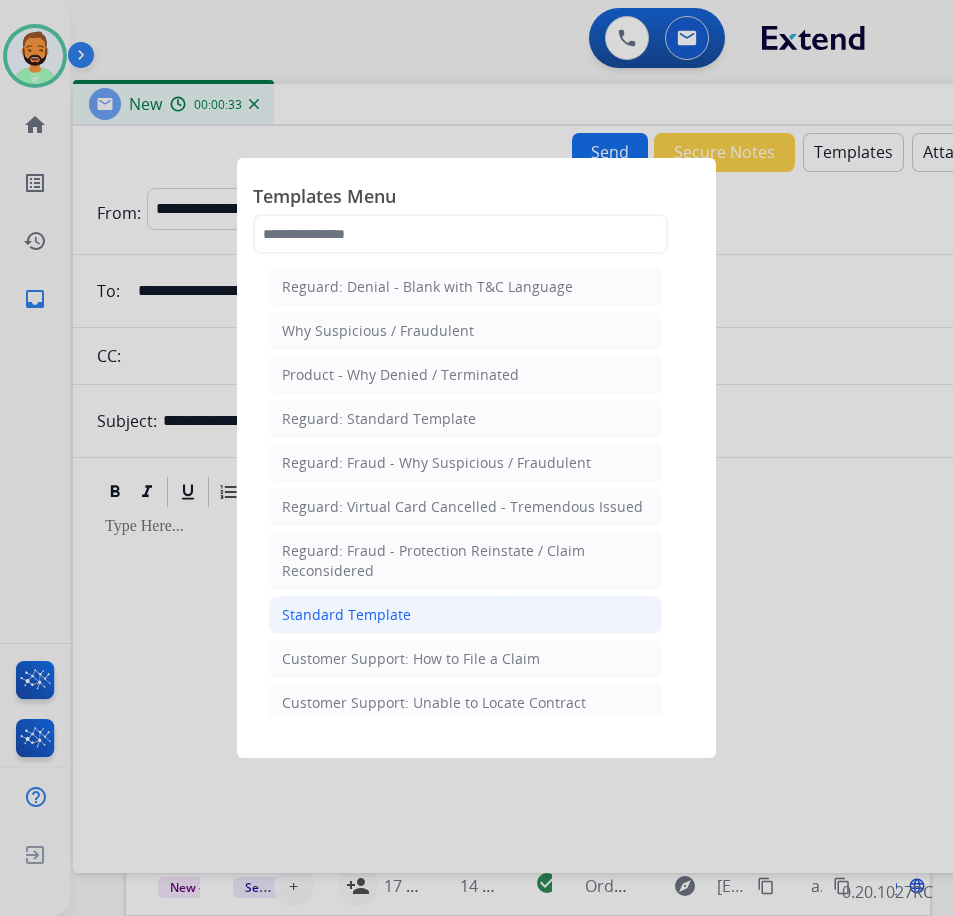 click on "Standard Template" 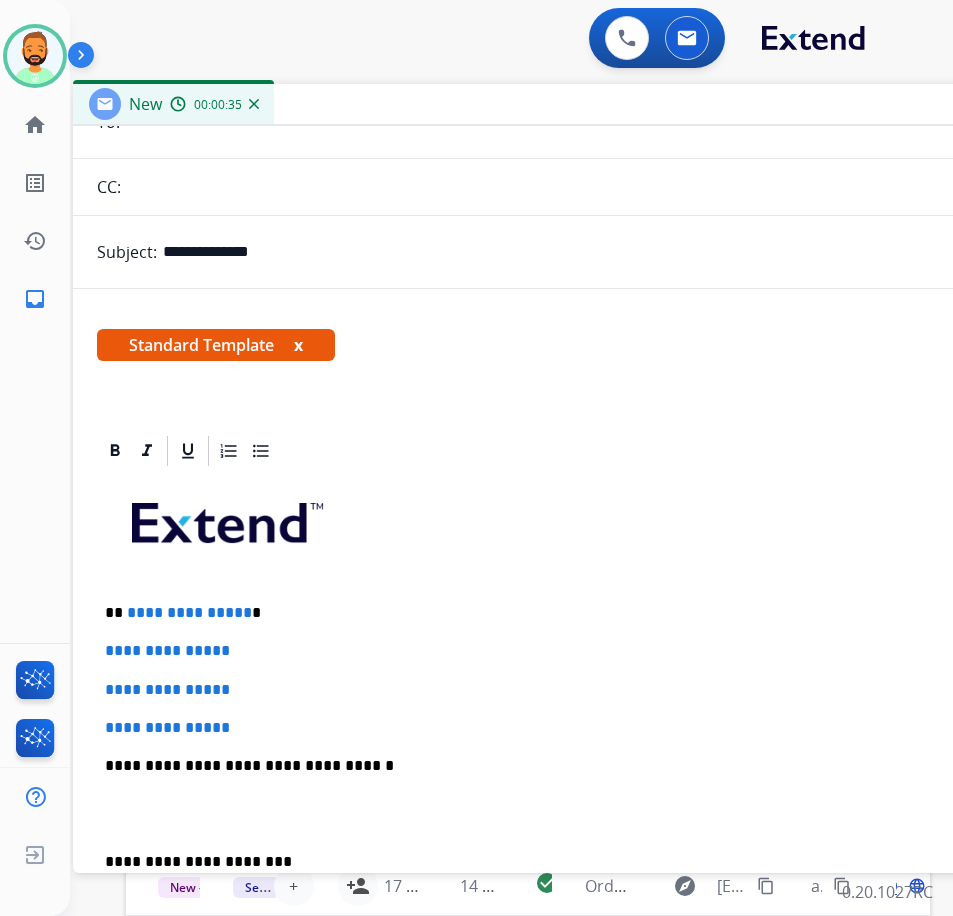 scroll, scrollTop: 200, scrollLeft: 0, axis: vertical 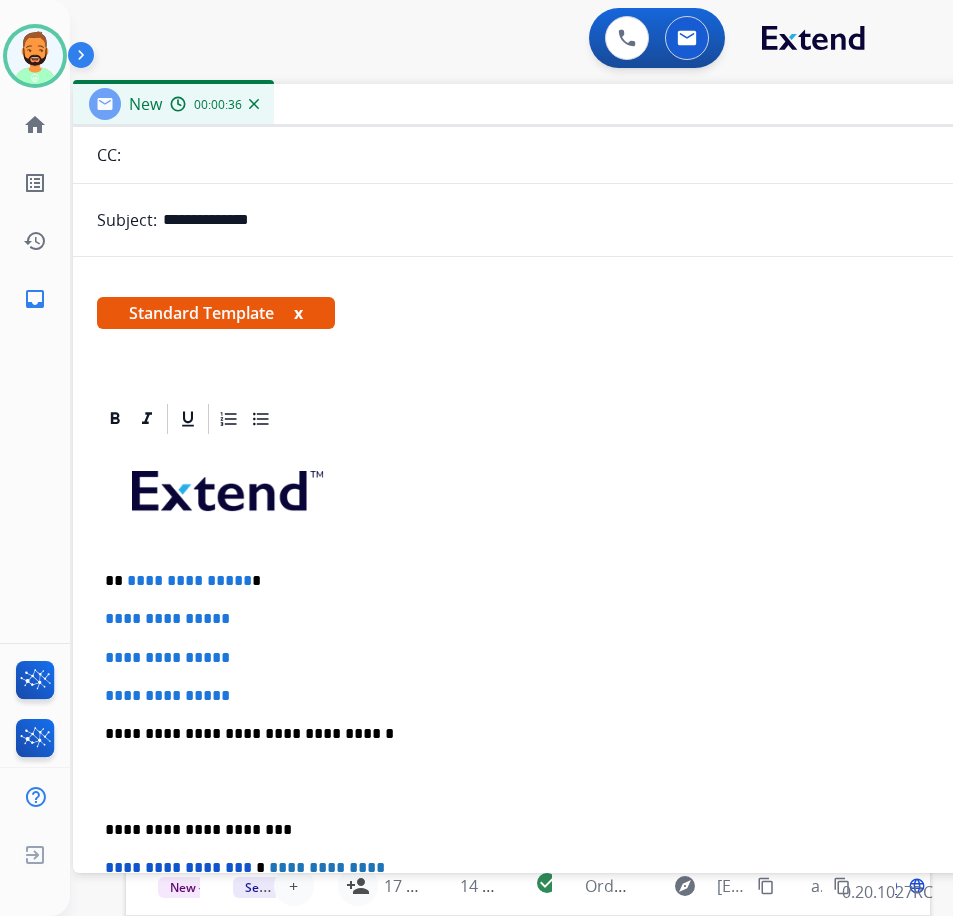 click on "**********" at bounding box center (573, 781) 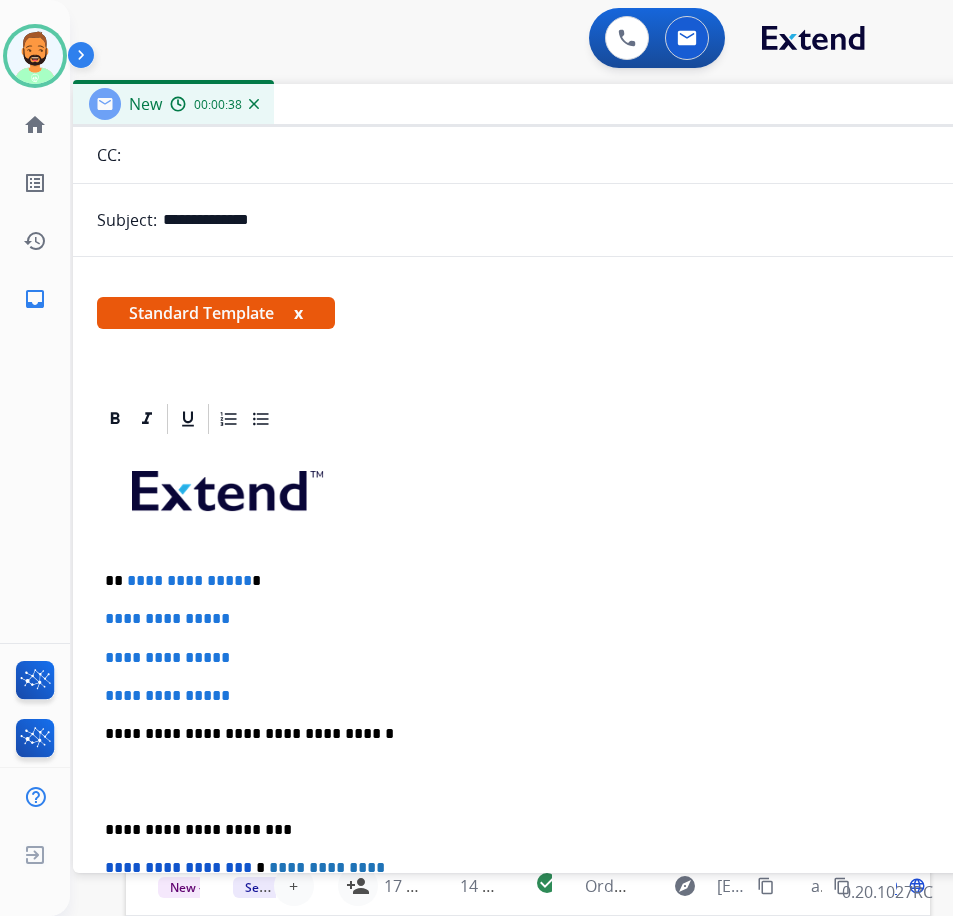 type 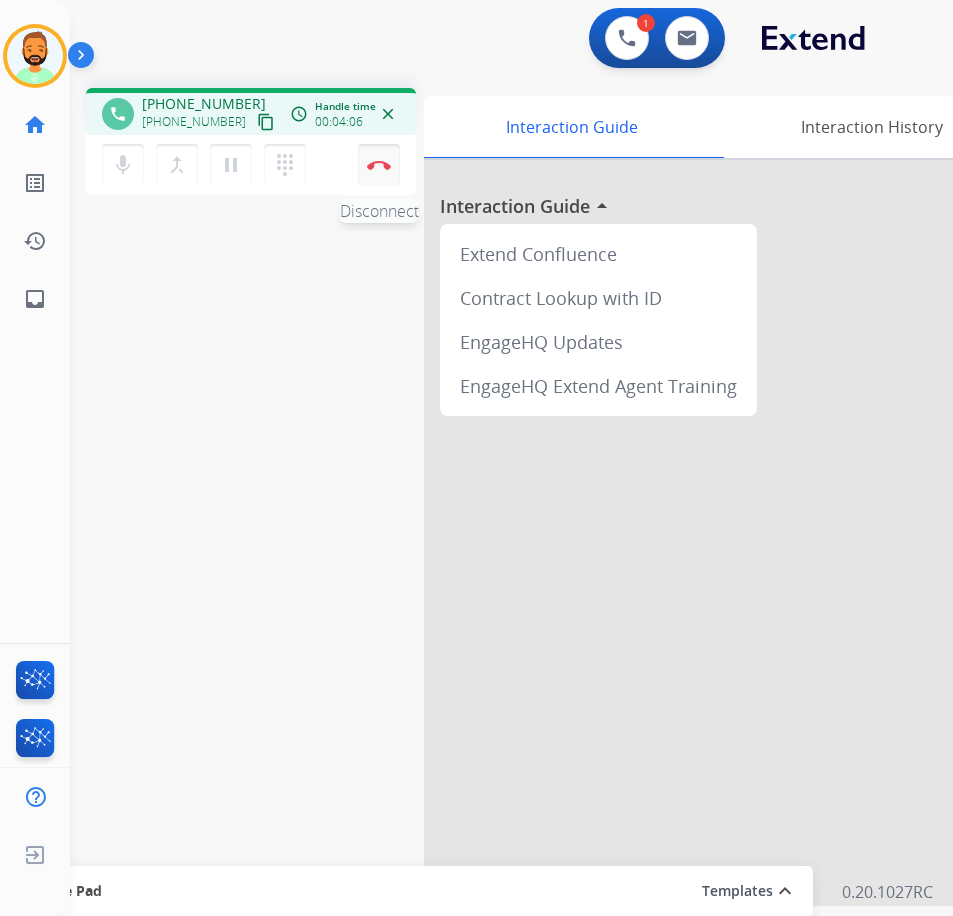 click at bounding box center (379, 165) 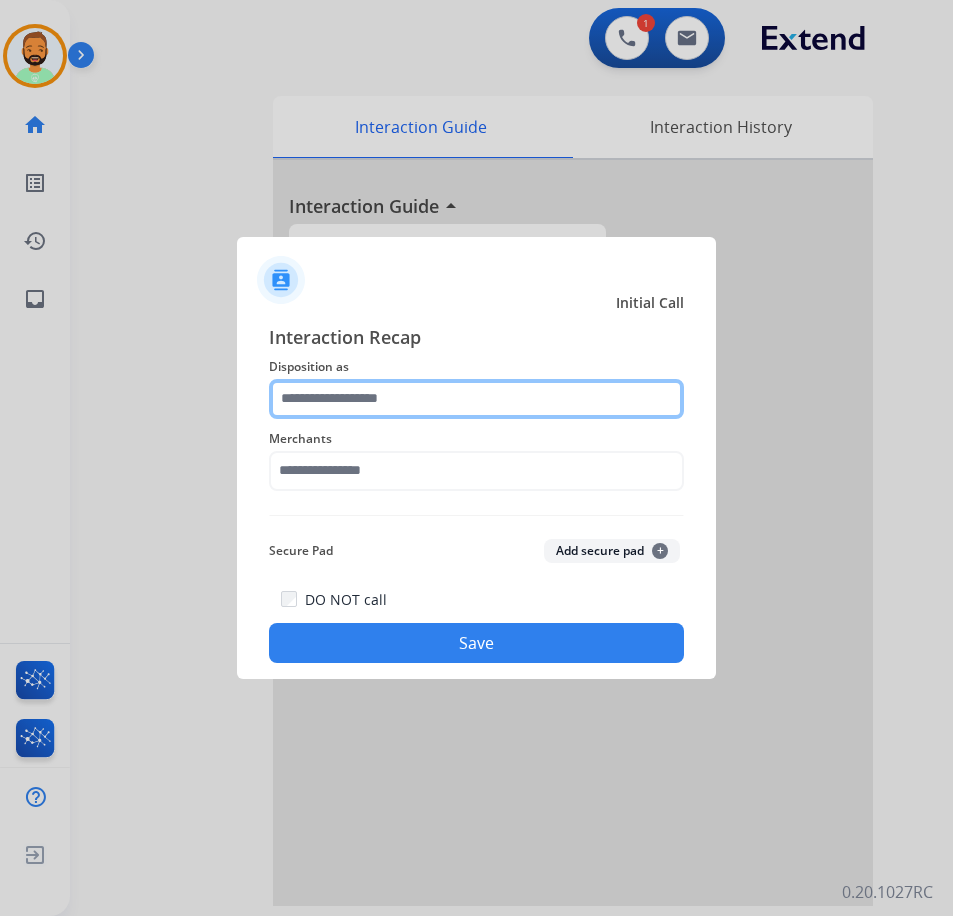 click 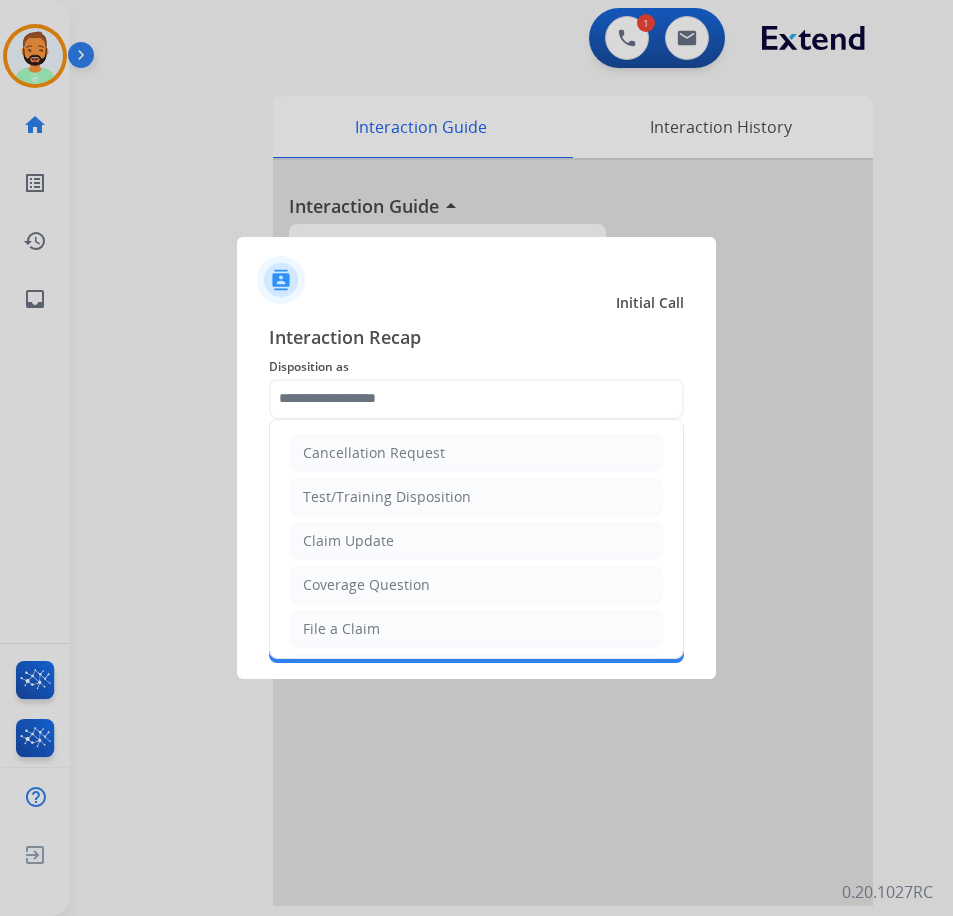 click on "File a Claim" 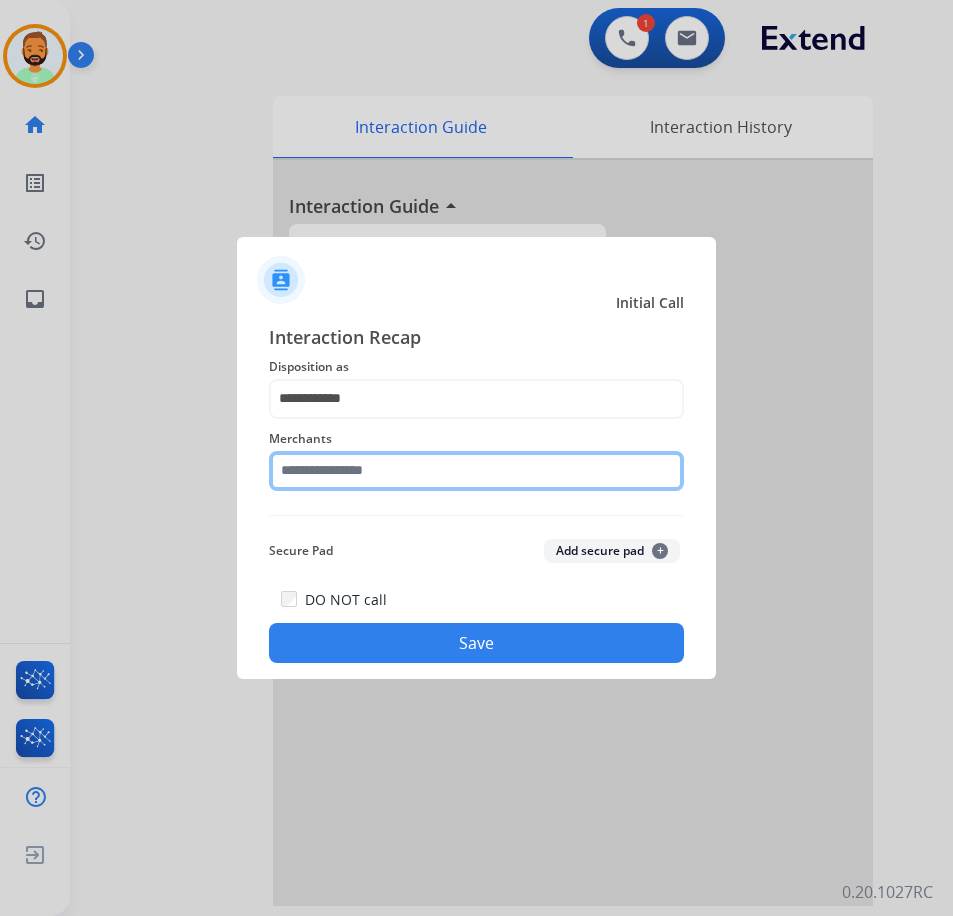 click 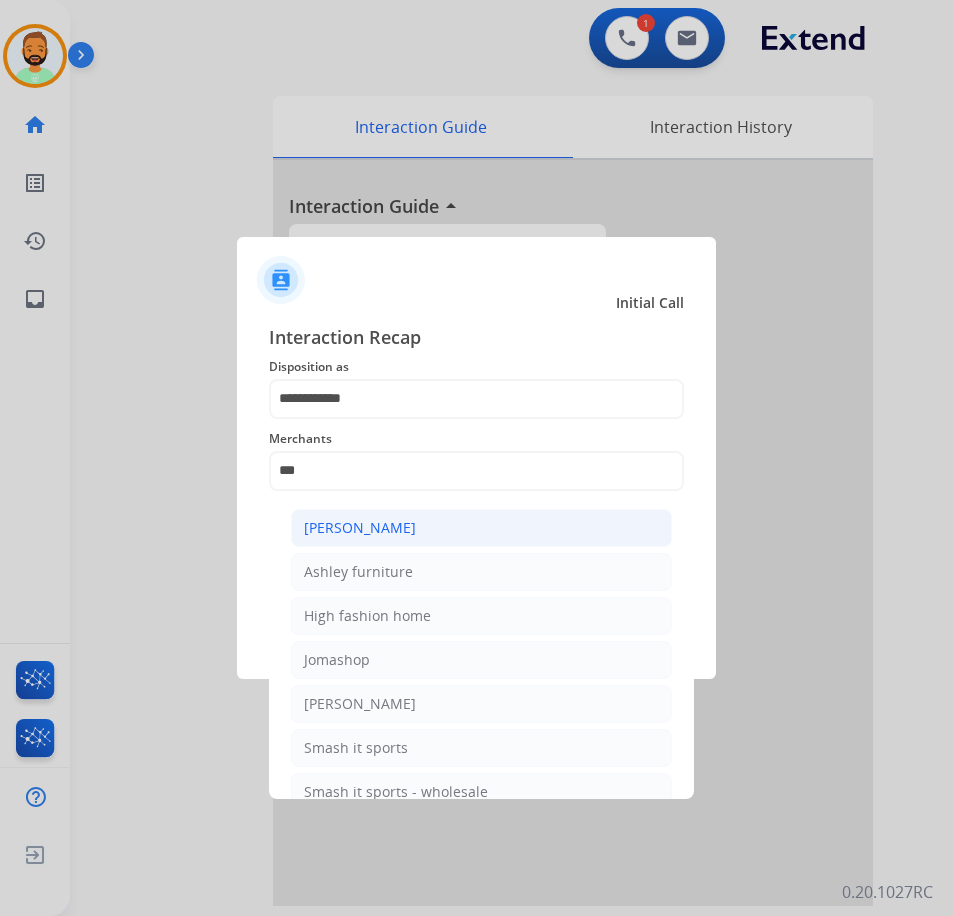 click on "[PERSON_NAME]" 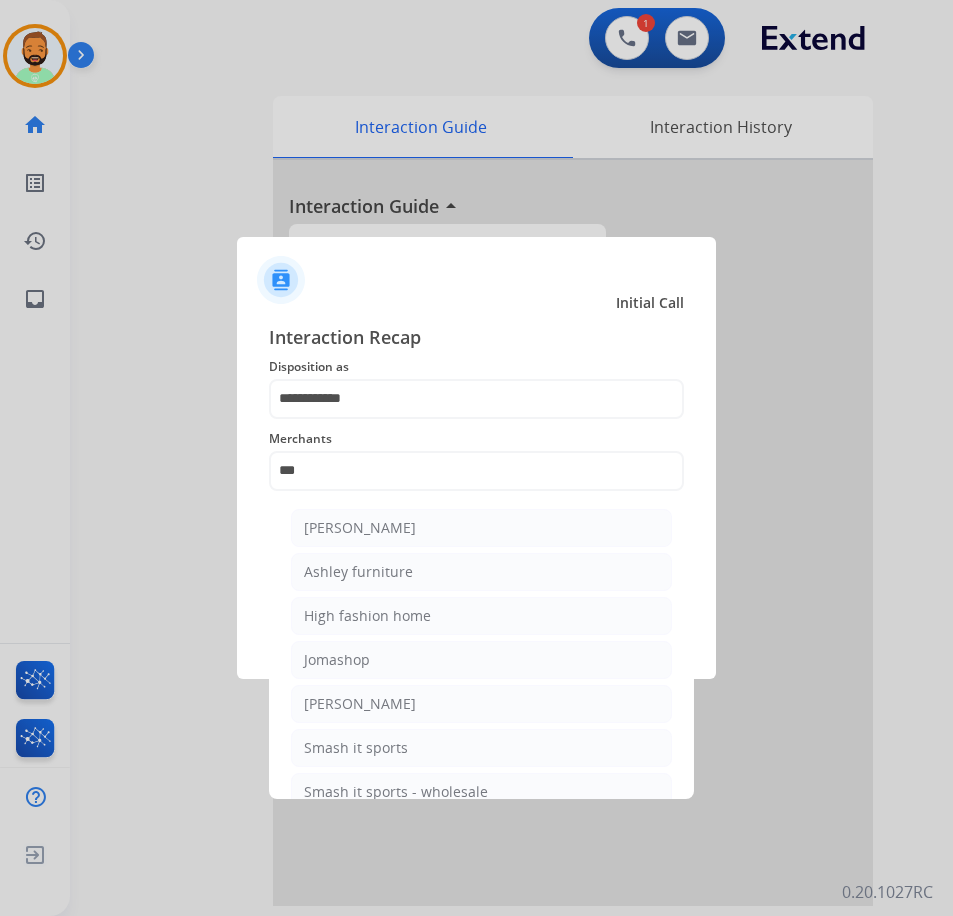 type on "**********" 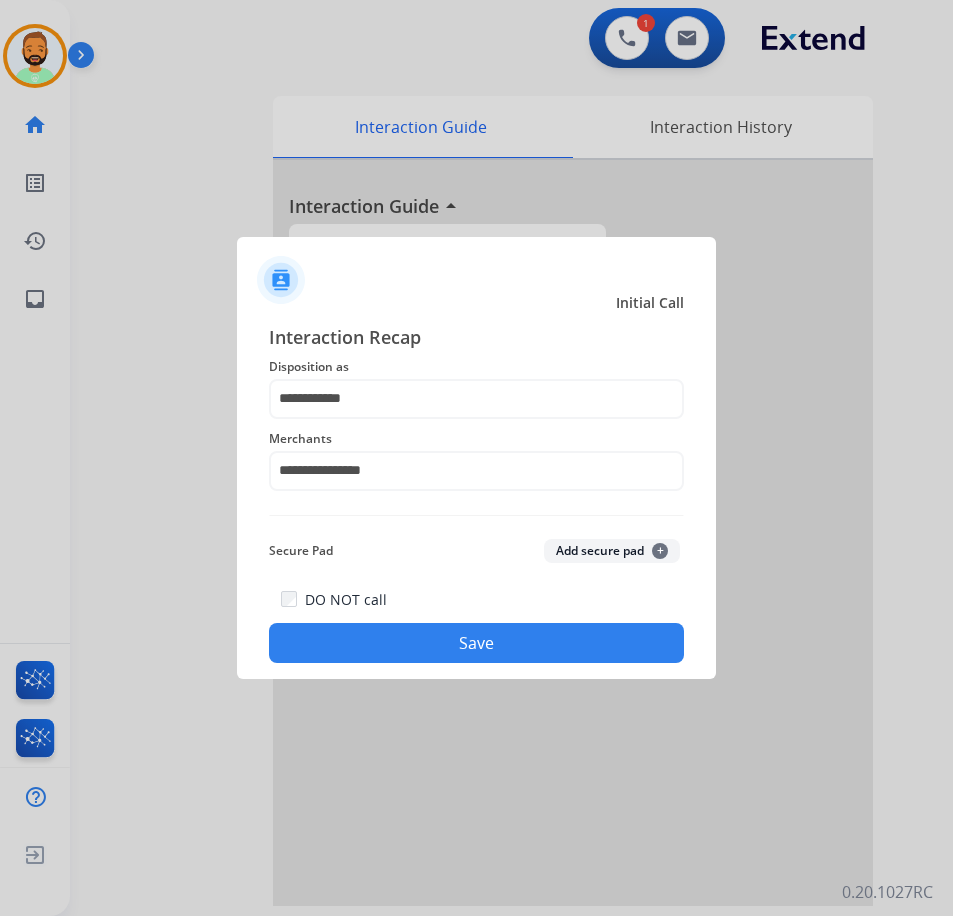 click on "Save" 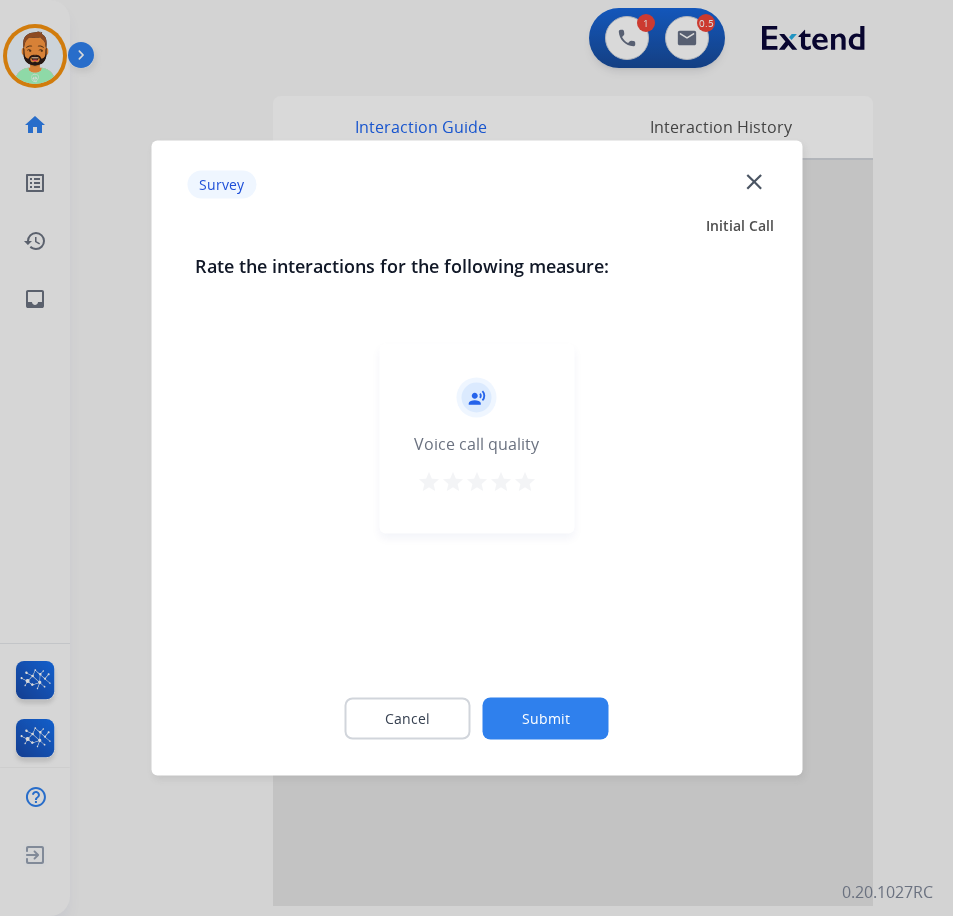 click on "Submit" 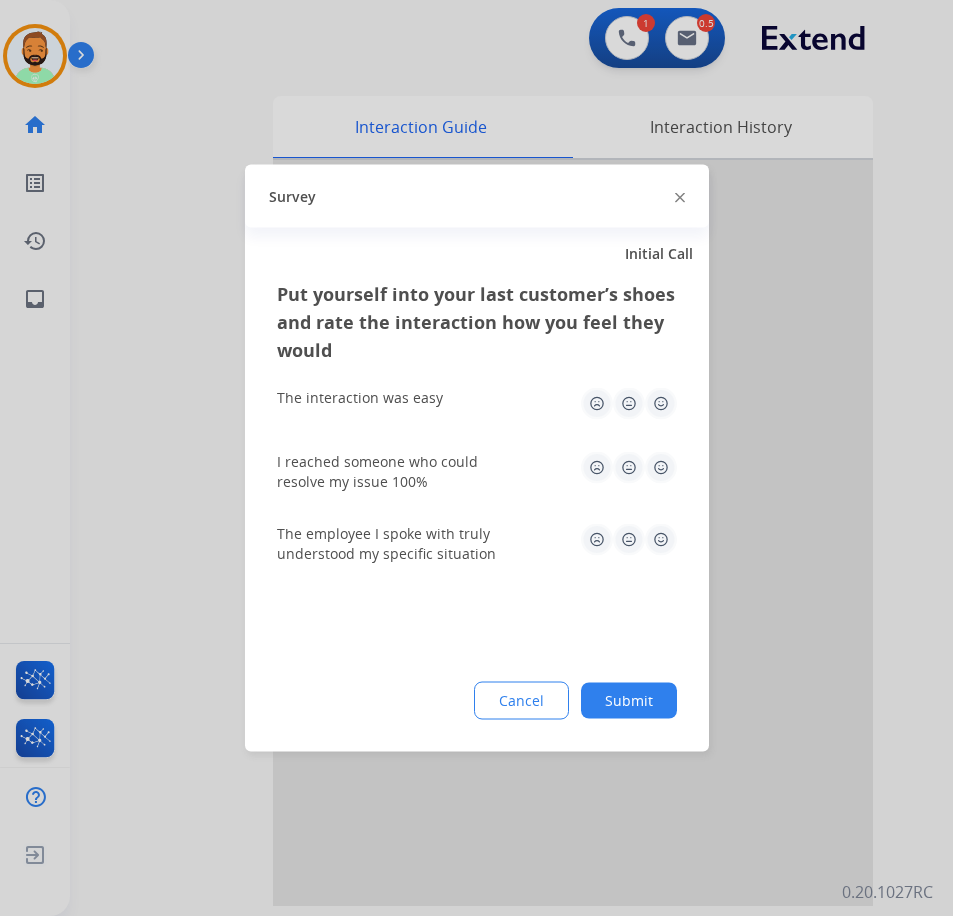 click on "Submit" 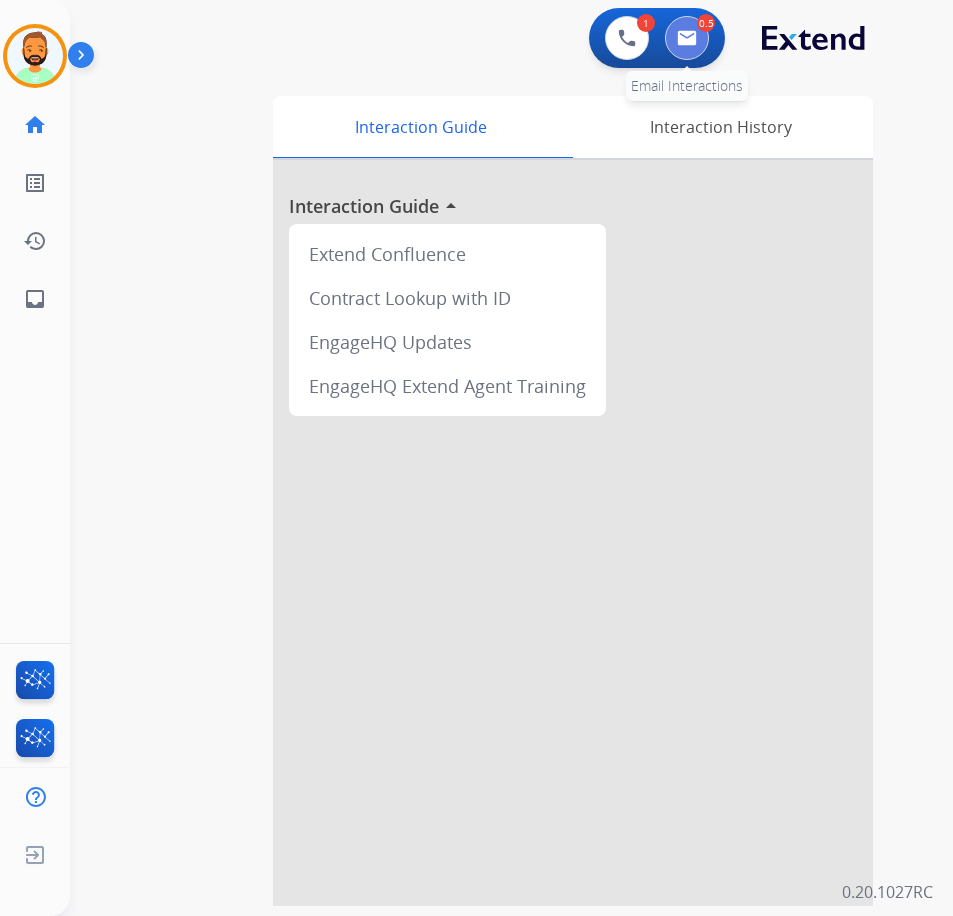 click at bounding box center (687, 38) 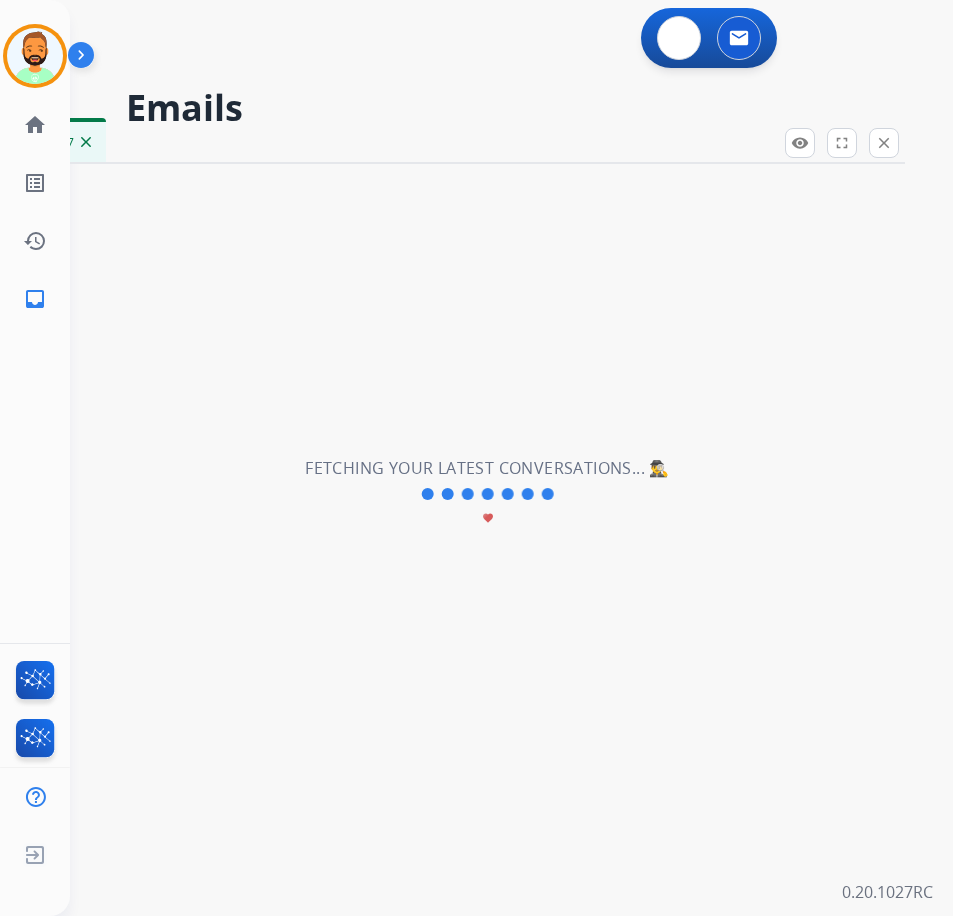 select on "**********" 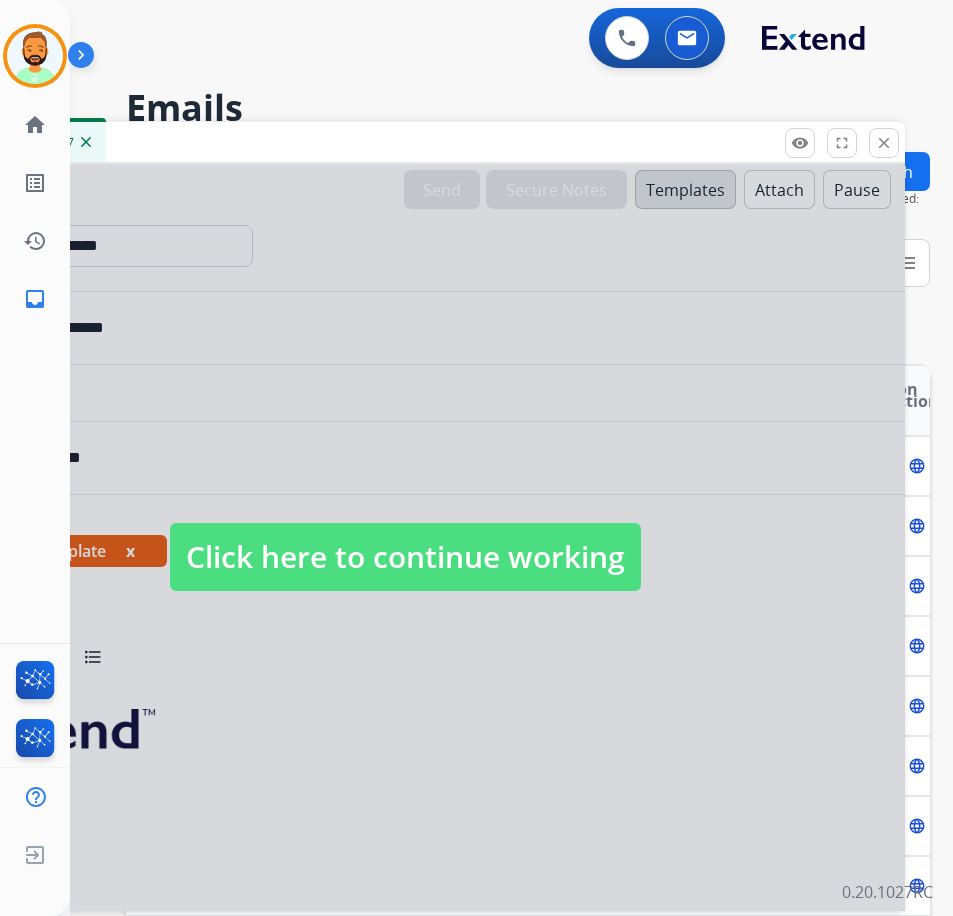 click at bounding box center [405, 537] 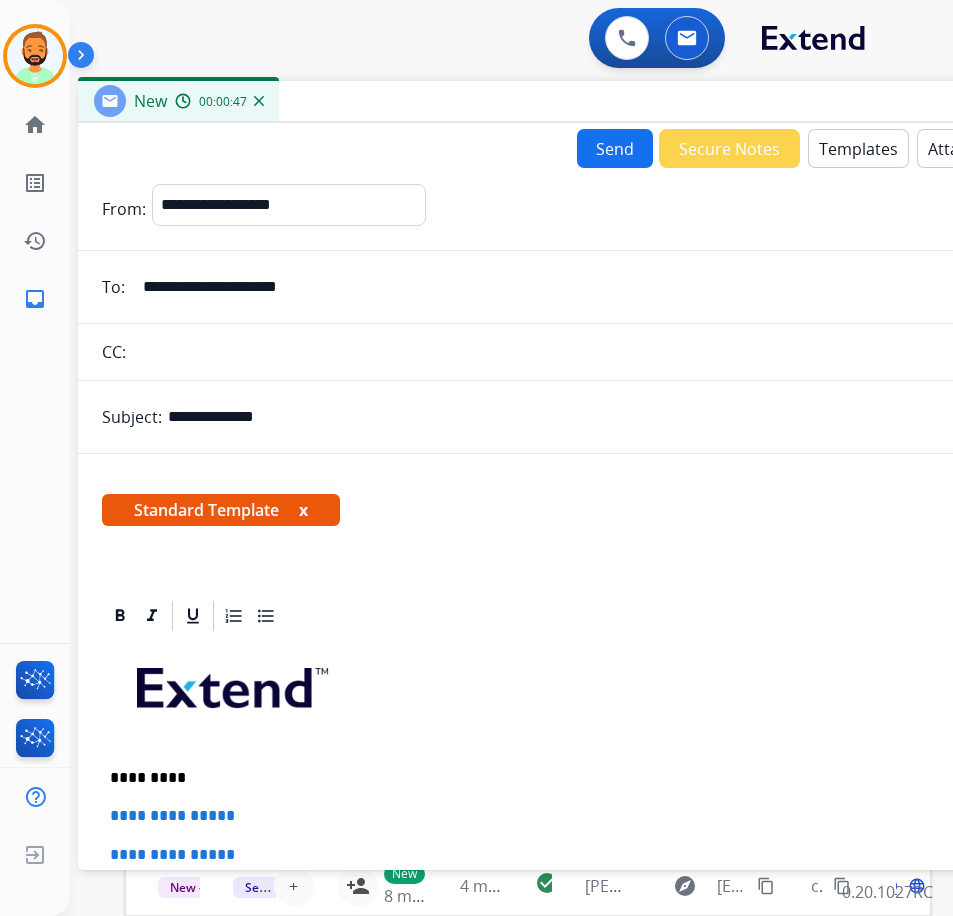 drag, startPoint x: 398, startPoint y: 140, endPoint x: 573, endPoint y: 122, distance: 175.92328 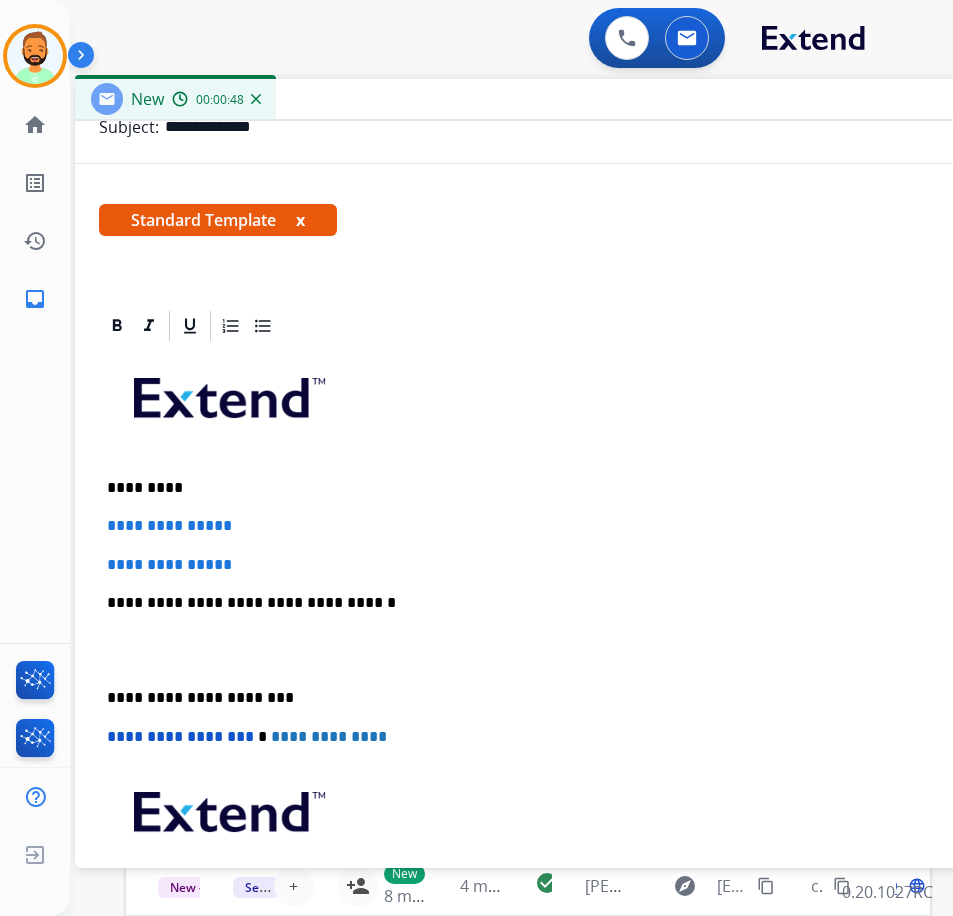 scroll, scrollTop: 300, scrollLeft: 0, axis: vertical 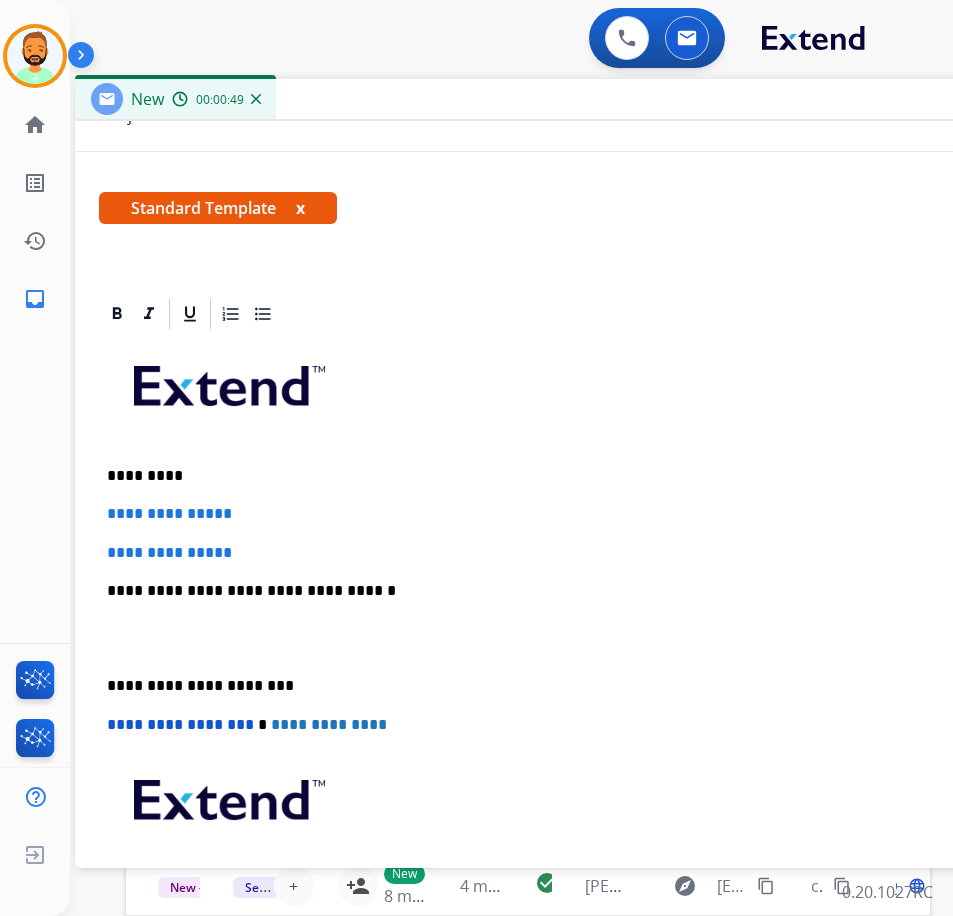 click on "*********" at bounding box center [567, 476] 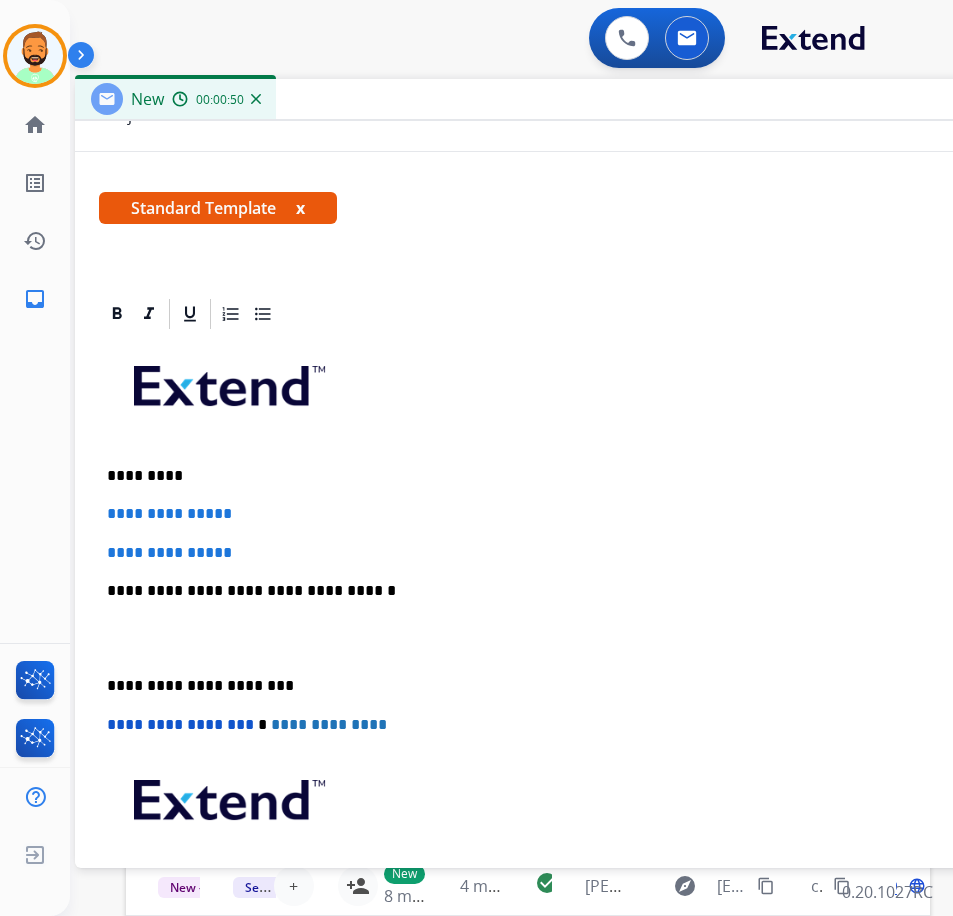 type 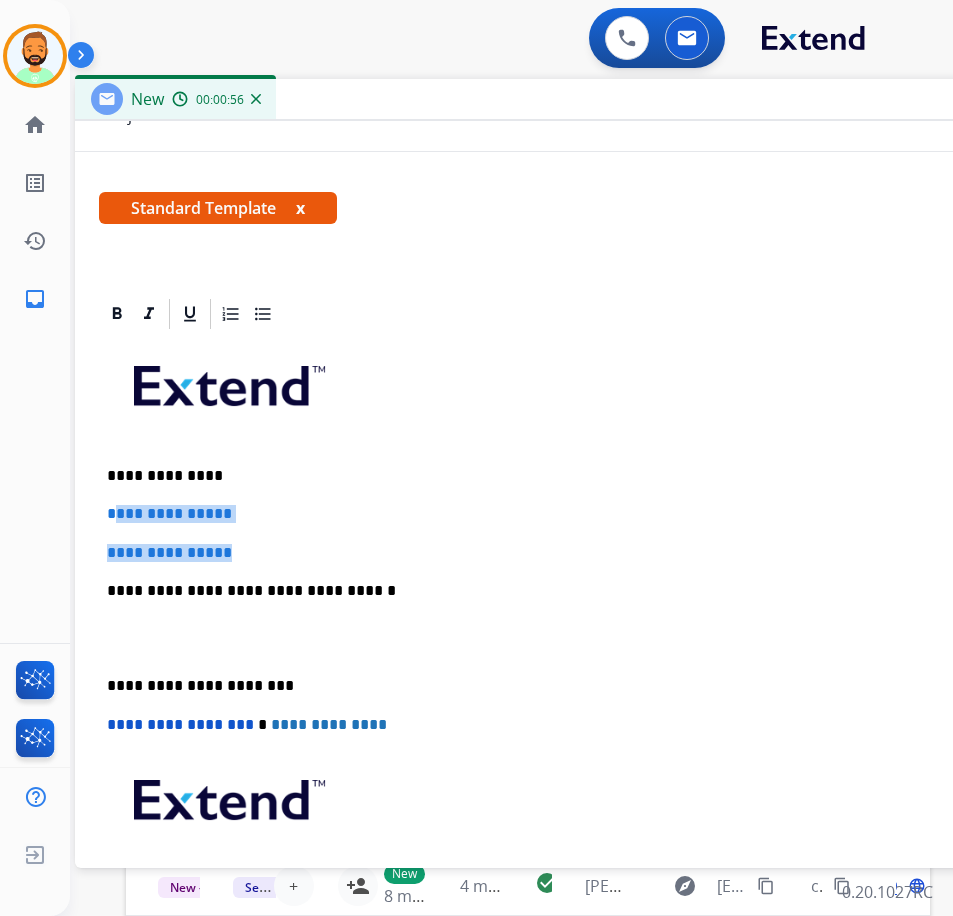 drag, startPoint x: 260, startPoint y: 552, endPoint x: 123, endPoint y: 502, distance: 145.83896 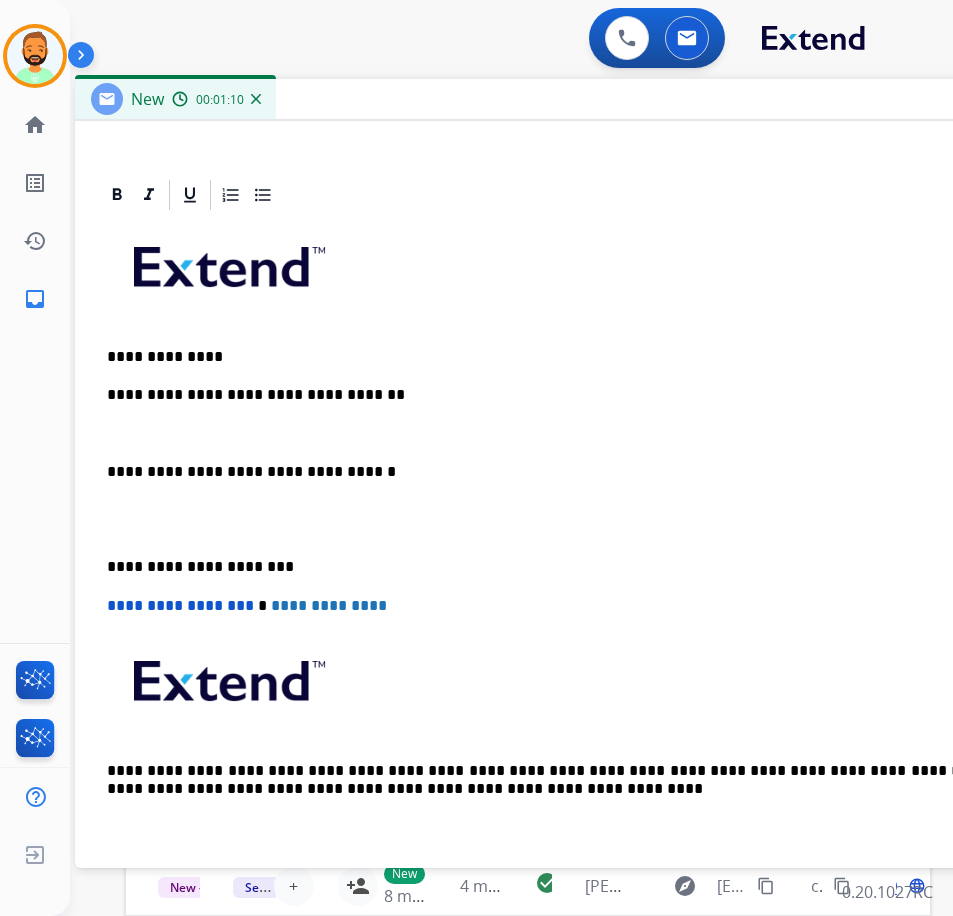 scroll, scrollTop: 424, scrollLeft: 0, axis: vertical 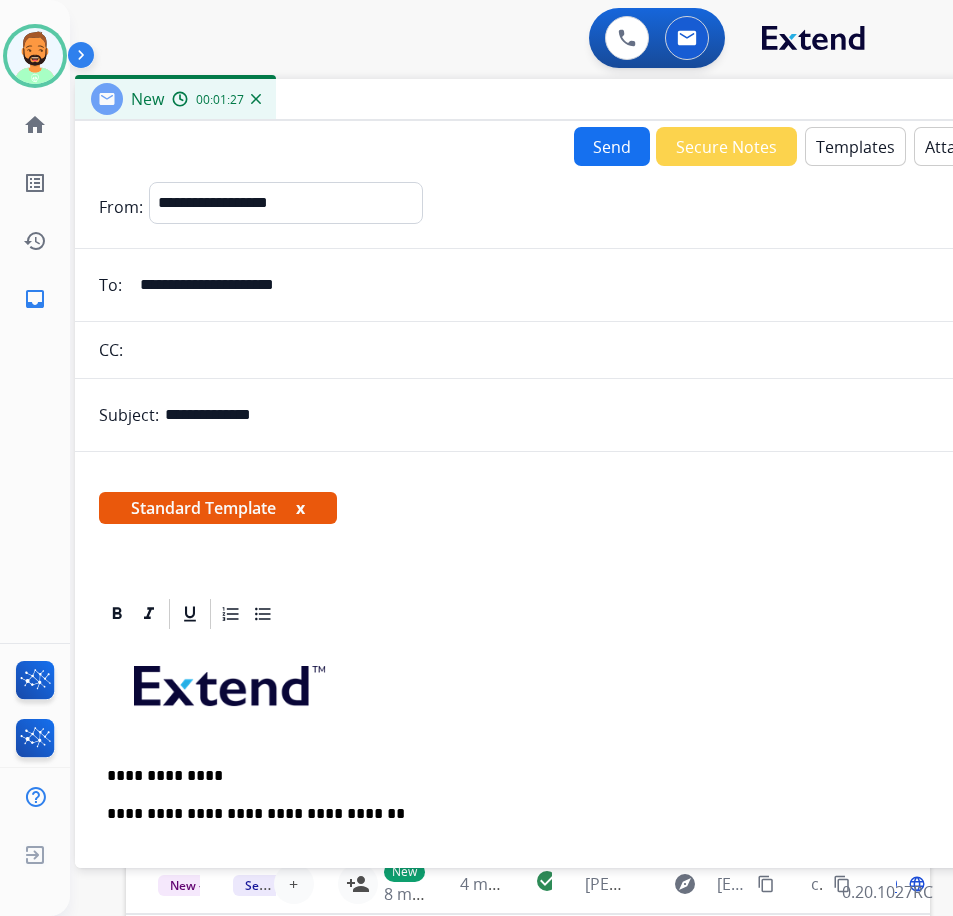click on "Attach" at bounding box center (949, 146) 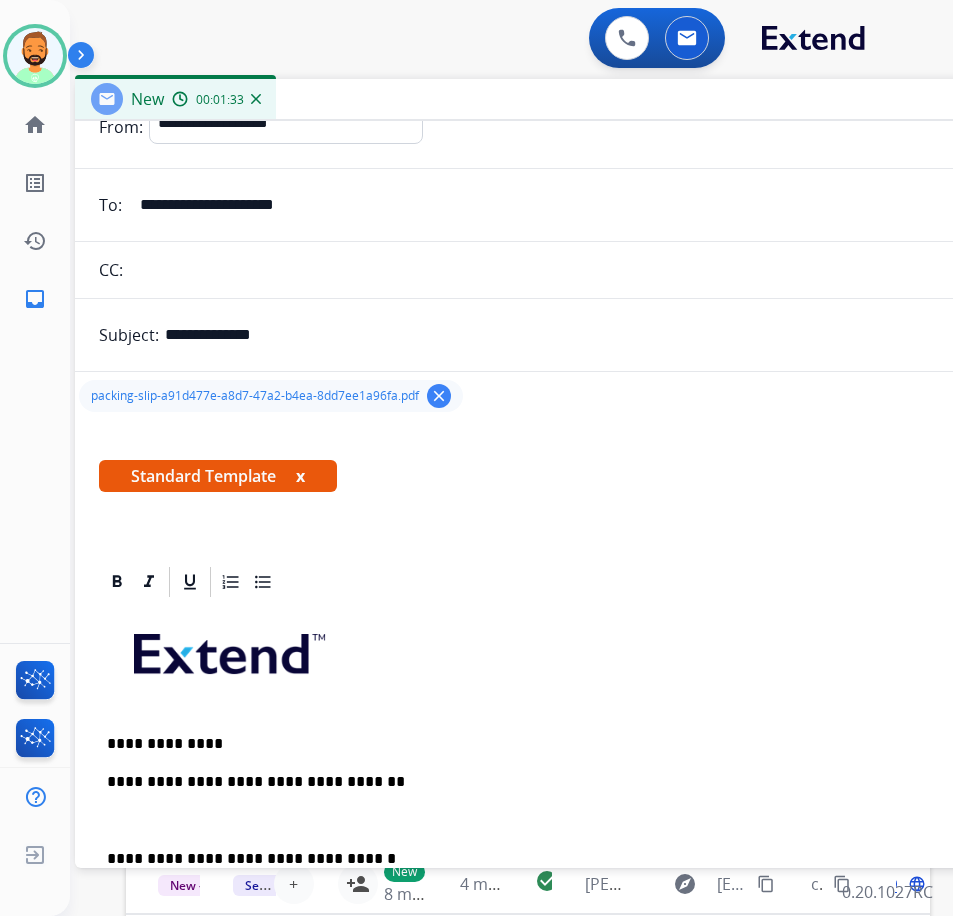 scroll, scrollTop: 200, scrollLeft: 0, axis: vertical 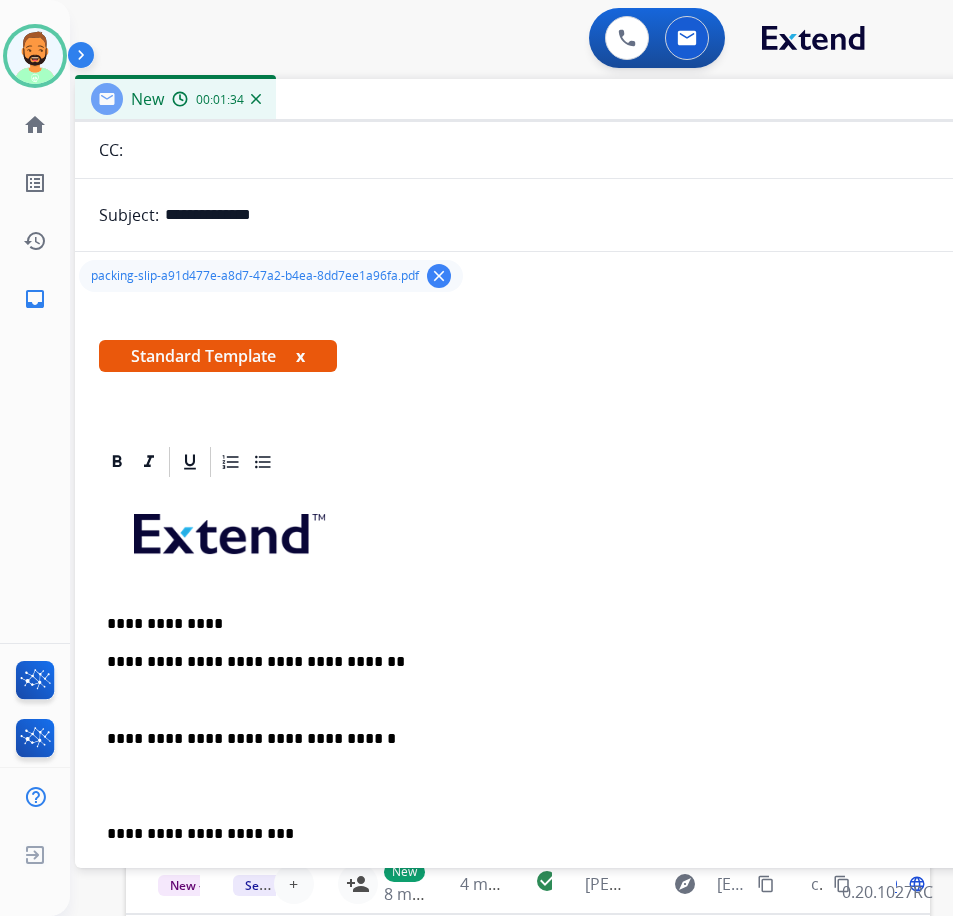 click at bounding box center [575, 701] 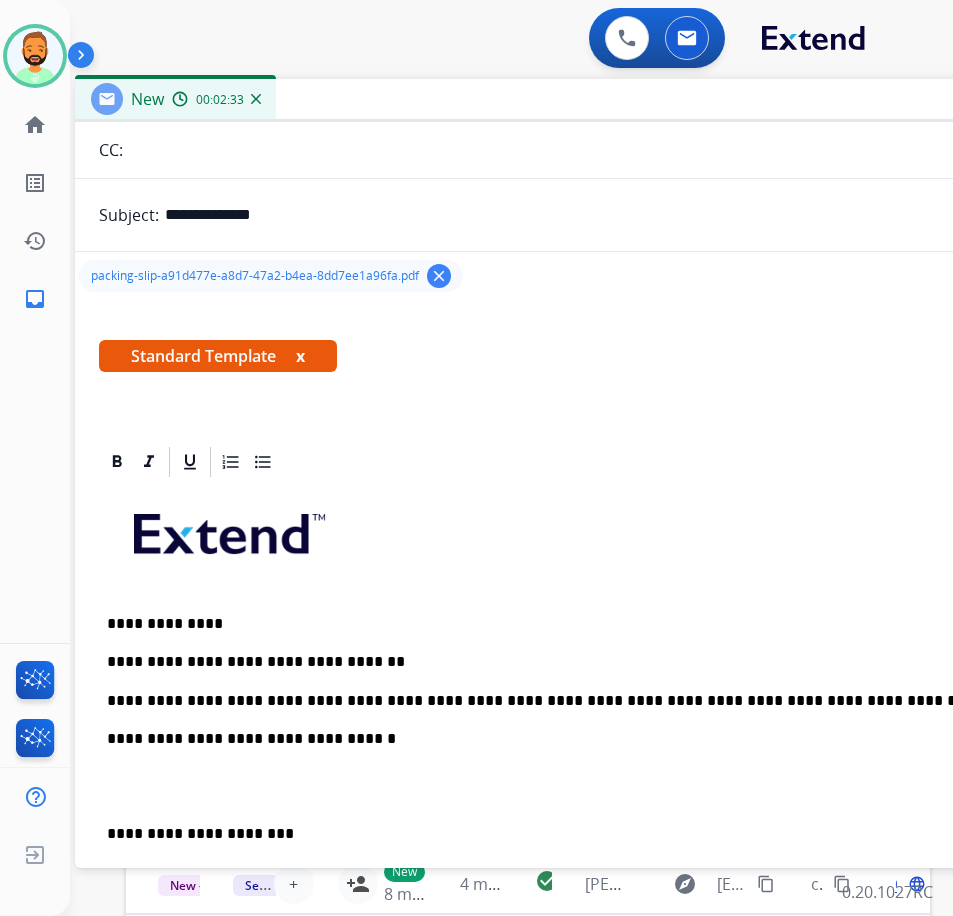 drag, startPoint x: 110, startPoint y: 826, endPoint x: 146, endPoint y: 834, distance: 36.878178 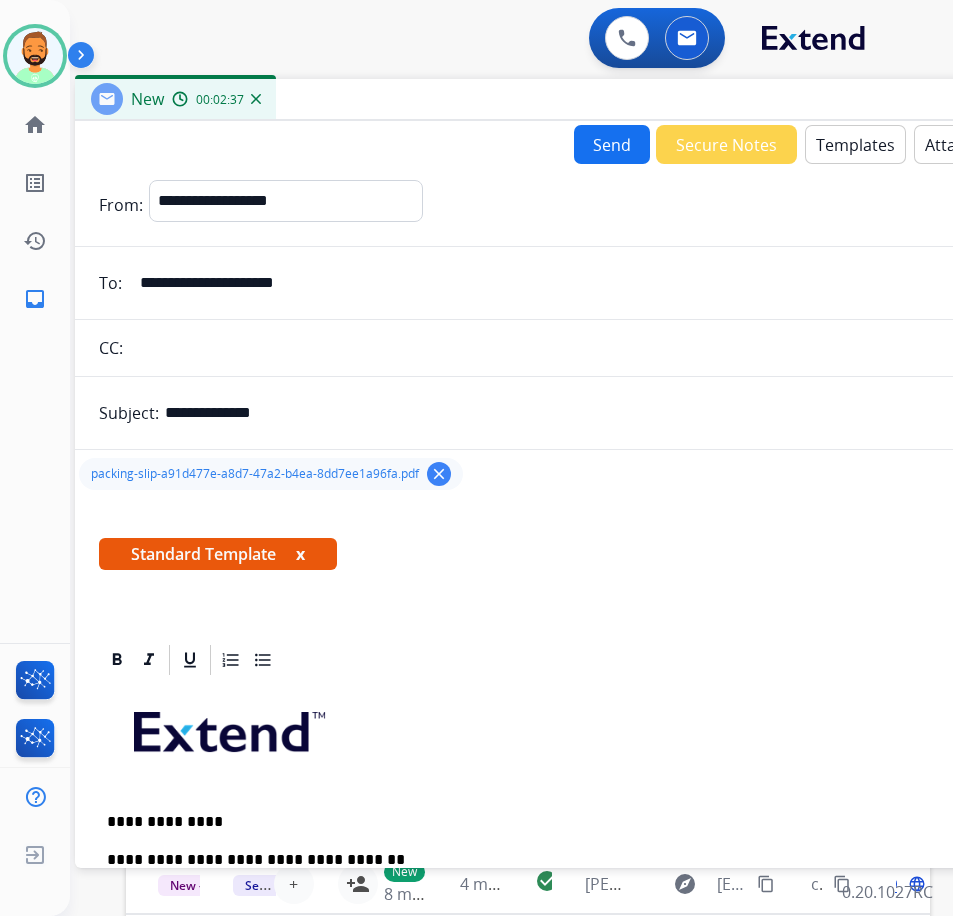 scroll, scrollTop: 0, scrollLeft: 0, axis: both 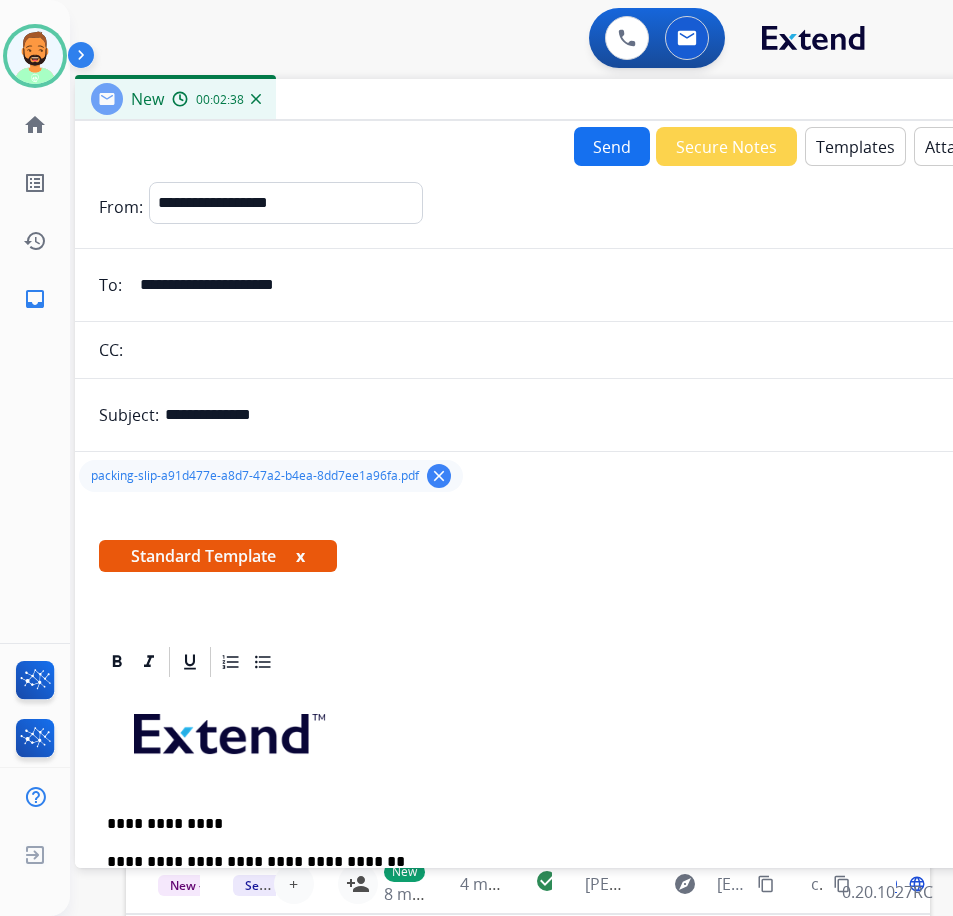 click on "Send" at bounding box center (612, 146) 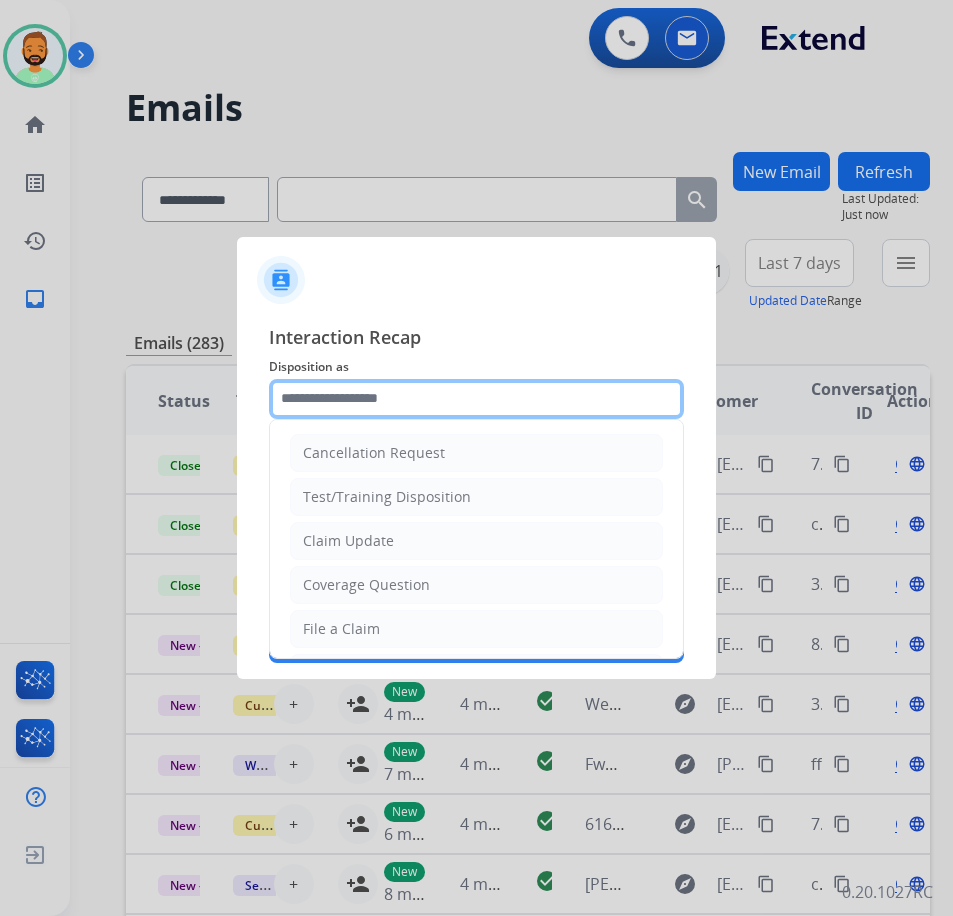 click 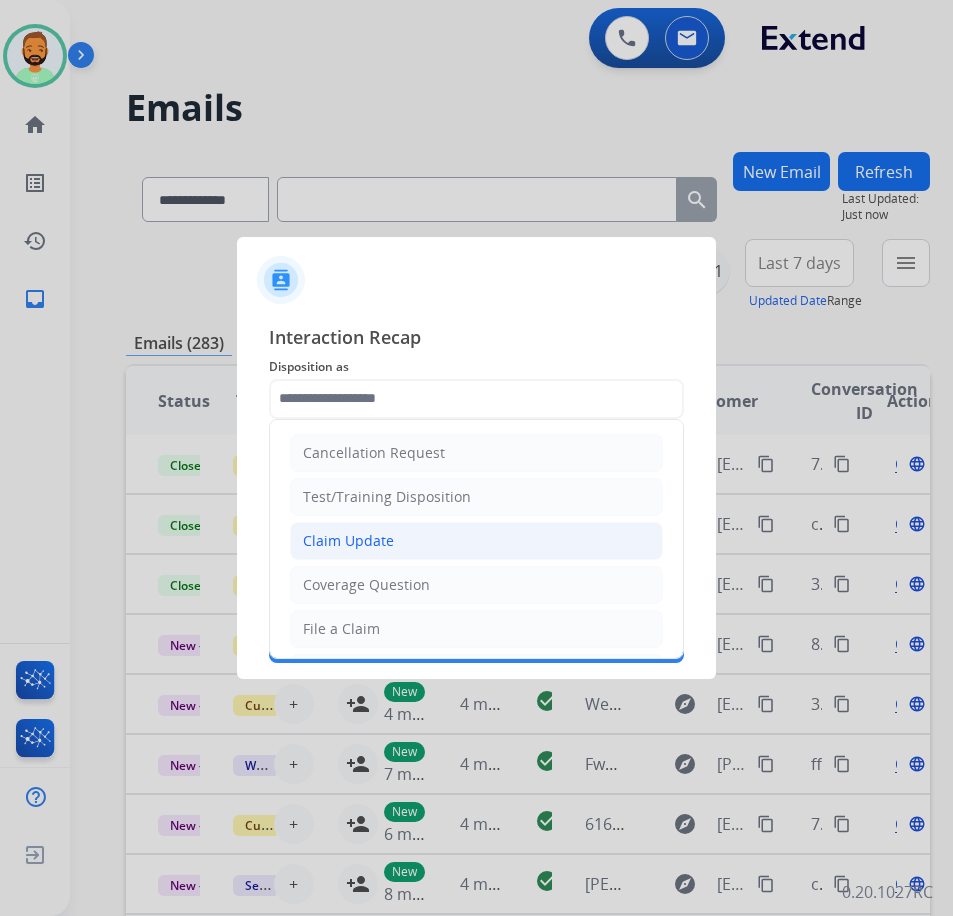 click on "Claim Update" 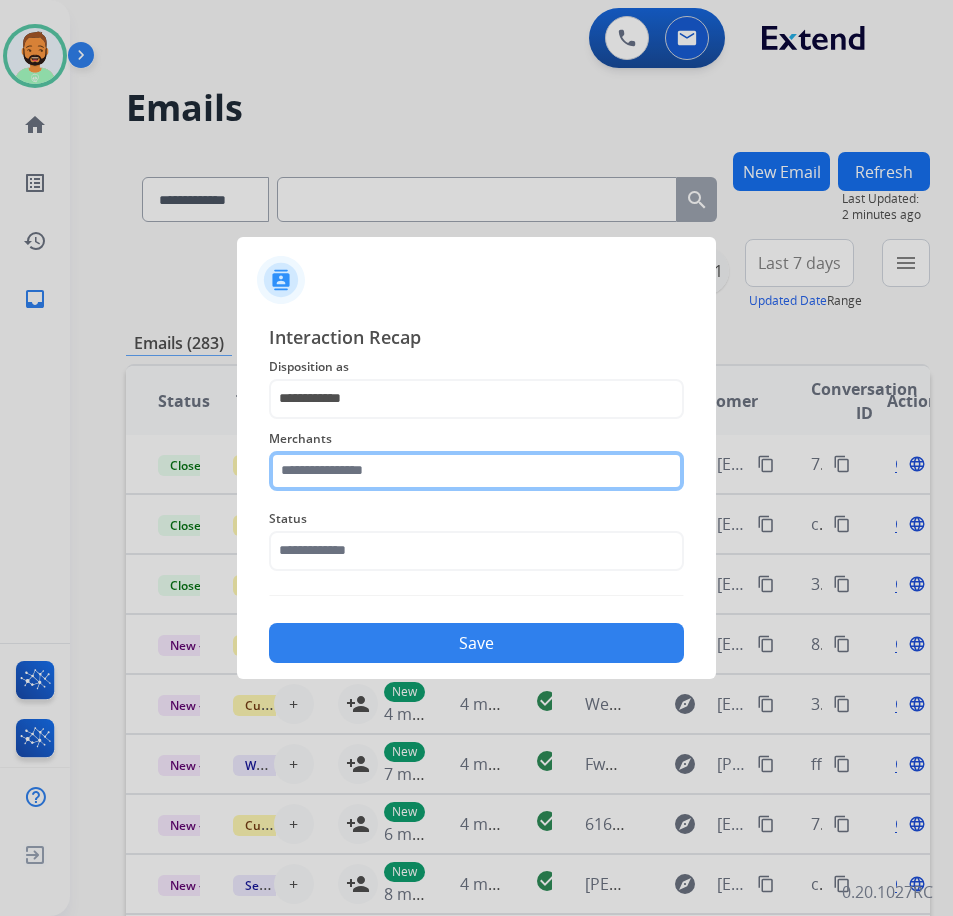 click 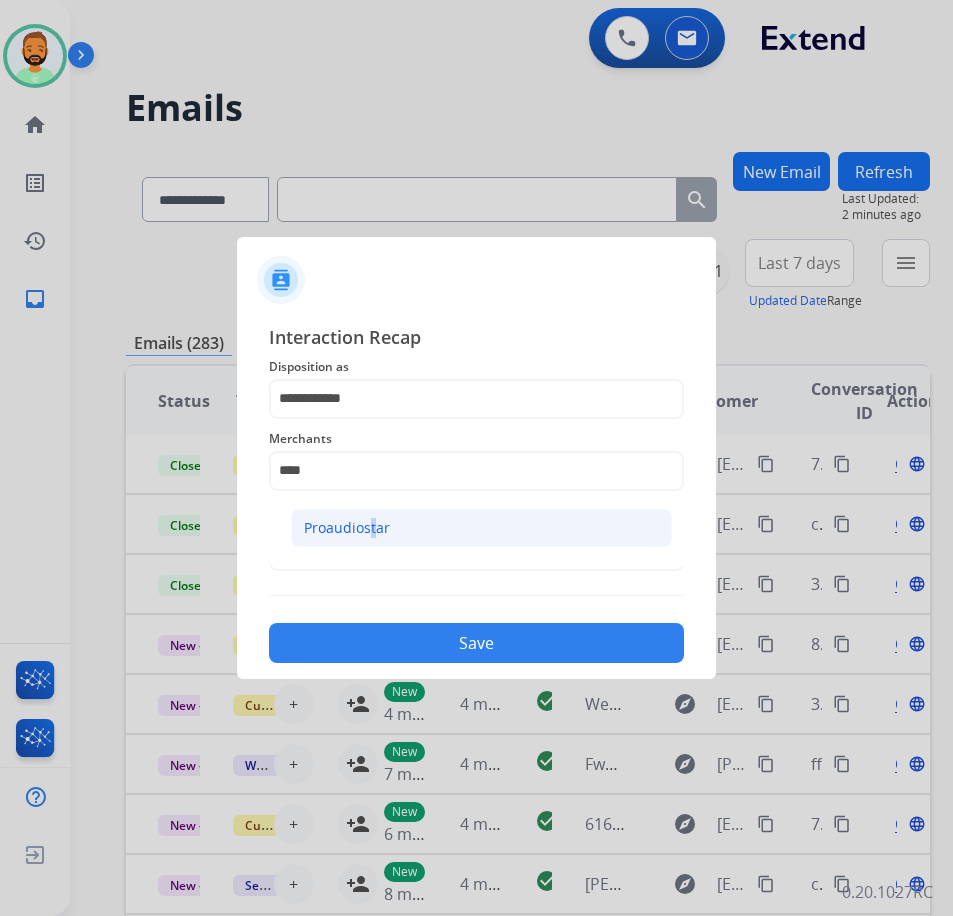click on "Proaudiostar" 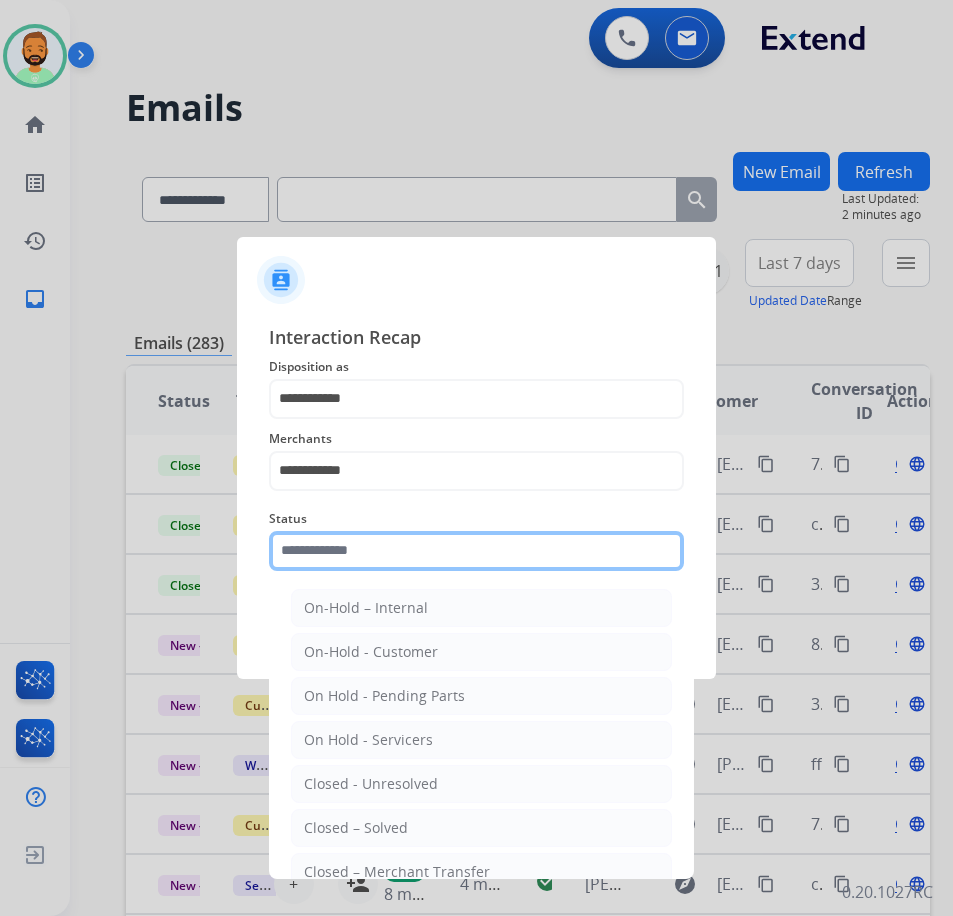 click 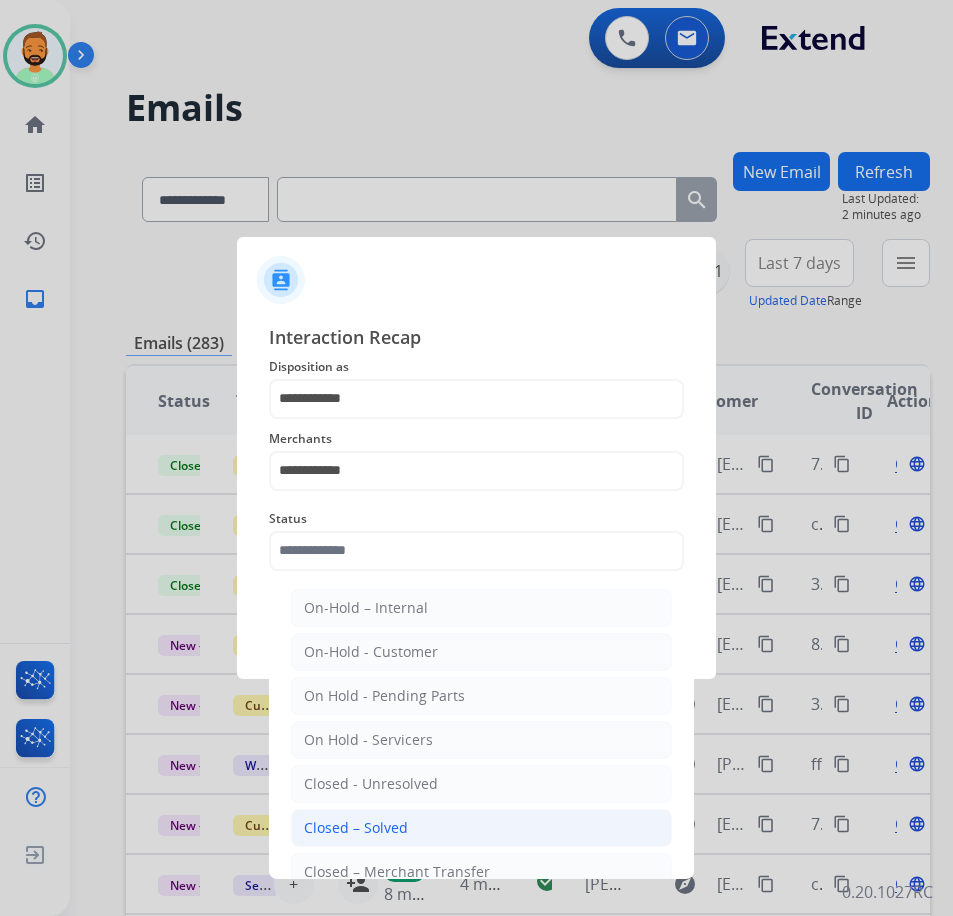 click on "Closed – Solved" 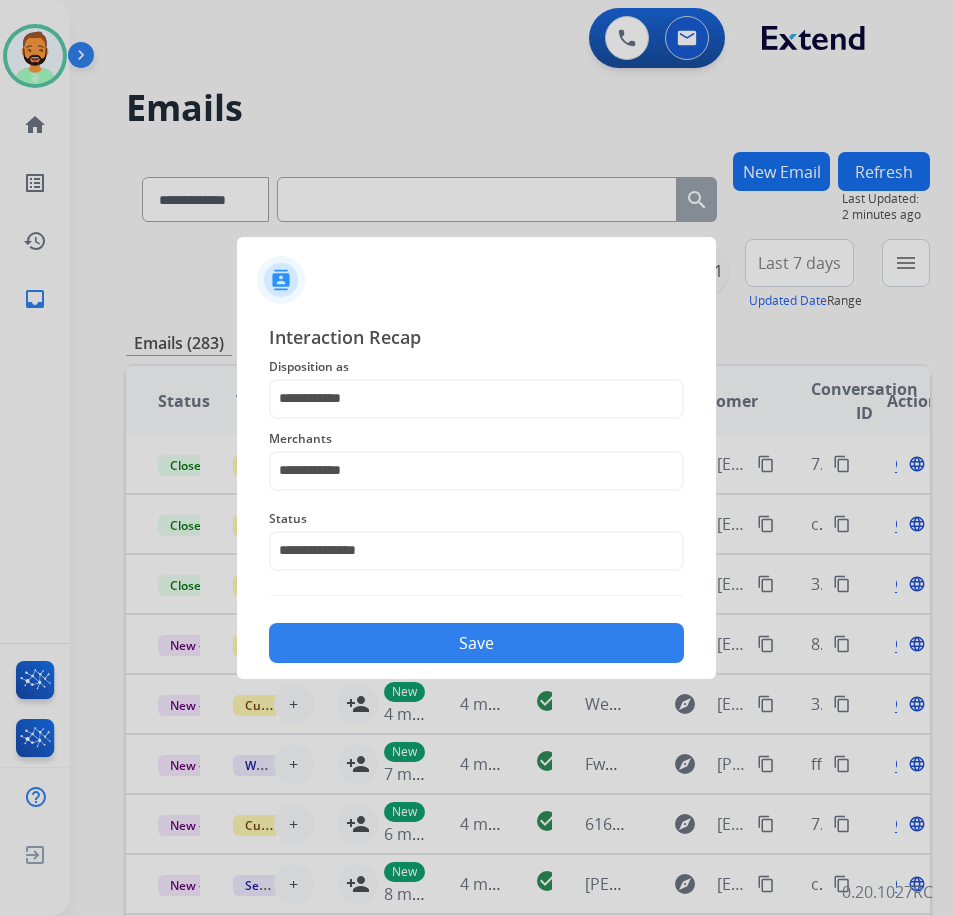 click on "Save" 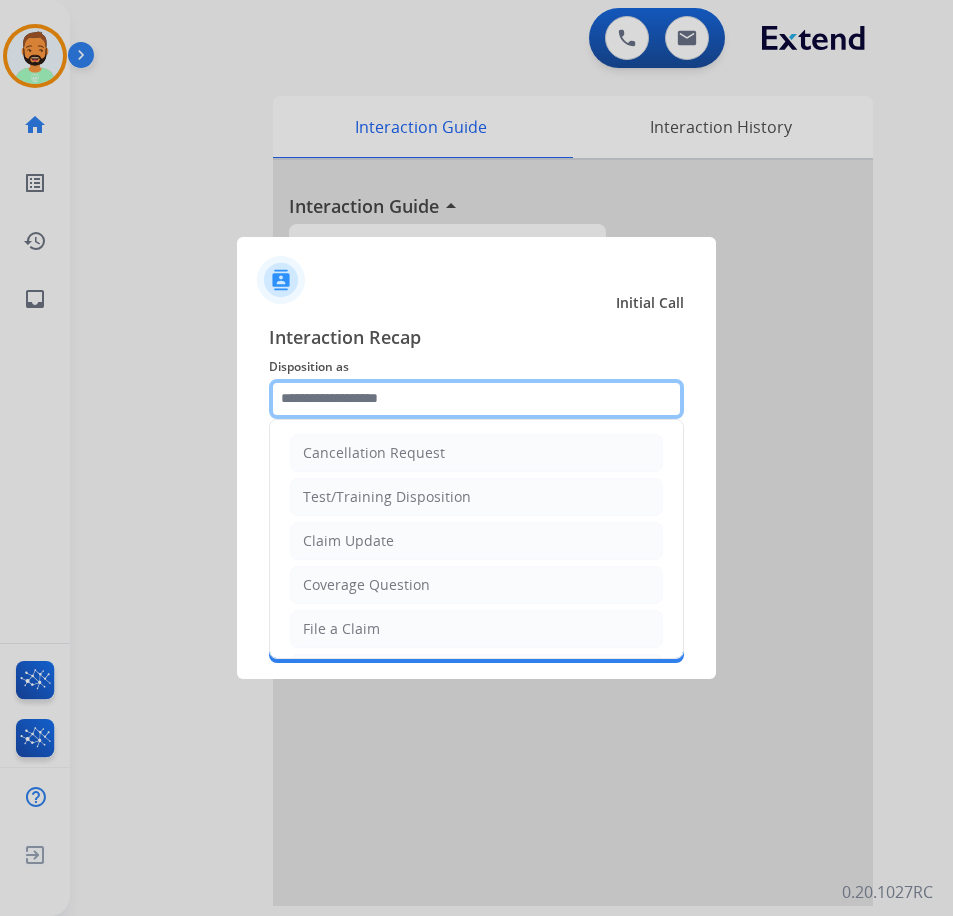 click 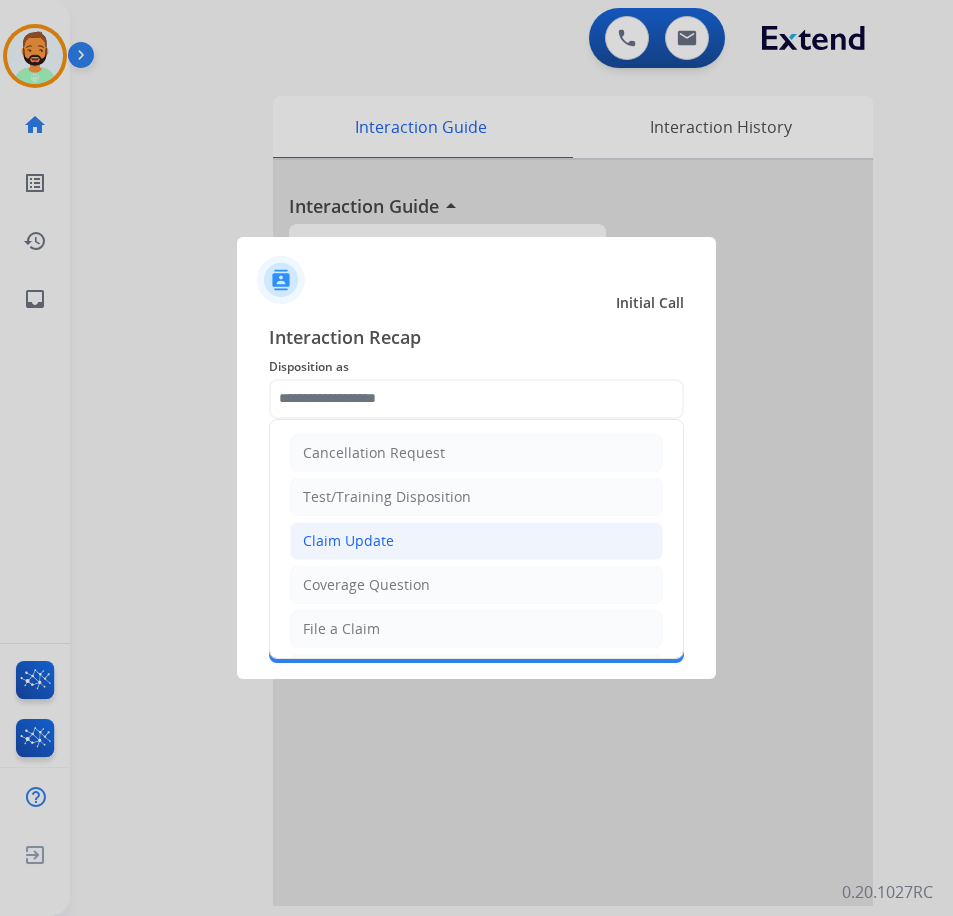 click on "Claim Update" 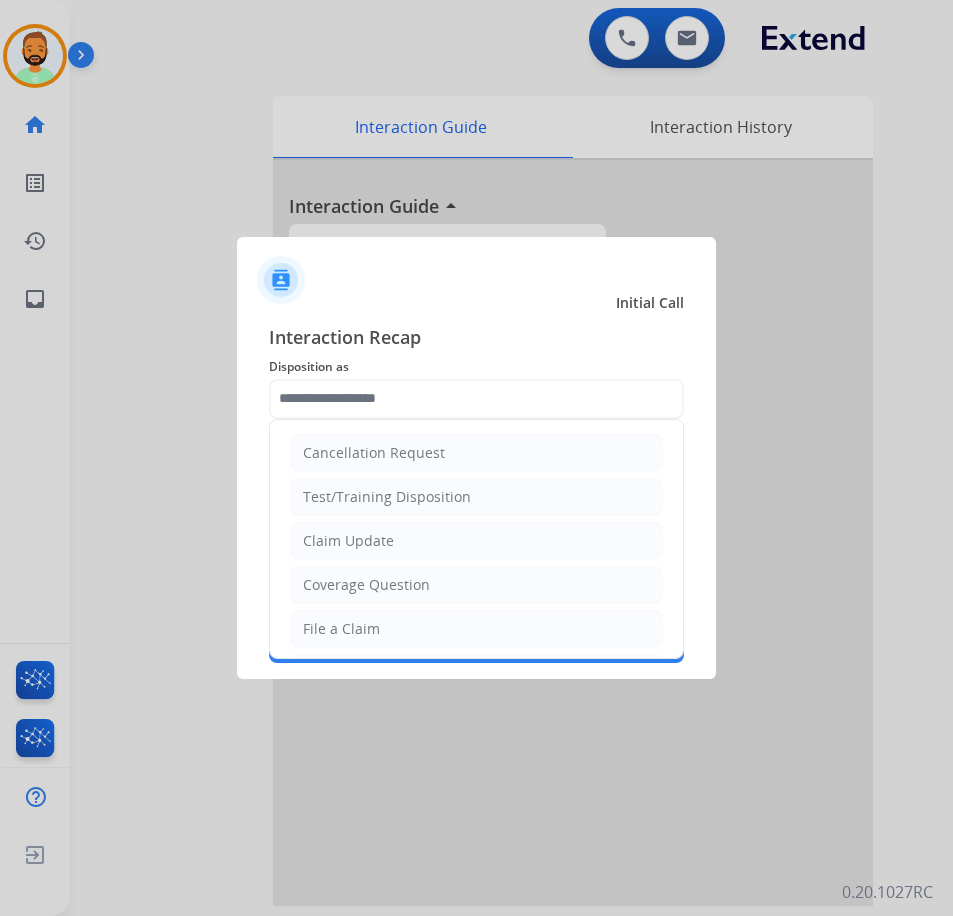 type on "**********" 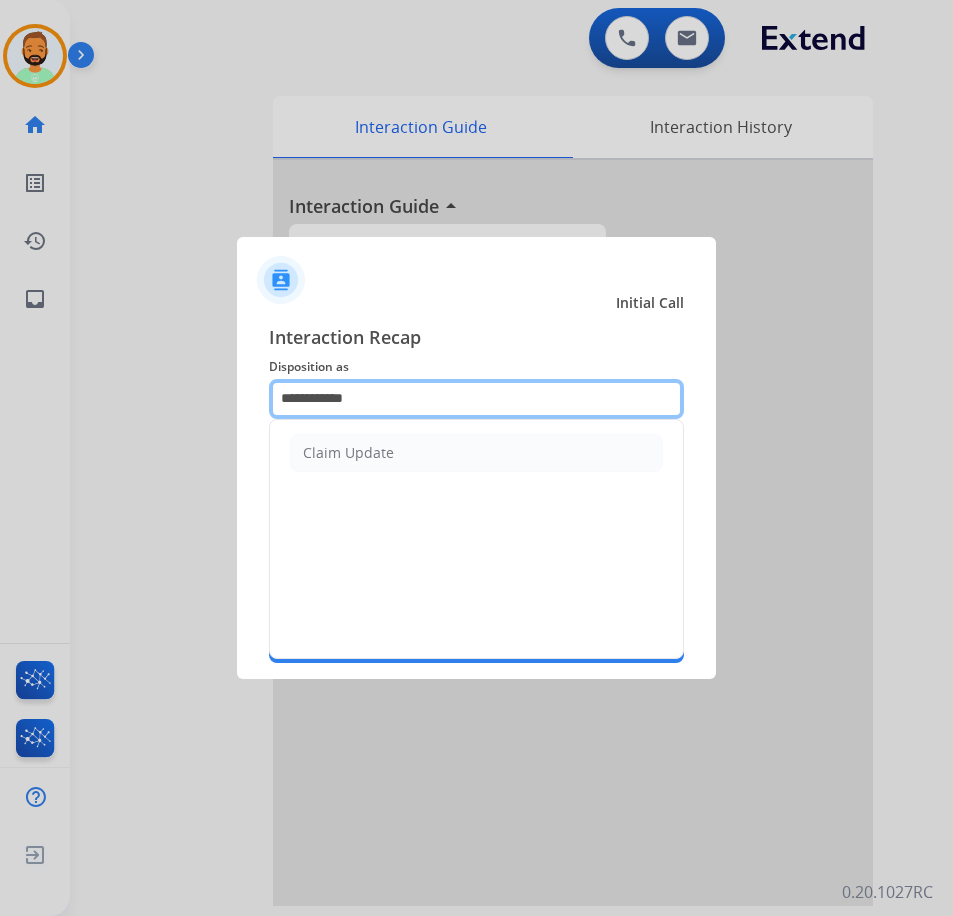 drag, startPoint x: 406, startPoint y: 391, endPoint x: 110, endPoint y: 392, distance: 296.00168 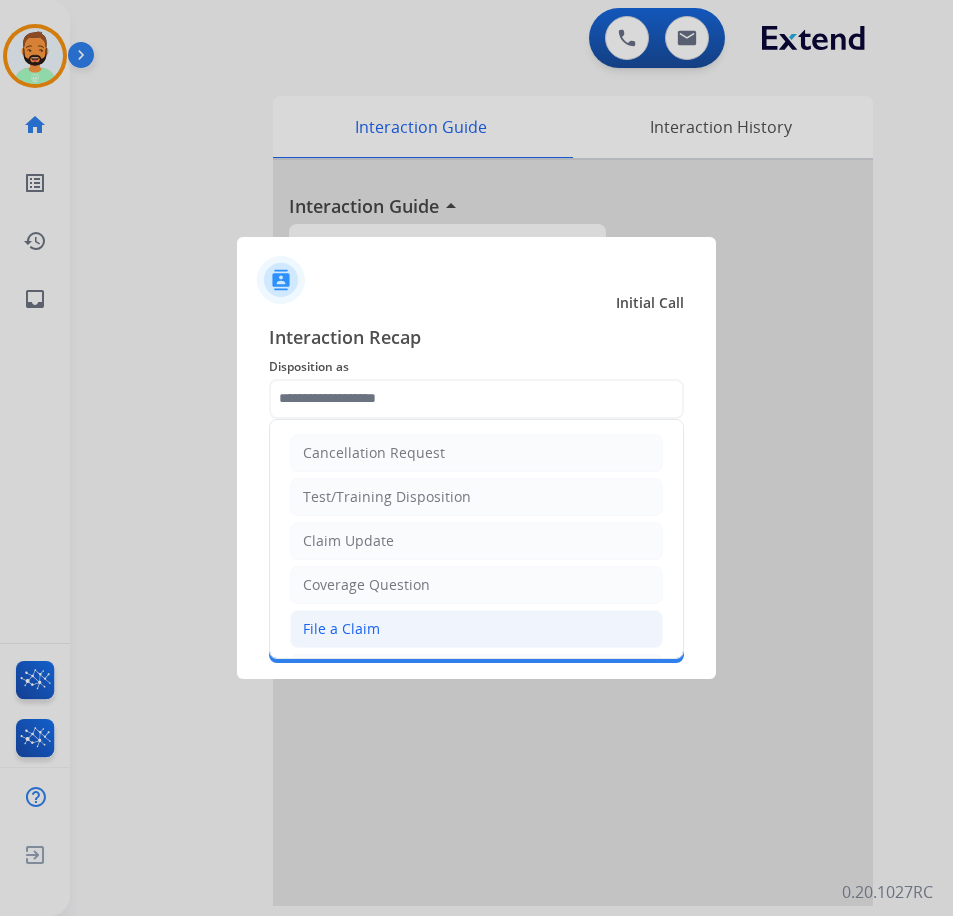 click on "File a Claim" 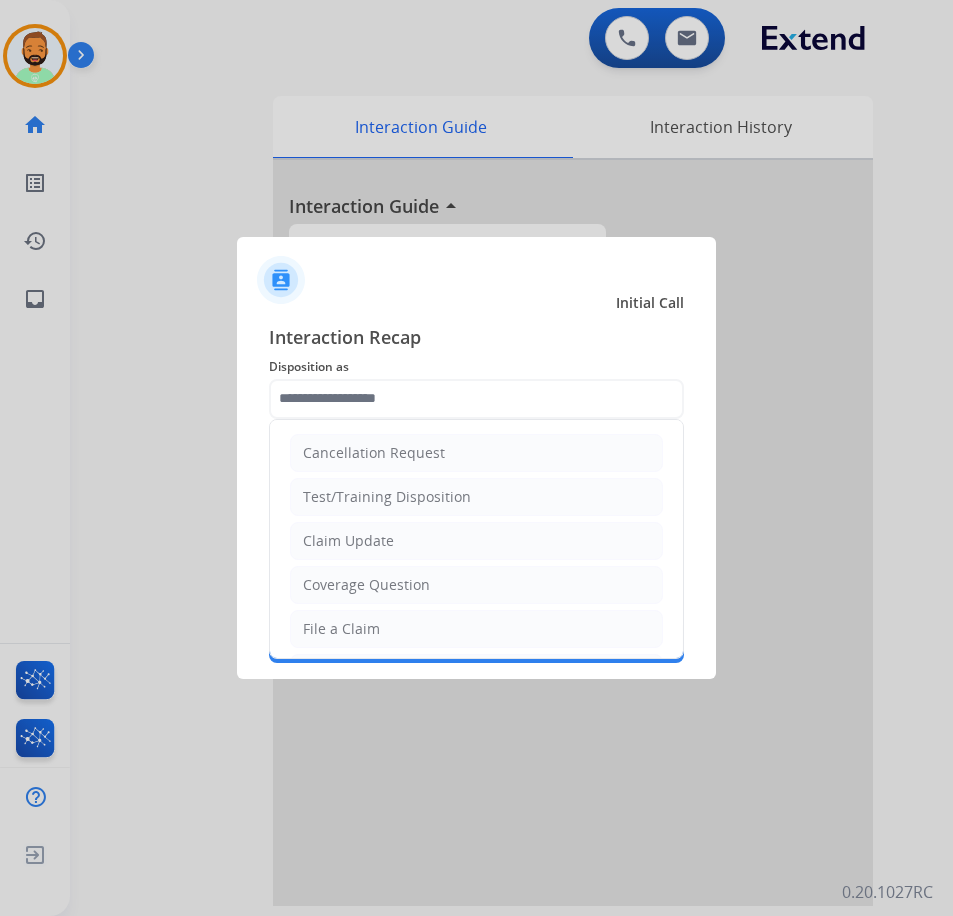 type on "**********" 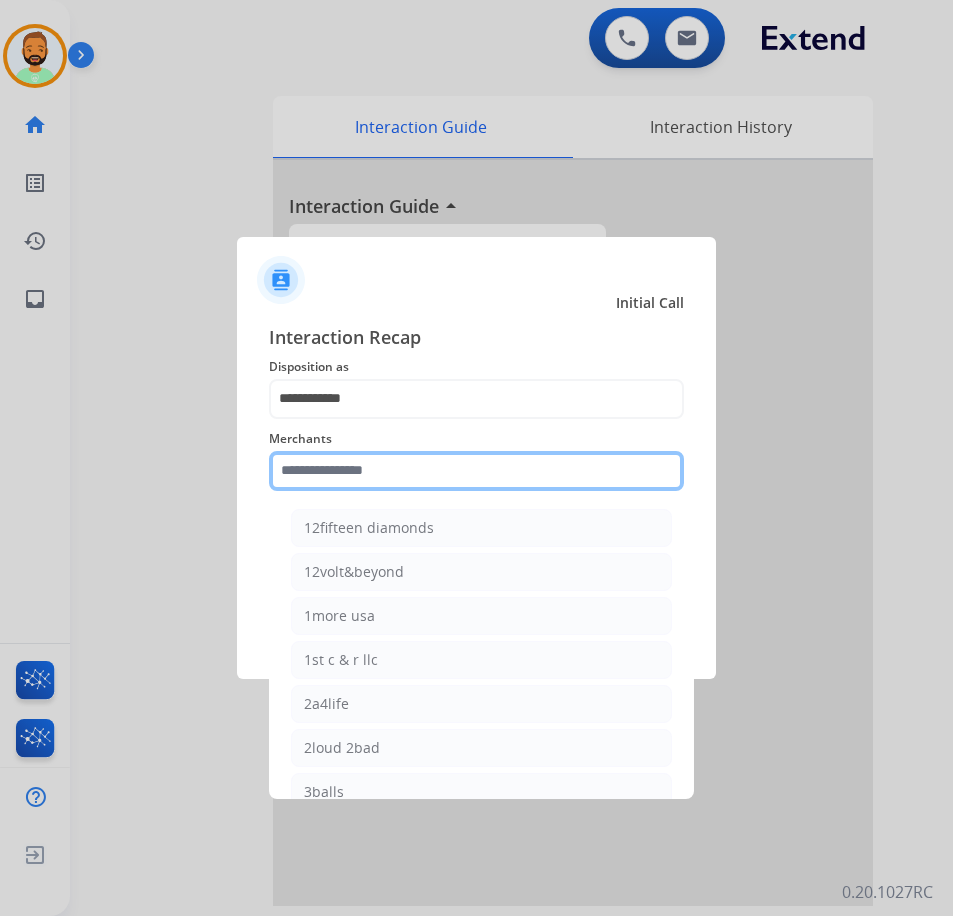 click 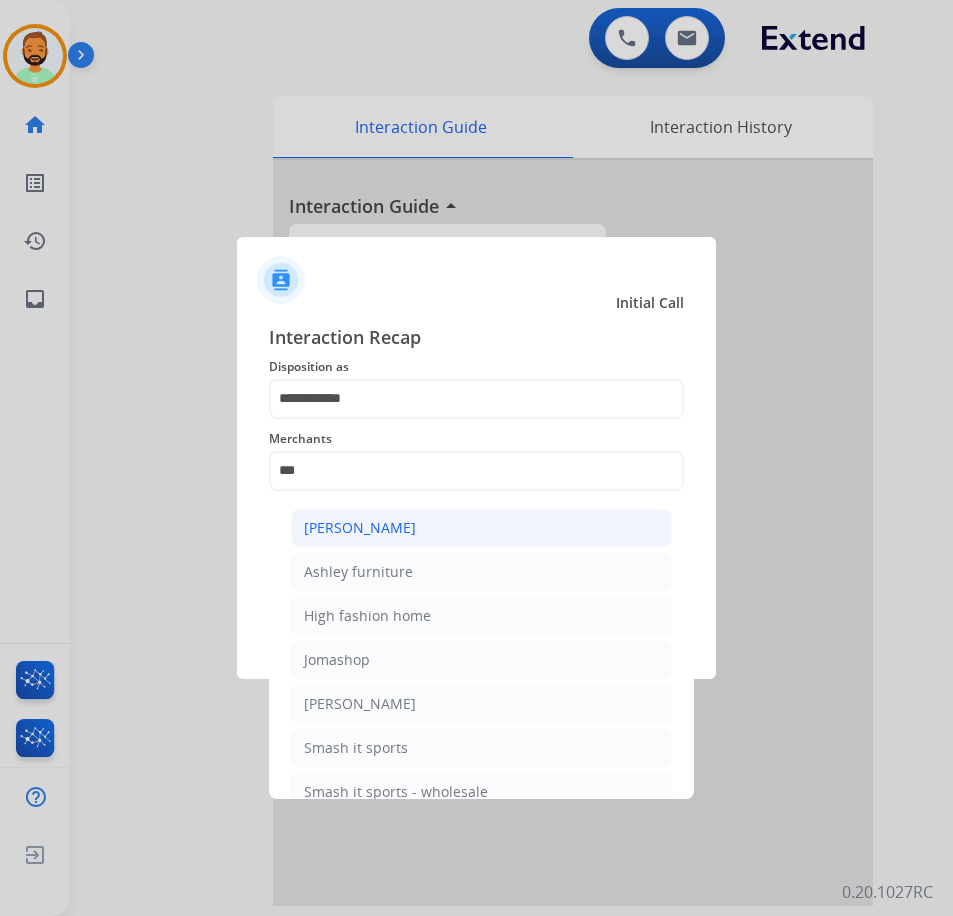 click on "[PERSON_NAME]" 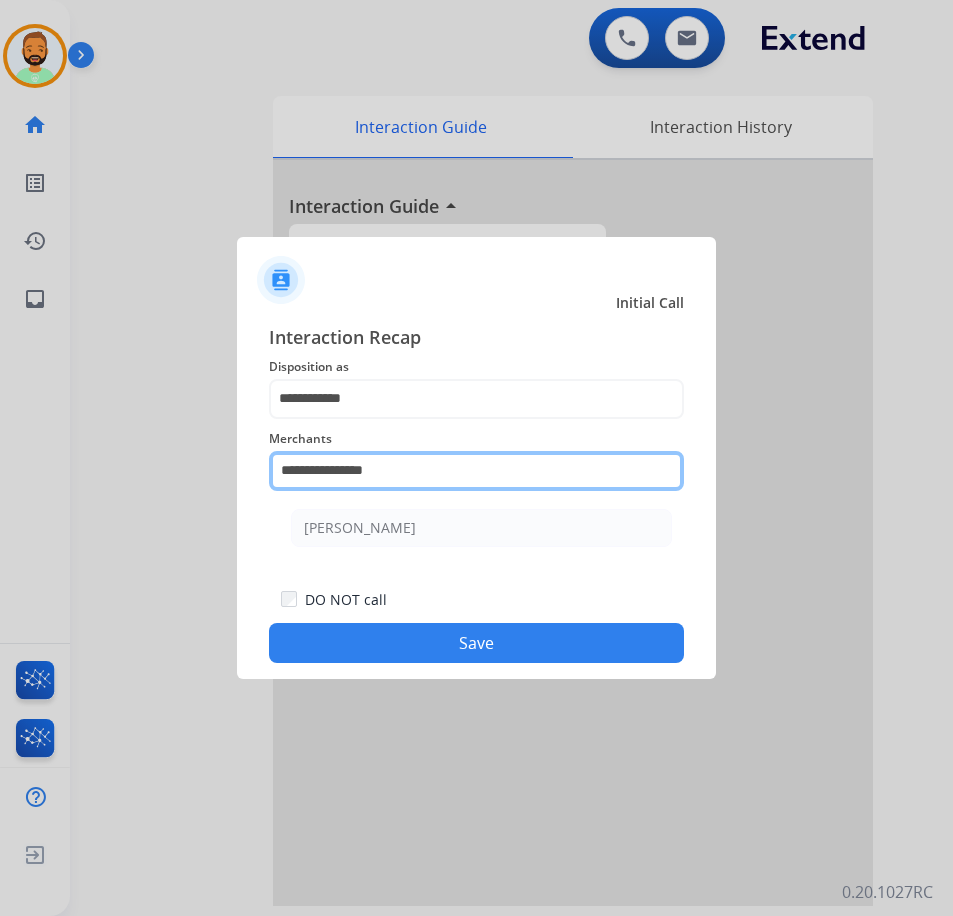 drag, startPoint x: 422, startPoint y: 463, endPoint x: 17, endPoint y: 433, distance: 406.1096 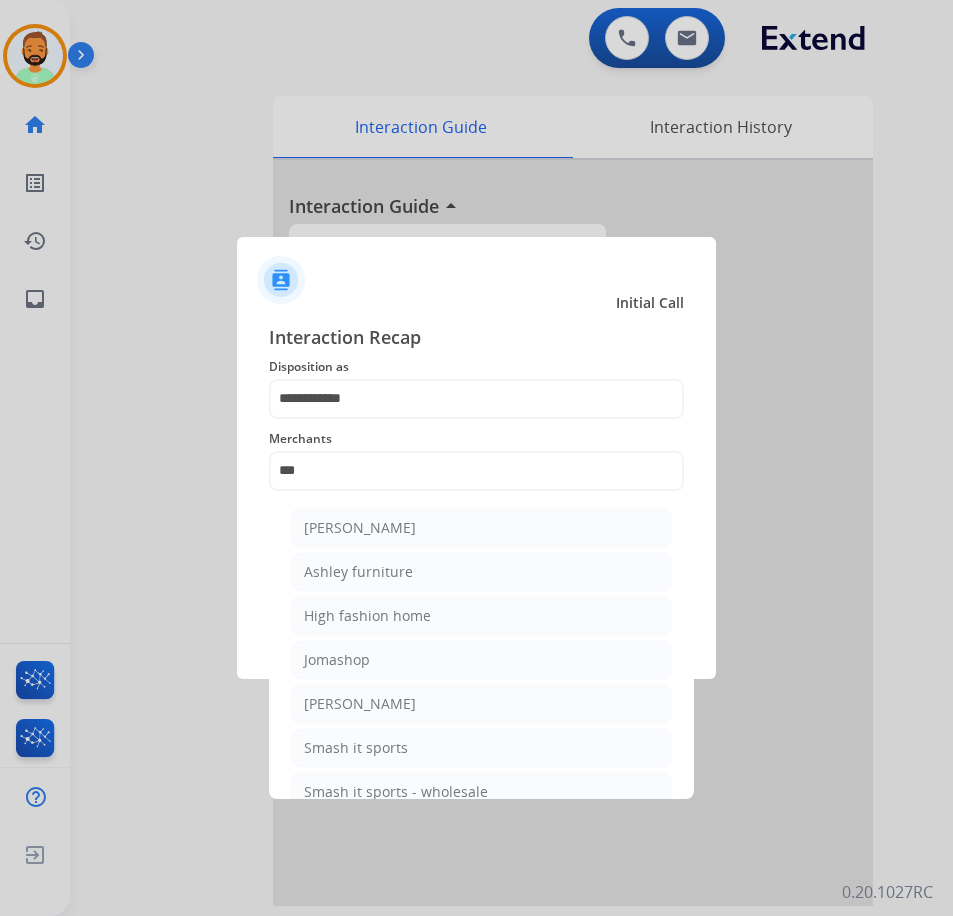 click on "Ashley furniture" 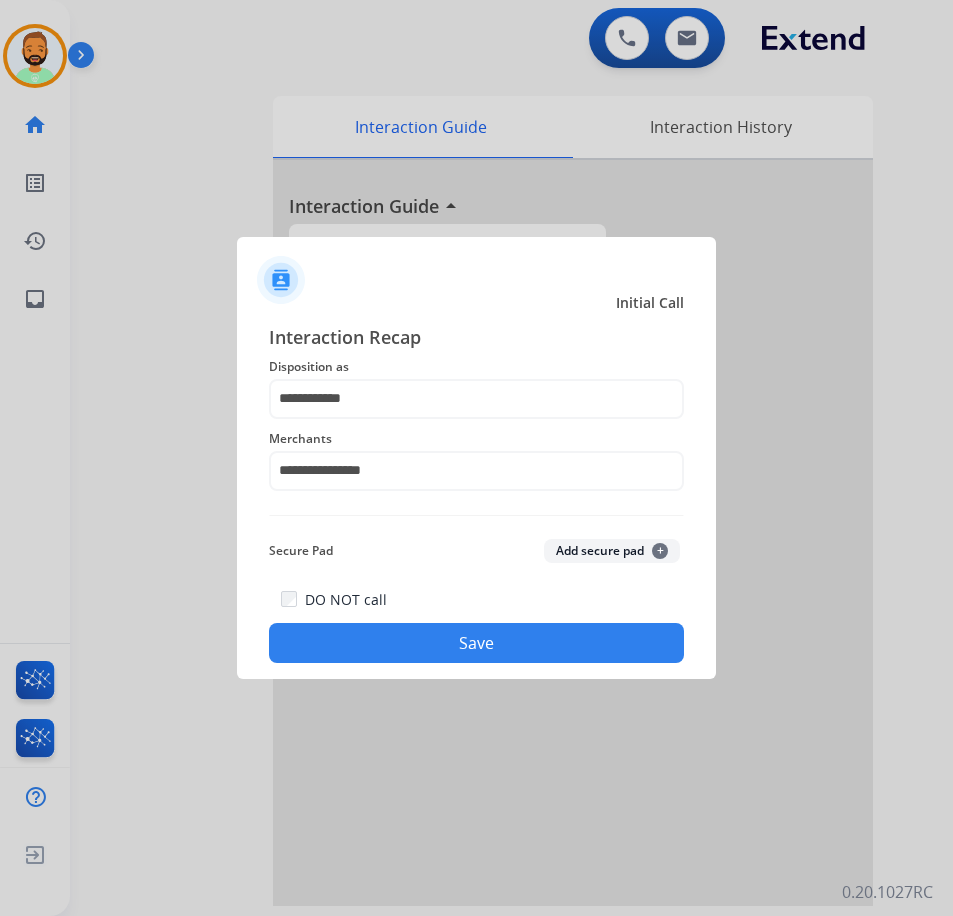click on "Save" 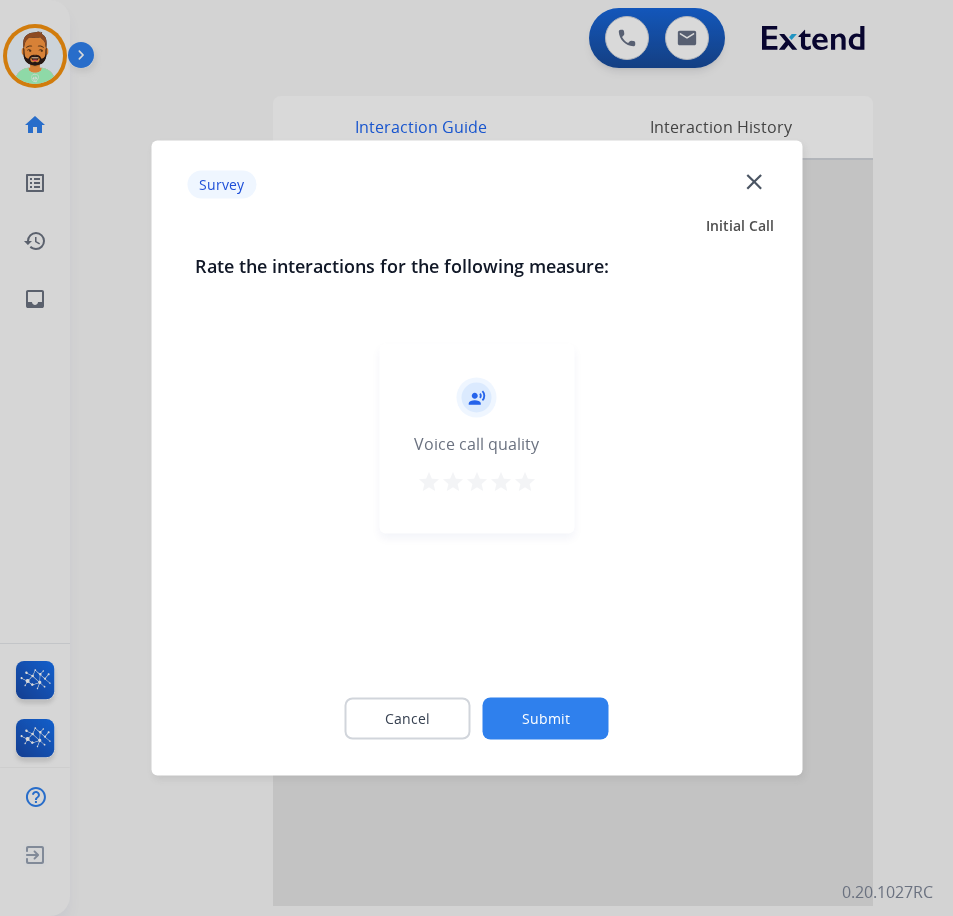click on "Submit" 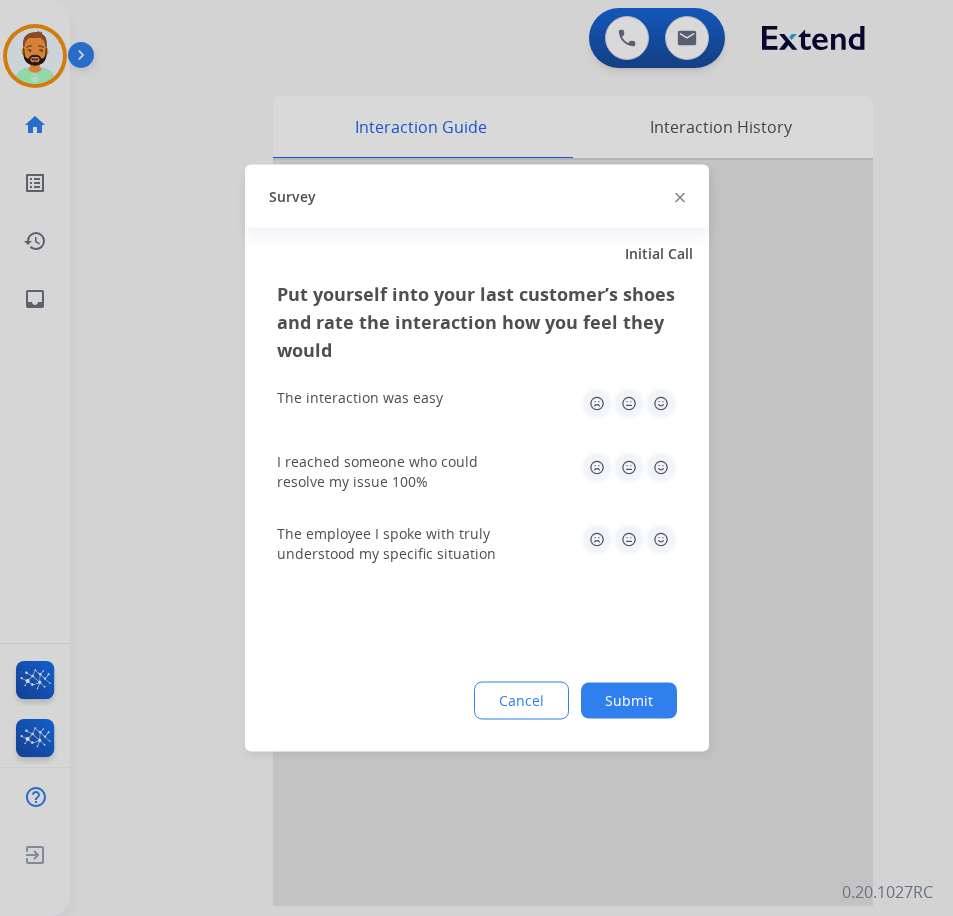 click on "Submit" 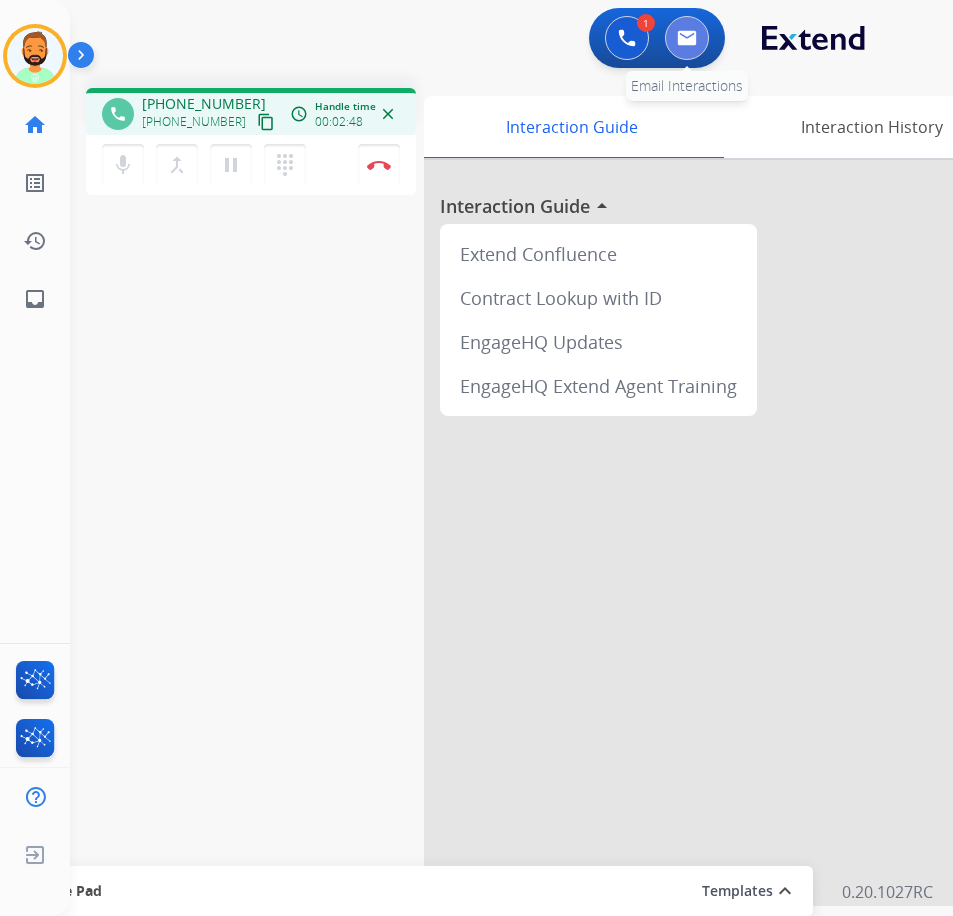 click at bounding box center (687, 38) 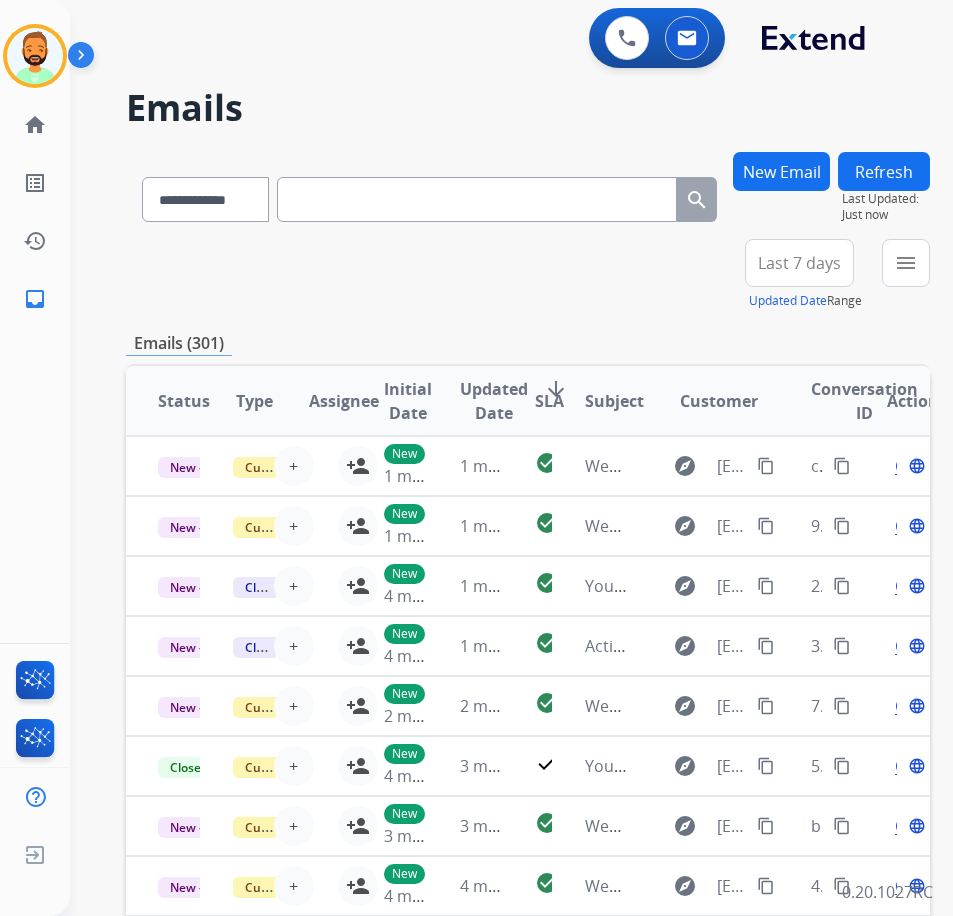 paste on "**********" 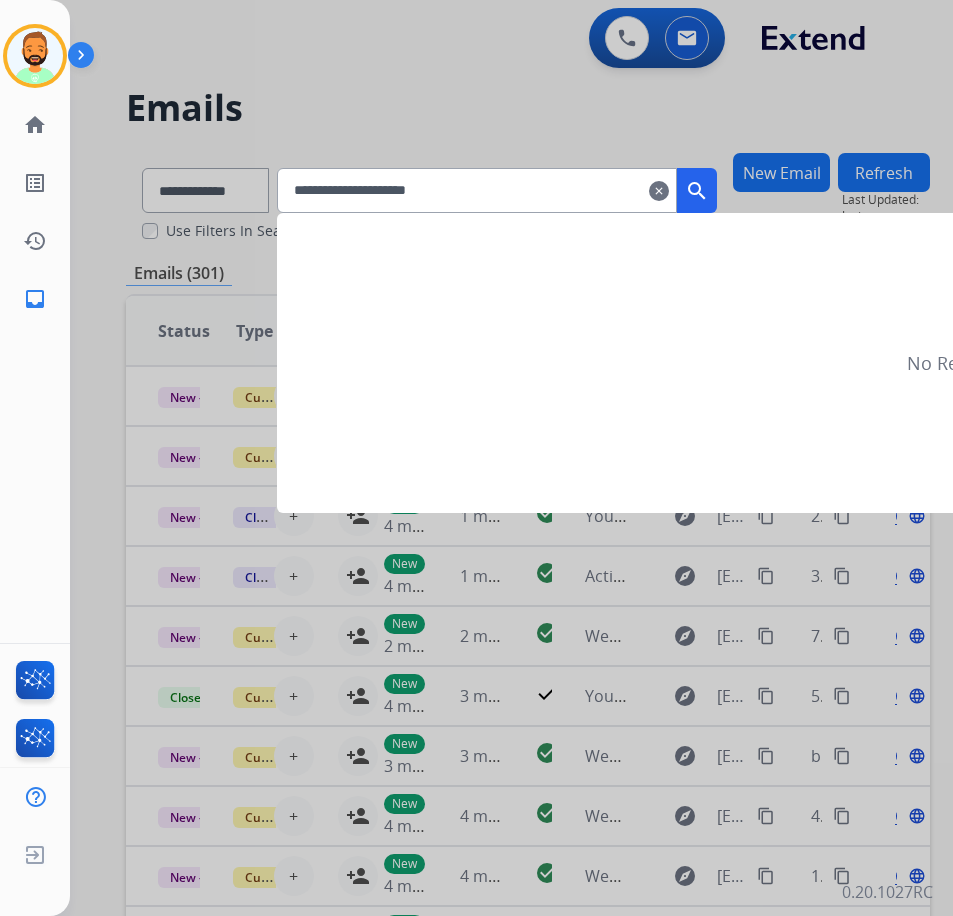 type on "**********" 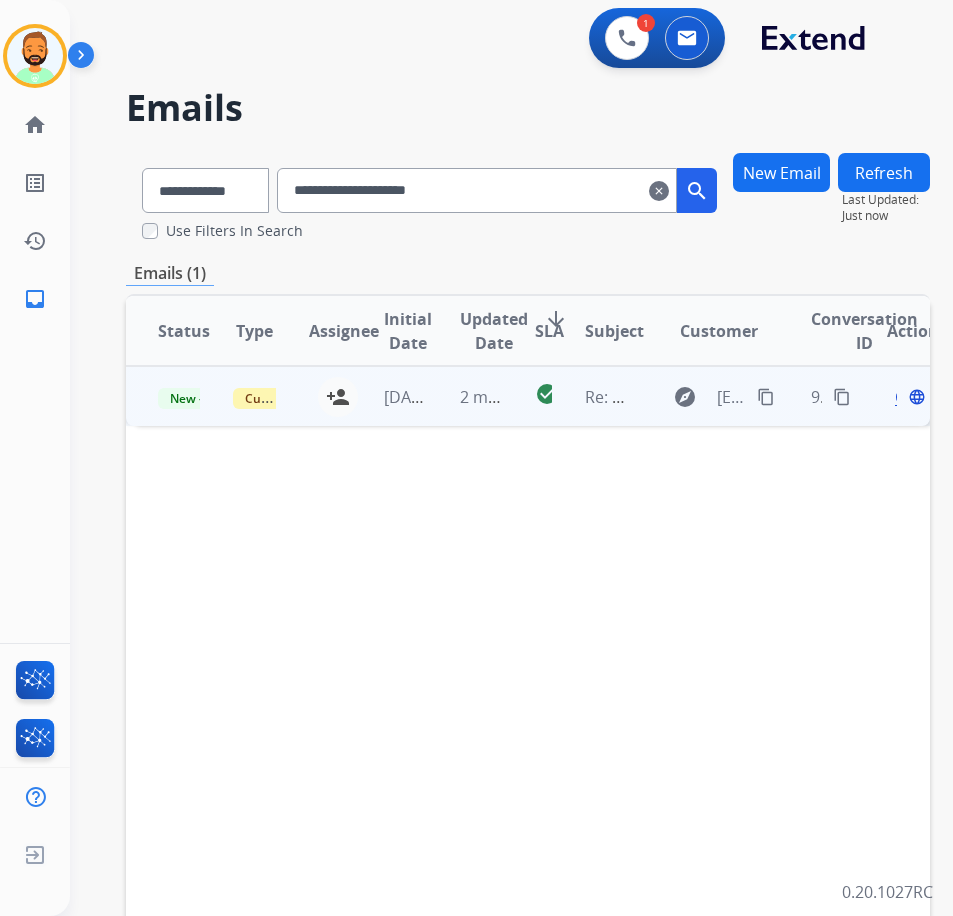 click on "2 minutes ago" at bounding box center (465, 396) 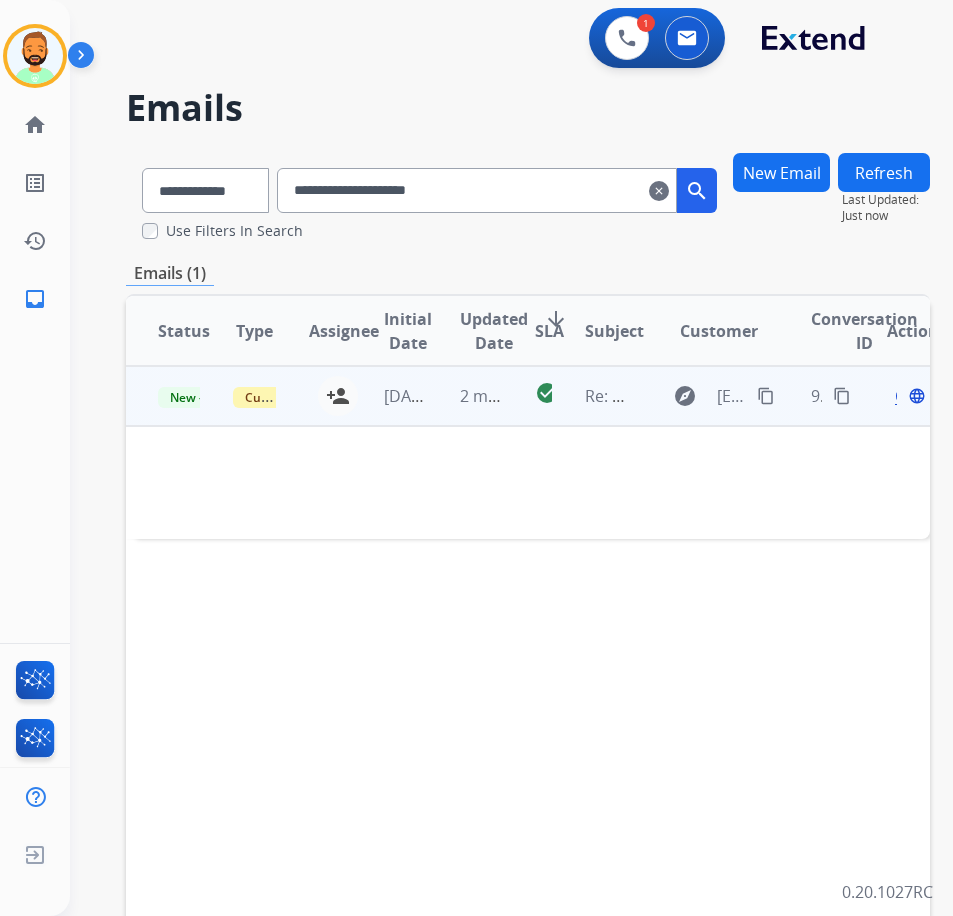 click on "2 minutes ago" at bounding box center (465, 396) 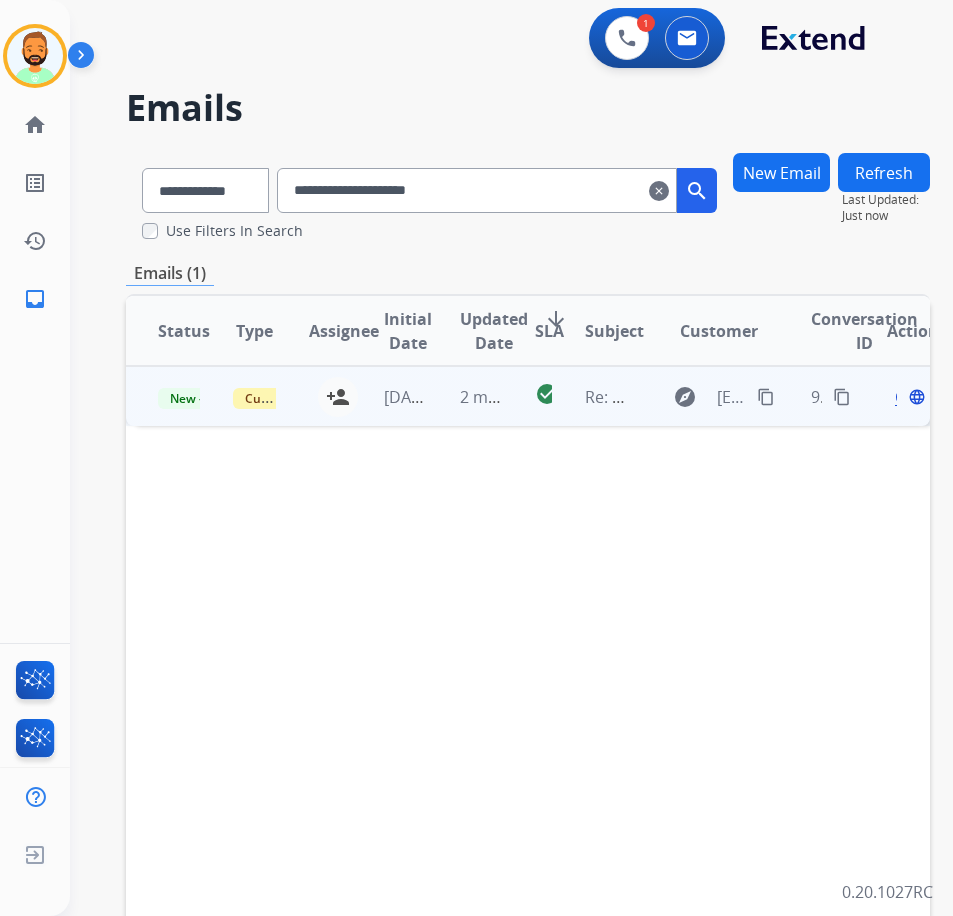 click on "Open" at bounding box center [915, 397] 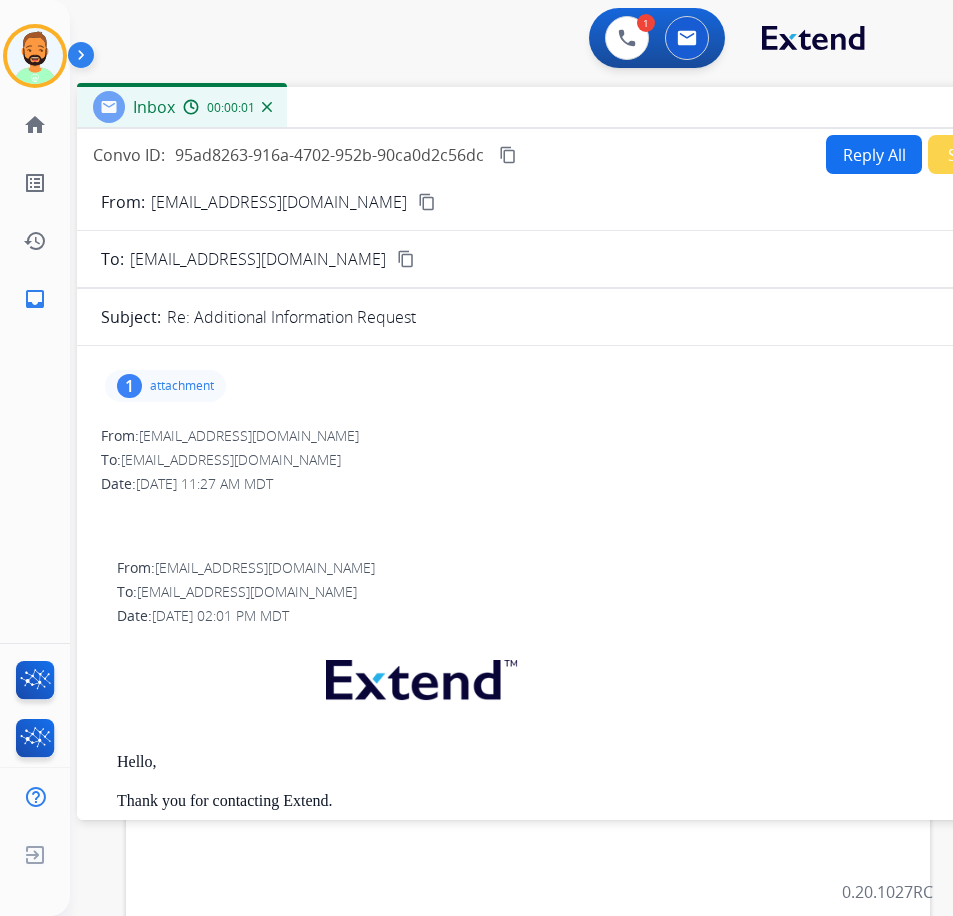 drag, startPoint x: 486, startPoint y: 152, endPoint x: 629, endPoint y: 113, distance: 148.22281 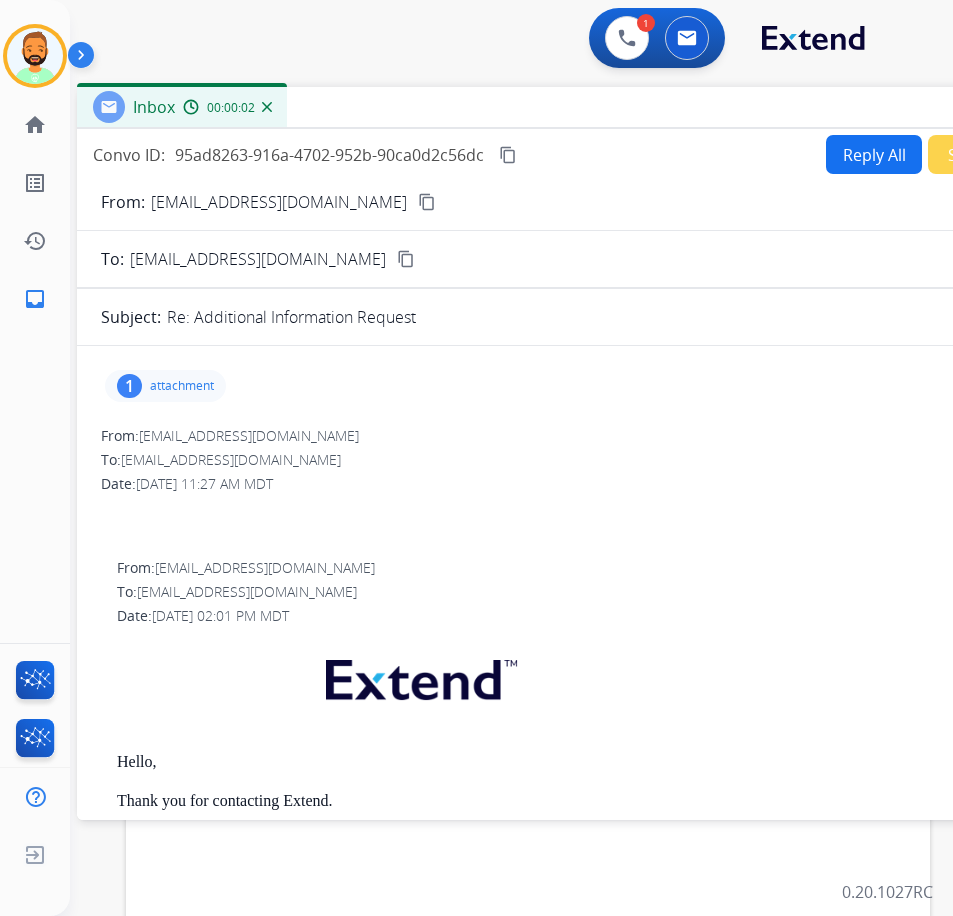 click on "attachment" at bounding box center [182, 386] 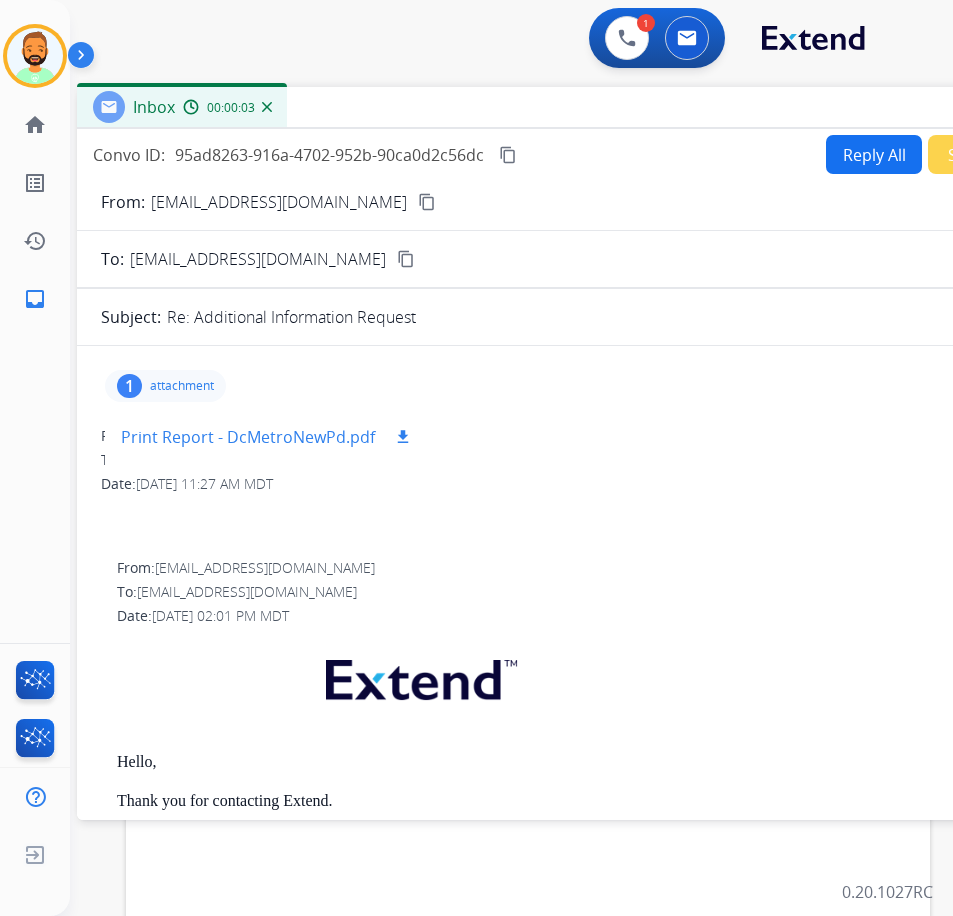 click on "Print Report - DcMetroNewPd.pdf" at bounding box center (248, 437) 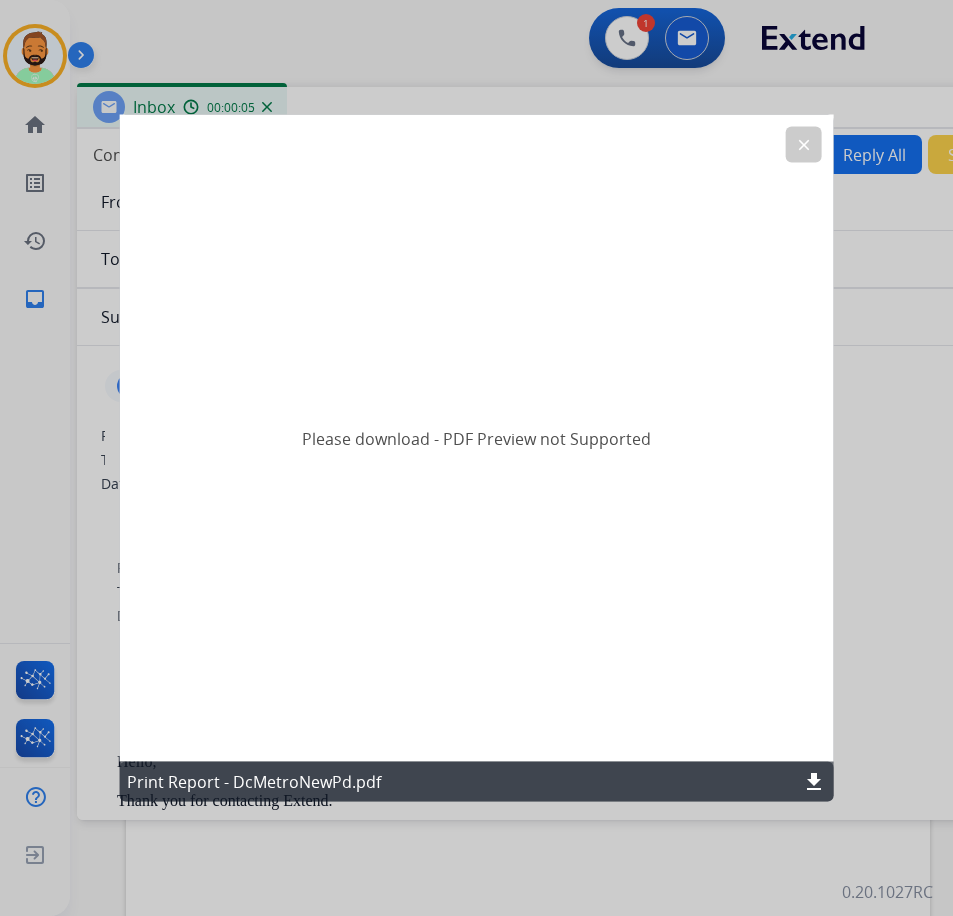click on "download" 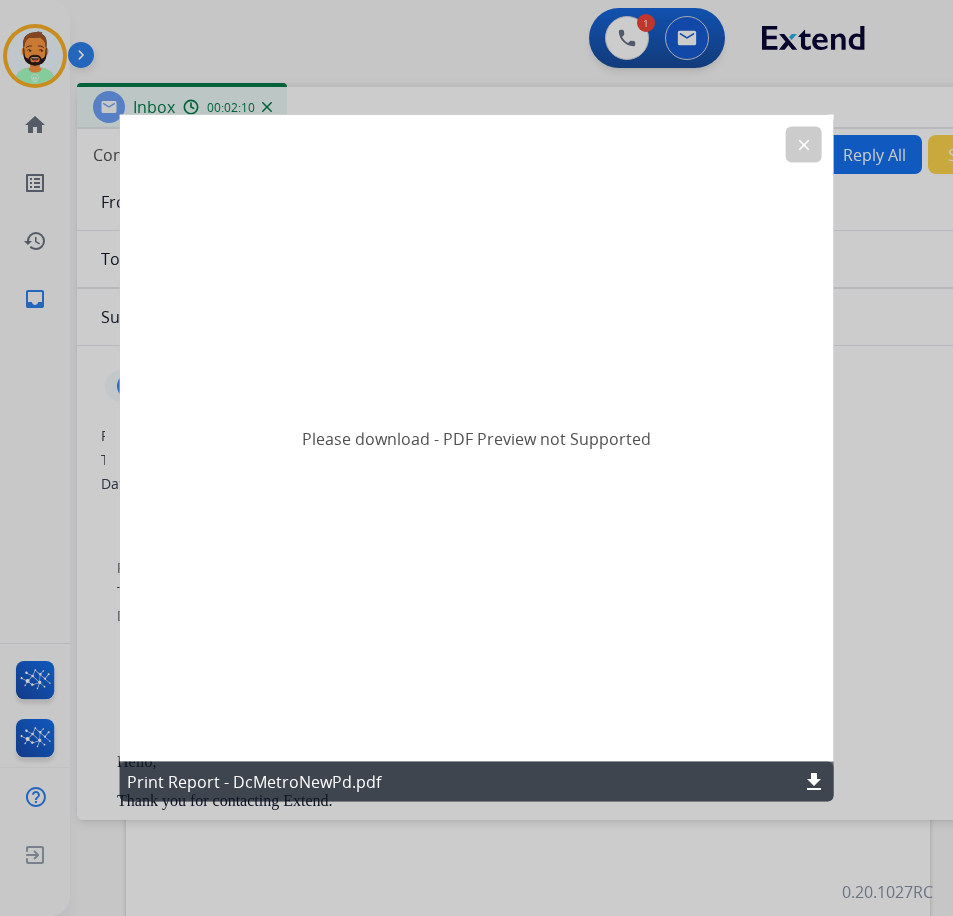 click on "clear" 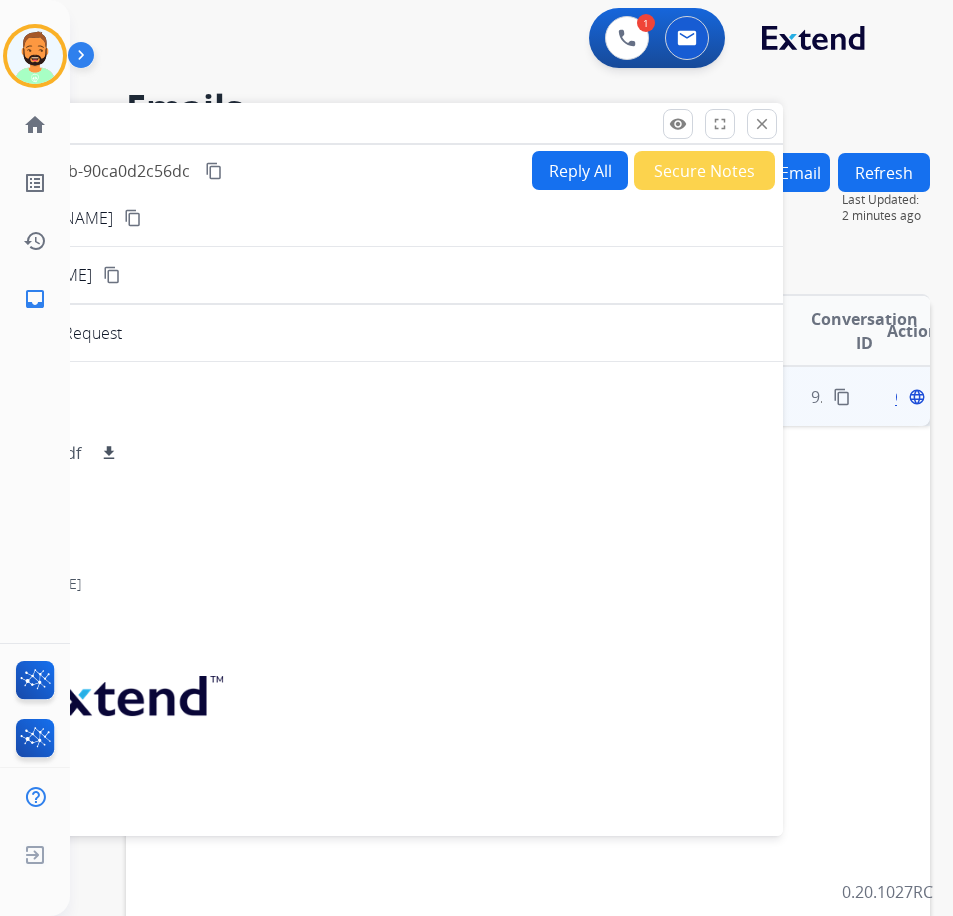 drag, startPoint x: 474, startPoint y: 121, endPoint x: 284, endPoint y: 129, distance: 190.16835 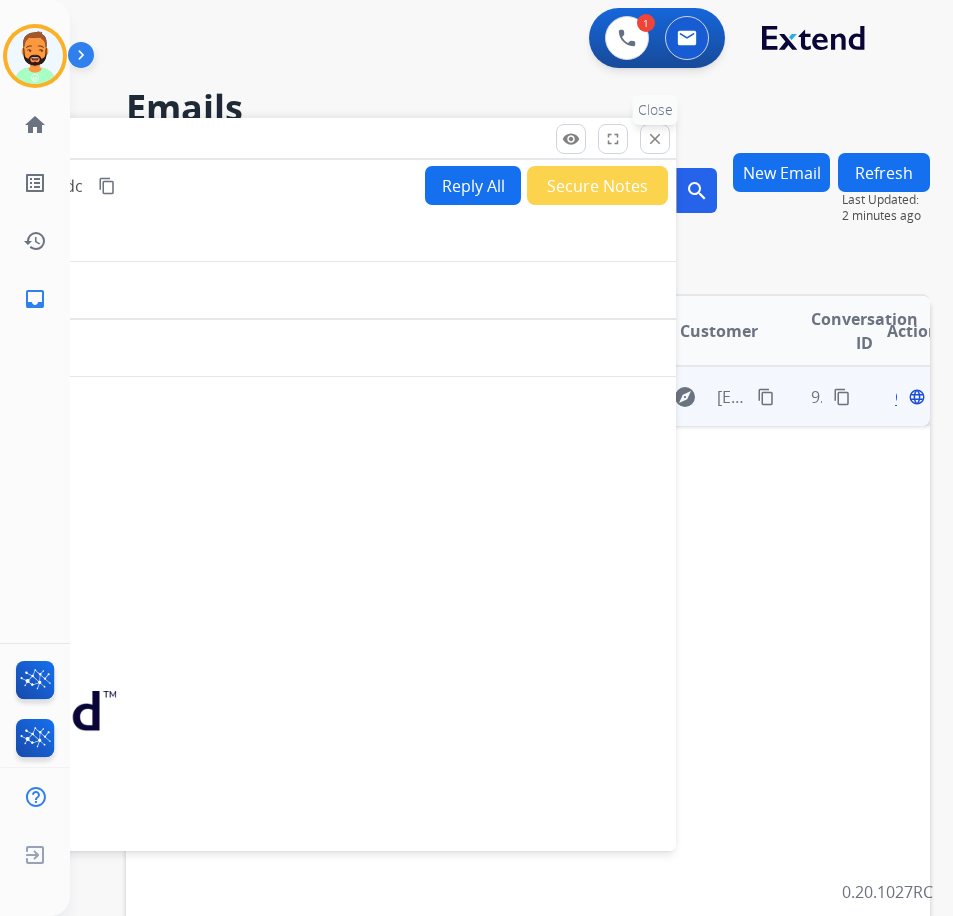 click on "close" at bounding box center (655, 139) 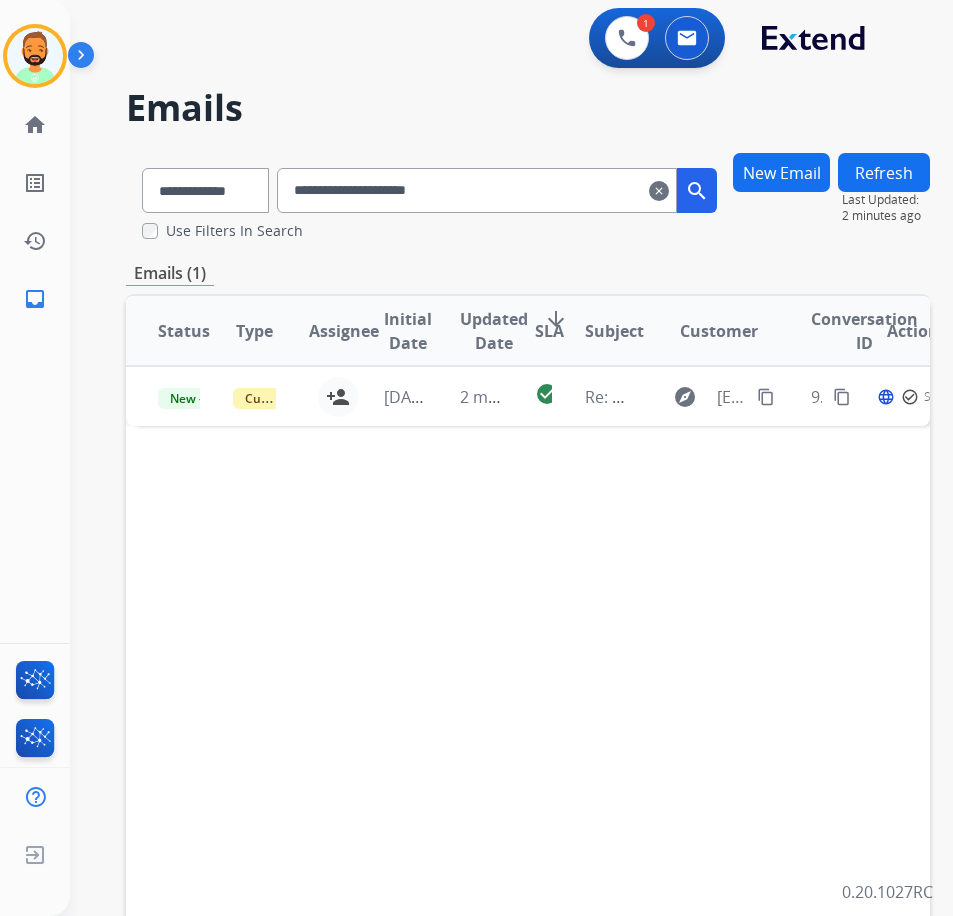 click on "clear" at bounding box center (659, 191) 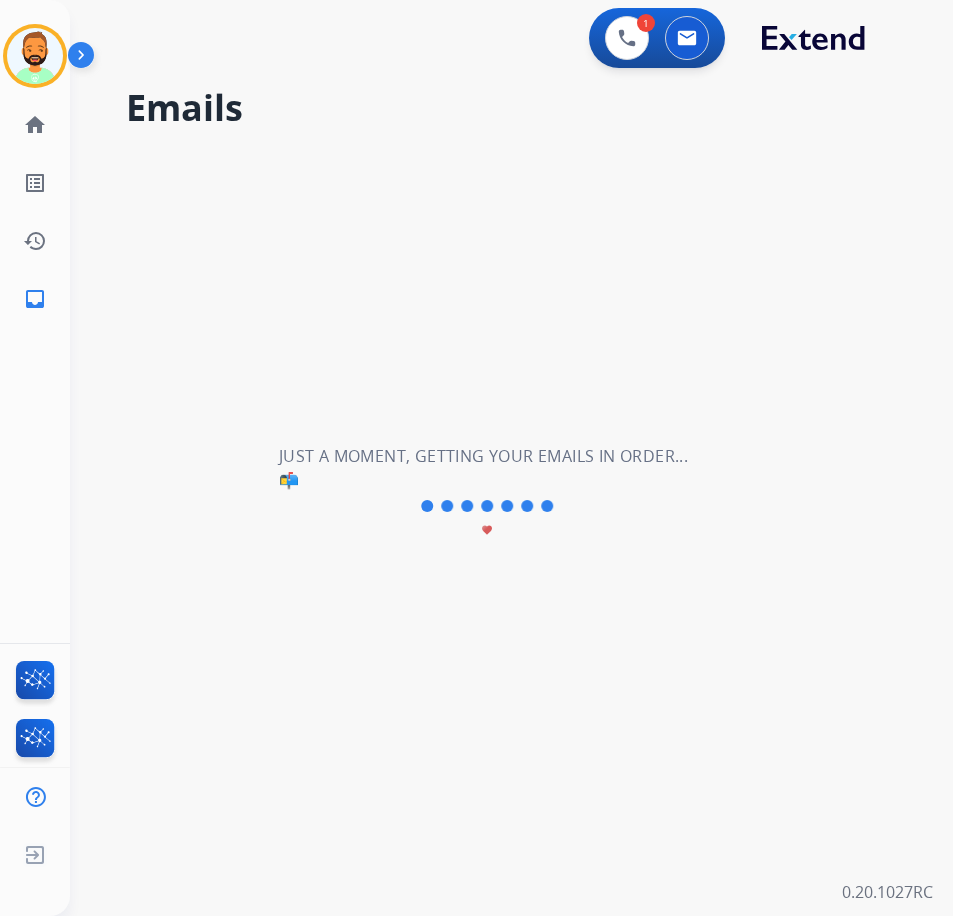type 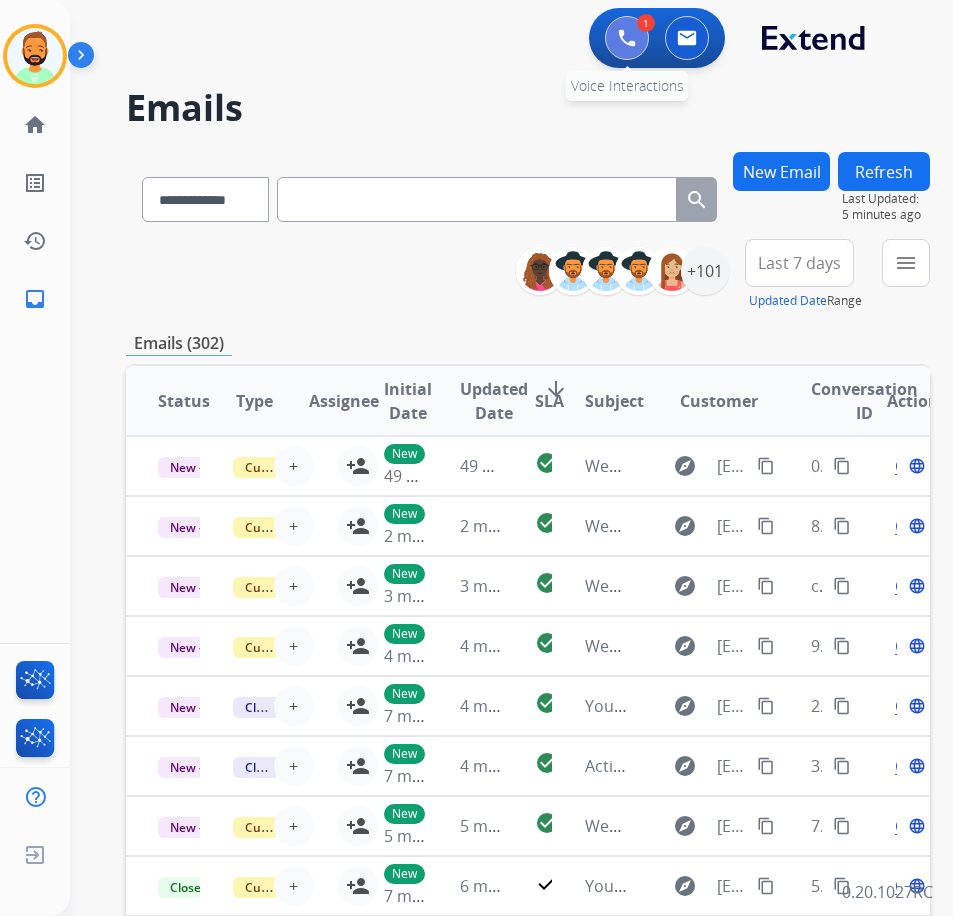 click at bounding box center [627, 38] 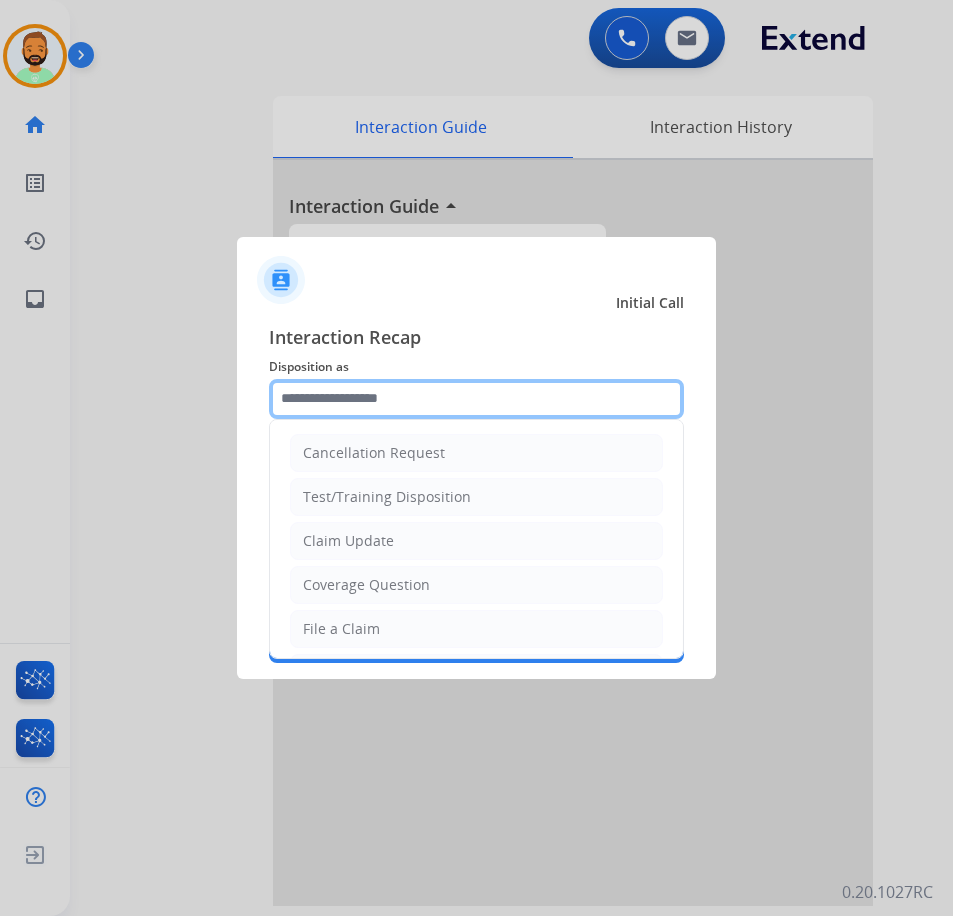click 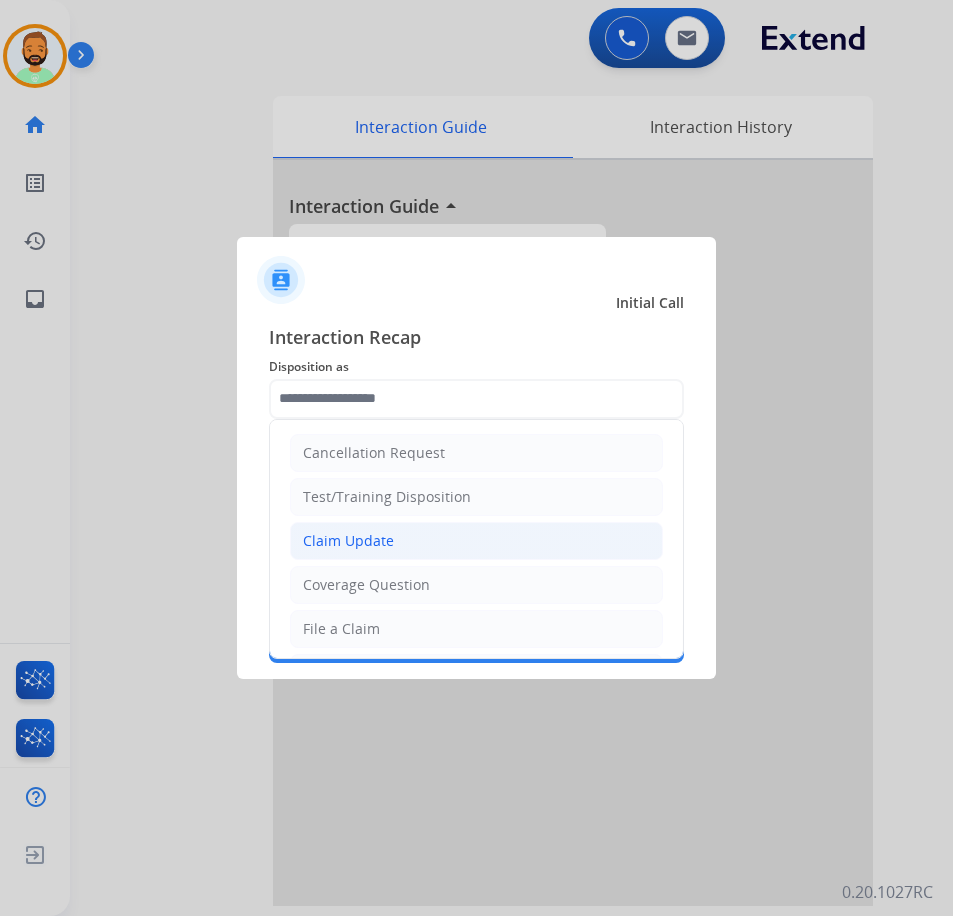 click on "Claim Update" 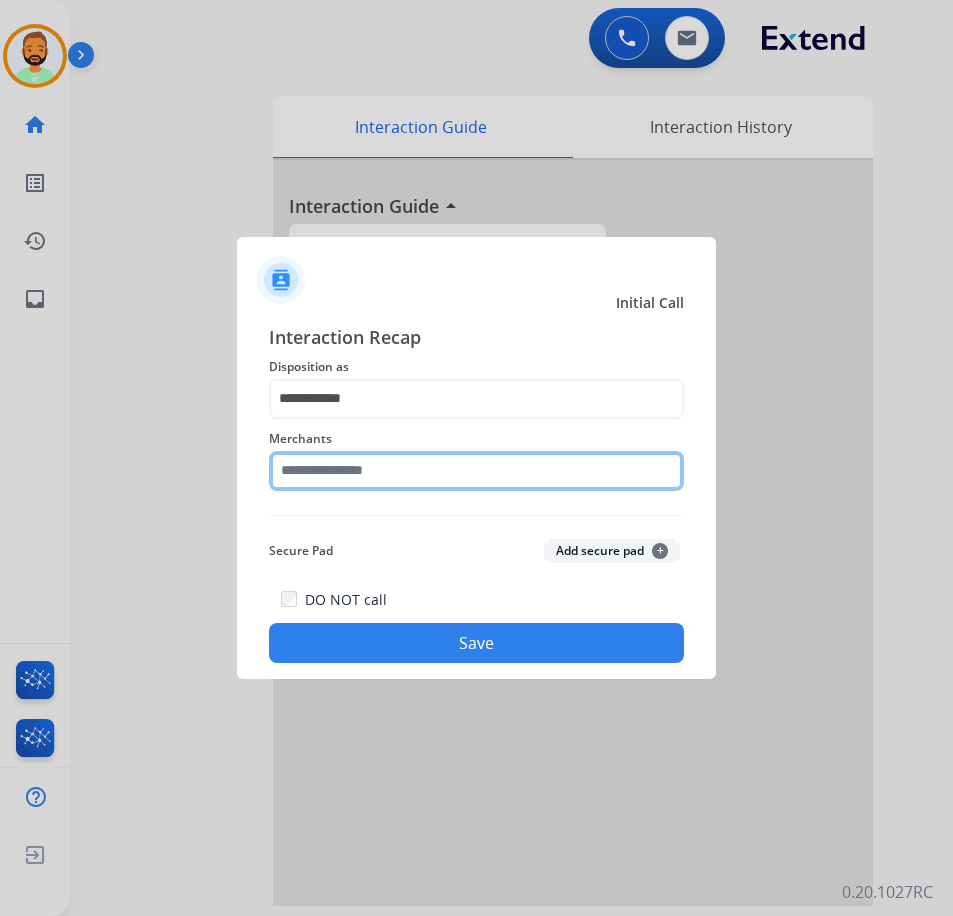 click 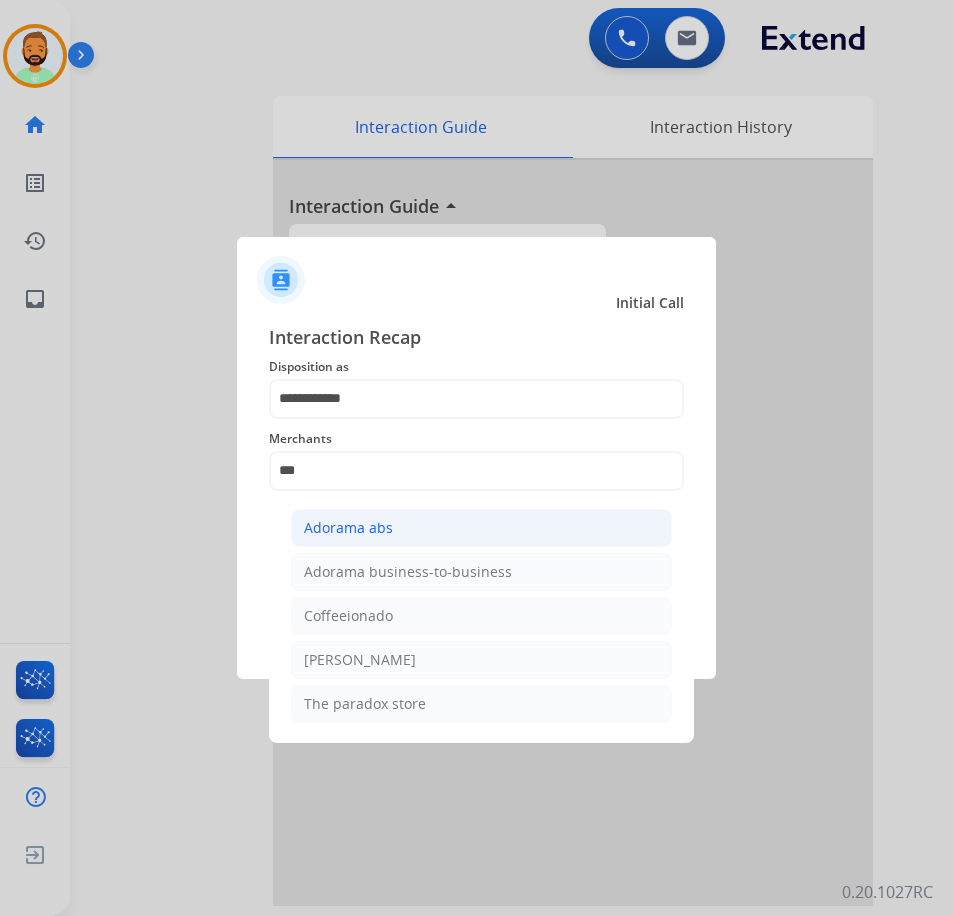 click on "Adorama abs" 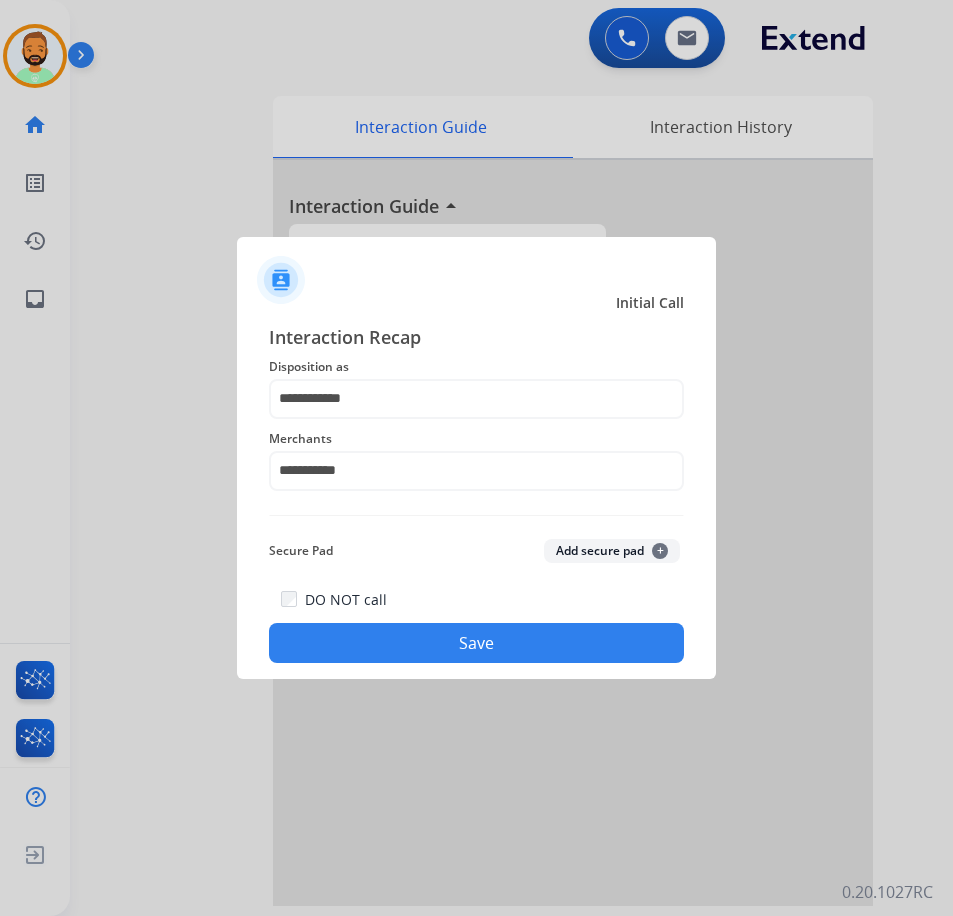 click on "Save" 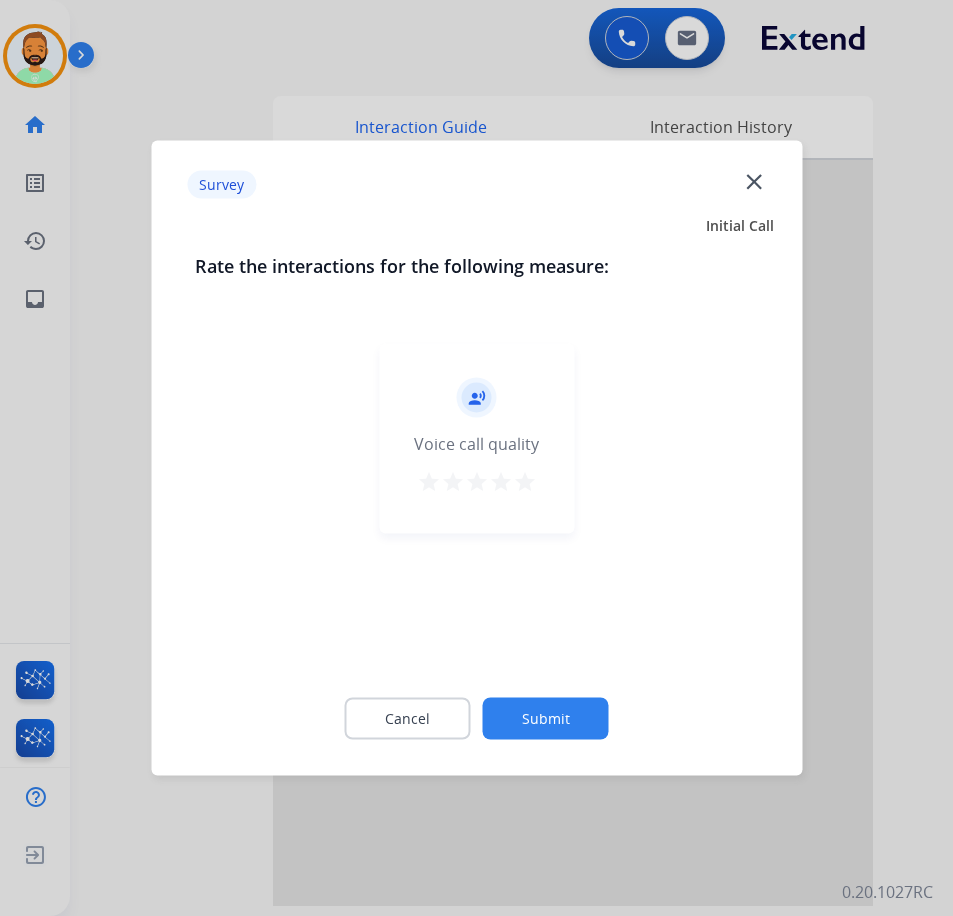 click on "Submit" 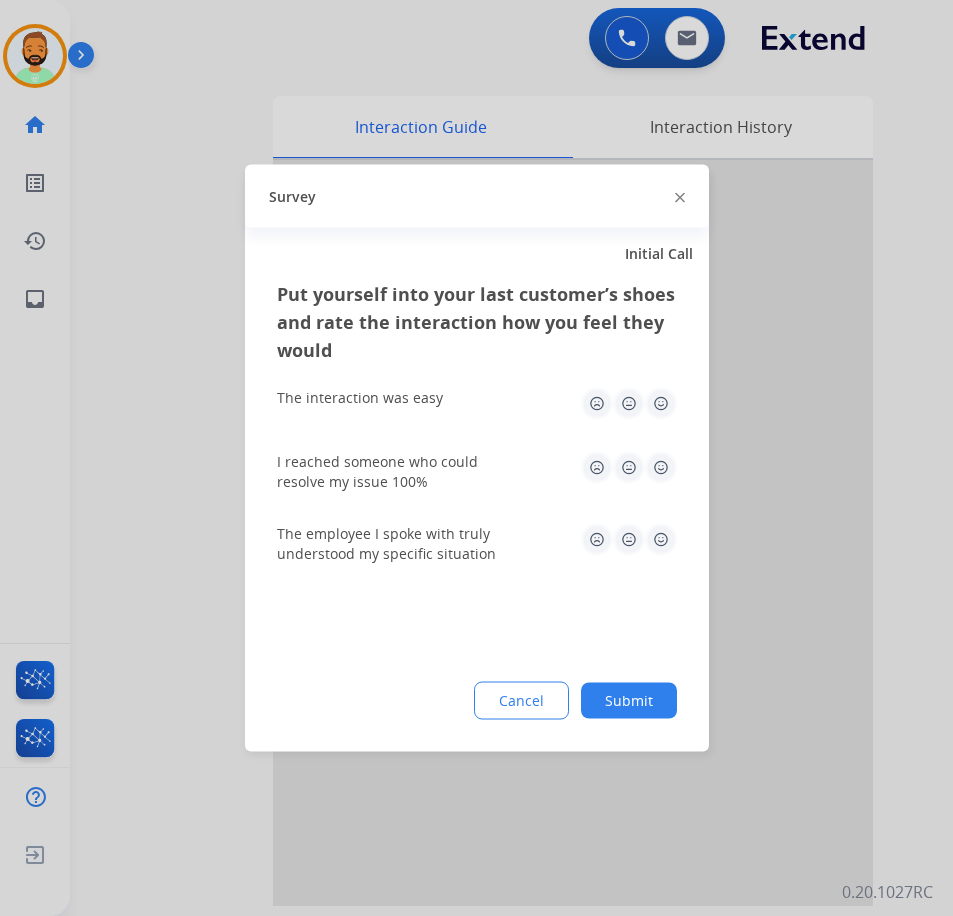 click on "Submit" 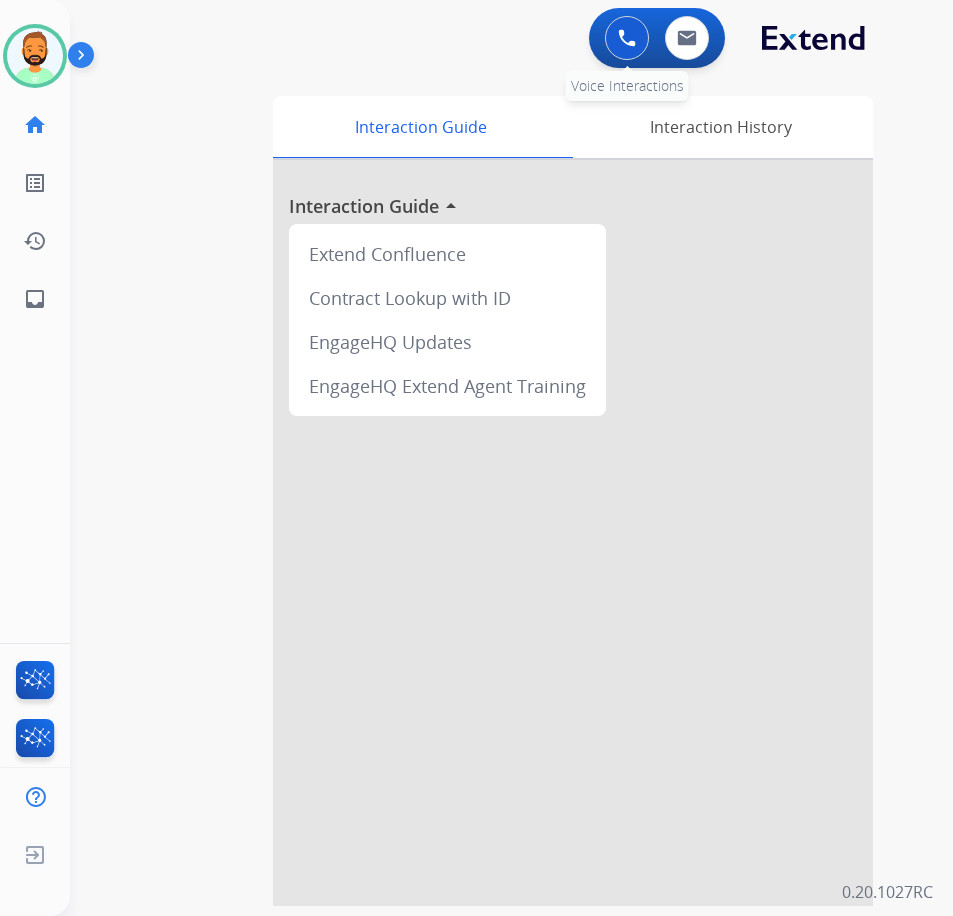 click at bounding box center [627, 38] 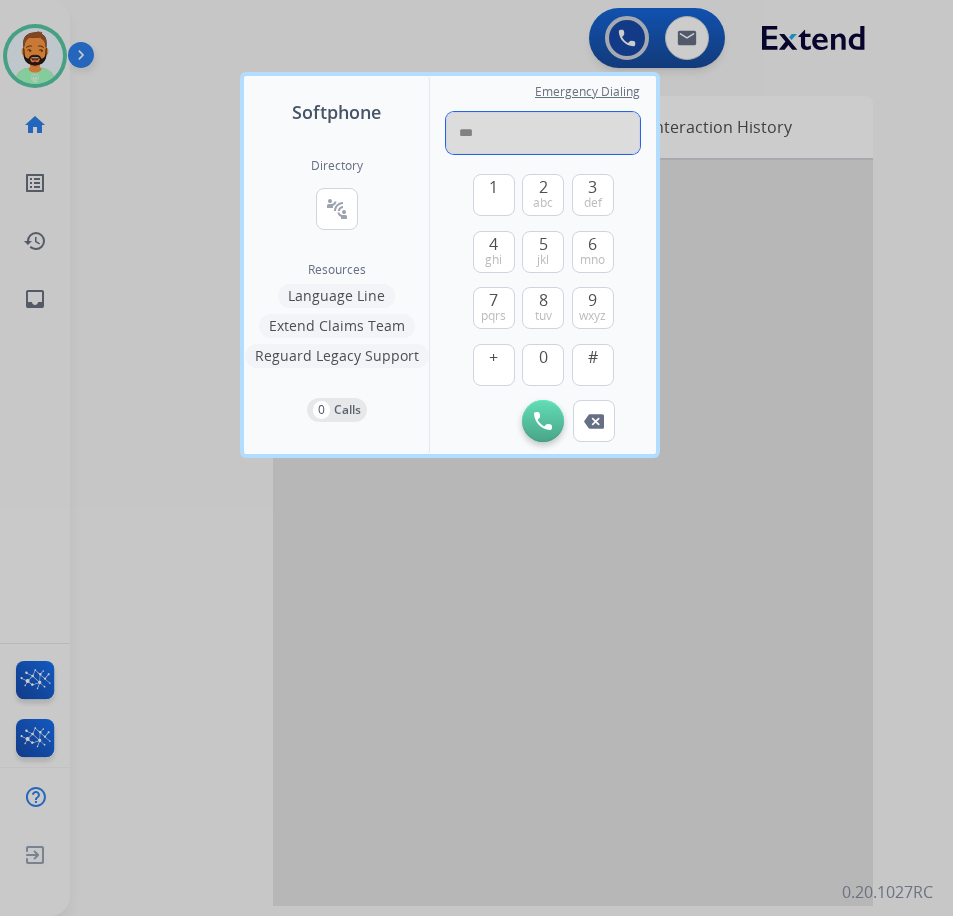 click on "***" at bounding box center (543, 133) 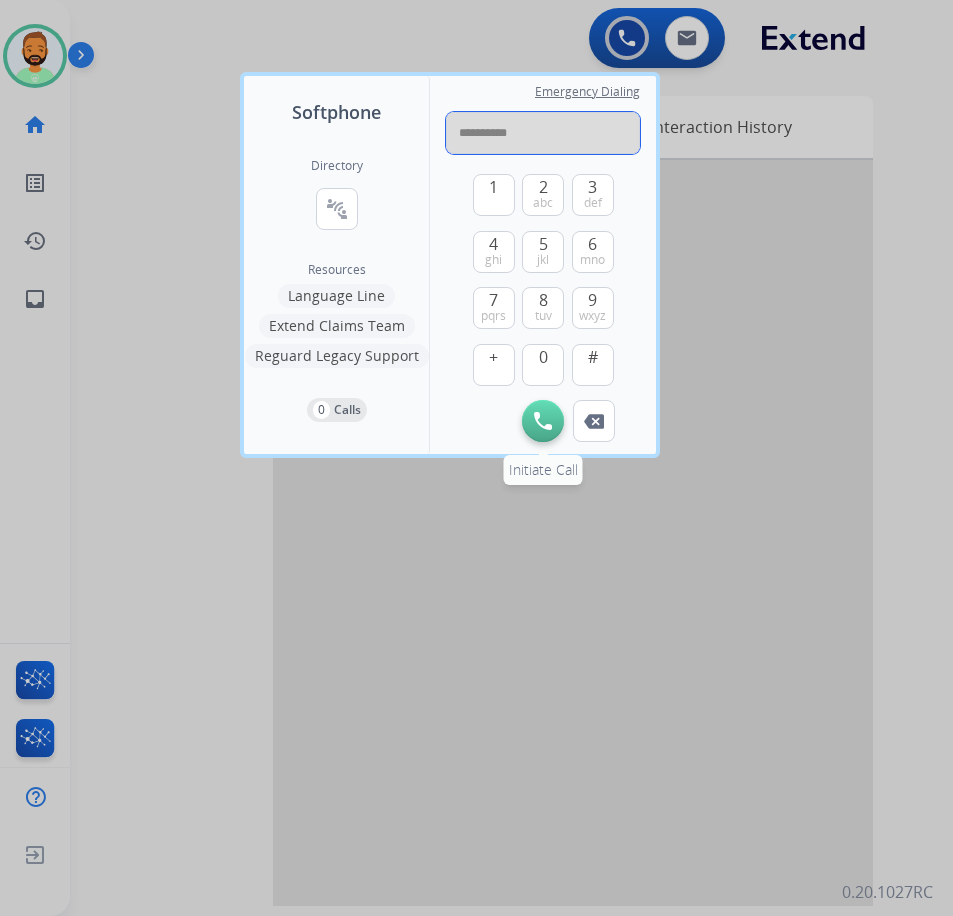 type on "**********" 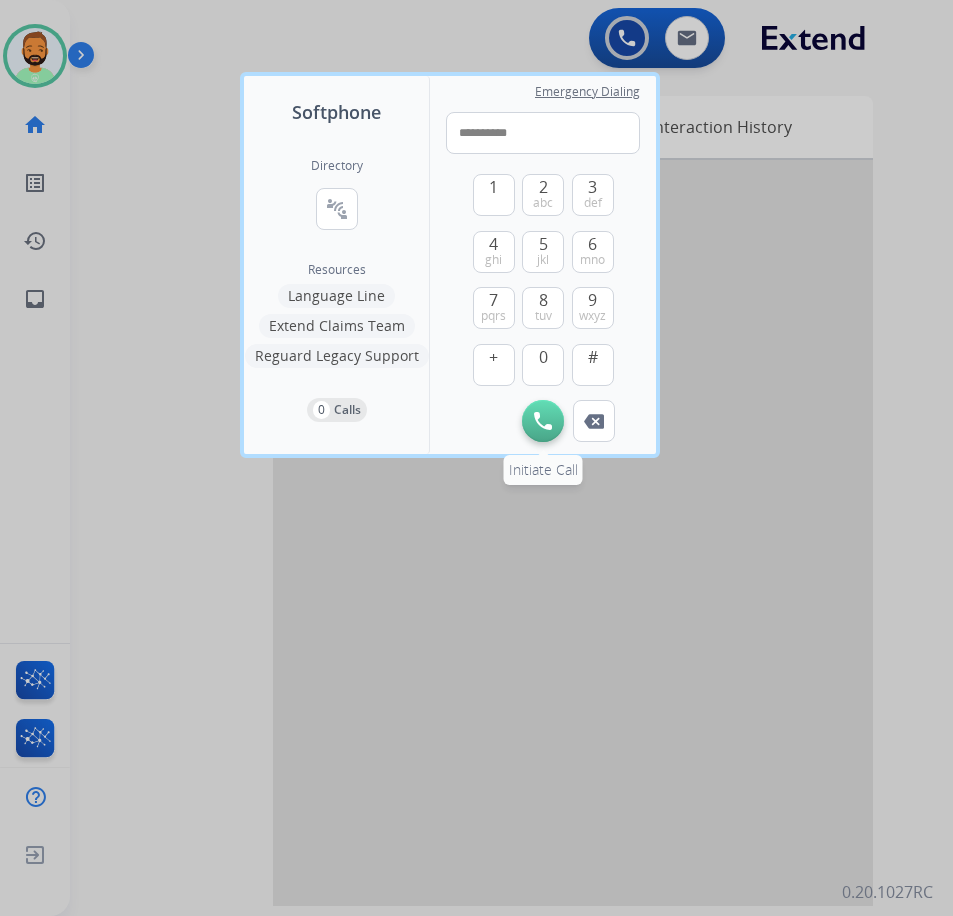 click on "Initiate Call" at bounding box center (543, 421) 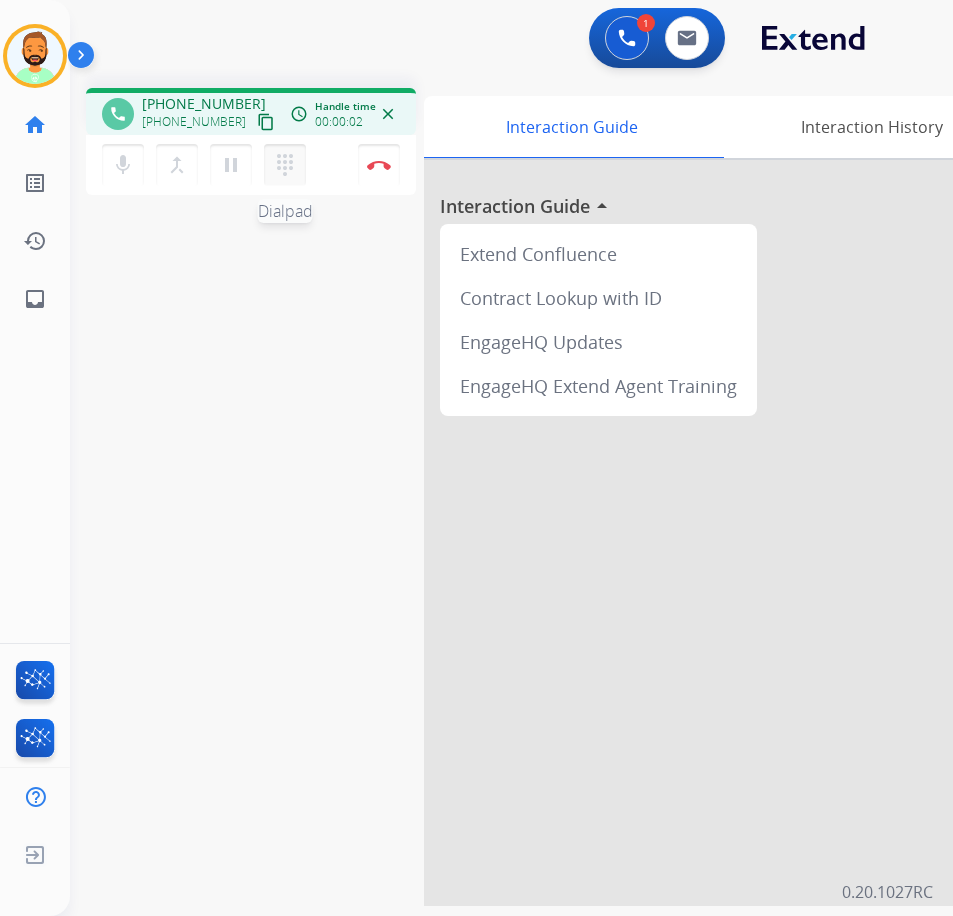 click on "dialpad" at bounding box center (285, 165) 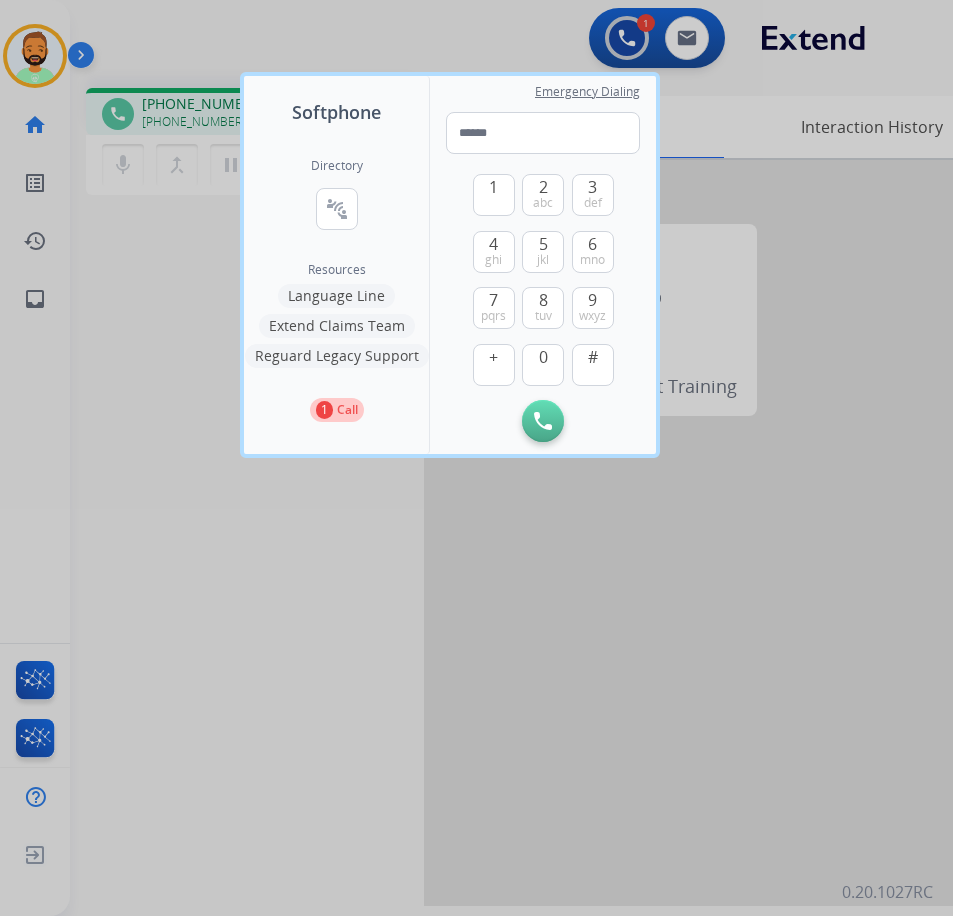 click at bounding box center [476, 458] 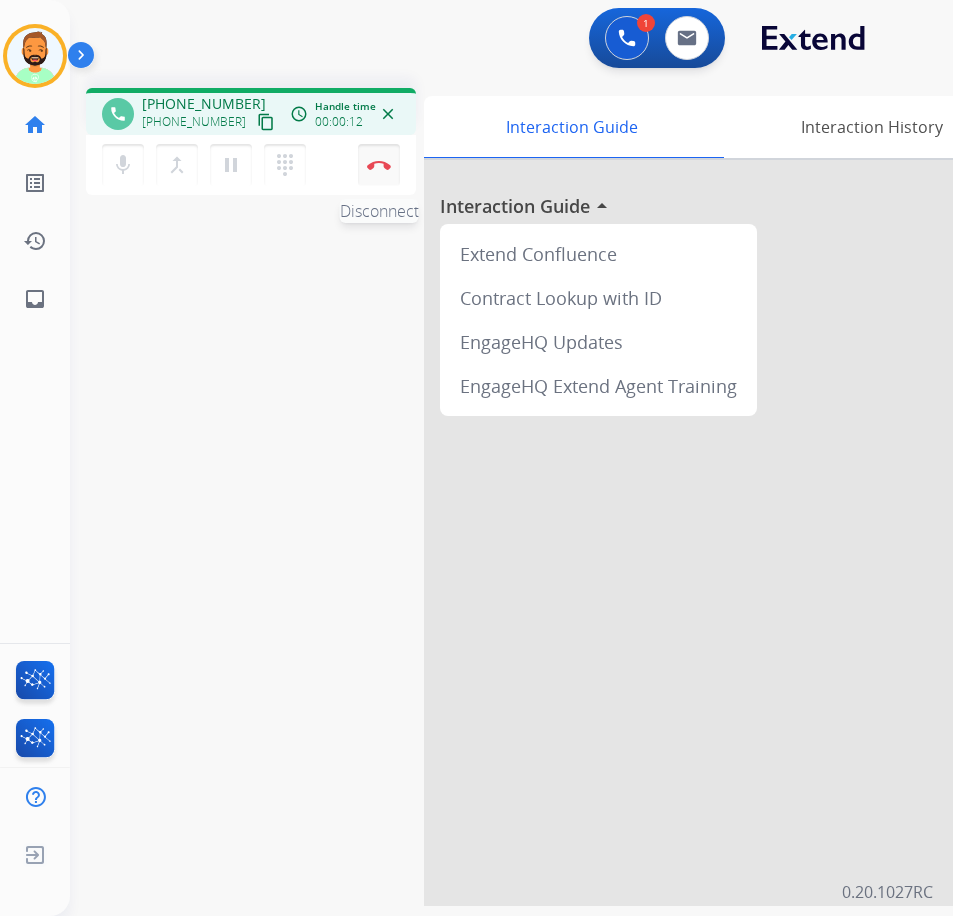 click at bounding box center [379, 165] 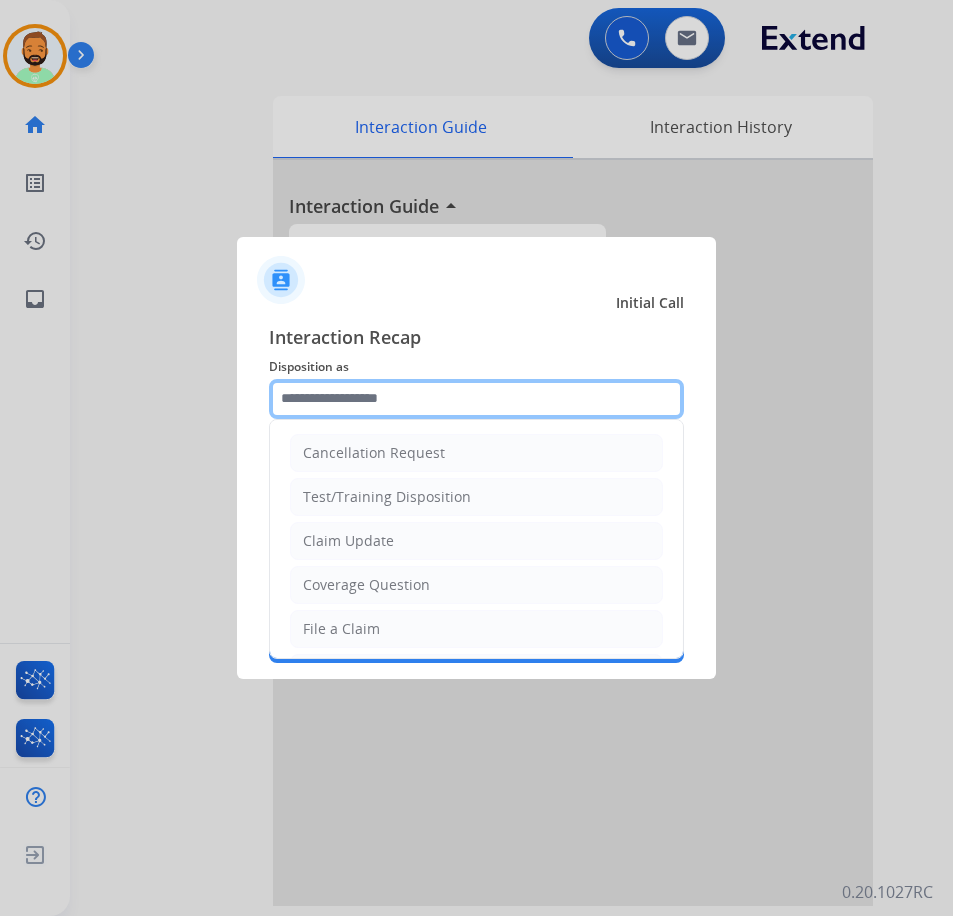 click on "Interaction Recap Disposition as     Cancellation Request   Test/Training Disposition   Claim Update   Coverage Question   File a Claim   MyExtend Support   Virtual or Tremendous Card Support   Inquiring about Fraud   Account Update   Resend Contract or Shipping Label   Other   Service Support   Outbound-Contacted Merchant   Outbound-Customer Not Available  Merchants   Secure Pad  Add secure pad  +  DO NOT call   Save" 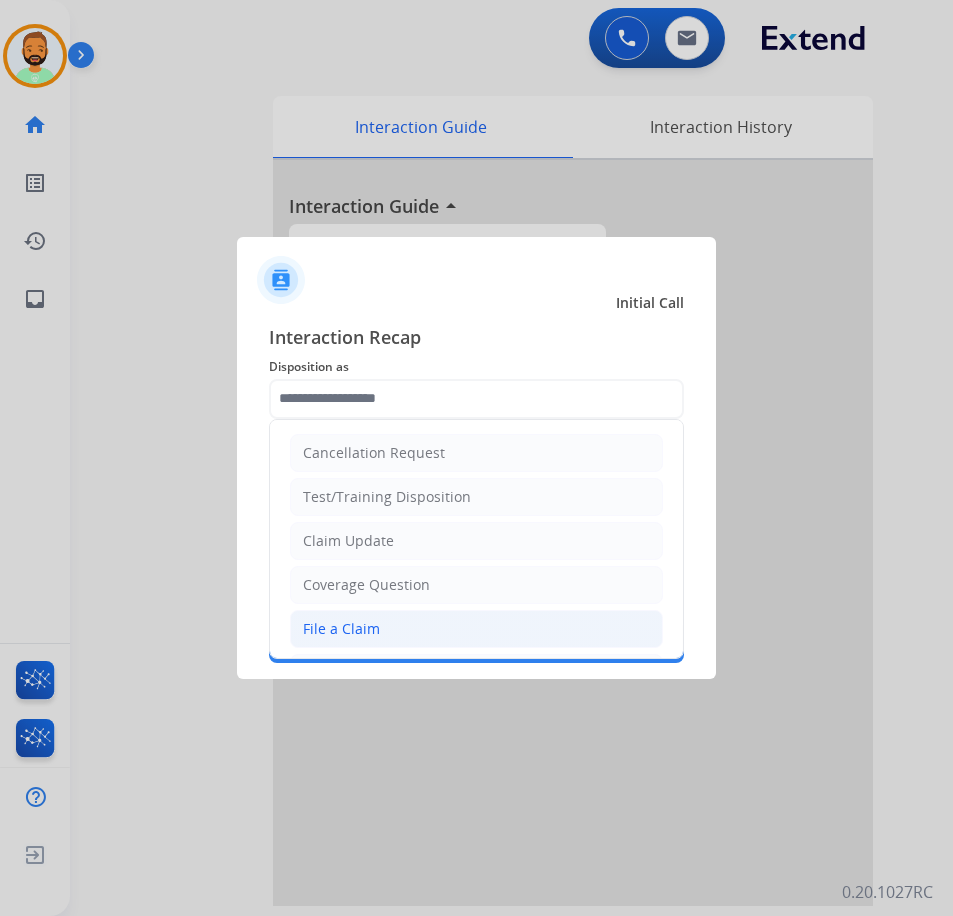 click on "File a Claim" 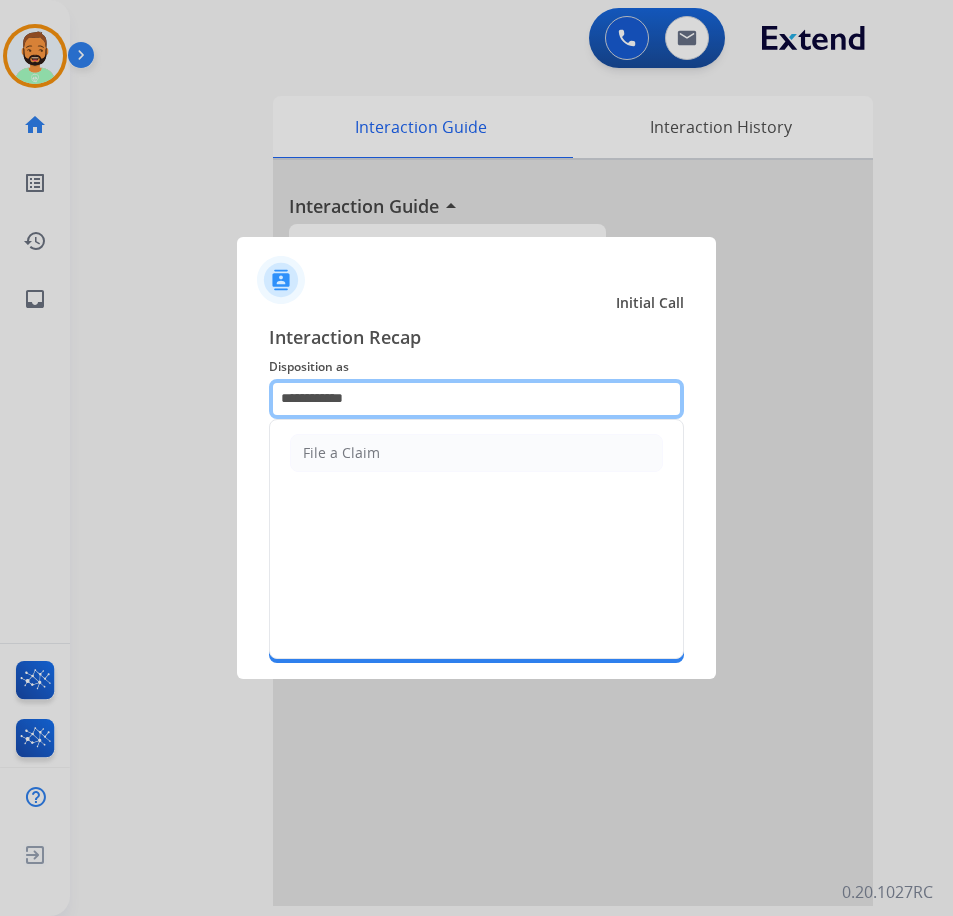 drag, startPoint x: 370, startPoint y: 396, endPoint x: 95, endPoint y: 402, distance: 275.06546 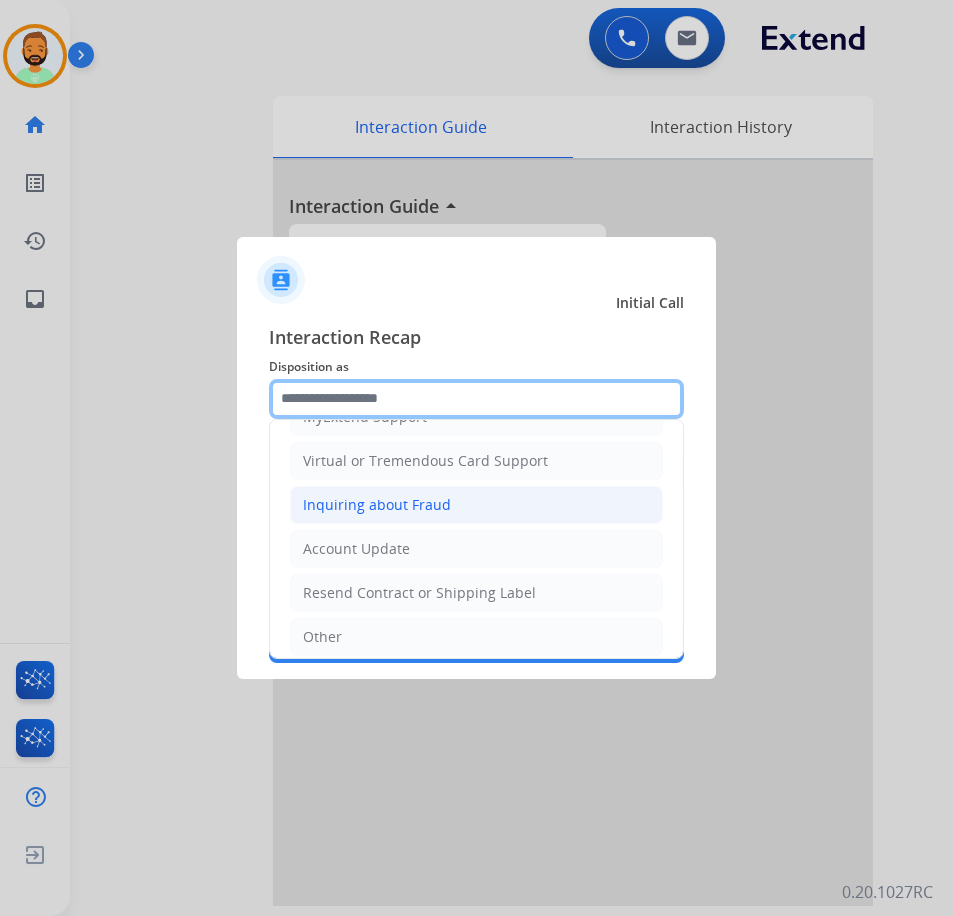 scroll, scrollTop: 300, scrollLeft: 0, axis: vertical 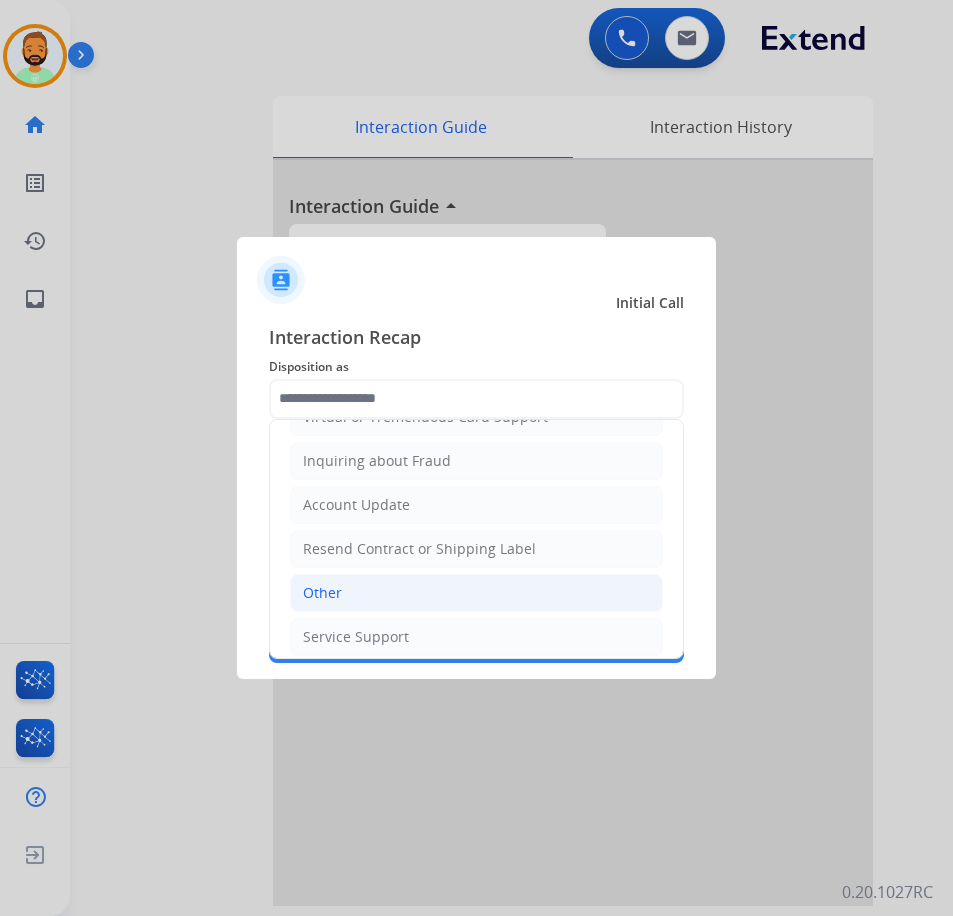 click on "Other" 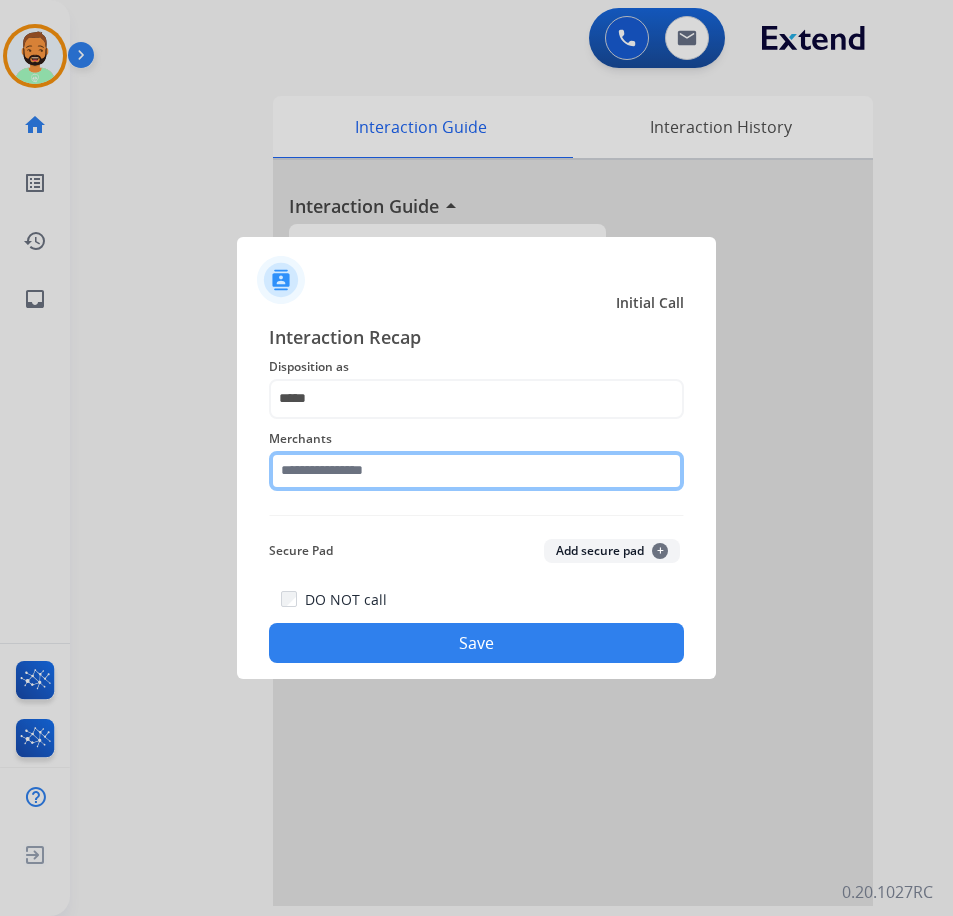 click 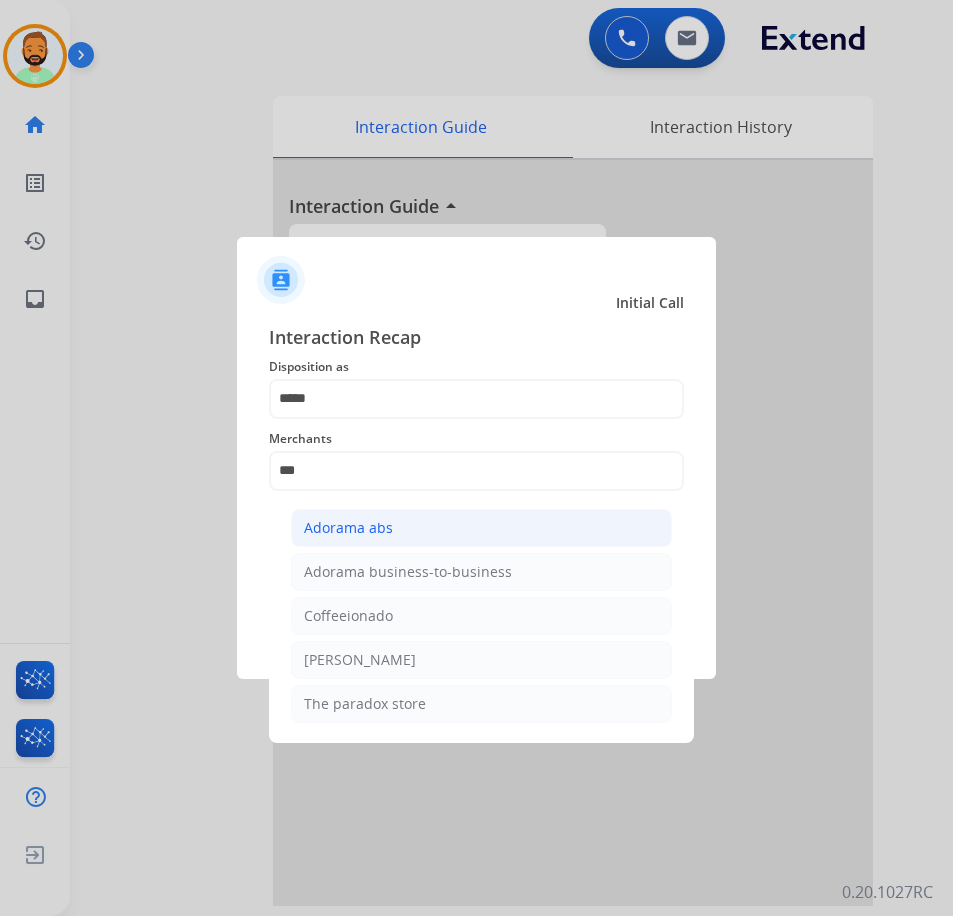 click on "Adorama abs" 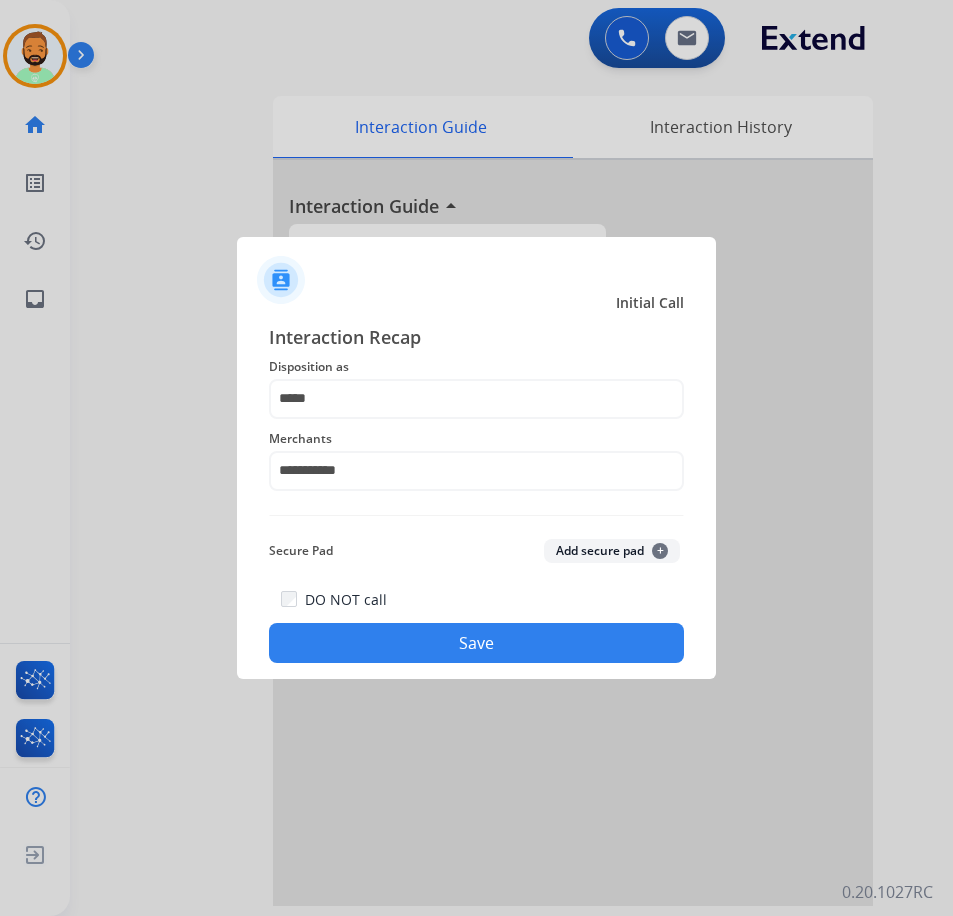 click on "Save" 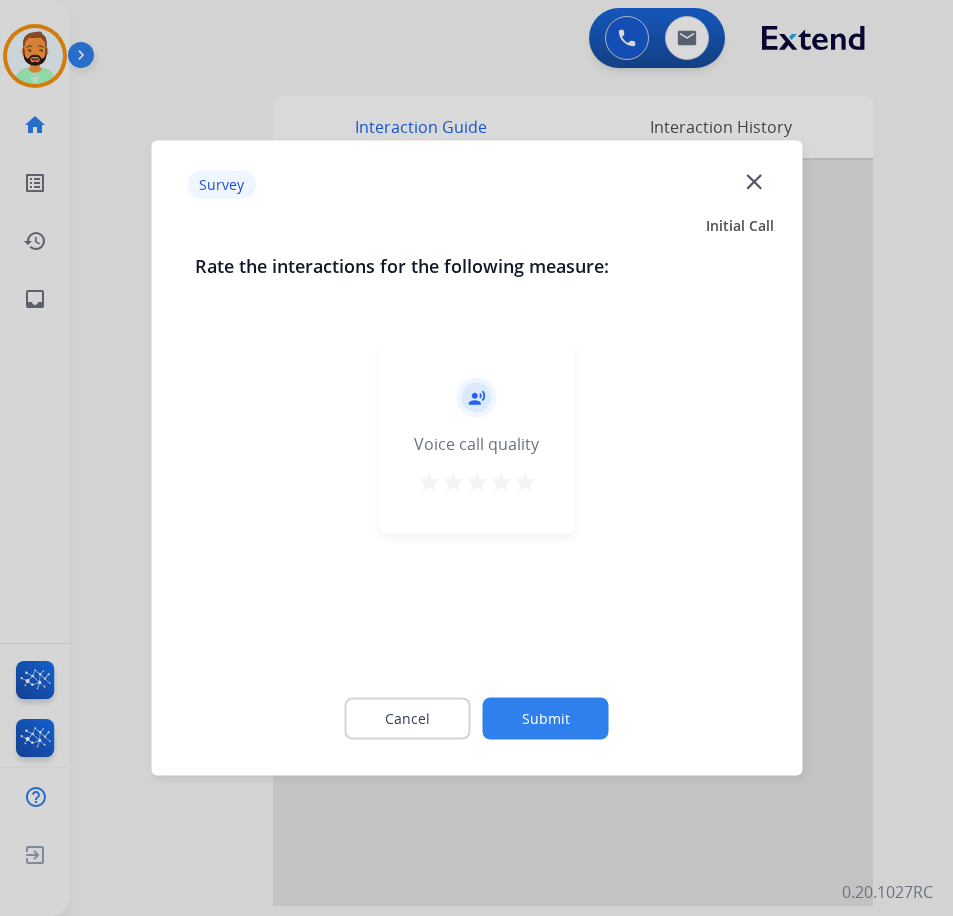 click on "Submit" 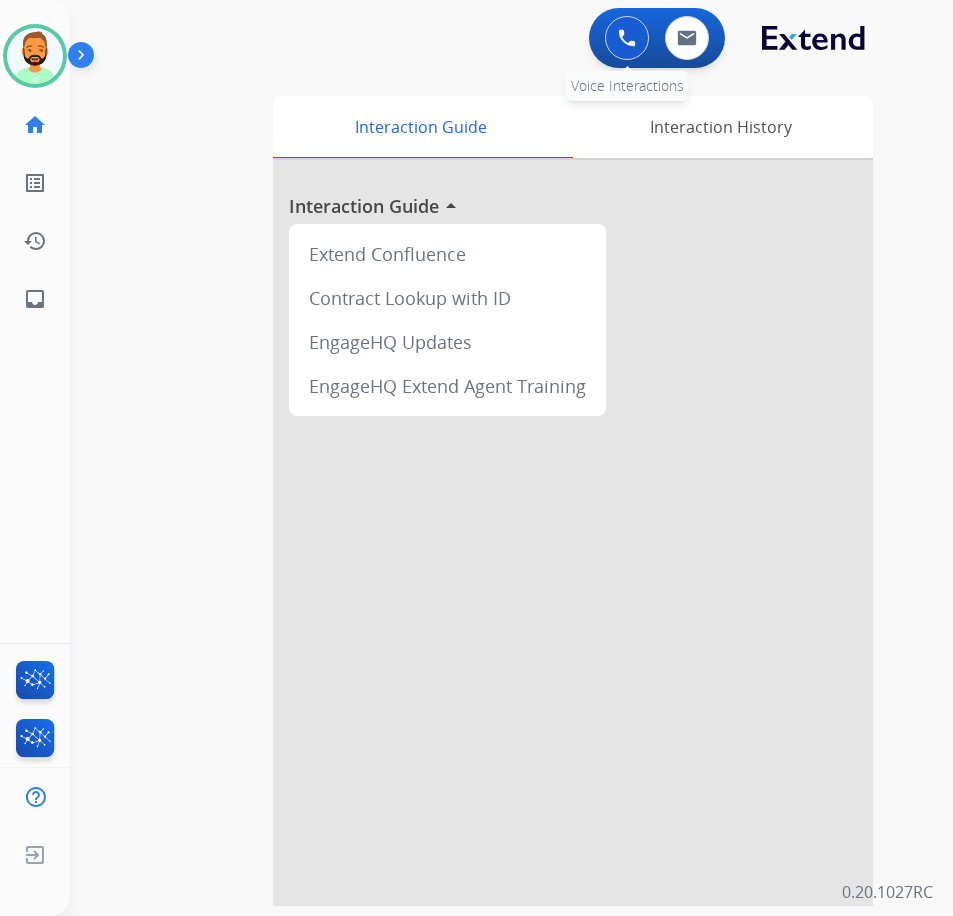 click at bounding box center (627, 38) 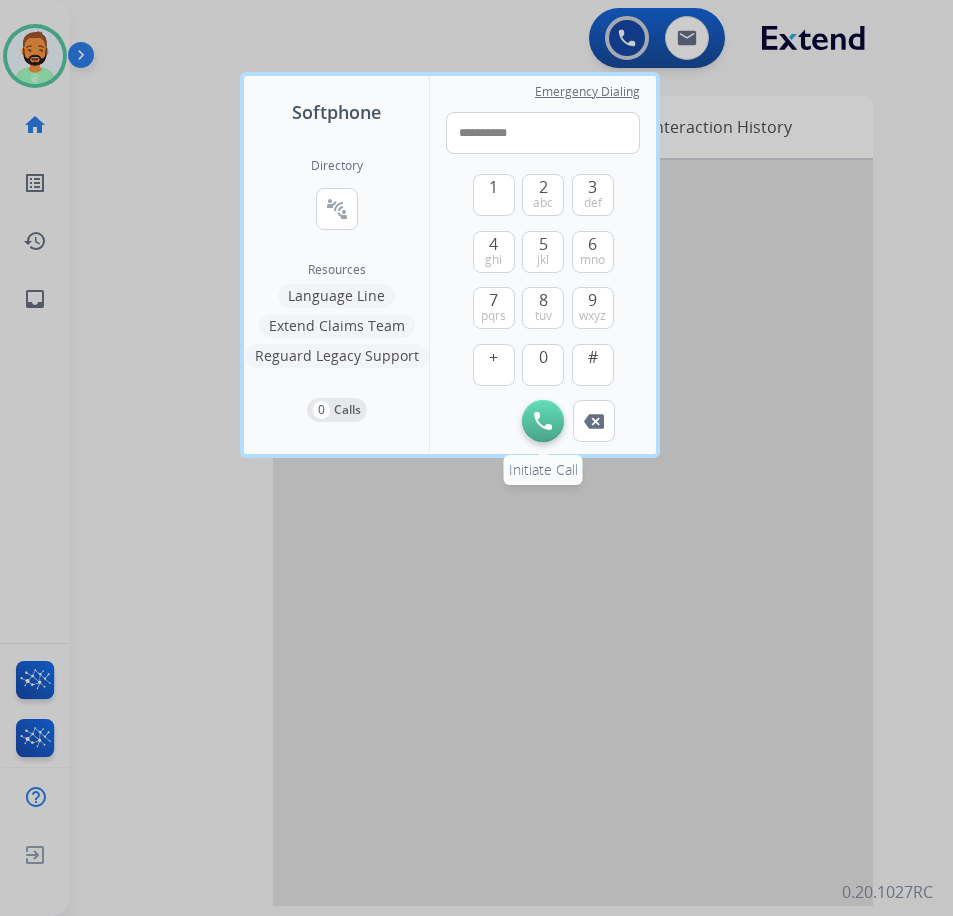 type on "**********" 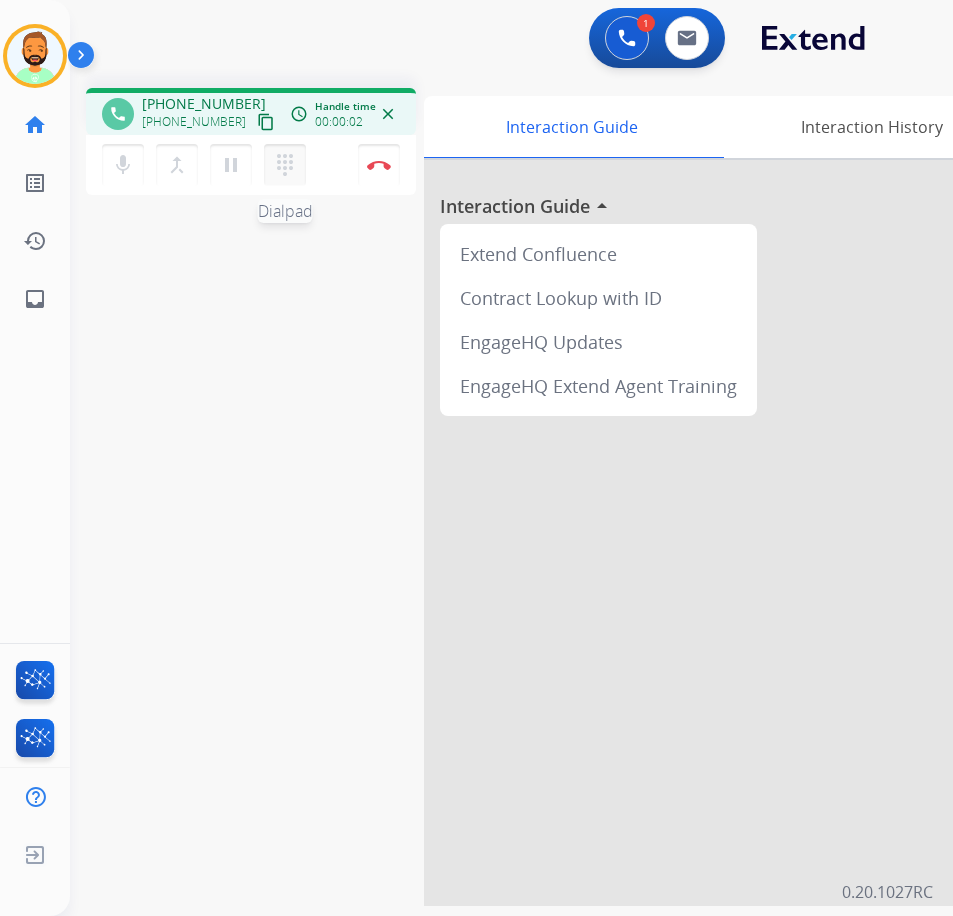 click on "dialpad" at bounding box center [285, 165] 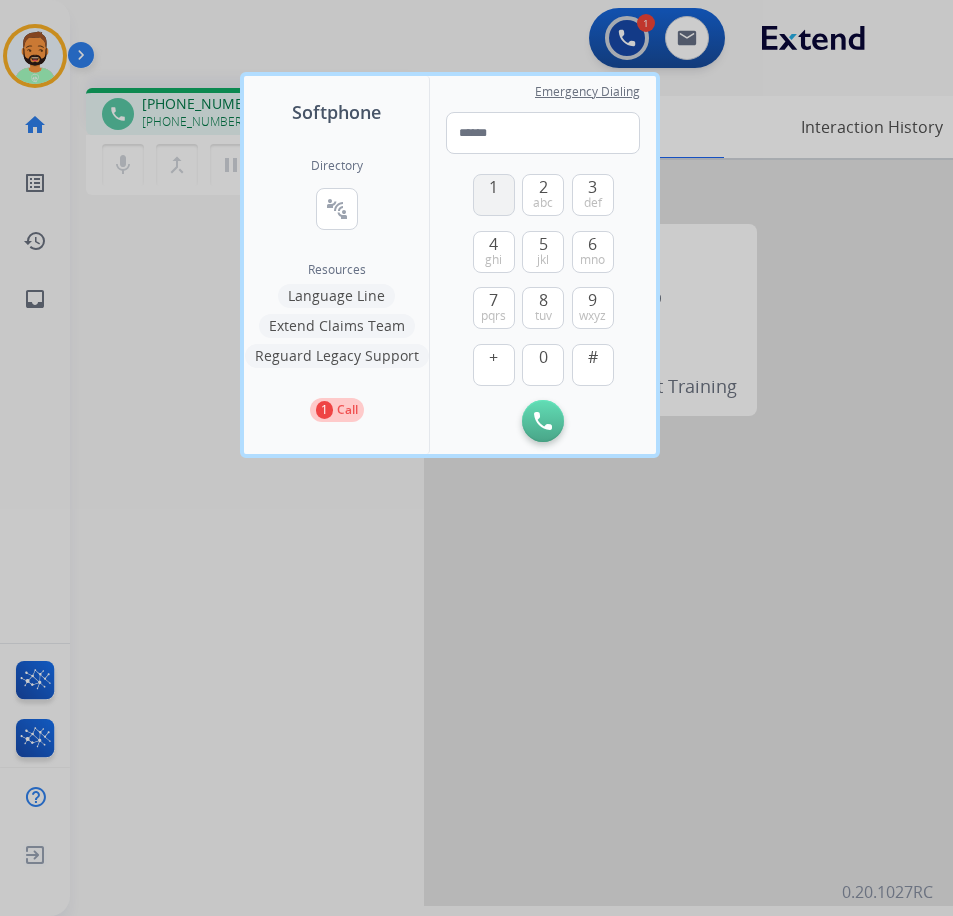click on "1" at bounding box center (494, 195) 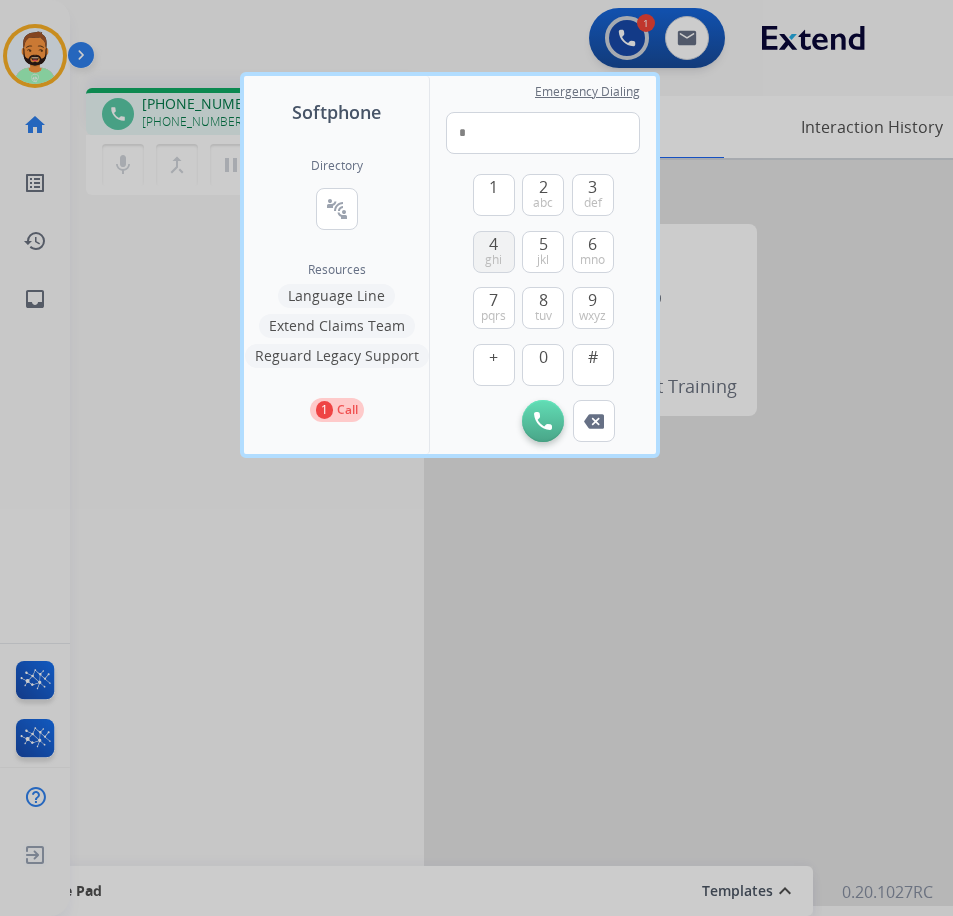 click on "ghi" at bounding box center [493, 260] 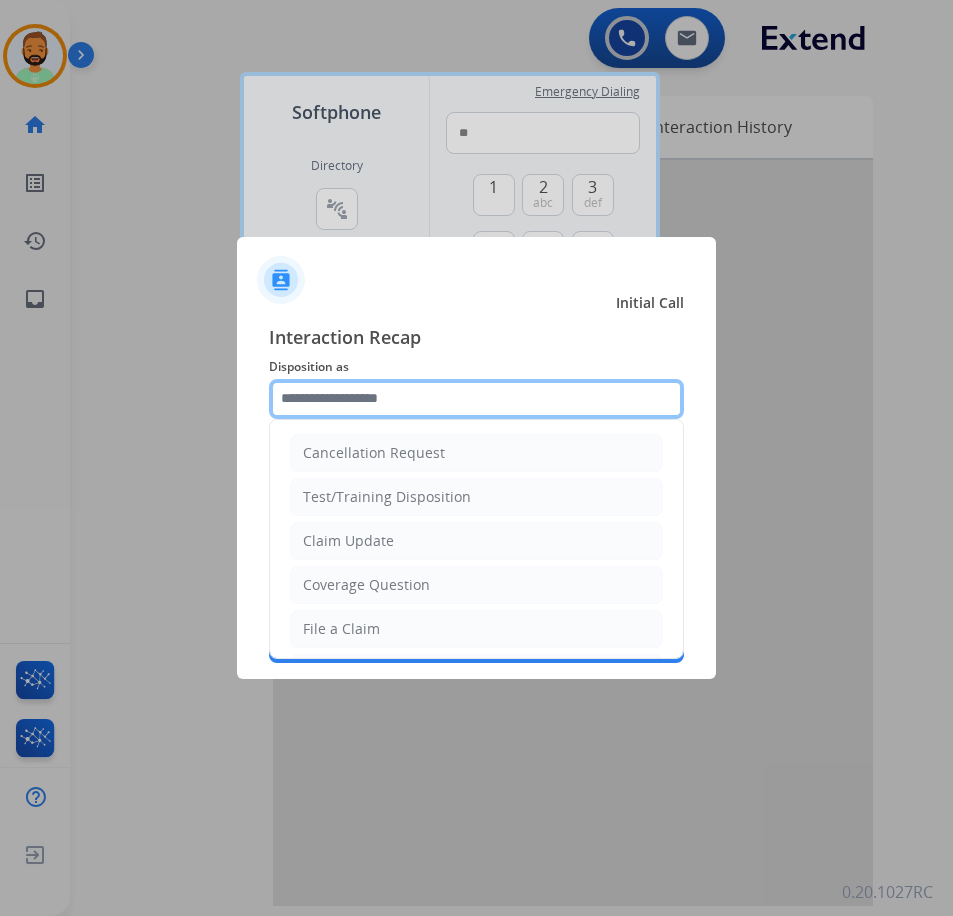 click 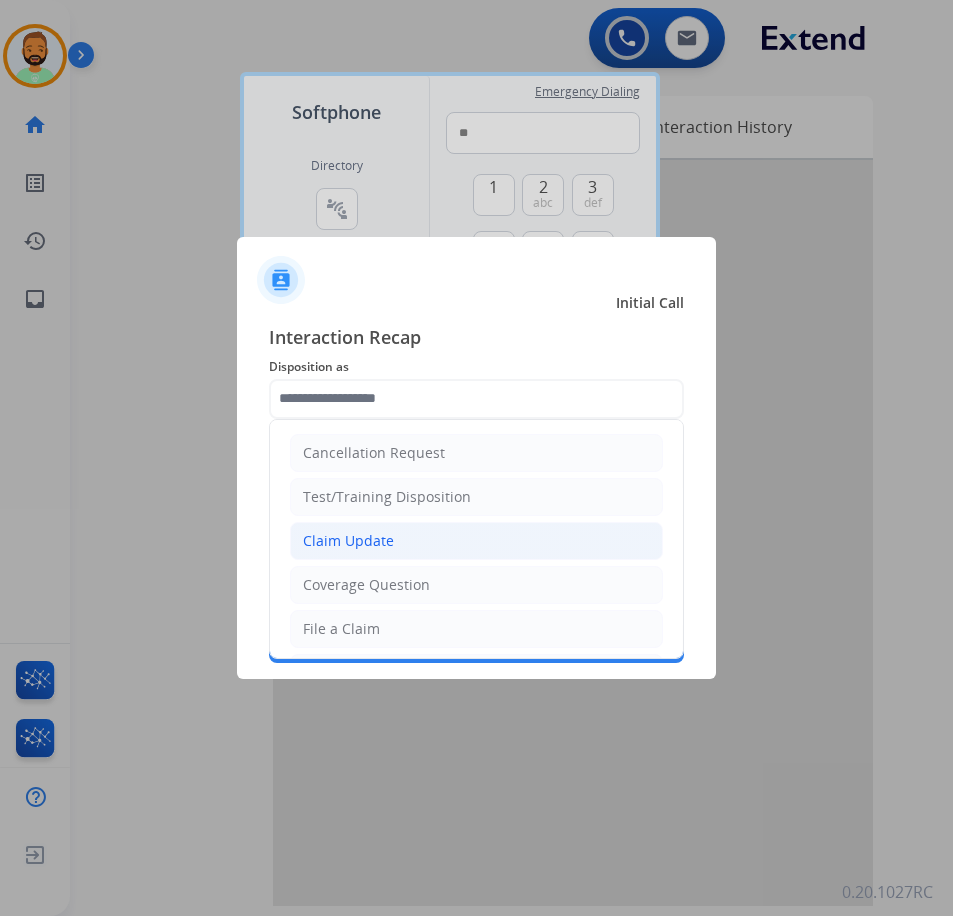 click on "Claim Update" 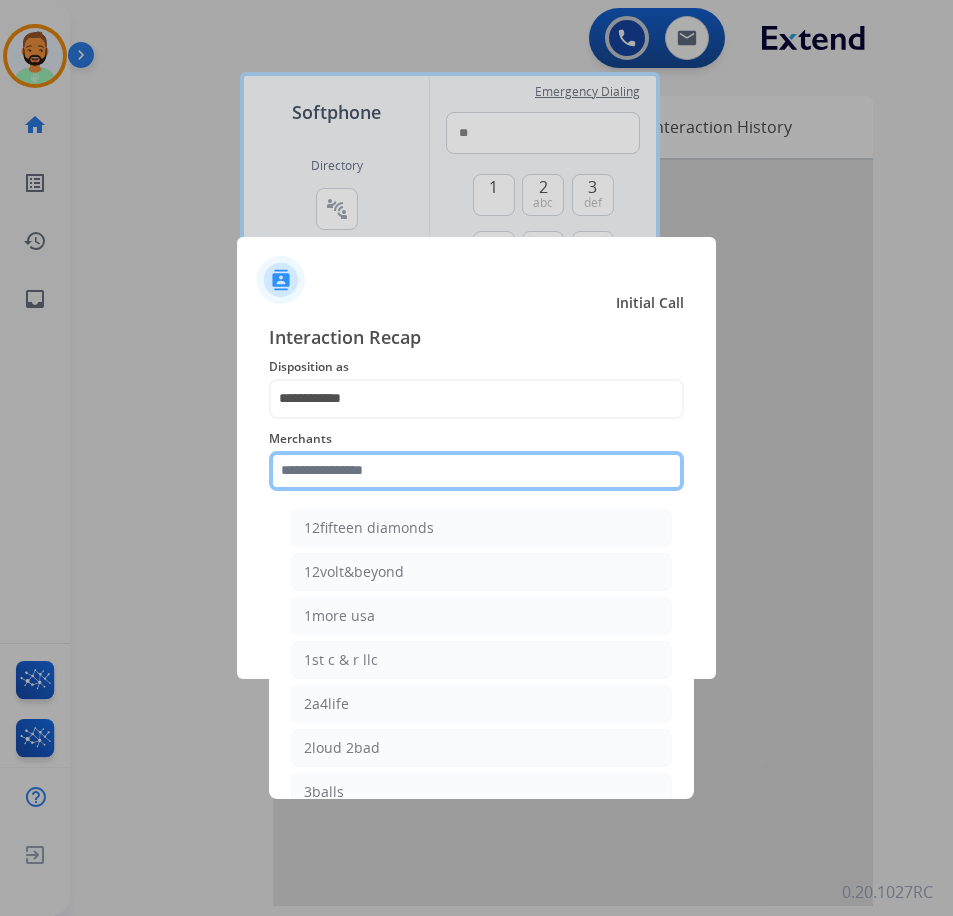 click 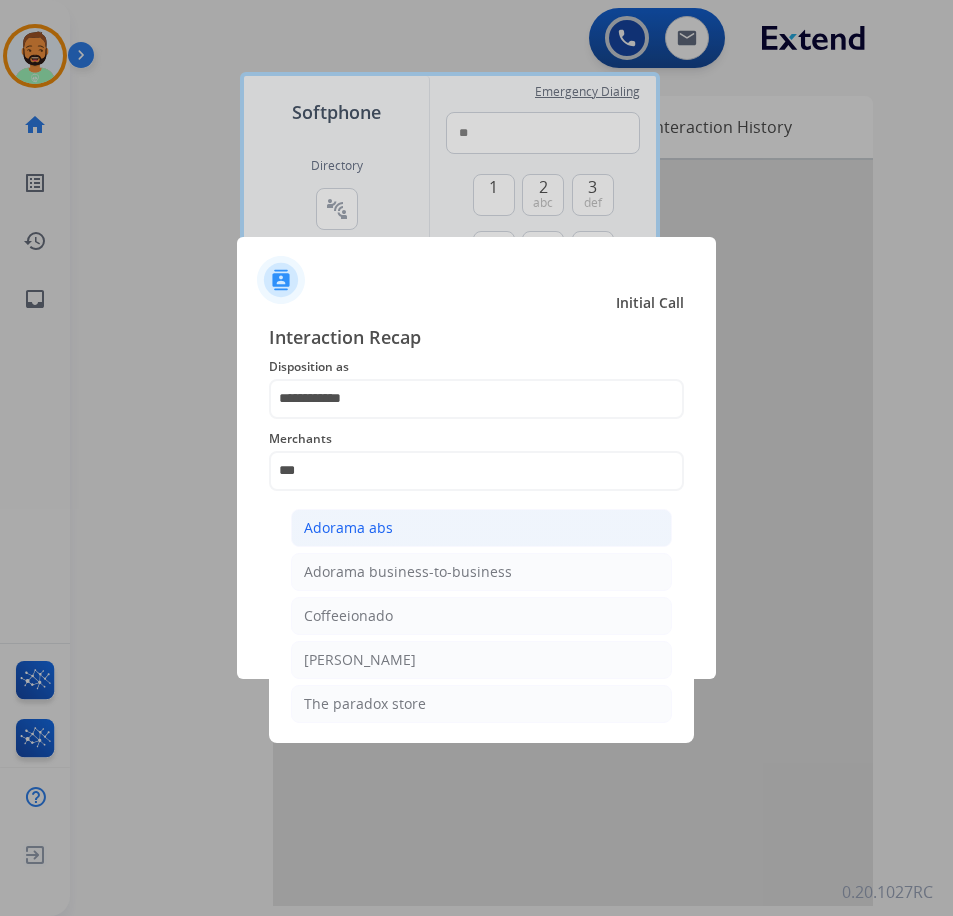 click on "Adorama abs" 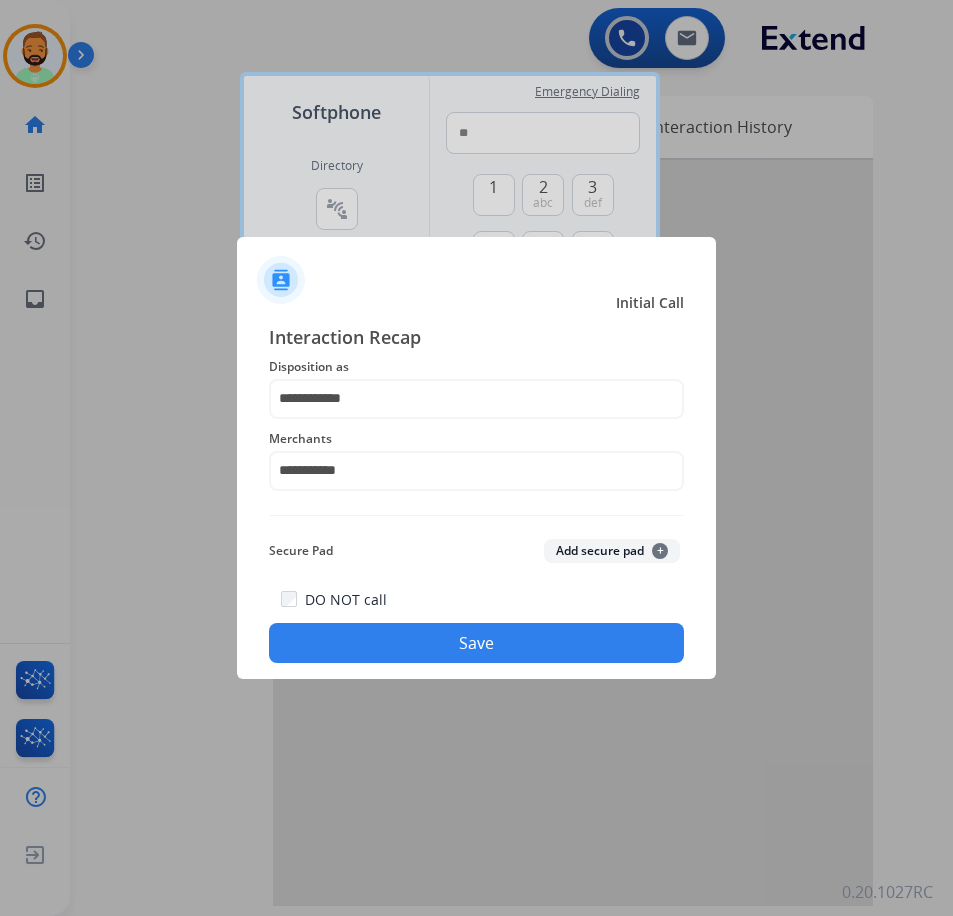 click on "Save" 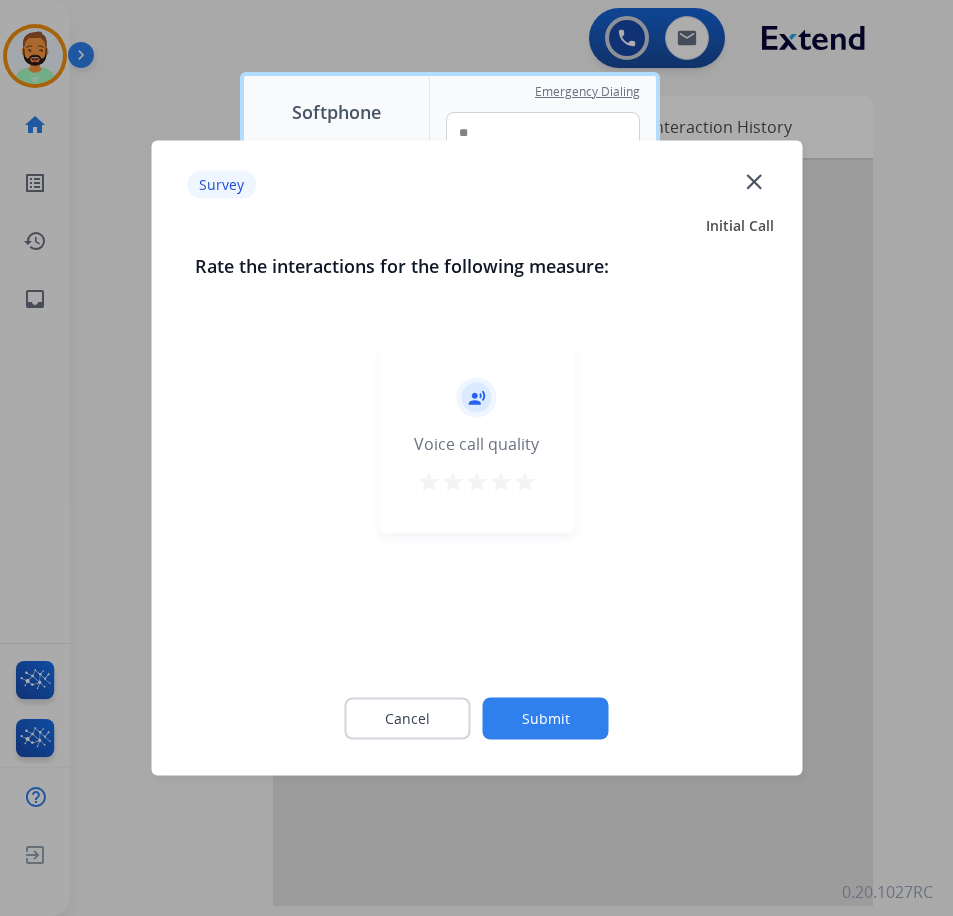 drag, startPoint x: 518, startPoint y: 689, endPoint x: 516, endPoint y: 700, distance: 11.18034 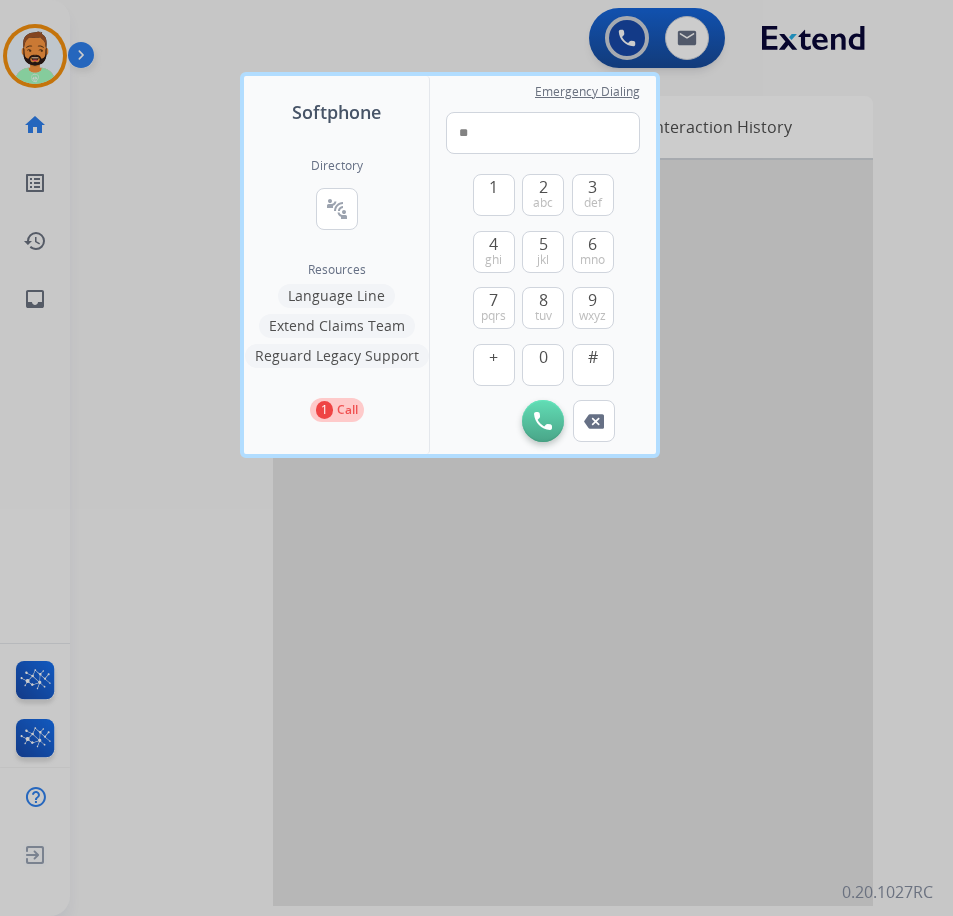 click on "Call" at bounding box center [347, 410] 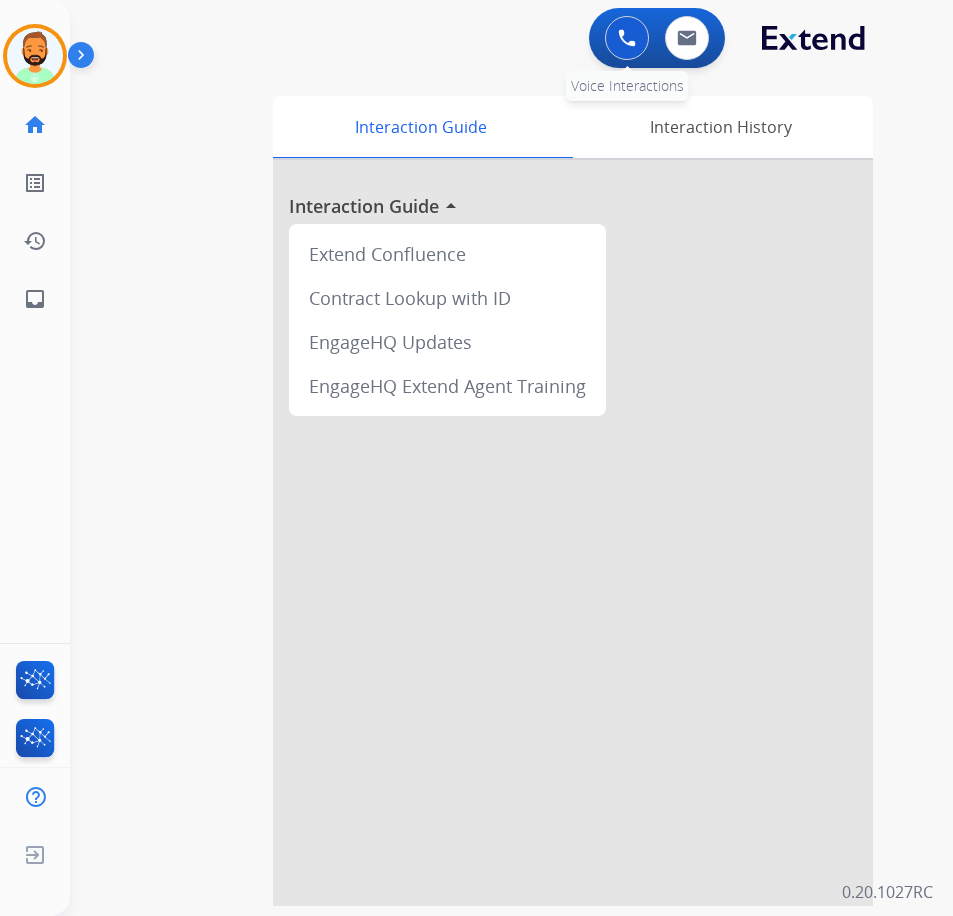click at bounding box center [627, 38] 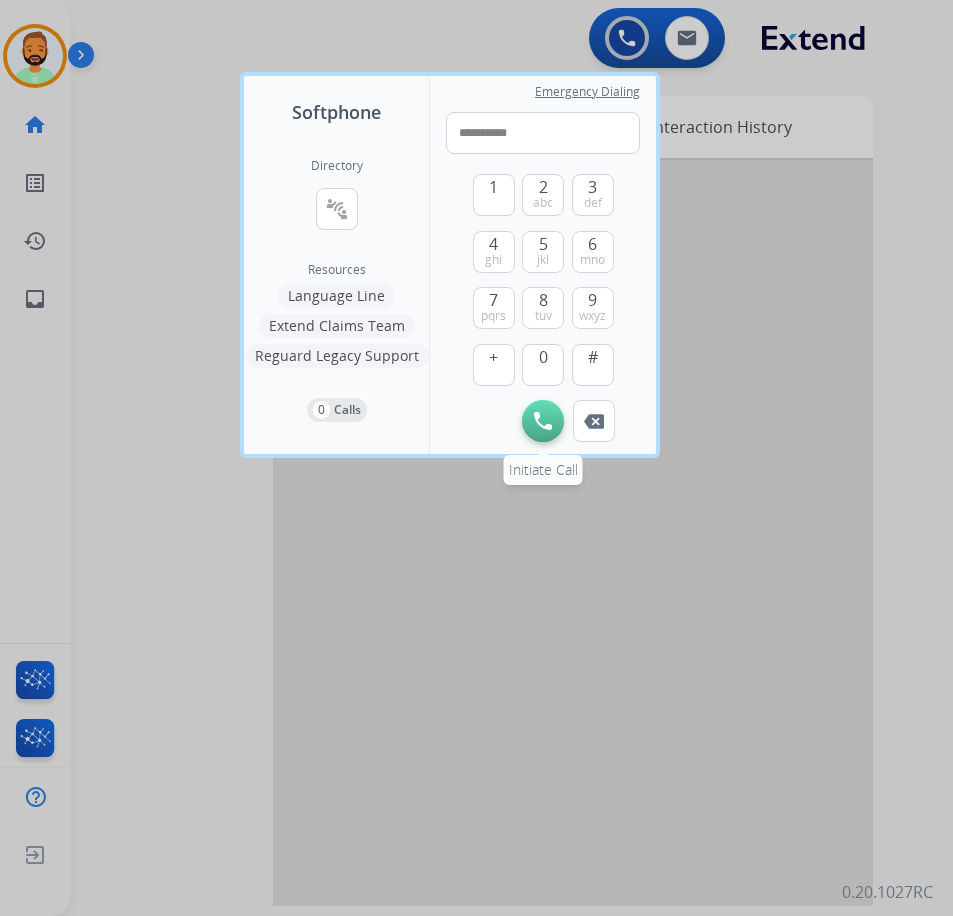 type on "**********" 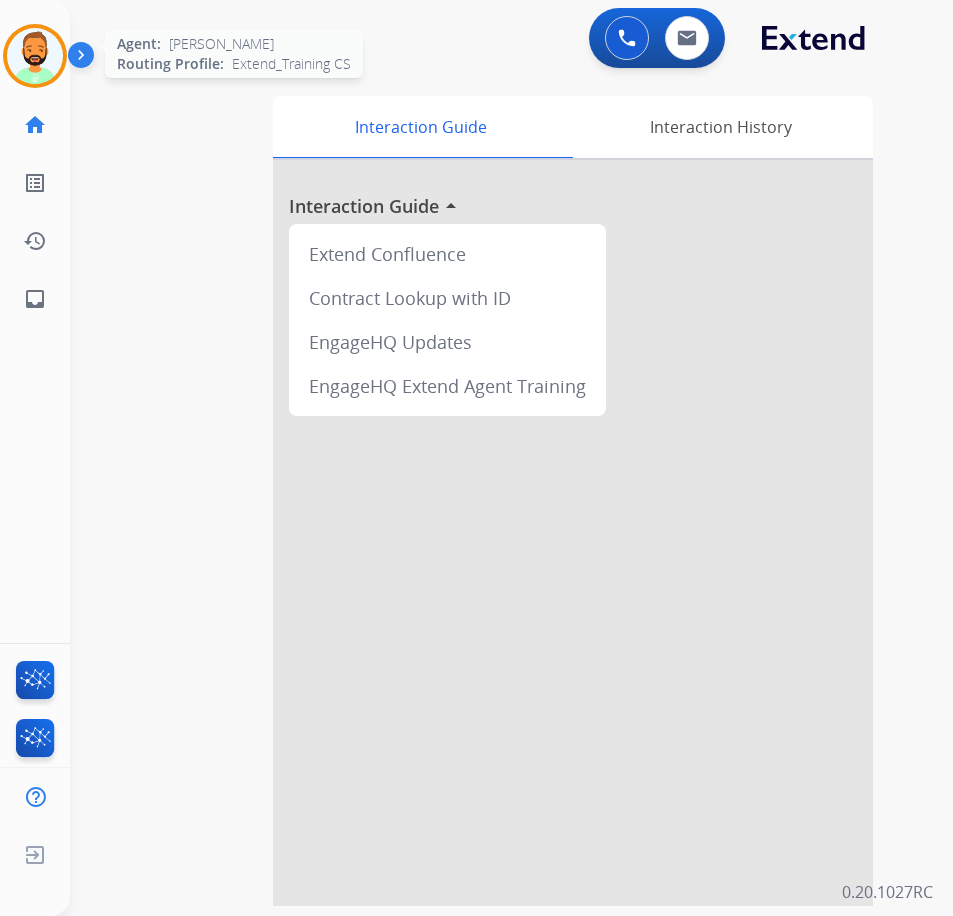 click at bounding box center (35, 56) 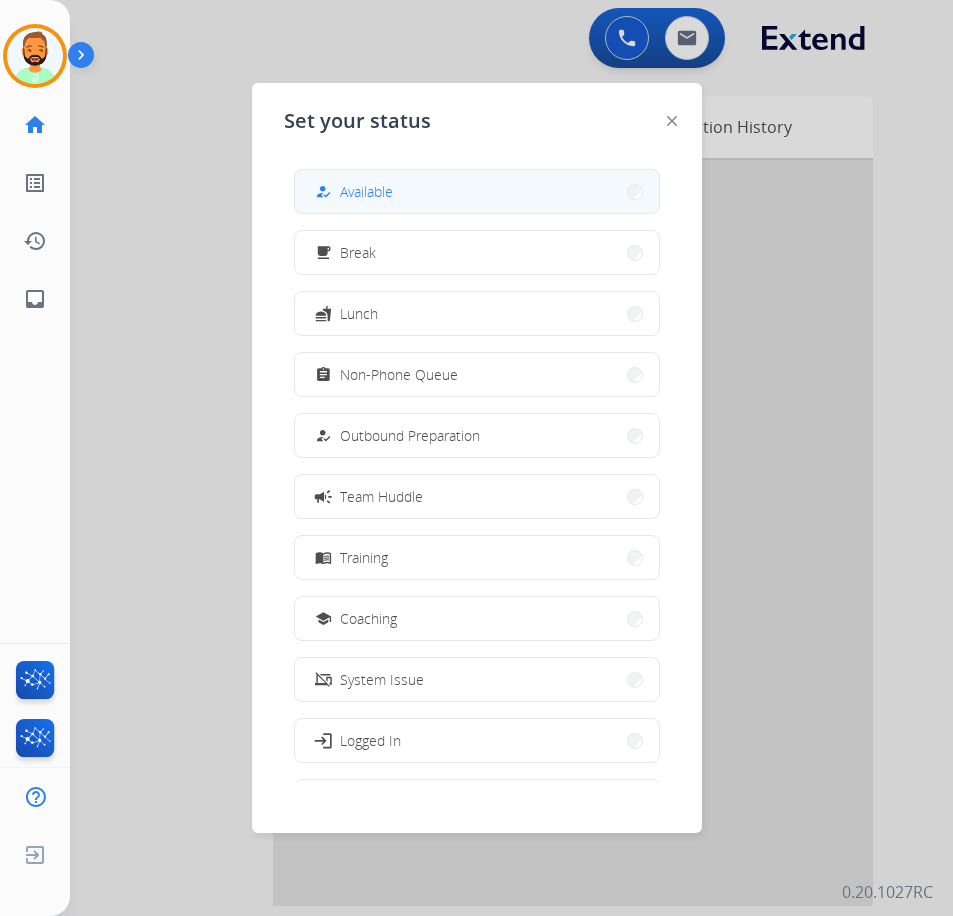 click on "Available" at bounding box center (366, 191) 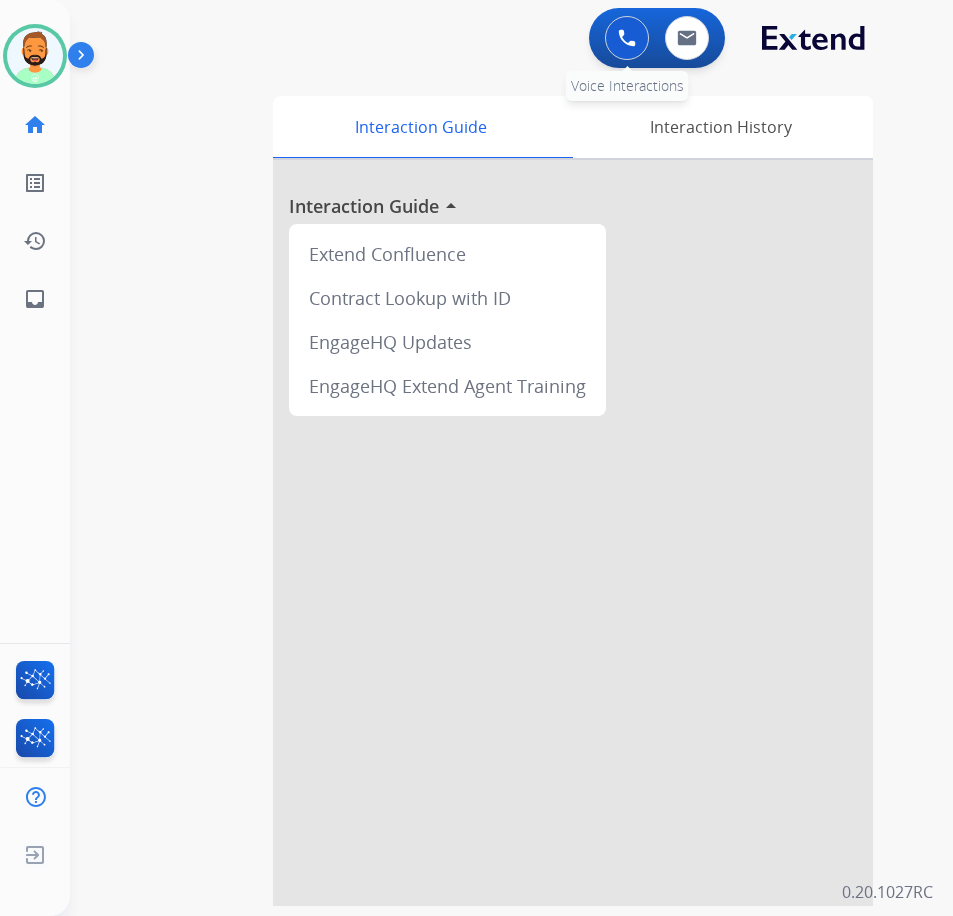 click at bounding box center (627, 38) 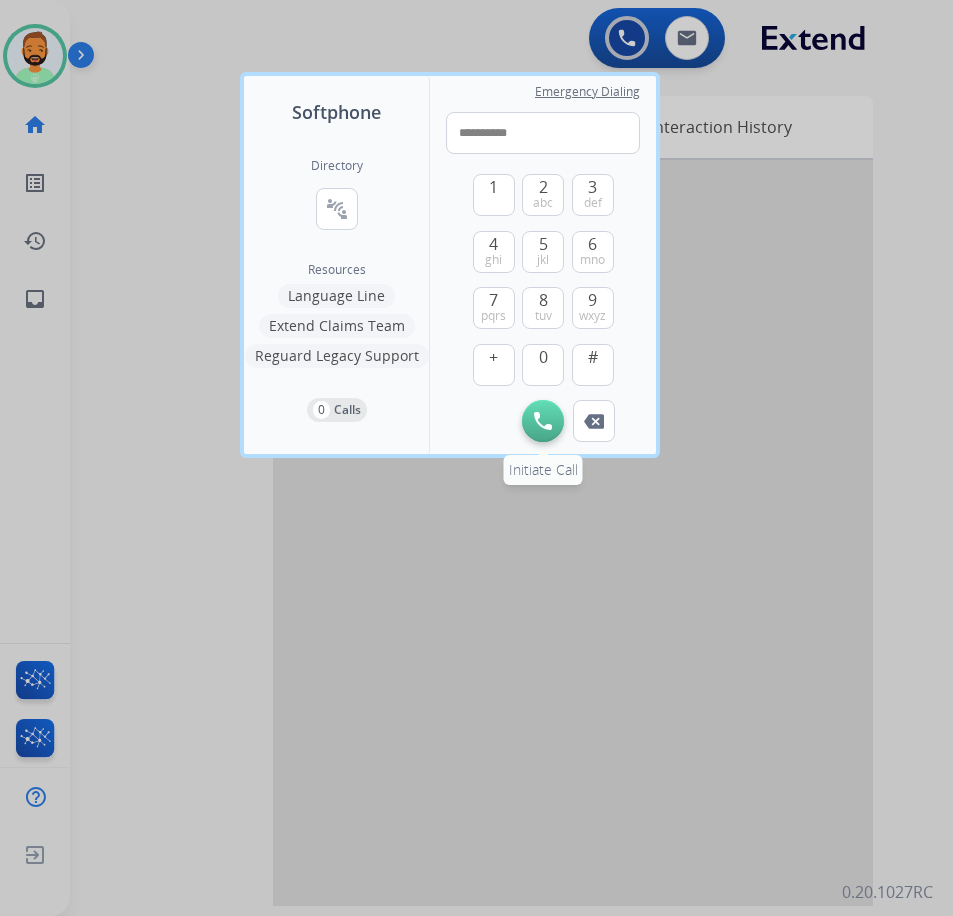type on "**********" 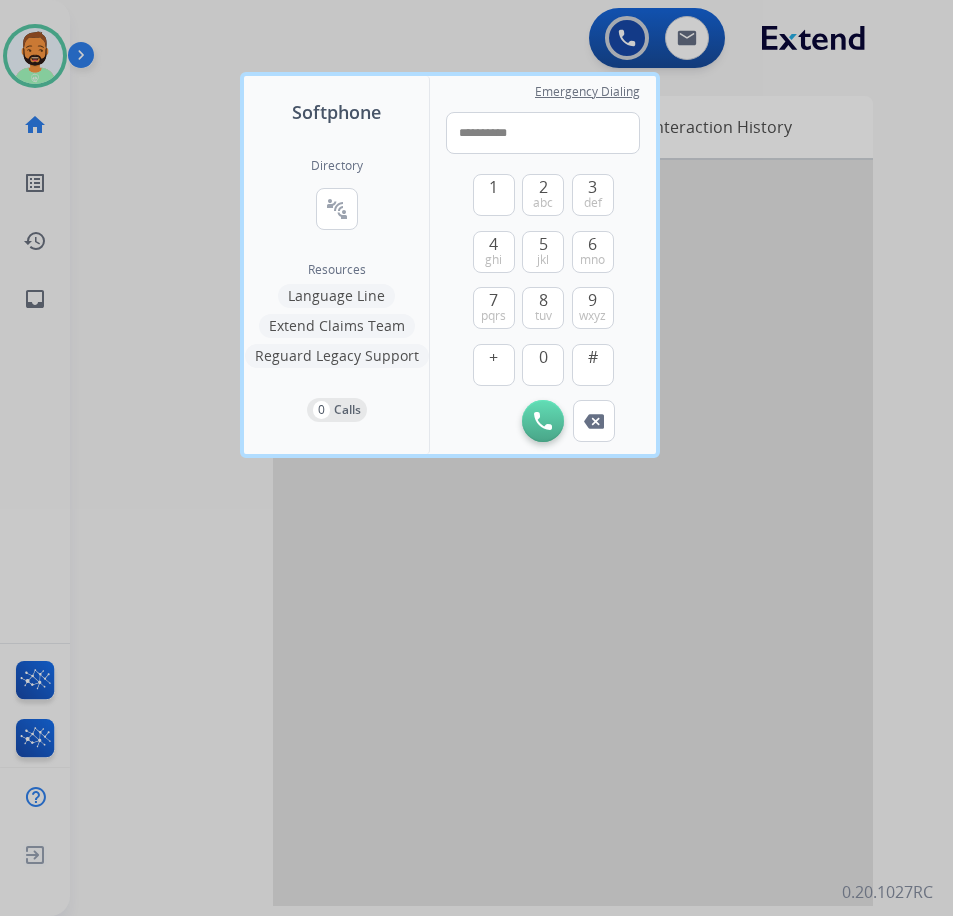 click at bounding box center [543, 421] 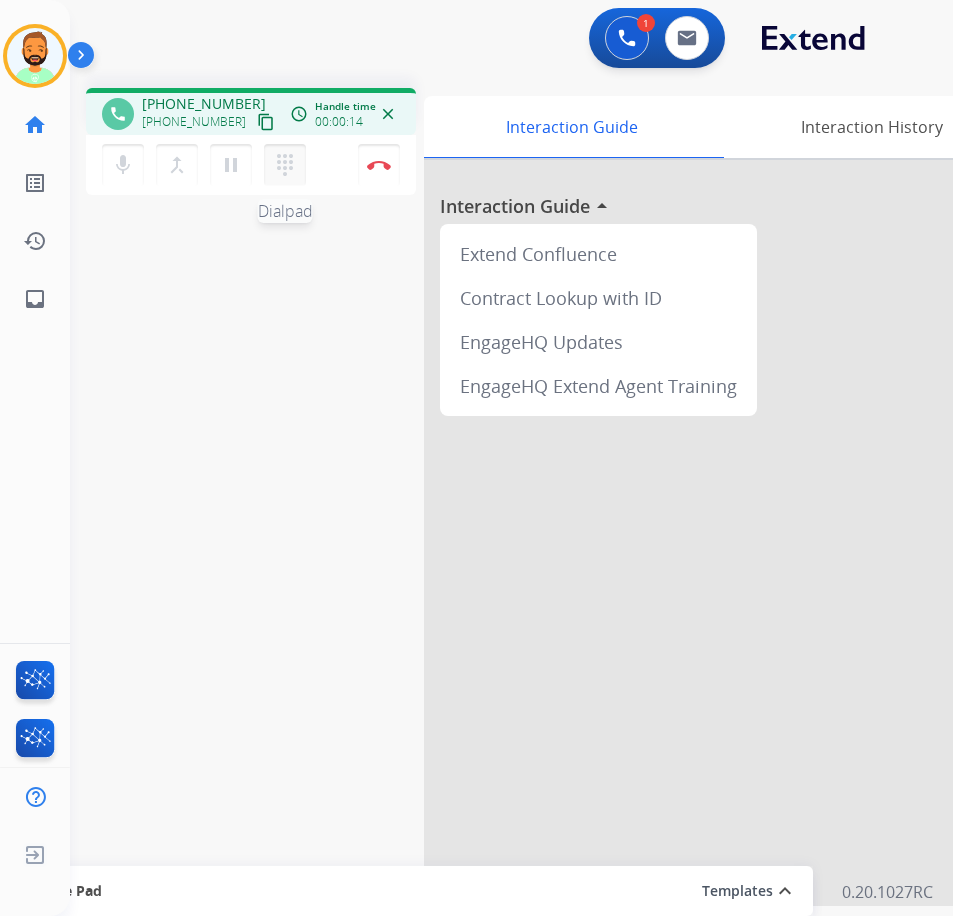 click on "dialpad Dialpad" at bounding box center (285, 165) 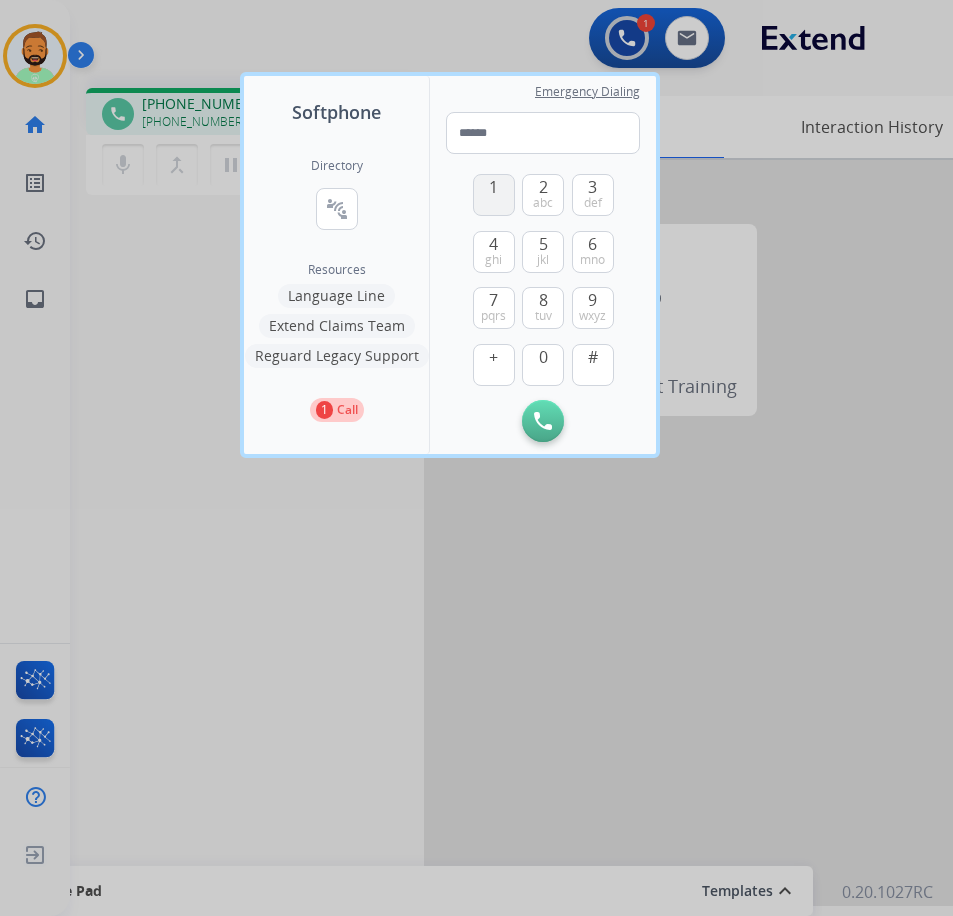 click on "1" at bounding box center [493, 187] 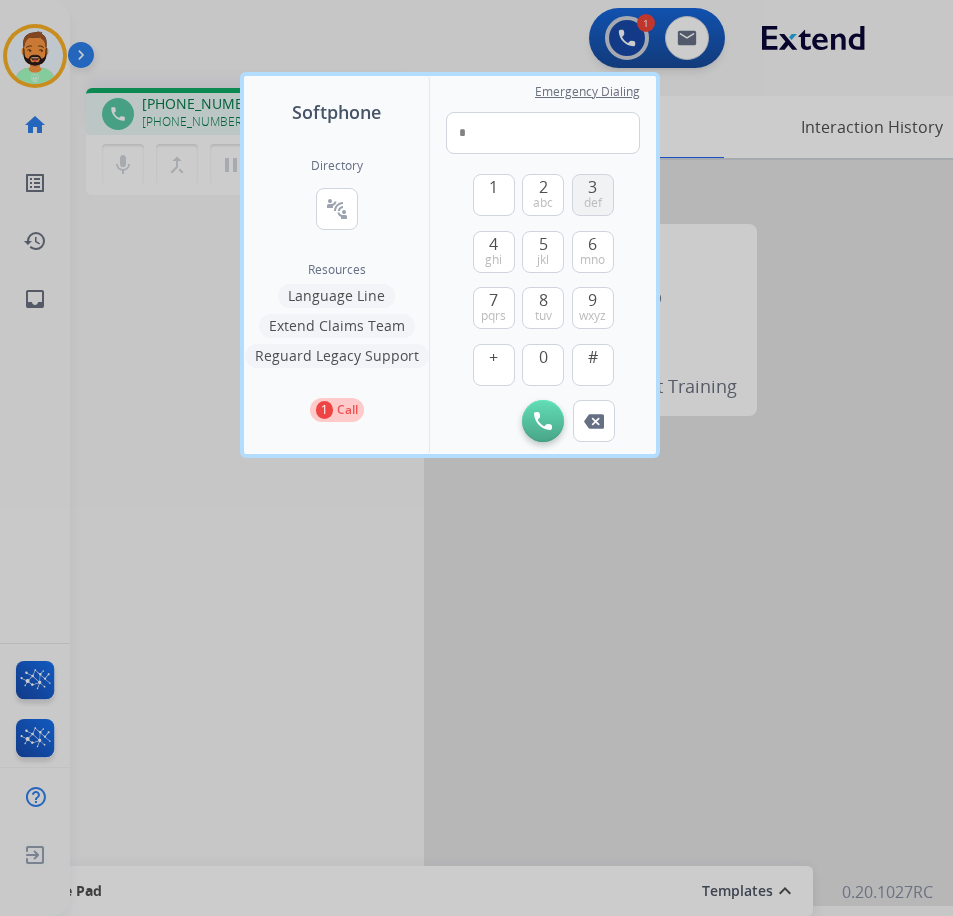 click on "3" at bounding box center [592, 187] 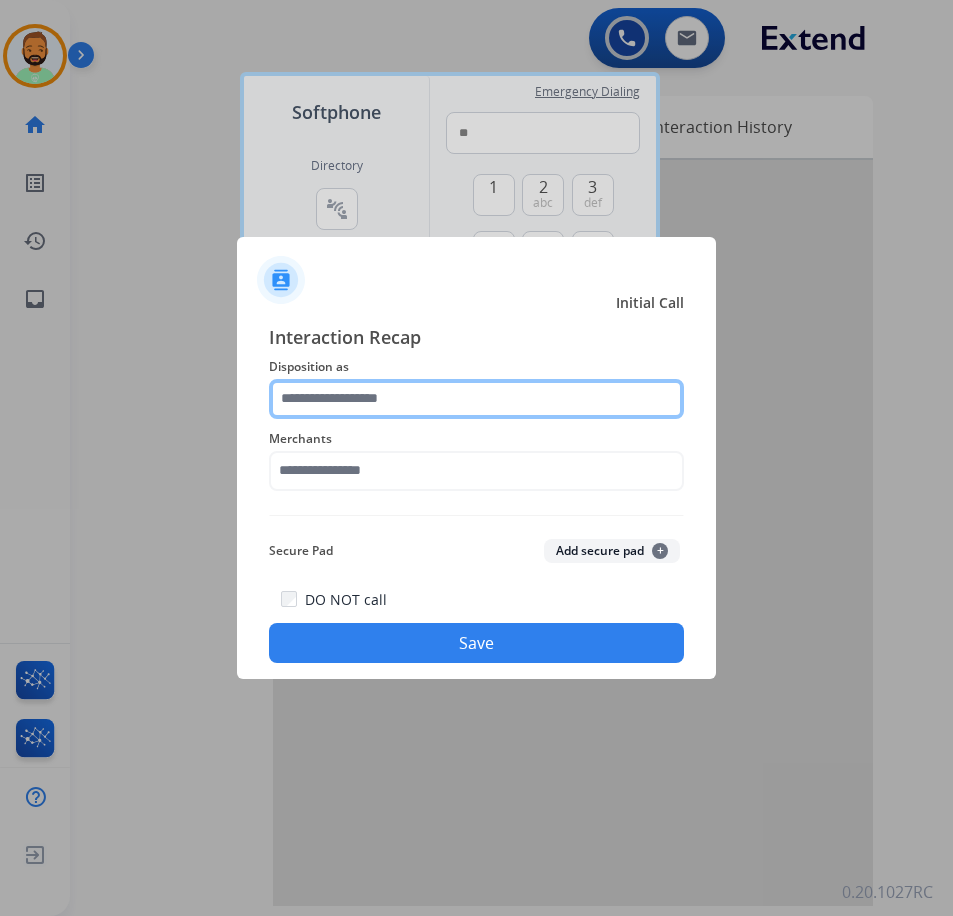 click 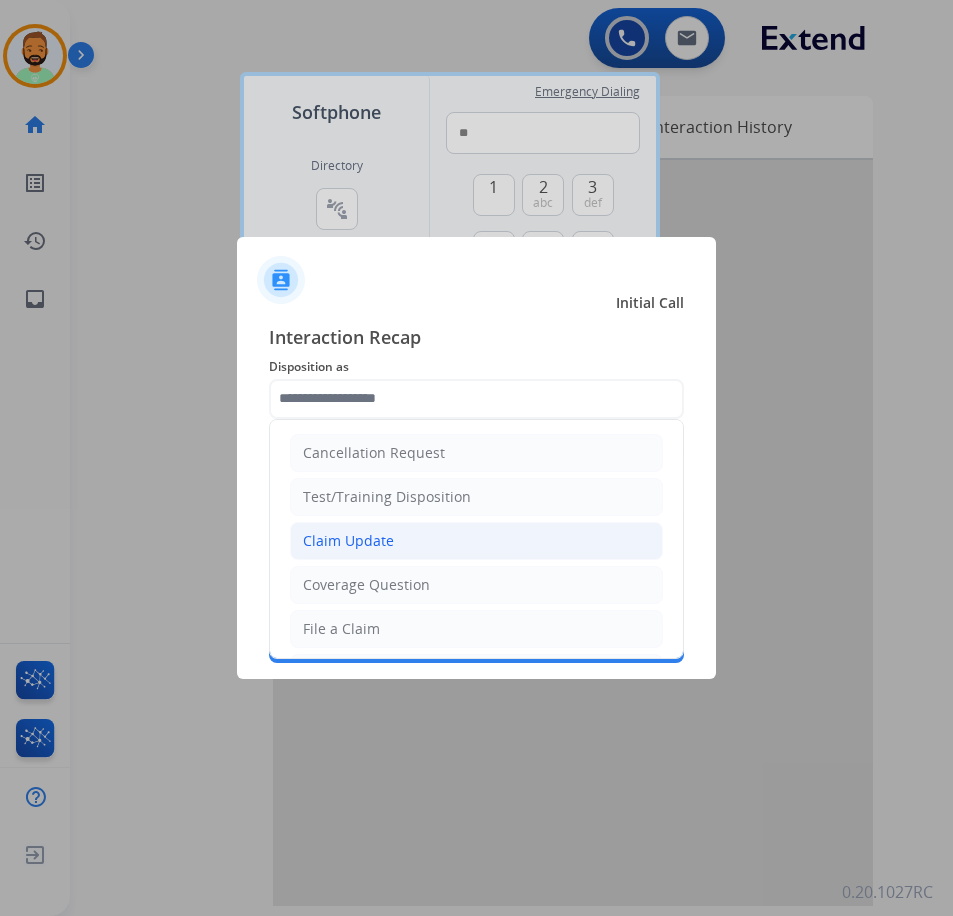 click on "Claim Update" 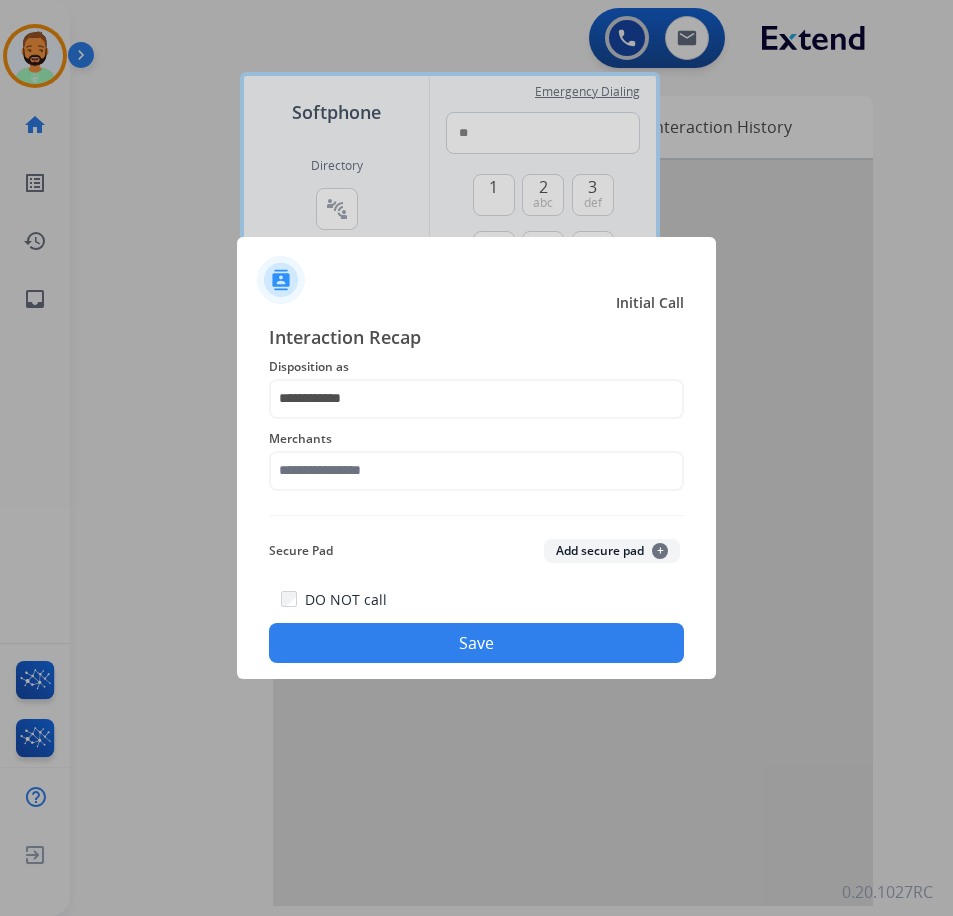 click on "Merchants" 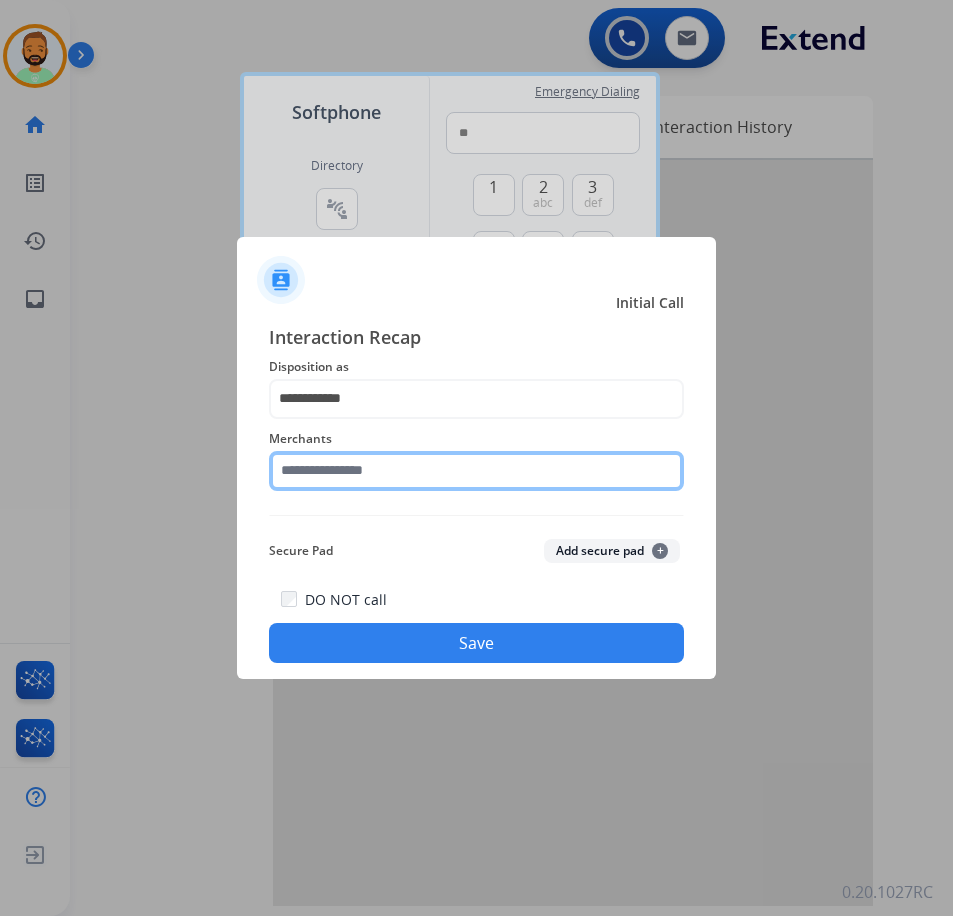 click 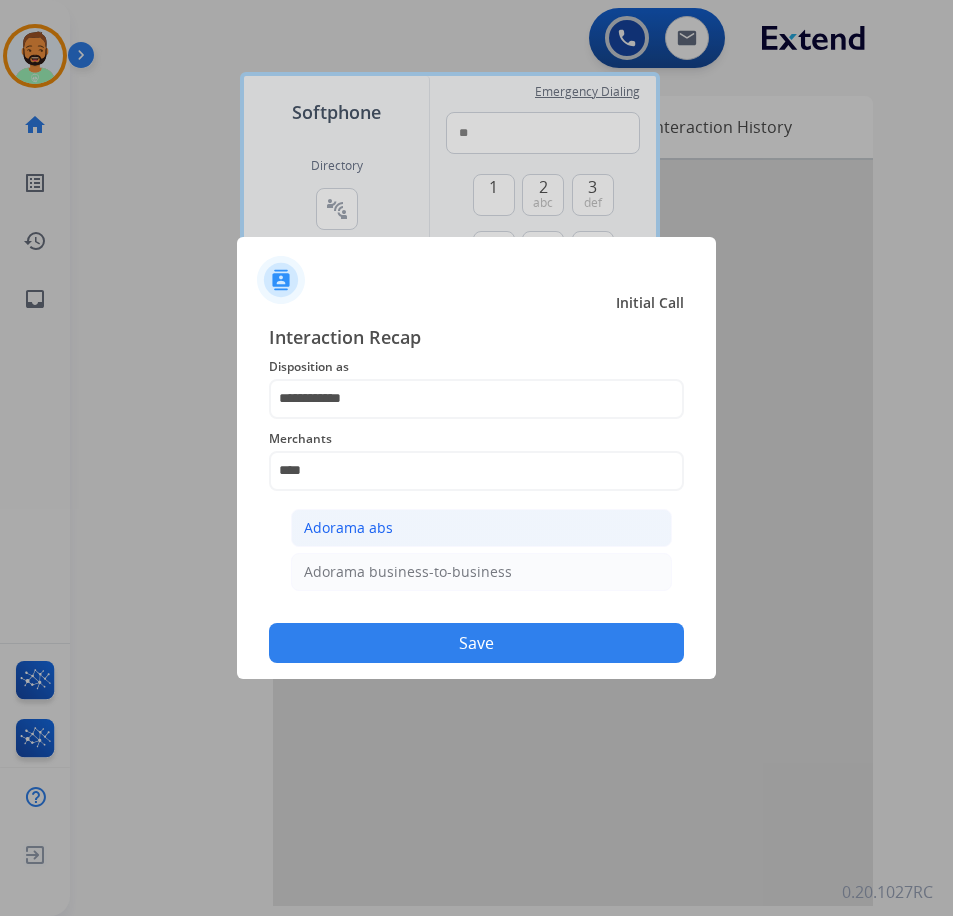 click on "Adorama abs" 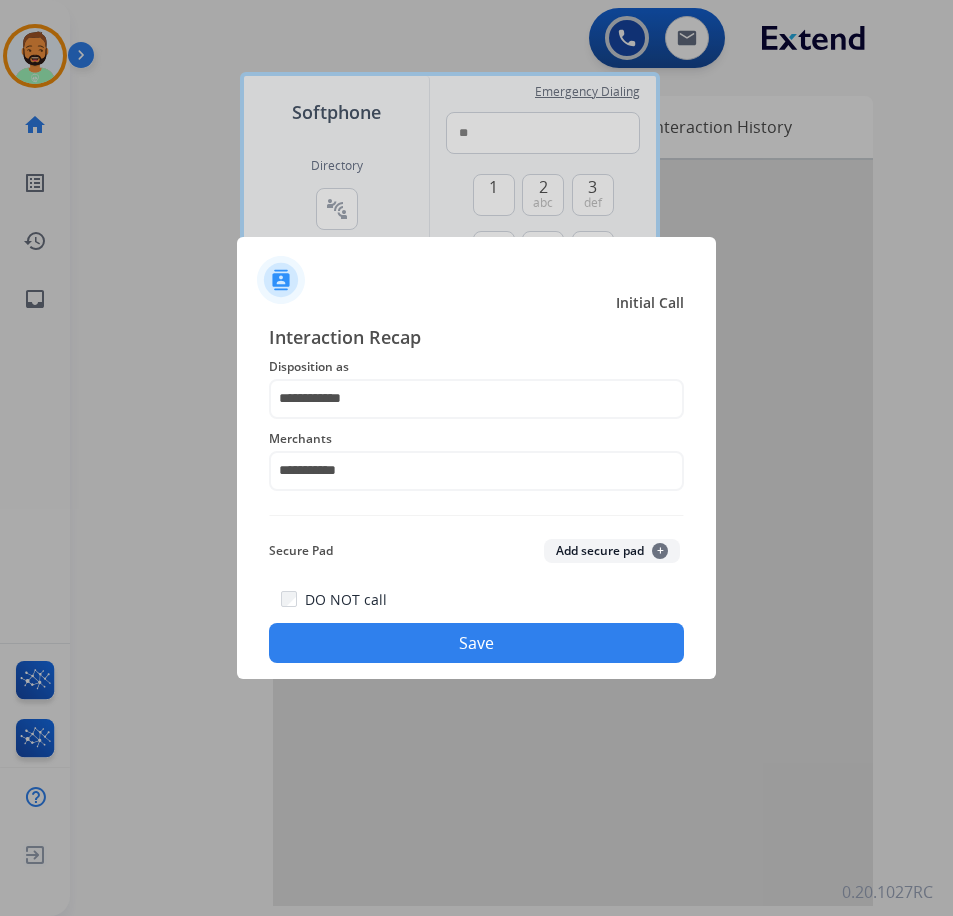 click on "Save" 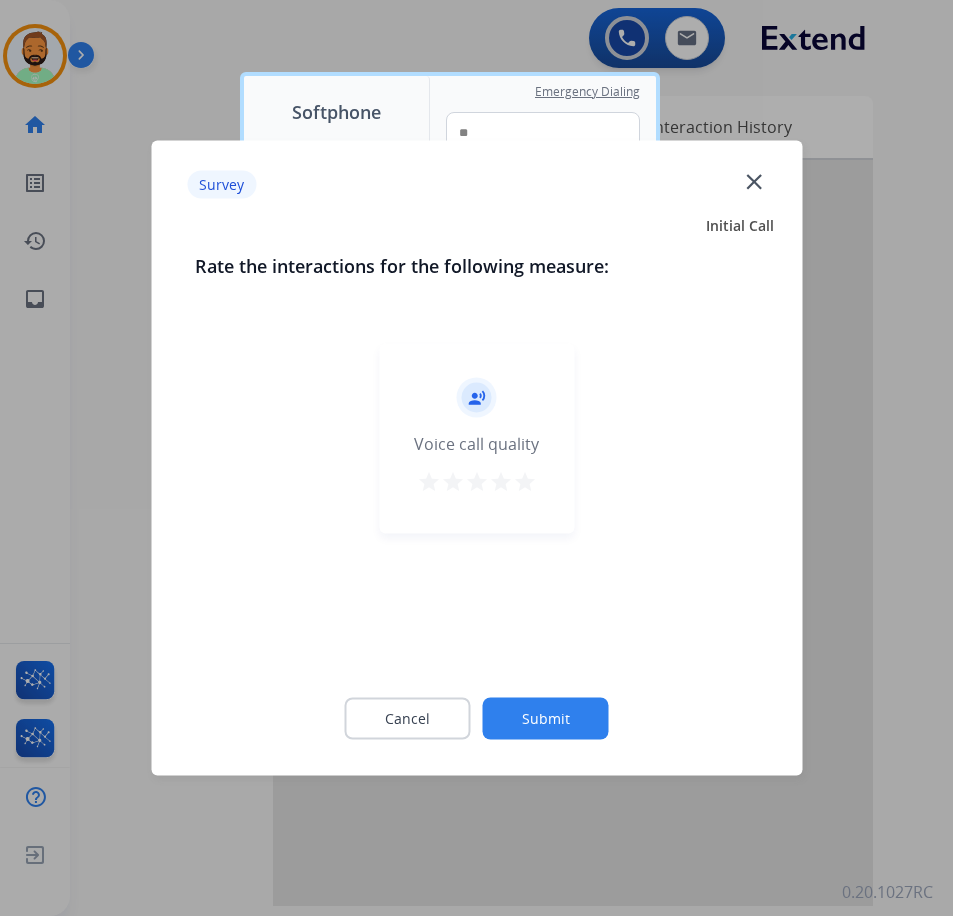 click on "Submit" 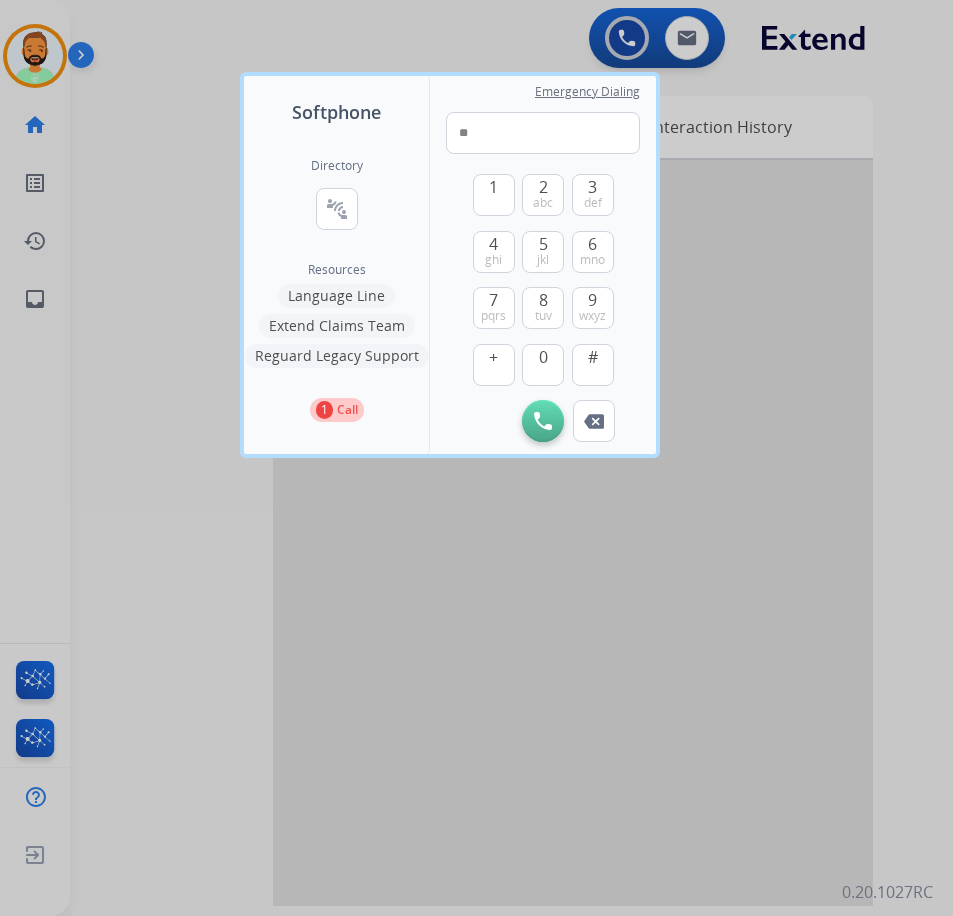 click on "1" at bounding box center (324, 410) 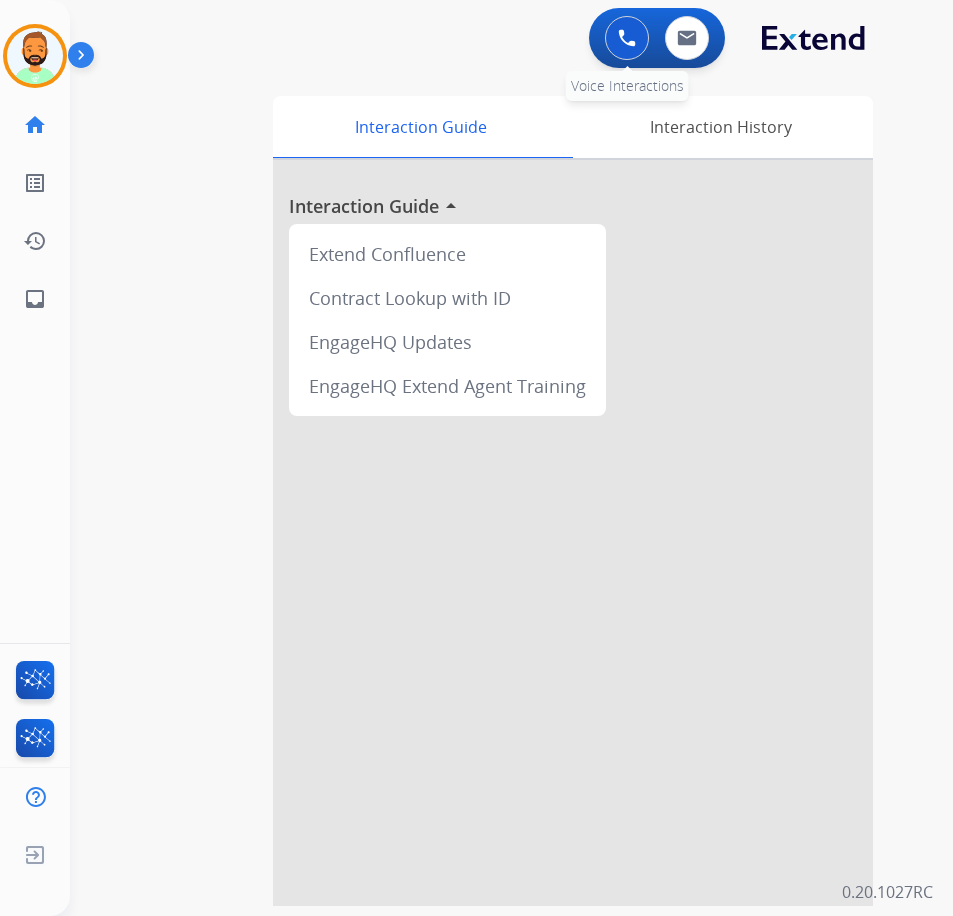 click at bounding box center (627, 38) 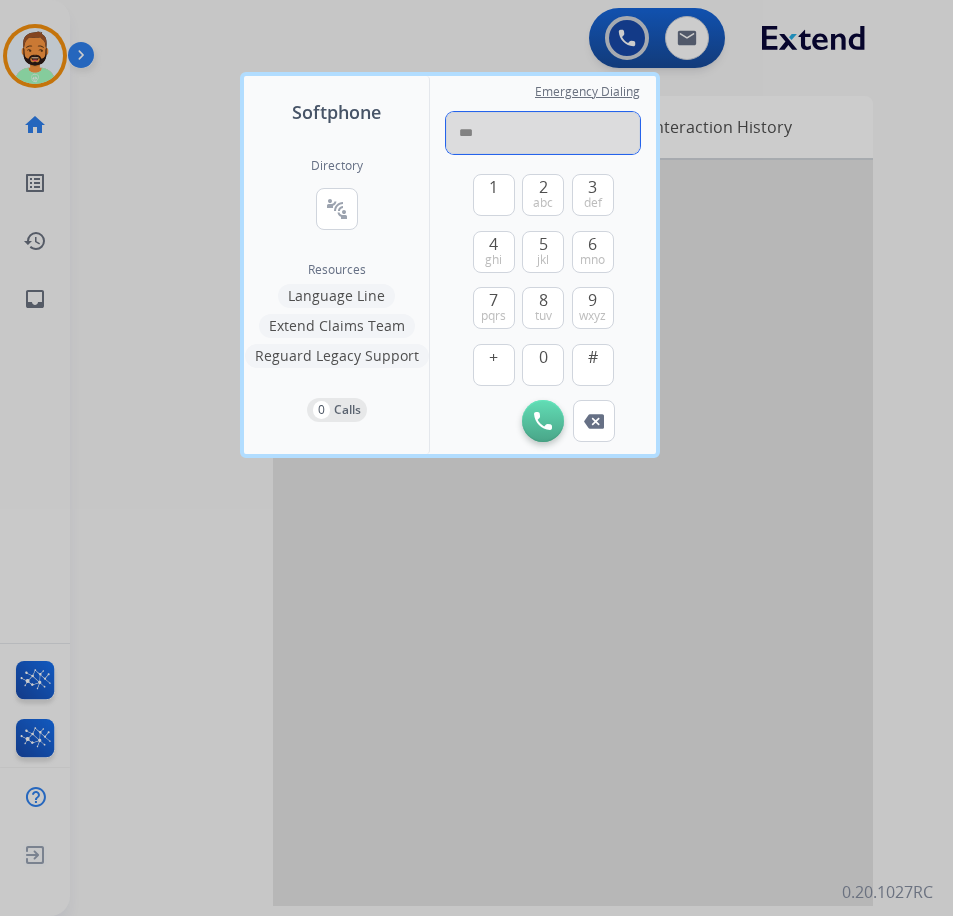 click on "***" at bounding box center (543, 133) 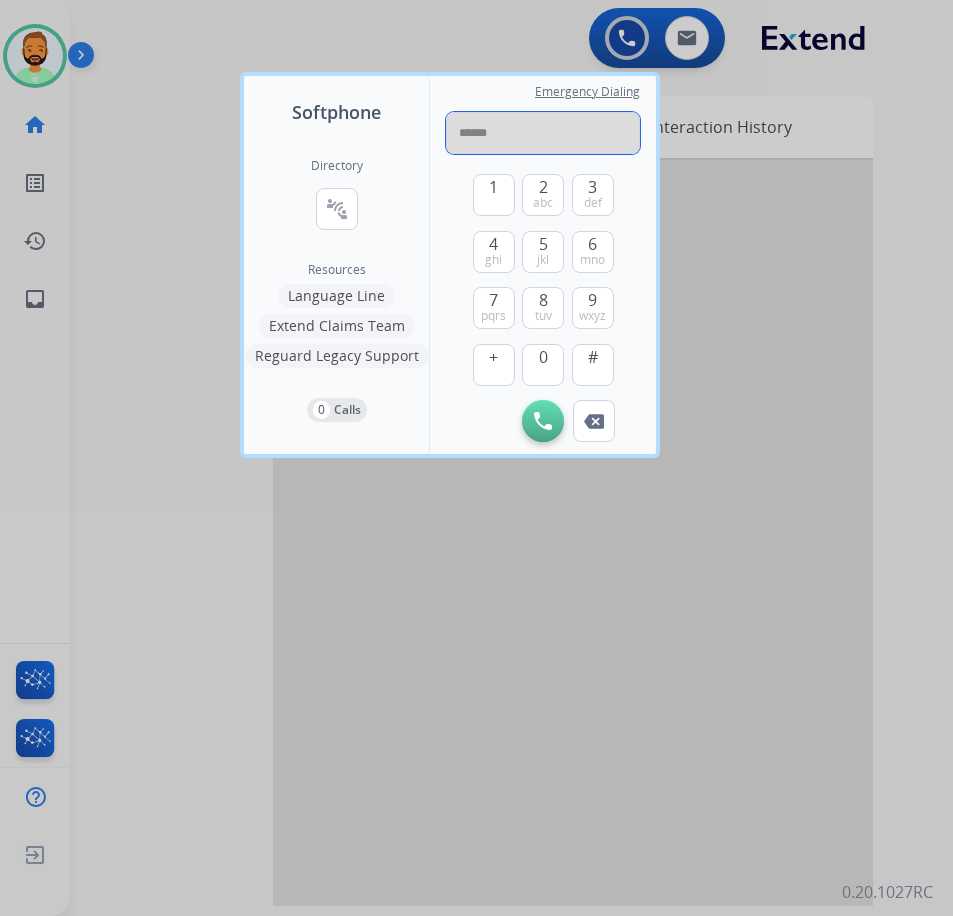 click on "******" at bounding box center [543, 133] 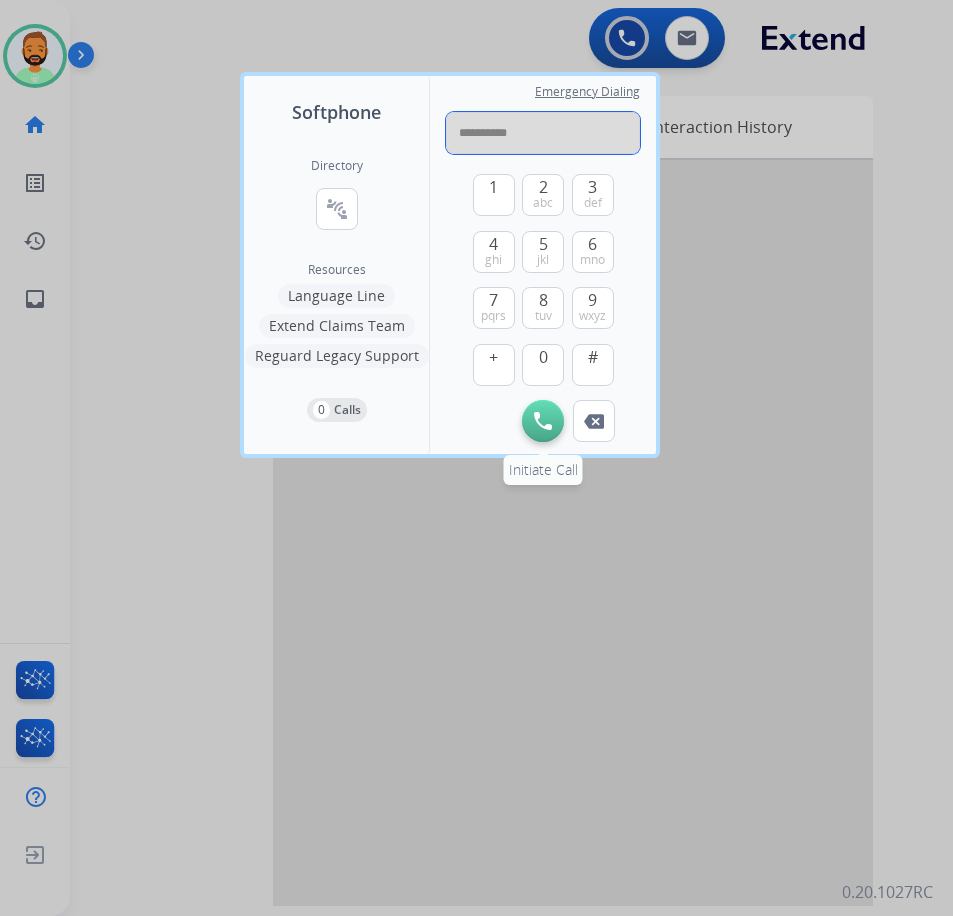 type on "**********" 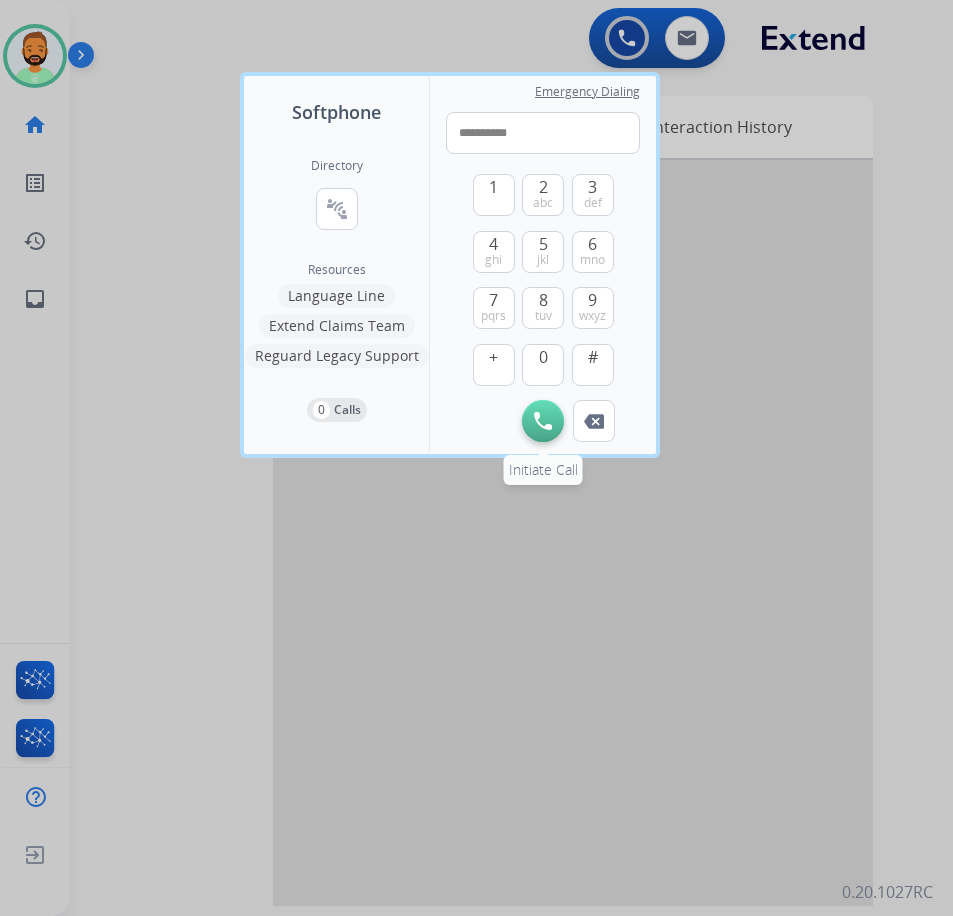 click at bounding box center [543, 421] 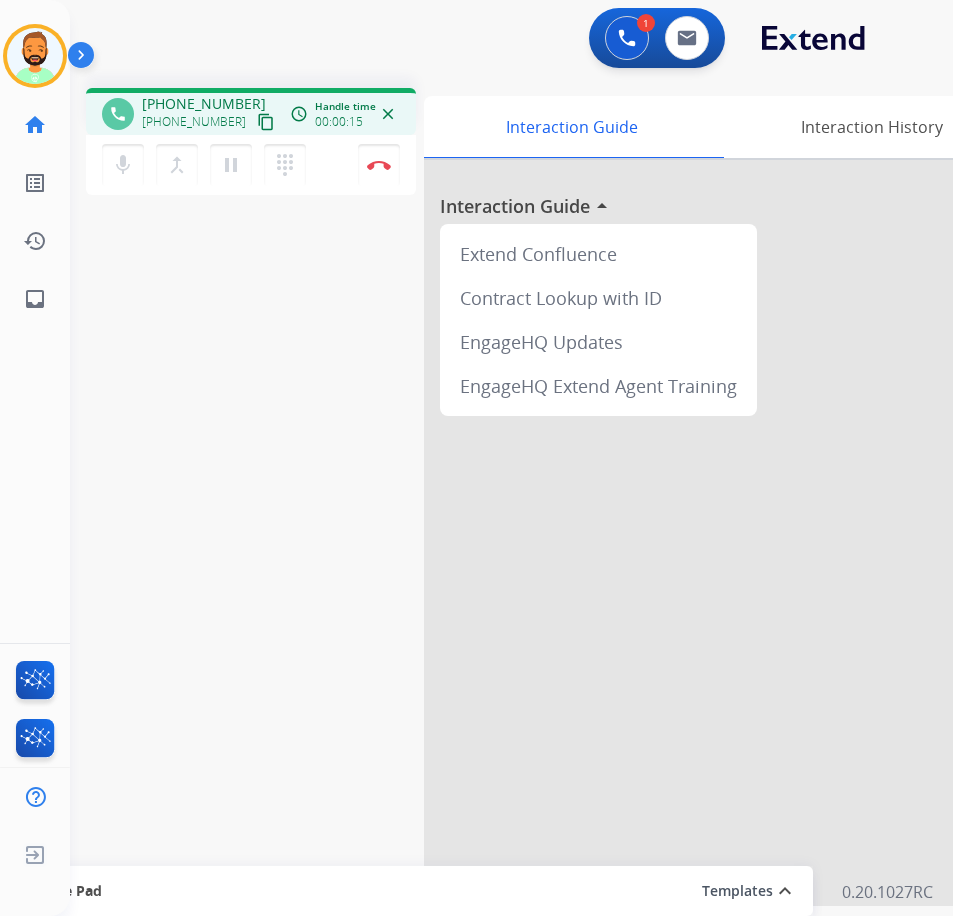 click on "phone [PHONE_NUMBER] [PHONE_NUMBER] content_copy access_time Call metrics Queue   00:01 Hold   00:00 Talk   00:16 Total   00:16 Handle time 00:00:15 close mic Mute merge_type Bridge pause Hold dialpad Dialpad Disconnect swap_horiz Break voice bridge close_fullscreen Connect 3-Way Call merge_type Separate 3-Way Call  Interaction Guide   Interaction History  Interaction Guide arrow_drop_up  Extend Confluence   Contract Lookup with ID   EngageHQ Updates   EngageHQ Extend Agent Training  Secure Pad Templates expand_less Choose a template Save" at bounding box center (487, 489) 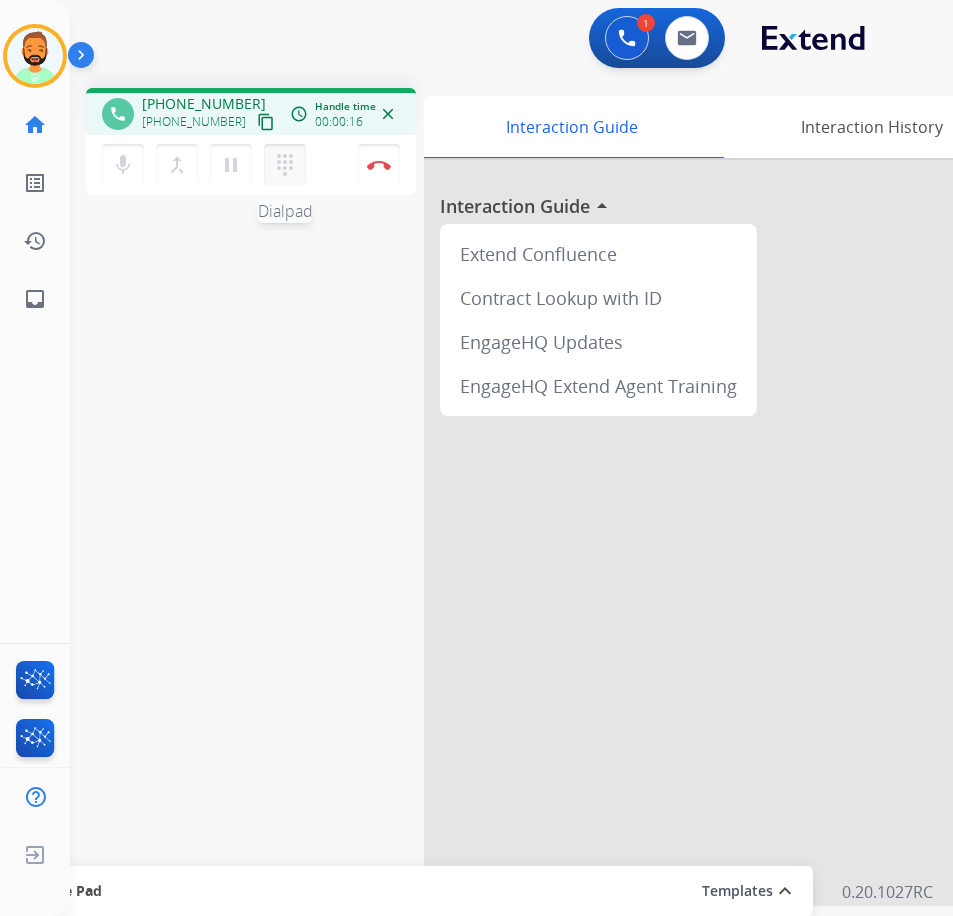 click on "dialpad" at bounding box center [285, 165] 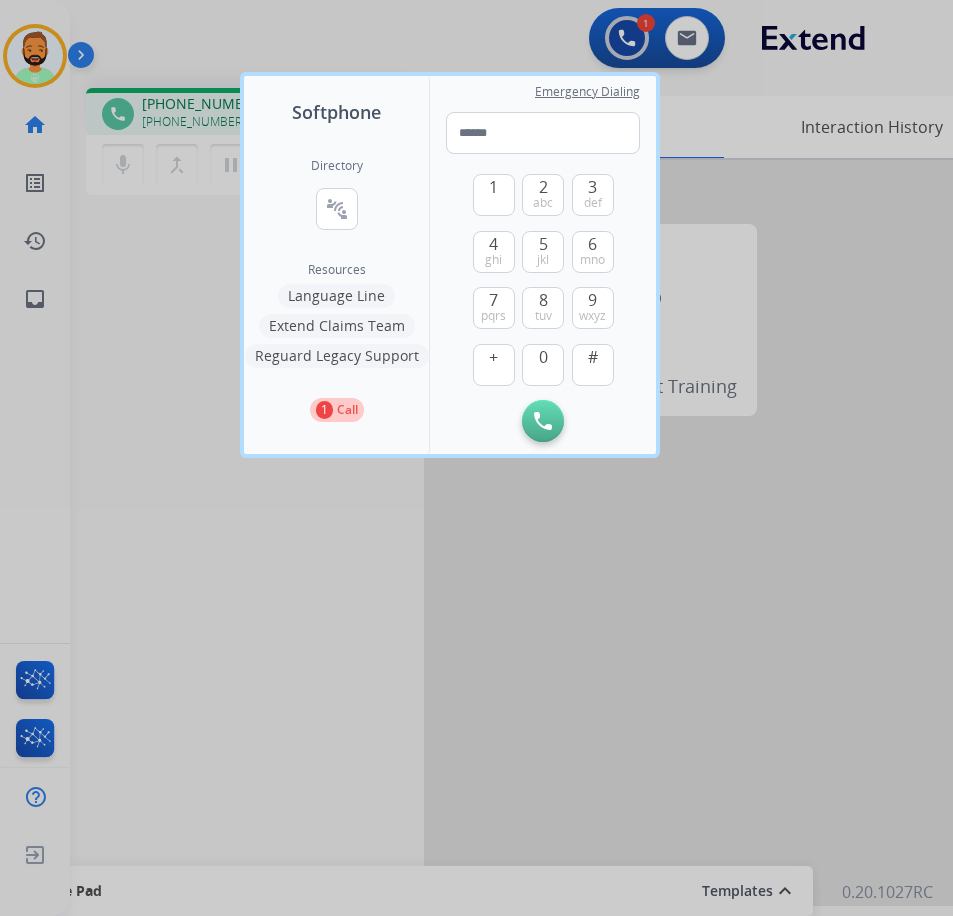 click at bounding box center [476, 458] 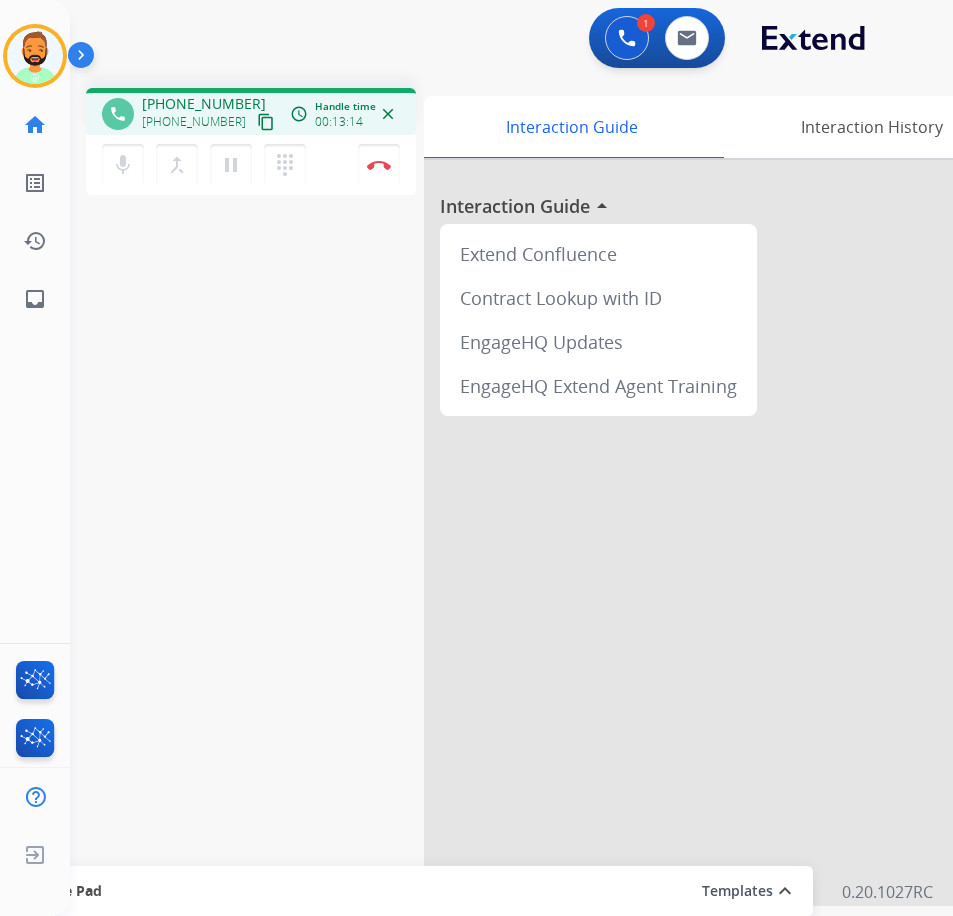 drag, startPoint x: 373, startPoint y: 162, endPoint x: 352, endPoint y: 163, distance: 21.023796 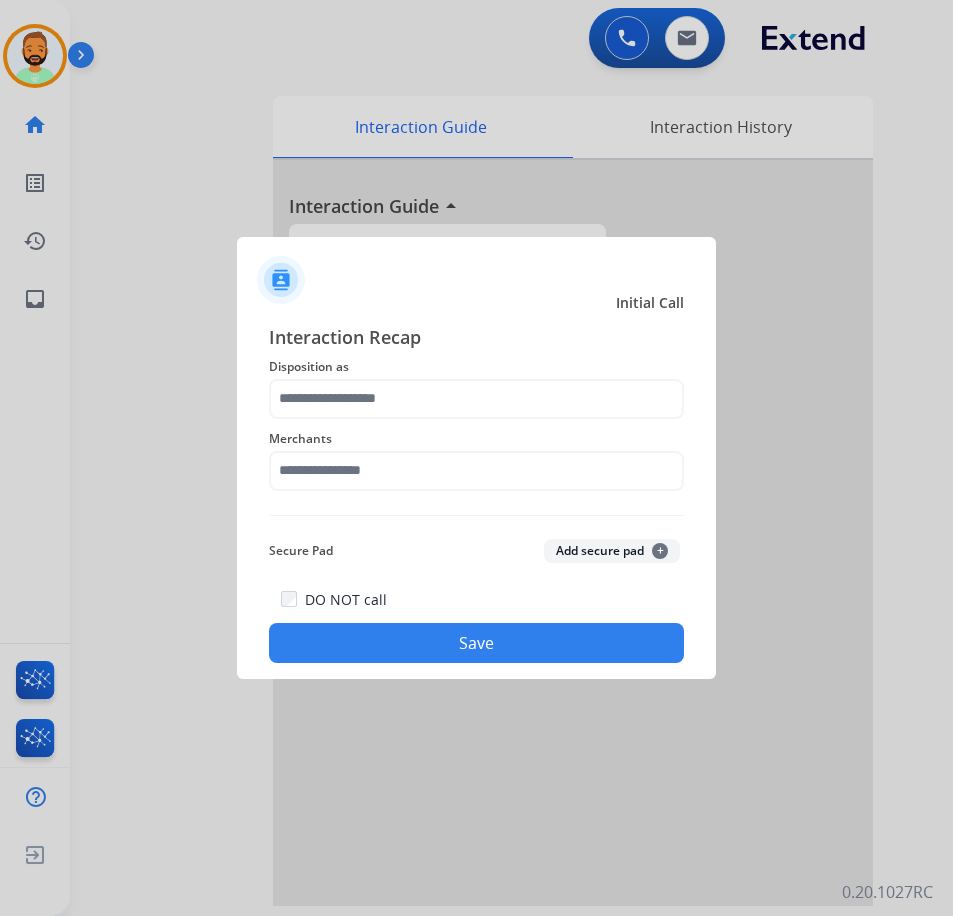 click on "Save" 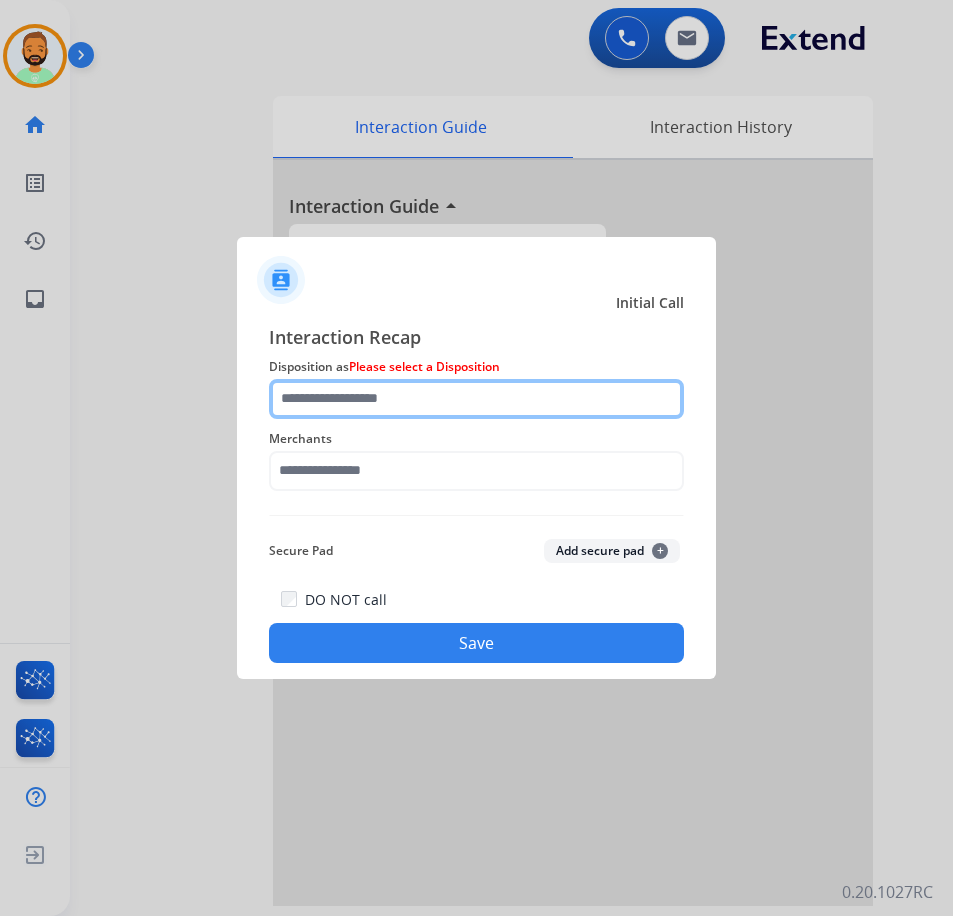 click 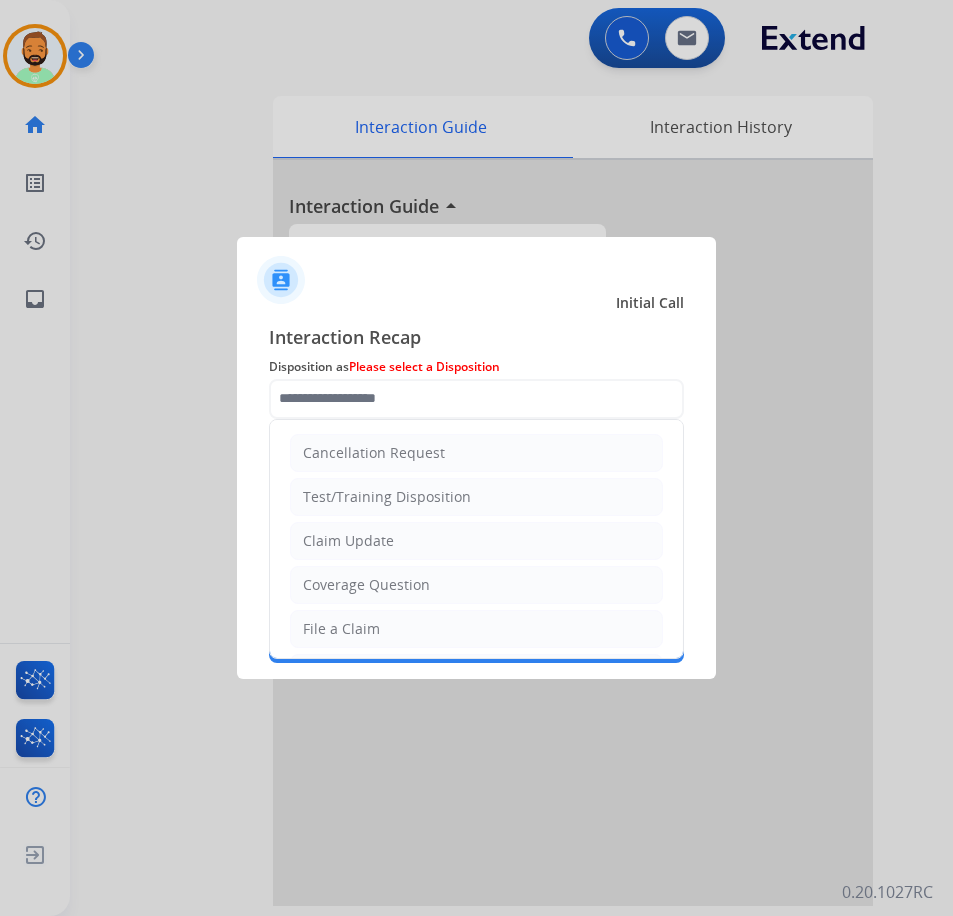 click on "Cancellation Request   Test/Training Disposition   Claim Update   Coverage Question   File a Claim   MyExtend Support   Virtual or Tremendous Card Support   Inquiring about Fraud   Account Update   Resend Contract or Shipping Label   Other   Service Support   Outbound-Contacted Merchant   Outbound-Customer Not Available" 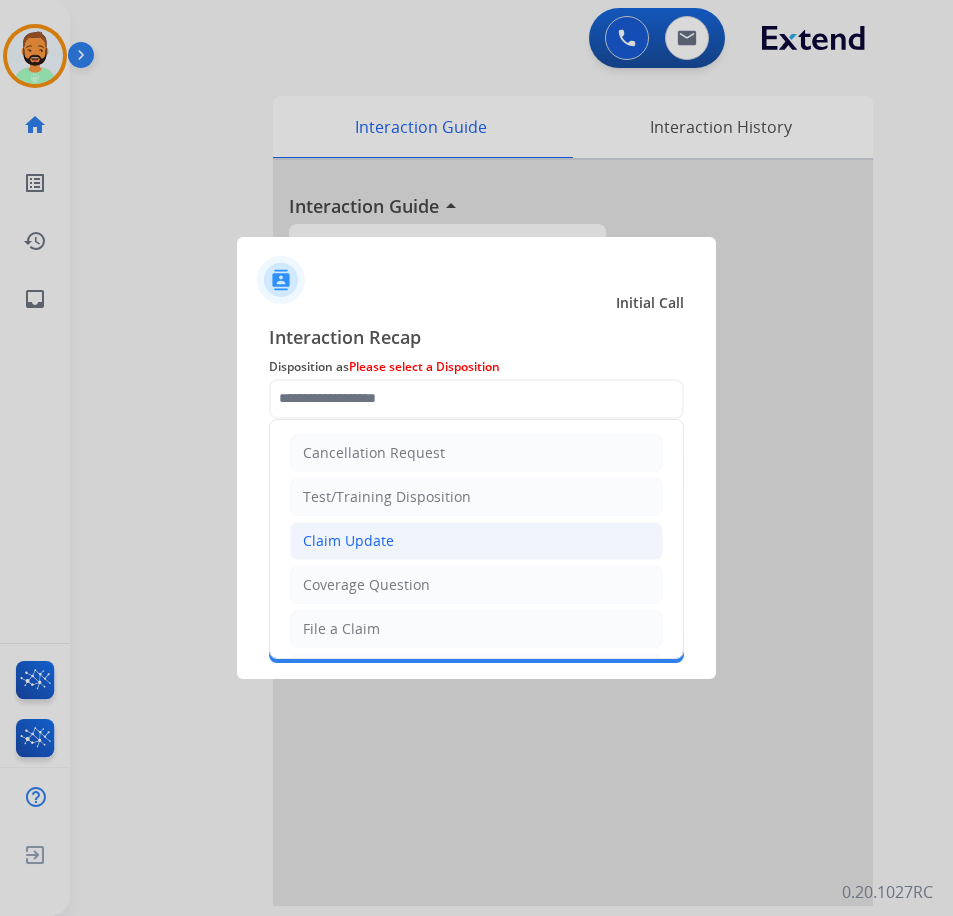 click on "Claim Update" 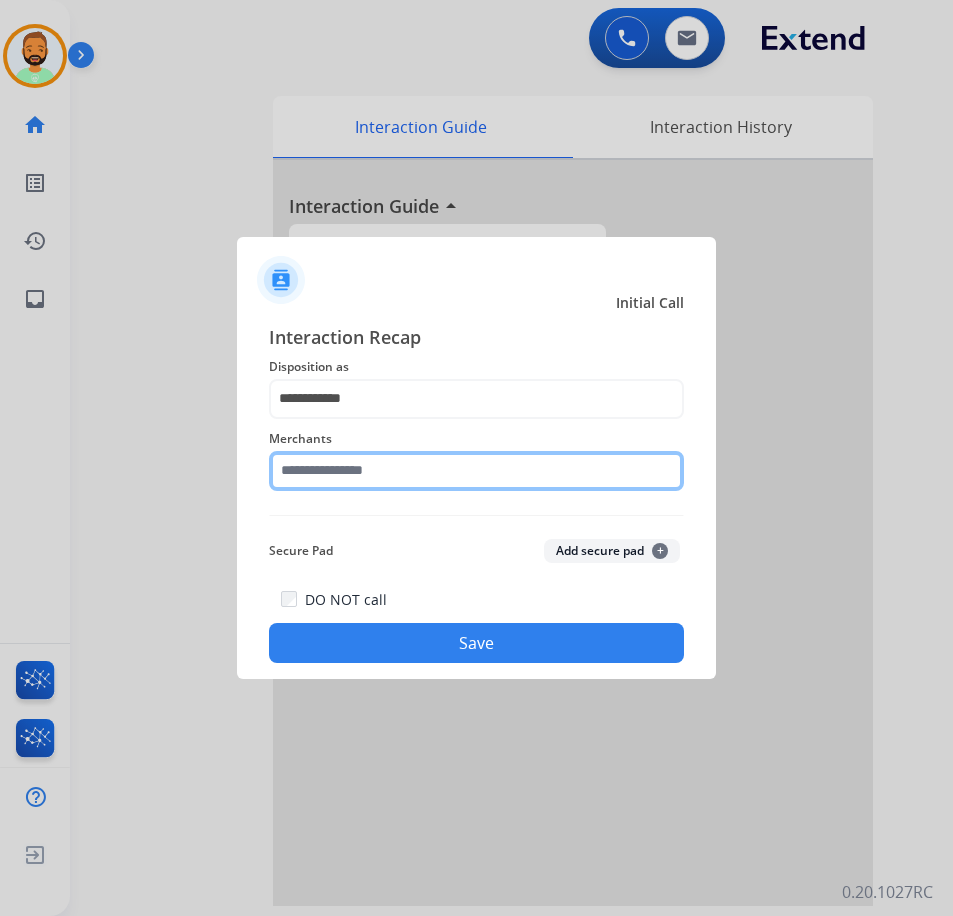 click 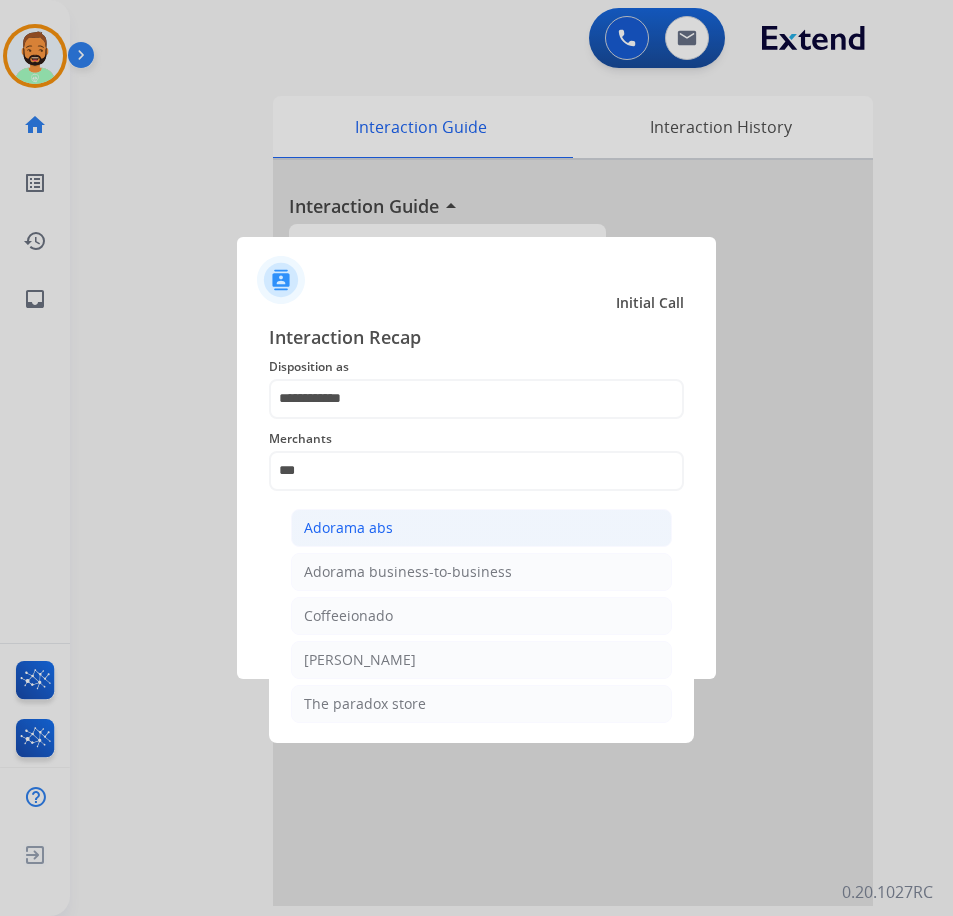 click on "Adorama abs" 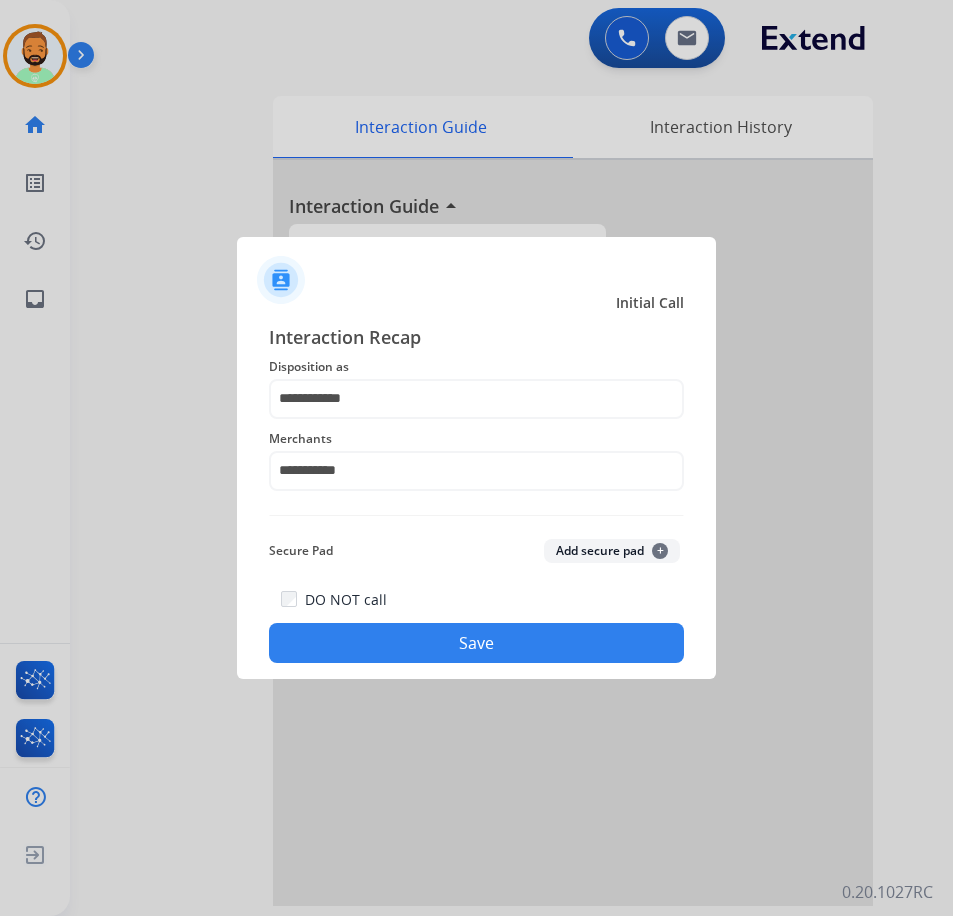 click on "**********" 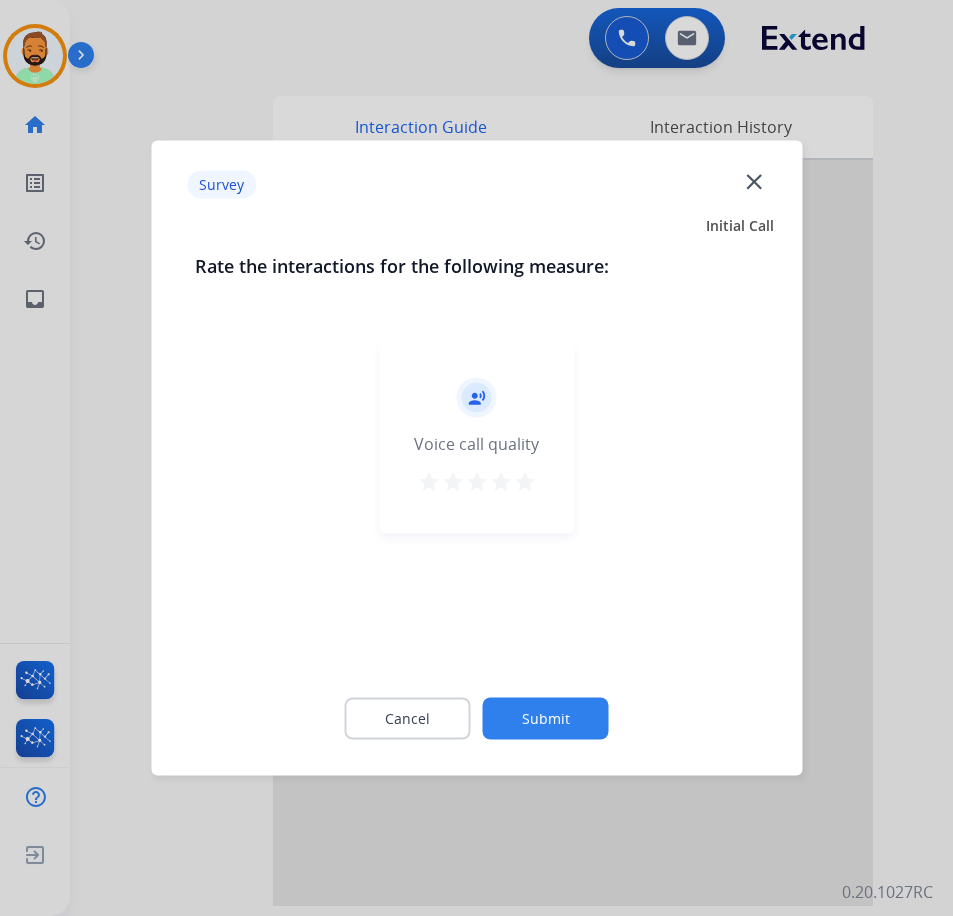 click on "Submit" 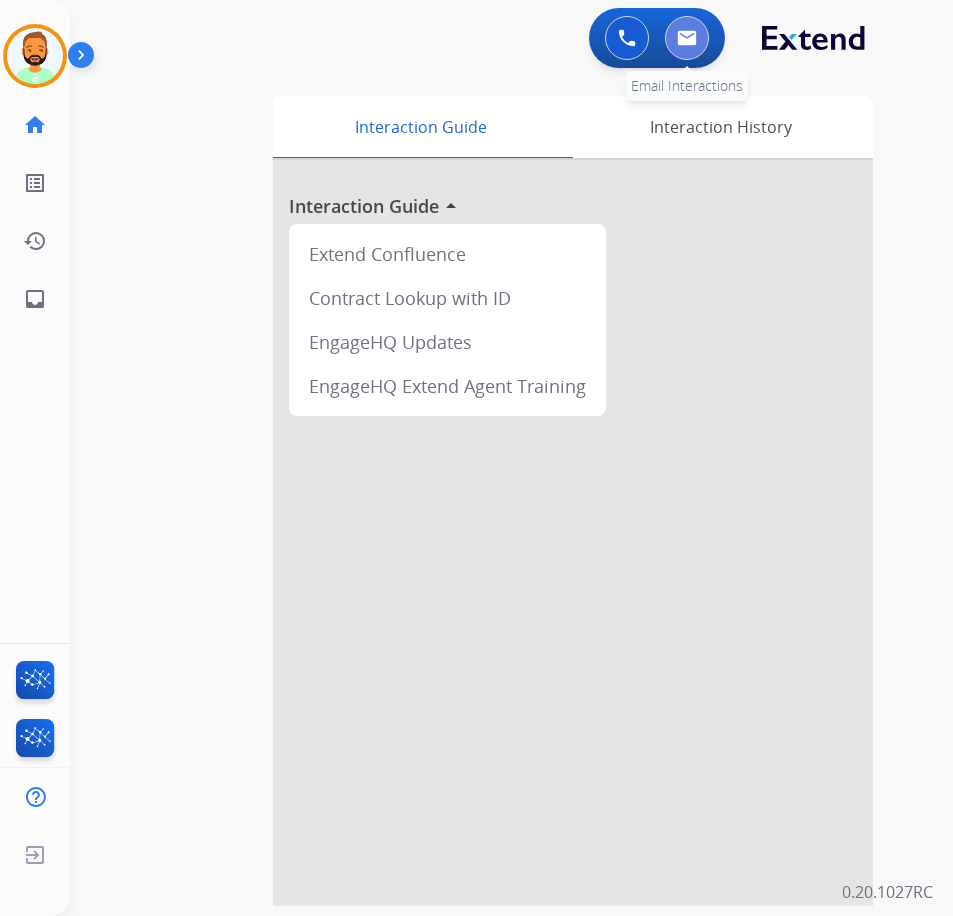 click at bounding box center (687, 38) 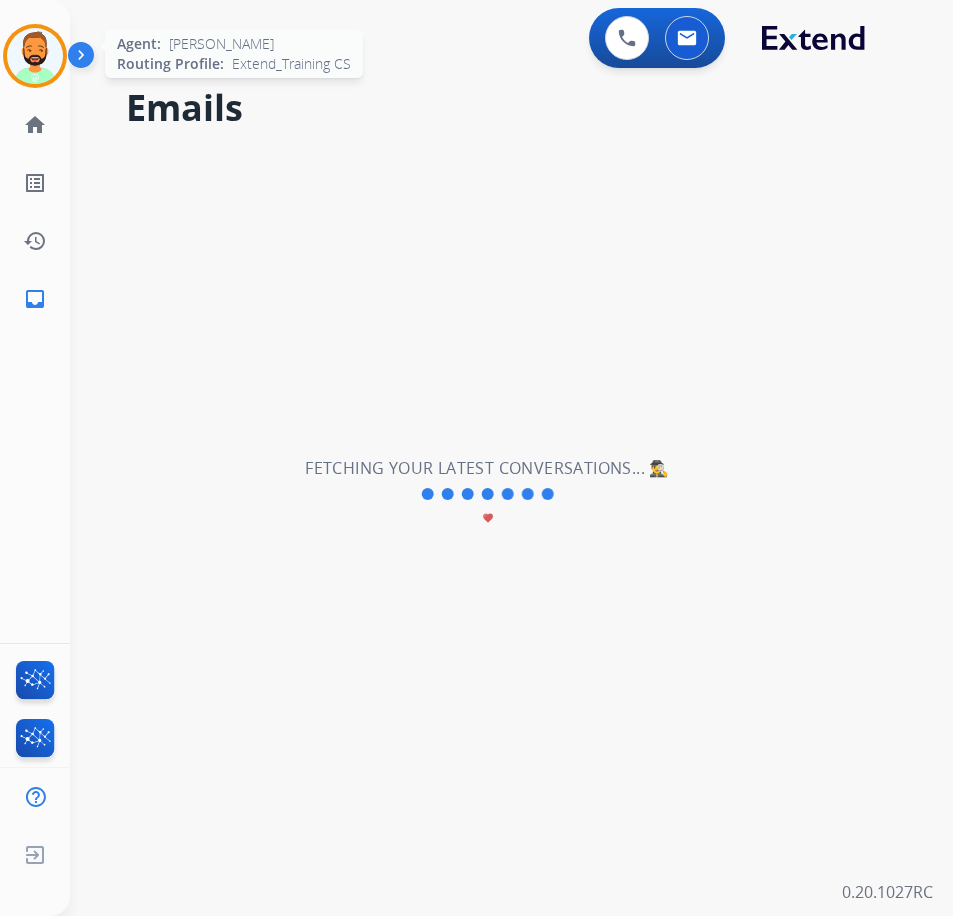 click at bounding box center [35, 56] 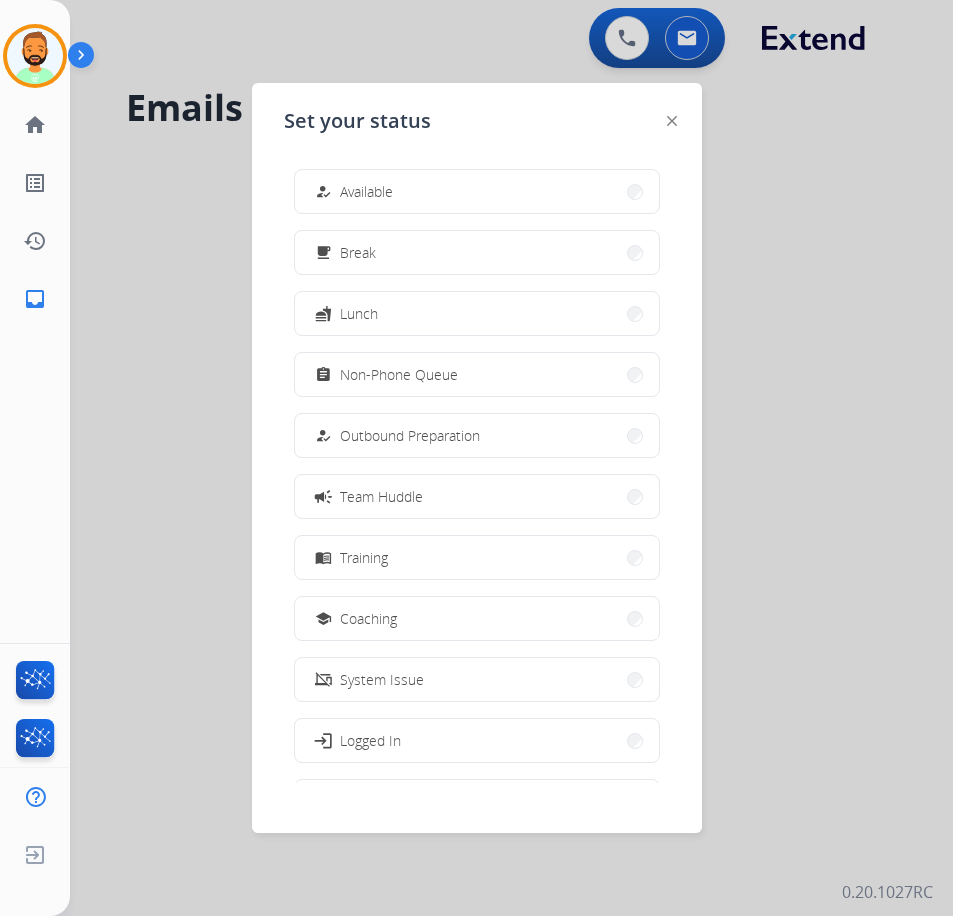 drag, startPoint x: 210, startPoint y: 345, endPoint x: 204, endPoint y: 180, distance: 165.10905 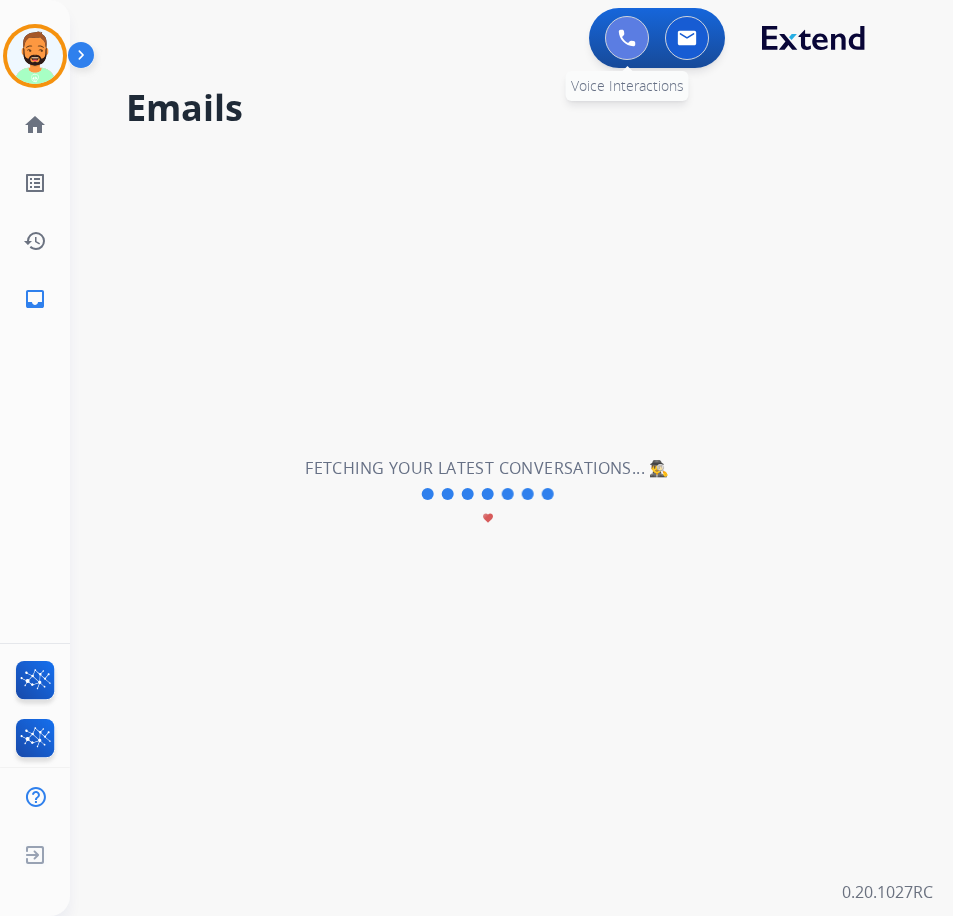 click at bounding box center [627, 38] 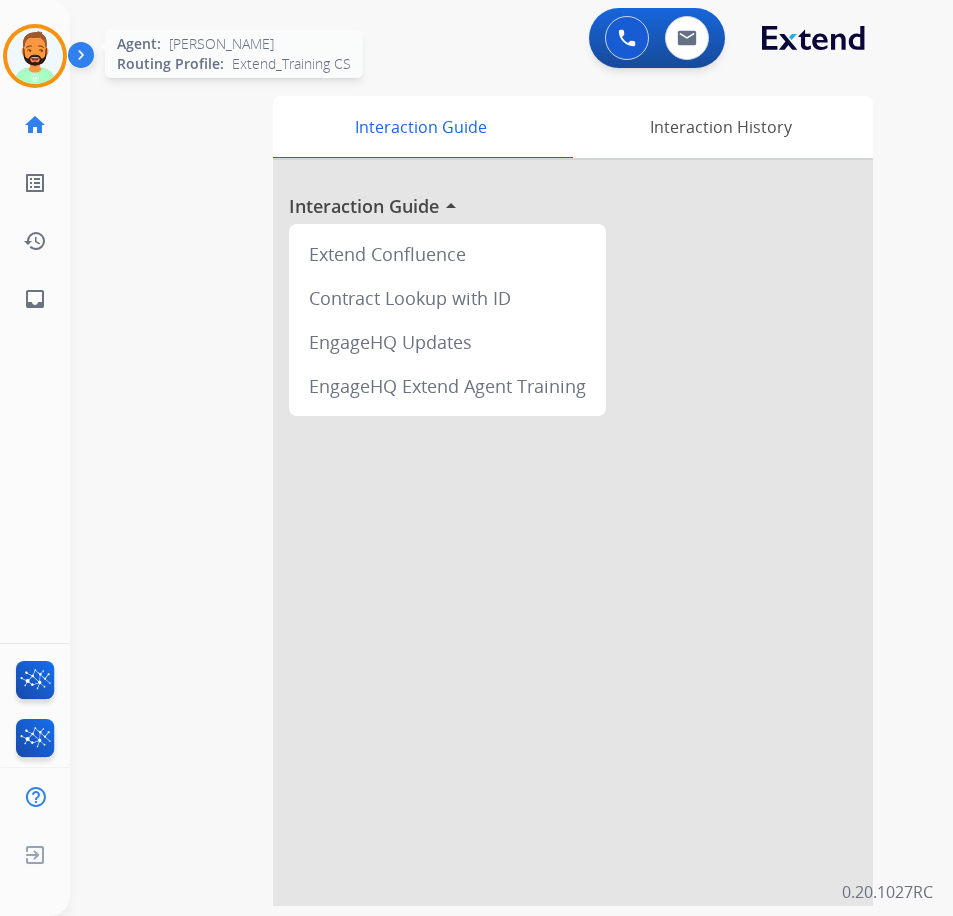 click at bounding box center [35, 56] 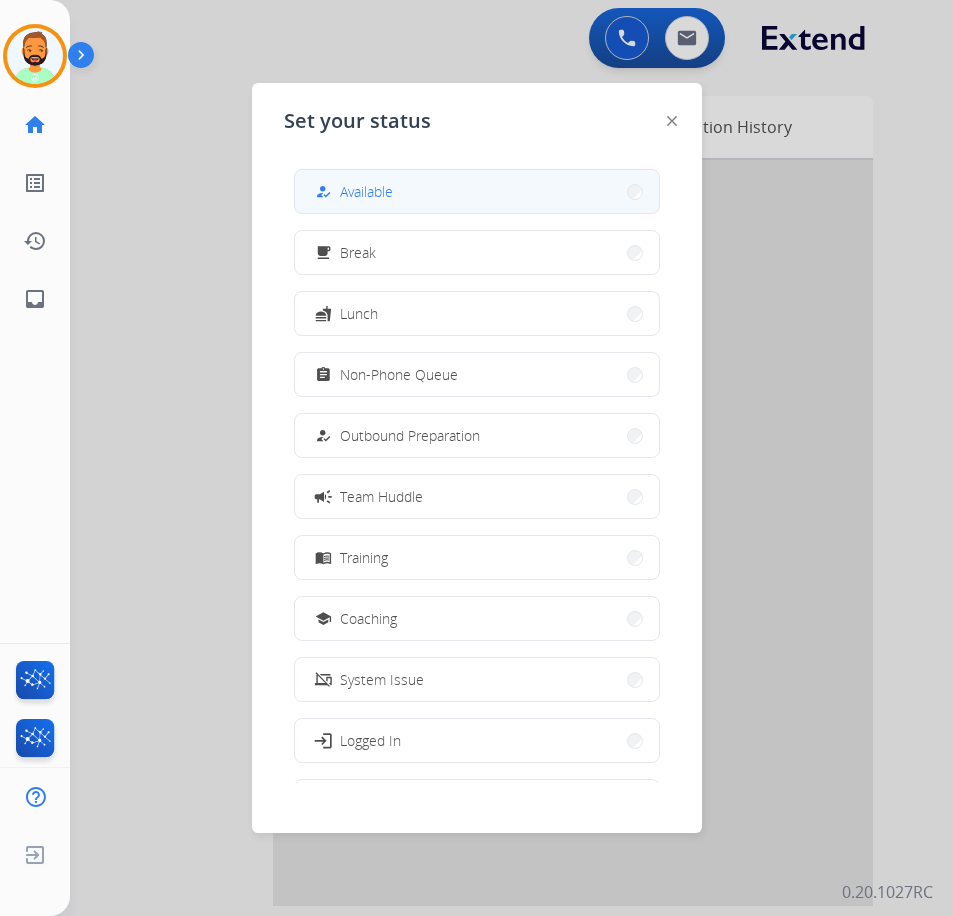 click on "Available" at bounding box center (366, 191) 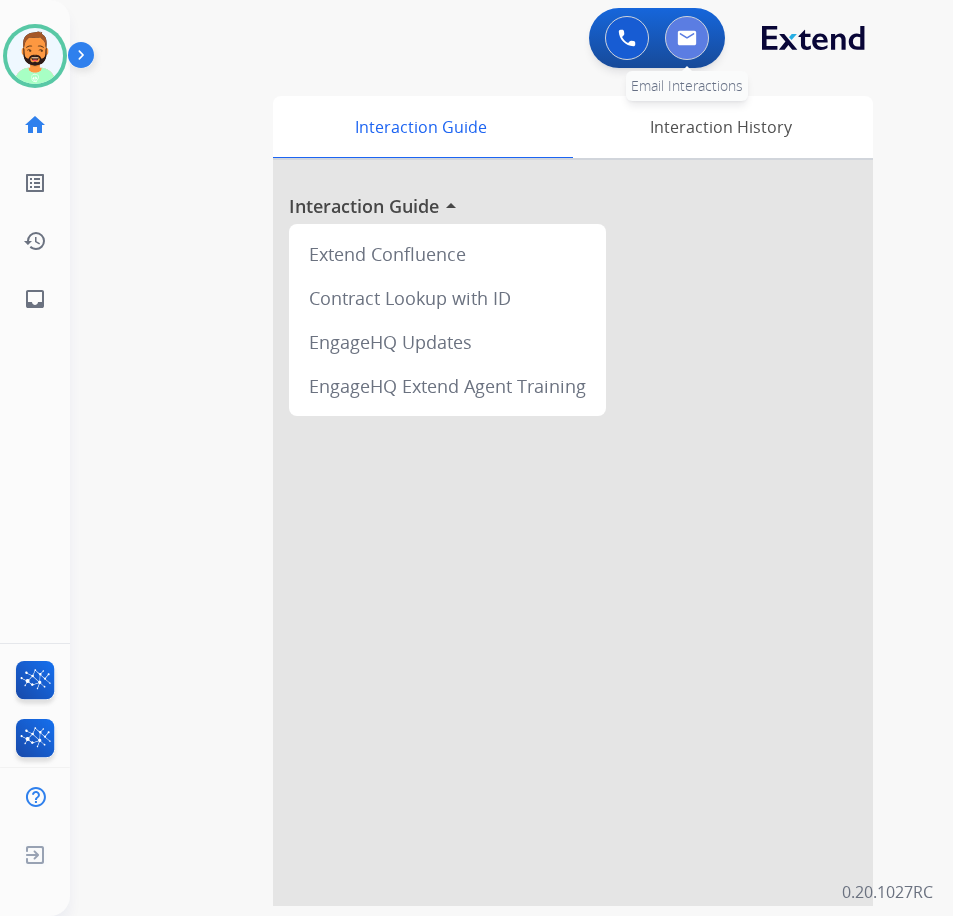 click at bounding box center [687, 38] 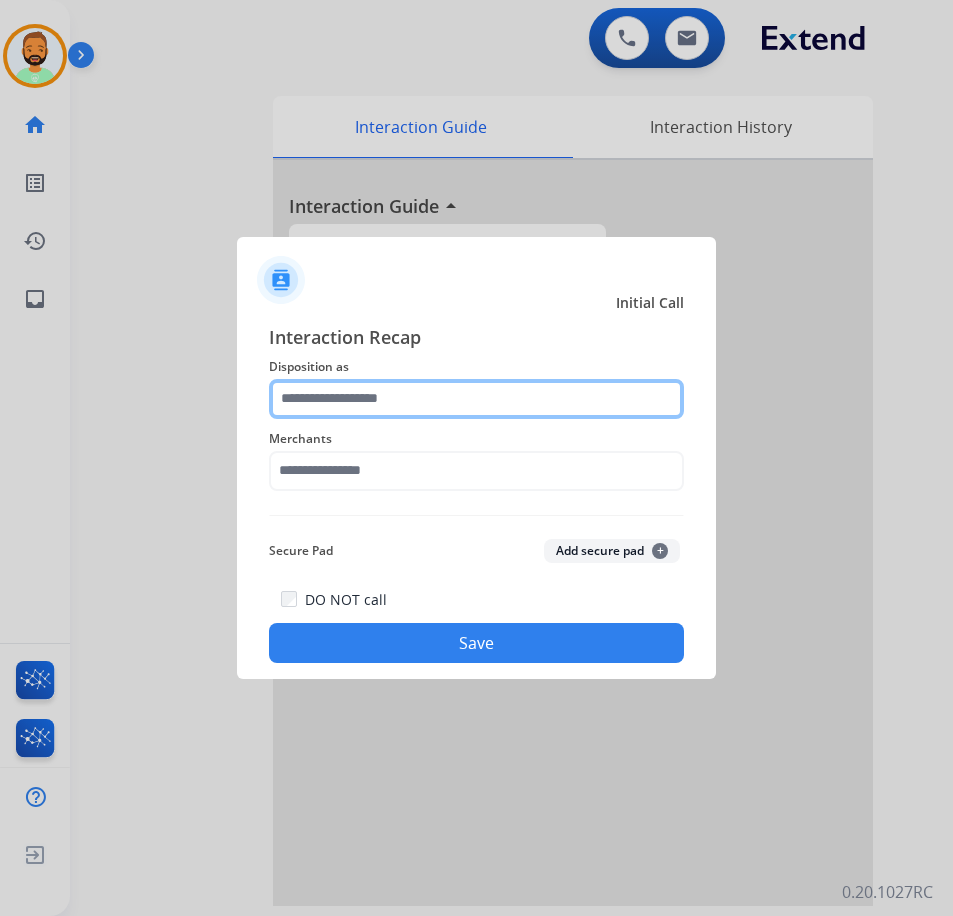 click 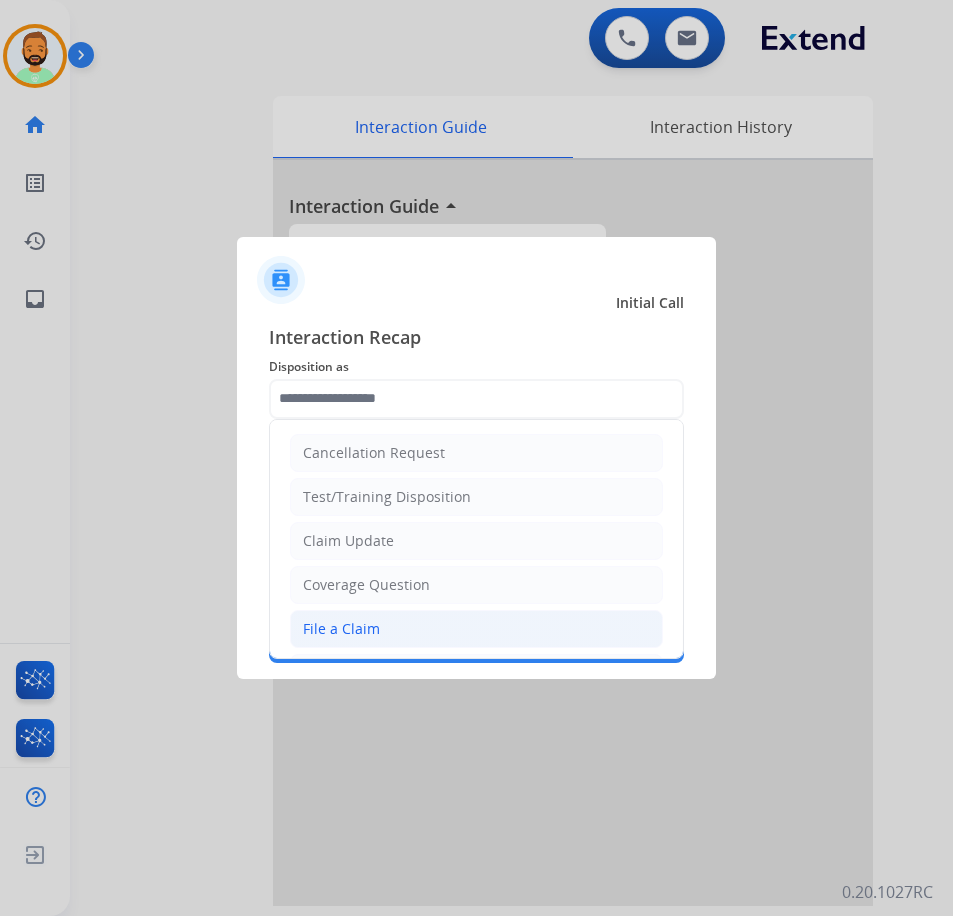 click on "File a Claim" 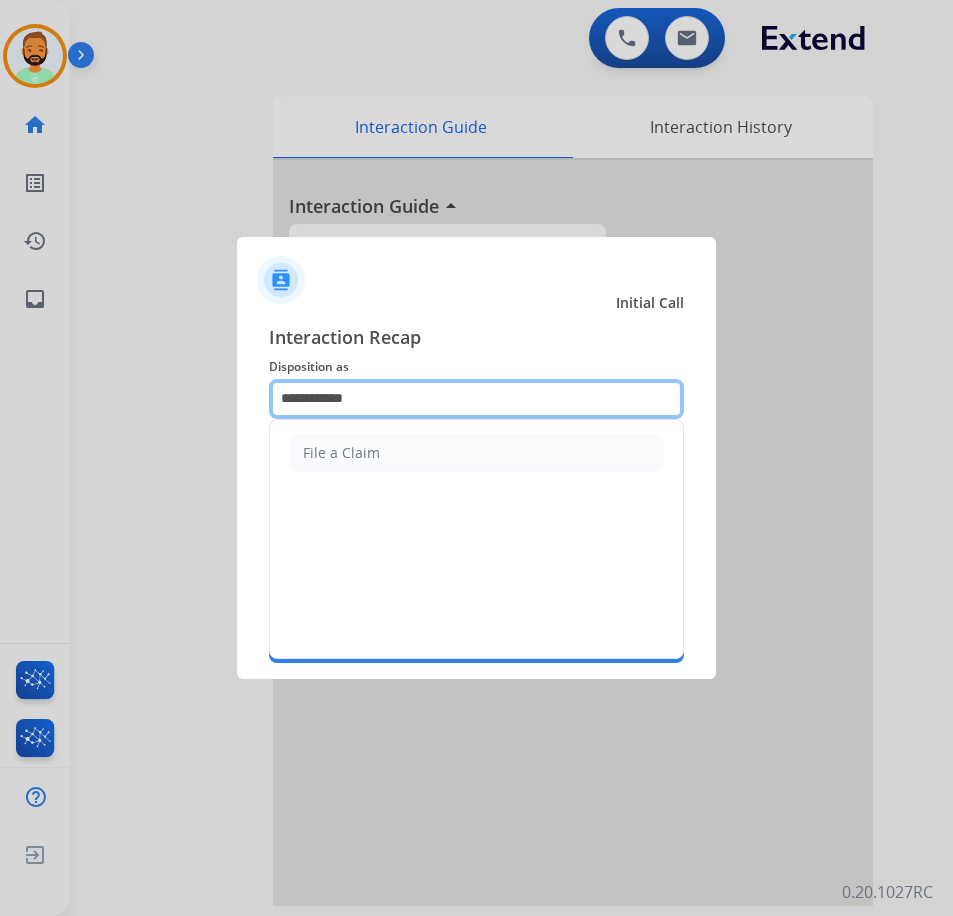 drag, startPoint x: 259, startPoint y: 397, endPoint x: 61, endPoint y: 397, distance: 198 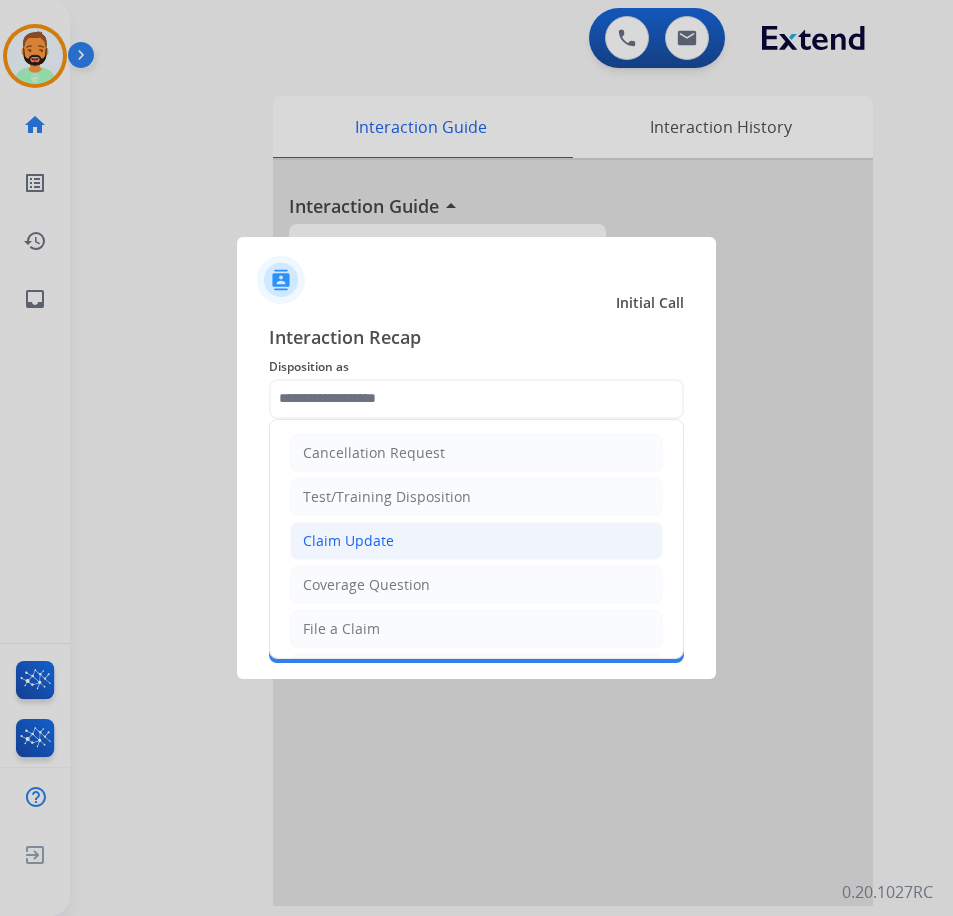 click on "Claim Update" 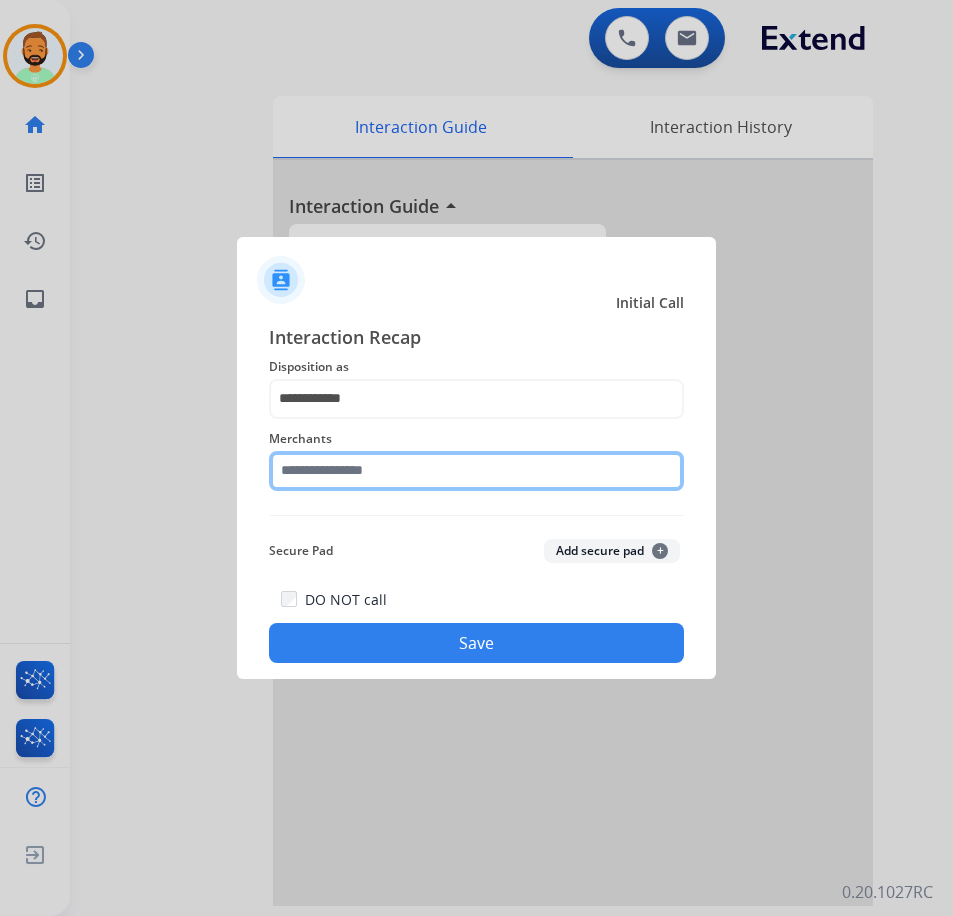 click 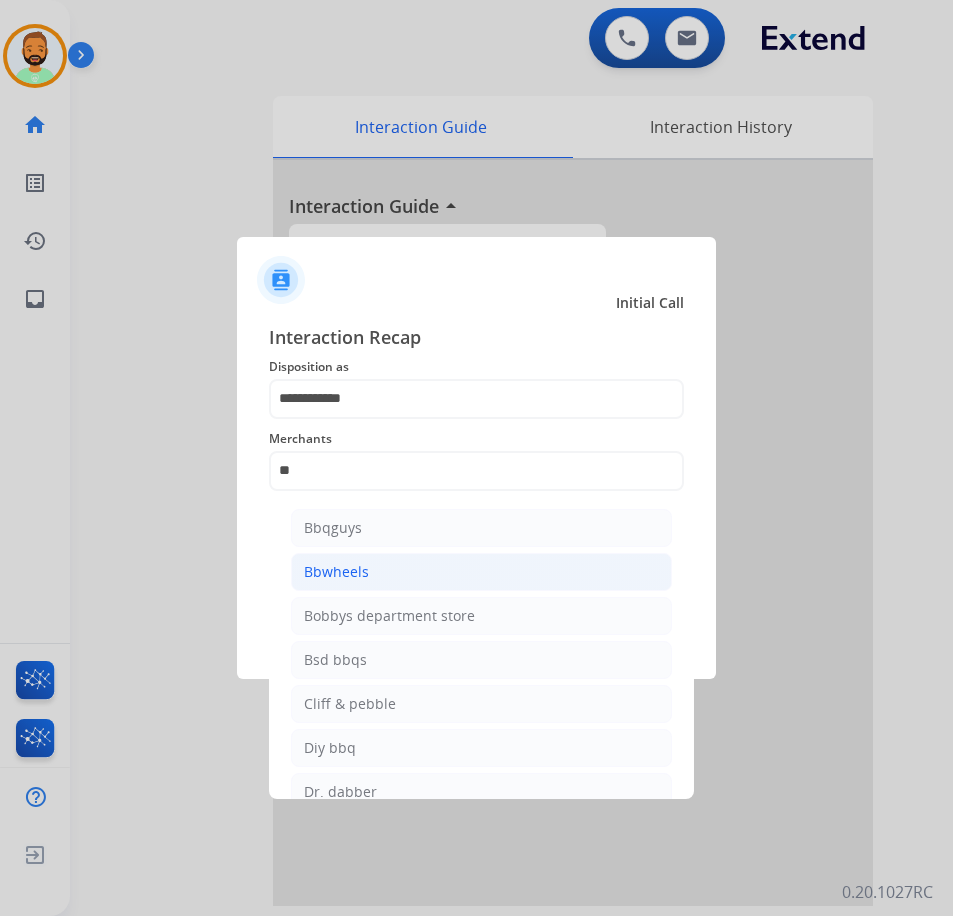click on "Bbwheels" 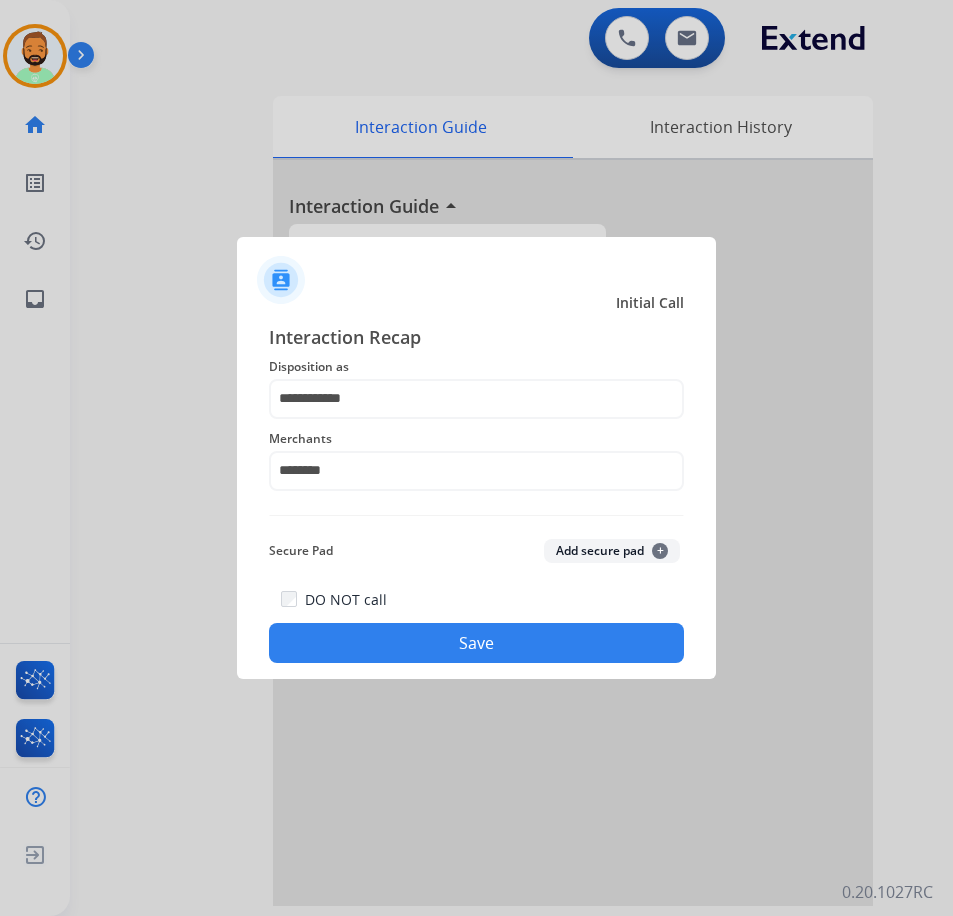 click on "Save" 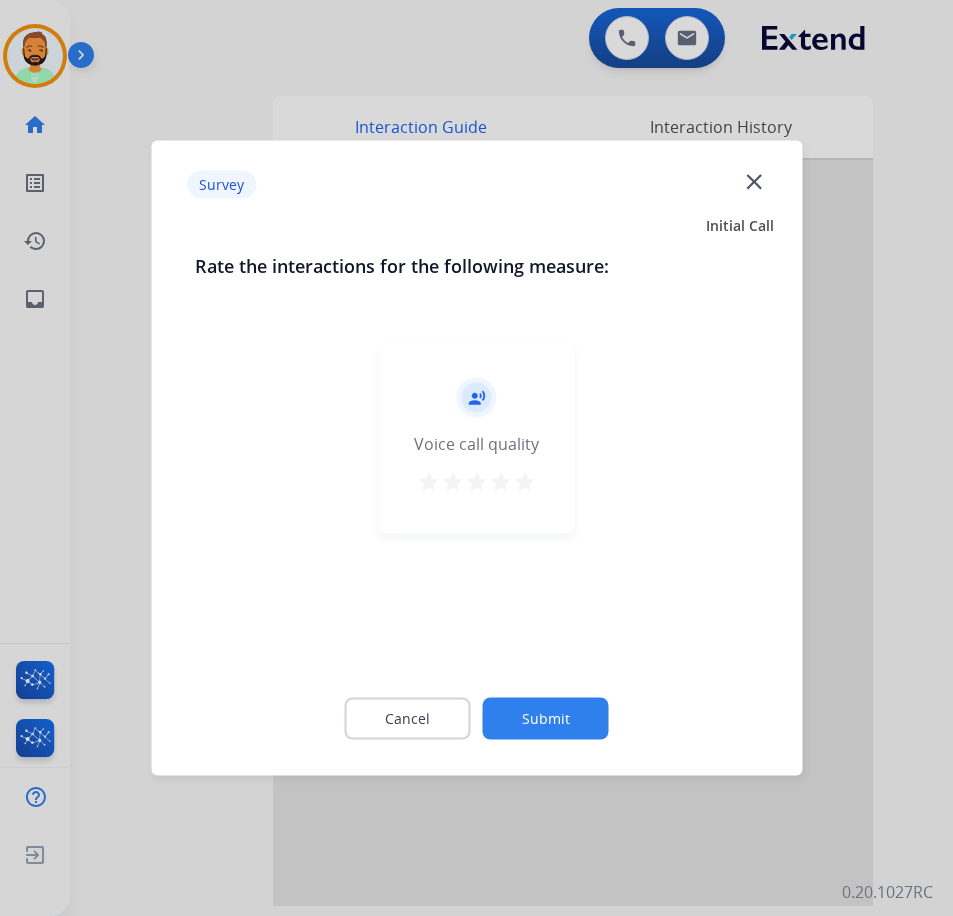 click on "Submit" 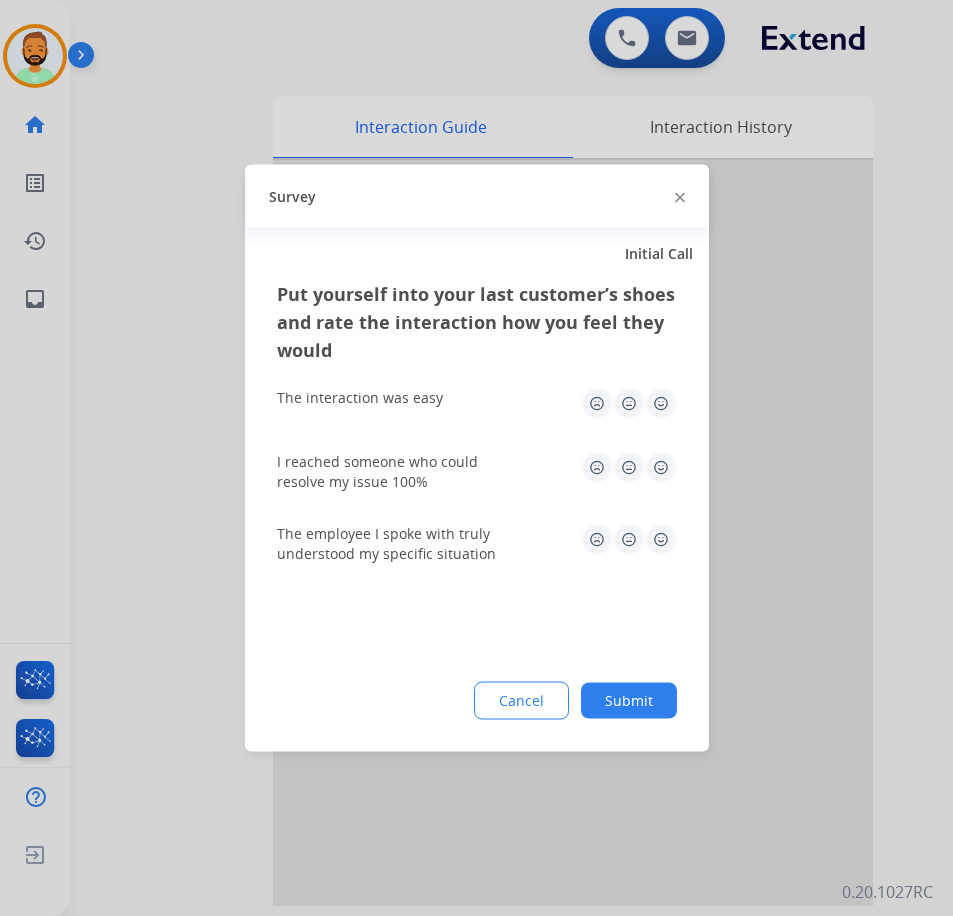 click on "Submit" 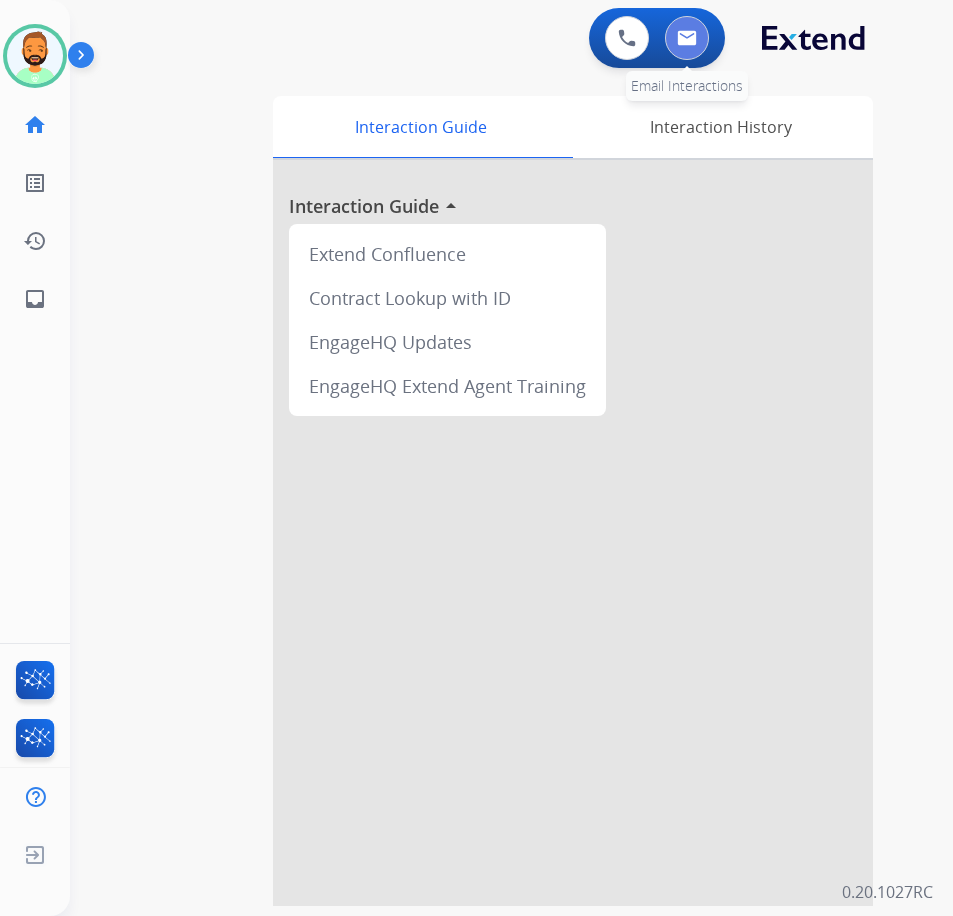click at bounding box center [687, 38] 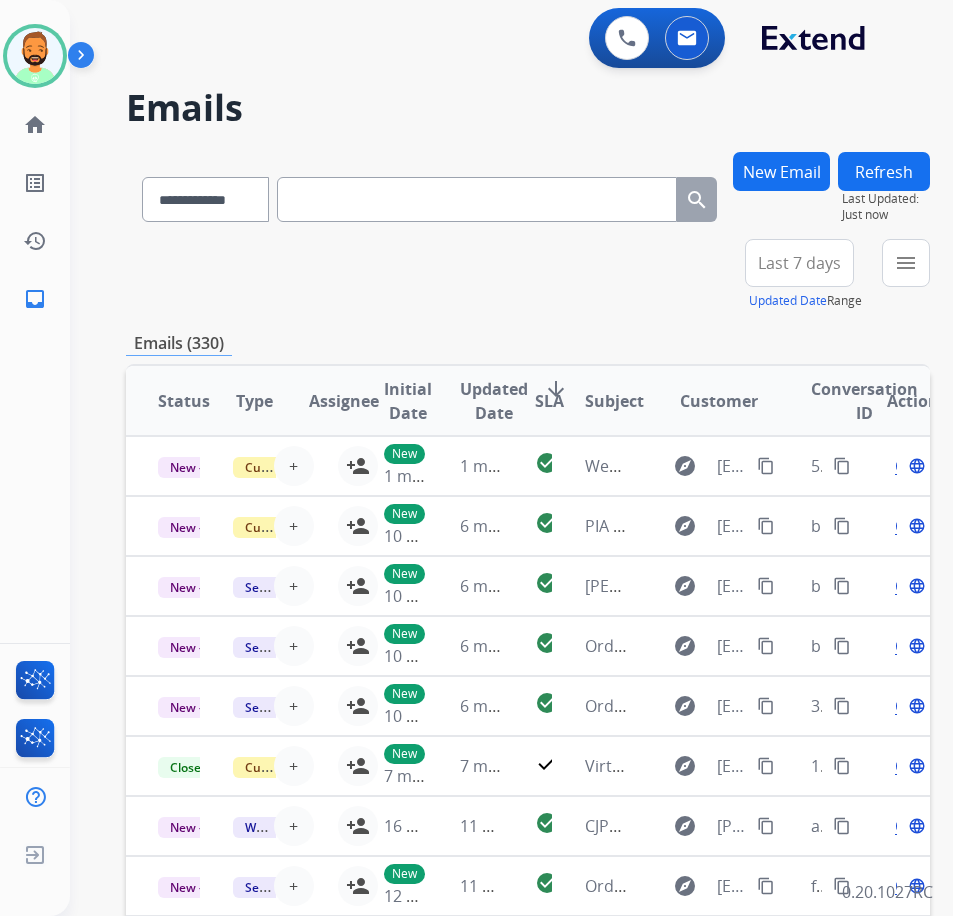 click on "New Email" at bounding box center [781, 171] 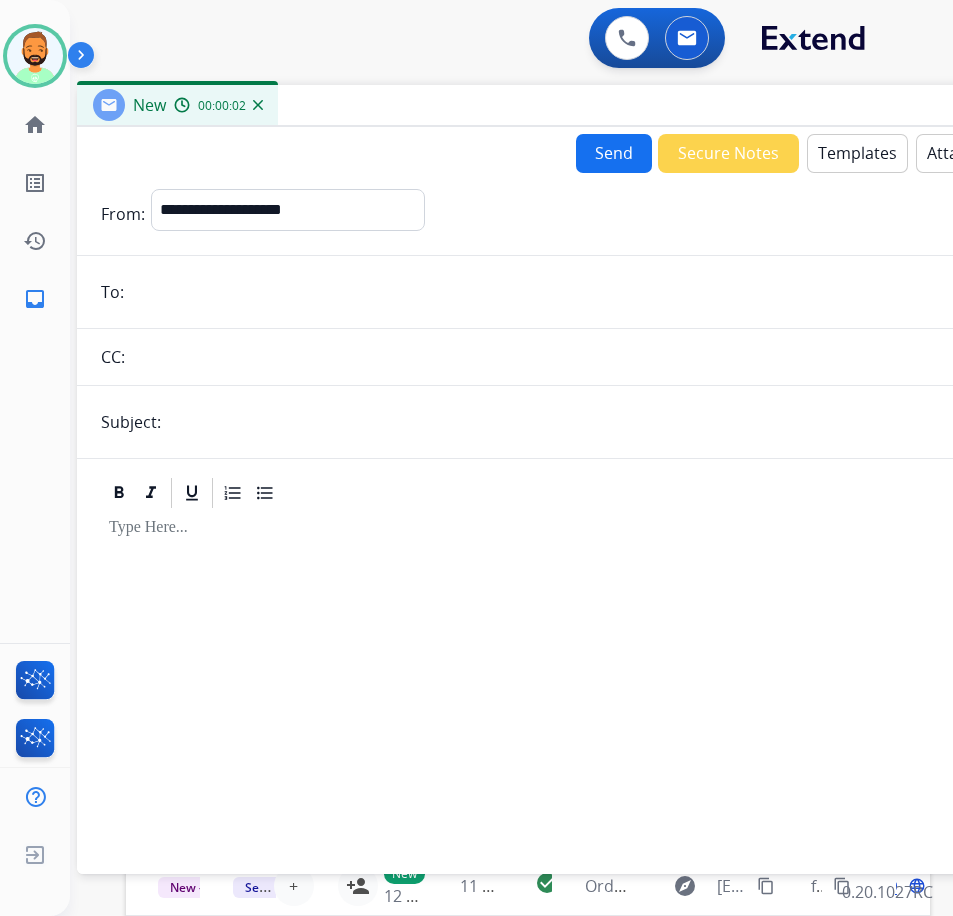 drag, startPoint x: 420, startPoint y: 141, endPoint x: 564, endPoint y: 107, distance: 147.95946 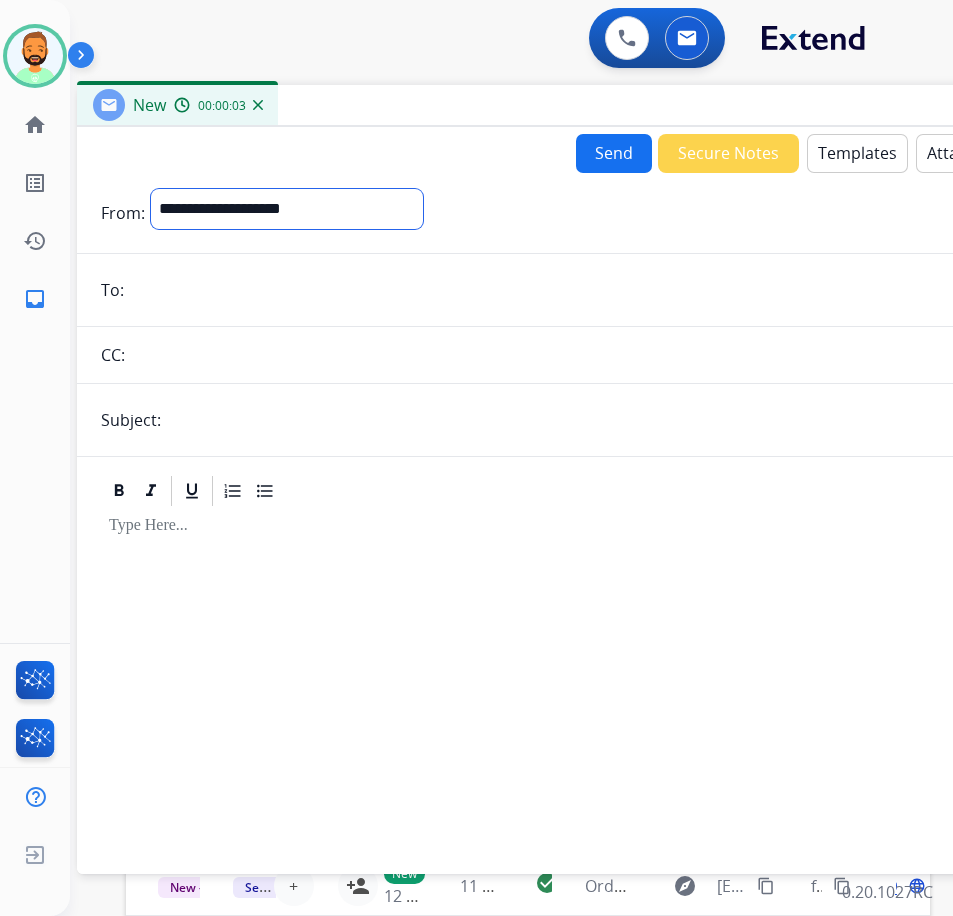 drag, startPoint x: 312, startPoint y: 195, endPoint x: 290, endPoint y: 205, distance: 24.166092 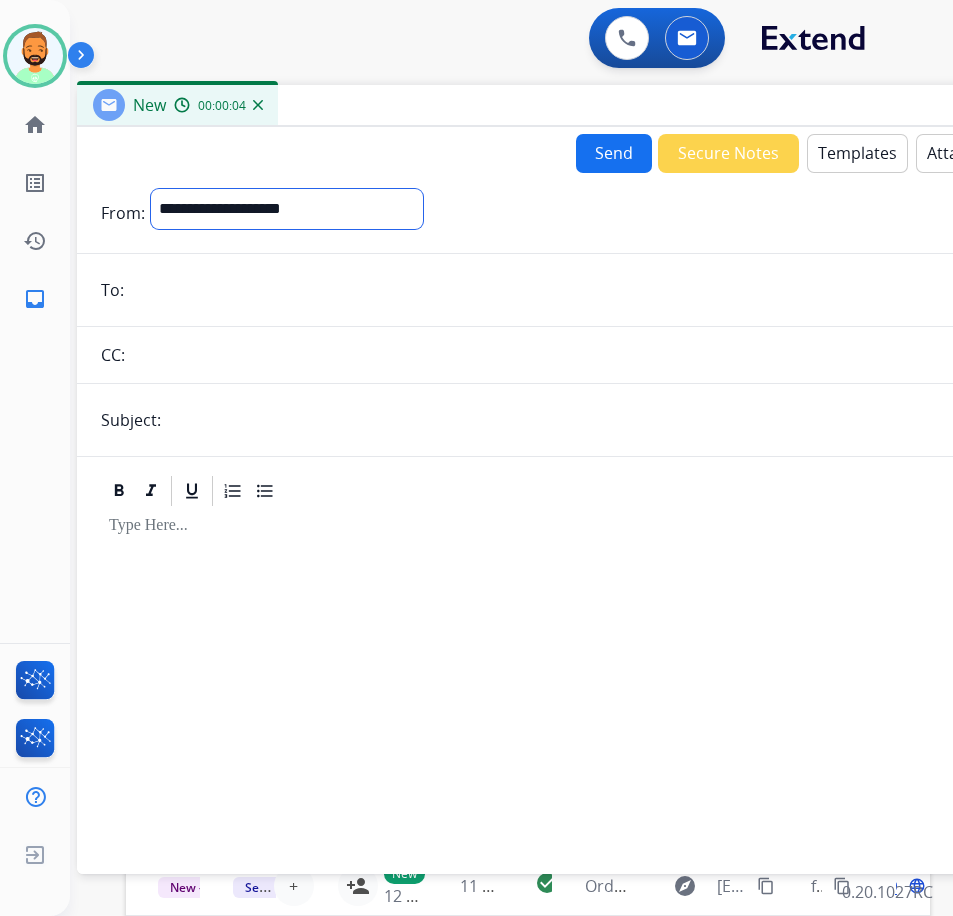 select on "**********" 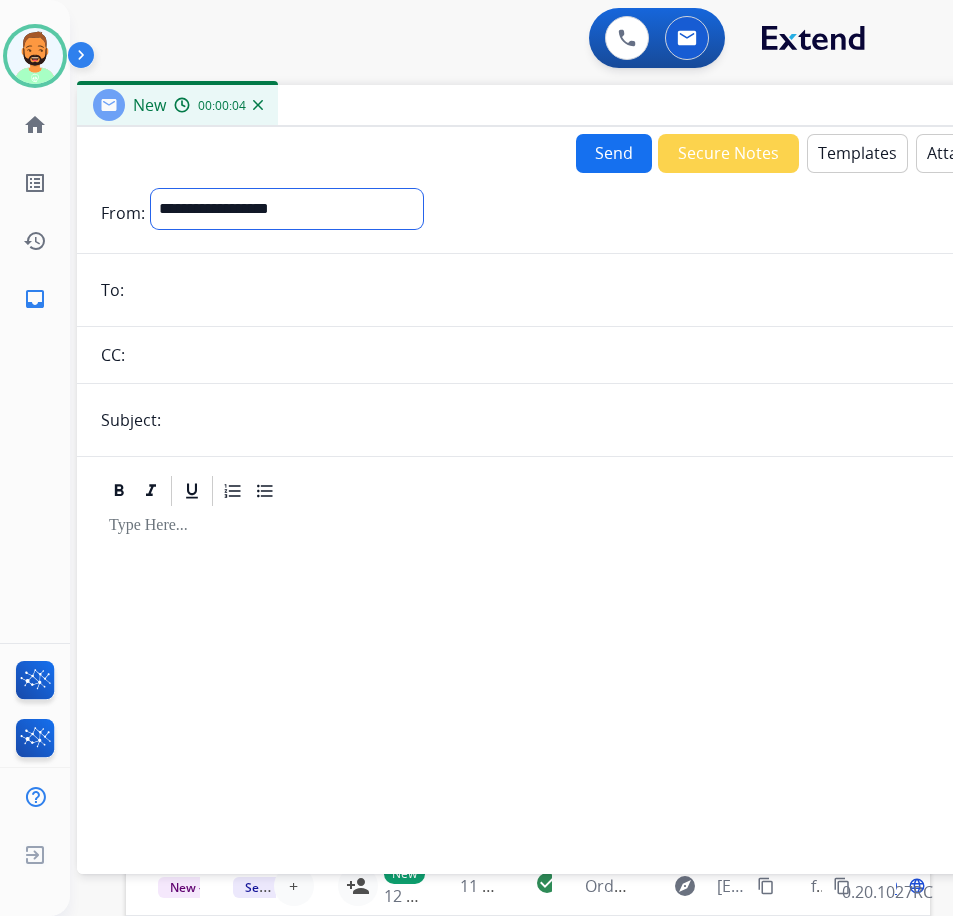 click on "**********" at bounding box center [287, 209] 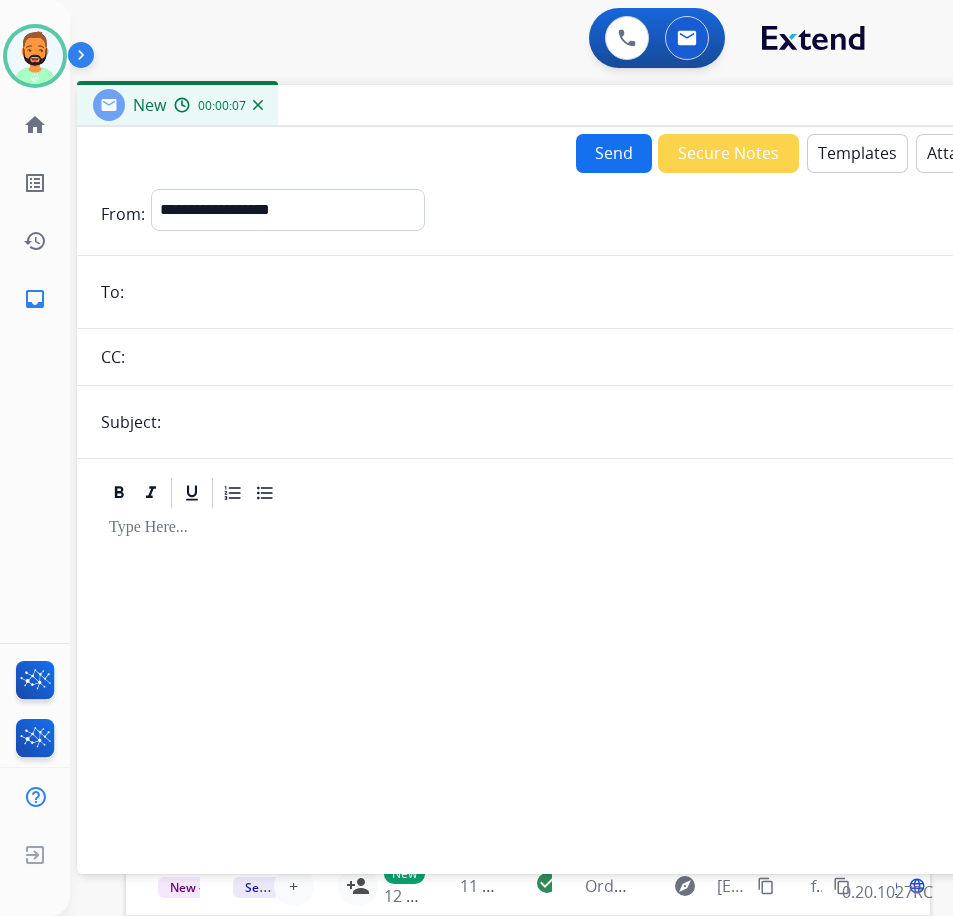 paste on "**********" 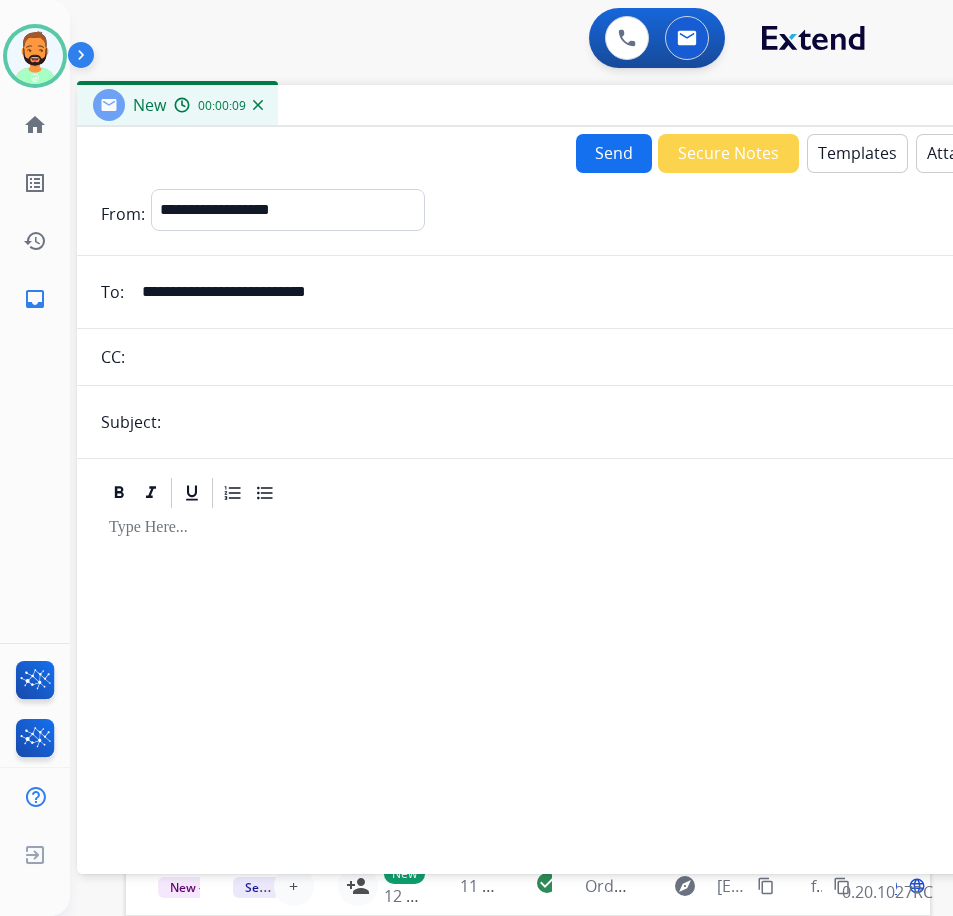 type on "**********" 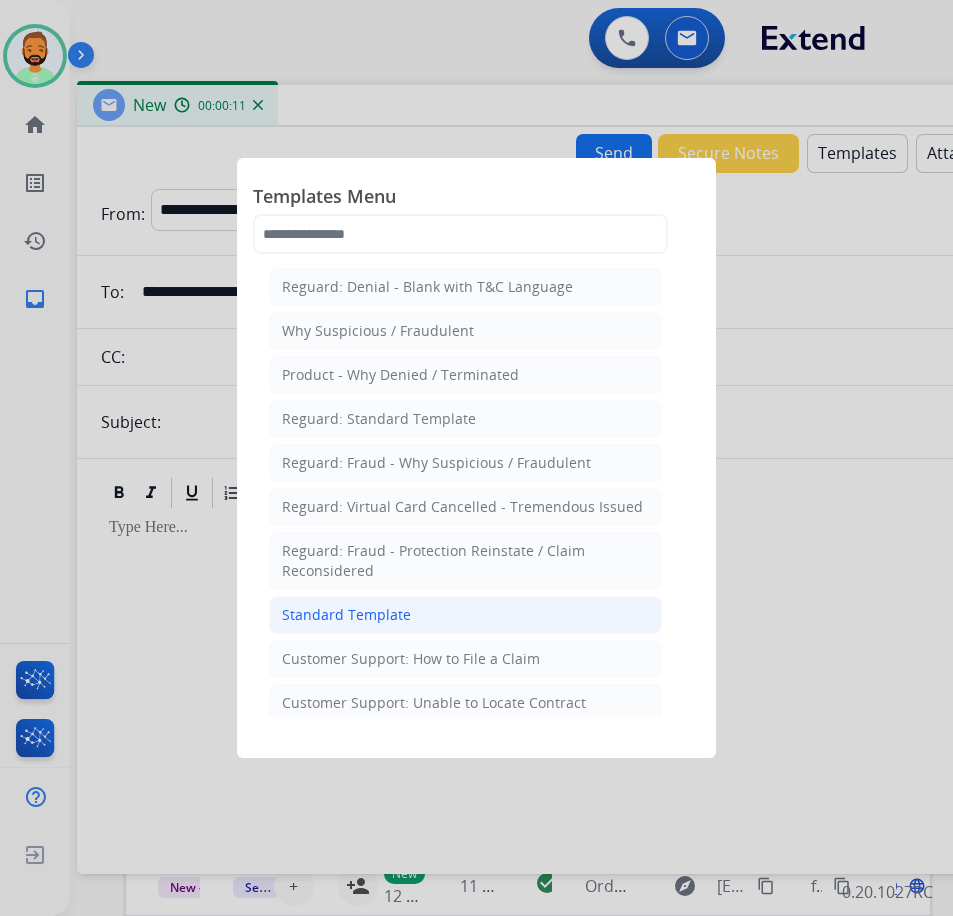 click on "Standard Template" 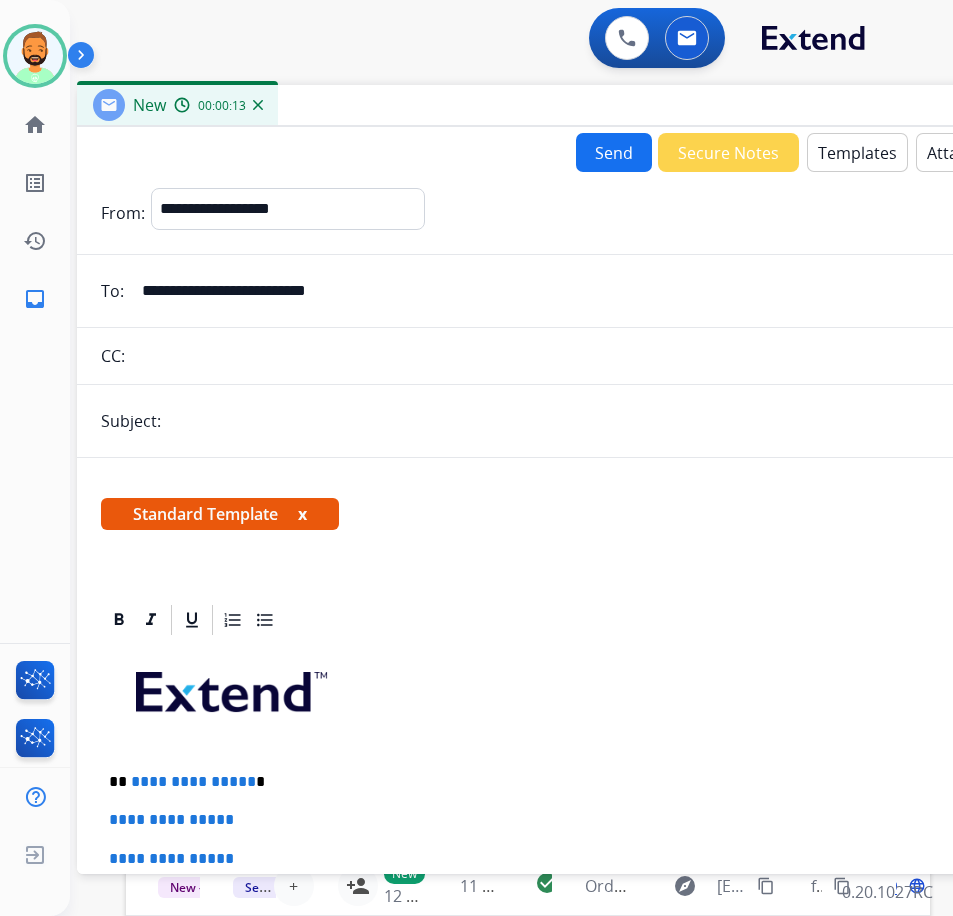 click at bounding box center [610, 421] 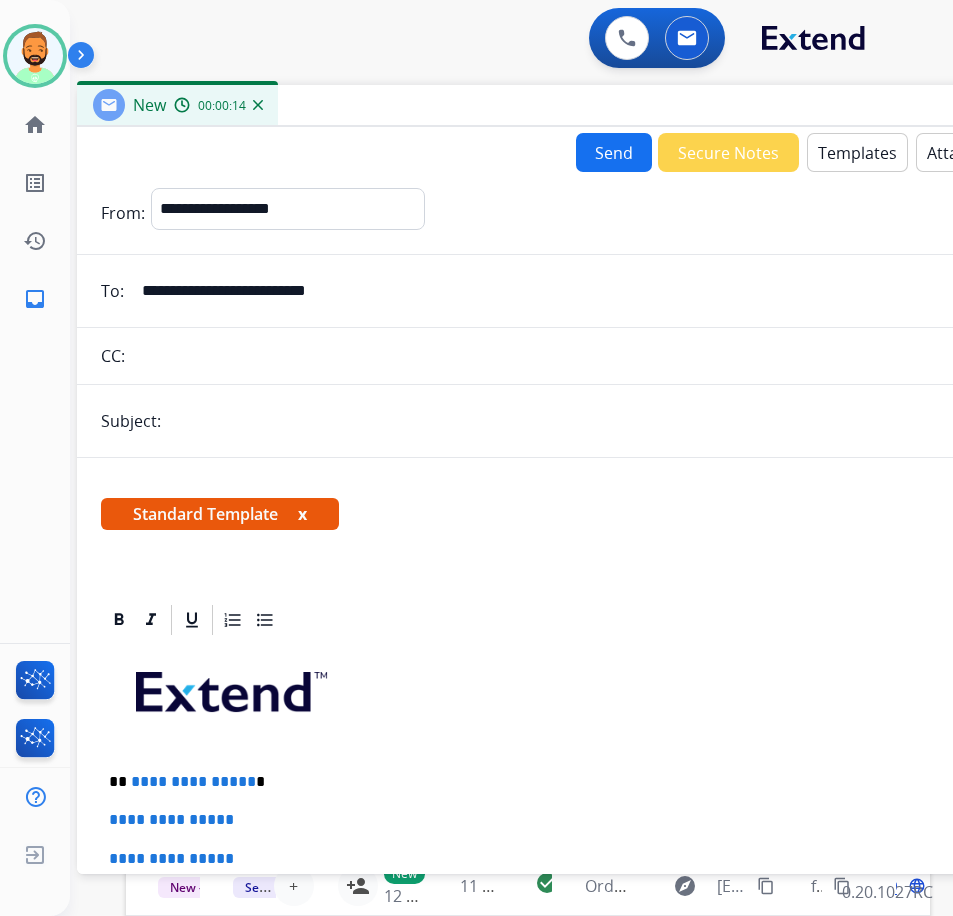 type on "*****" 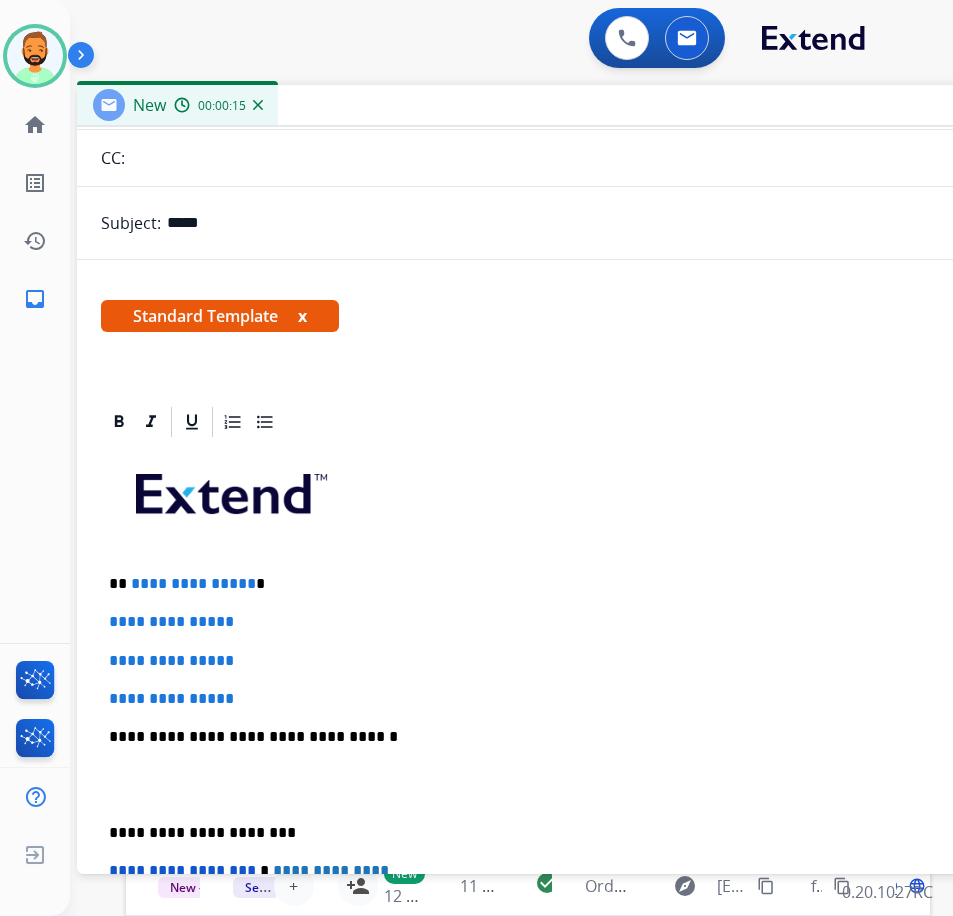 scroll, scrollTop: 200, scrollLeft: 0, axis: vertical 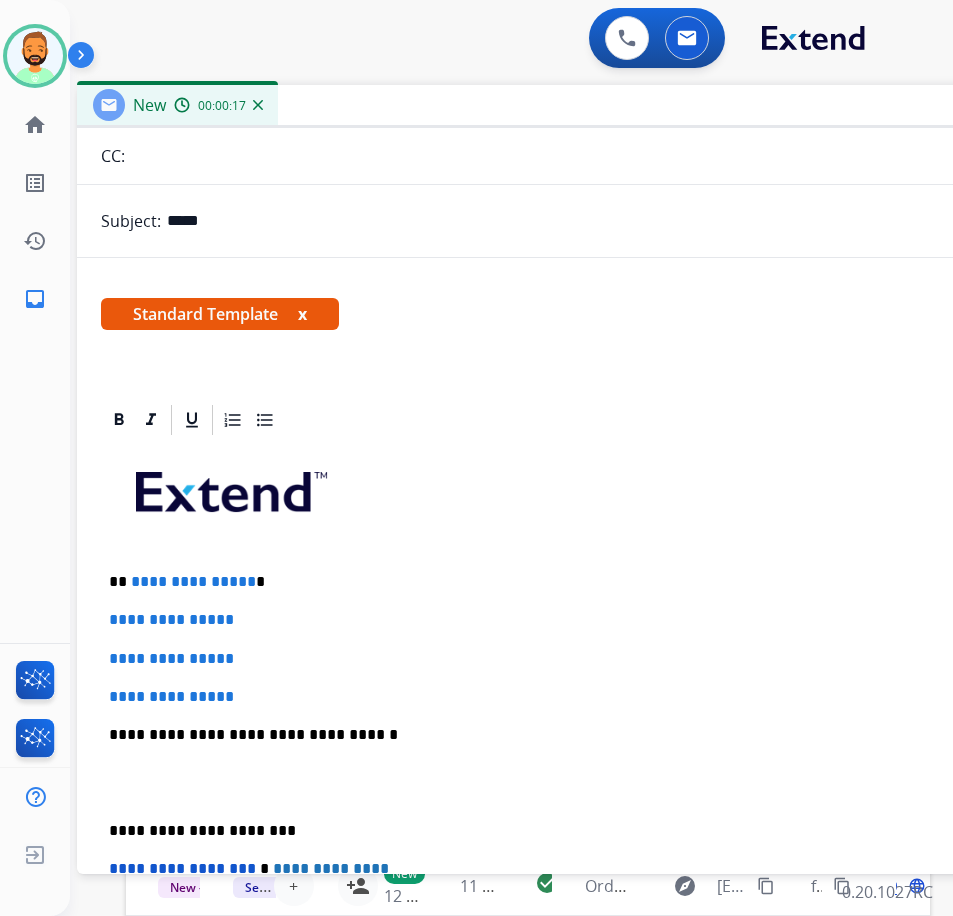 click on "**********" at bounding box center (569, 582) 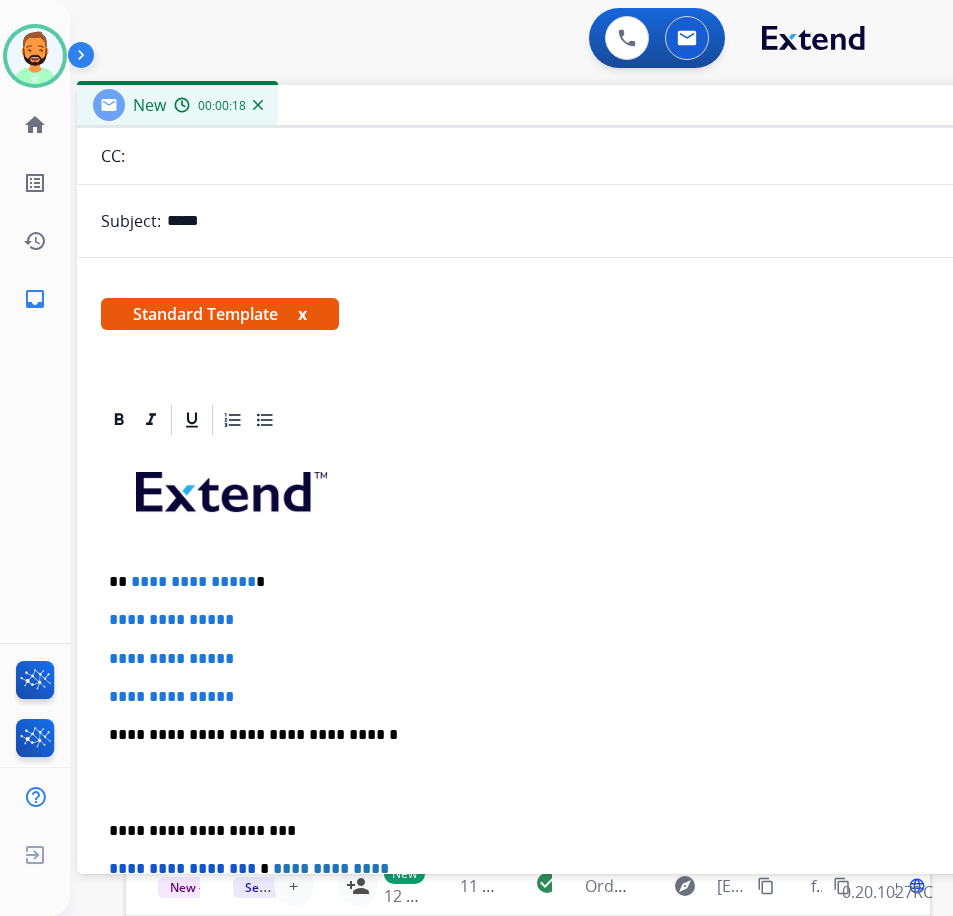 type 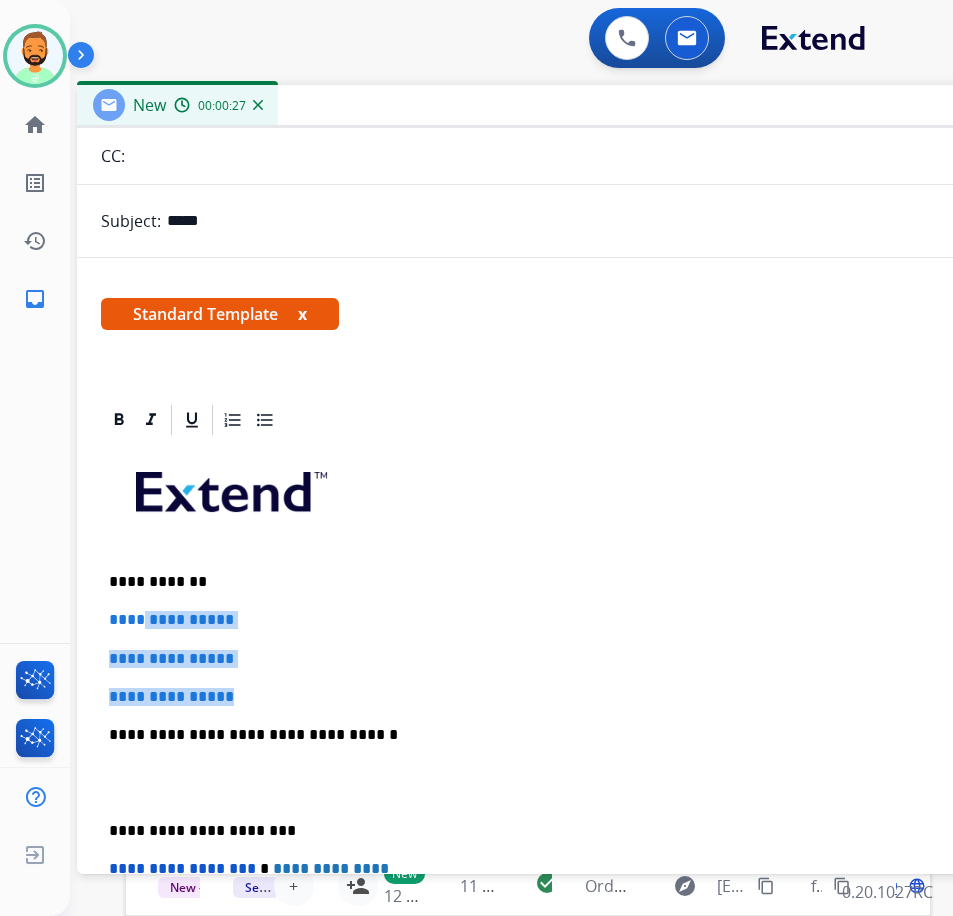 drag, startPoint x: 248, startPoint y: 697, endPoint x: 150, endPoint y: 610, distance: 131.04579 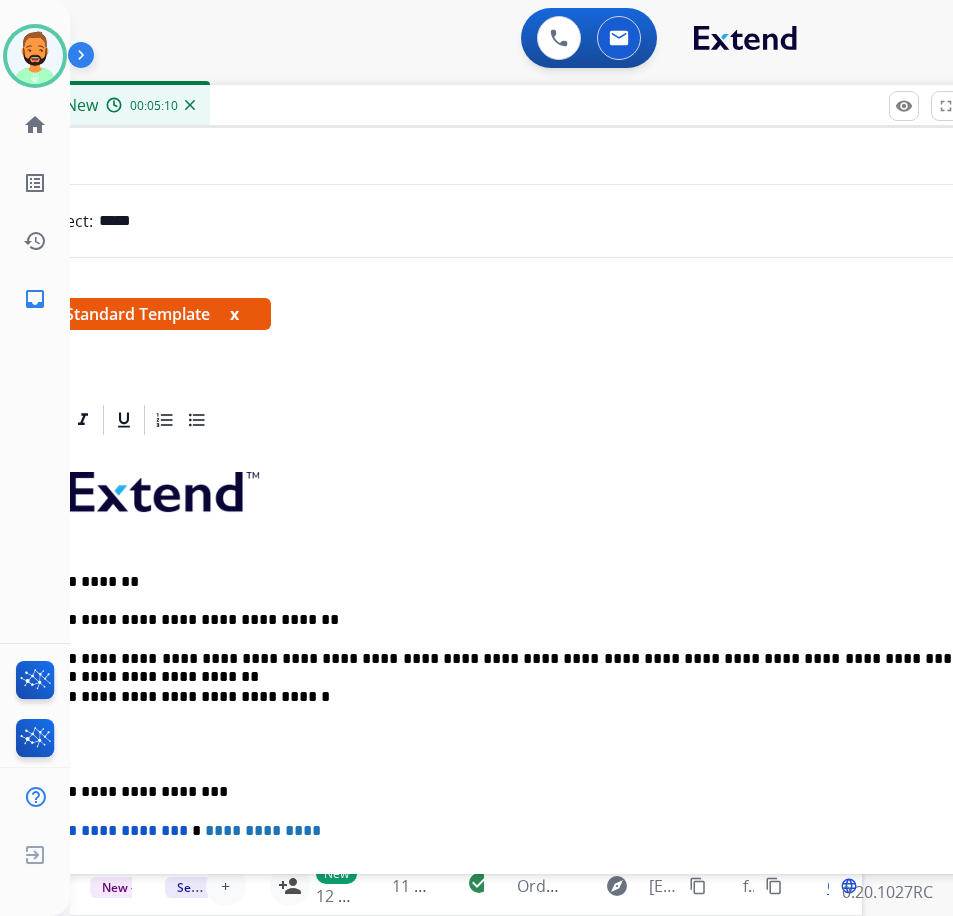 scroll, scrollTop: 0, scrollLeft: 75, axis: horizontal 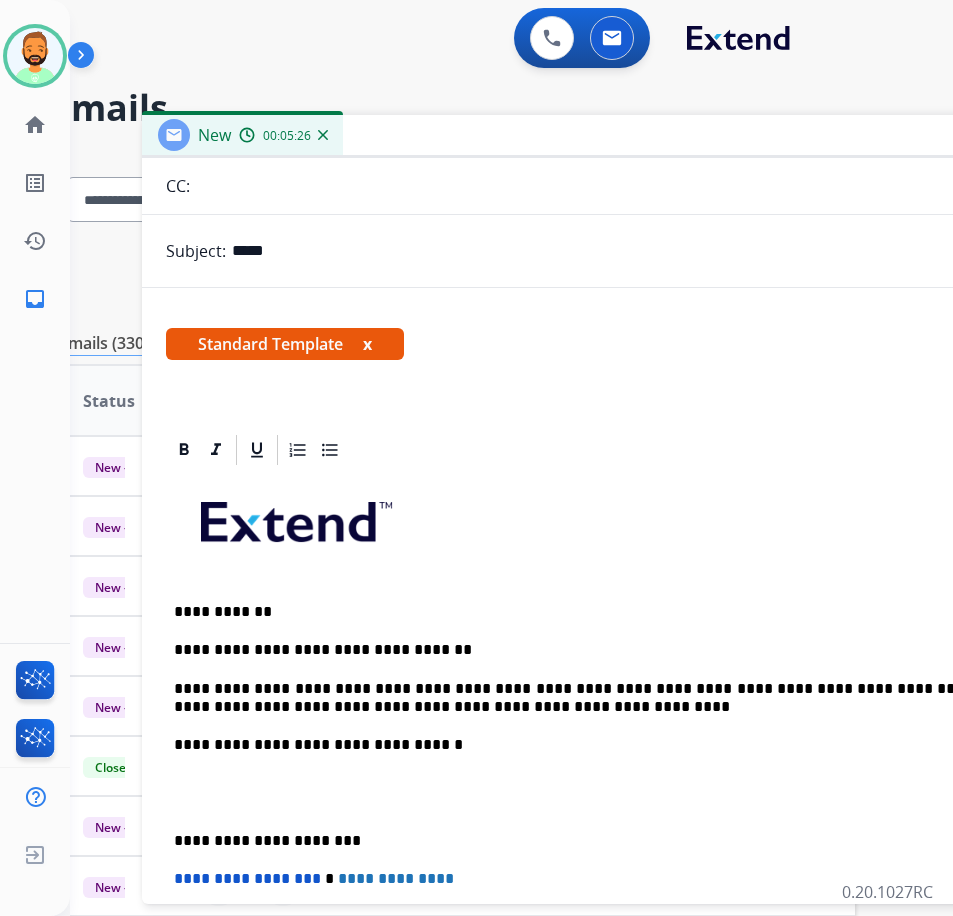 drag, startPoint x: 375, startPoint y: 107, endPoint x: 509, endPoint y: 132, distance: 136.31215 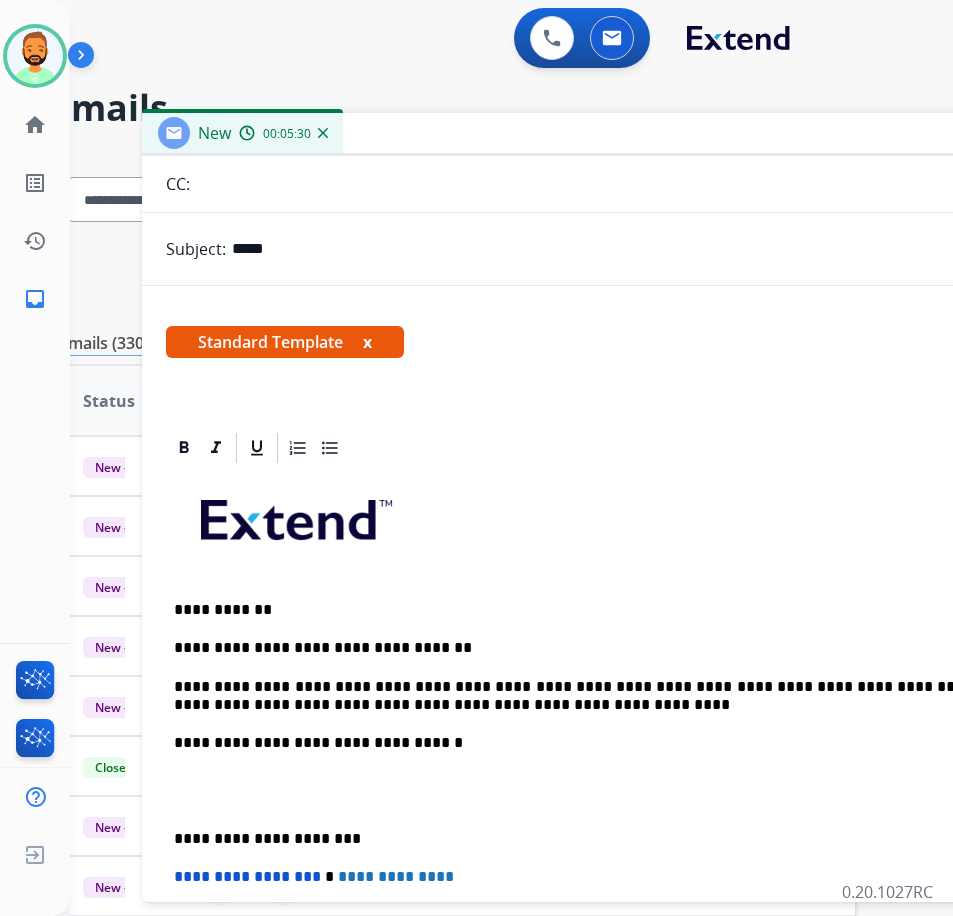 click on "**********" at bounding box center [642, 800] 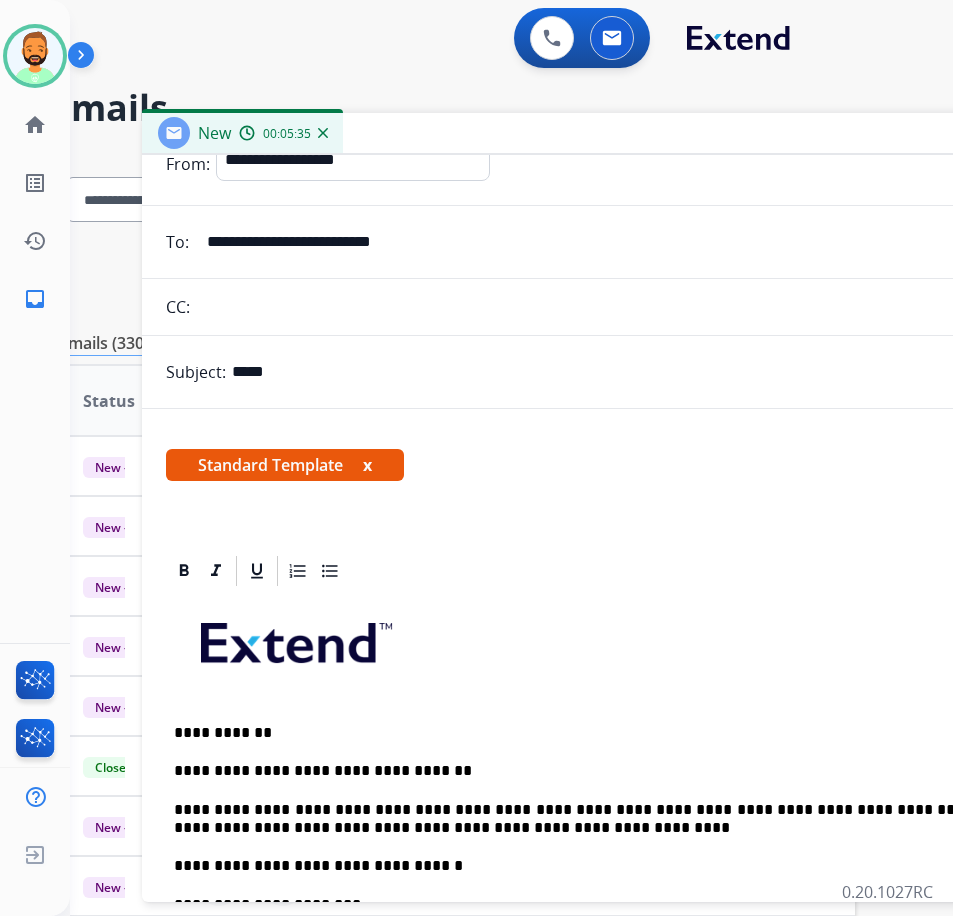scroll, scrollTop: 0, scrollLeft: 0, axis: both 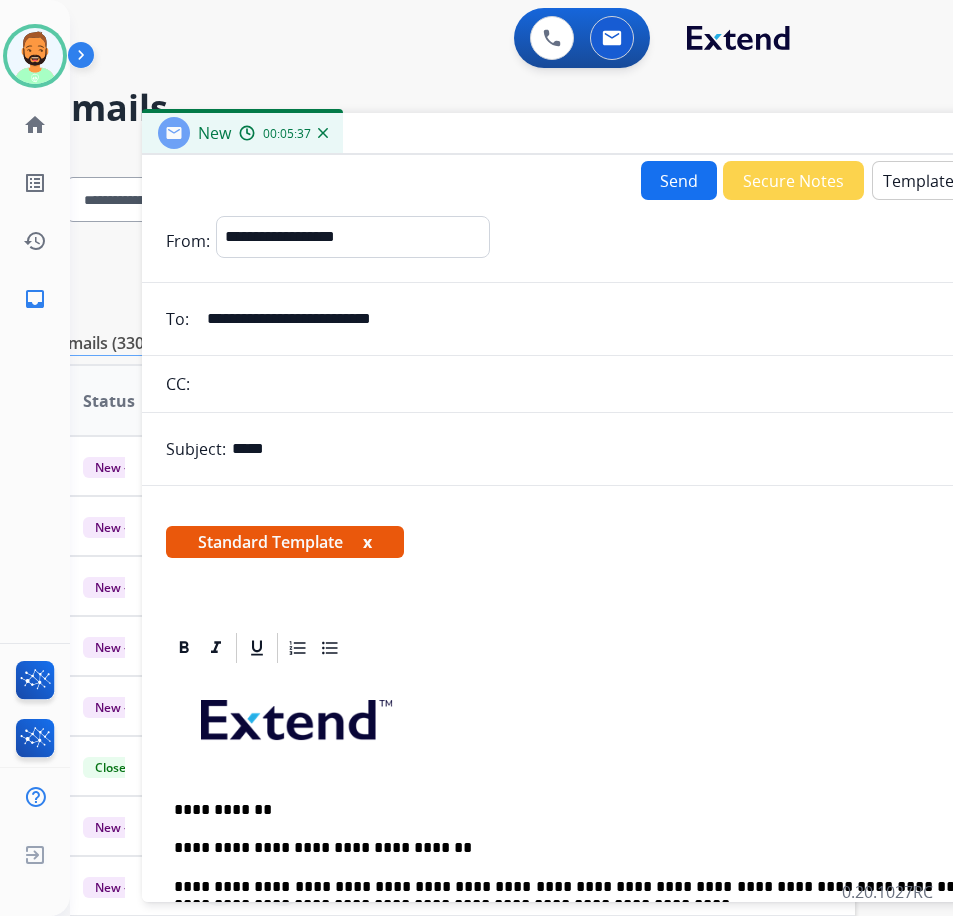 click on "Send" at bounding box center [679, 180] 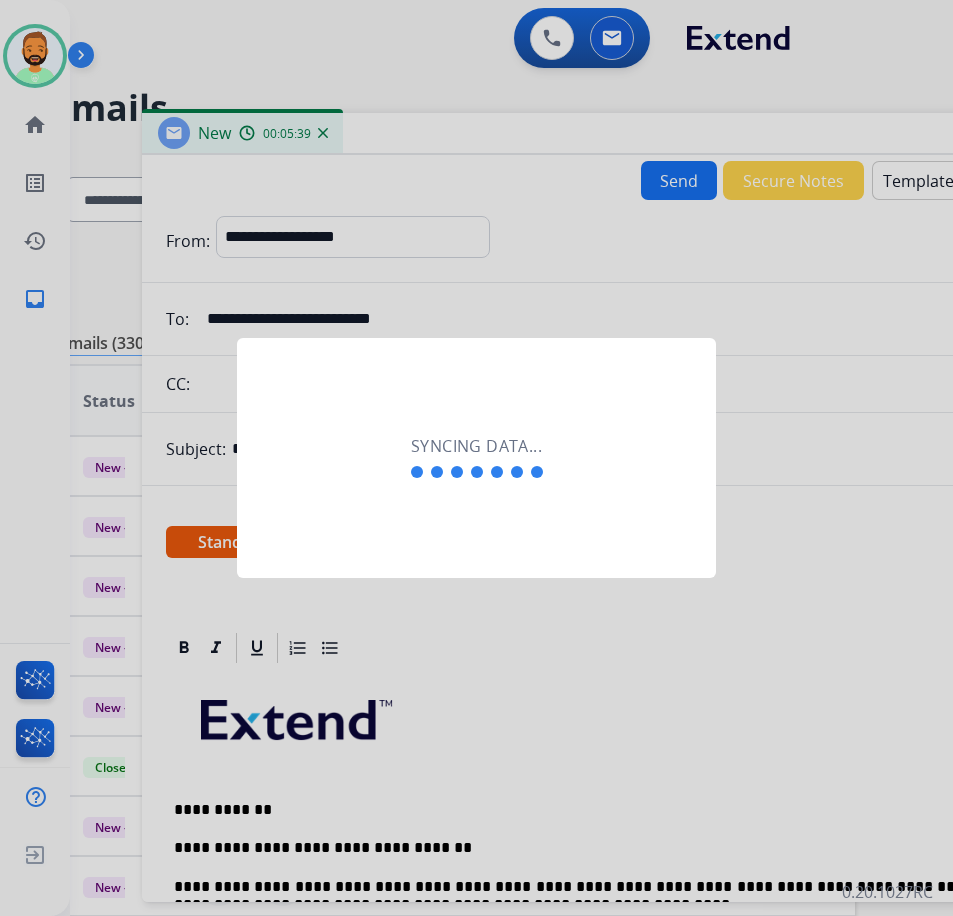 scroll, scrollTop: 0, scrollLeft: 3, axis: horizontal 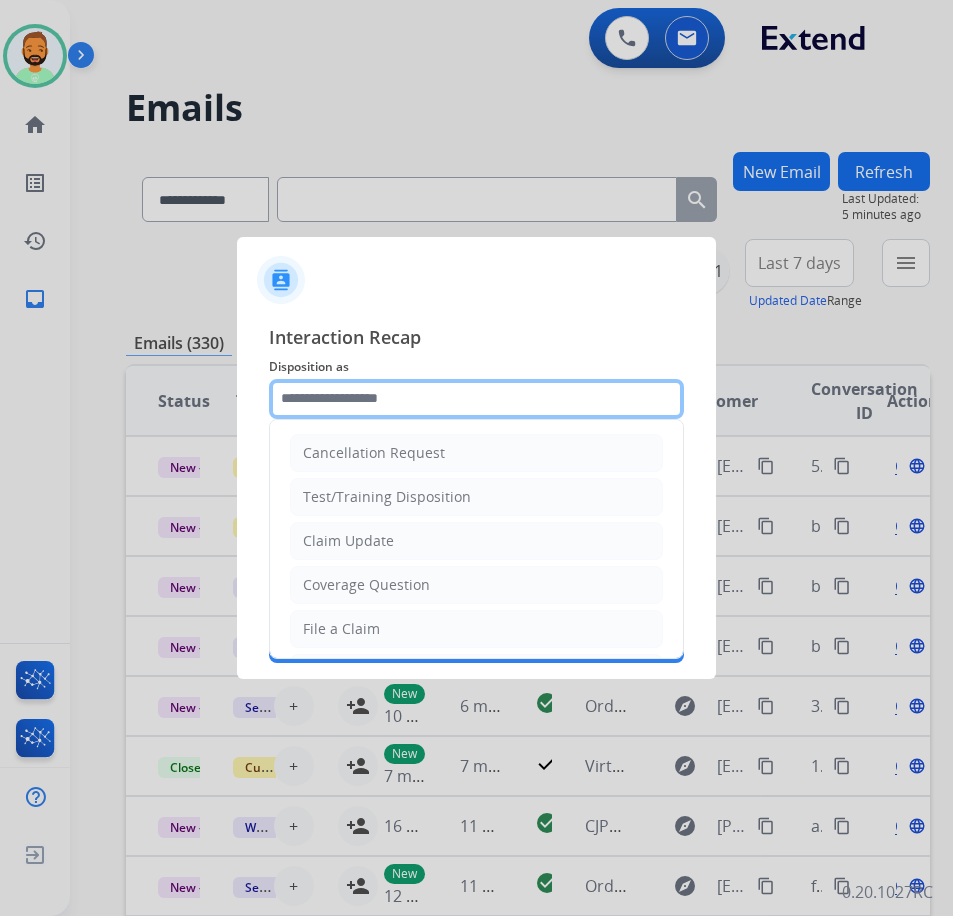 click 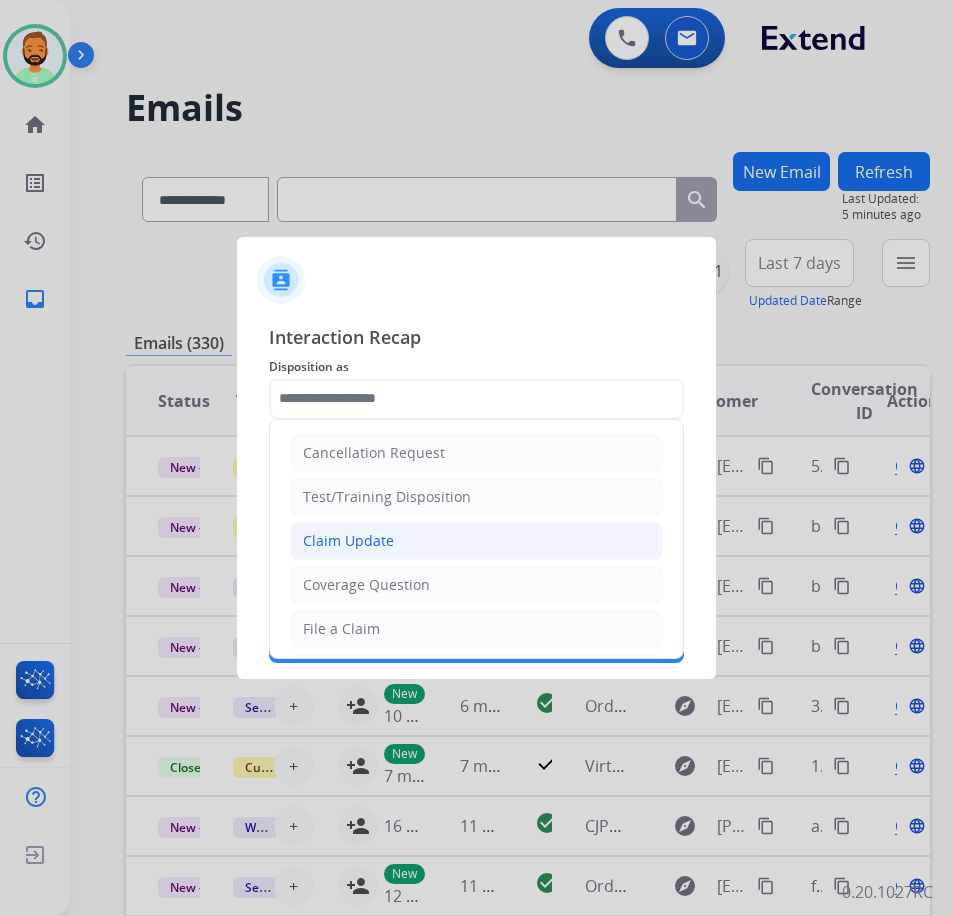 click on "Claim Update" 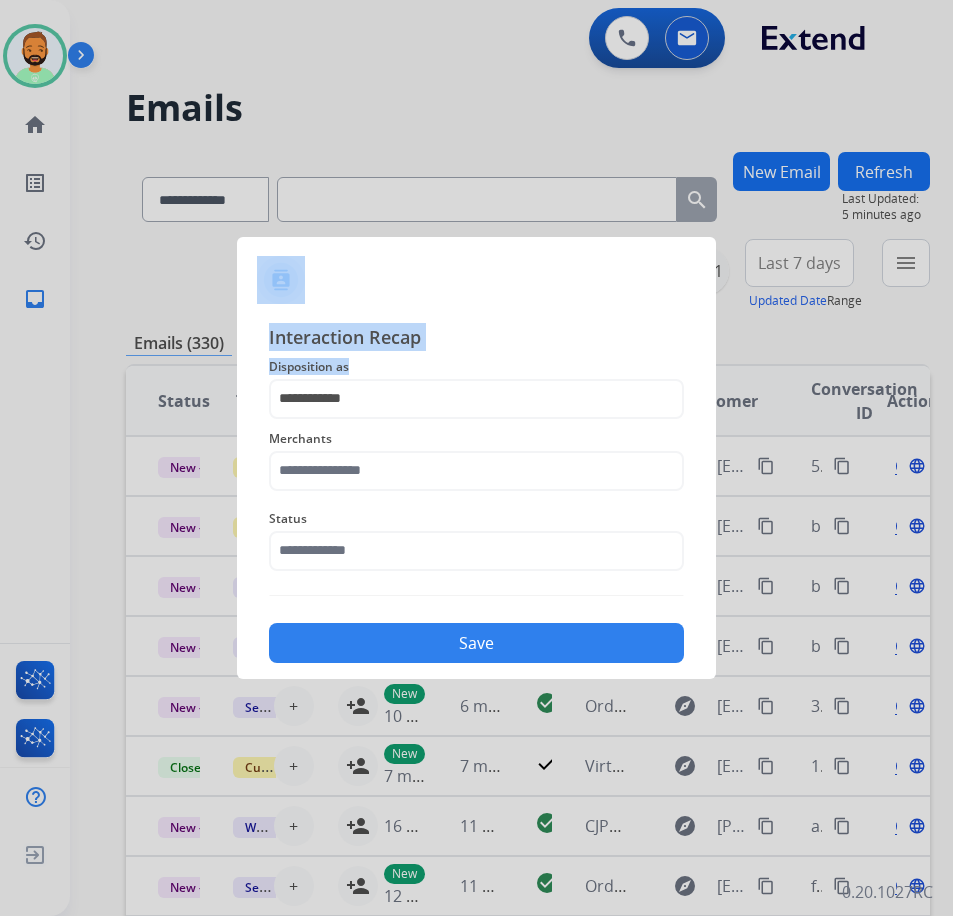 drag, startPoint x: 484, startPoint y: 373, endPoint x: 142, endPoint y: 398, distance: 342.91254 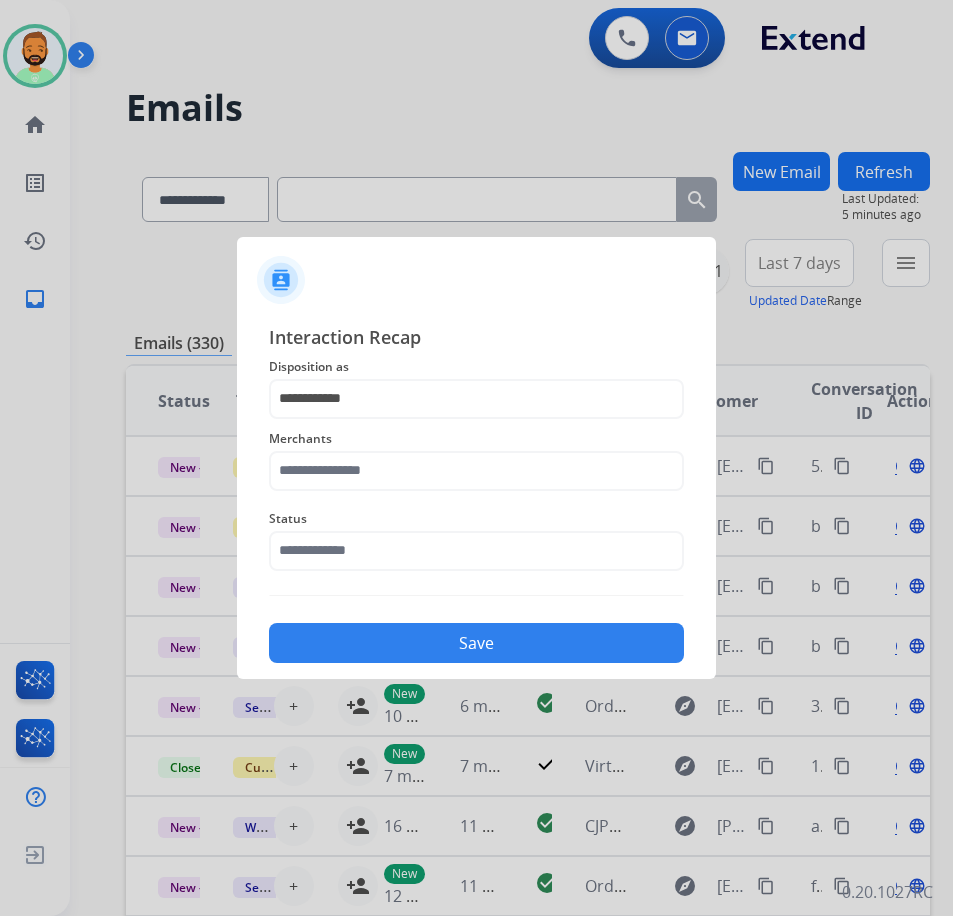 click on "Merchants" 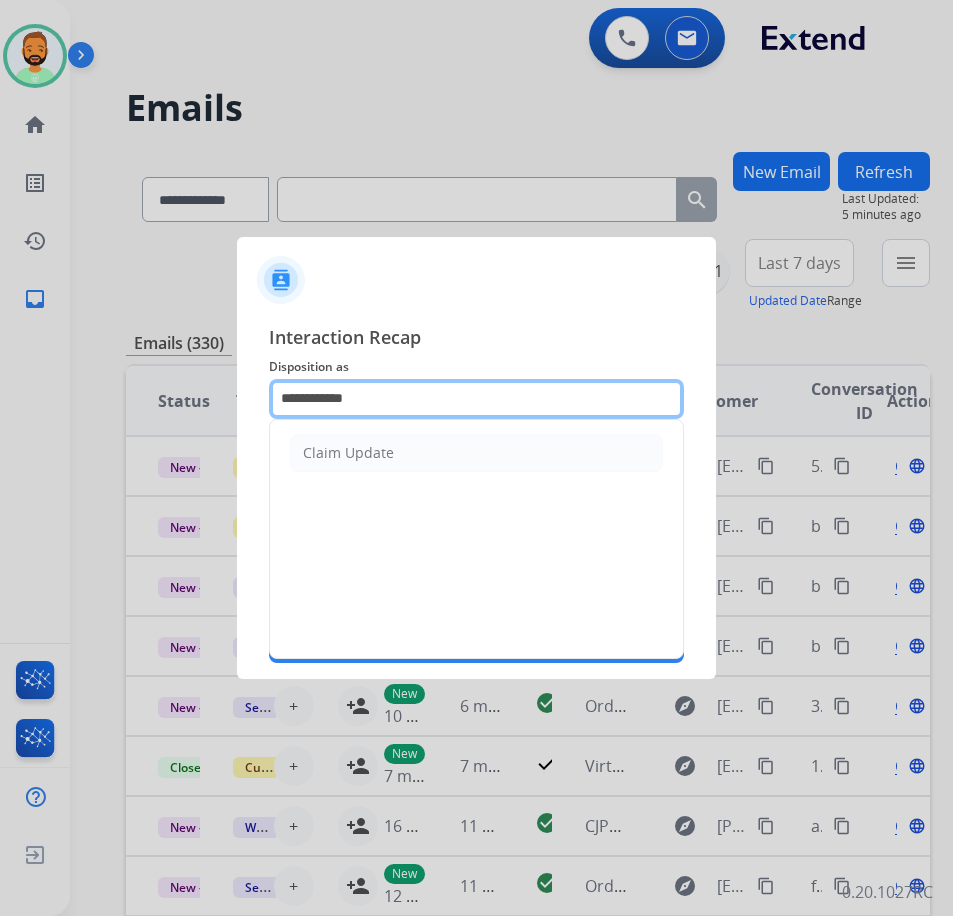 drag, startPoint x: 527, startPoint y: 413, endPoint x: 458, endPoint y: 410, distance: 69.065186 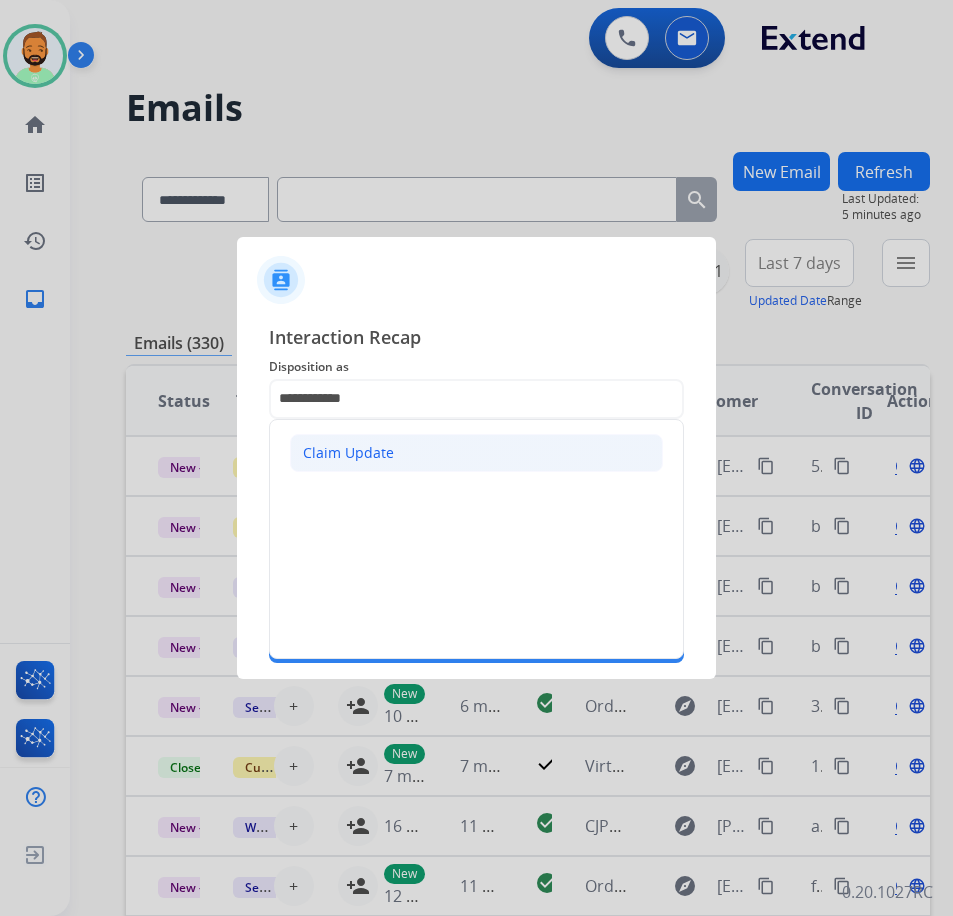 click on "Claim Update" 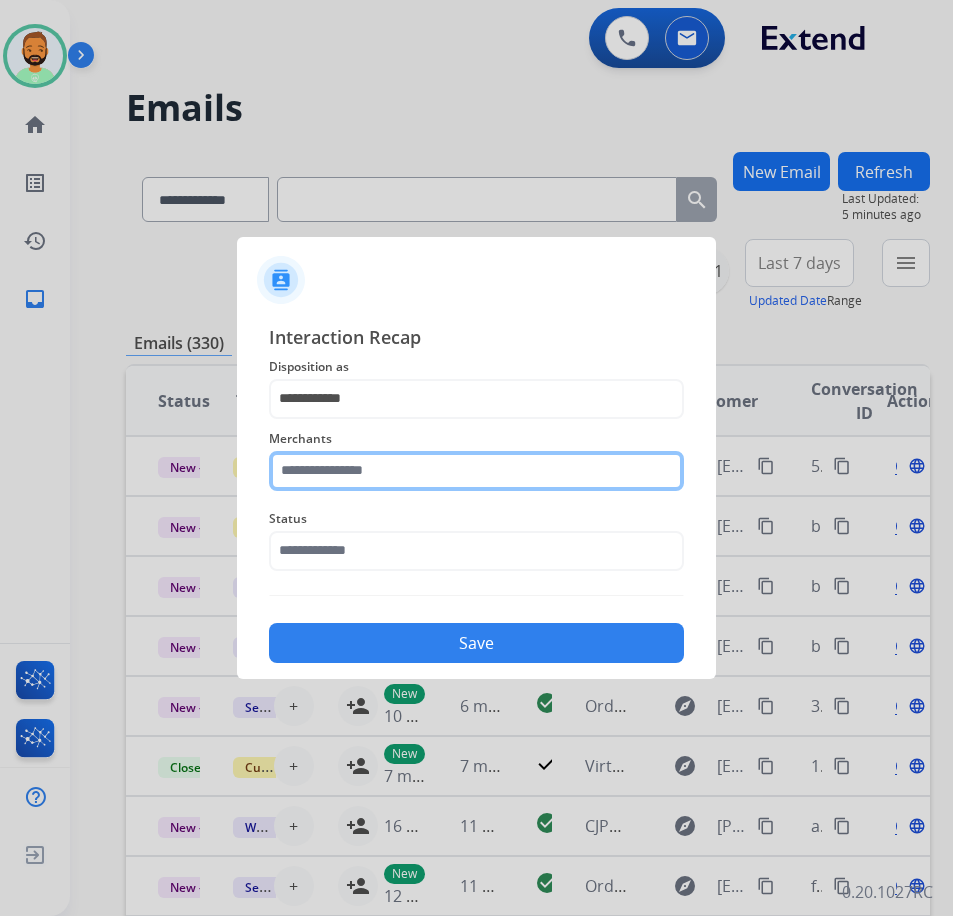 click 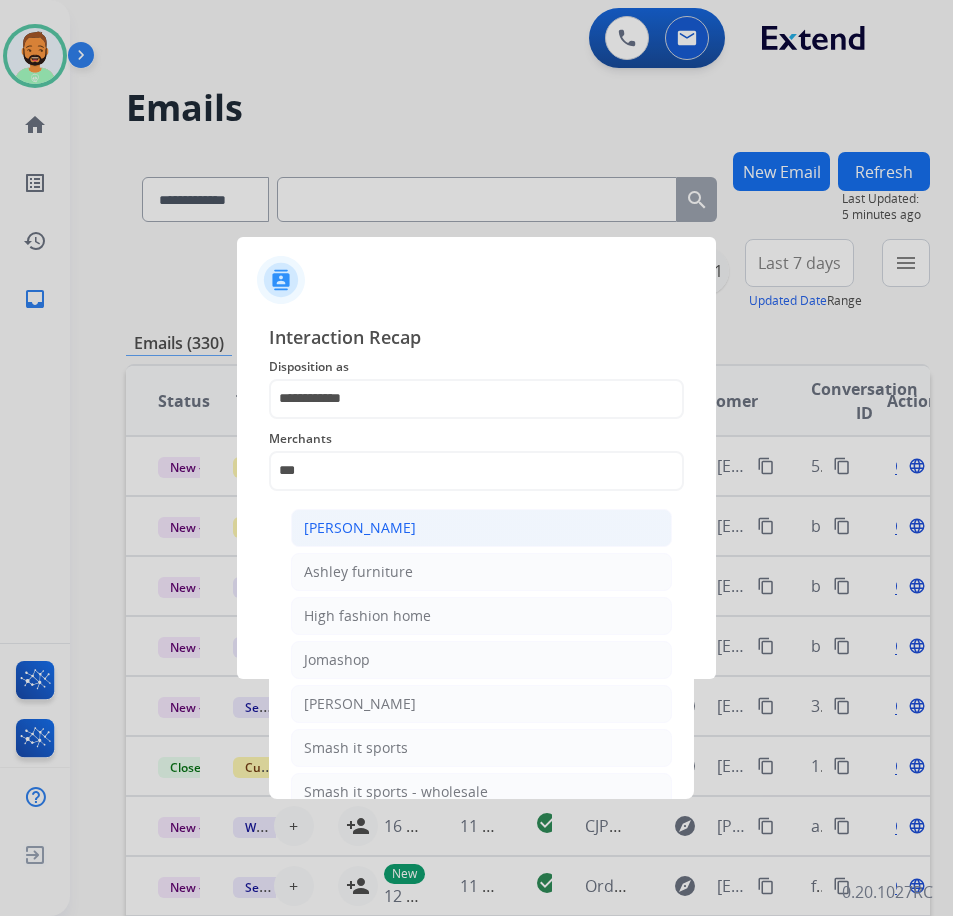 click on "[PERSON_NAME]" 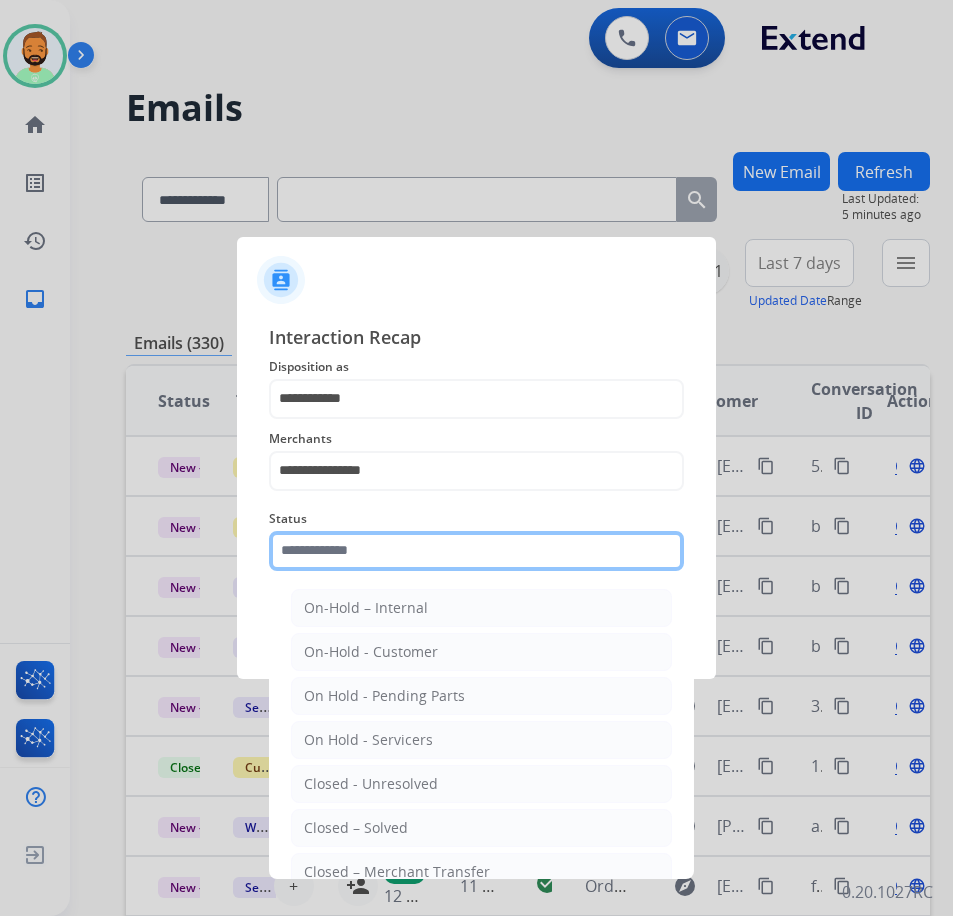 click 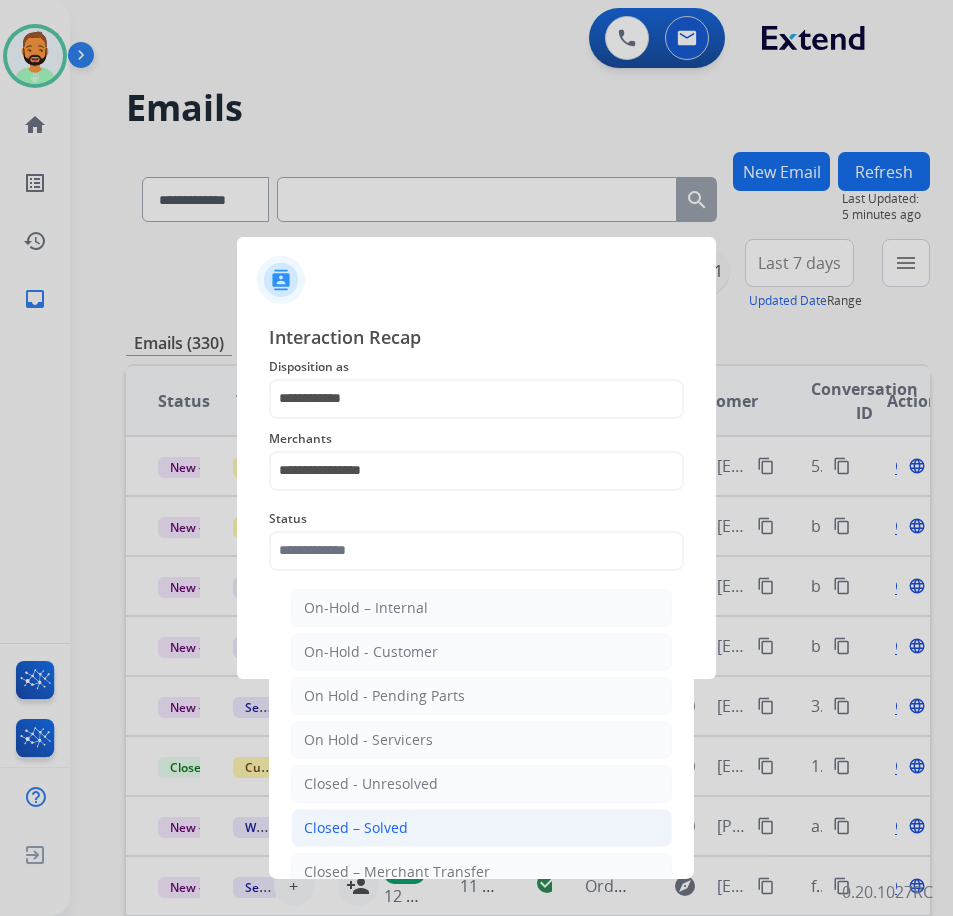 click on "Closed – Solved" 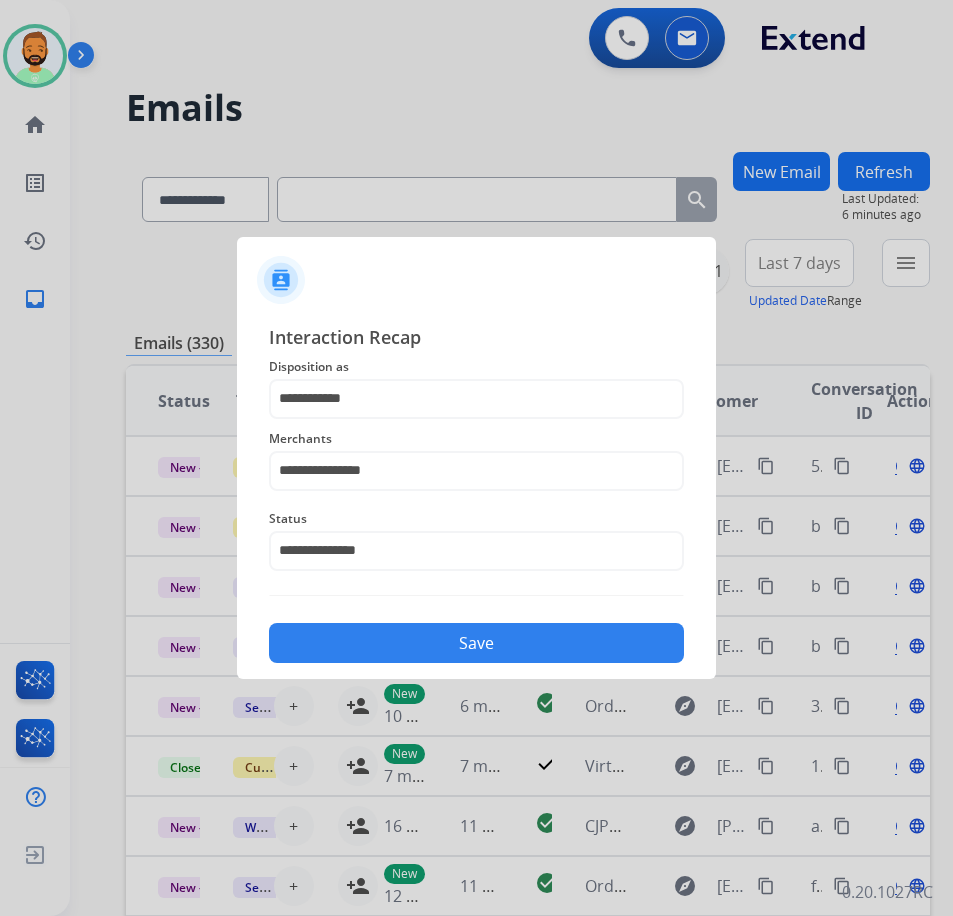 click on "Save" 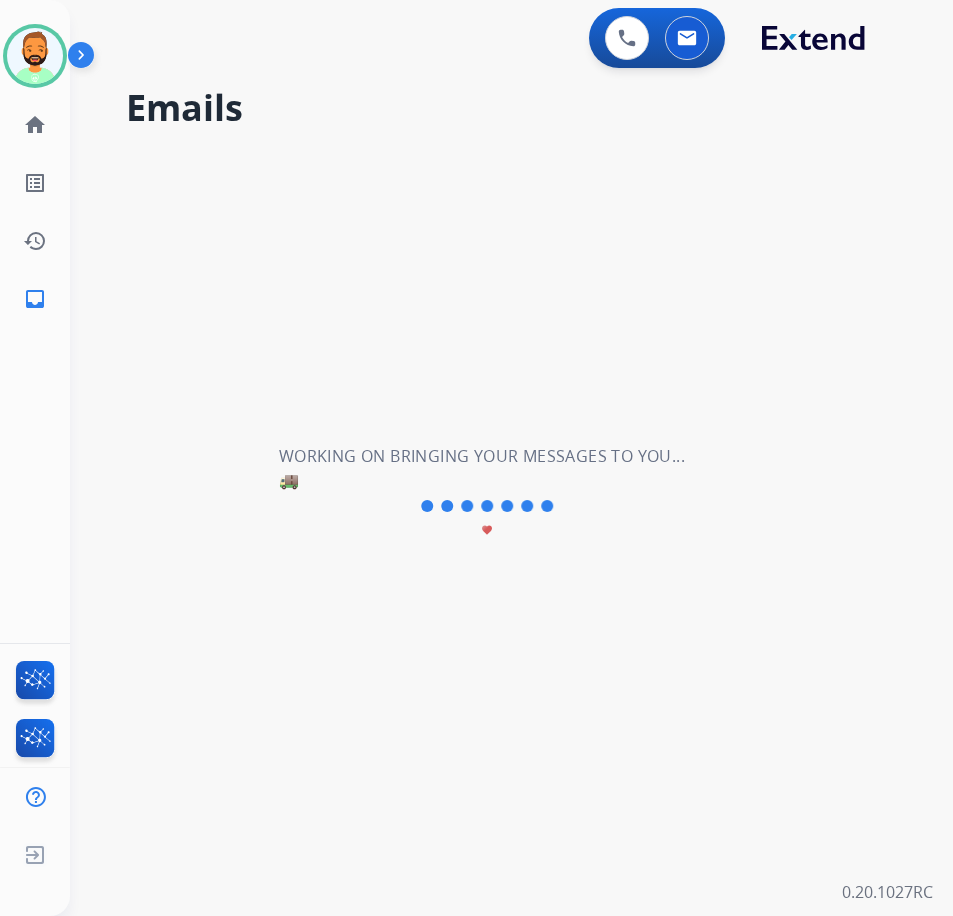 scroll, scrollTop: 0, scrollLeft: 0, axis: both 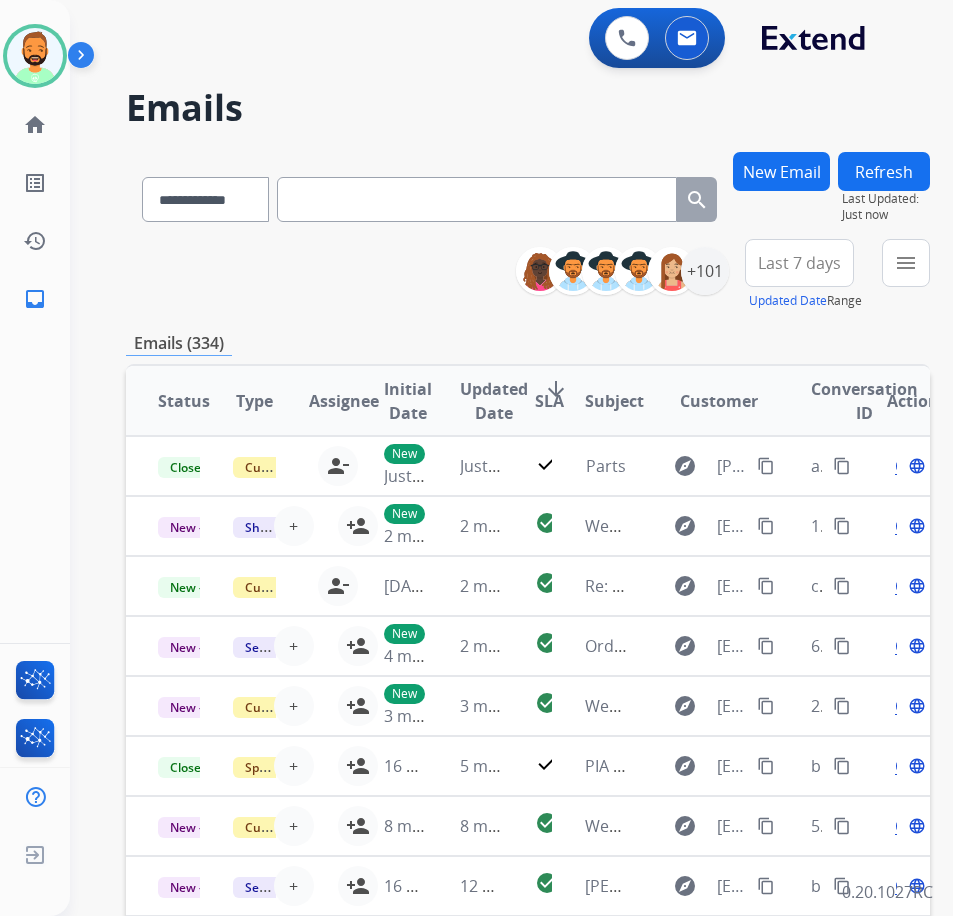 click on "Last 7 days" at bounding box center [799, 263] 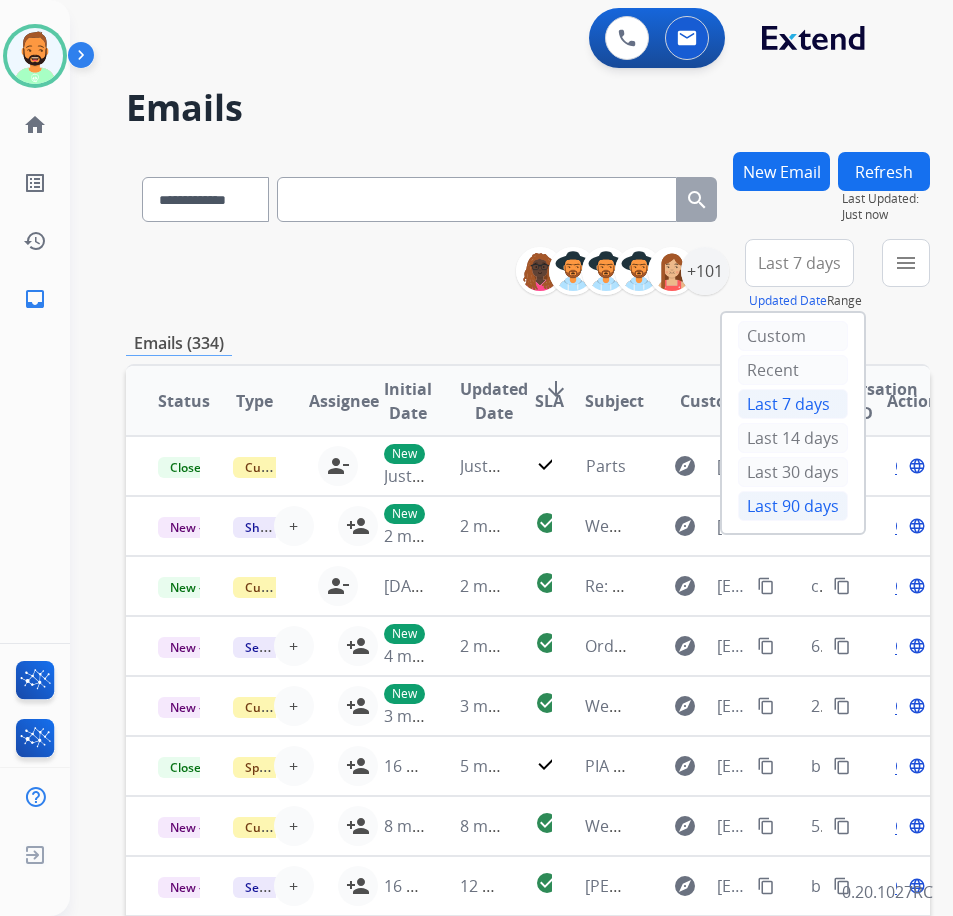 click on "Last 90 days" at bounding box center [793, 506] 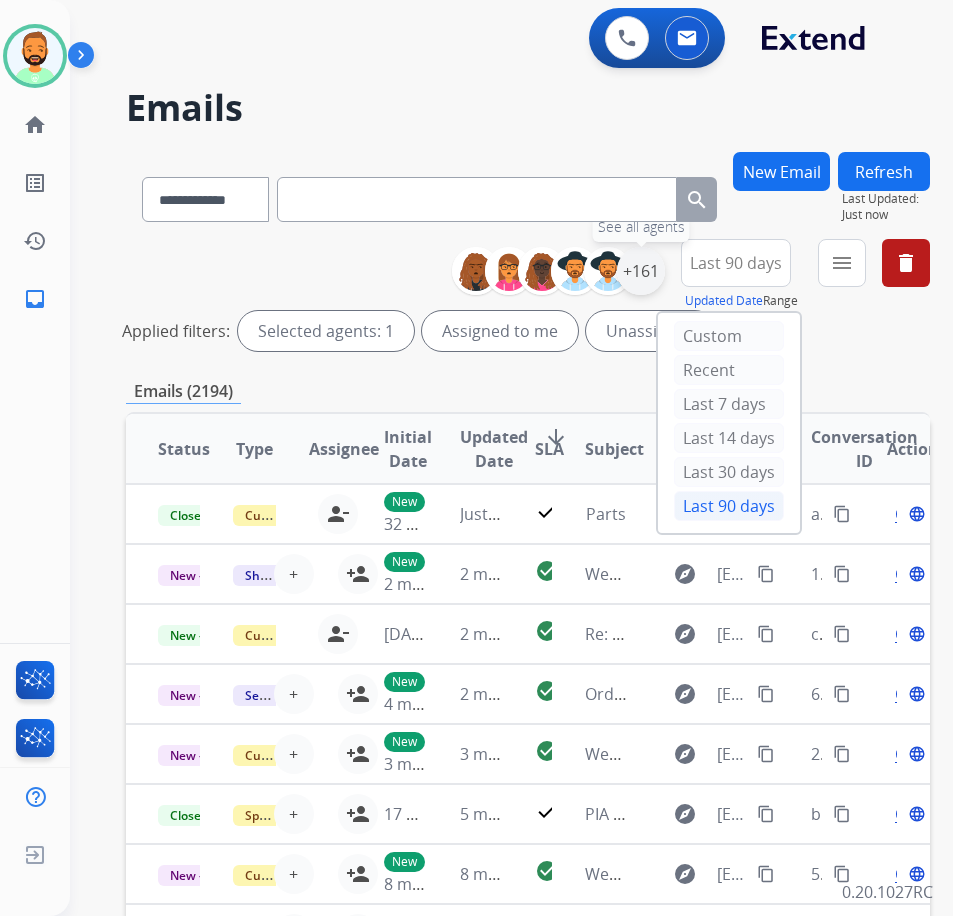 click on "+161" at bounding box center (641, 271) 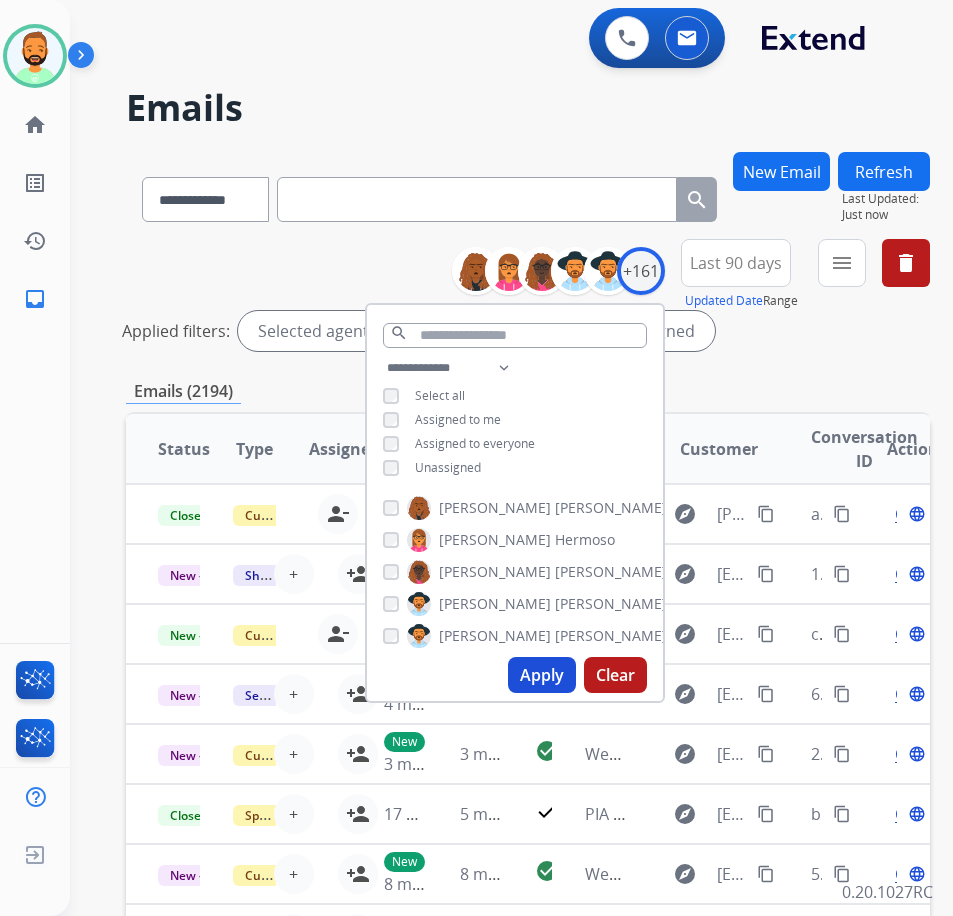 click on "Unassigned" at bounding box center [448, 467] 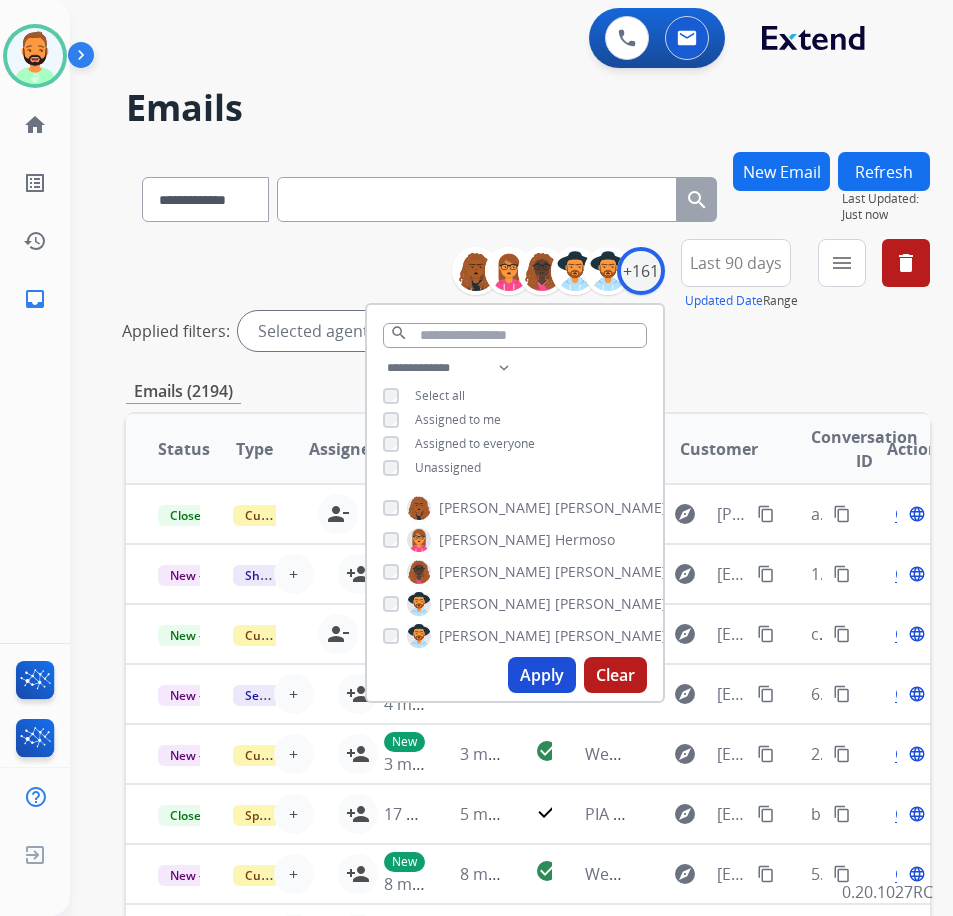 click on "Apply" at bounding box center (542, 675) 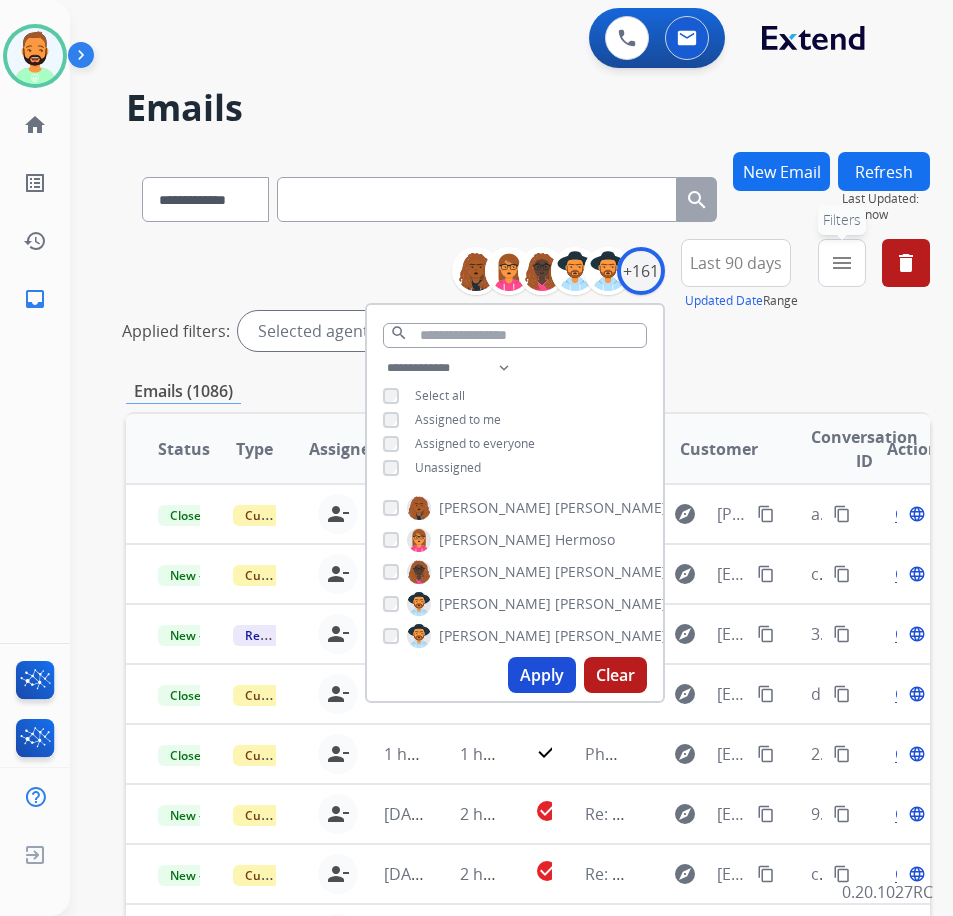 click on "menu" at bounding box center [842, 263] 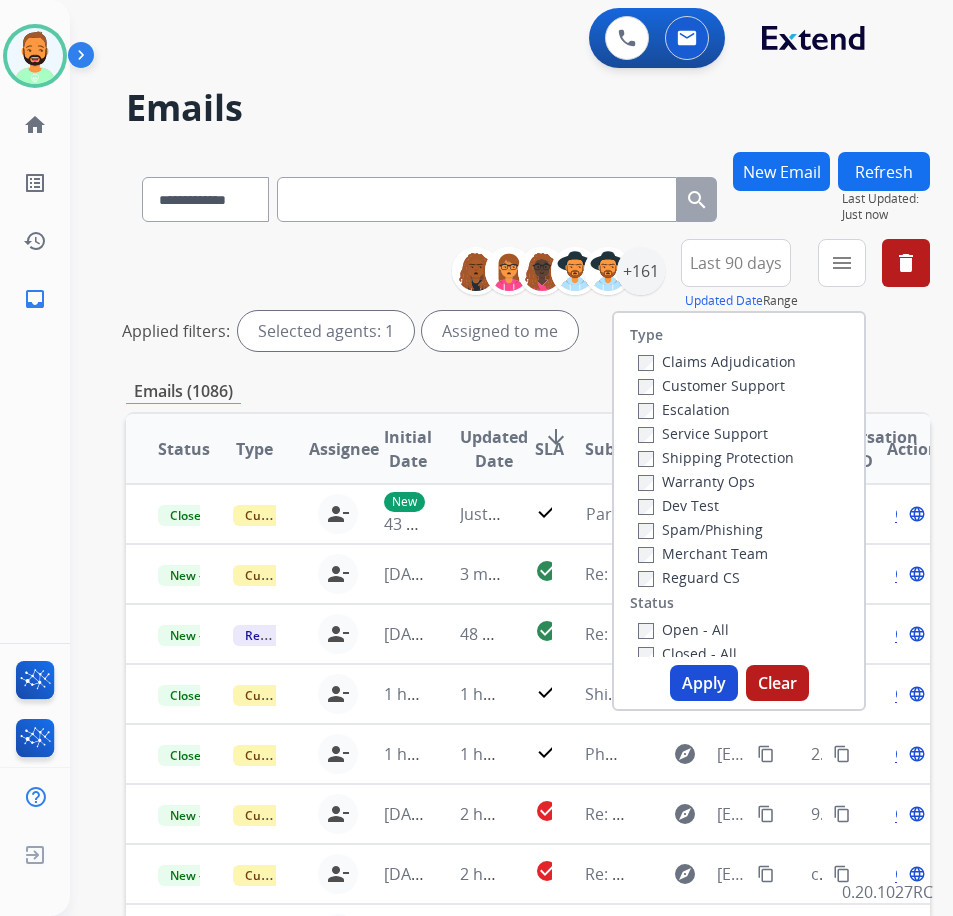 click on "Customer Support" at bounding box center [711, 385] 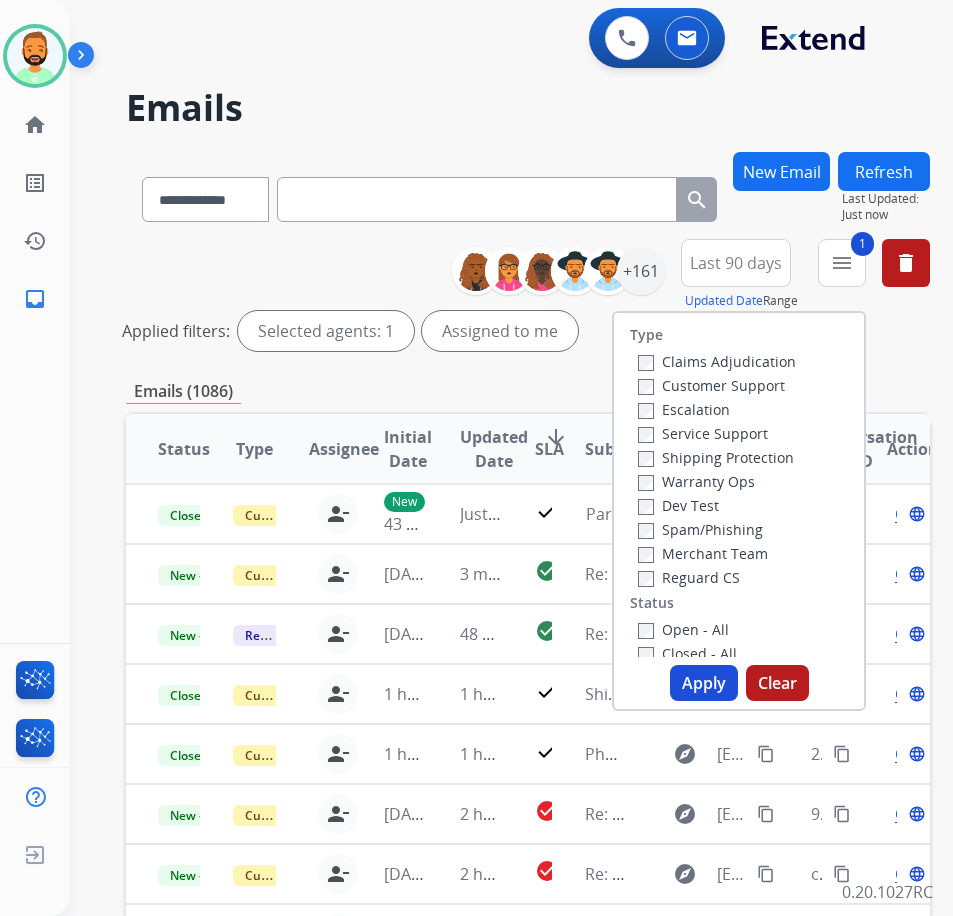 click on "Shipping Protection" at bounding box center [717, 457] 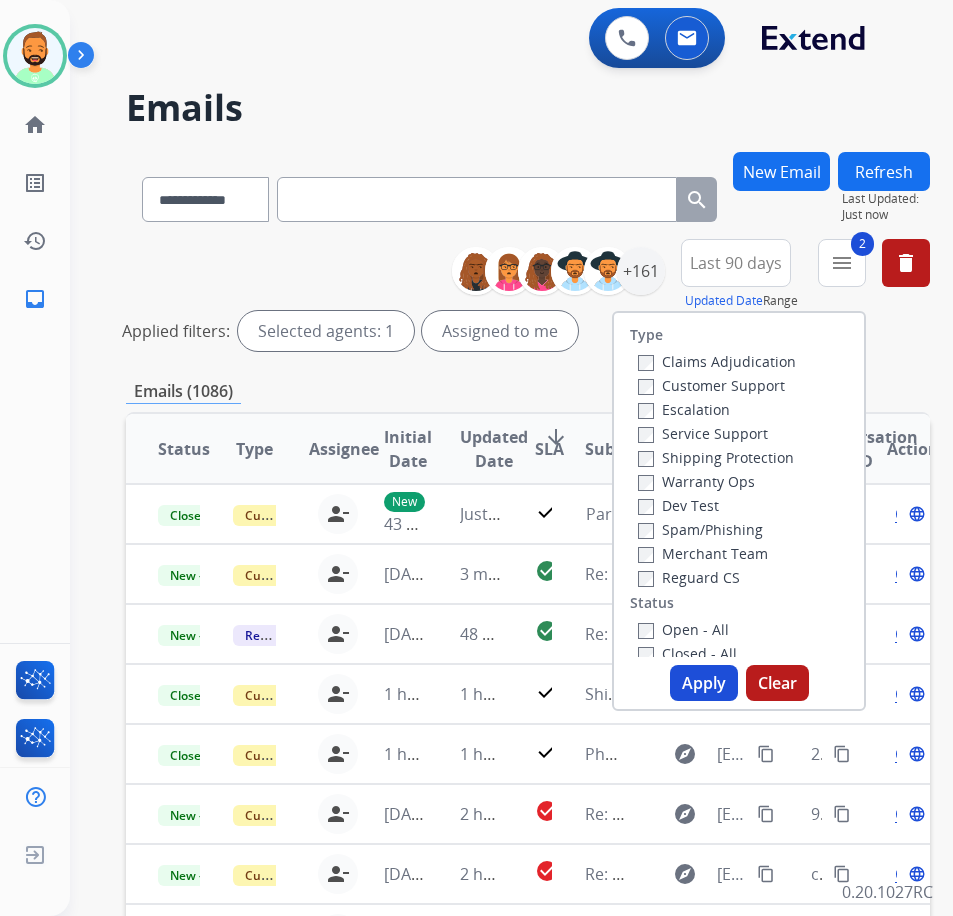 click on "Open - All" at bounding box center (683, 629) 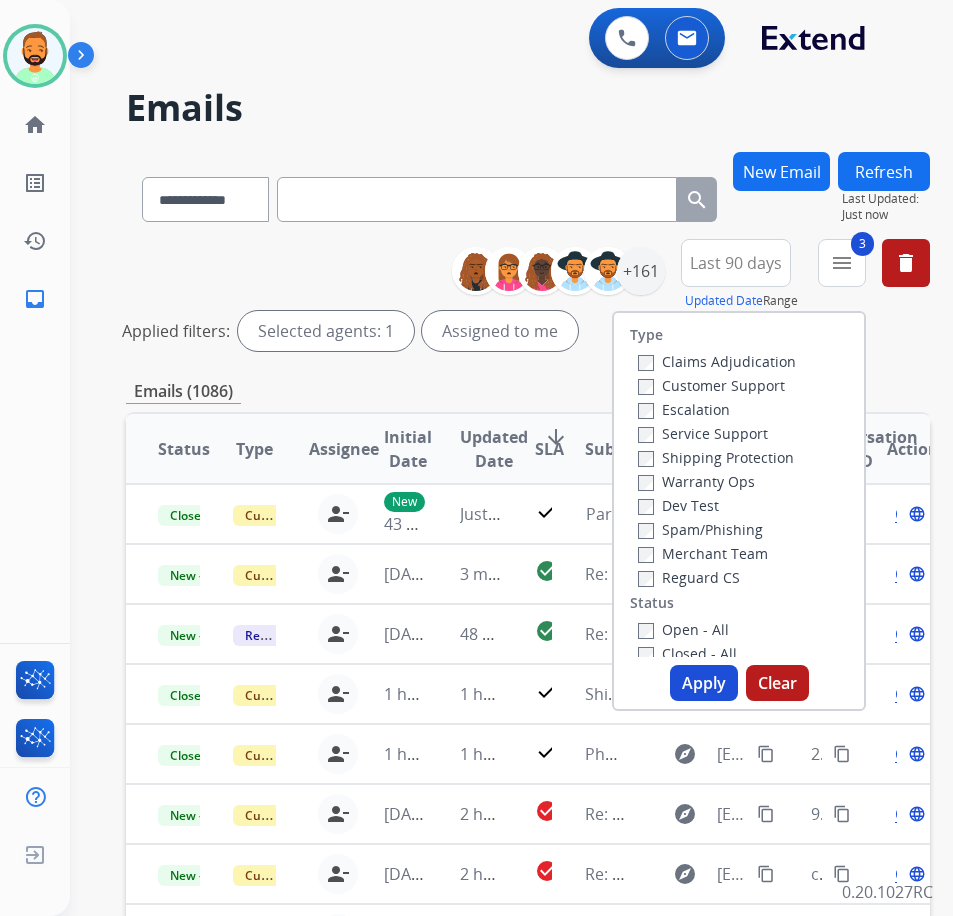 click on "Apply" at bounding box center (704, 683) 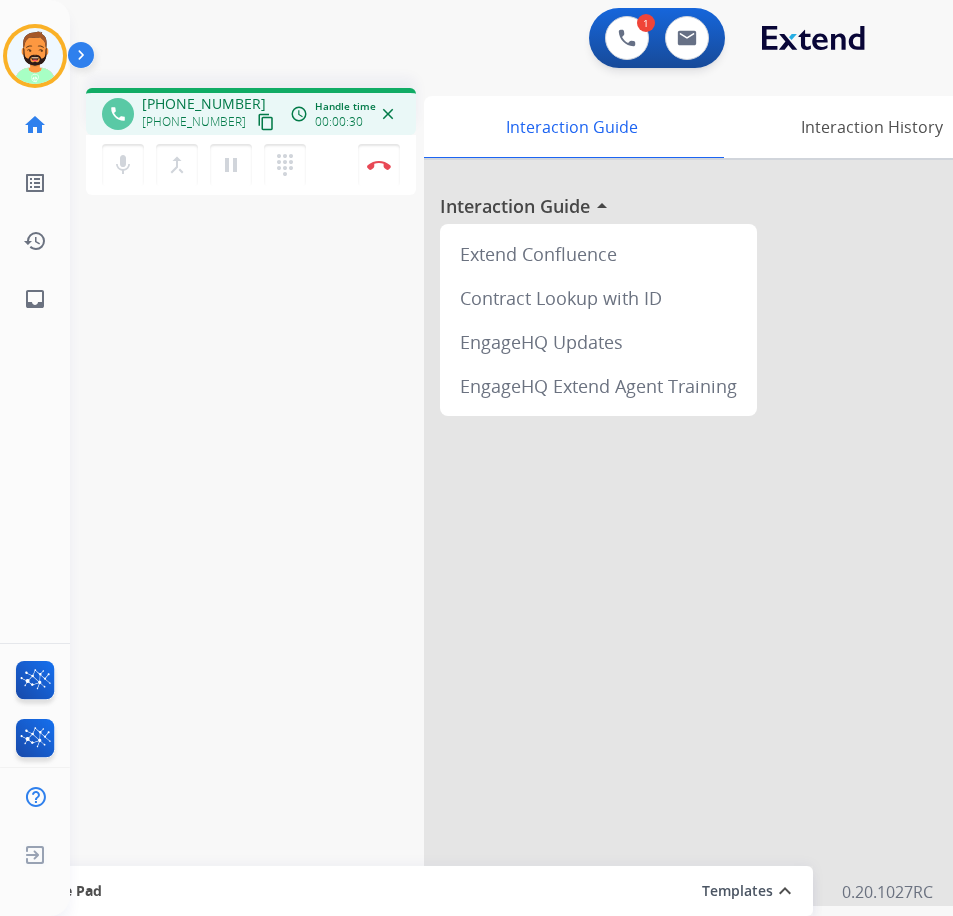 scroll, scrollTop: 0, scrollLeft: 0, axis: both 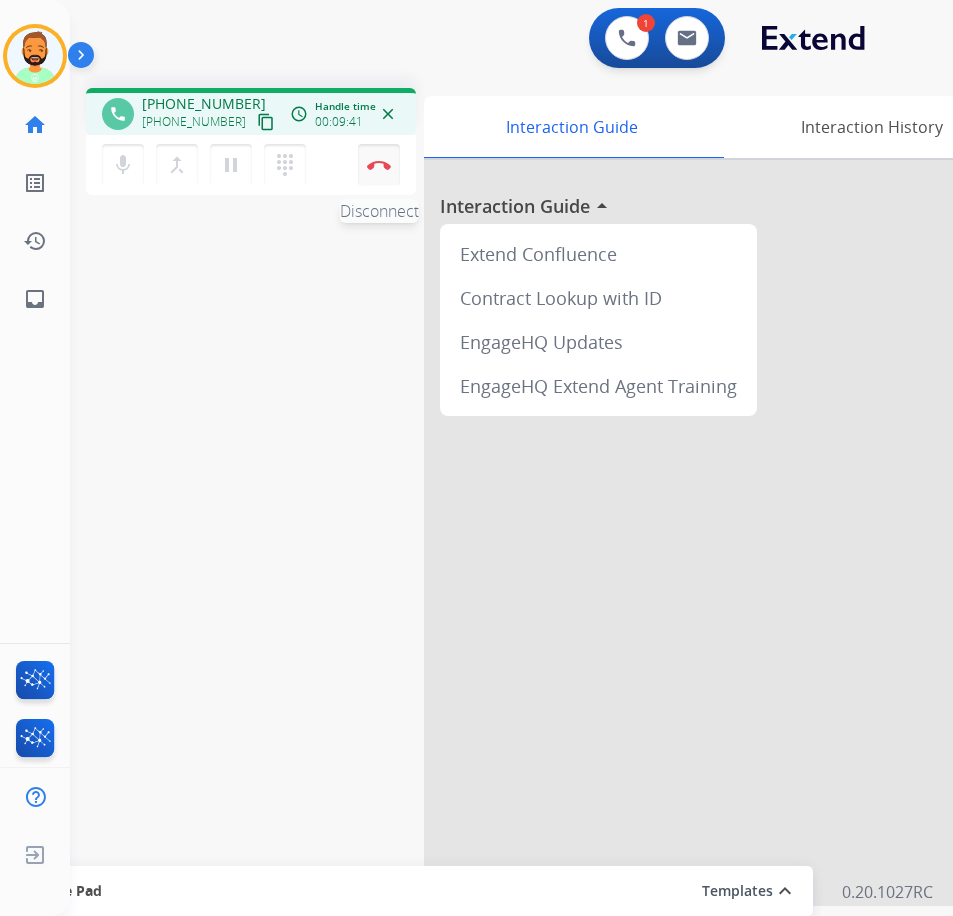click at bounding box center [379, 165] 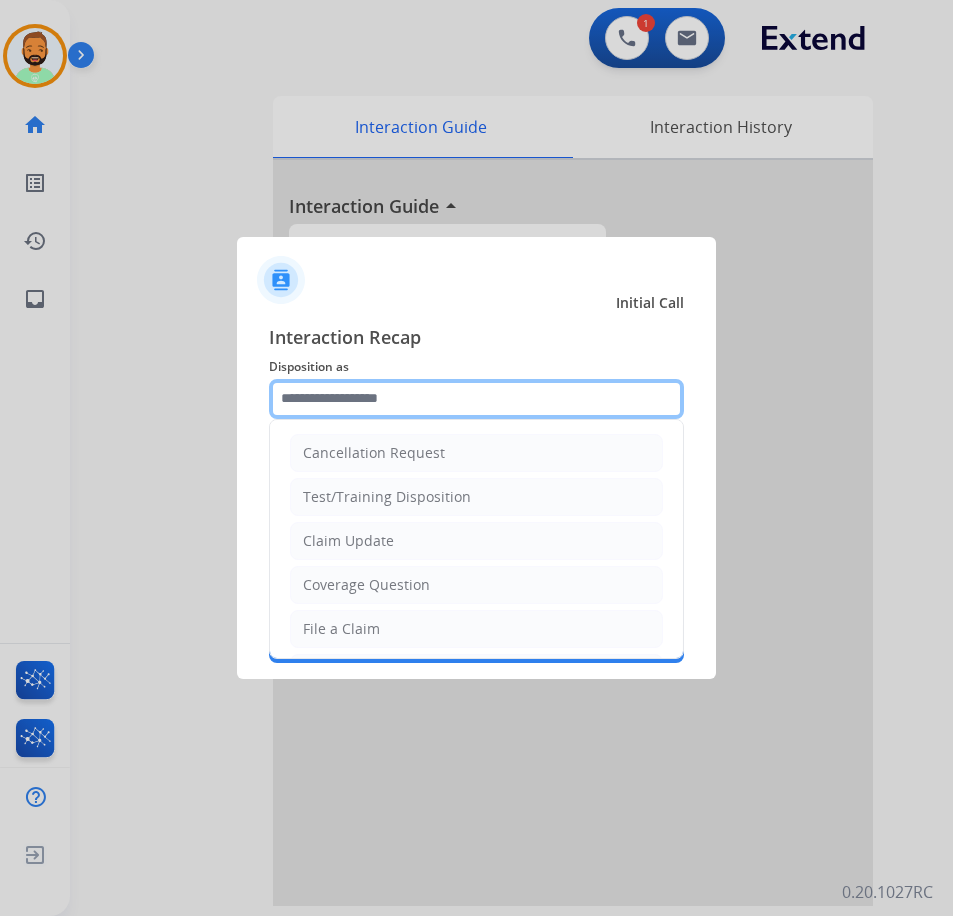 click 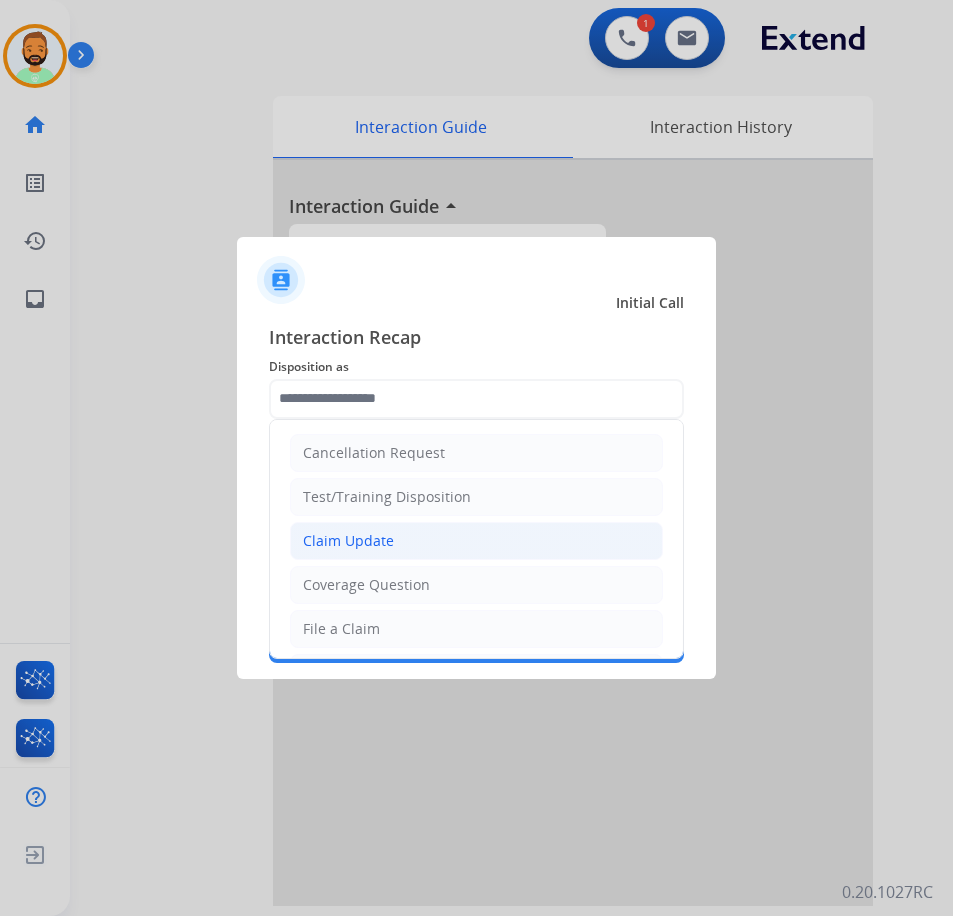 click on "Claim Update" 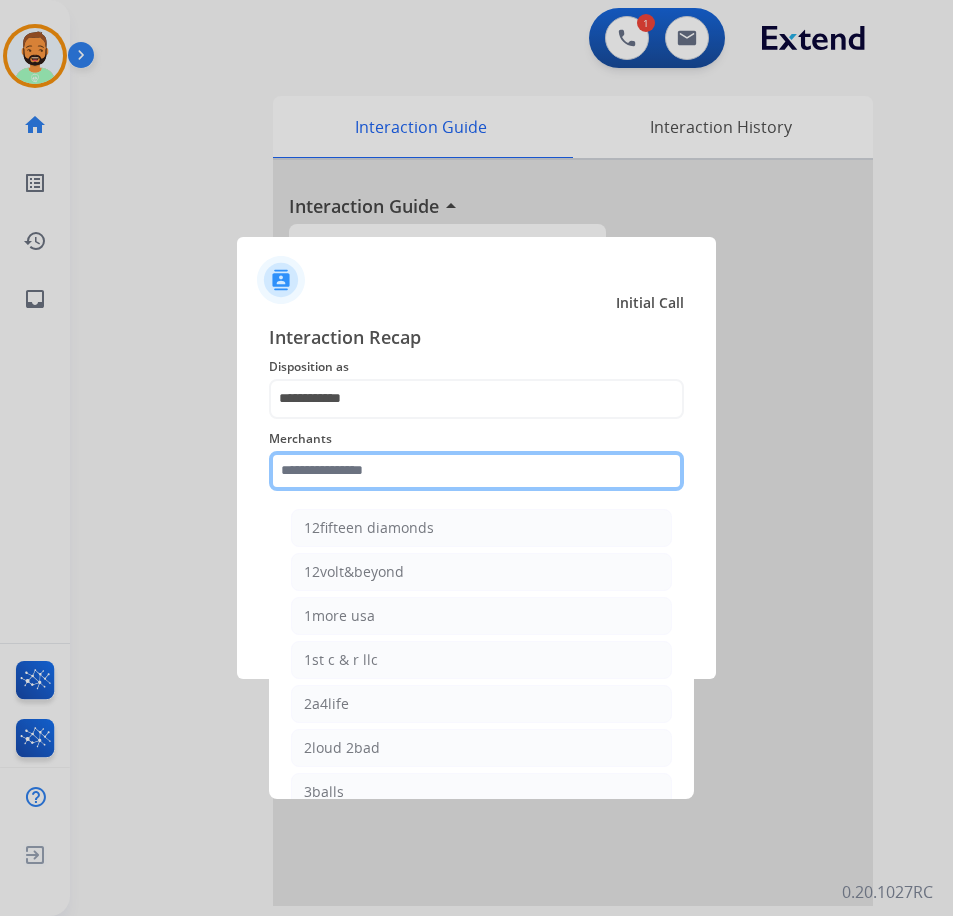 click 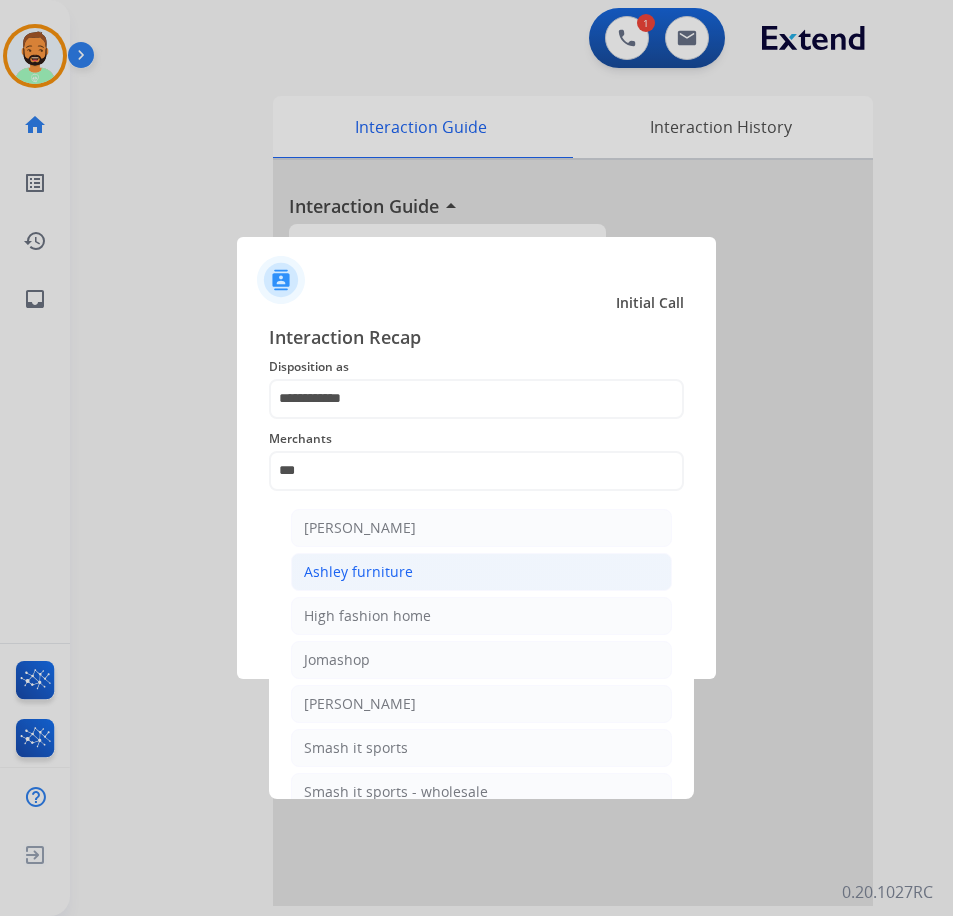 click on "Ashley furniture" 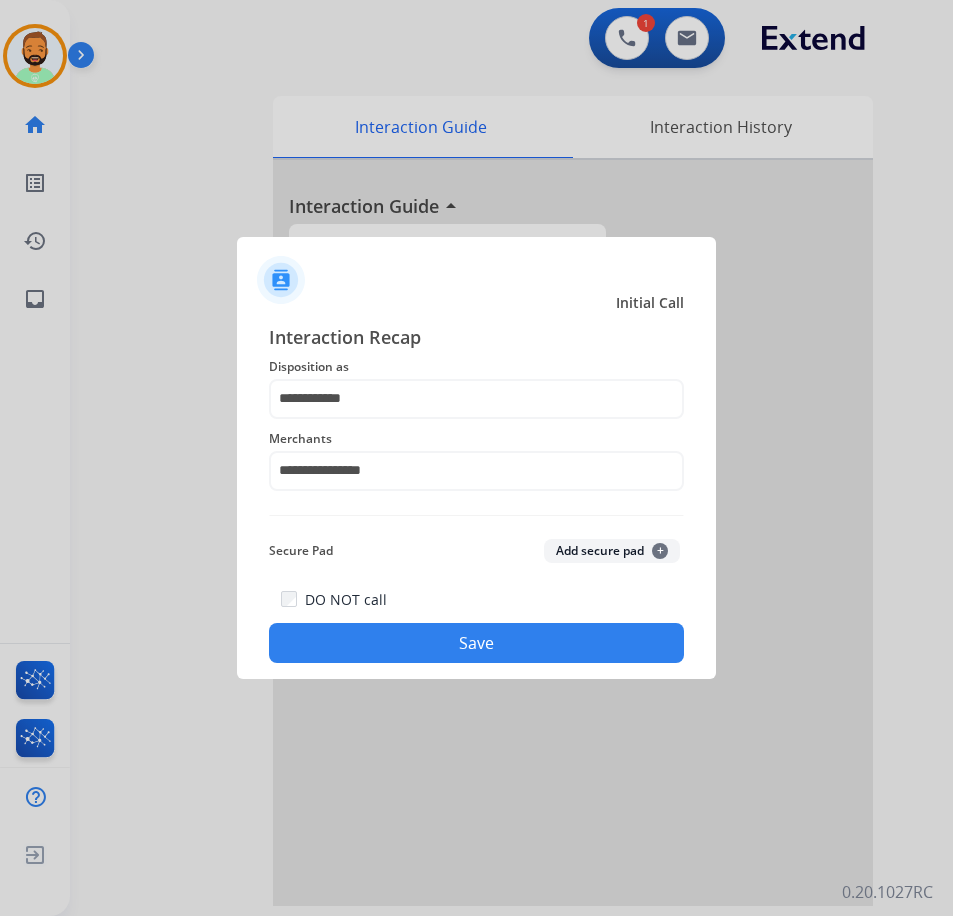 click on "Save" 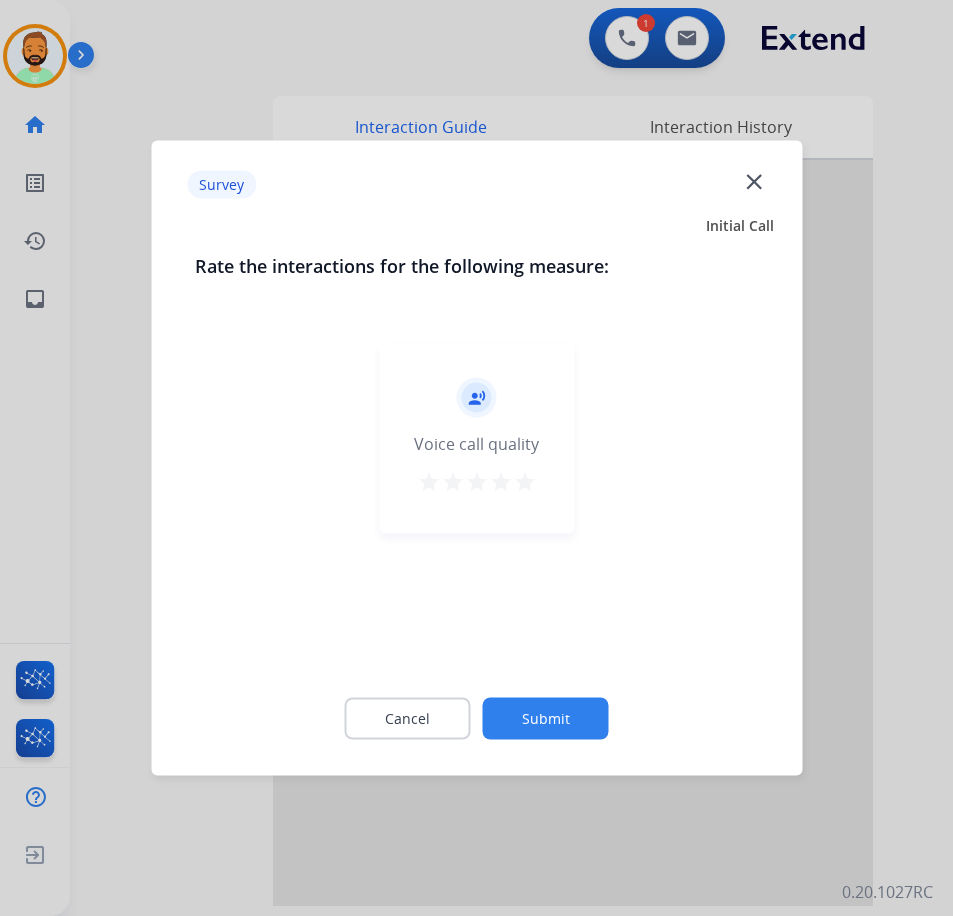 click on "Submit" 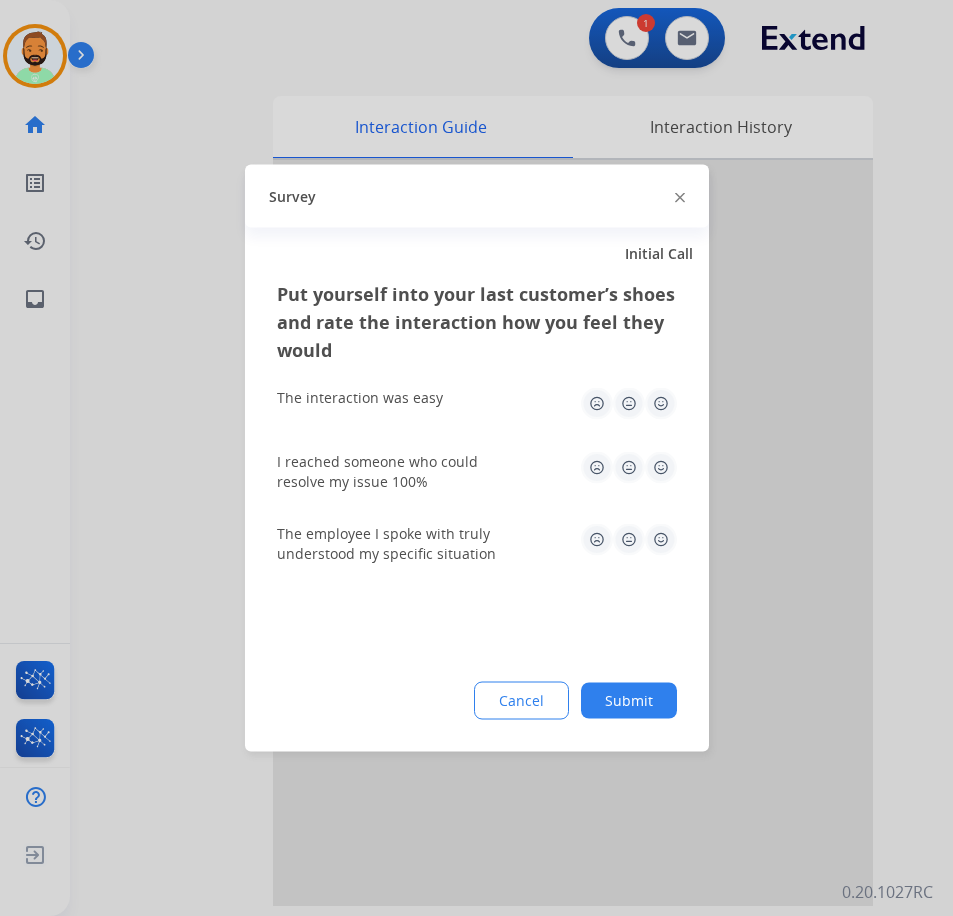click on "Submit" 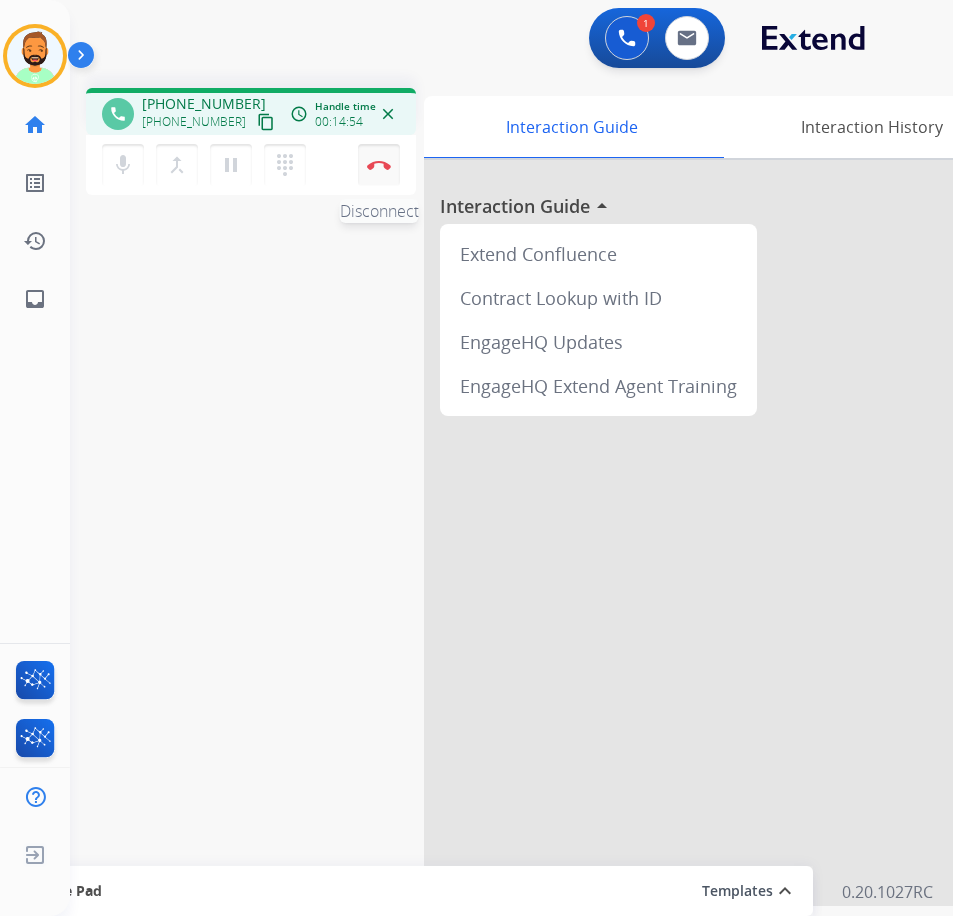 click on "Disconnect" at bounding box center (379, 165) 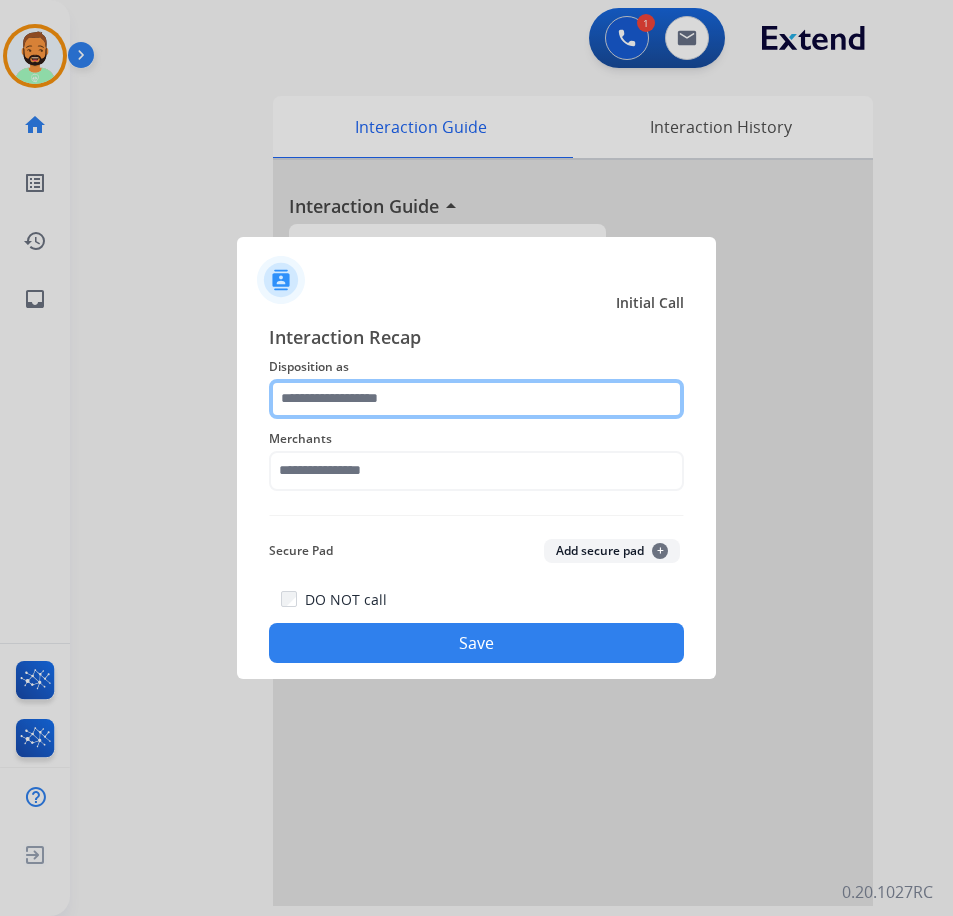 click 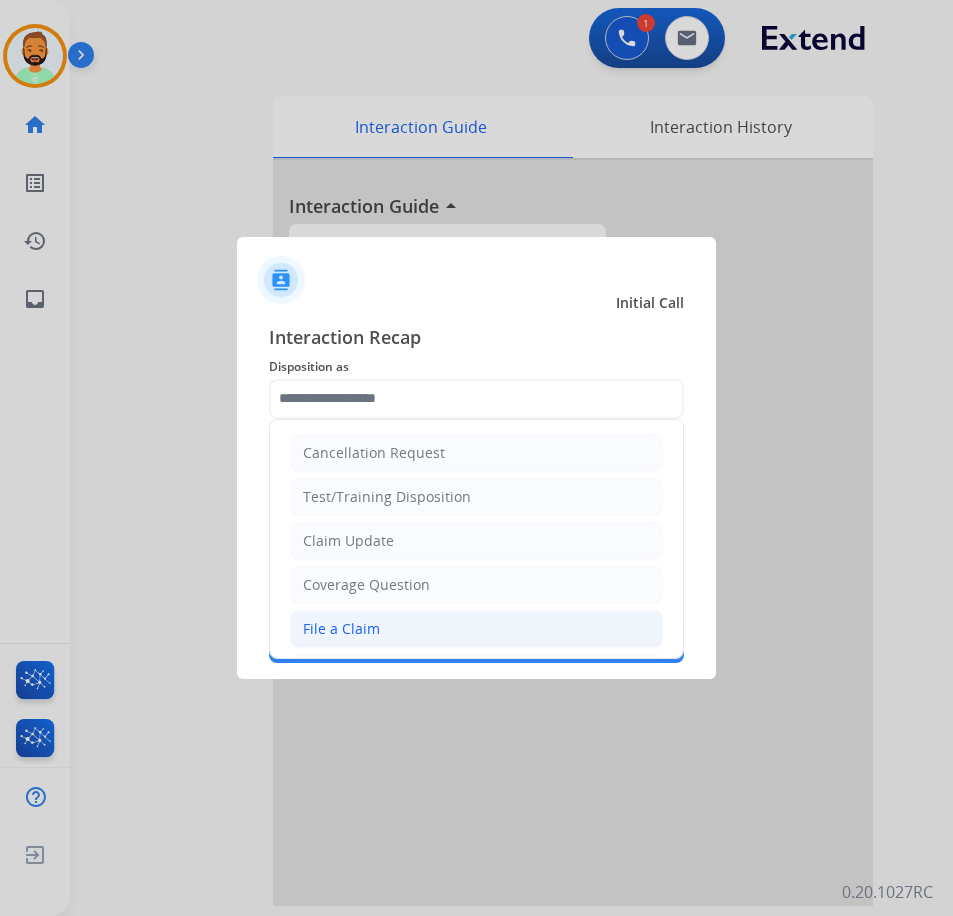 click on "File a Claim" 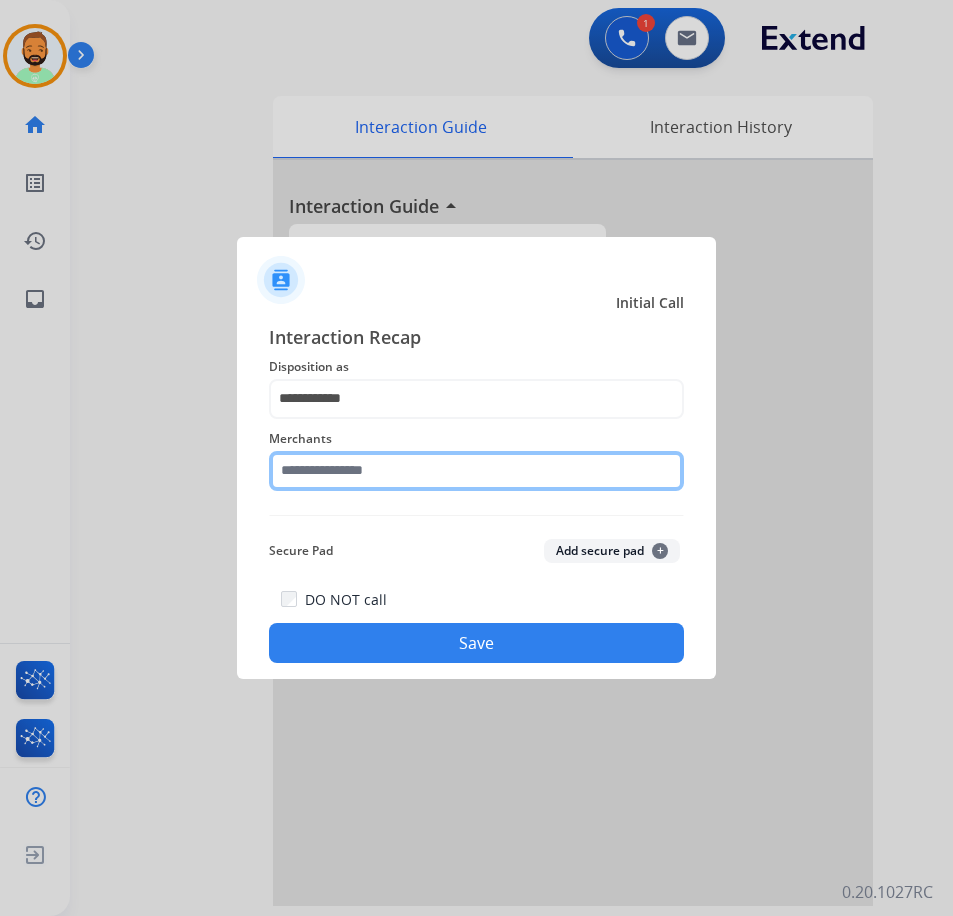 click 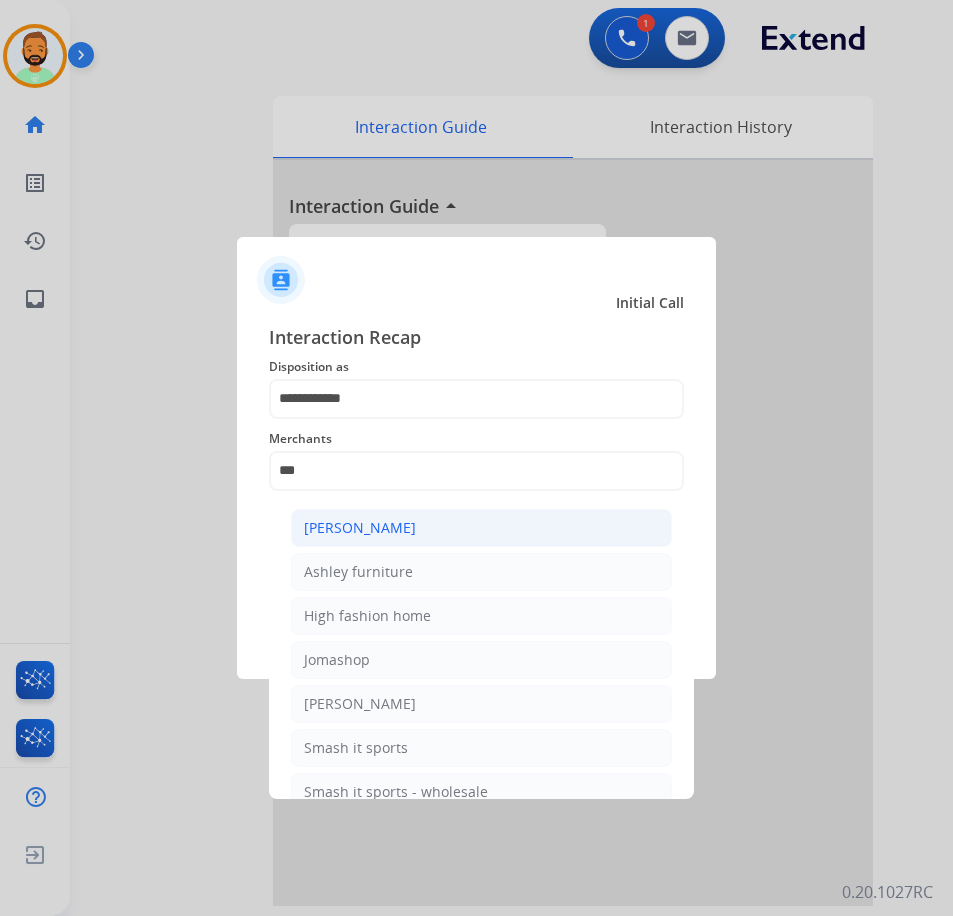 click on "[PERSON_NAME]" 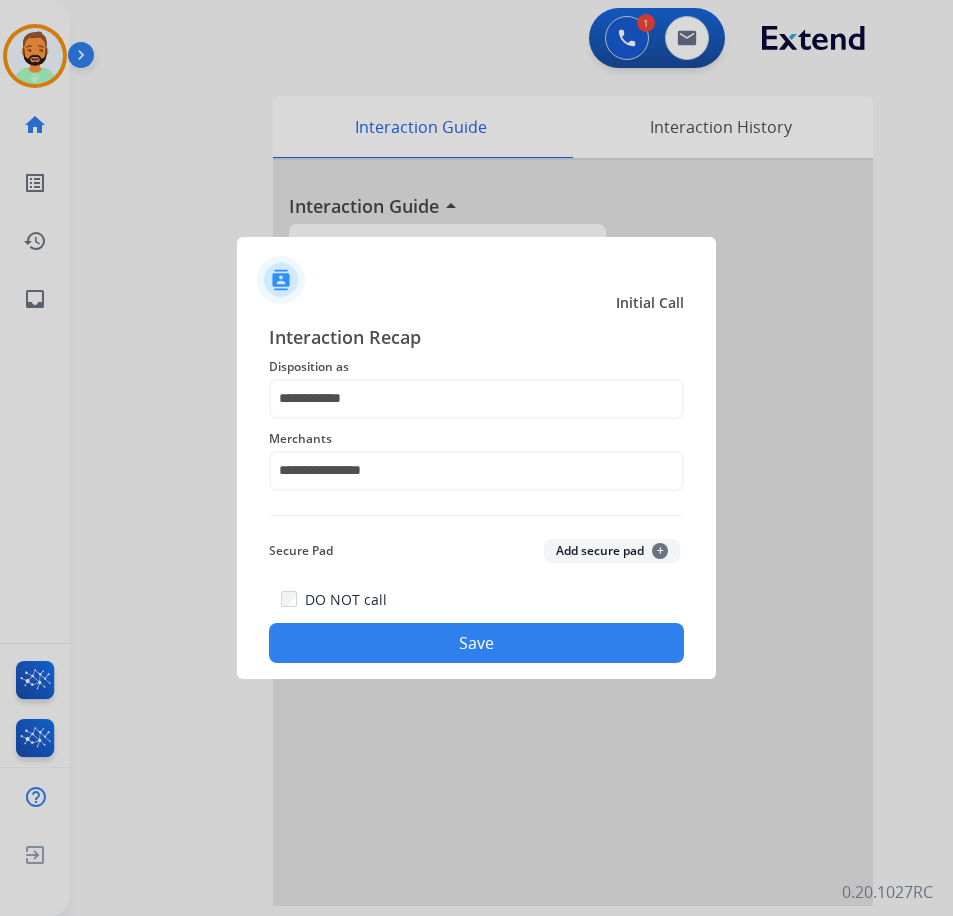 click on "Save" 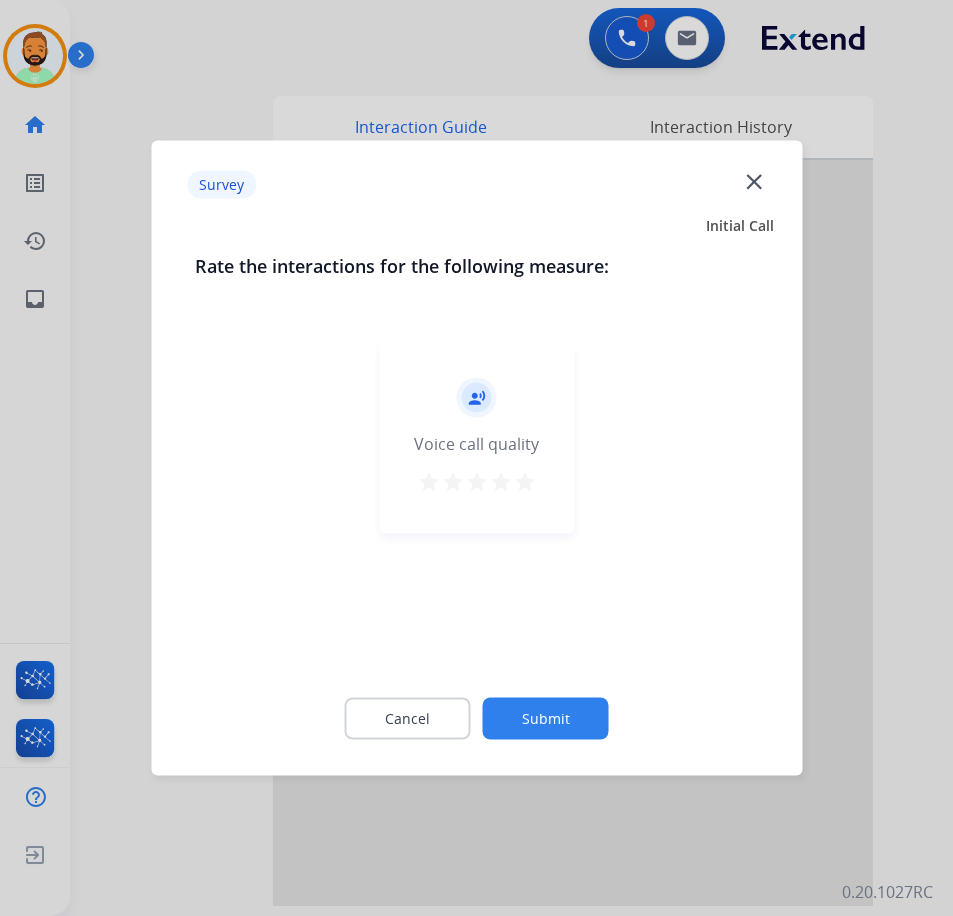 click on "Submit" 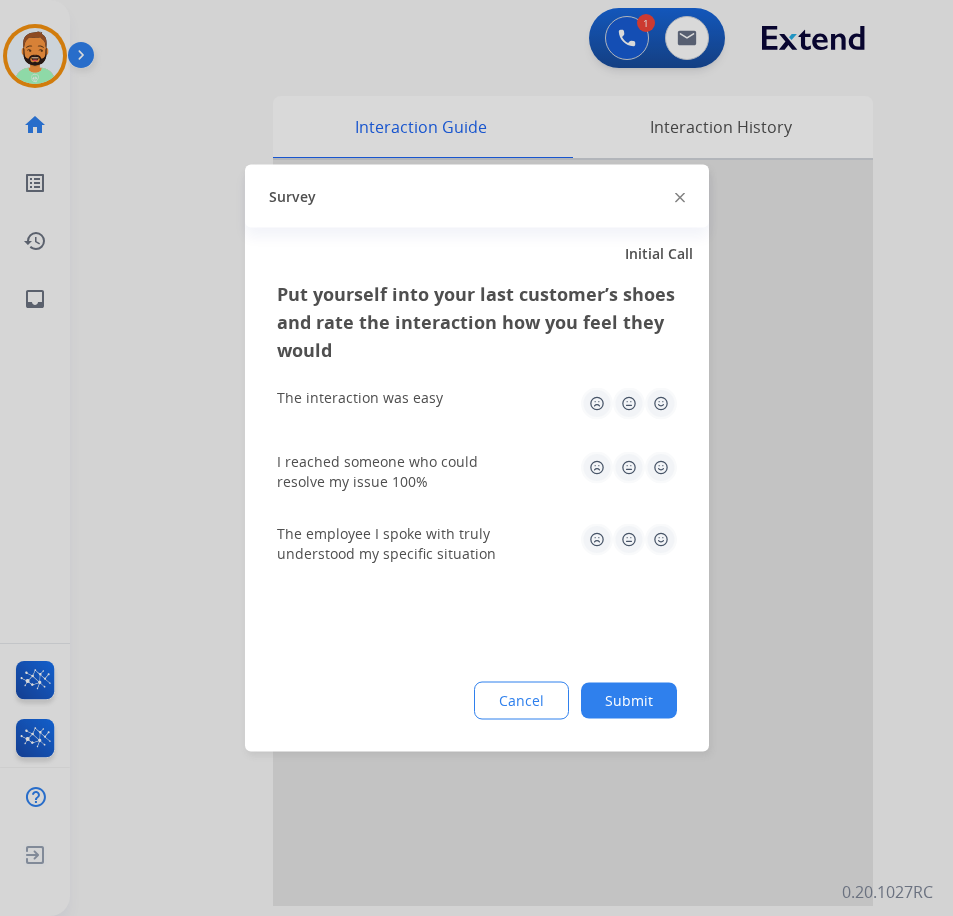 click on "Submit" 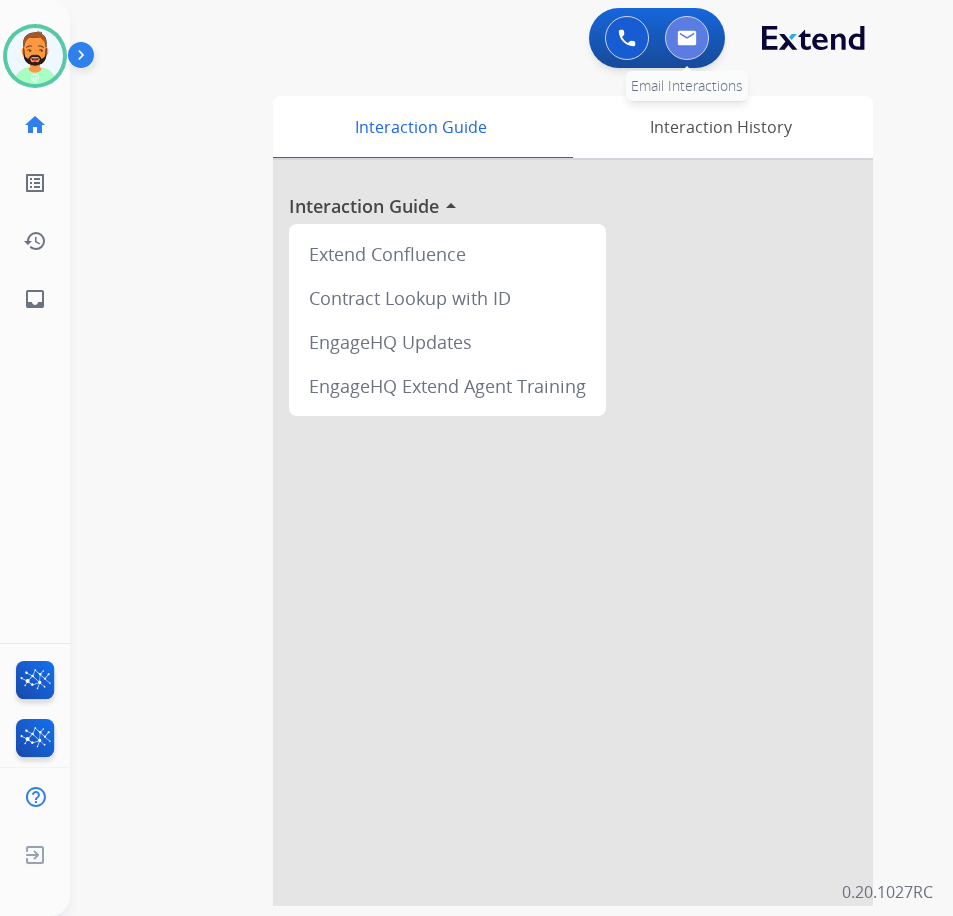 click at bounding box center [687, 38] 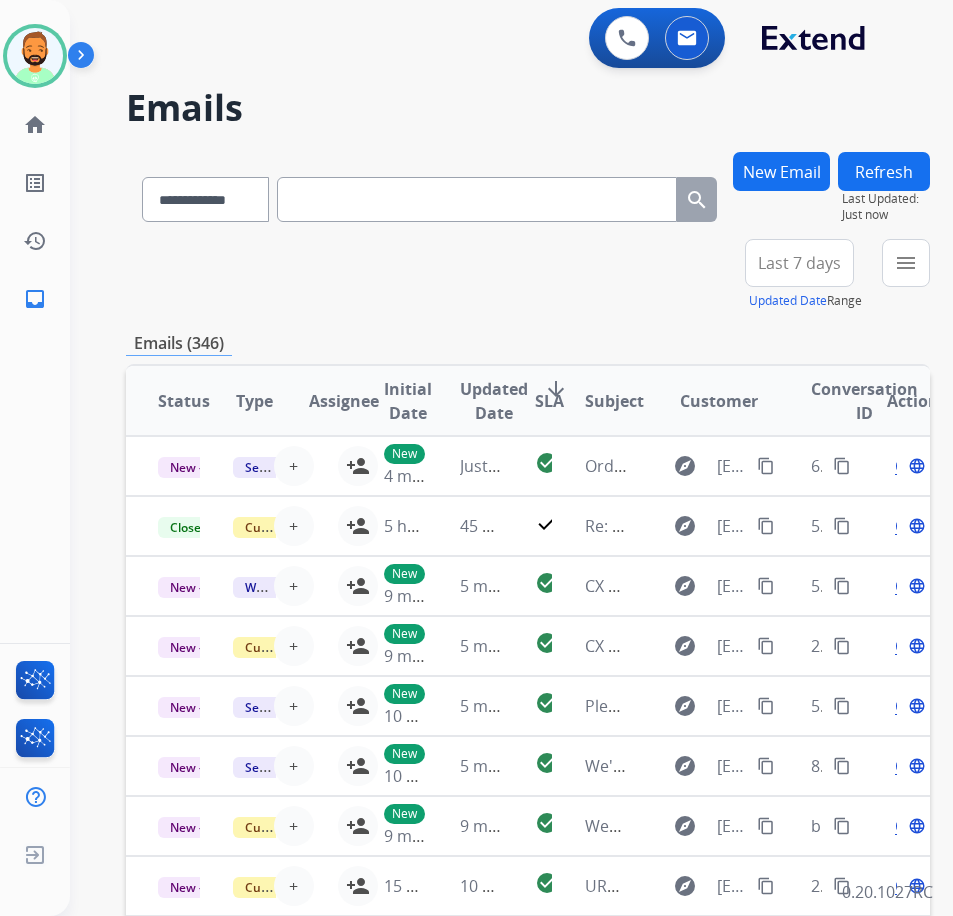 paste on "**********" 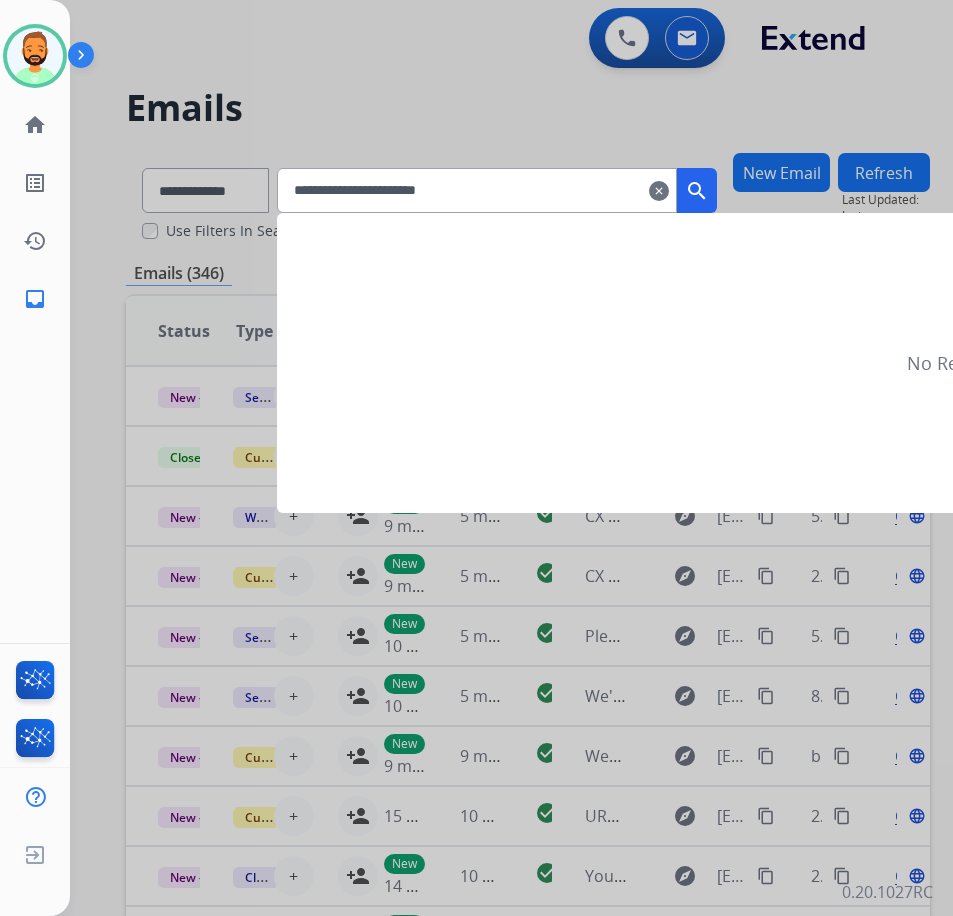 type on "**********" 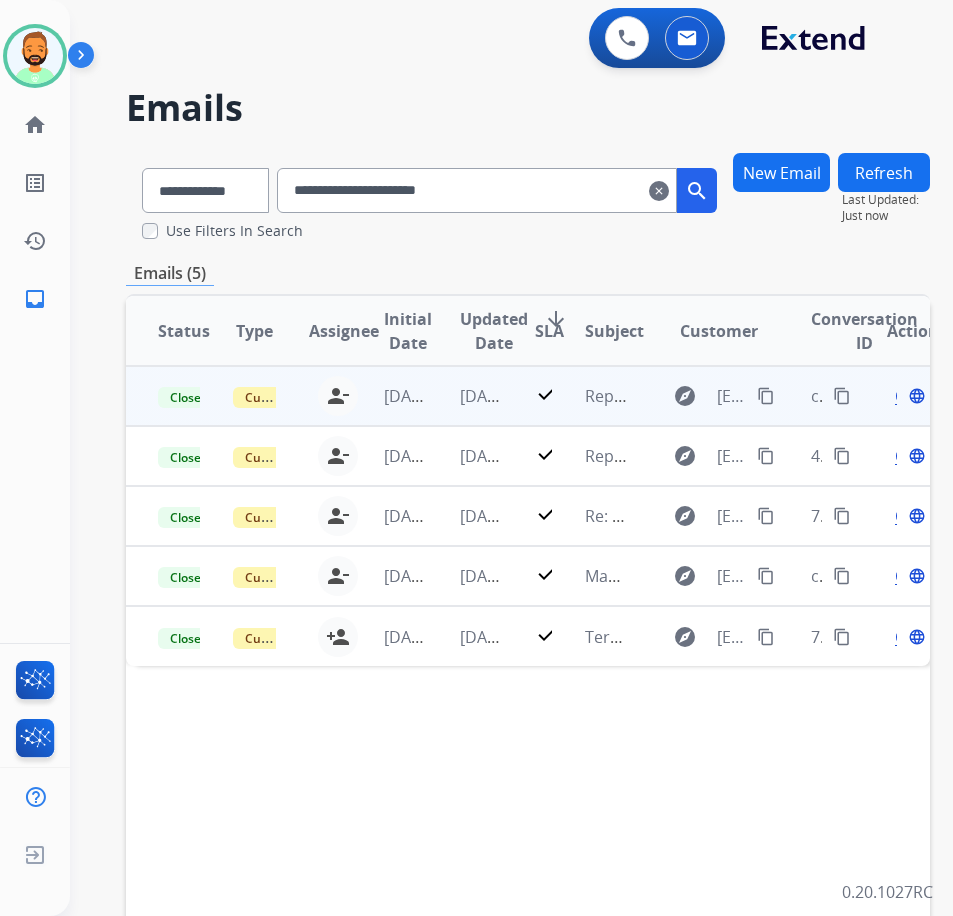 click on "[DATE]" at bounding box center (465, 396) 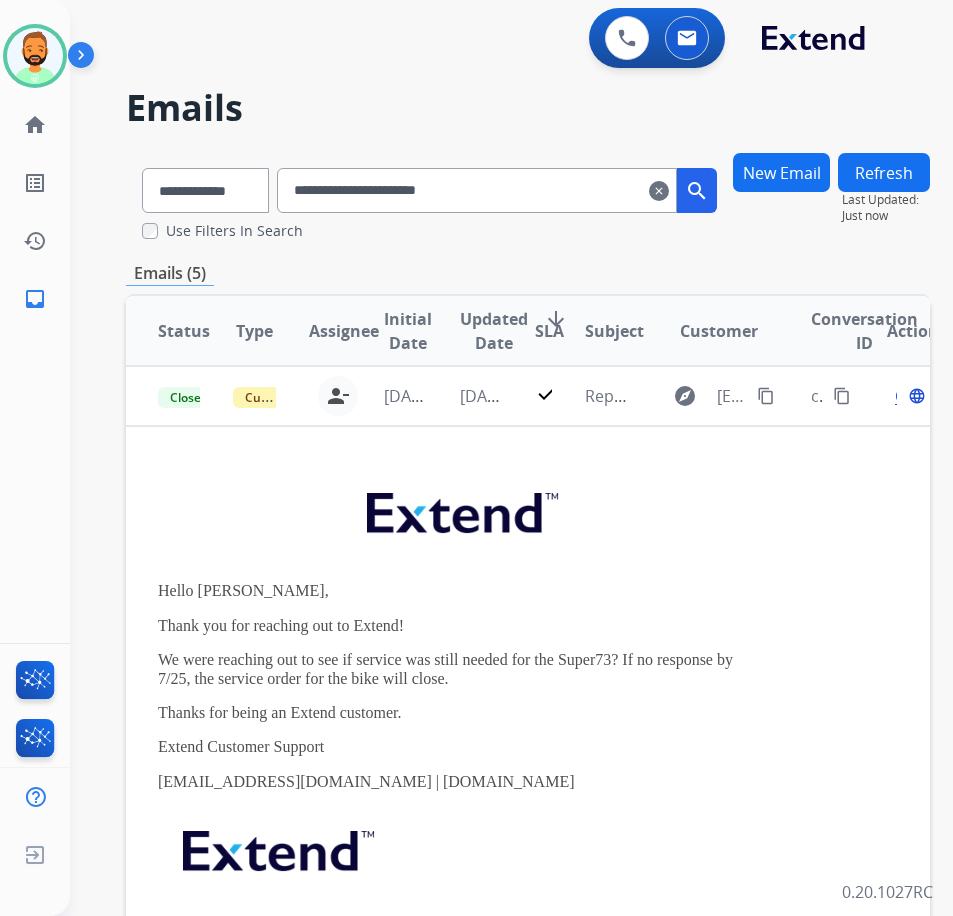 click on "clear" at bounding box center (659, 191) 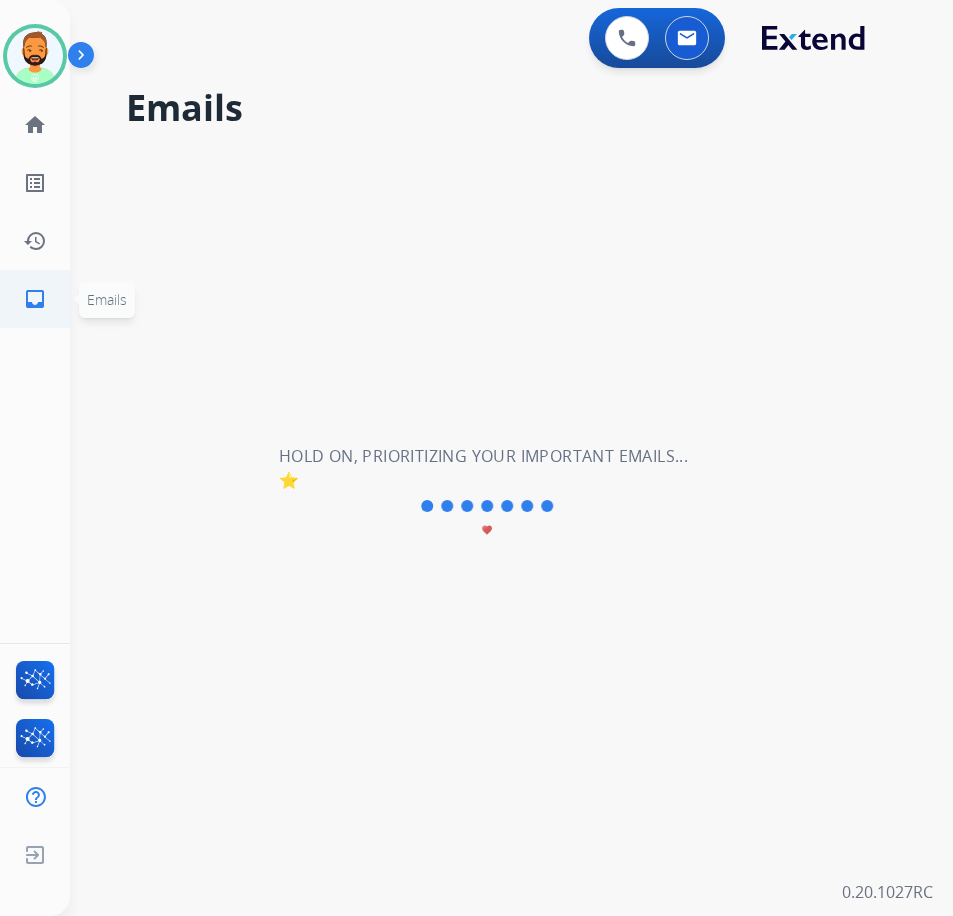 type 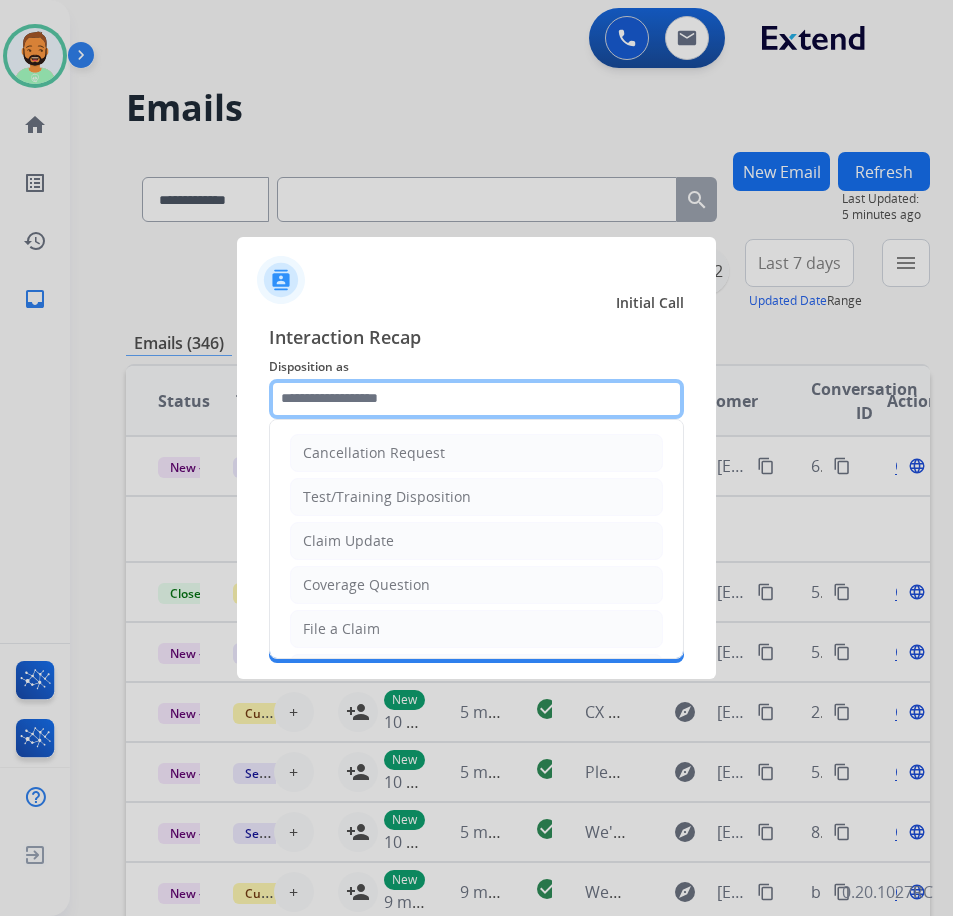 click 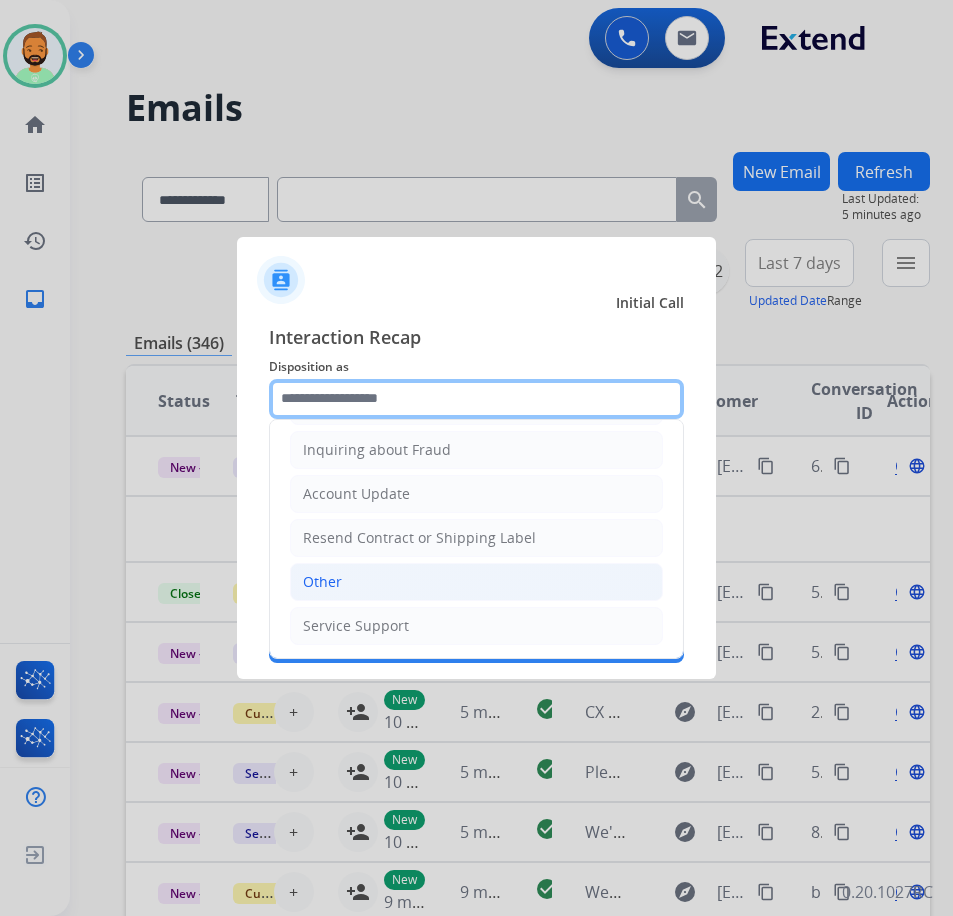 scroll, scrollTop: 312, scrollLeft: 0, axis: vertical 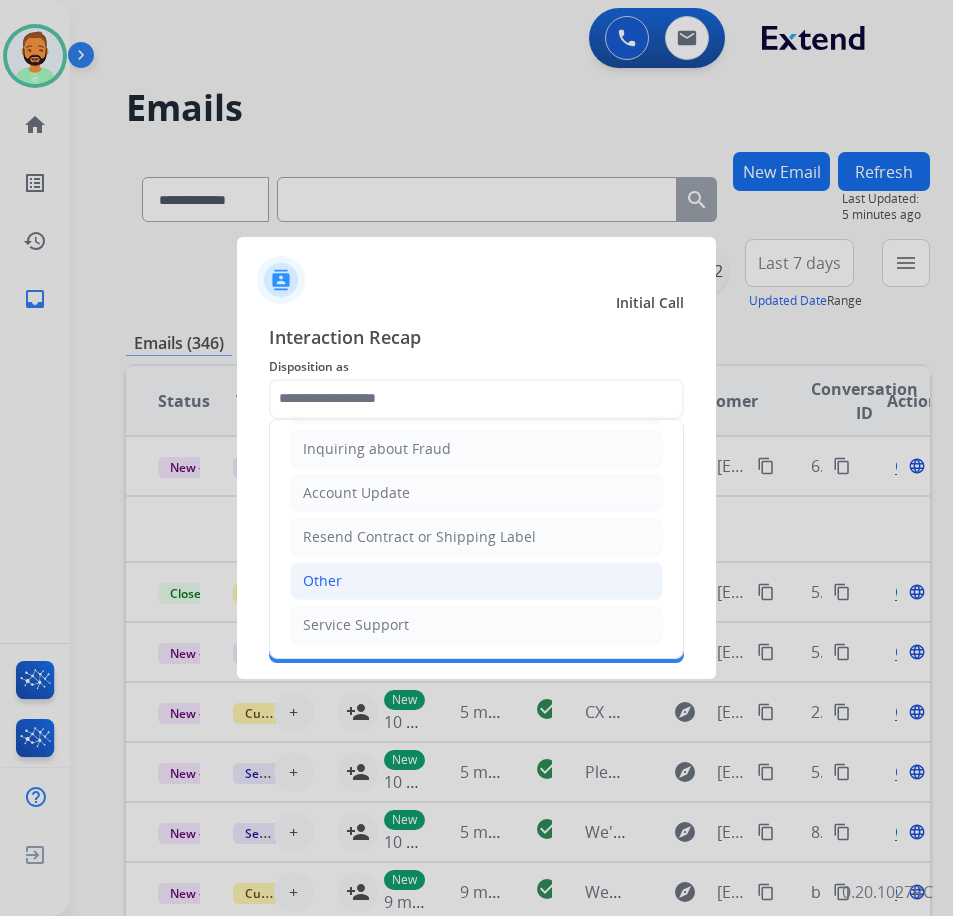 click on "Other" 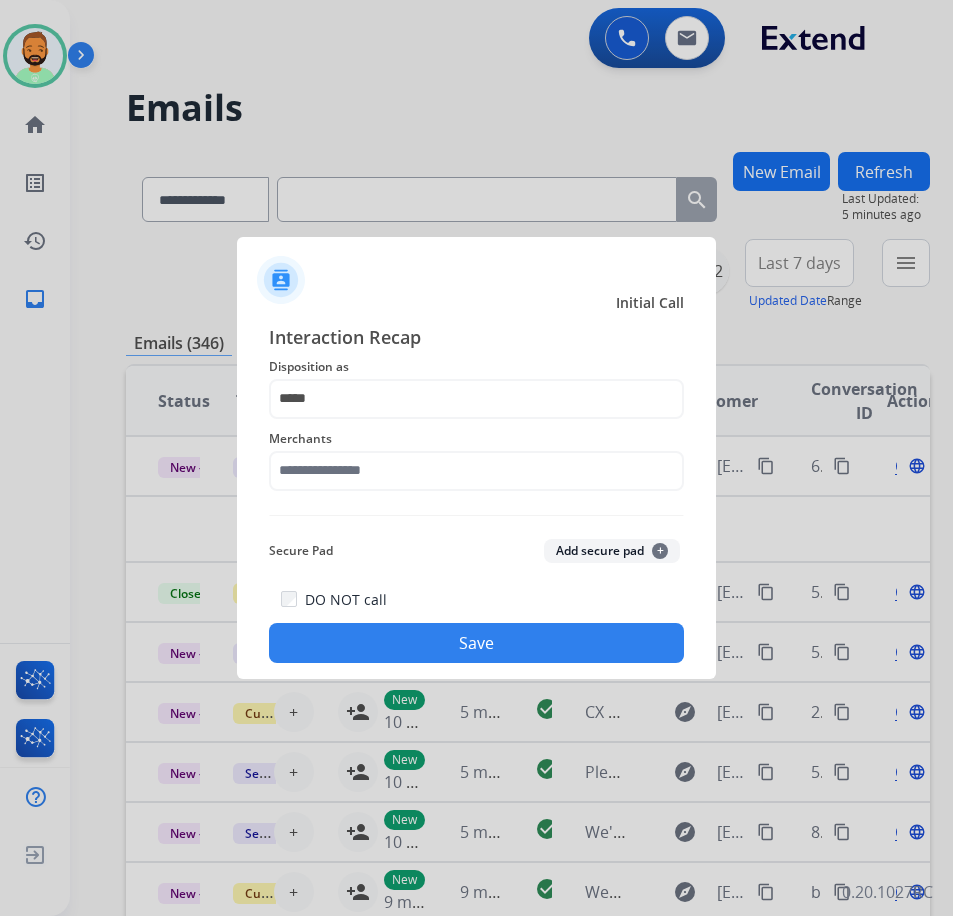 click on "Merchants" 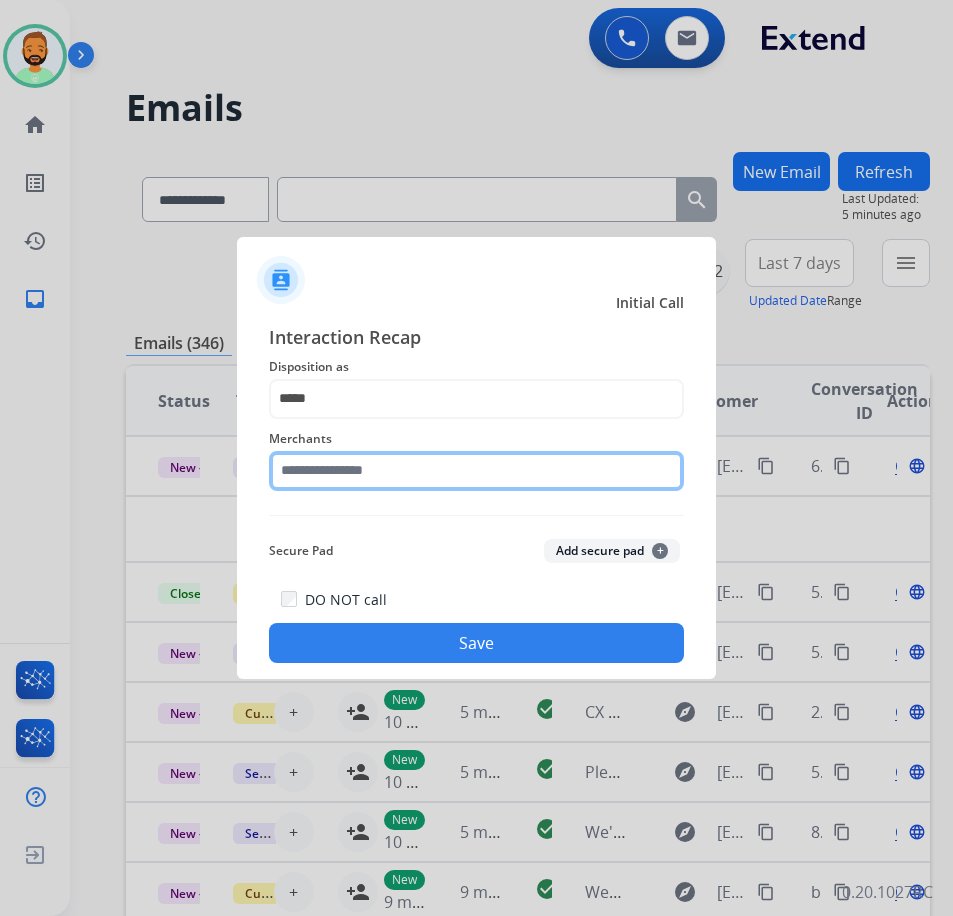 click 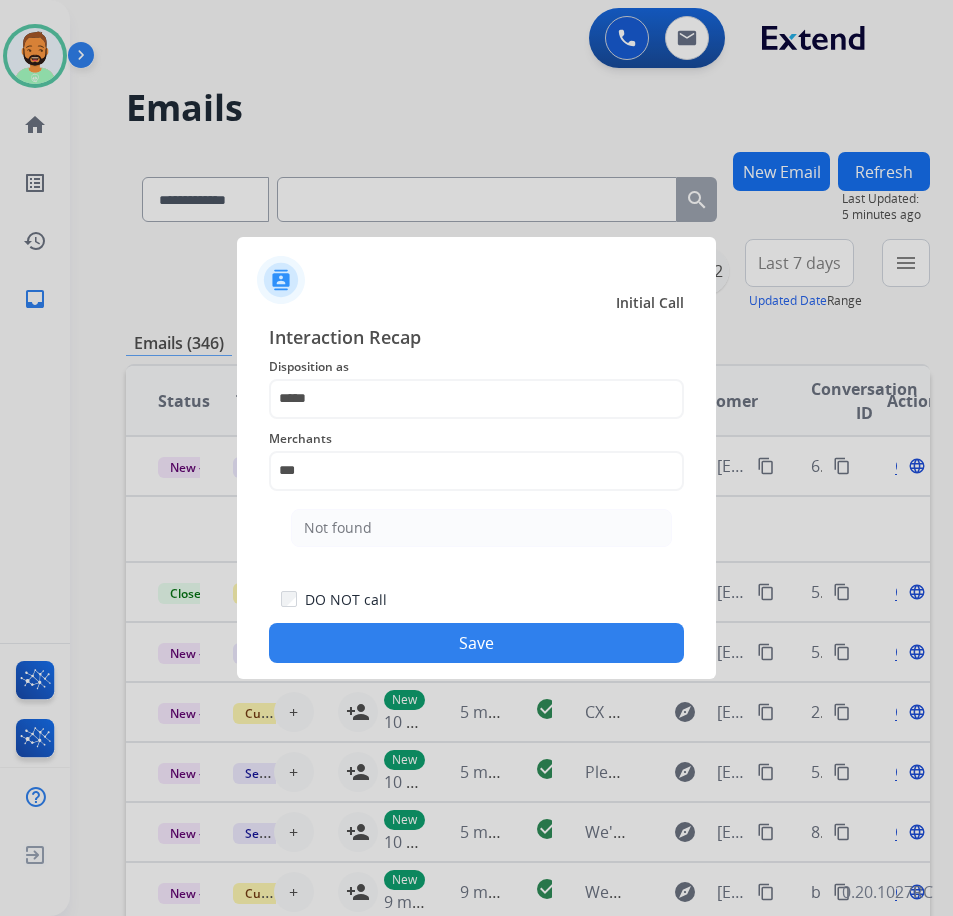 drag, startPoint x: 412, startPoint y: 534, endPoint x: 426, endPoint y: 558, distance: 27.784887 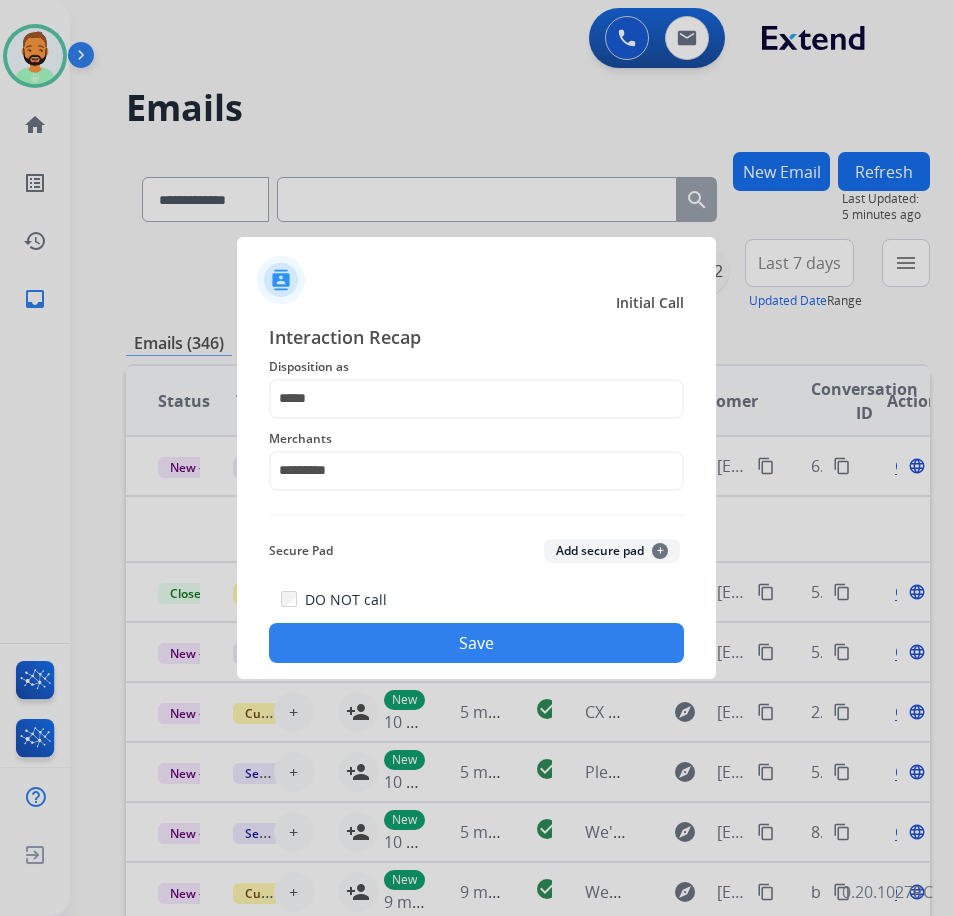 click on "Save" 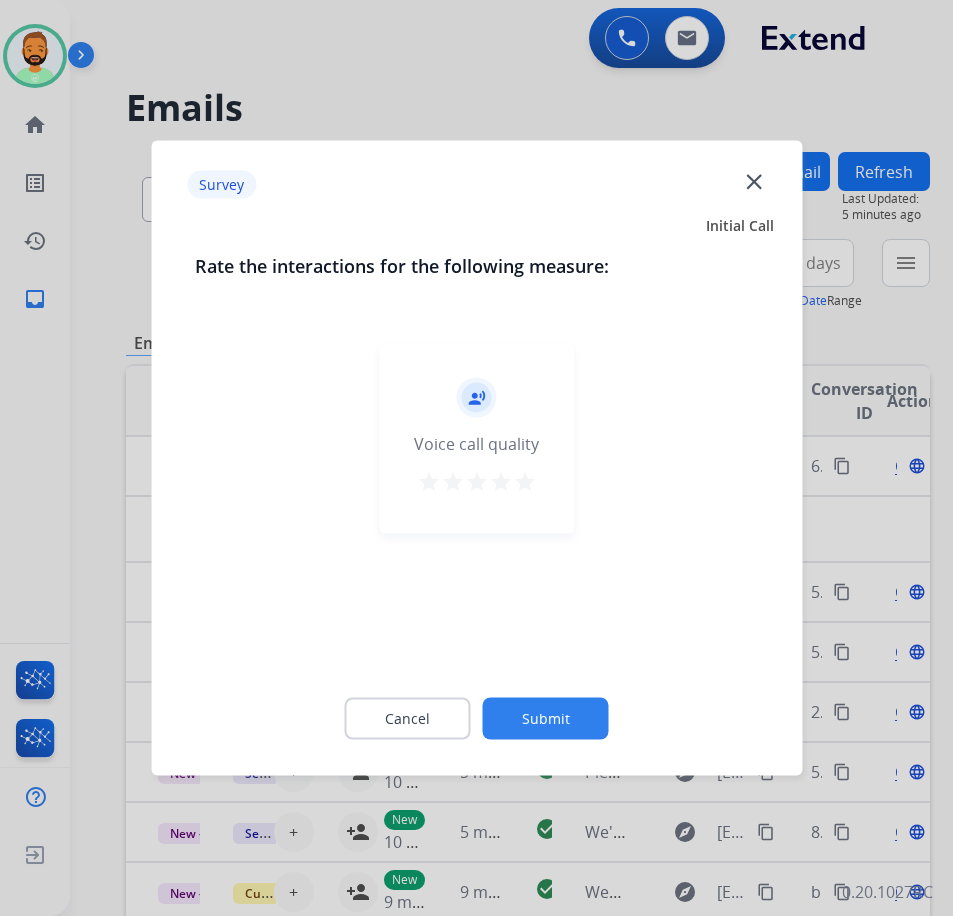 click on "Submit" 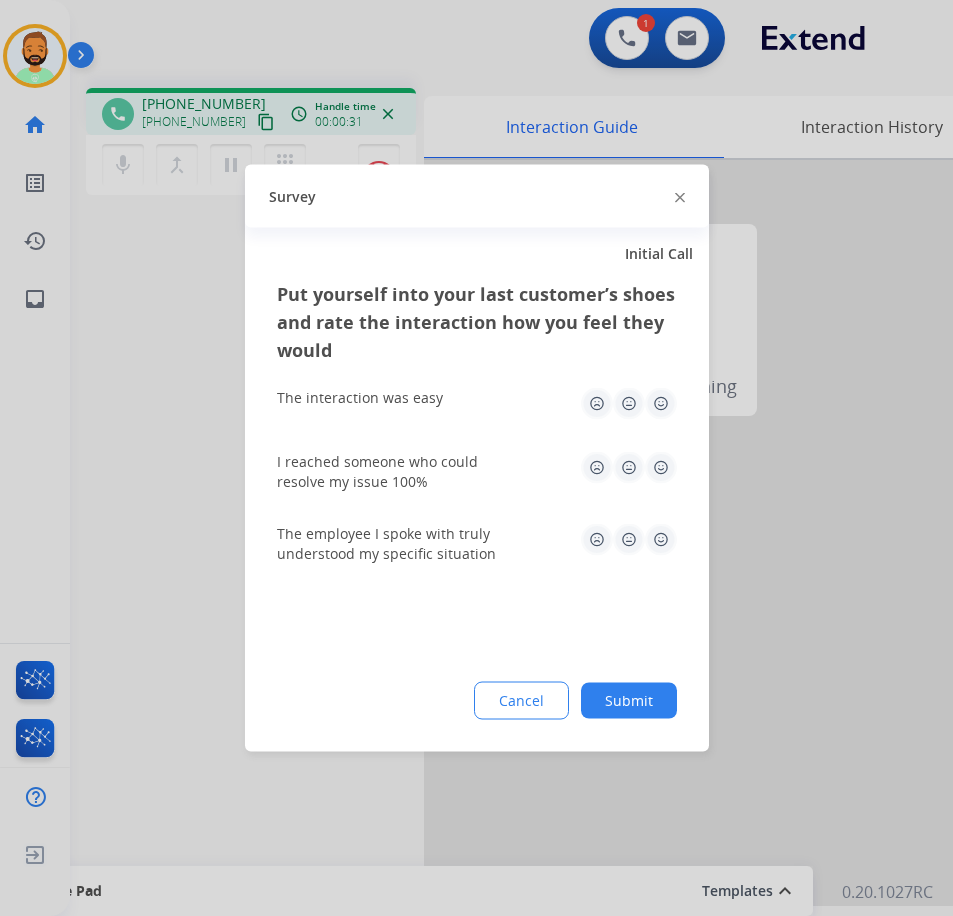 drag, startPoint x: 635, startPoint y: 691, endPoint x: 634, endPoint y: 668, distance: 23.021729 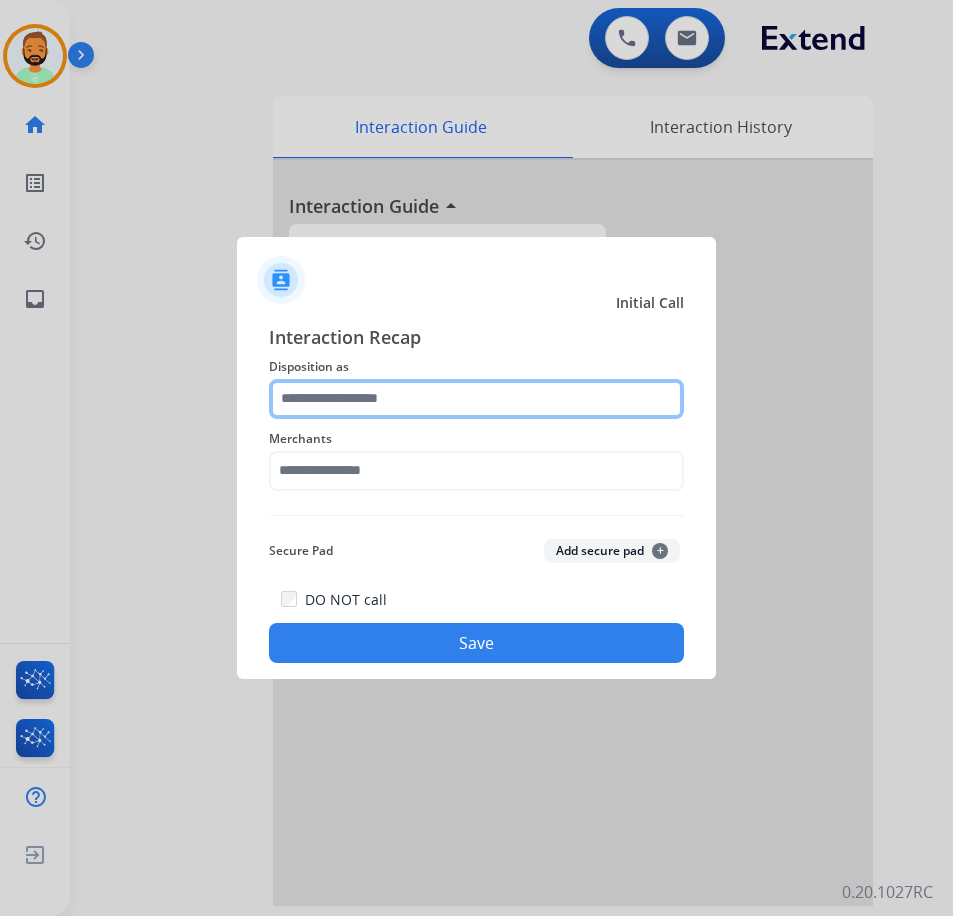 click 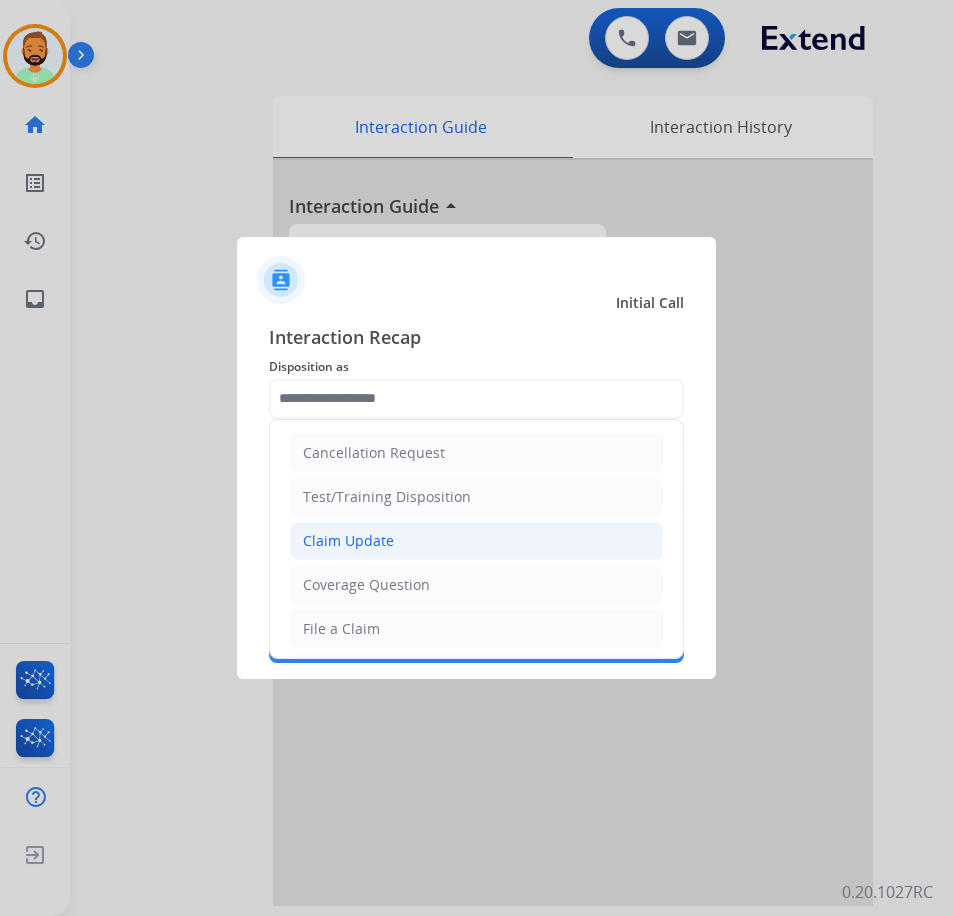 click on "Claim Update" 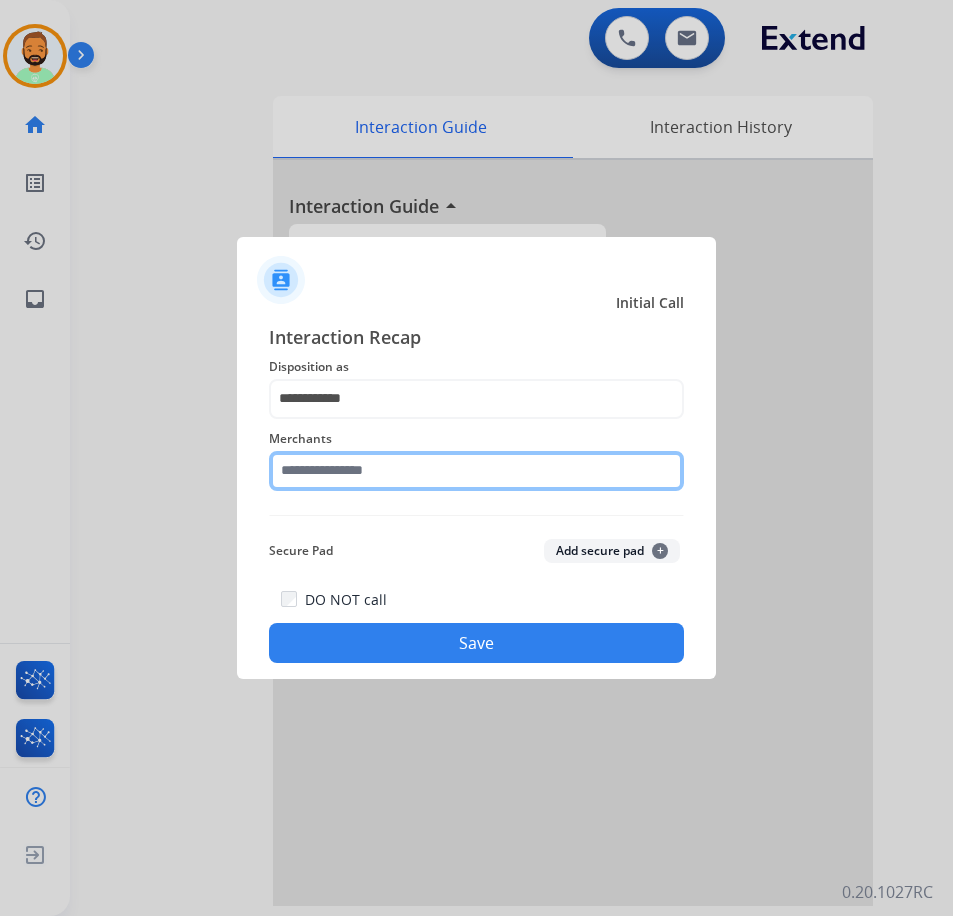 click 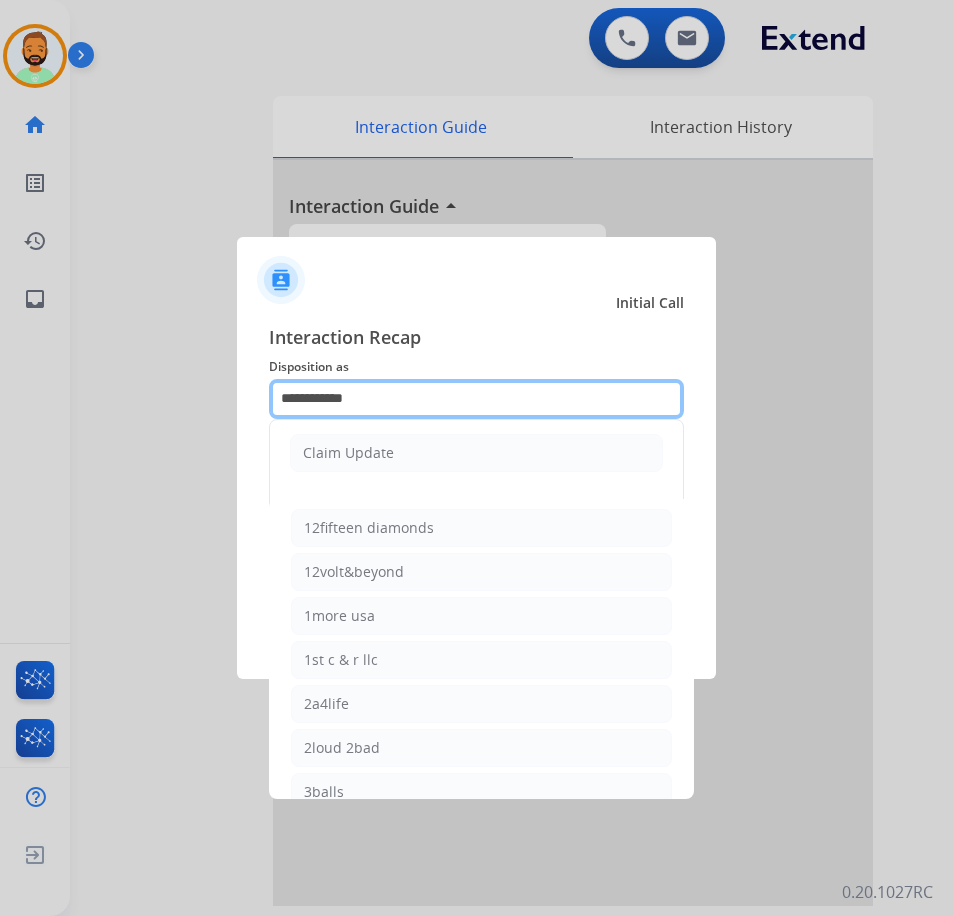 drag, startPoint x: 256, startPoint y: 386, endPoint x: 3, endPoint y: 385, distance: 253.00198 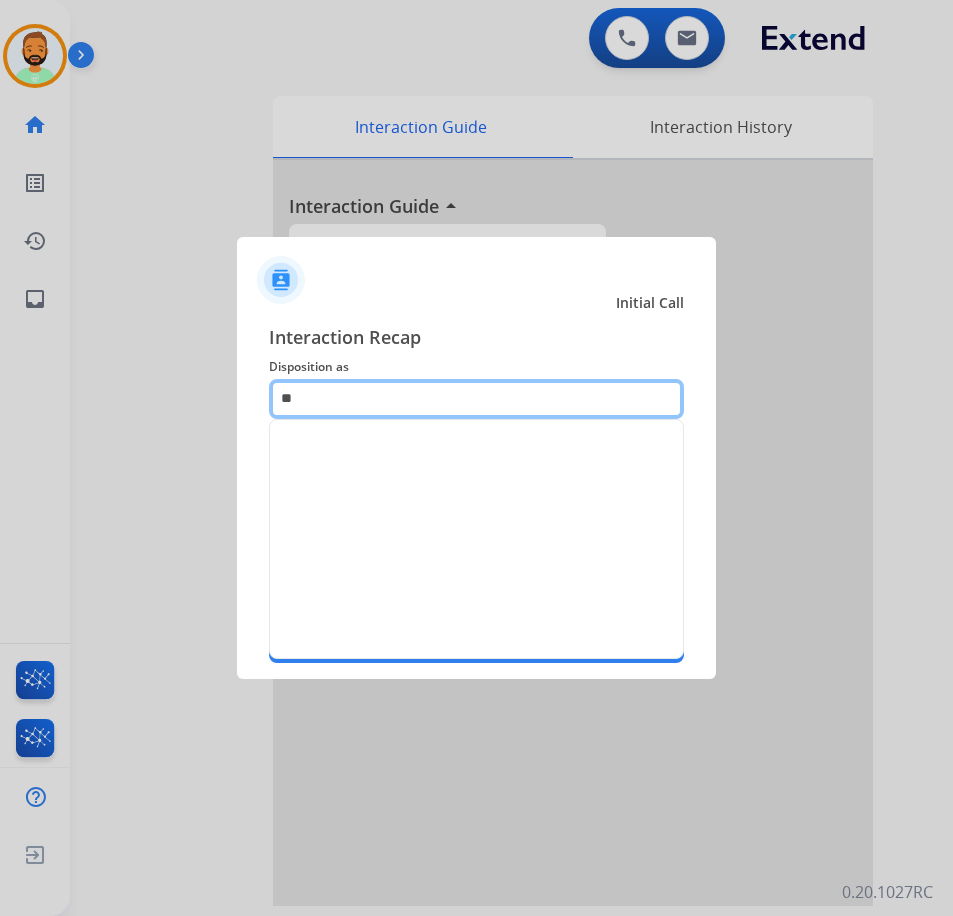 type on "*" 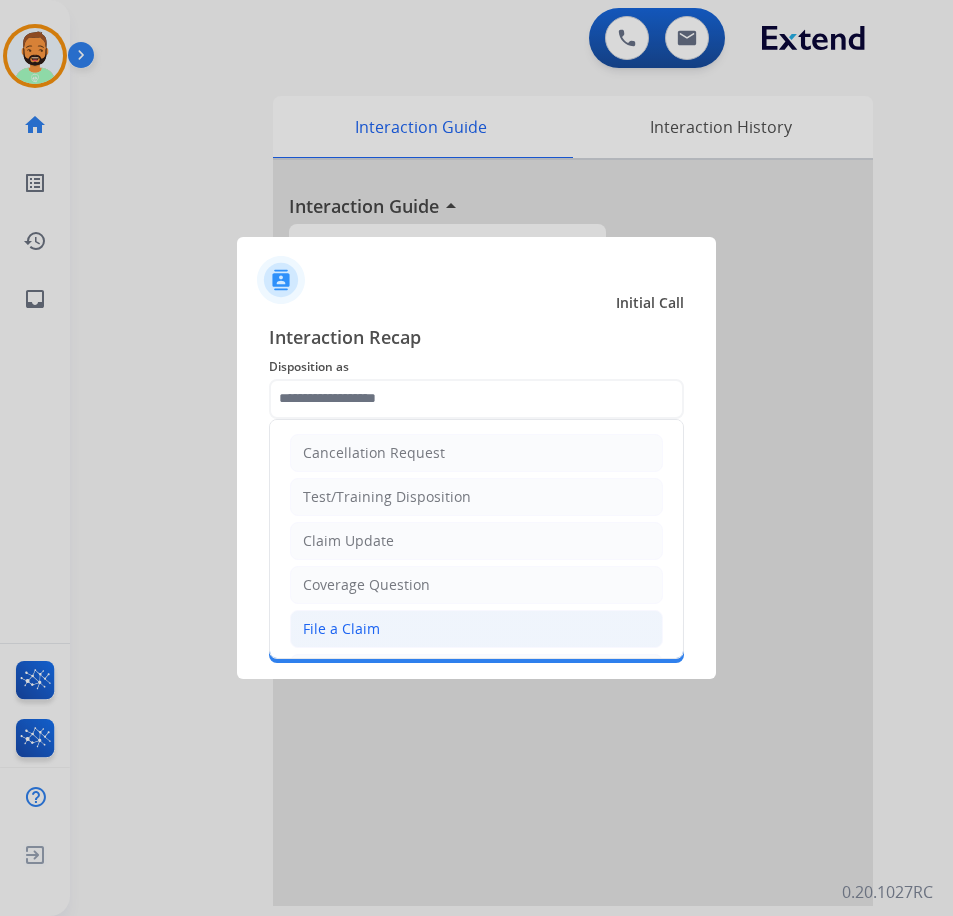 click on "File a Claim" 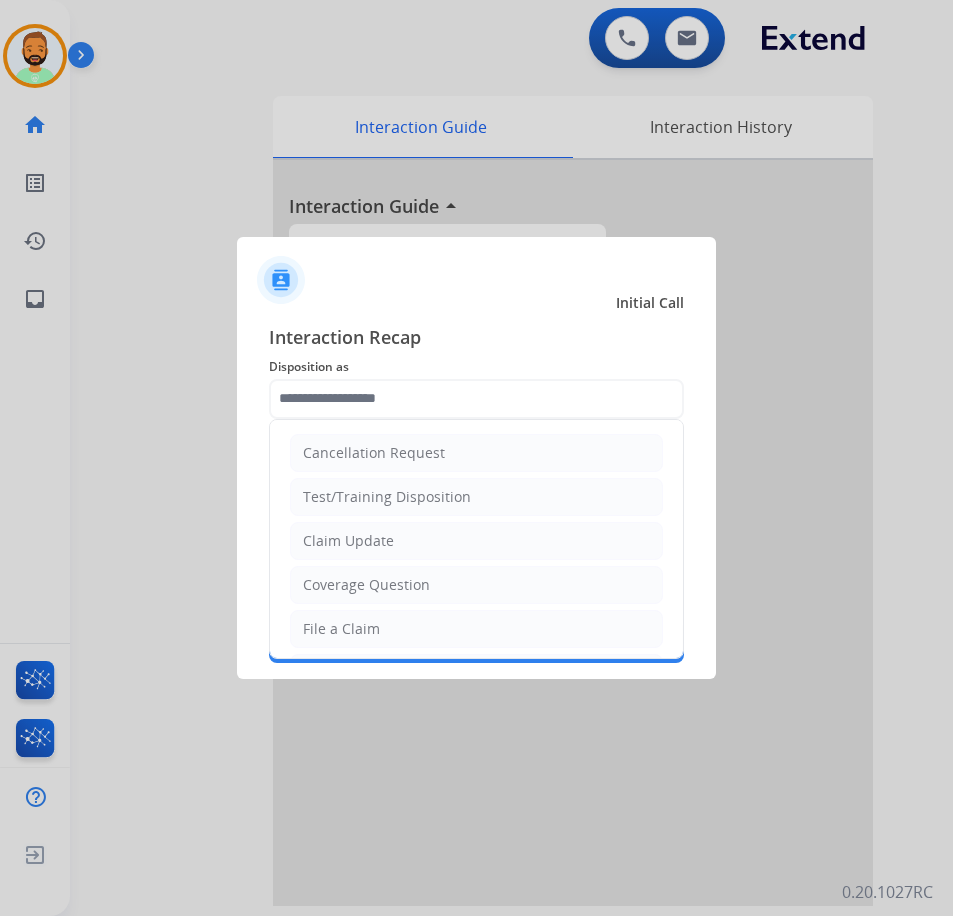 type on "**********" 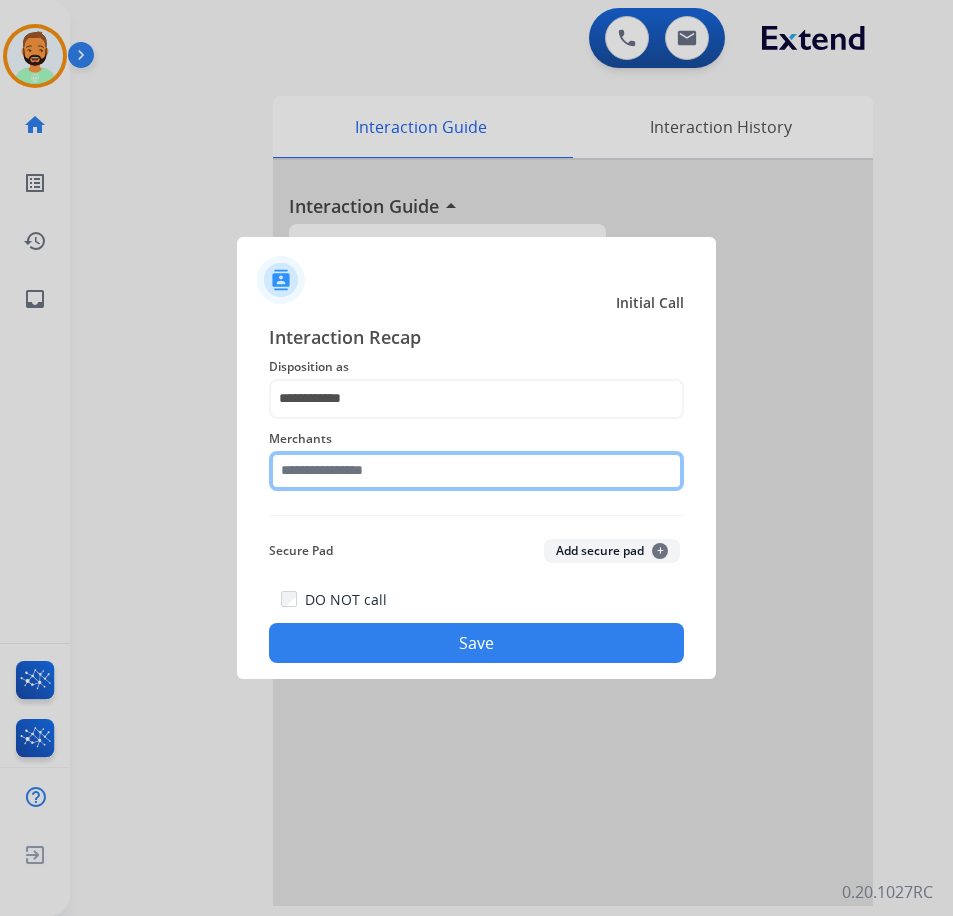 click 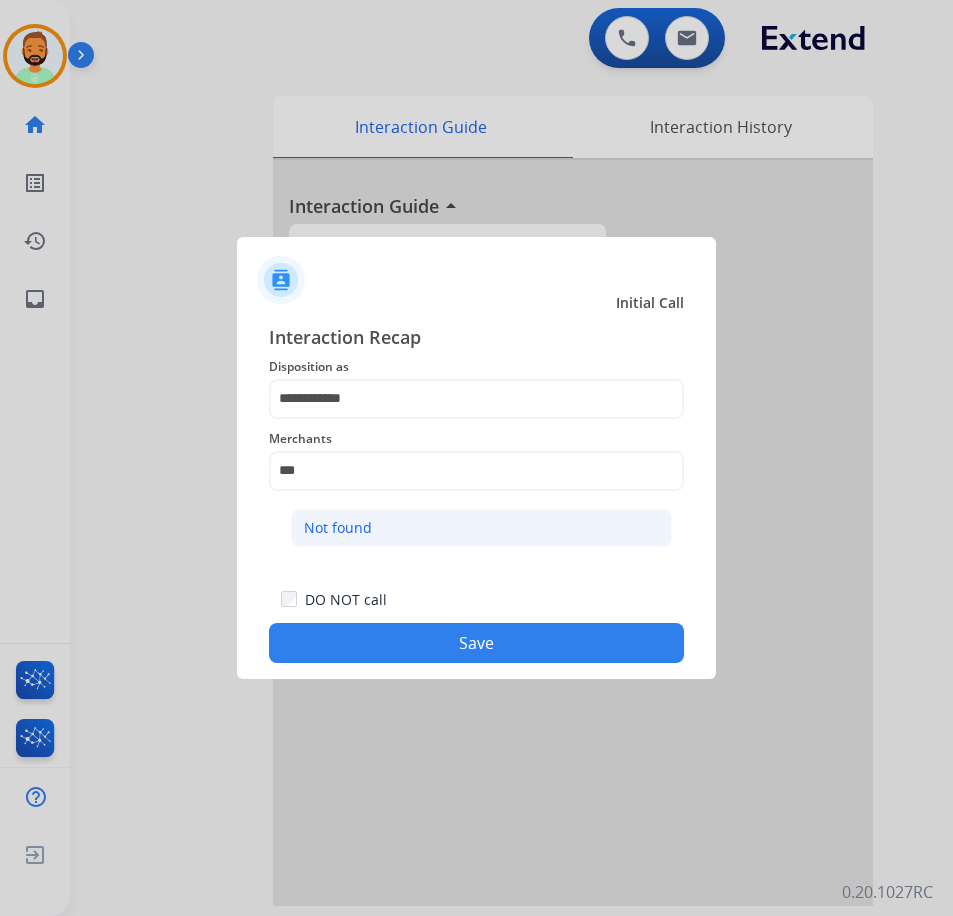 click on "Not found" 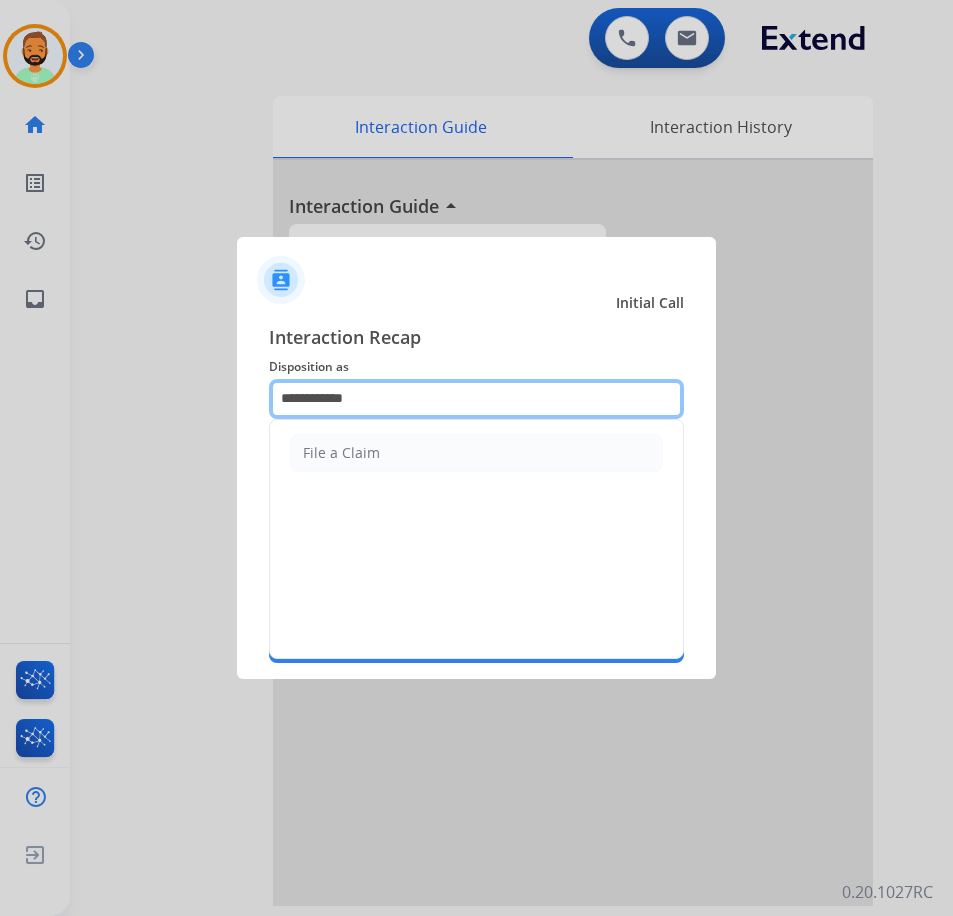 drag, startPoint x: 431, startPoint y: 397, endPoint x: -158, endPoint y: 353, distance: 590.6412 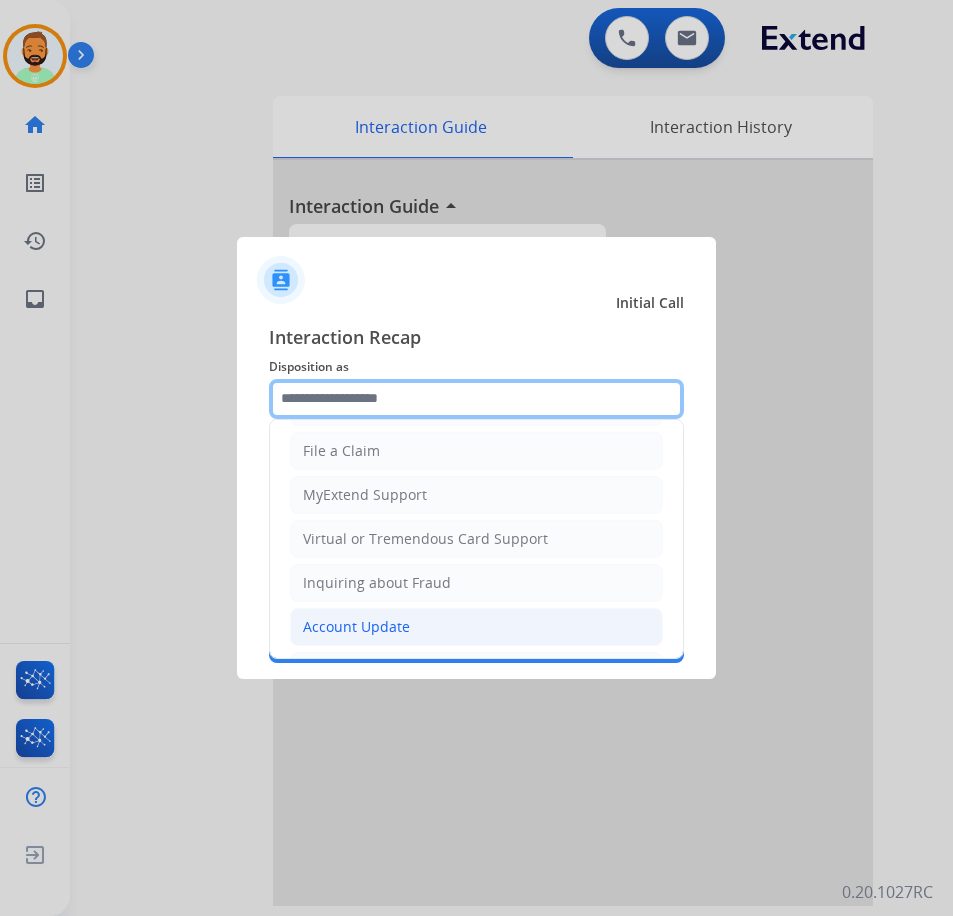 scroll, scrollTop: 312, scrollLeft: 0, axis: vertical 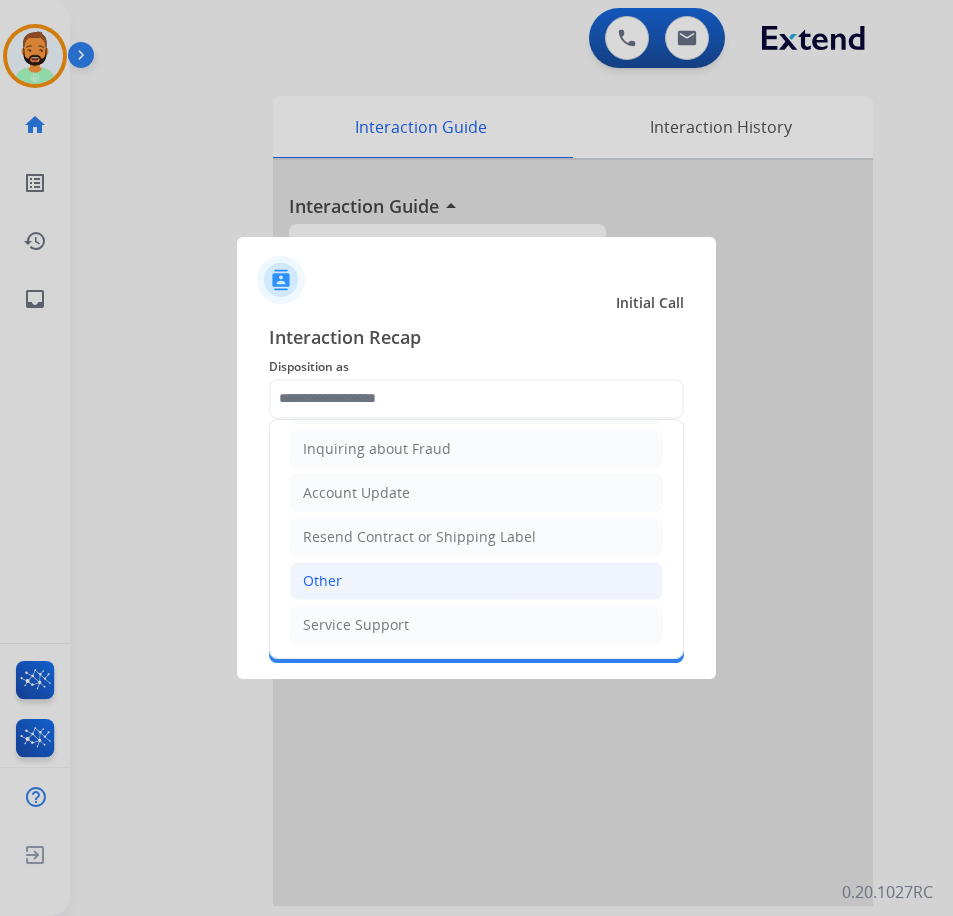 click on "Other" 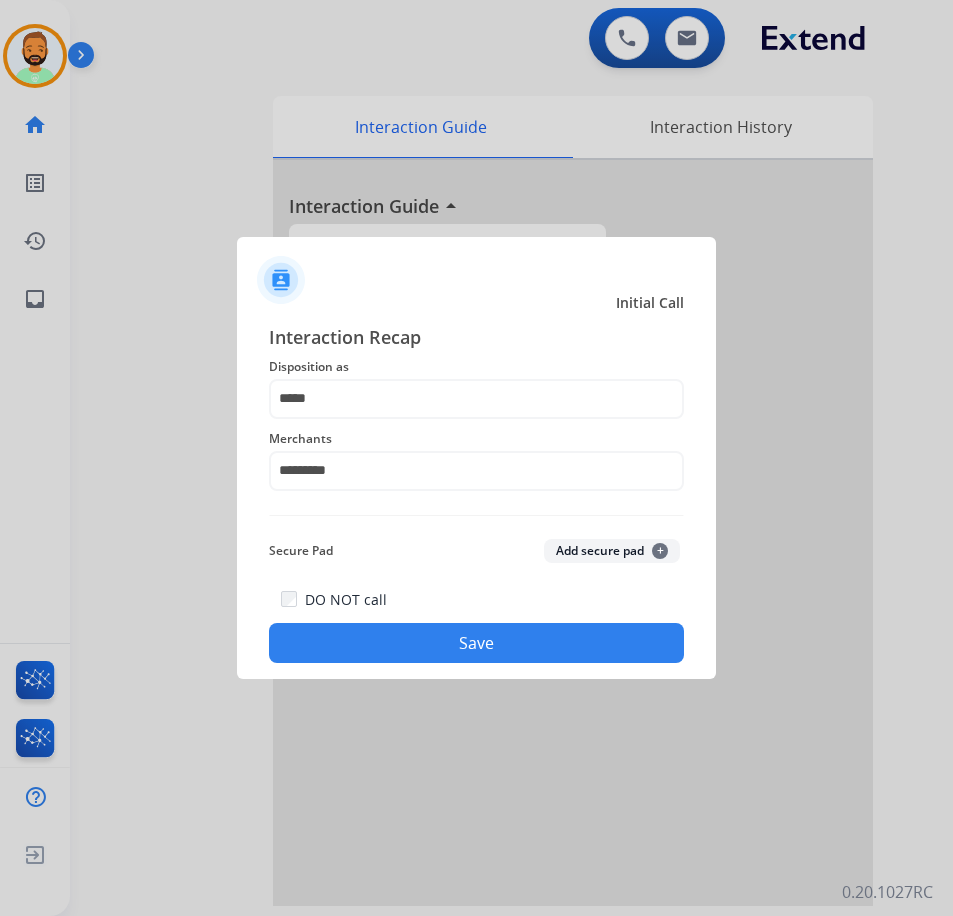 click on "Save" 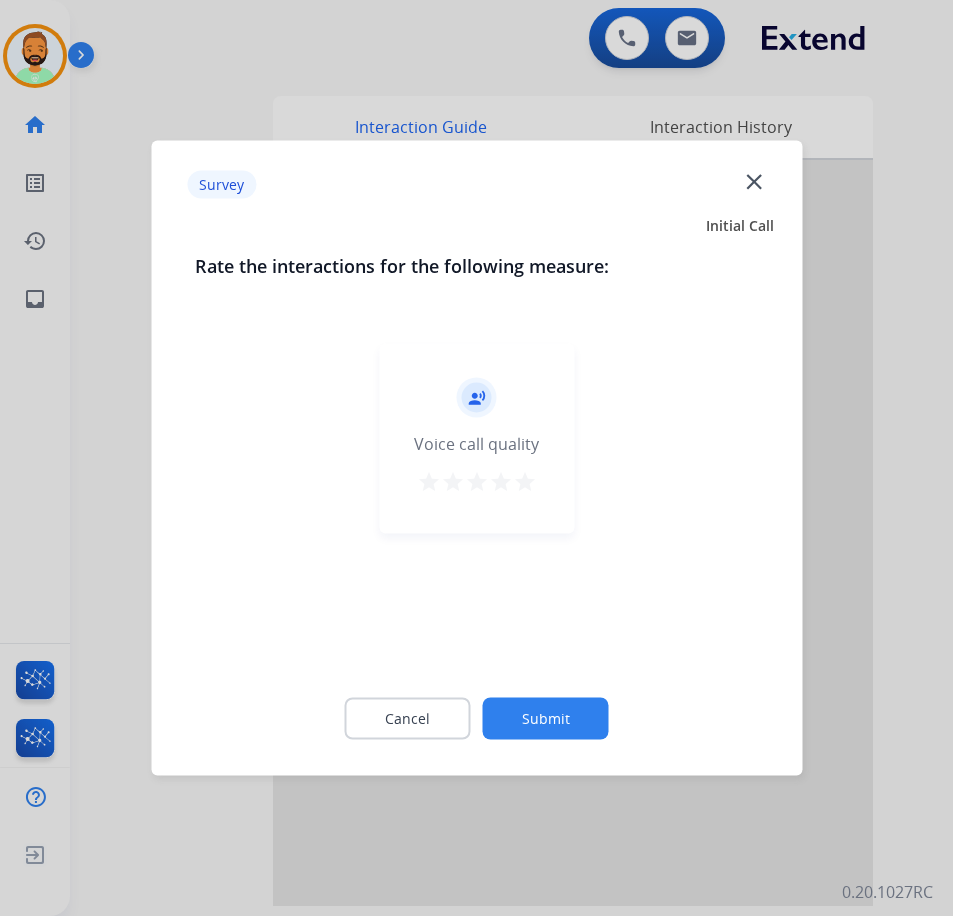 drag, startPoint x: 545, startPoint y: 691, endPoint x: 557, endPoint y: 709, distance: 21.633308 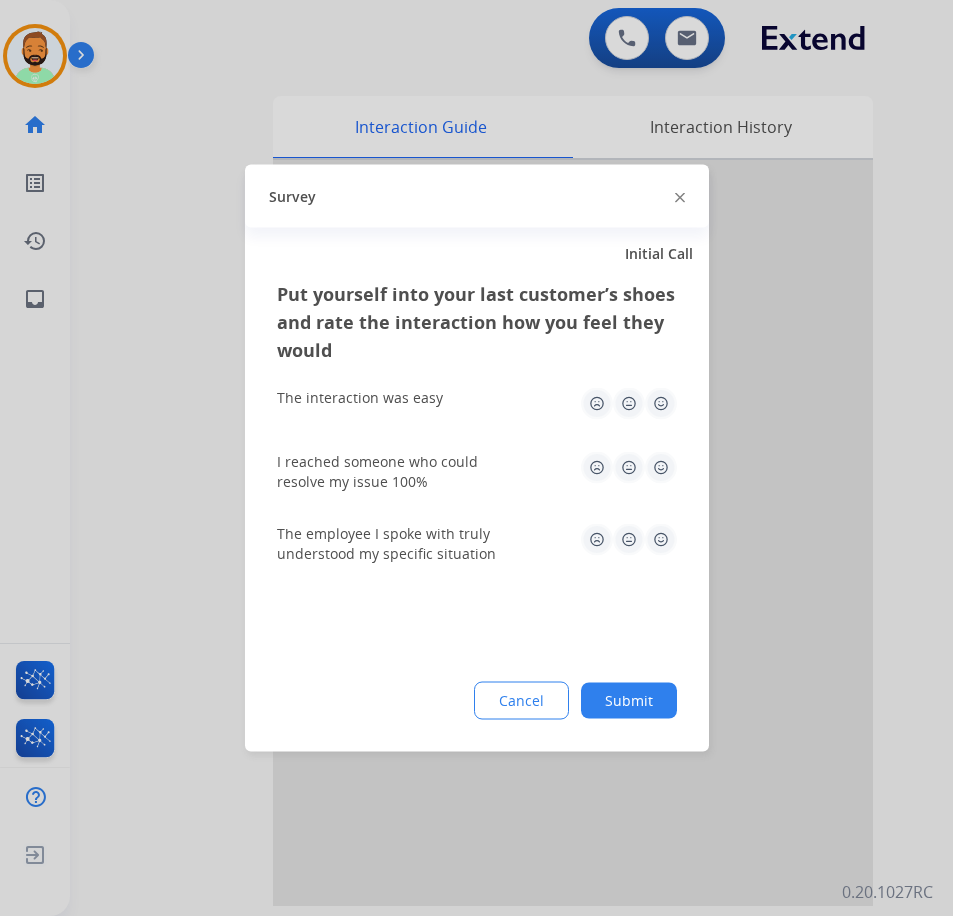 click on "Submit" 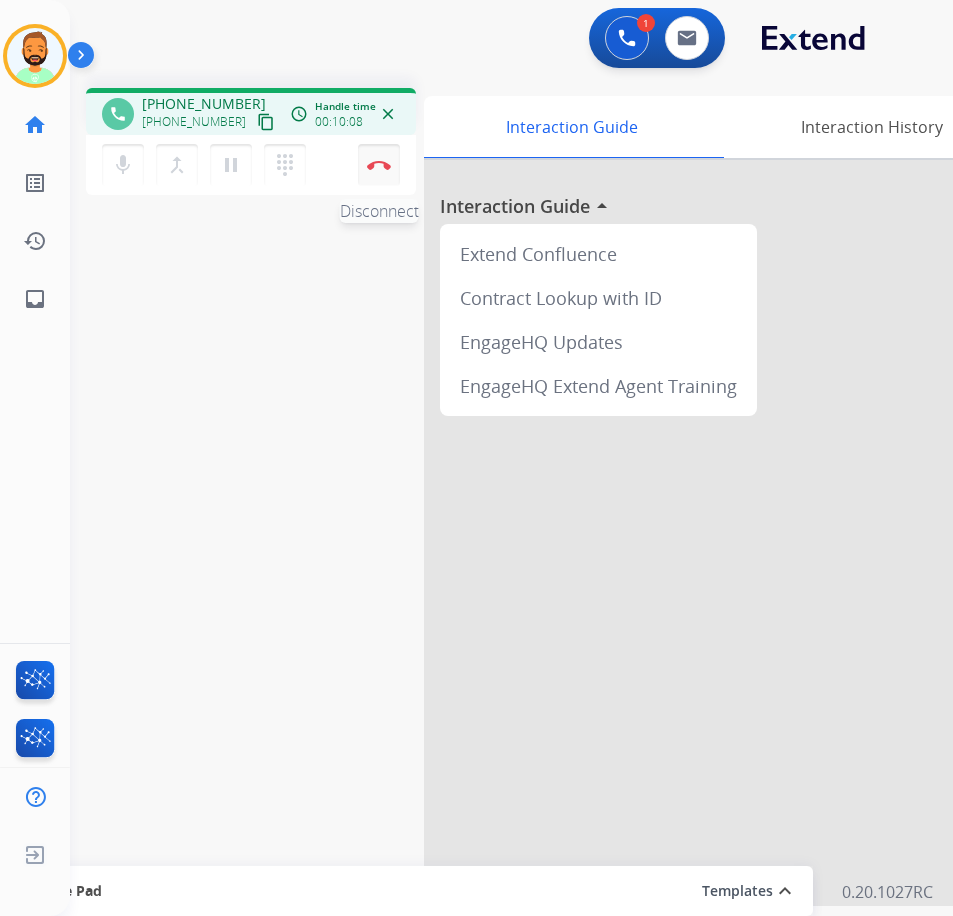 click at bounding box center [379, 165] 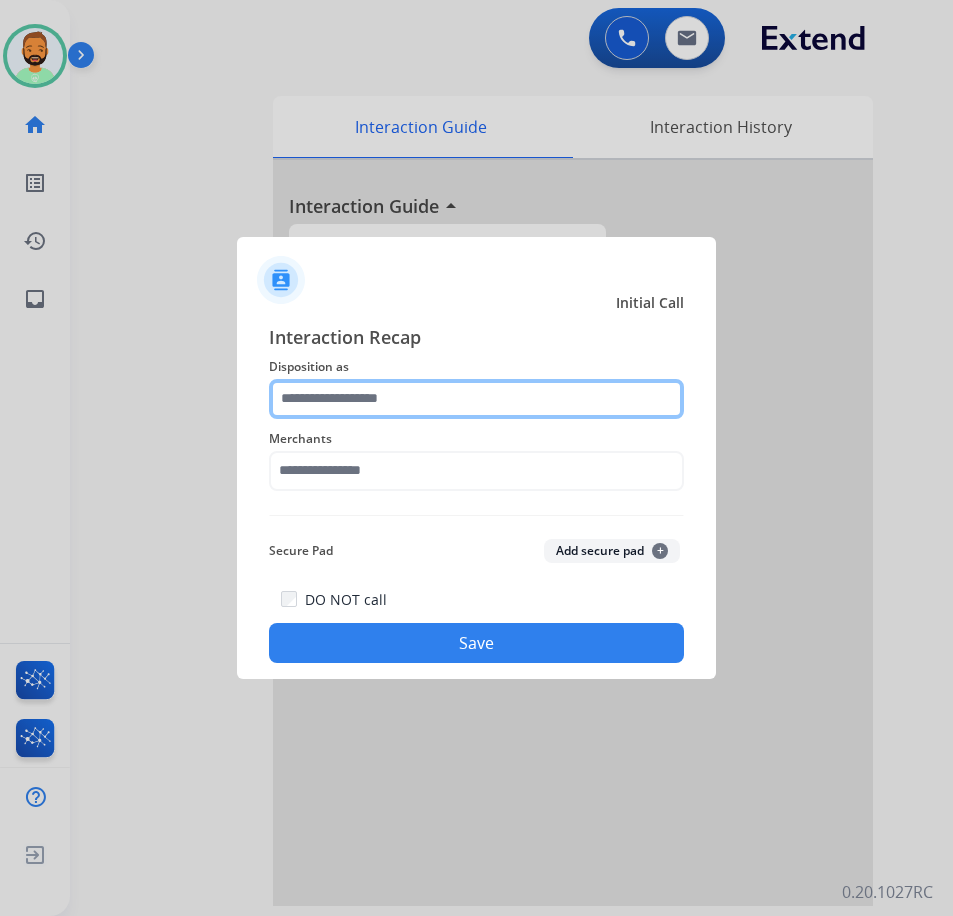 click 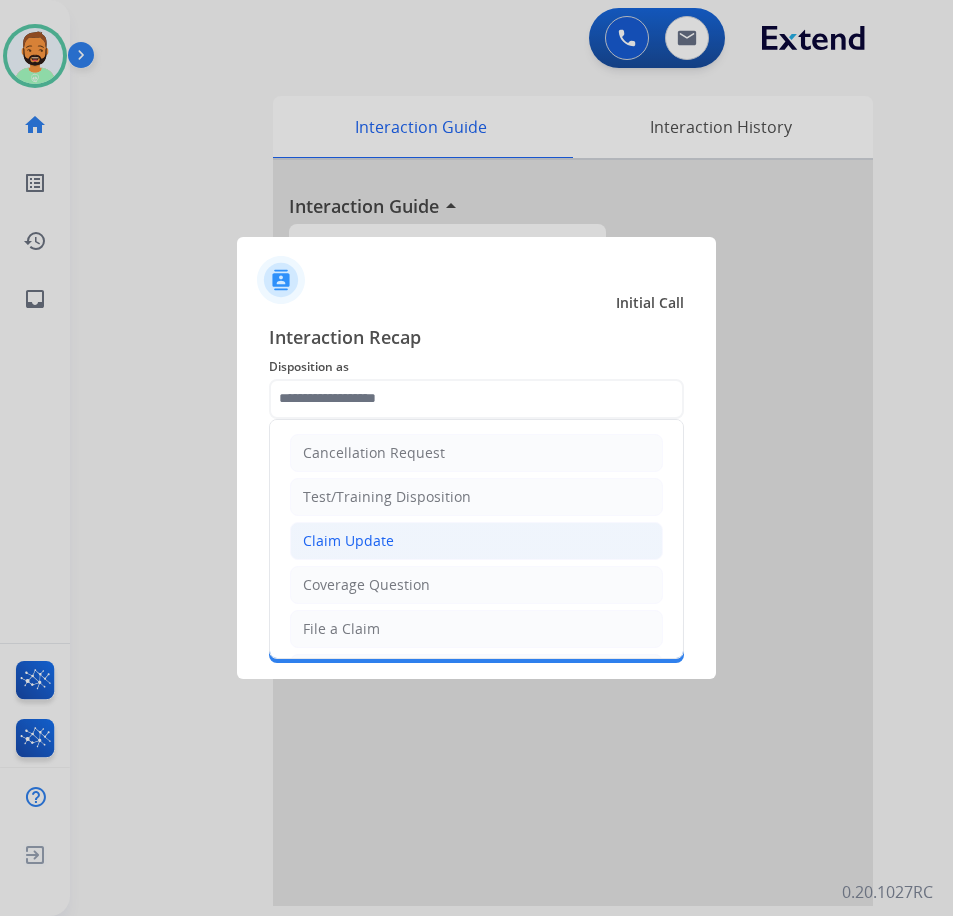 click on "Claim Update" 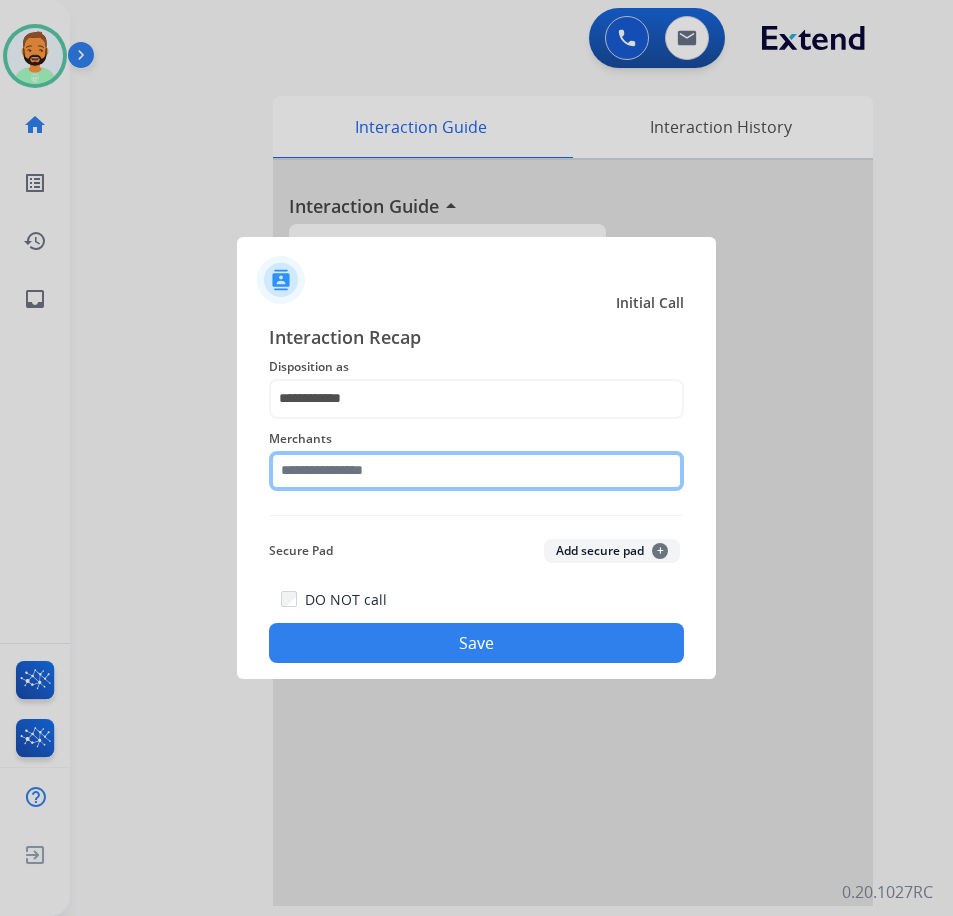 click 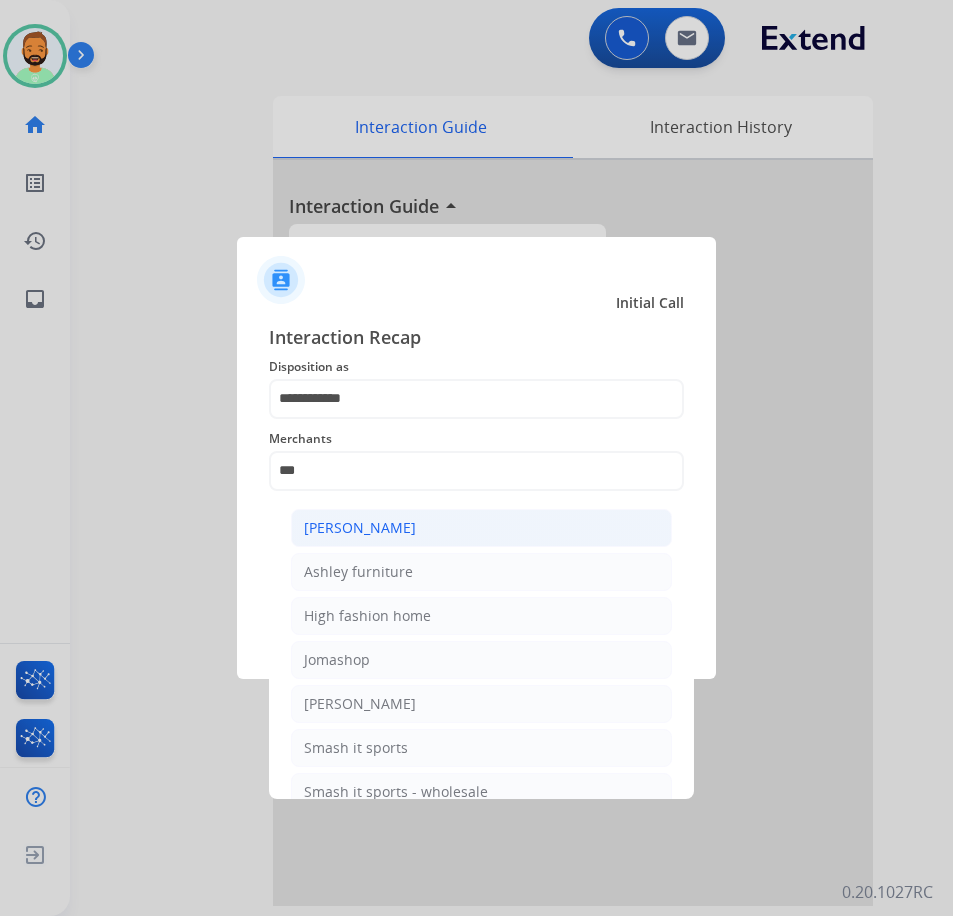 click on "[PERSON_NAME]" 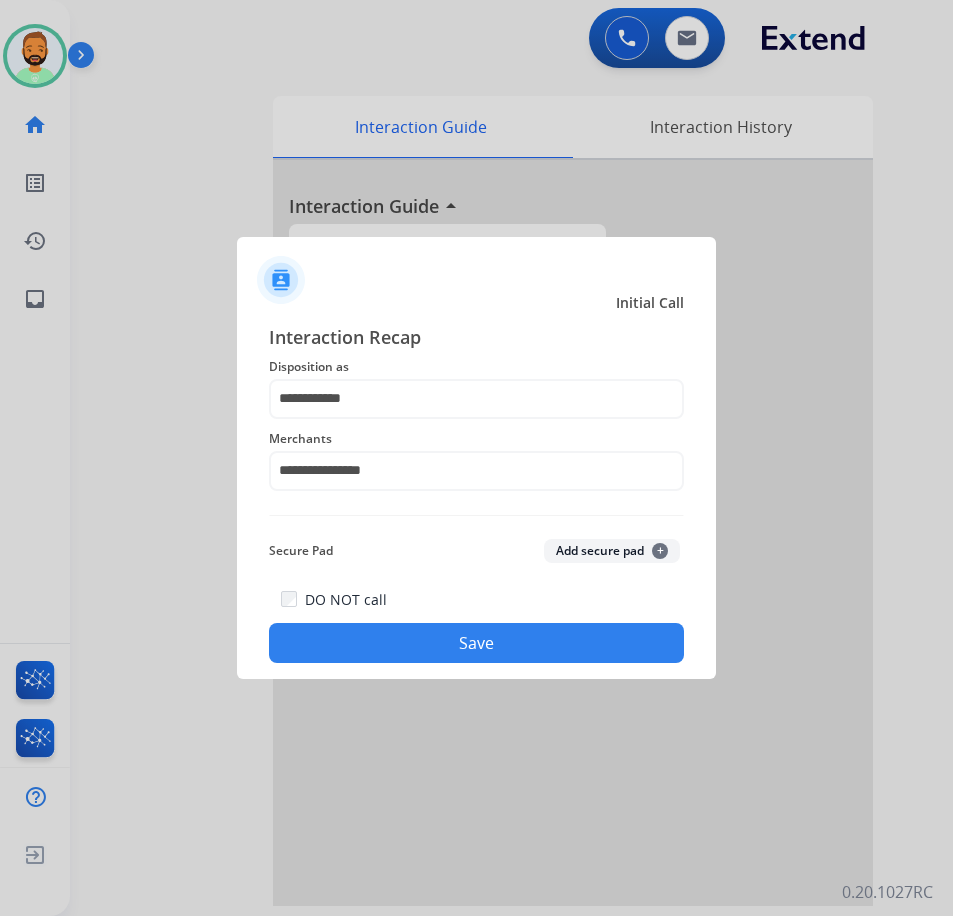 click on "DO NOT call   Save" 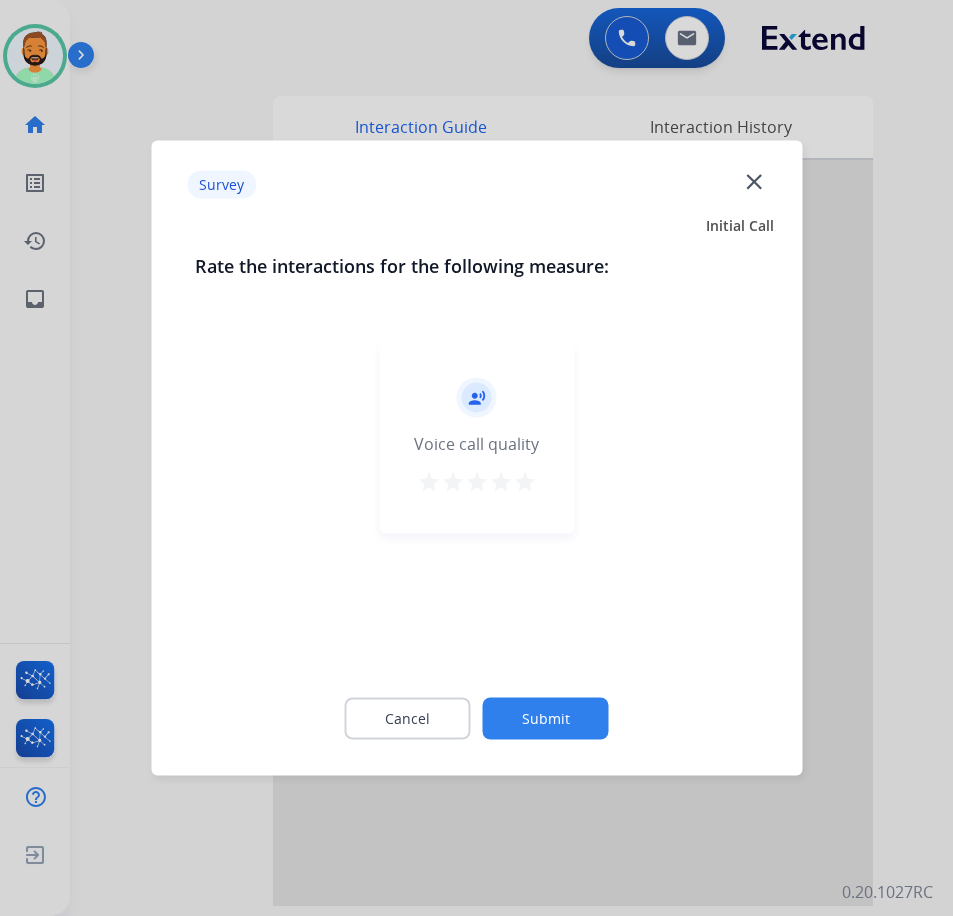click on "Submit" 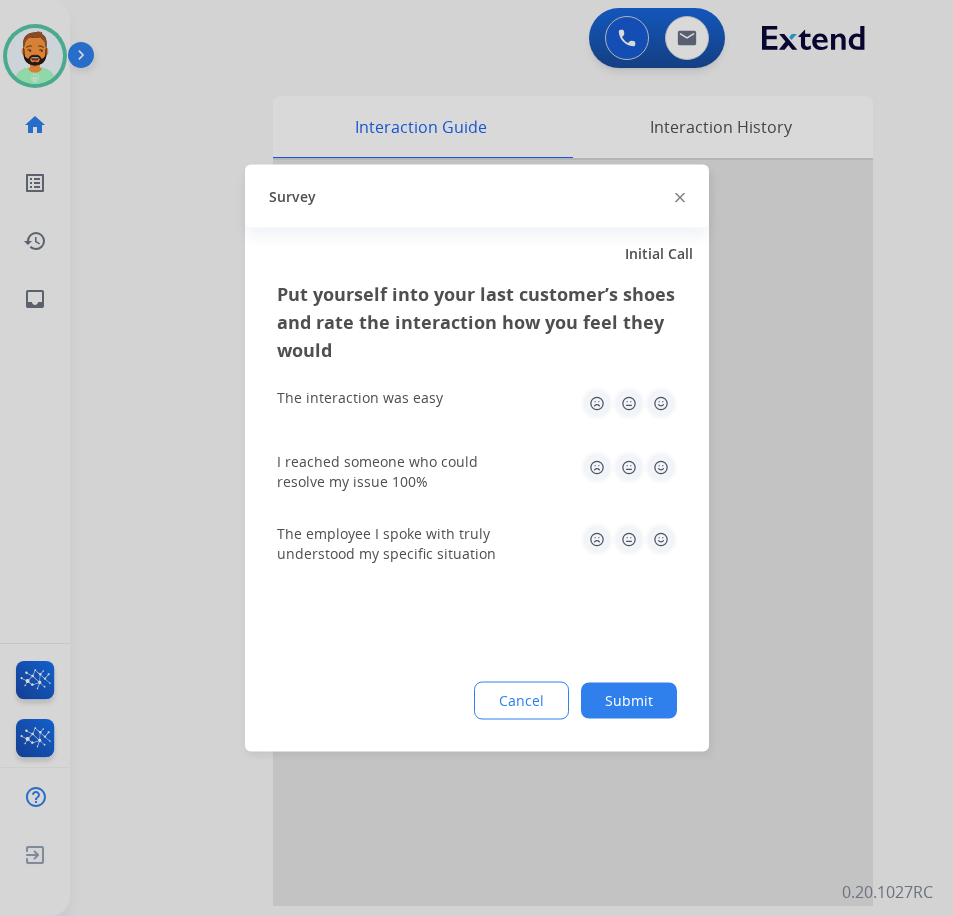 click on "Submit" 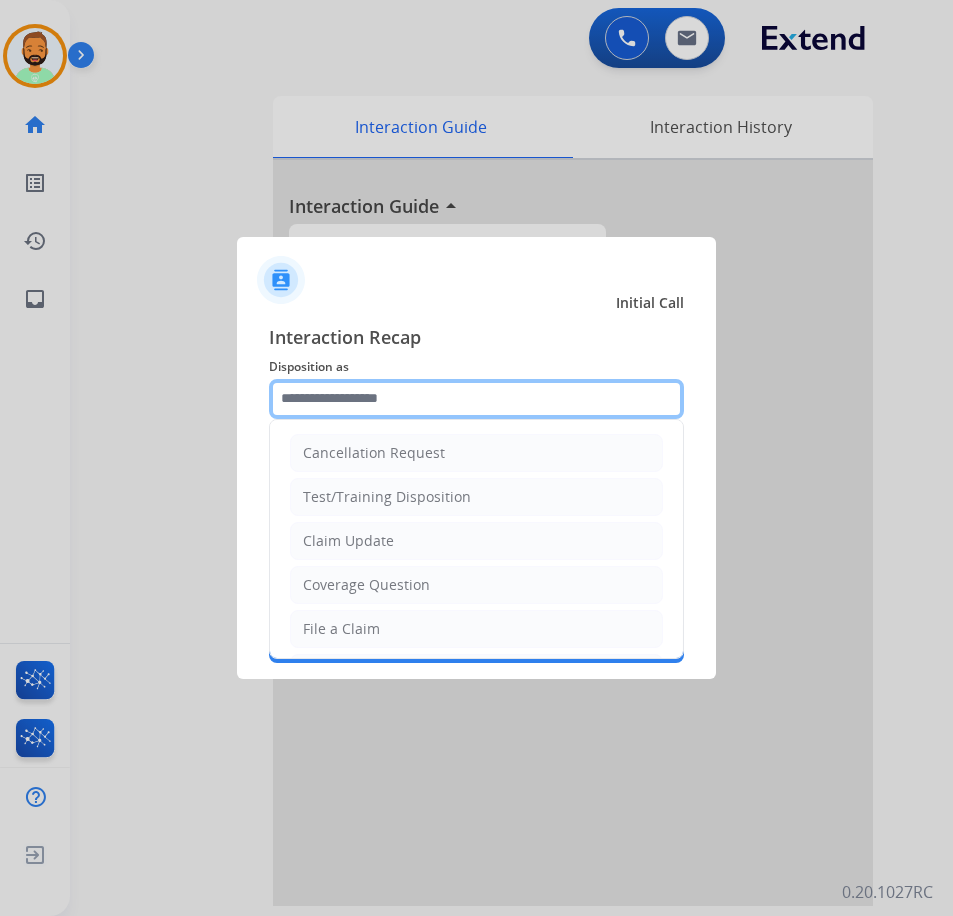 click 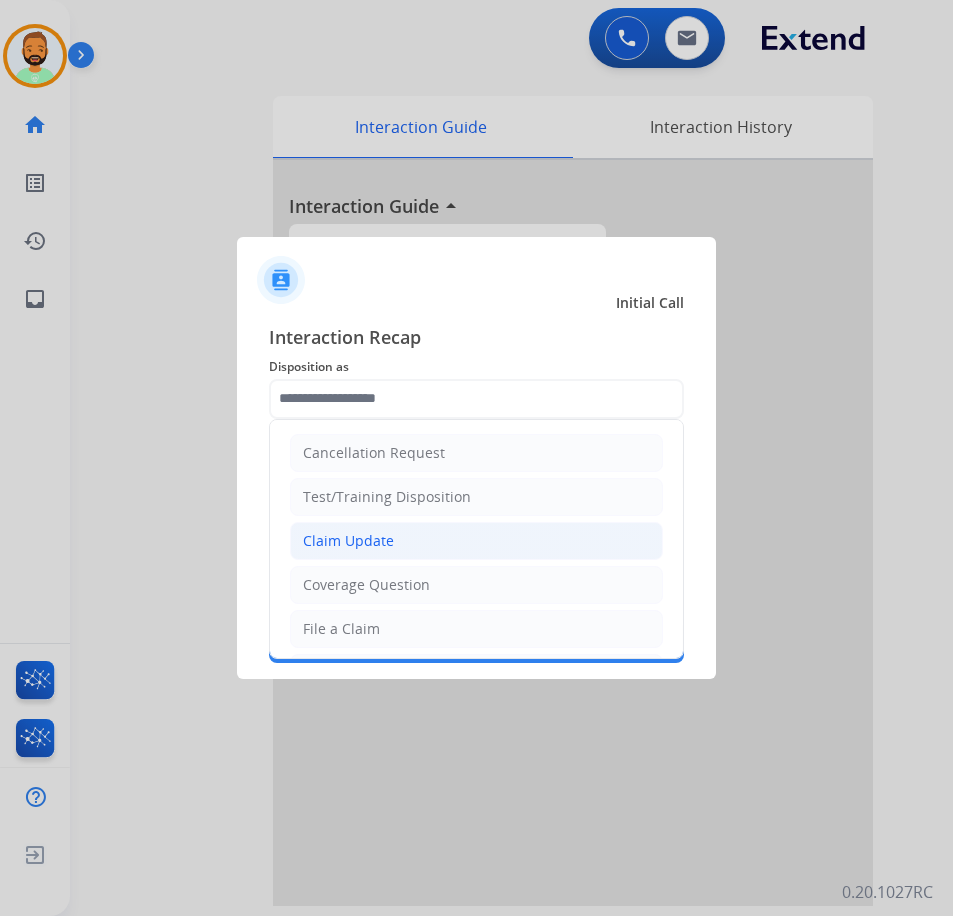 click on "Claim Update" 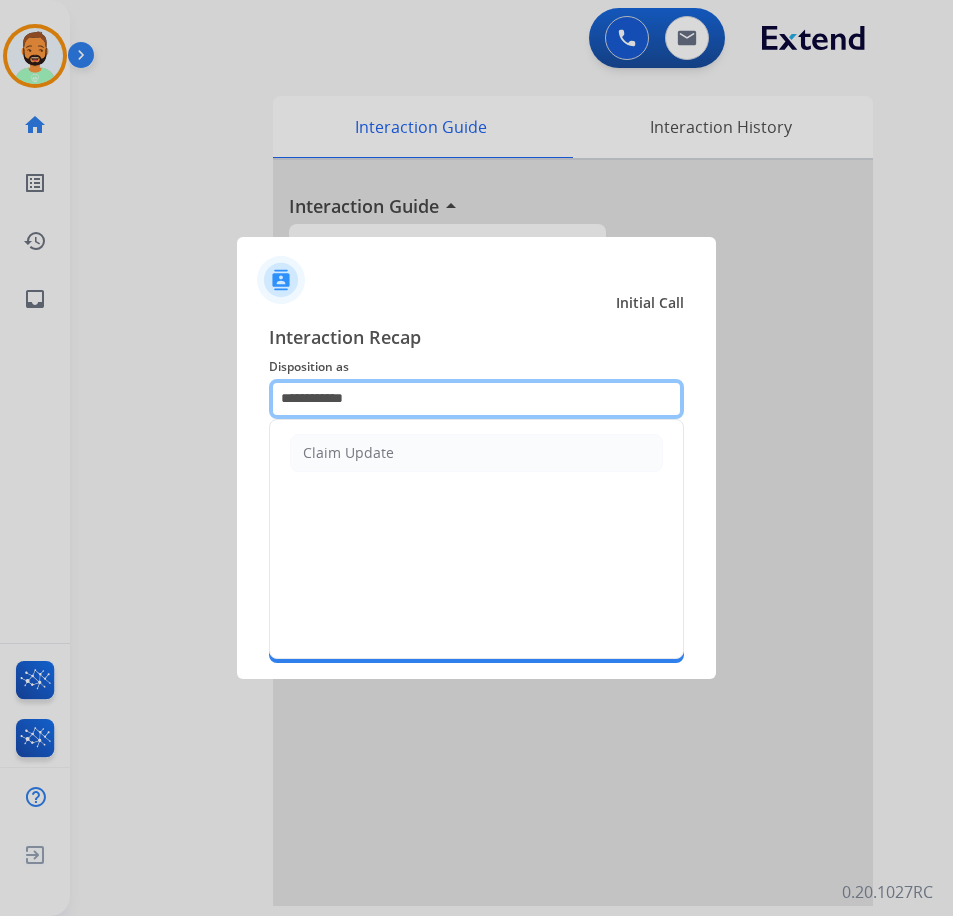 drag, startPoint x: 394, startPoint y: 388, endPoint x: 2, endPoint y: 375, distance: 392.2155 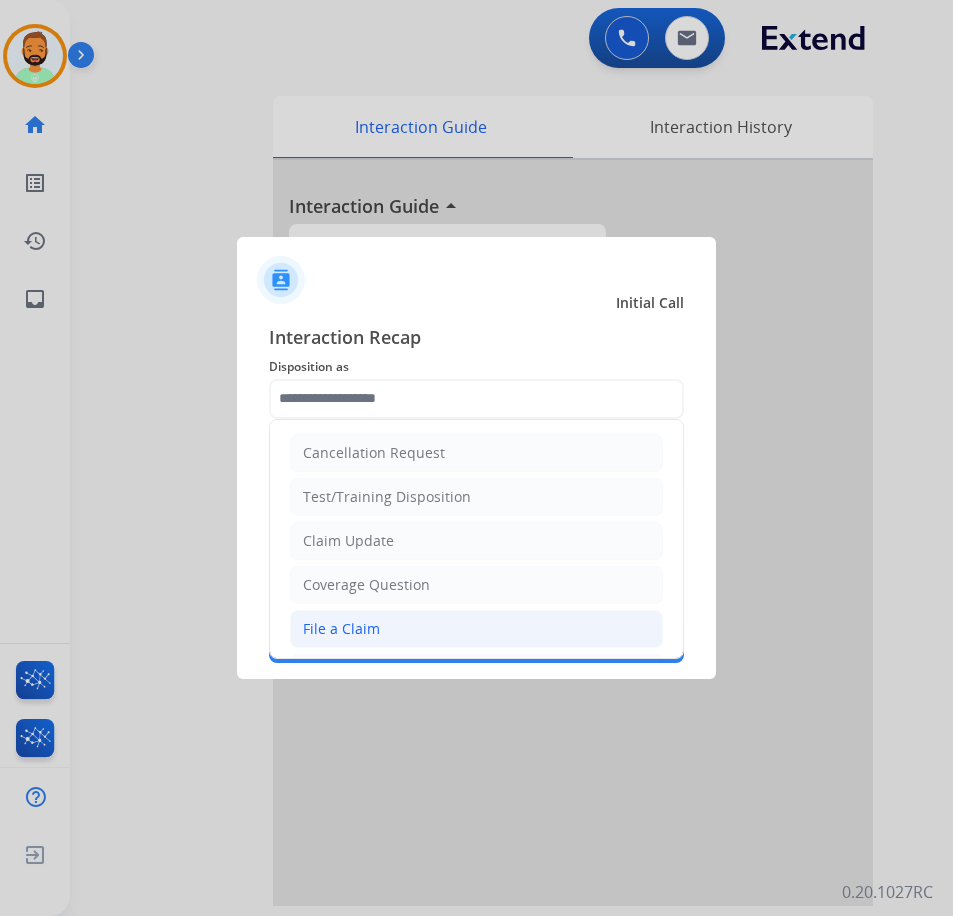 click on "File a Claim" 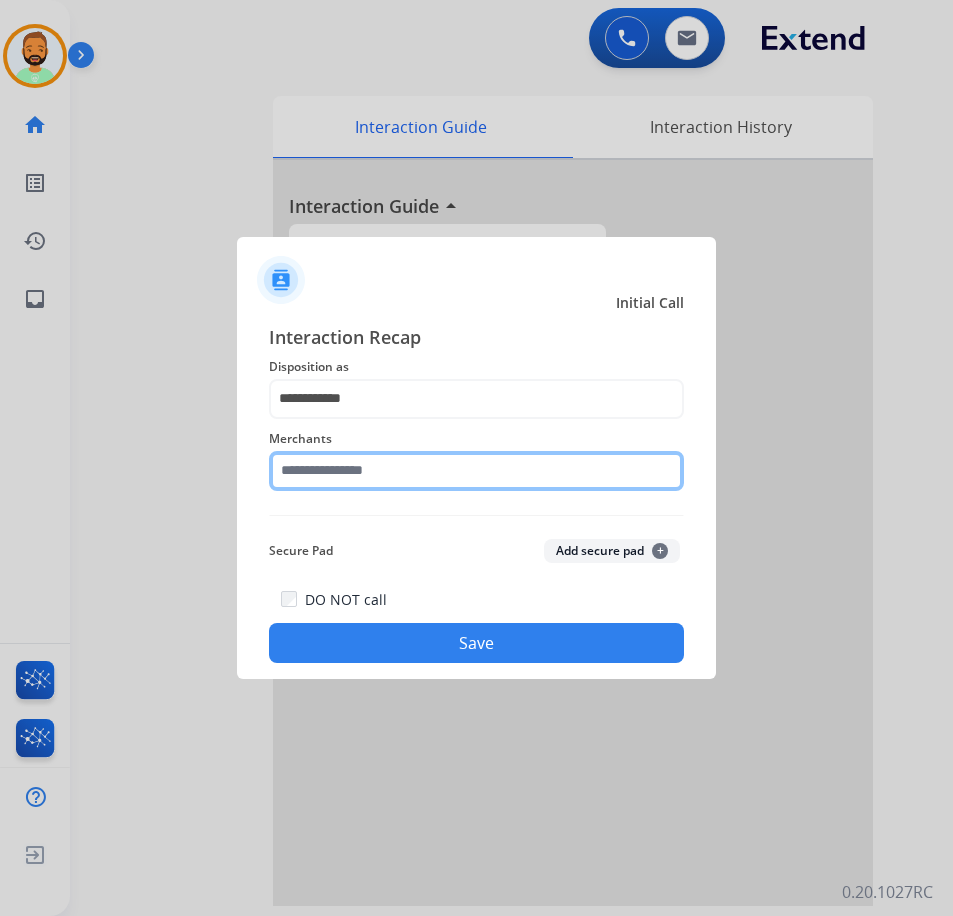 click 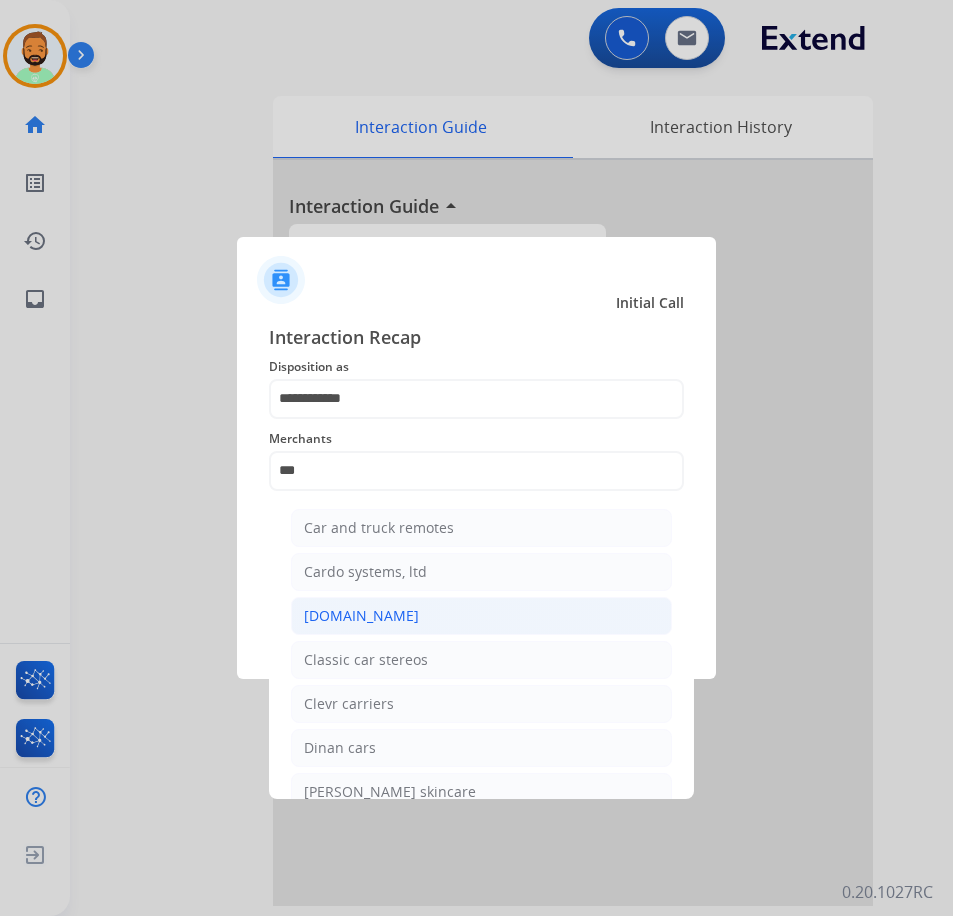 click on "[DOMAIN_NAME]" 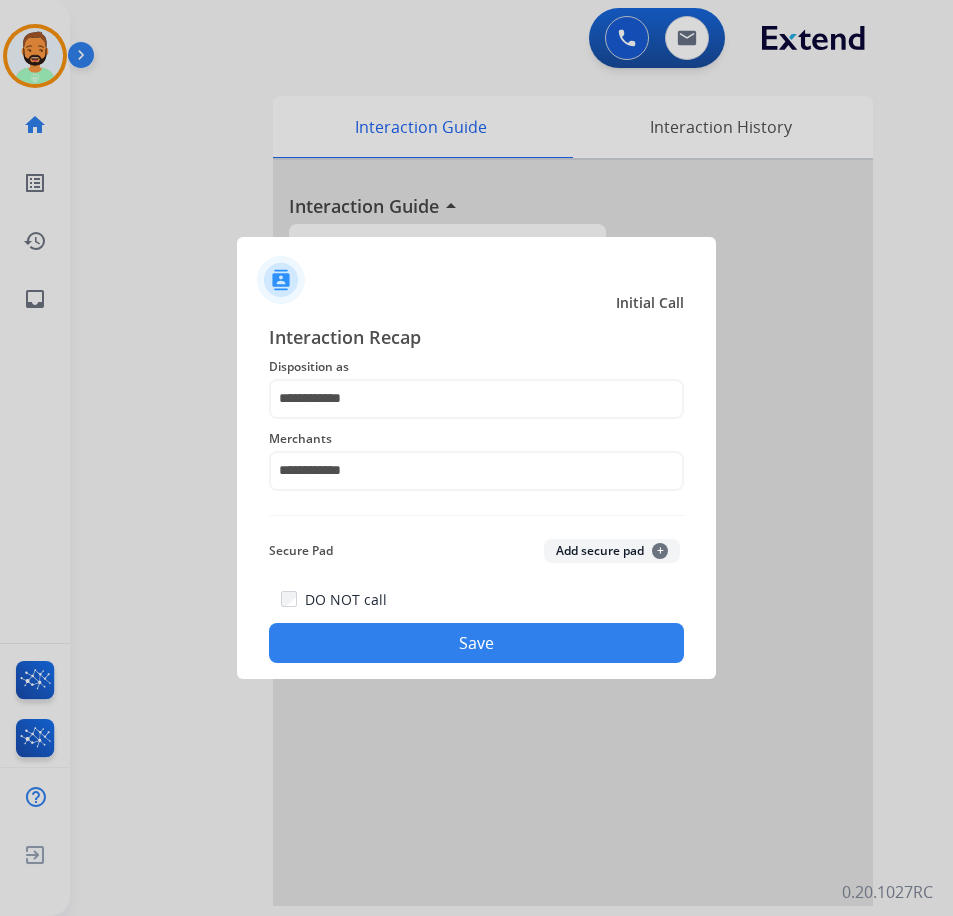 click on "Save" 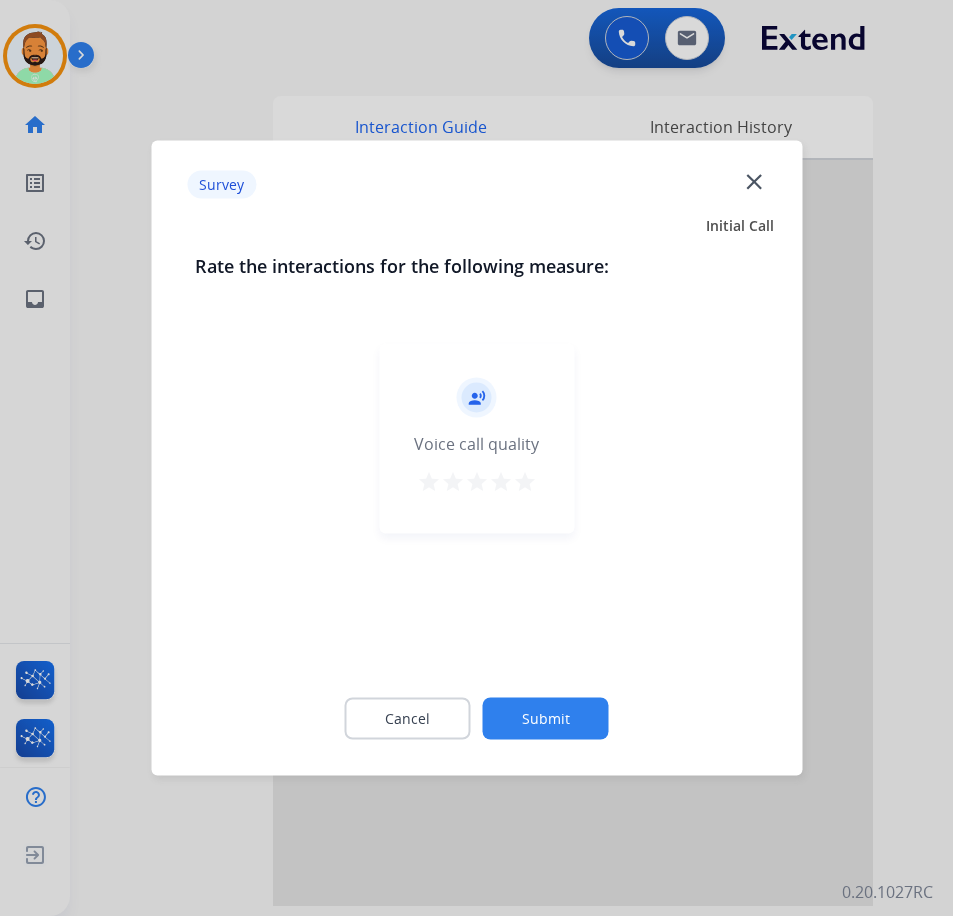 click on "Submit" 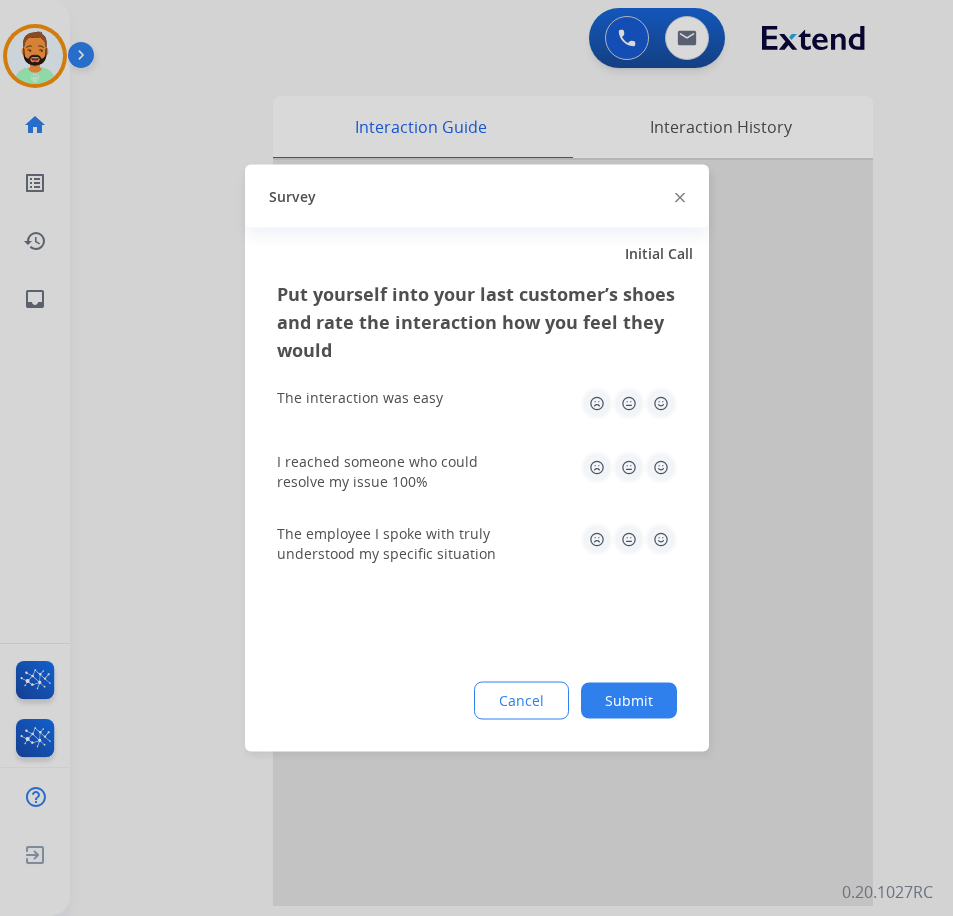 click on "Submit" 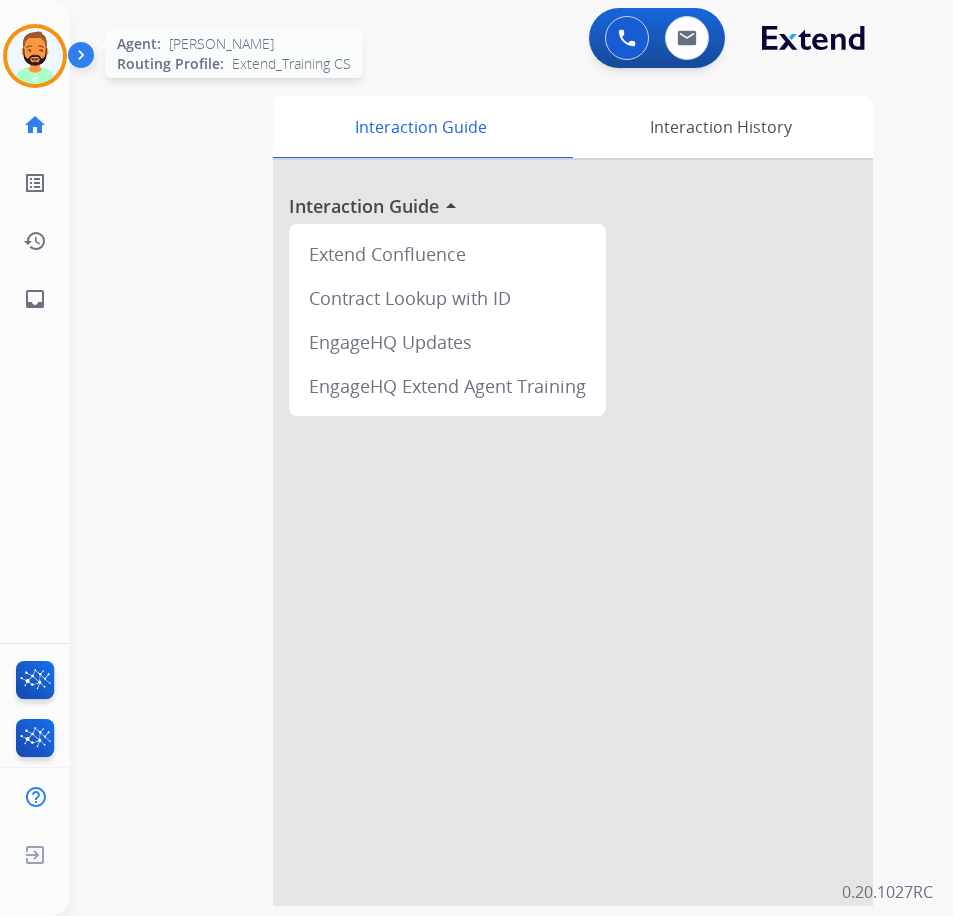 click at bounding box center (35, 56) 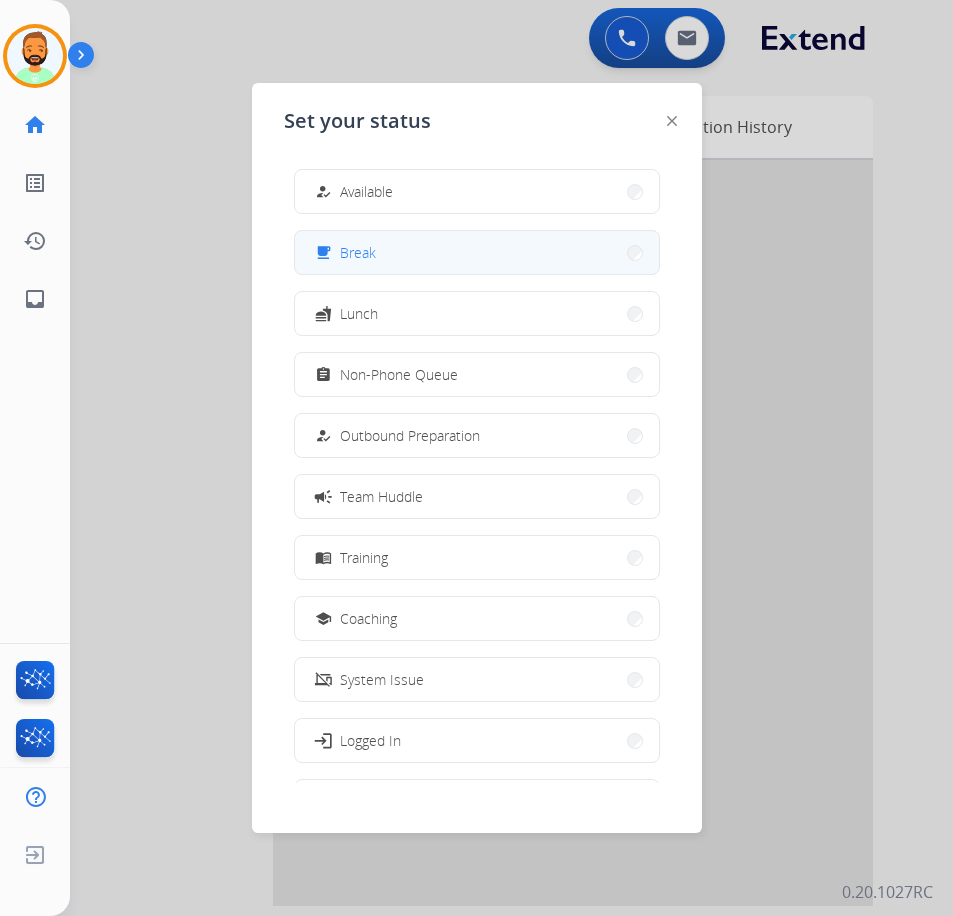 click on "free_breakfast Break" at bounding box center (477, 252) 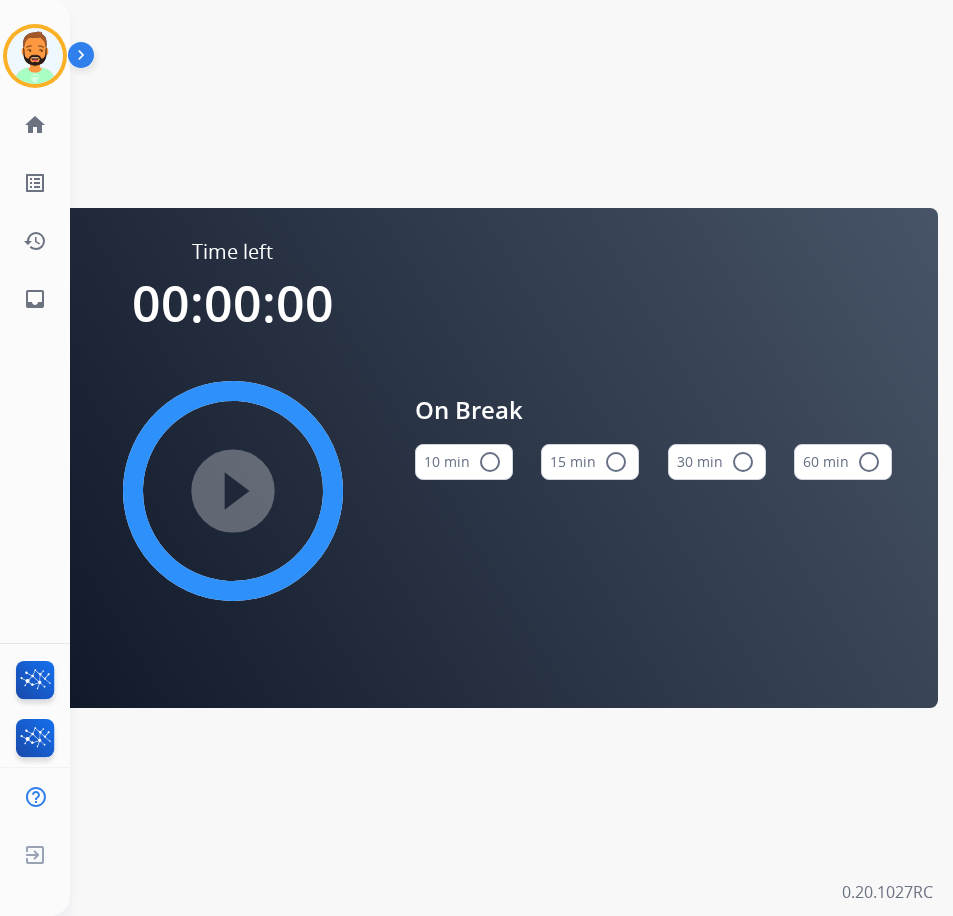 click on "radio_button_unchecked" at bounding box center (490, 462) 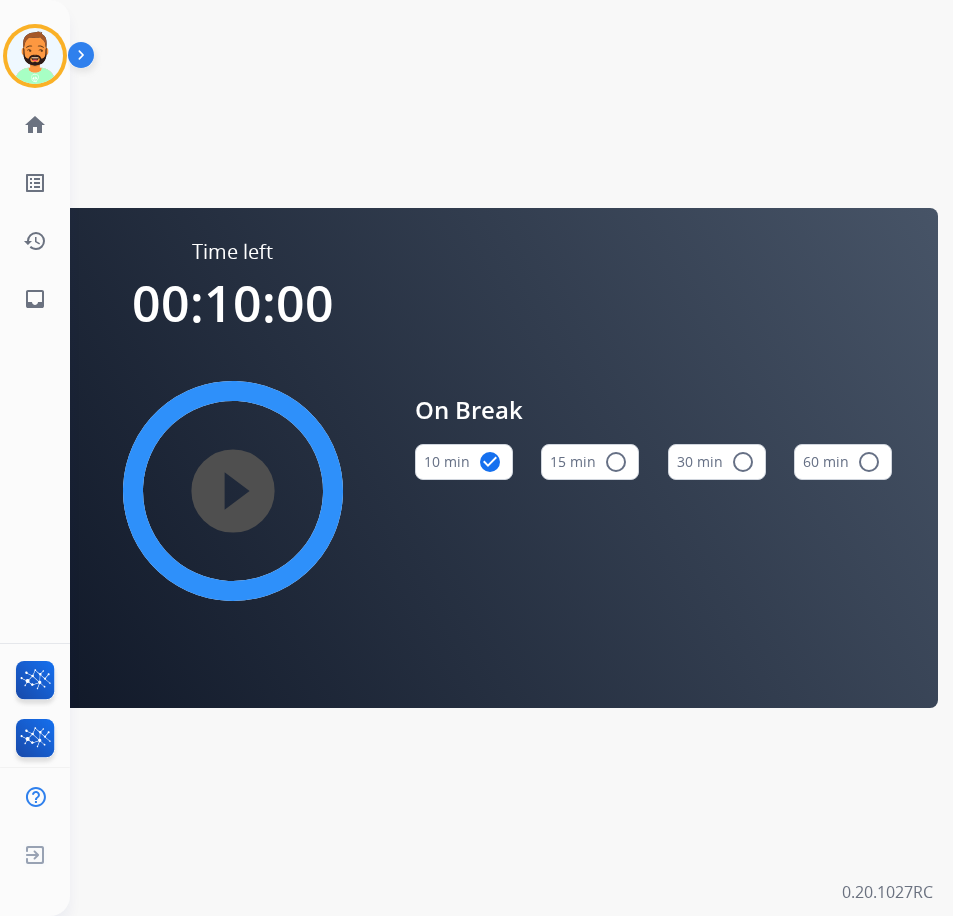 click on "play_circle_filled" at bounding box center [233, 491] 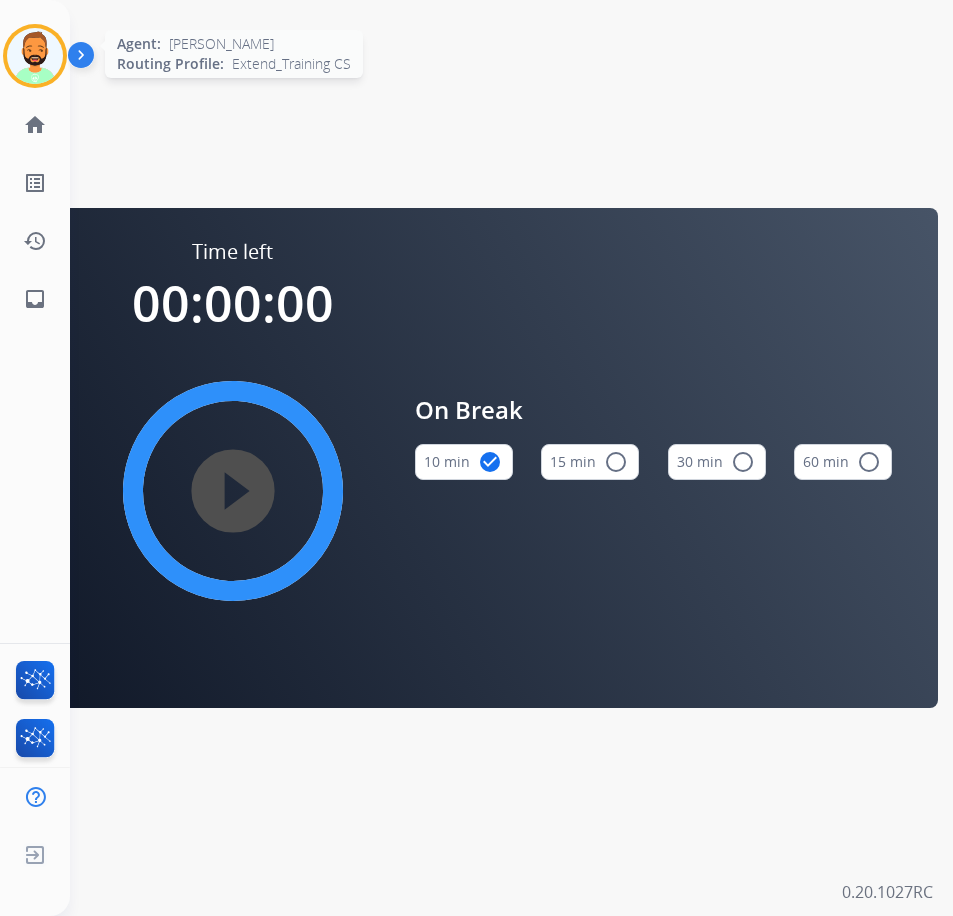 click at bounding box center [35, 56] 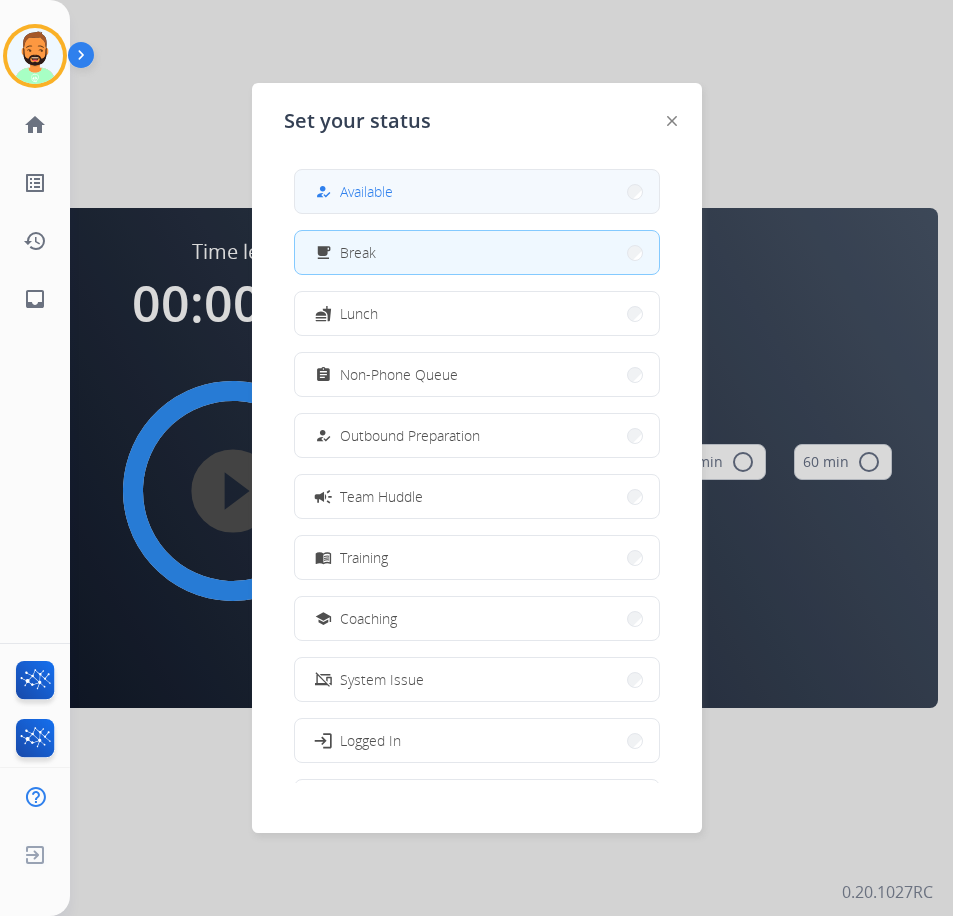 click on "how_to_reg Available" at bounding box center [477, 191] 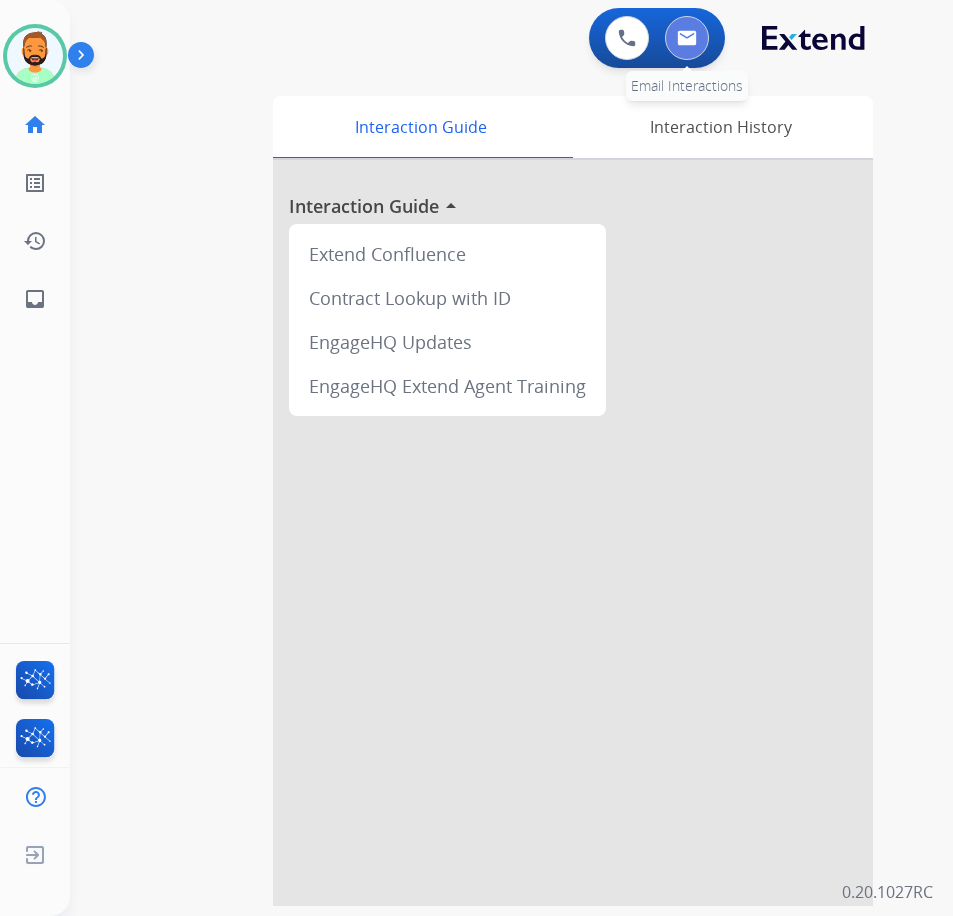 click at bounding box center [687, 38] 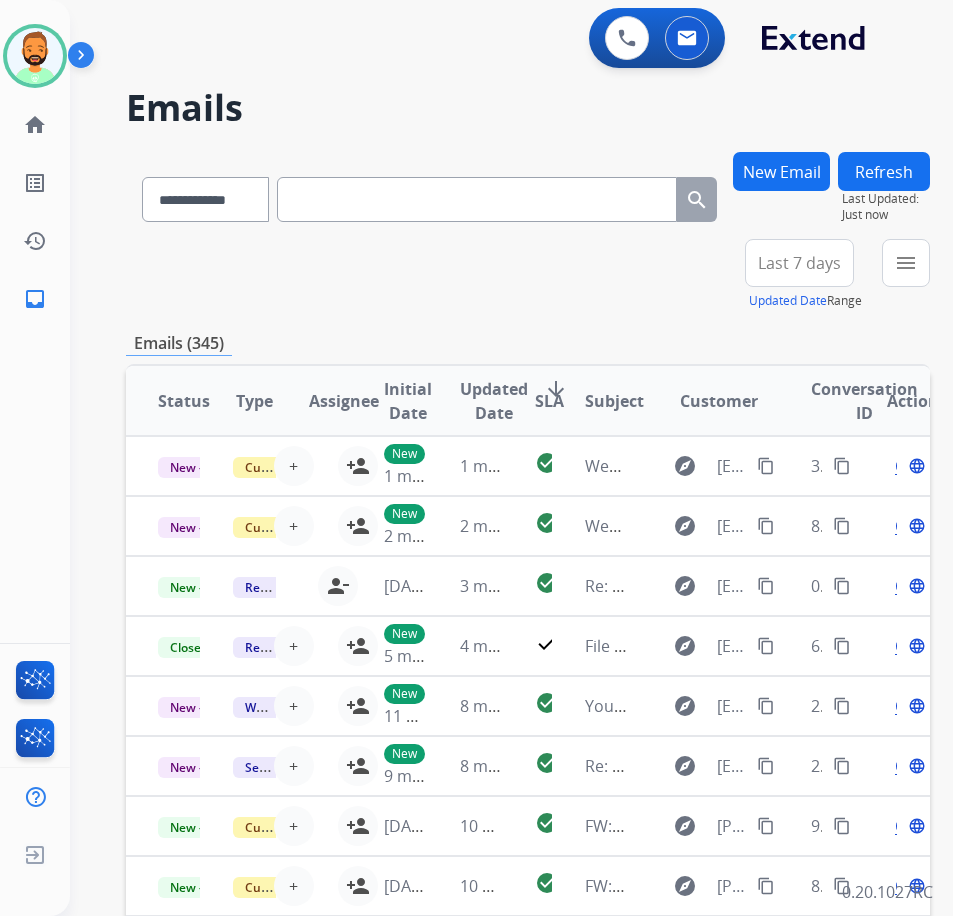 paste on "**********" 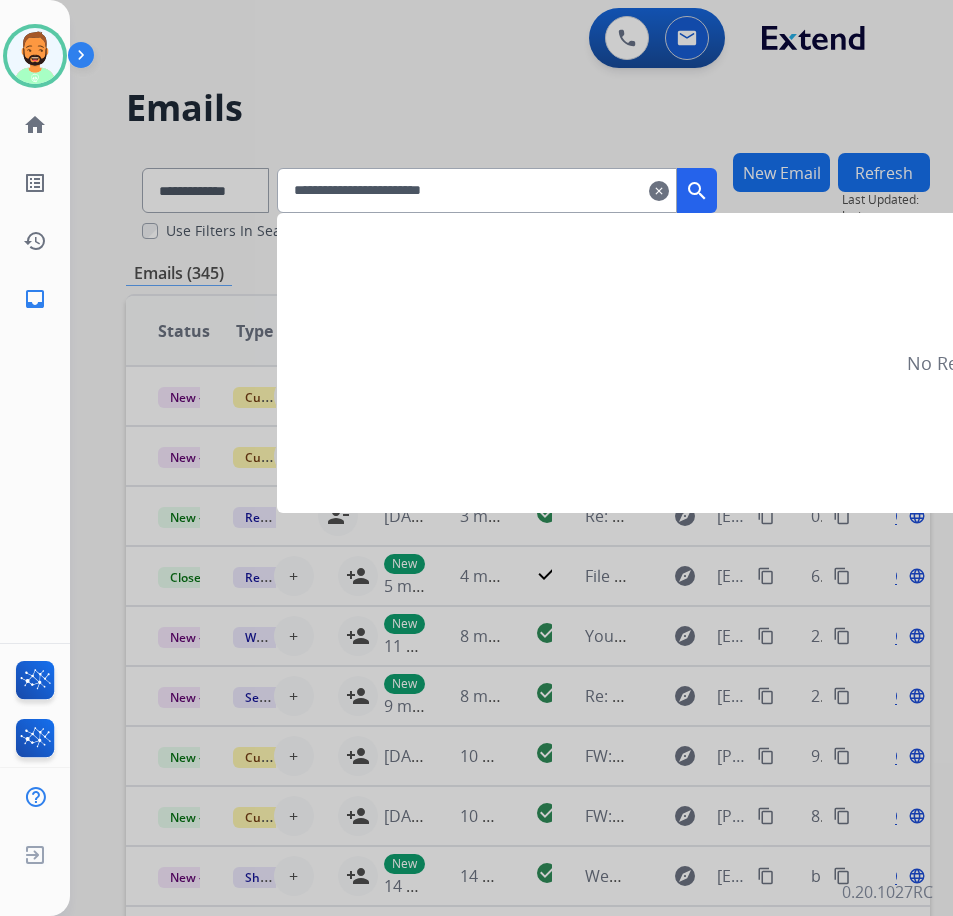 type on "**********" 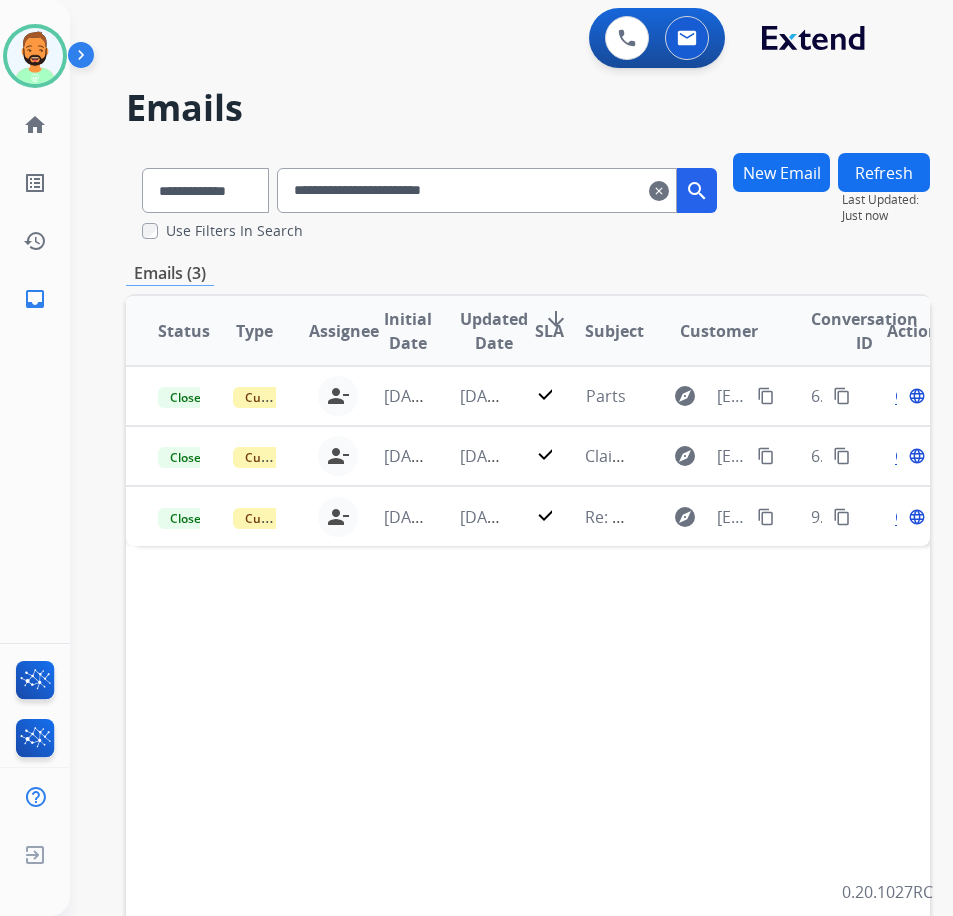 click on "clear" at bounding box center (659, 191) 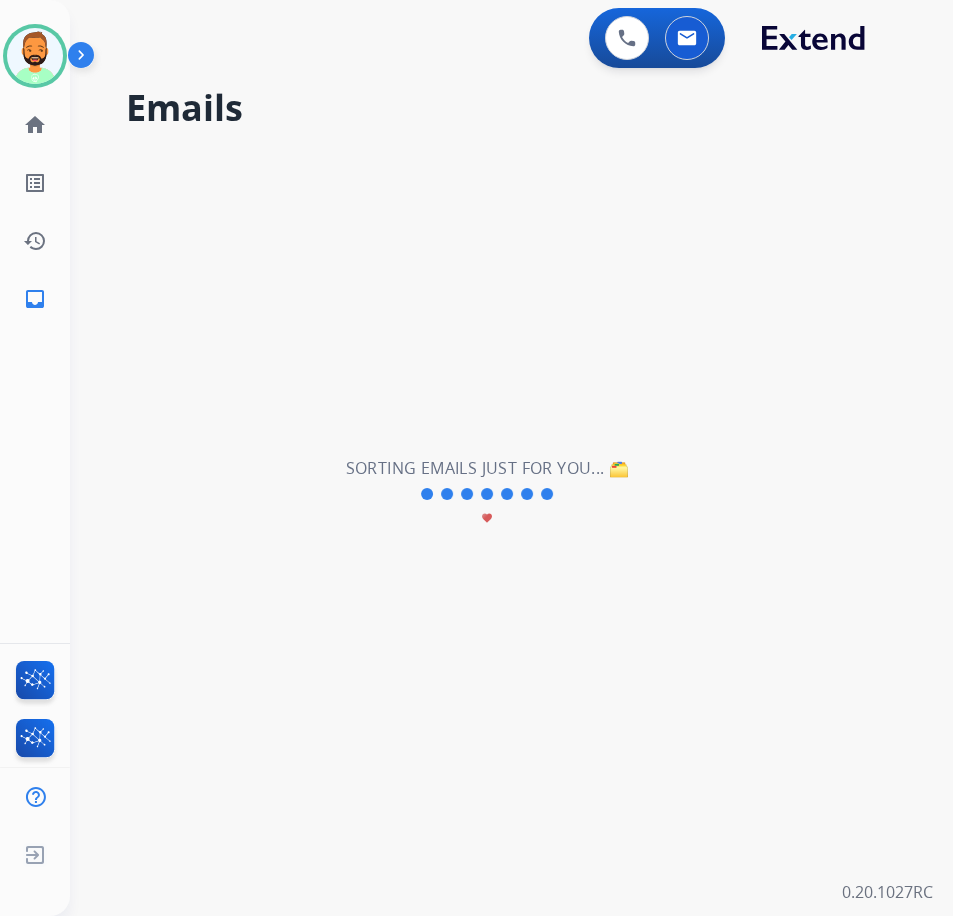 type 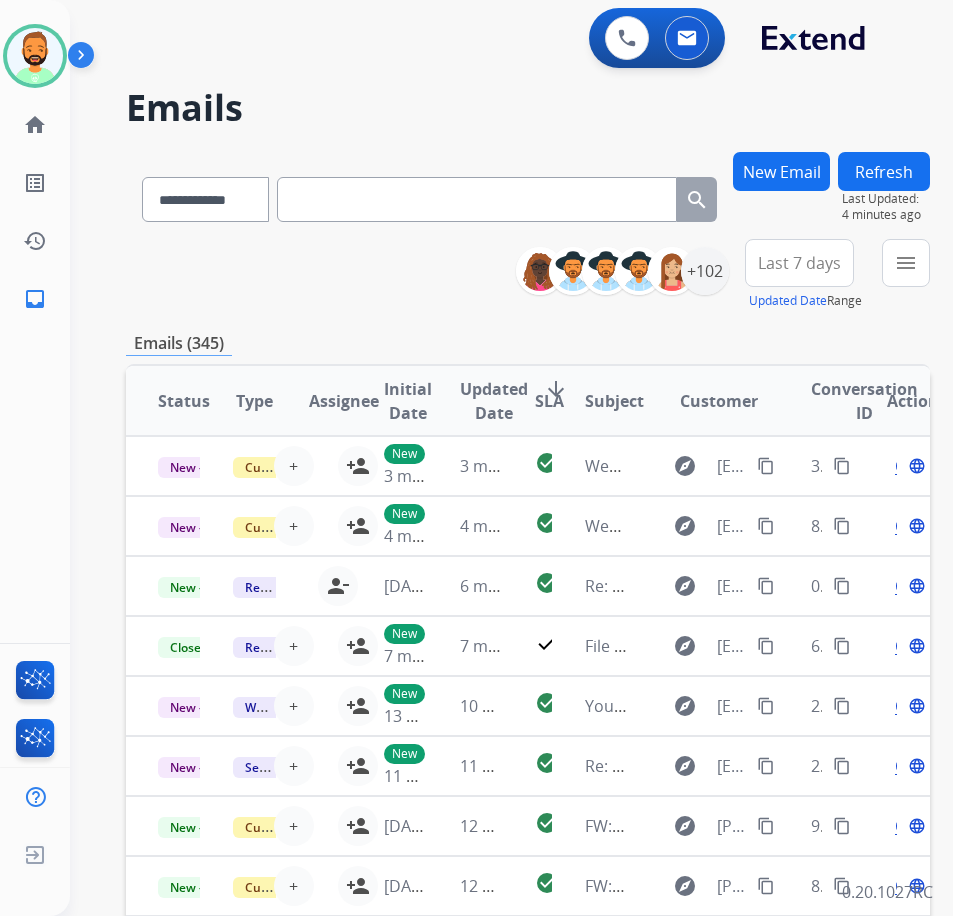 click on "Last 7 days" at bounding box center (799, 263) 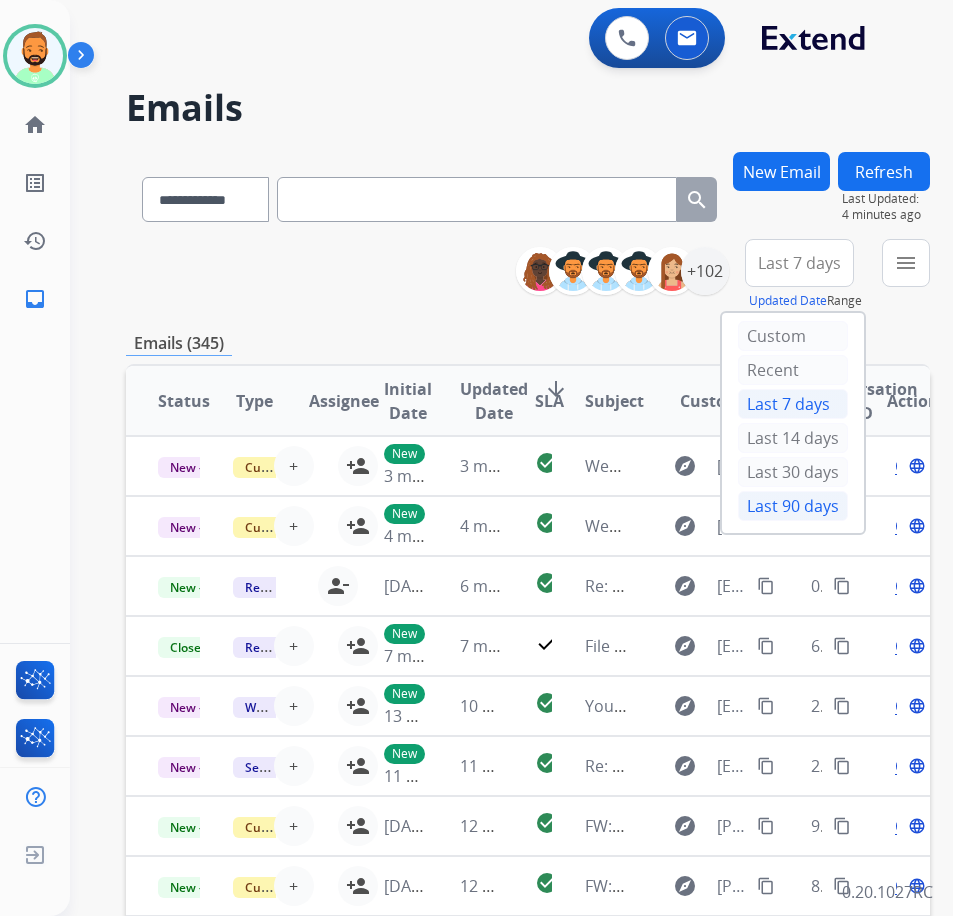 click on "Last 90 days" at bounding box center (793, 506) 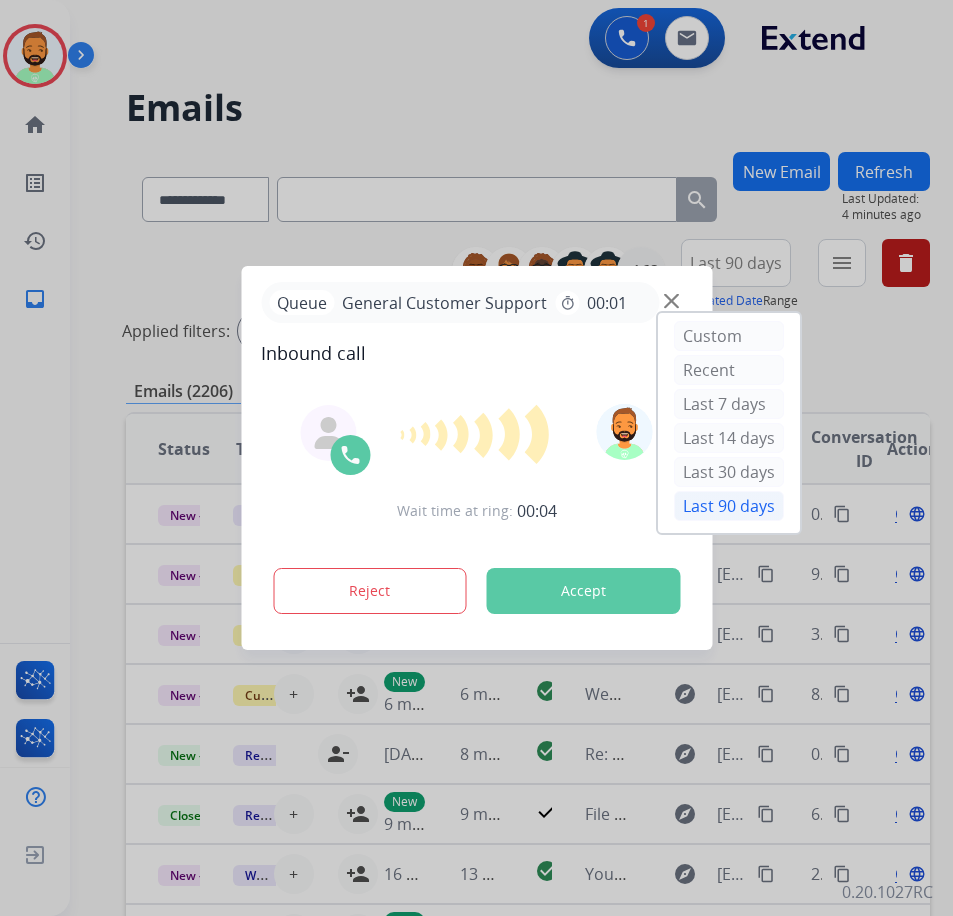 click at bounding box center [476, 458] 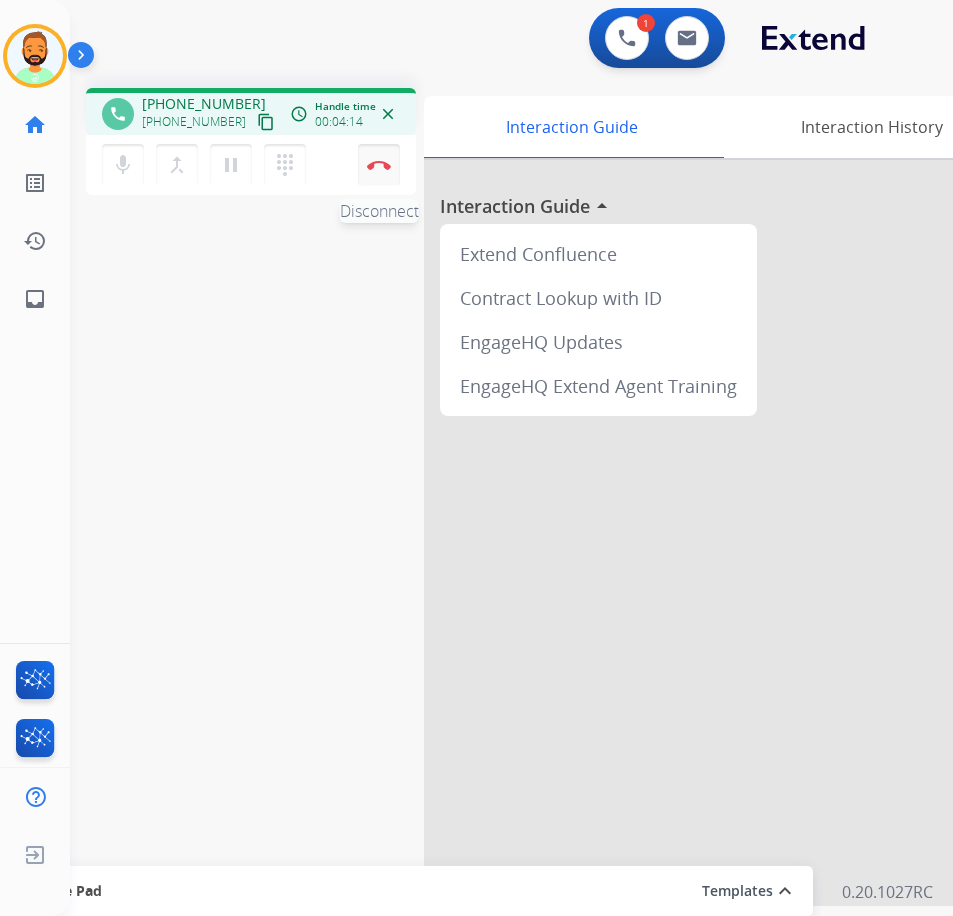 click at bounding box center [379, 165] 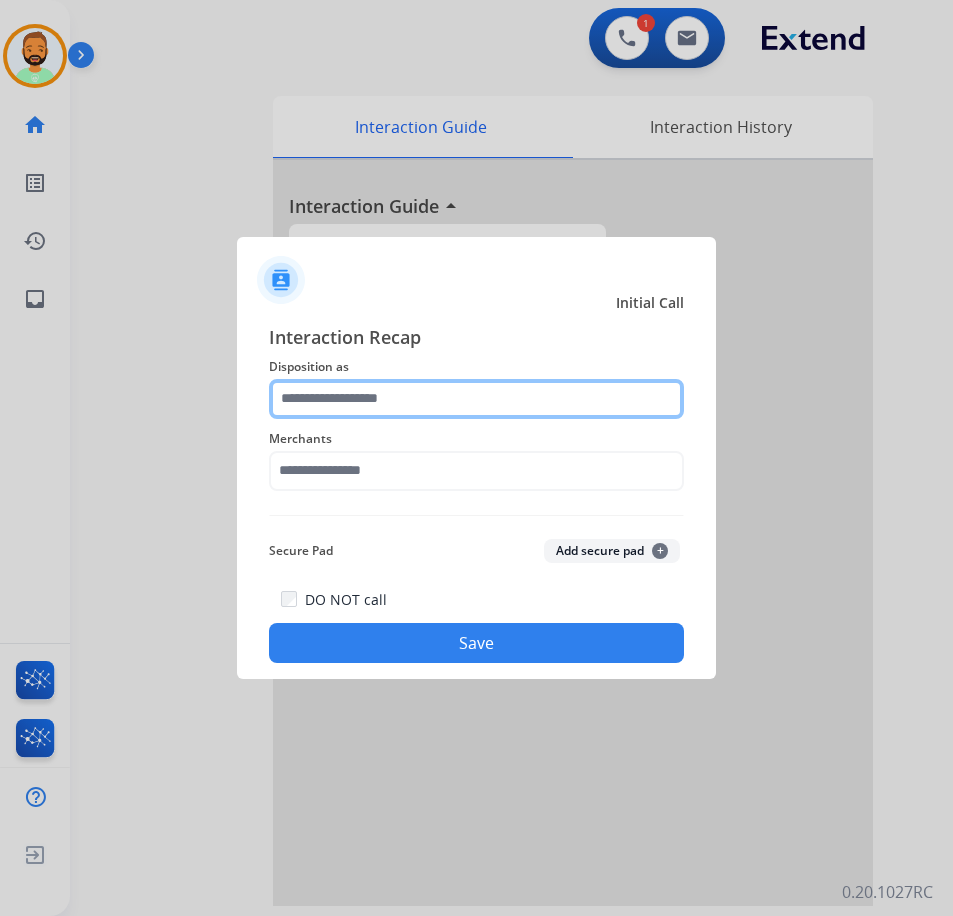 click 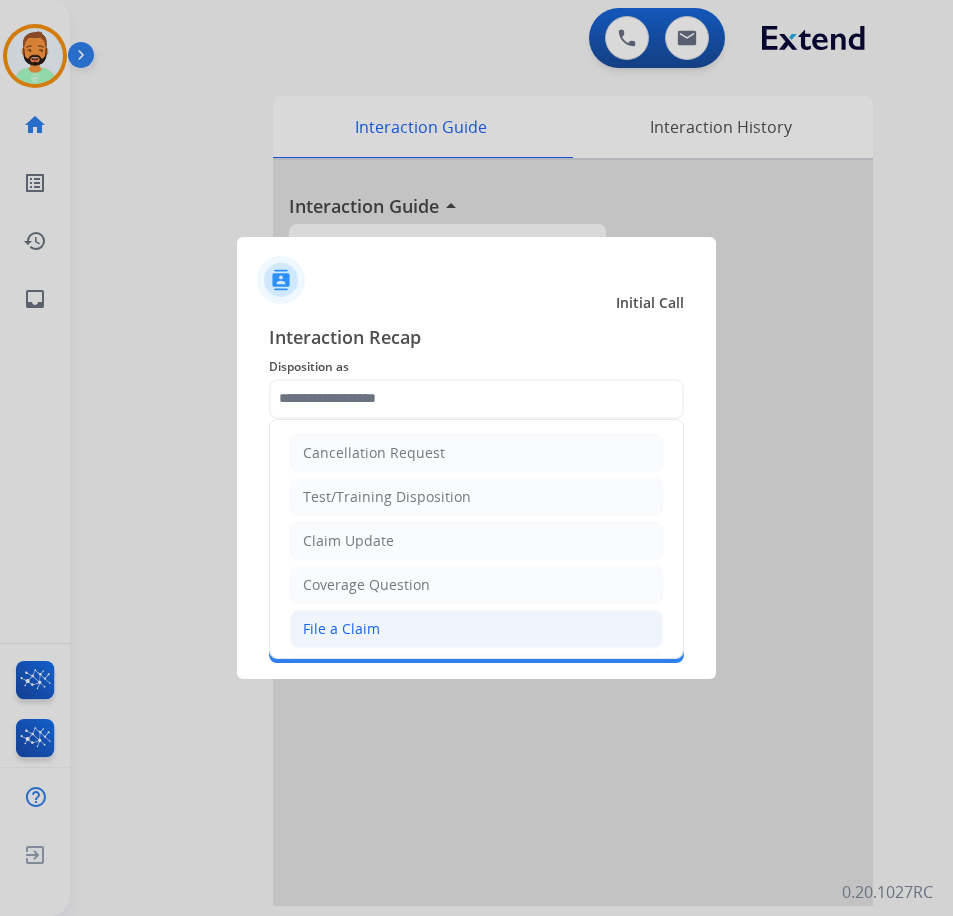 click on "File a Claim" 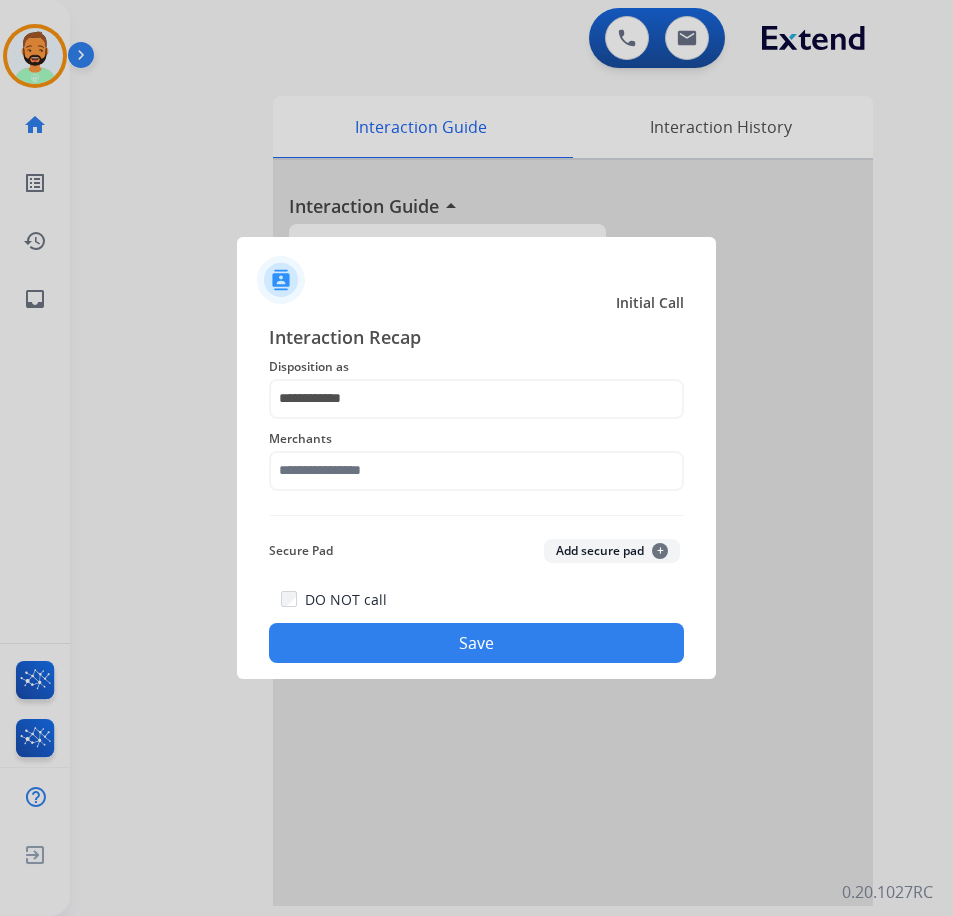 click on "Merchants" 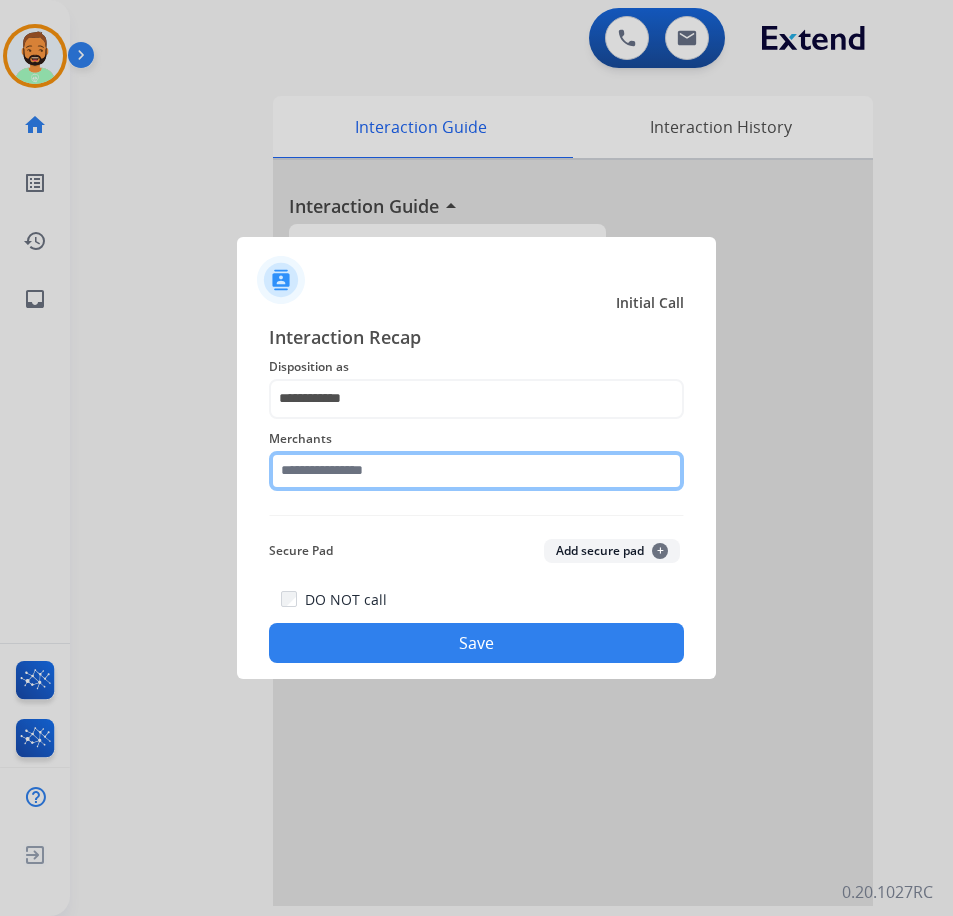 click 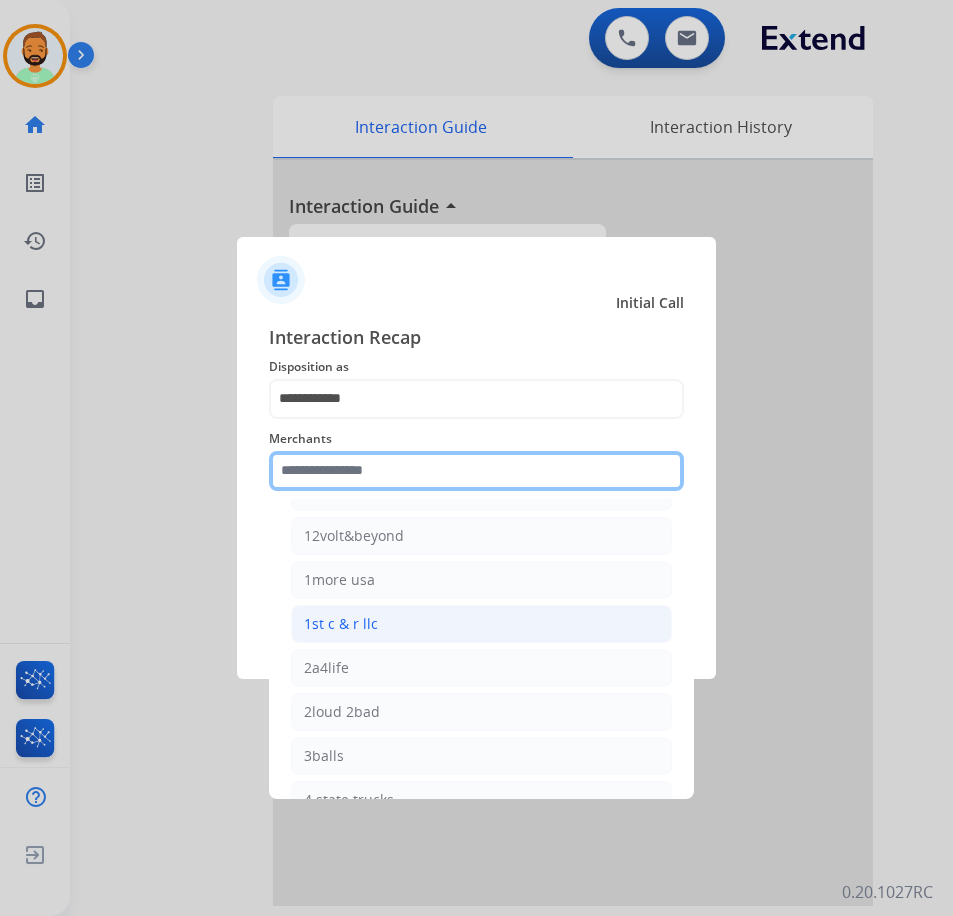 scroll, scrollTop: 0, scrollLeft: 0, axis: both 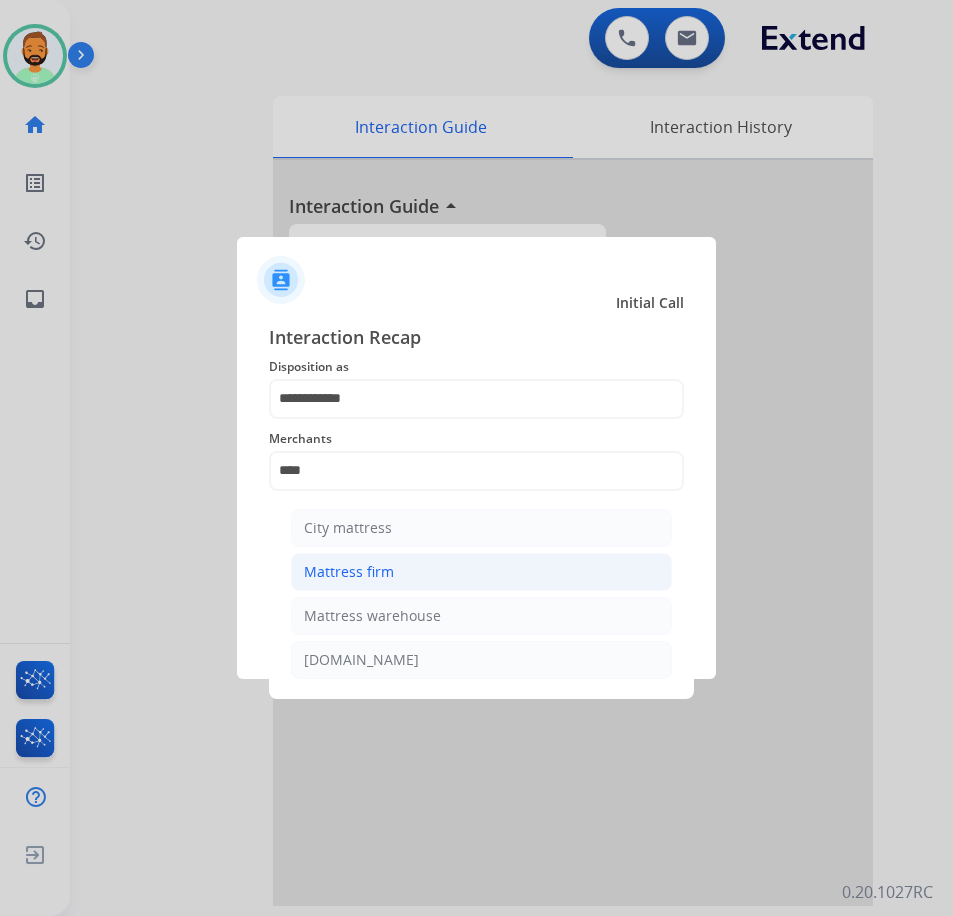 click on "Mattress firm" 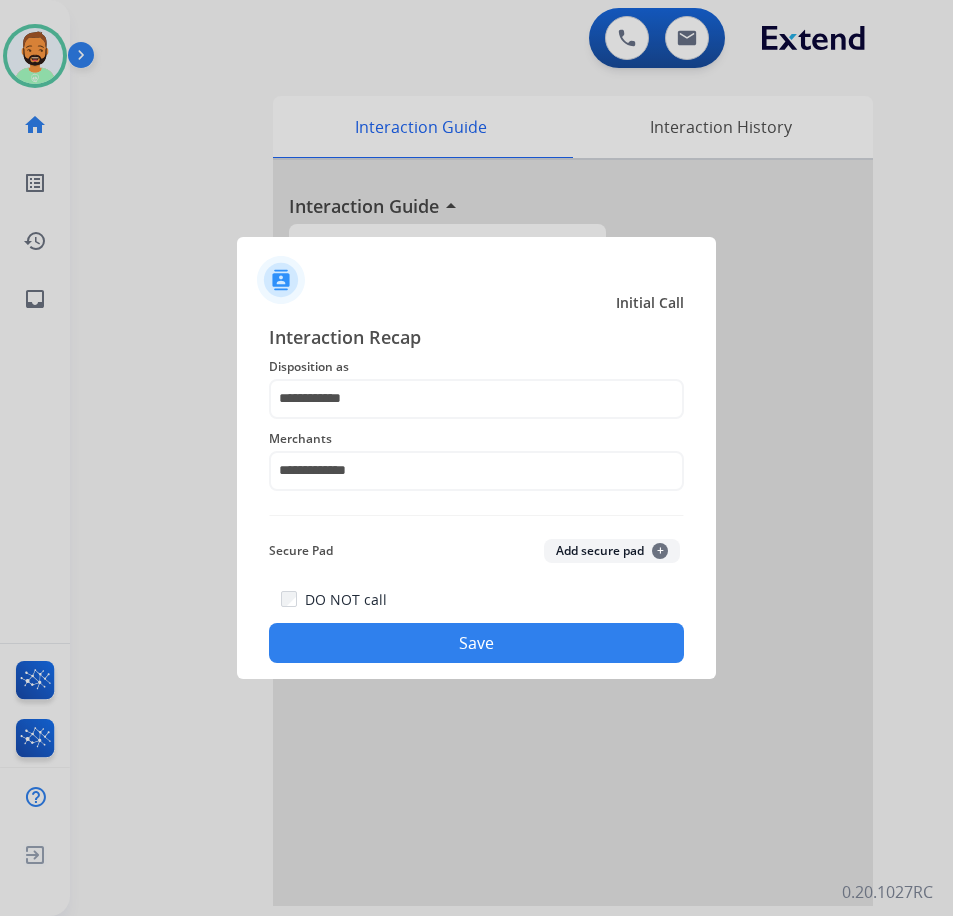 click on "Save" 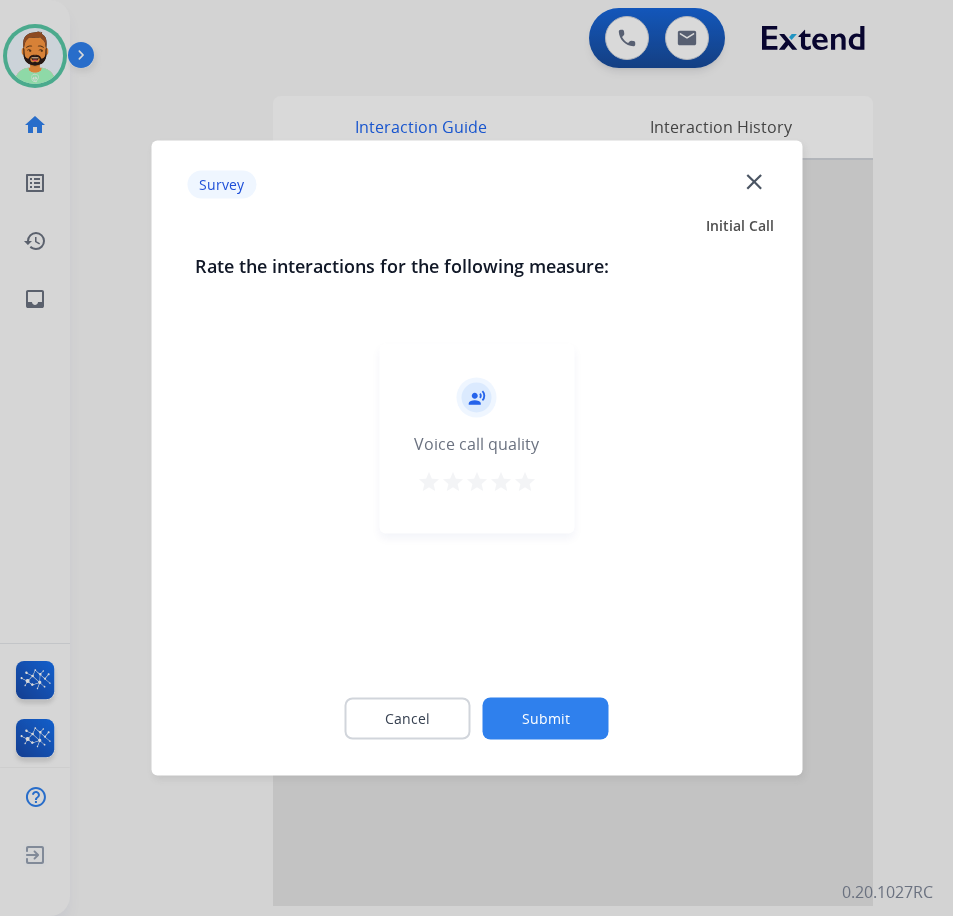 click on "Submit" 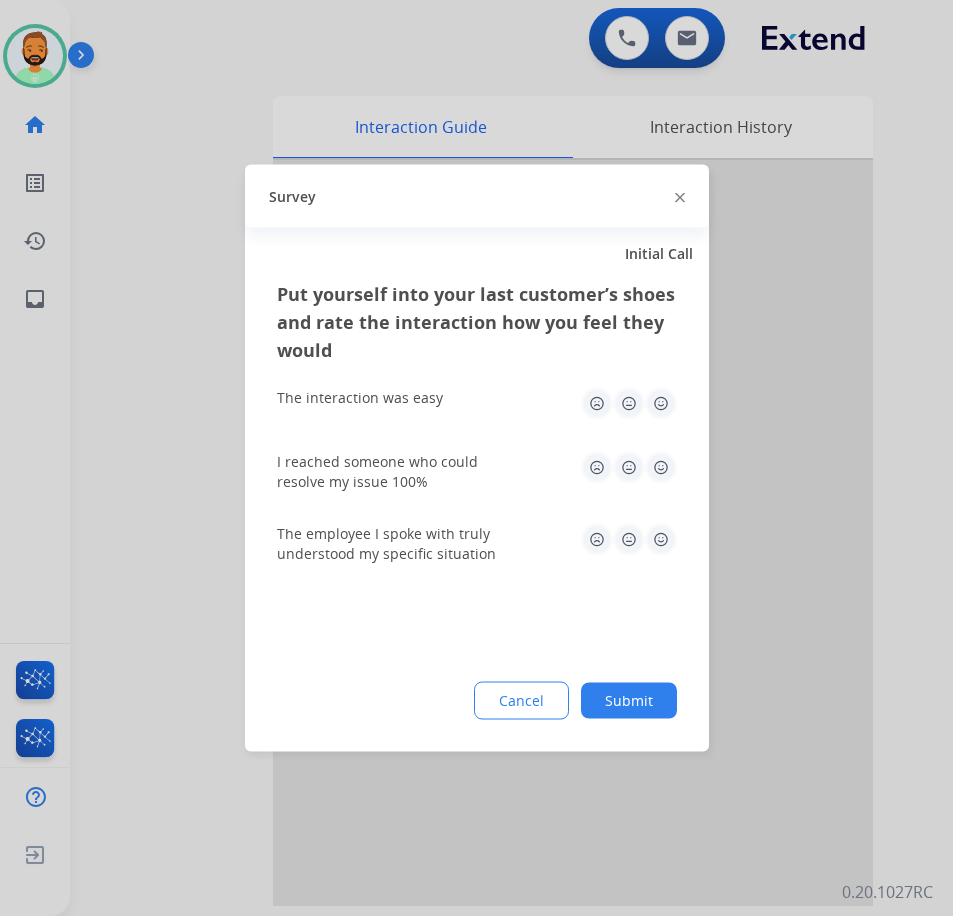 drag, startPoint x: 604, startPoint y: 712, endPoint x: 614, endPoint y: 711, distance: 10.049875 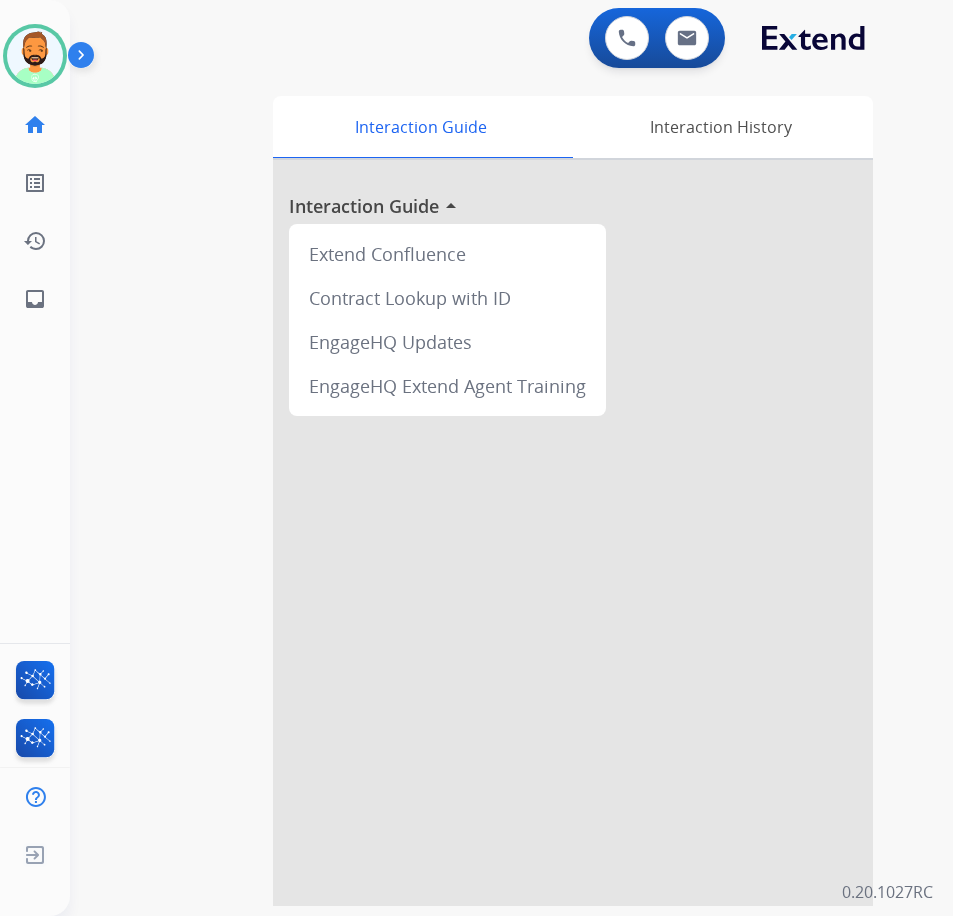 click at bounding box center (573, 533) 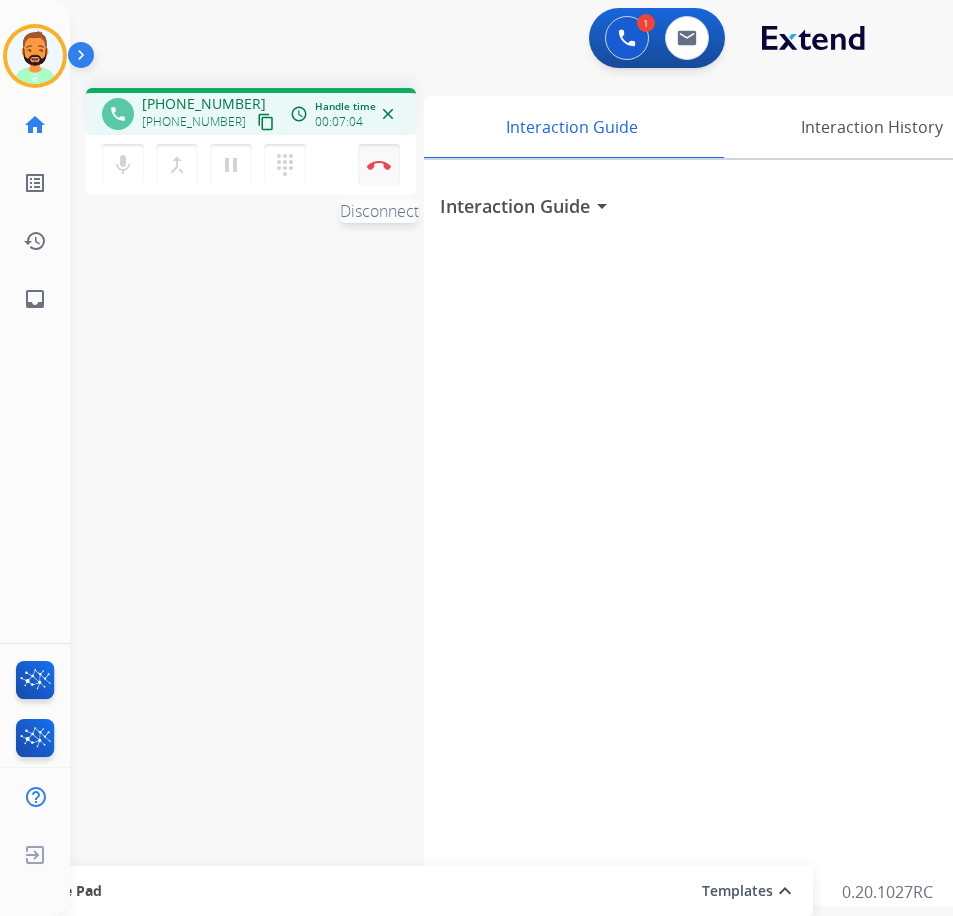 click on "Disconnect" at bounding box center (379, 165) 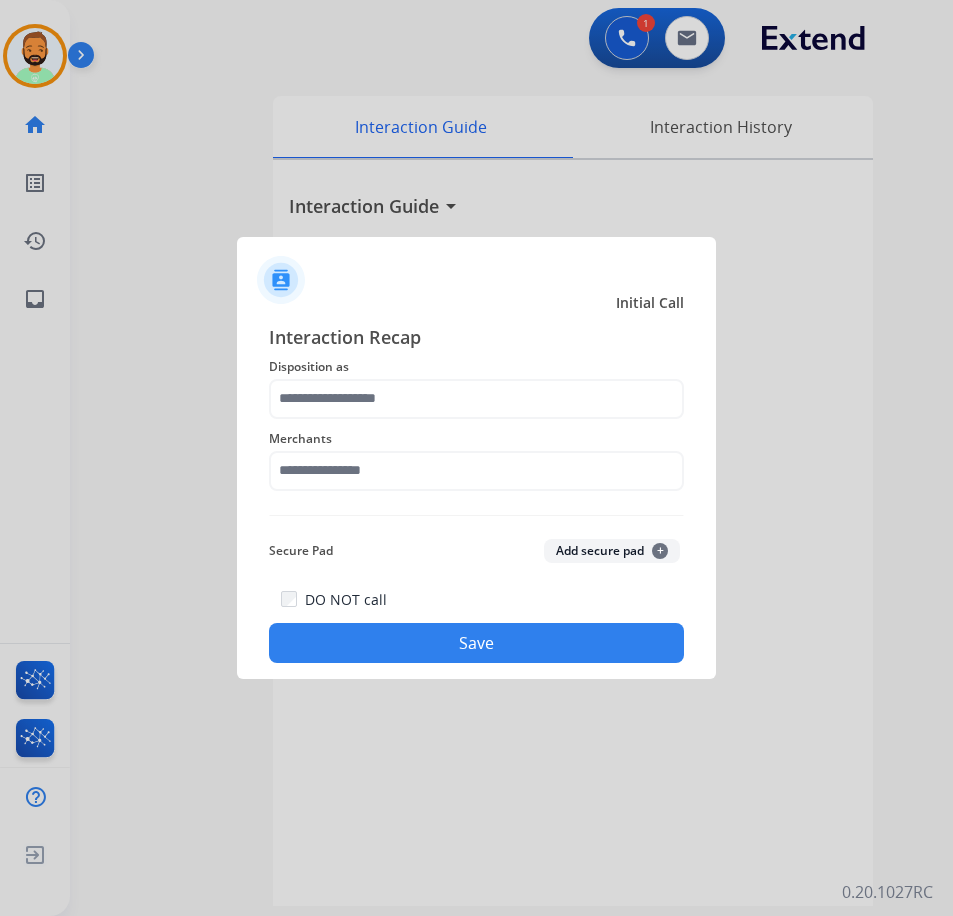 click on "Disposition as" 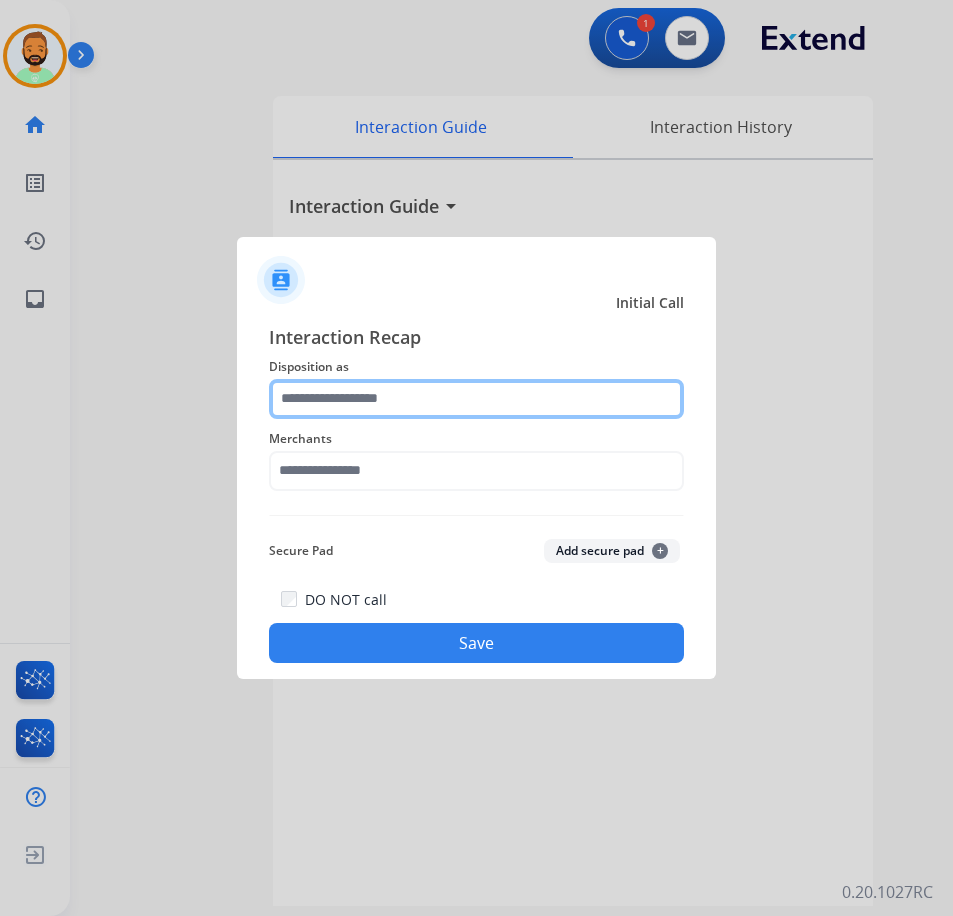 click 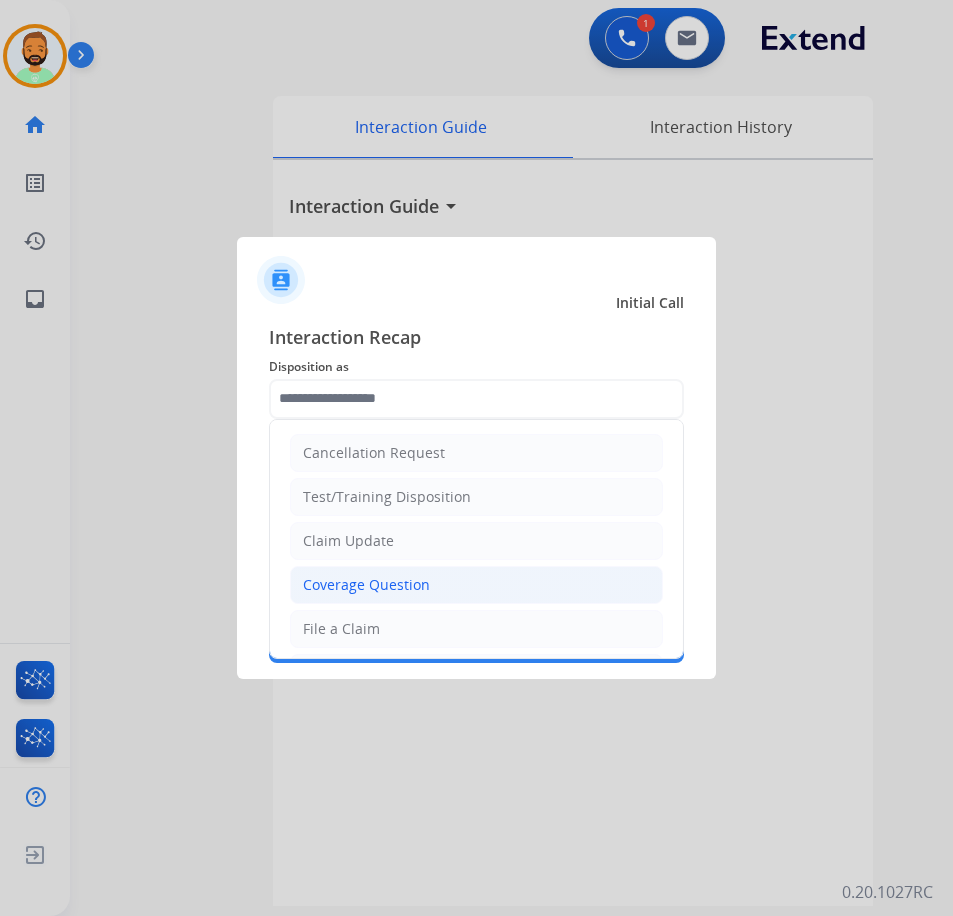 click on "Coverage Question" 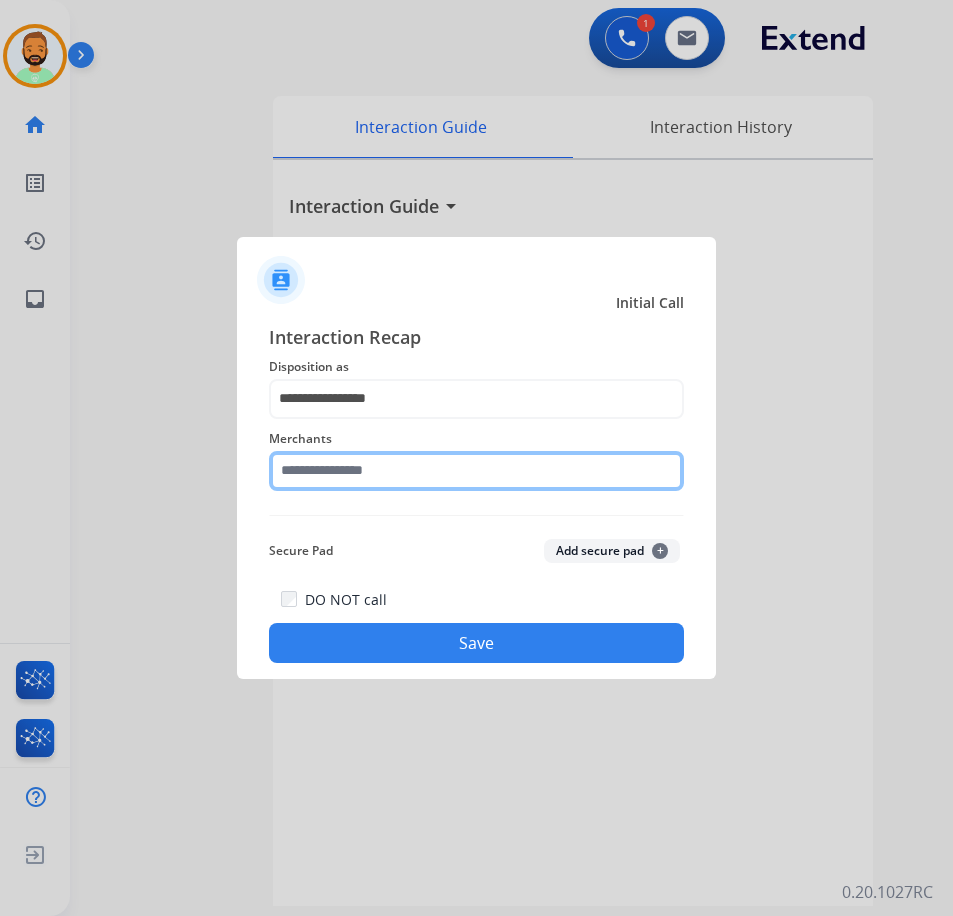 click 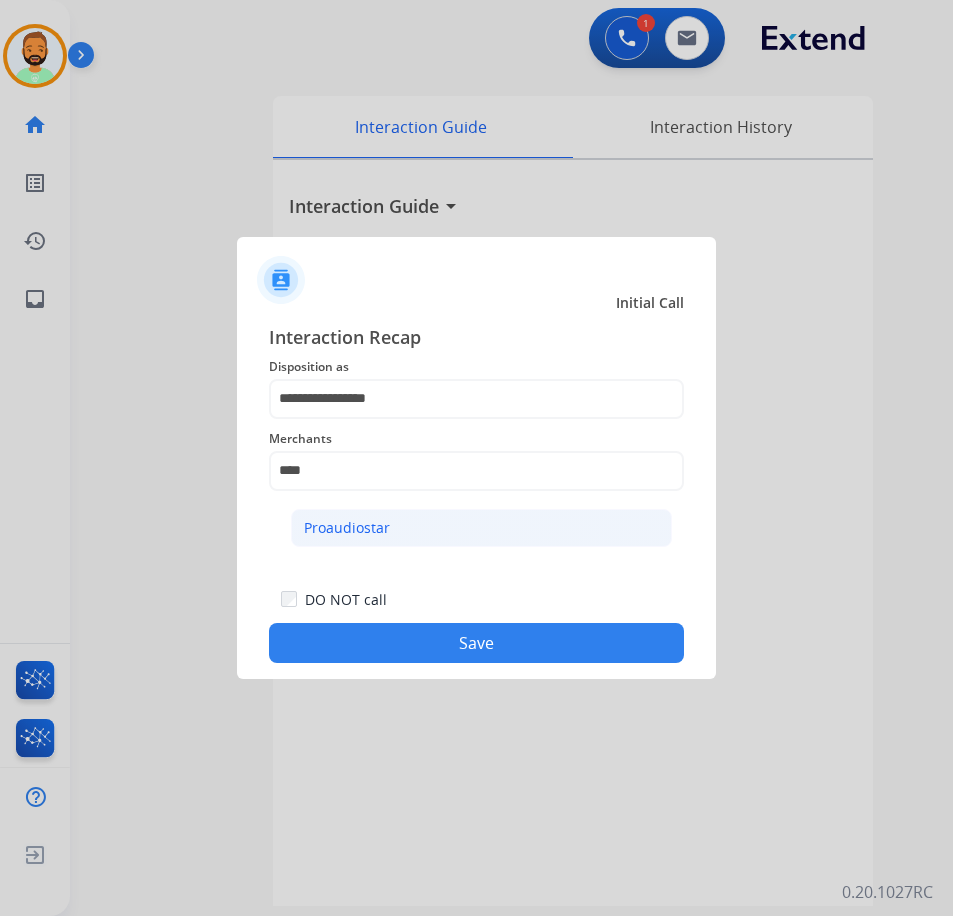 click on "Proaudiostar" 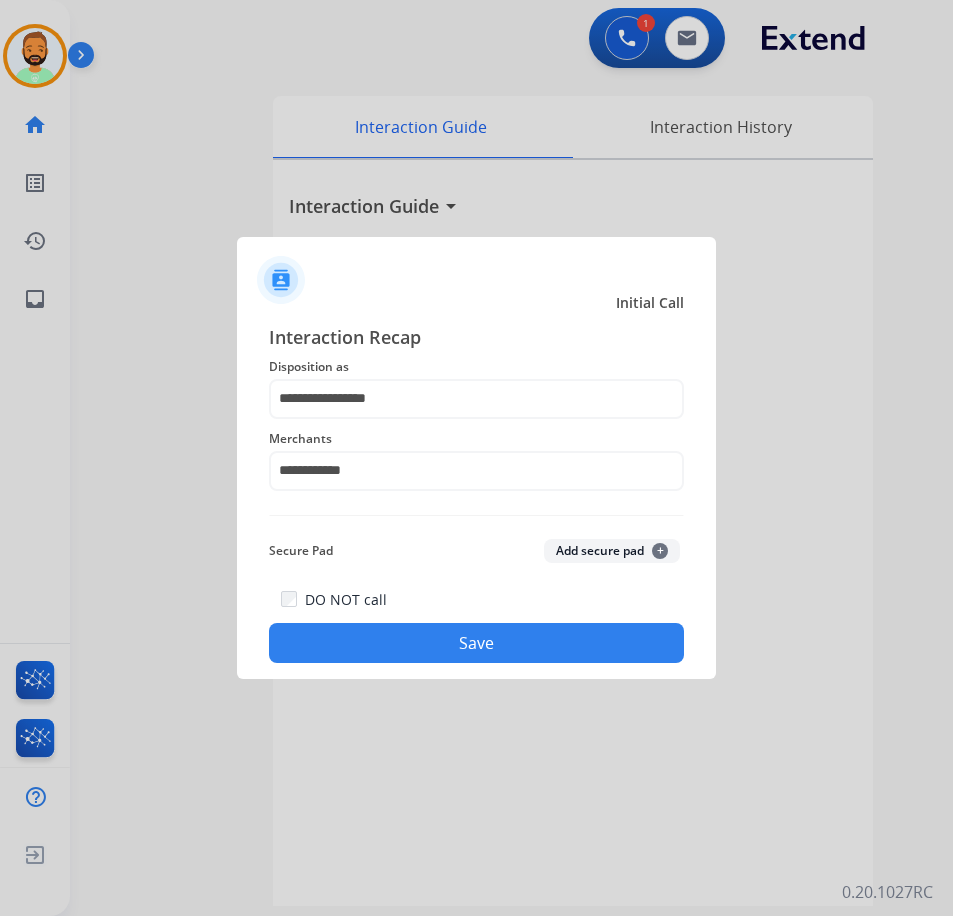 click on "Save" 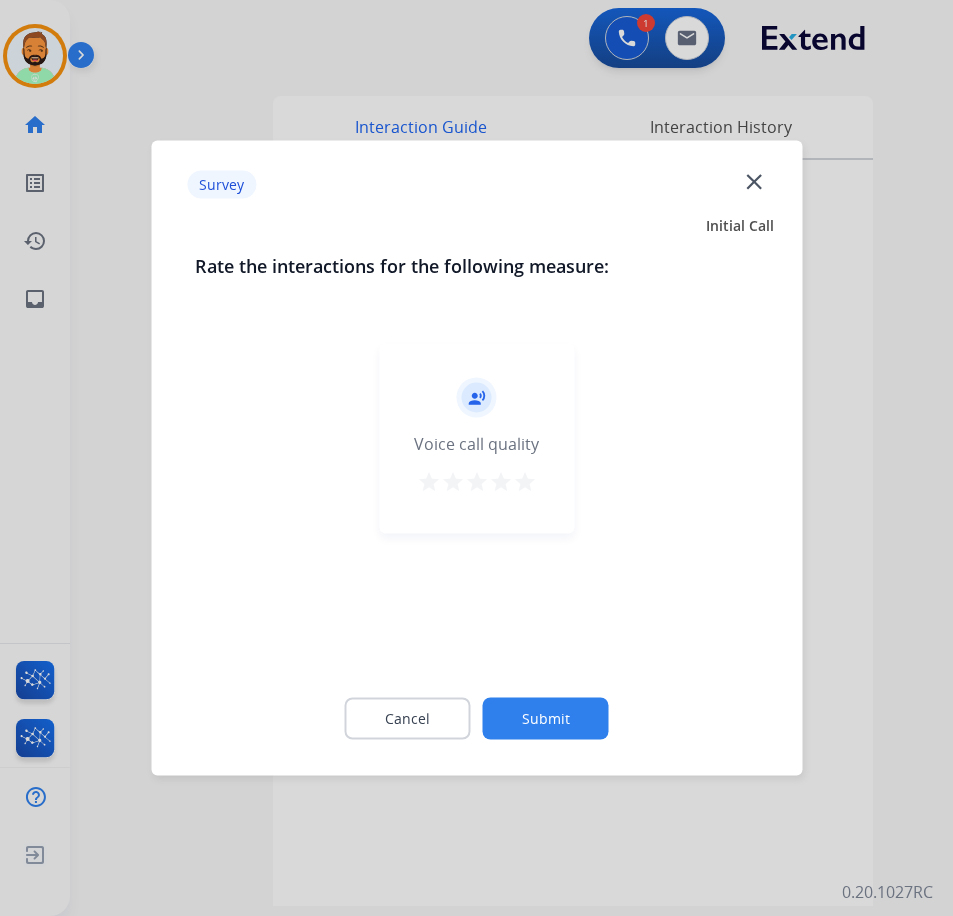 click on "Submit" 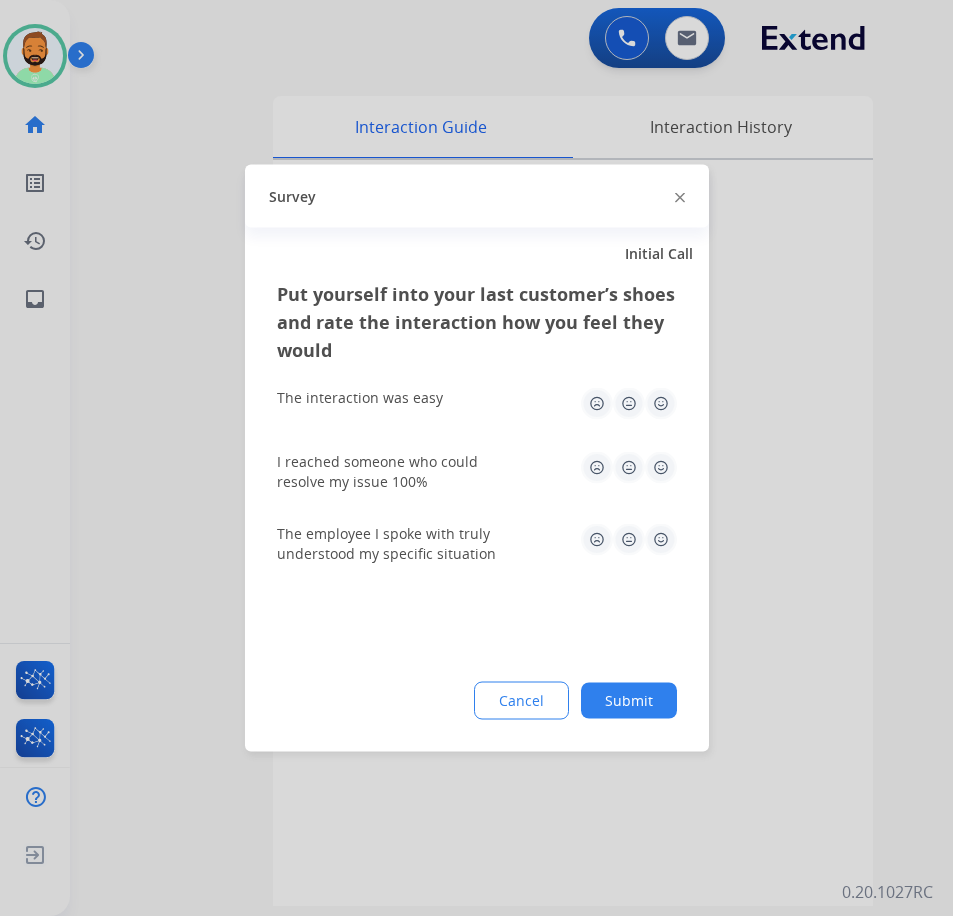 click on "Submit" 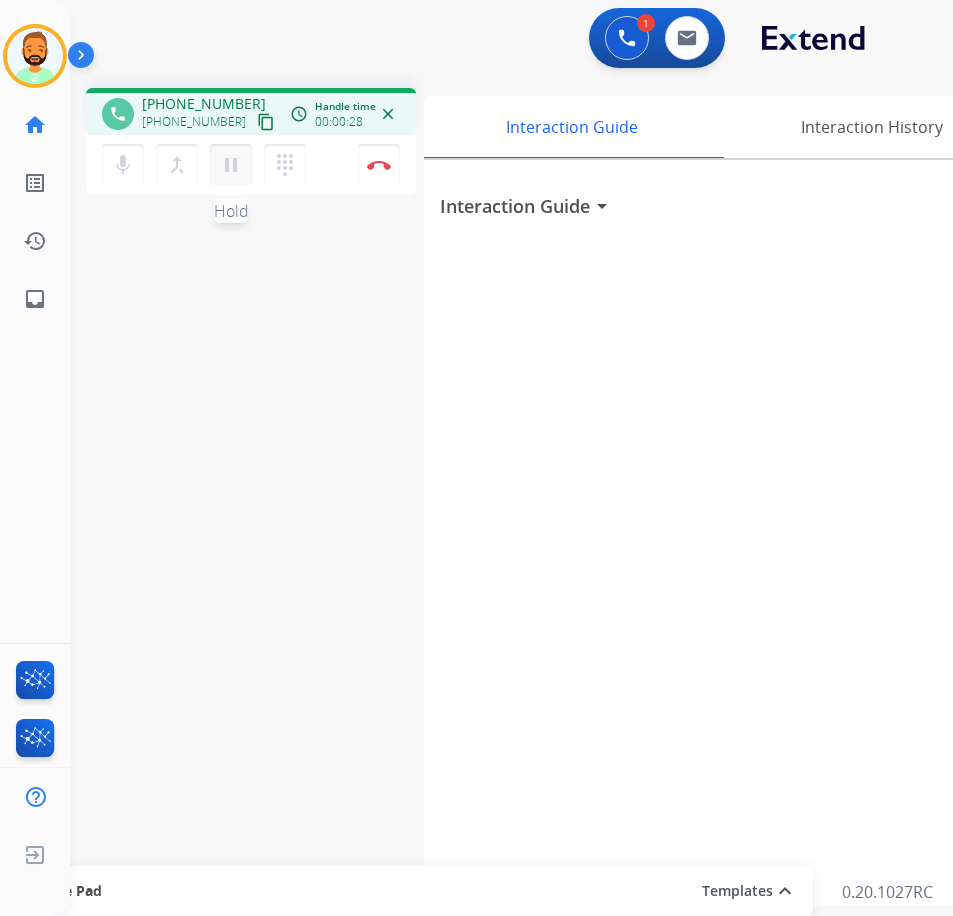 click on "pause" at bounding box center (231, 165) 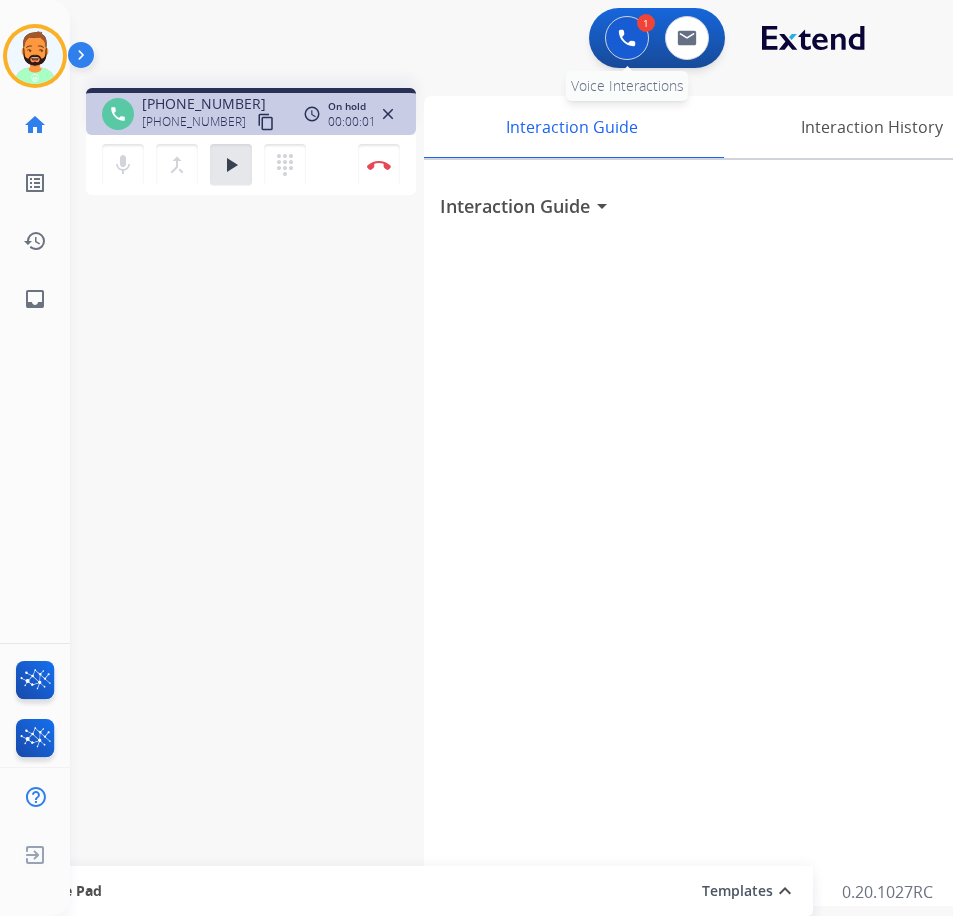 click at bounding box center [627, 38] 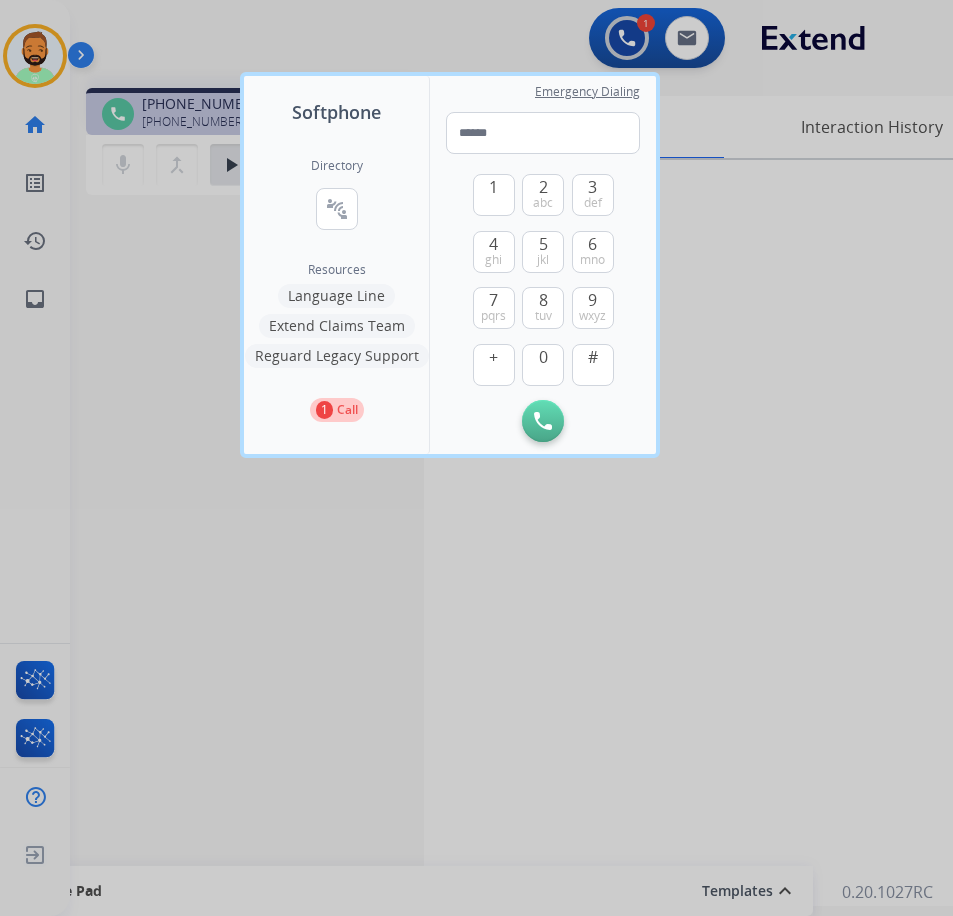 click on "Language Line" at bounding box center [336, 296] 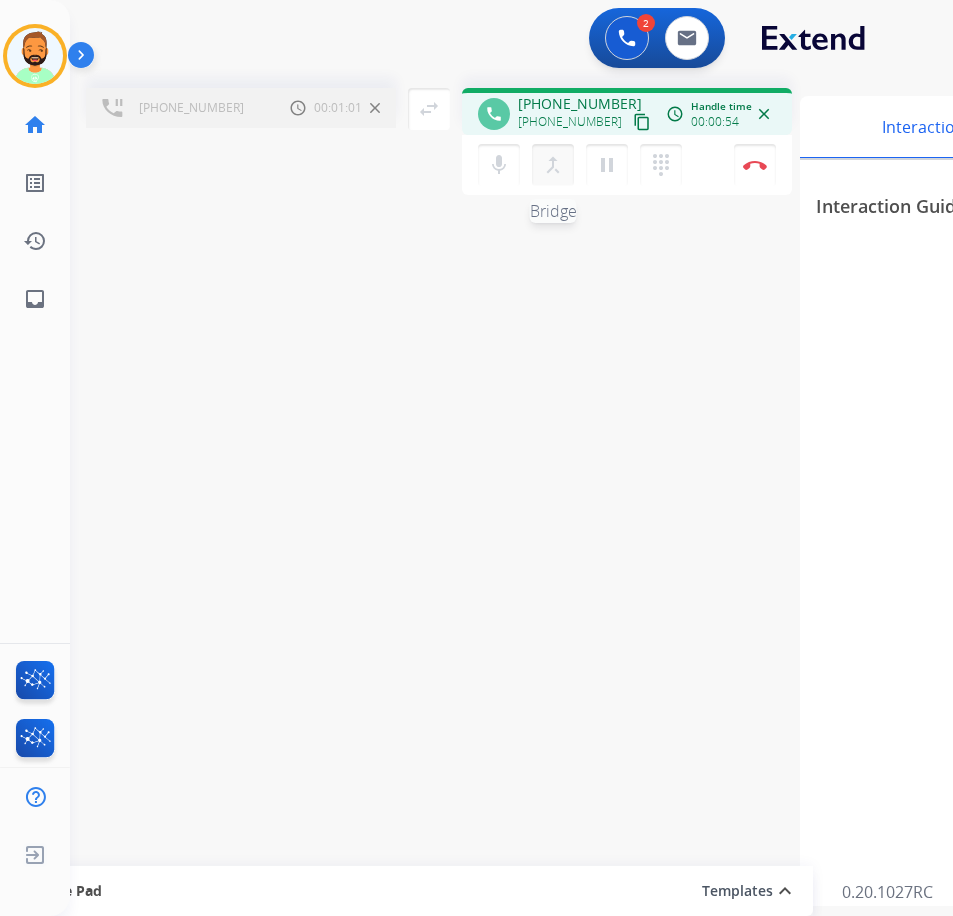 click on "merge_type" at bounding box center [553, 165] 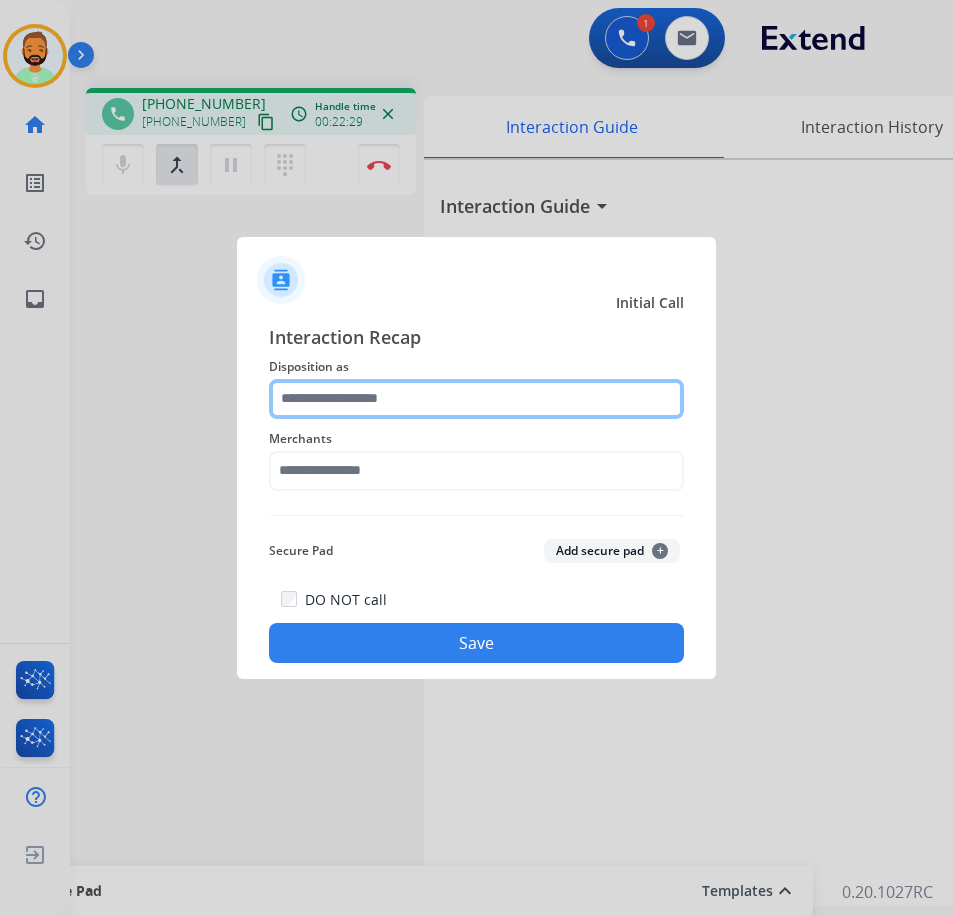 click 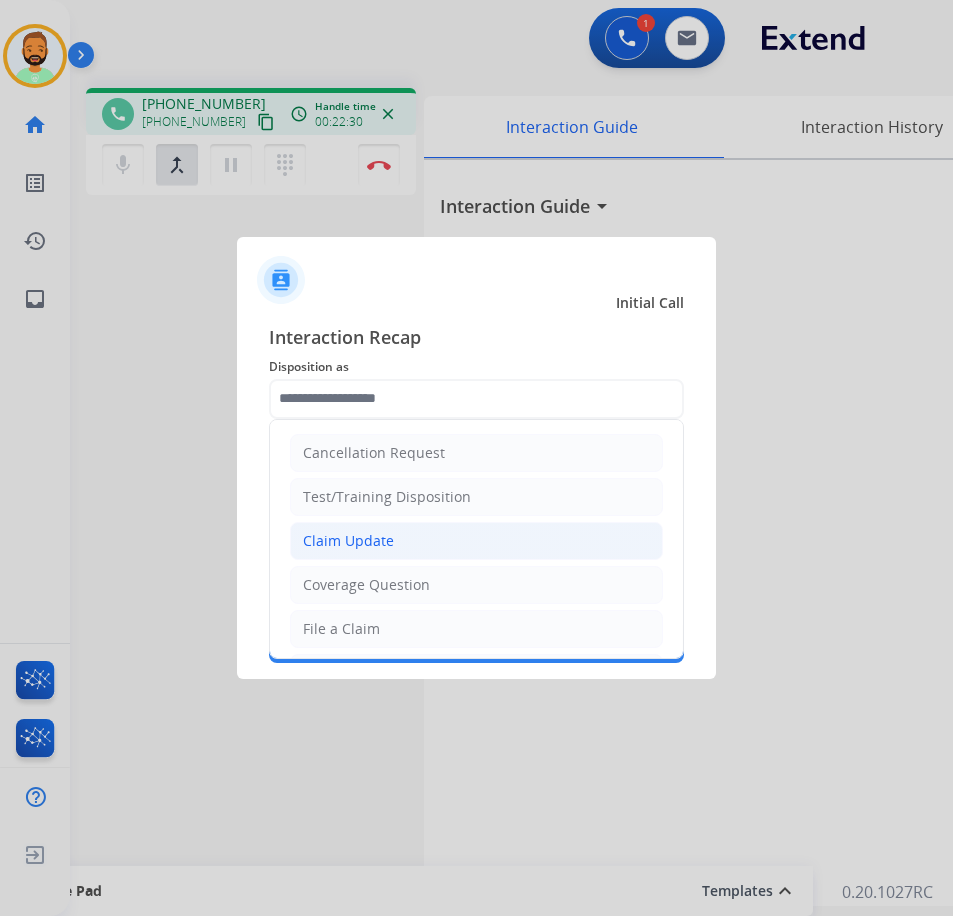 click on "Claim Update" 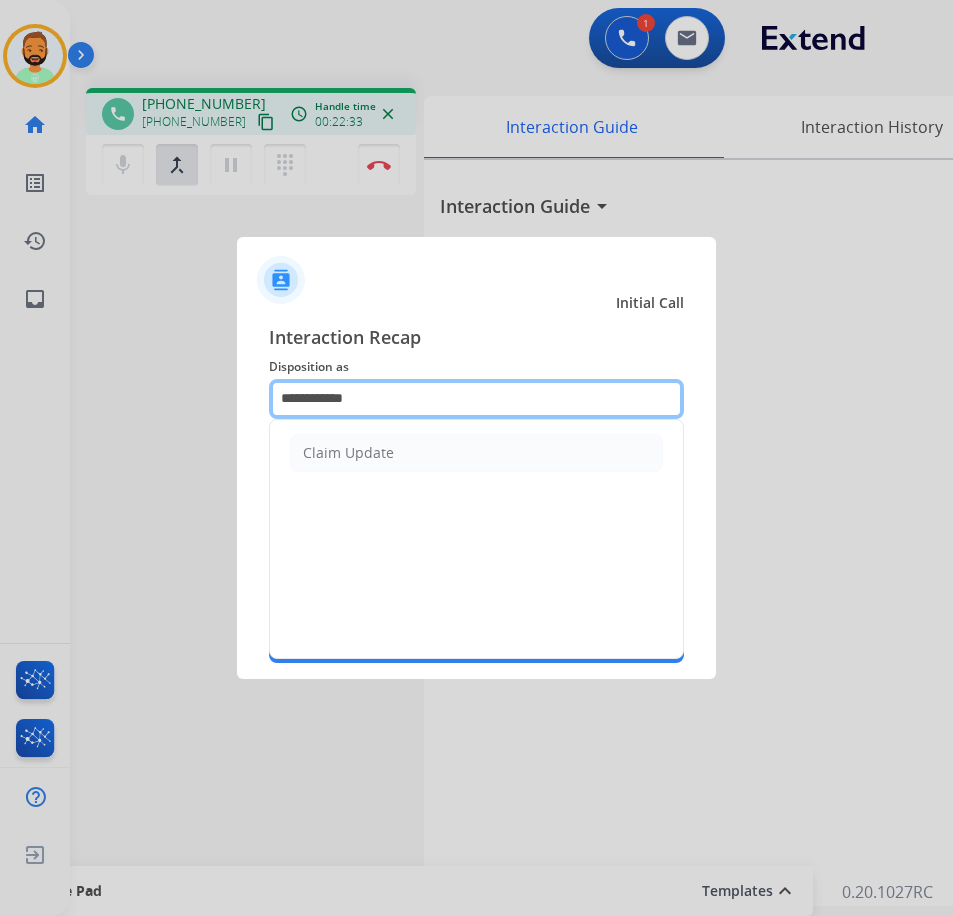drag, startPoint x: 440, startPoint y: 394, endPoint x: 129, endPoint y: 411, distance: 311.4643 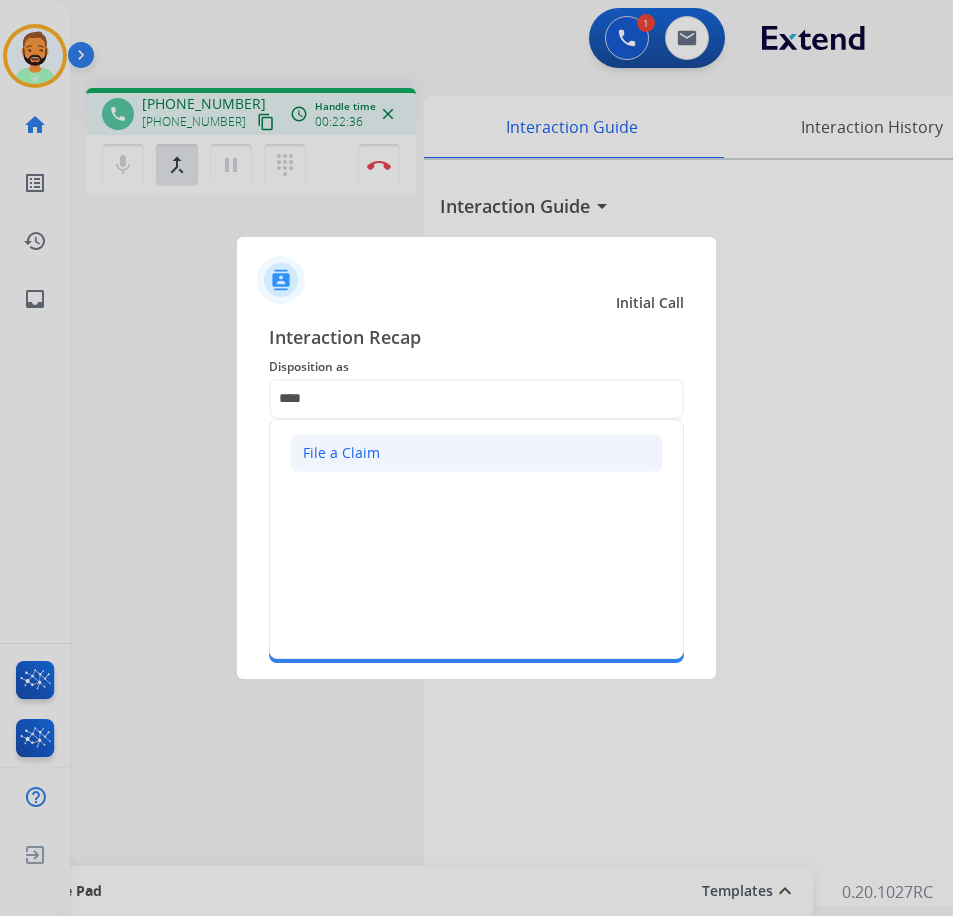 click on "File a Claim" 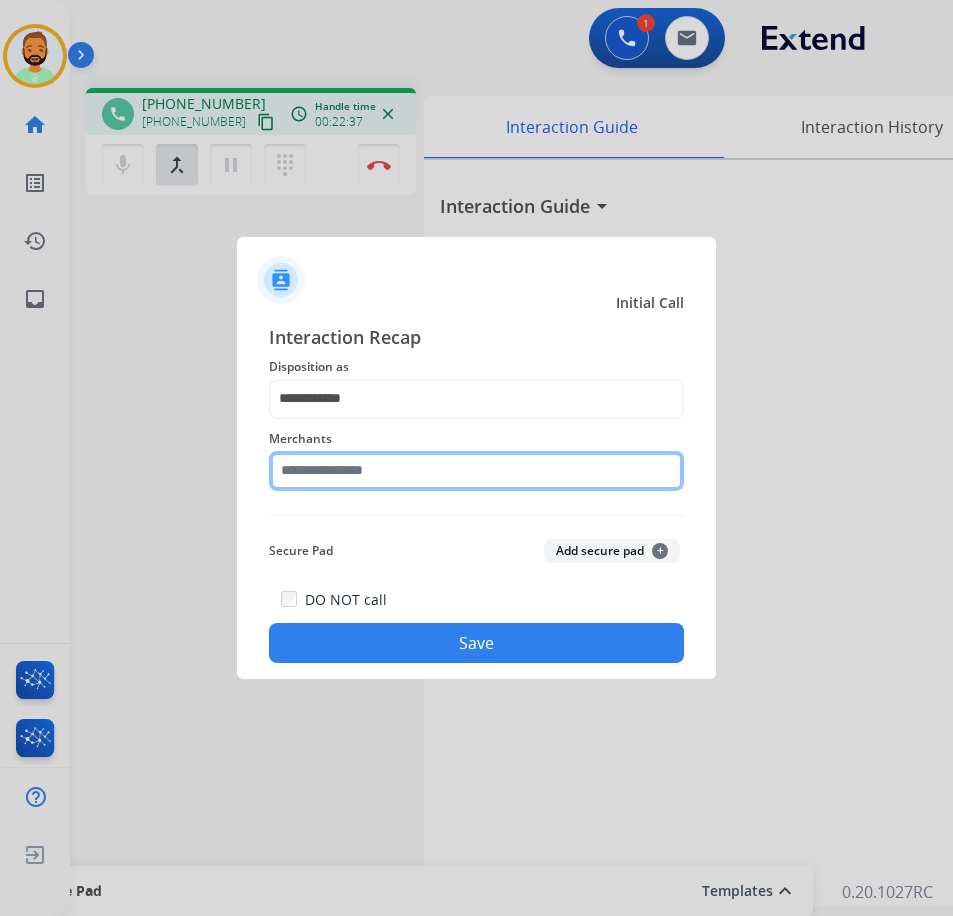 click 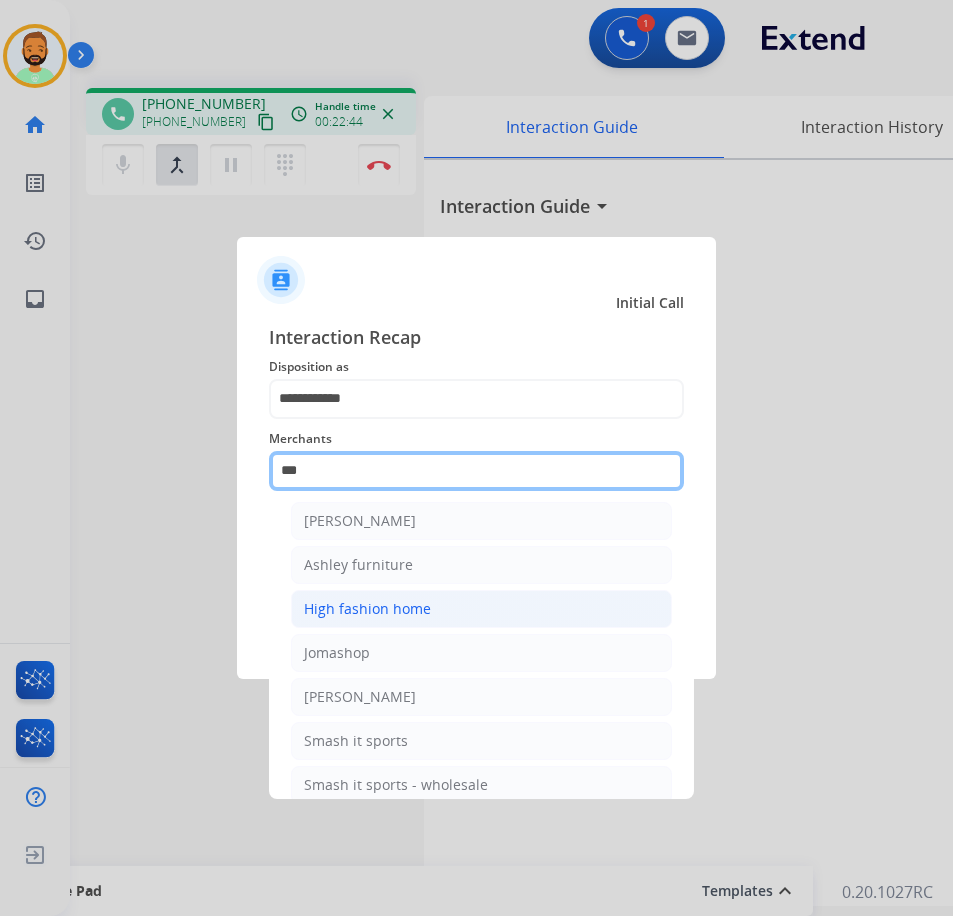 scroll, scrollTop: 0, scrollLeft: 0, axis: both 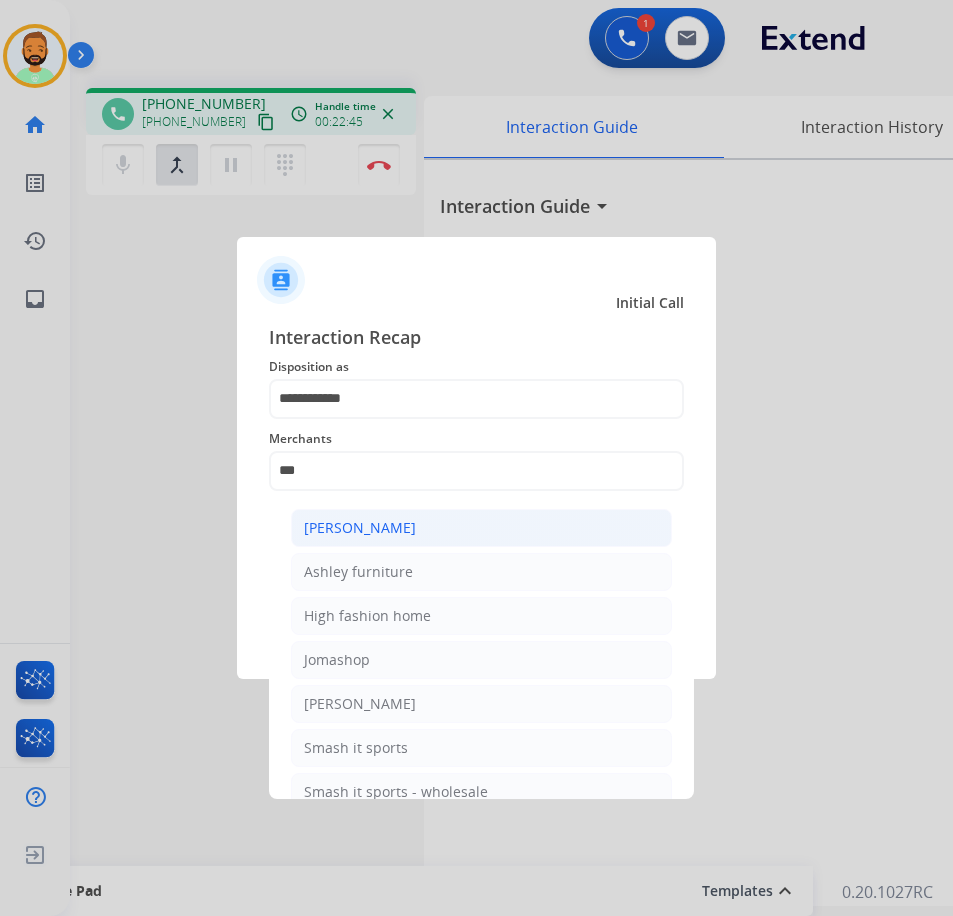 click on "[PERSON_NAME]" 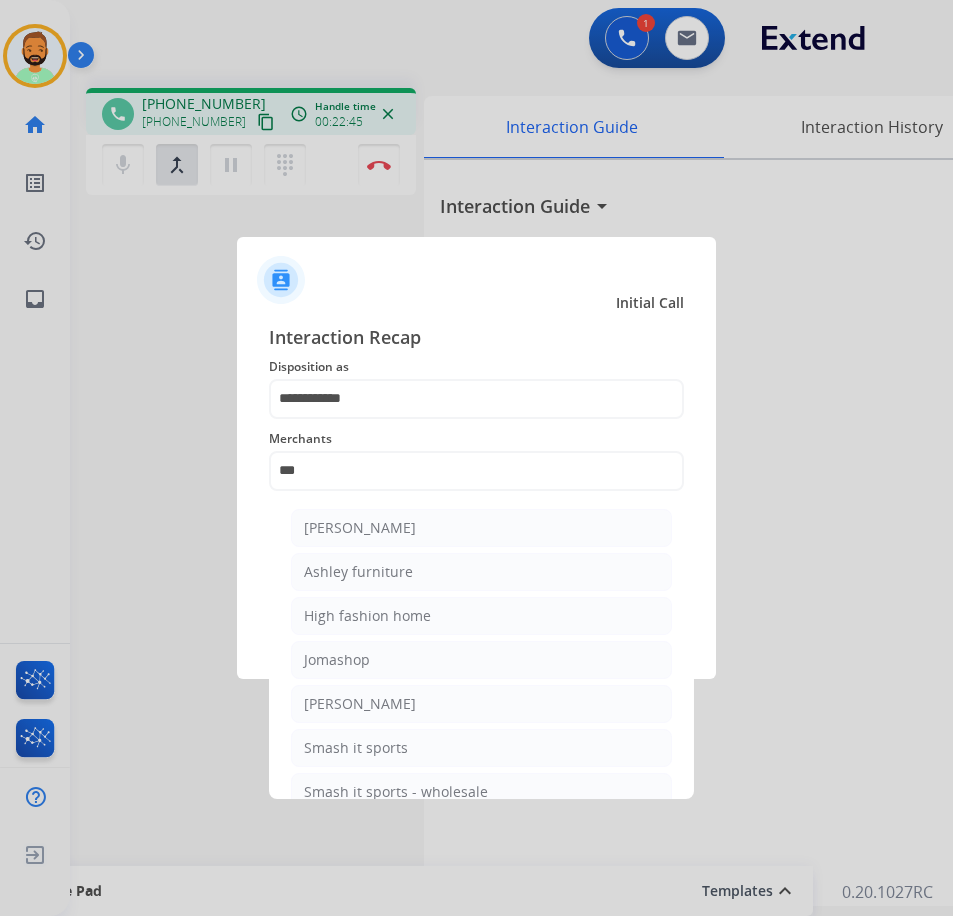 type on "**********" 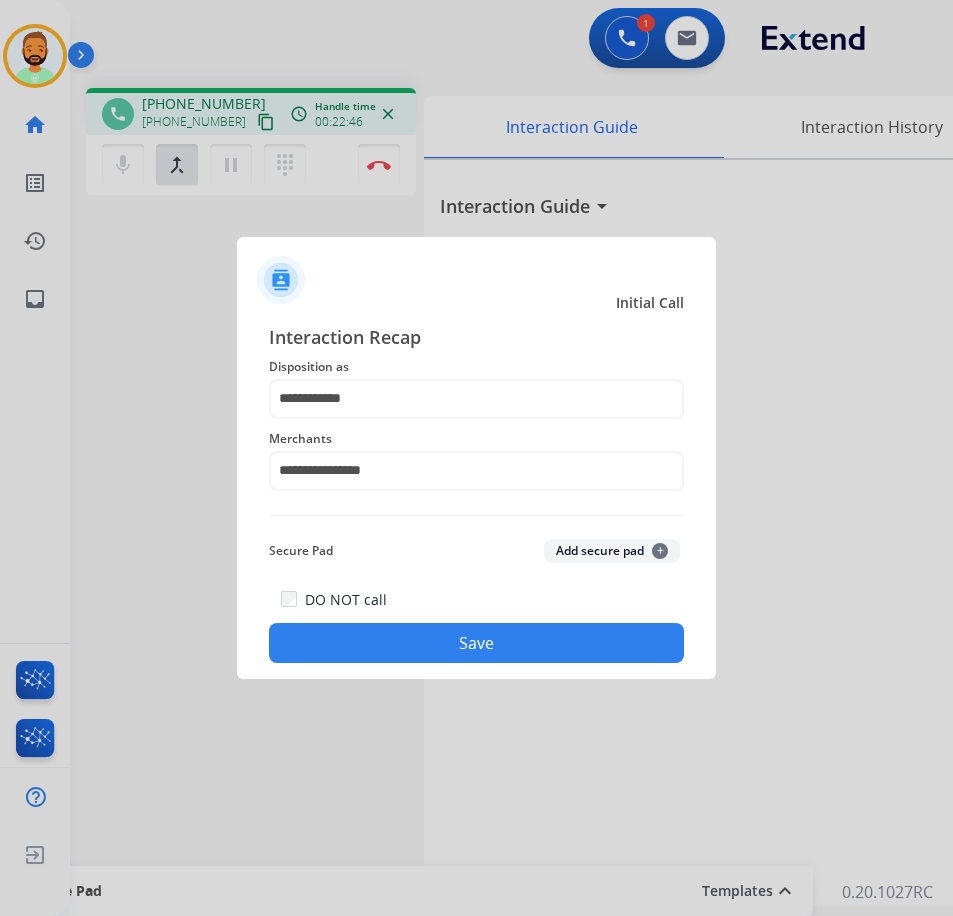 click on "Save" 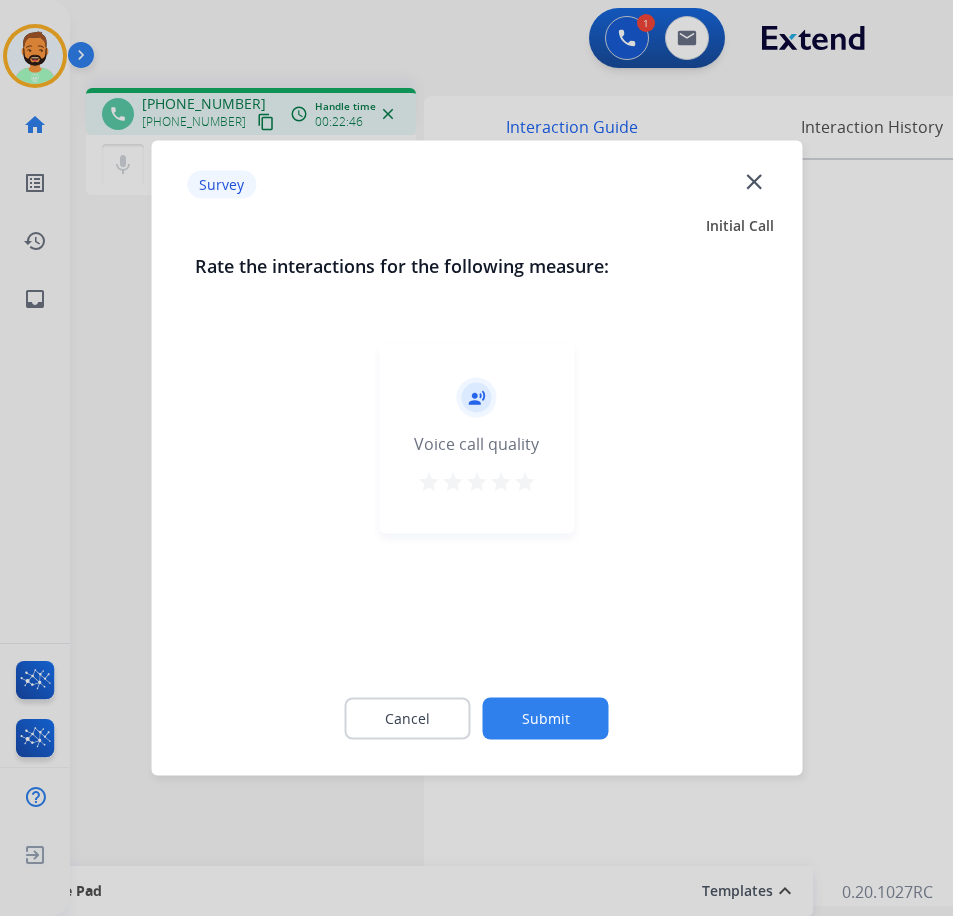 click on "Submit" 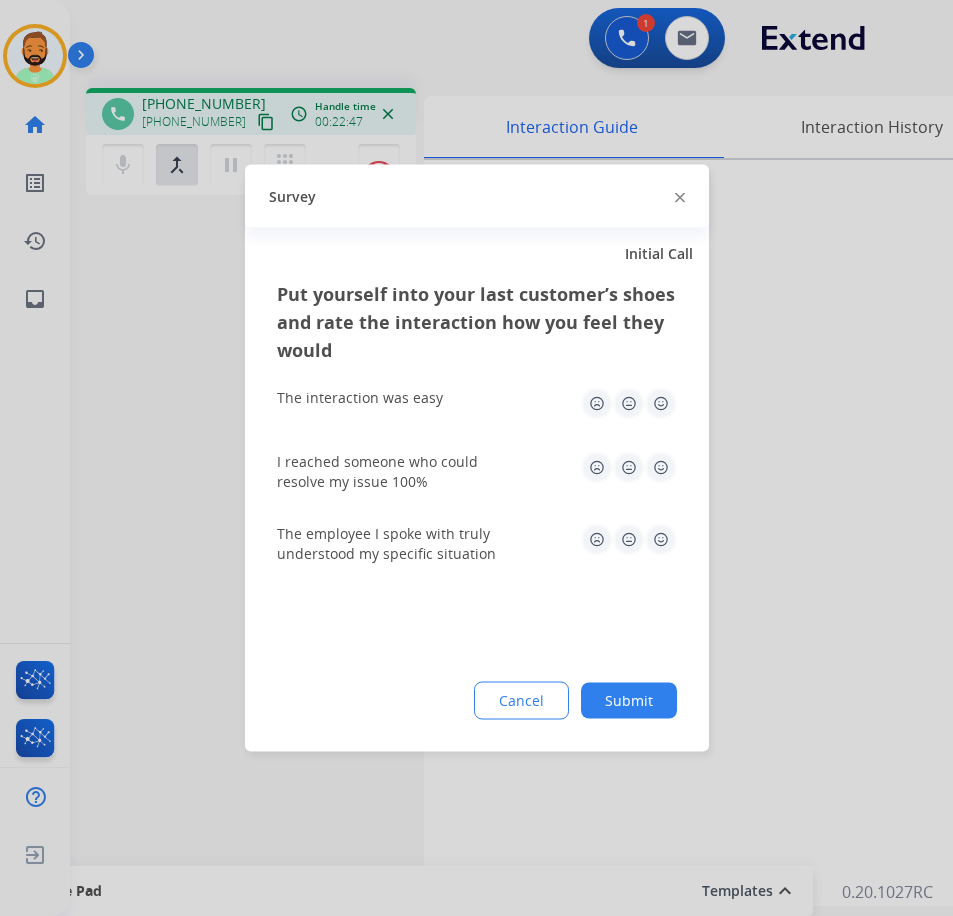 click on "Submit" 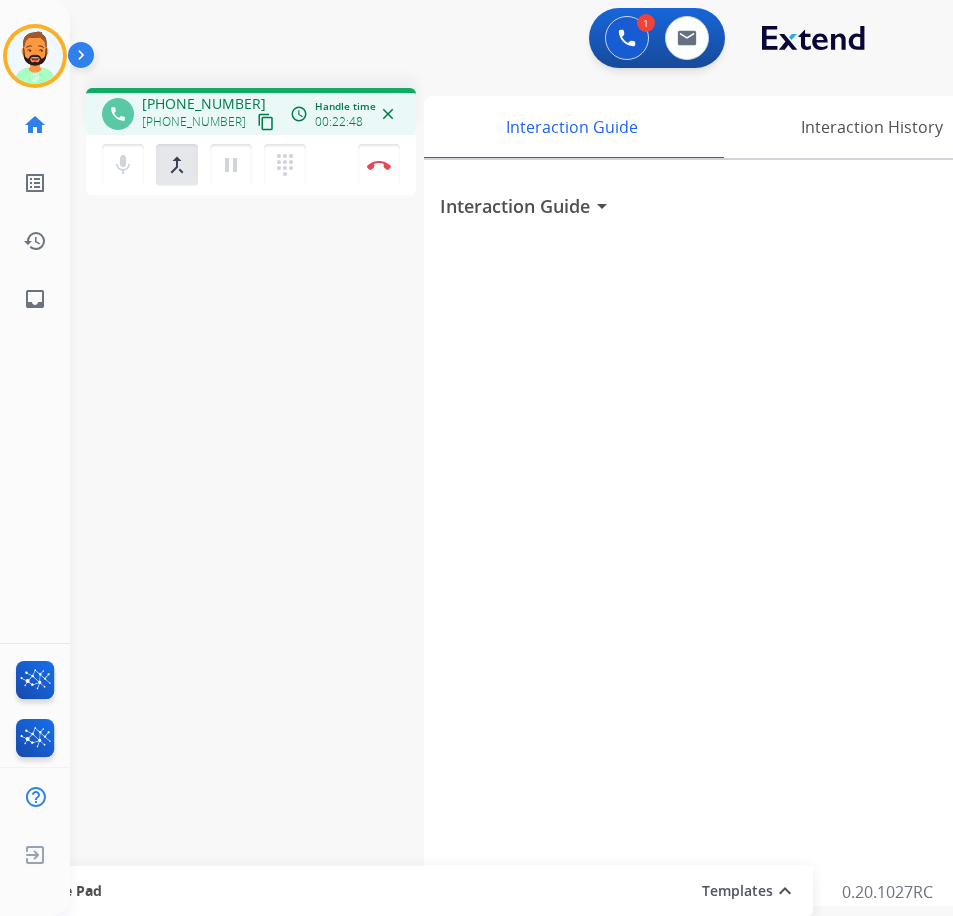 click on "mic Mute merge_type Bridge pause Hold dialpad Dialpad Disconnect" at bounding box center [251, 165] 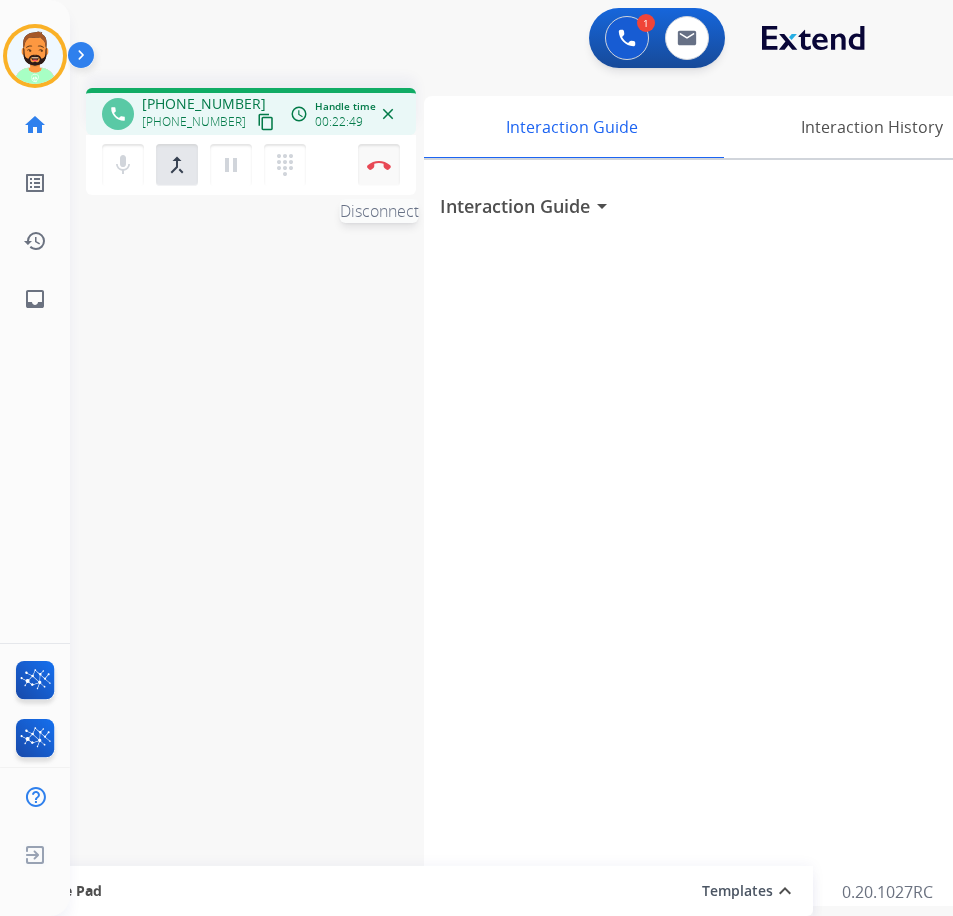 click at bounding box center [379, 165] 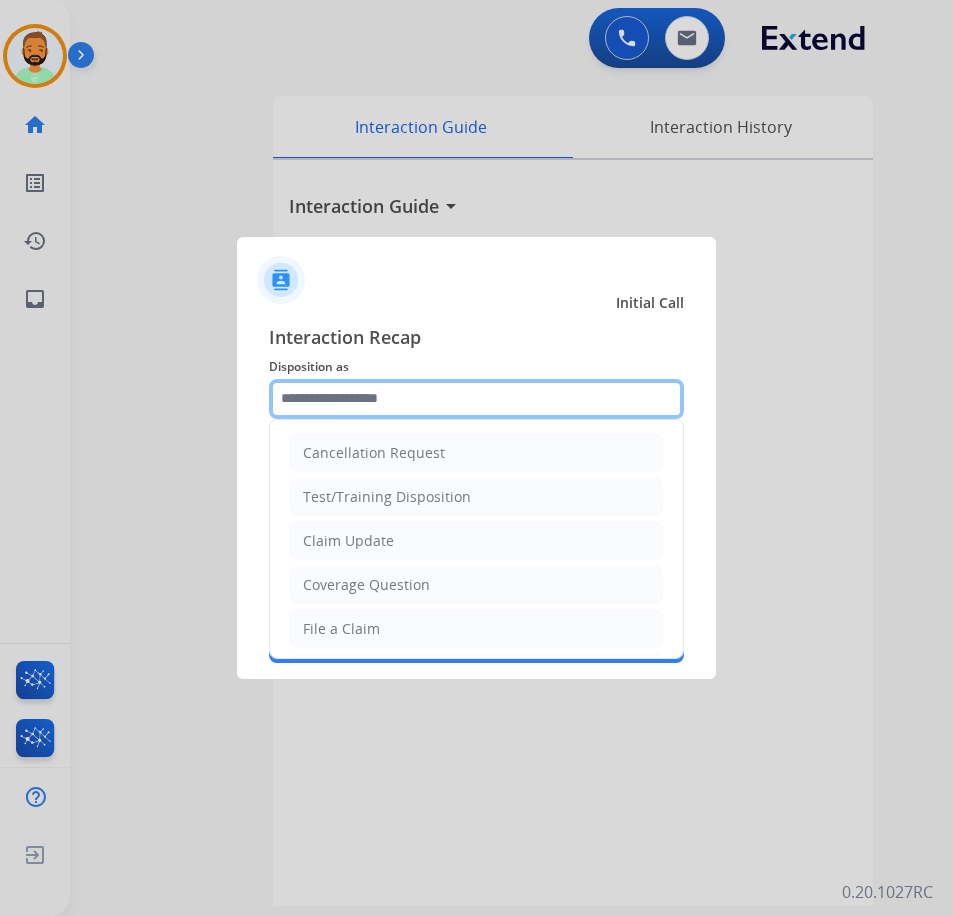 click 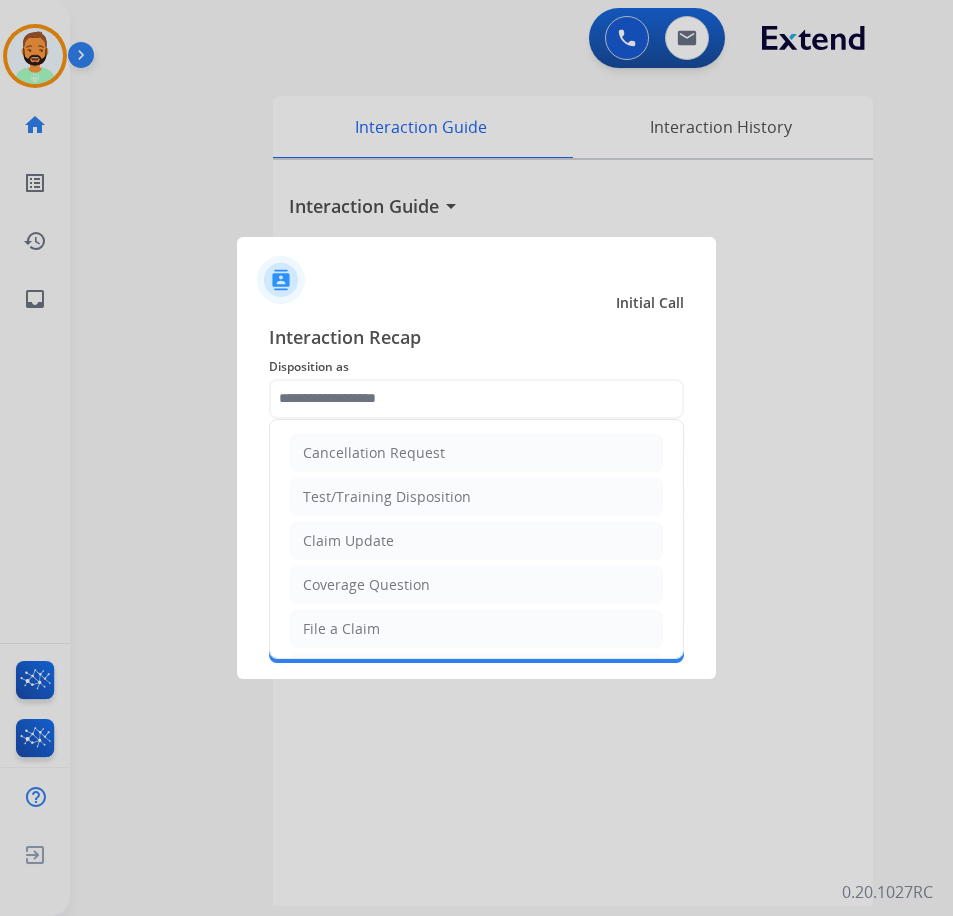 click on "File a Claim" 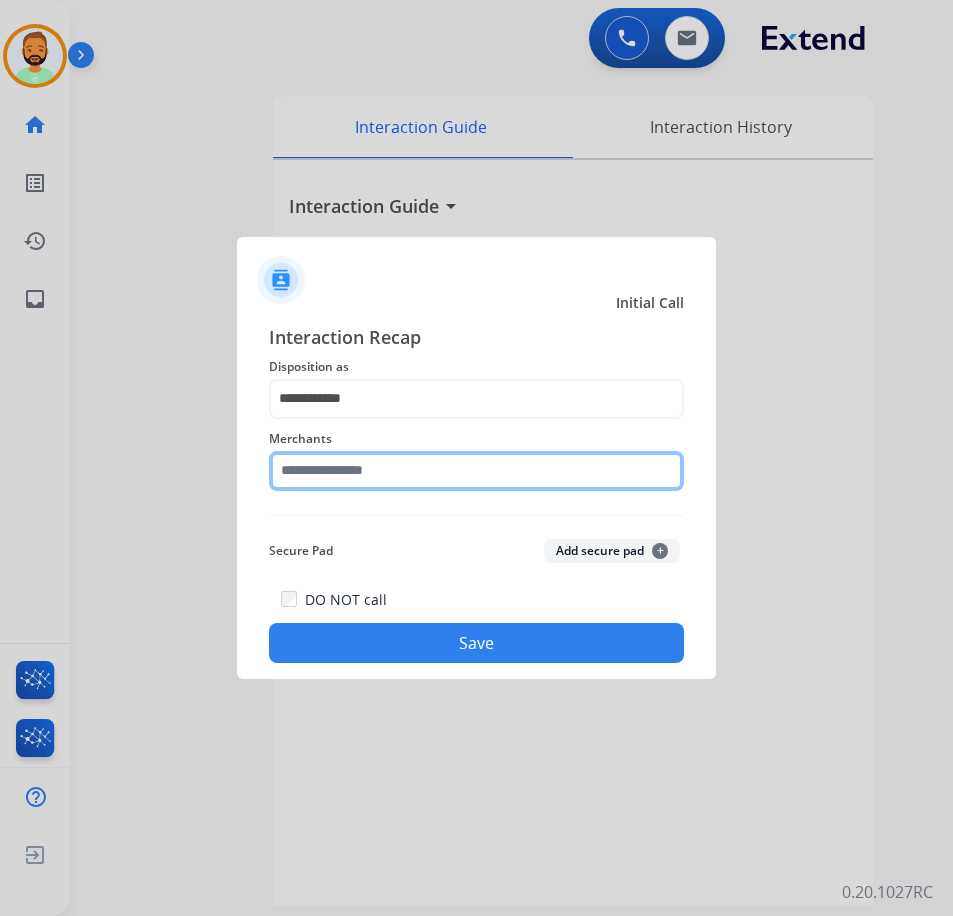 click 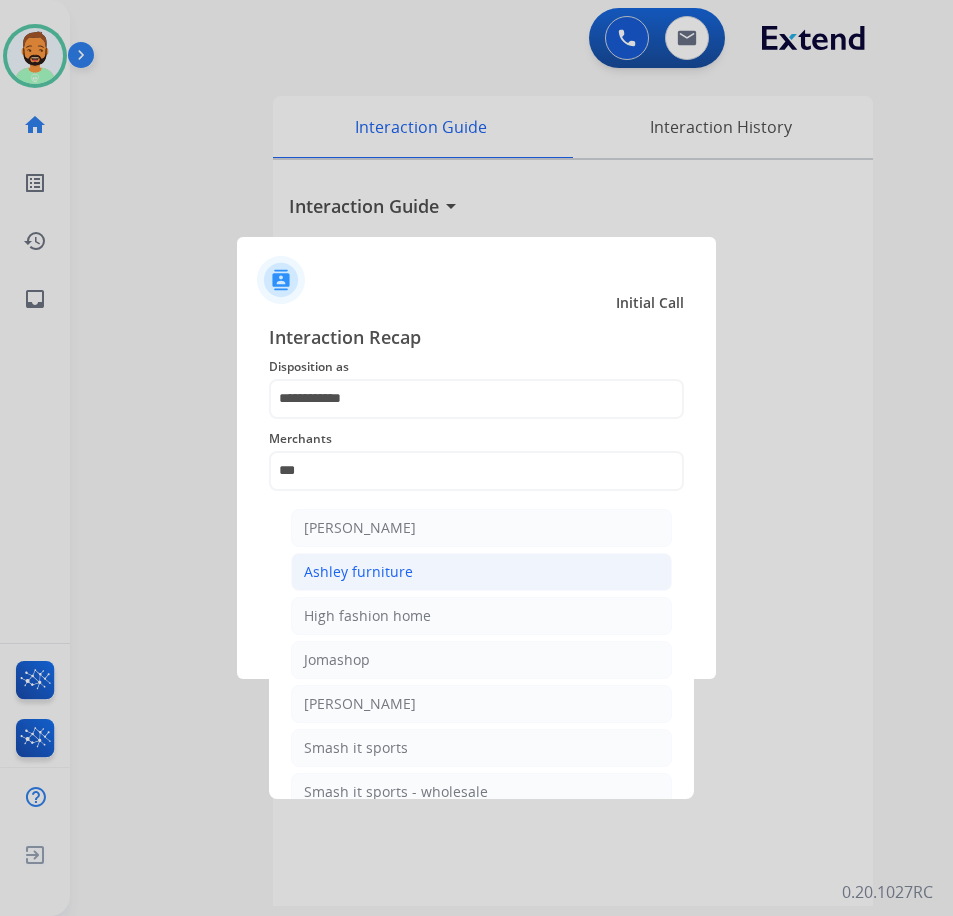 click on "Ashley furniture" 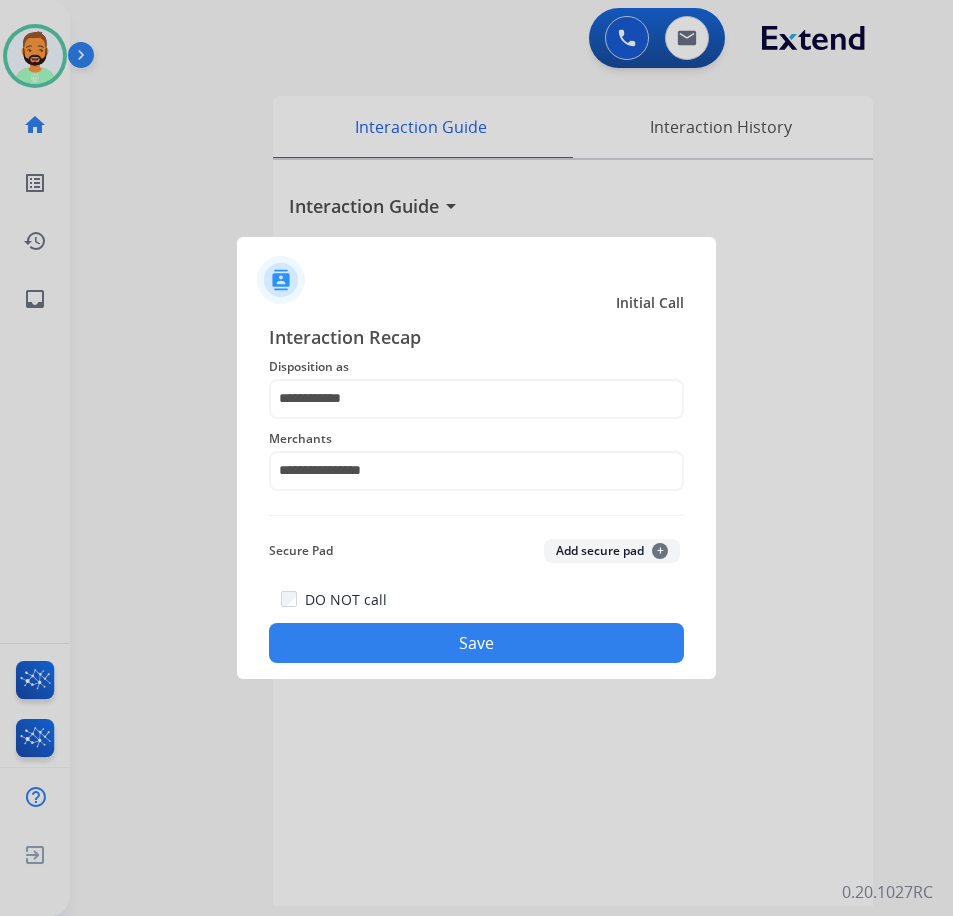click on "Save" 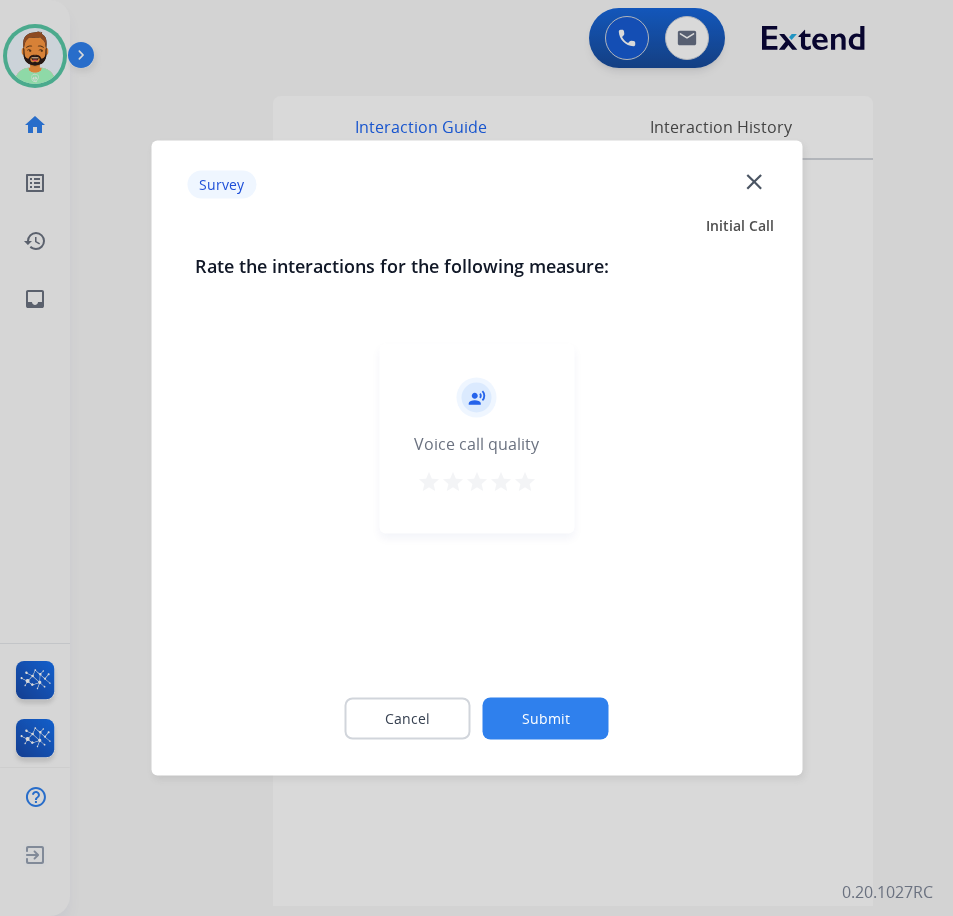 click on "Submit" 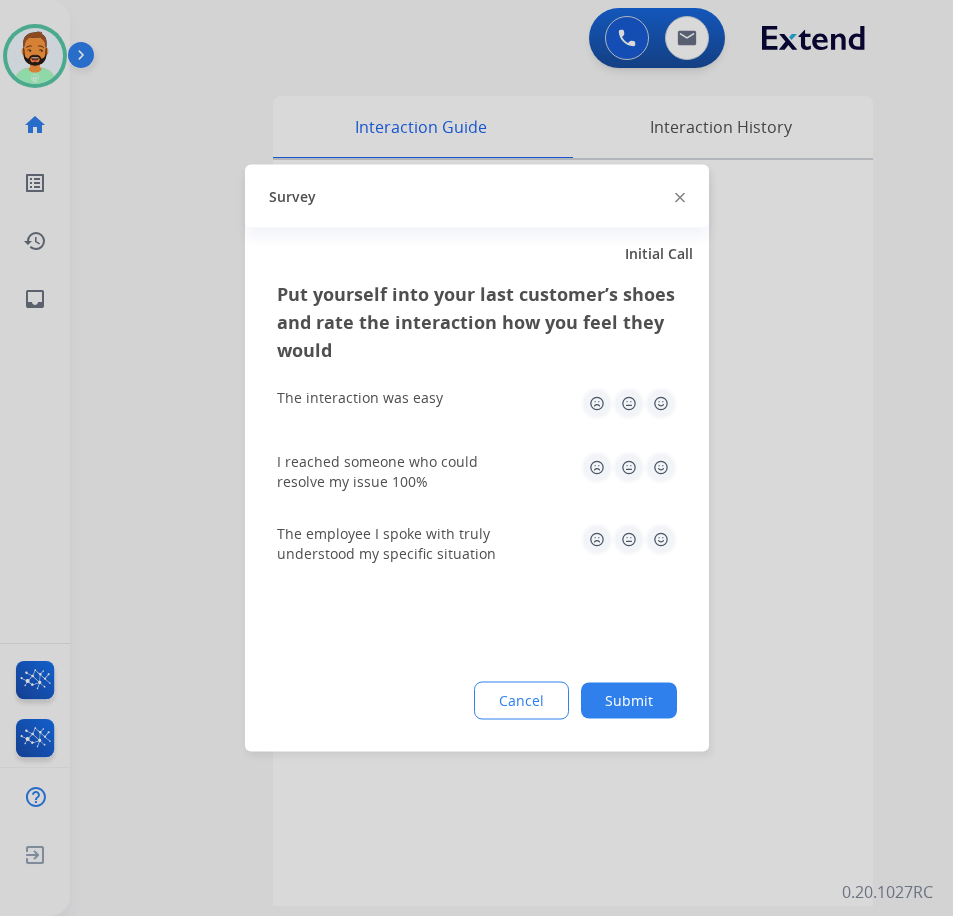 click on "Submit" 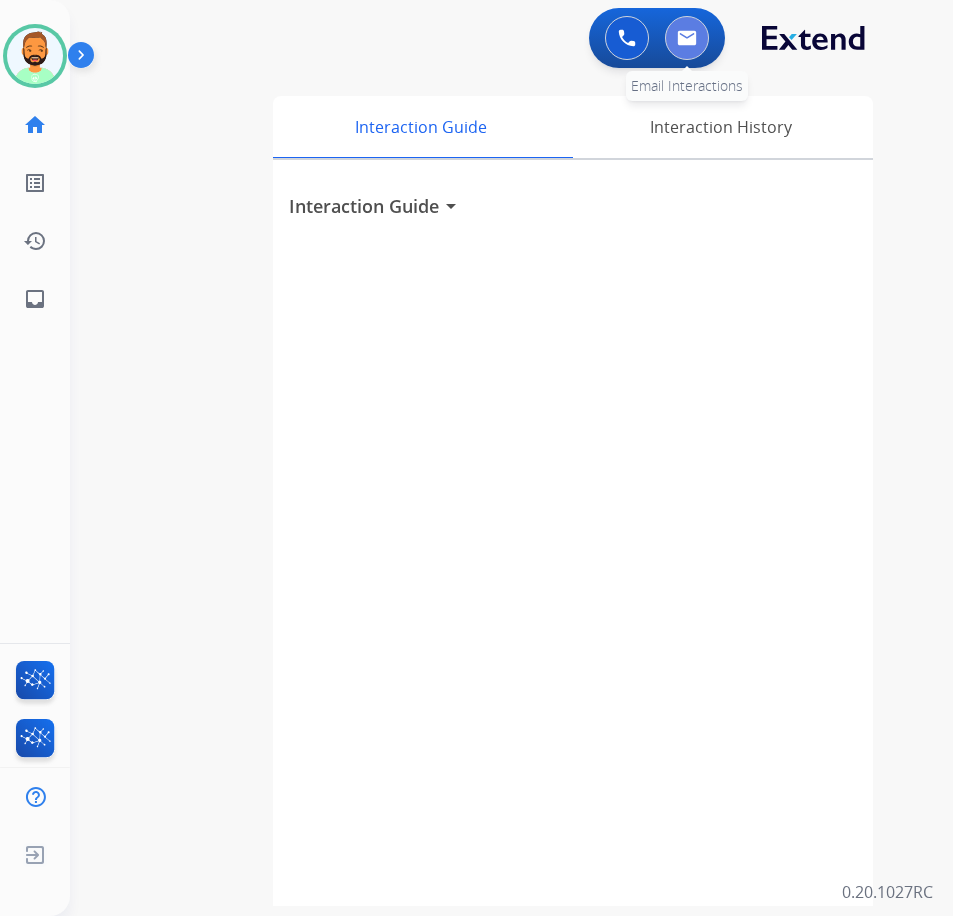 click at bounding box center (687, 38) 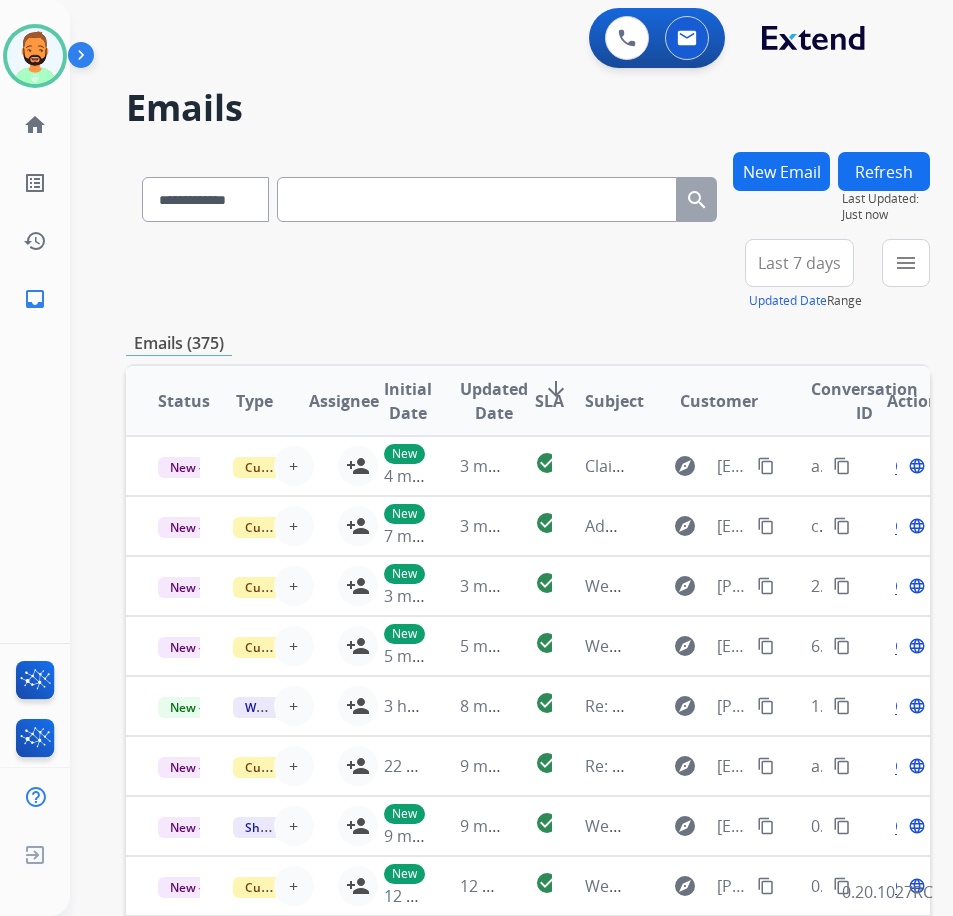 paste on "**********" 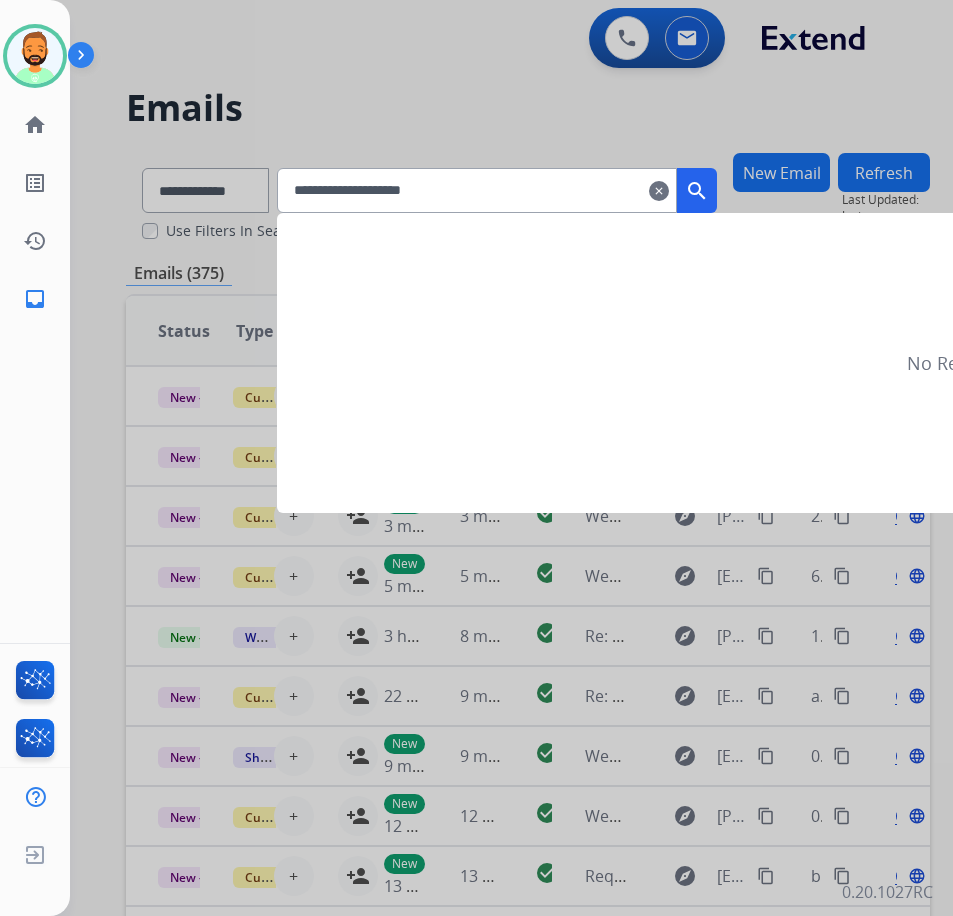 type on "**********" 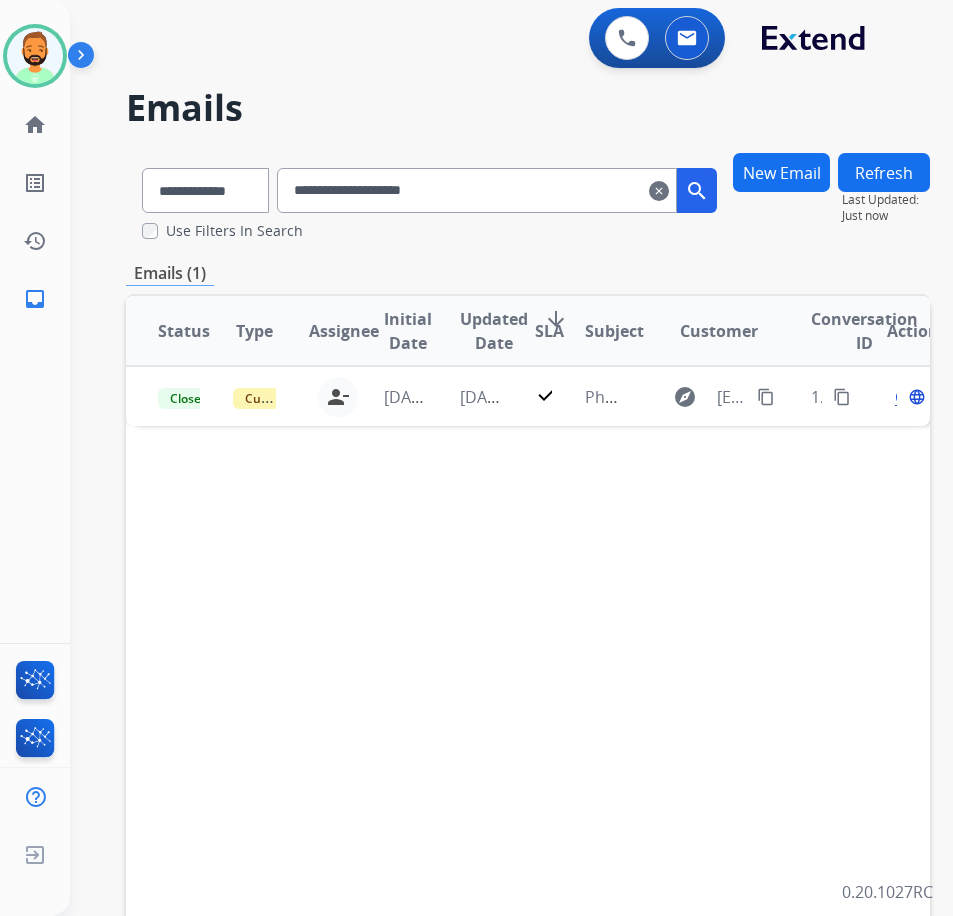 click on "New Email" at bounding box center (781, 172) 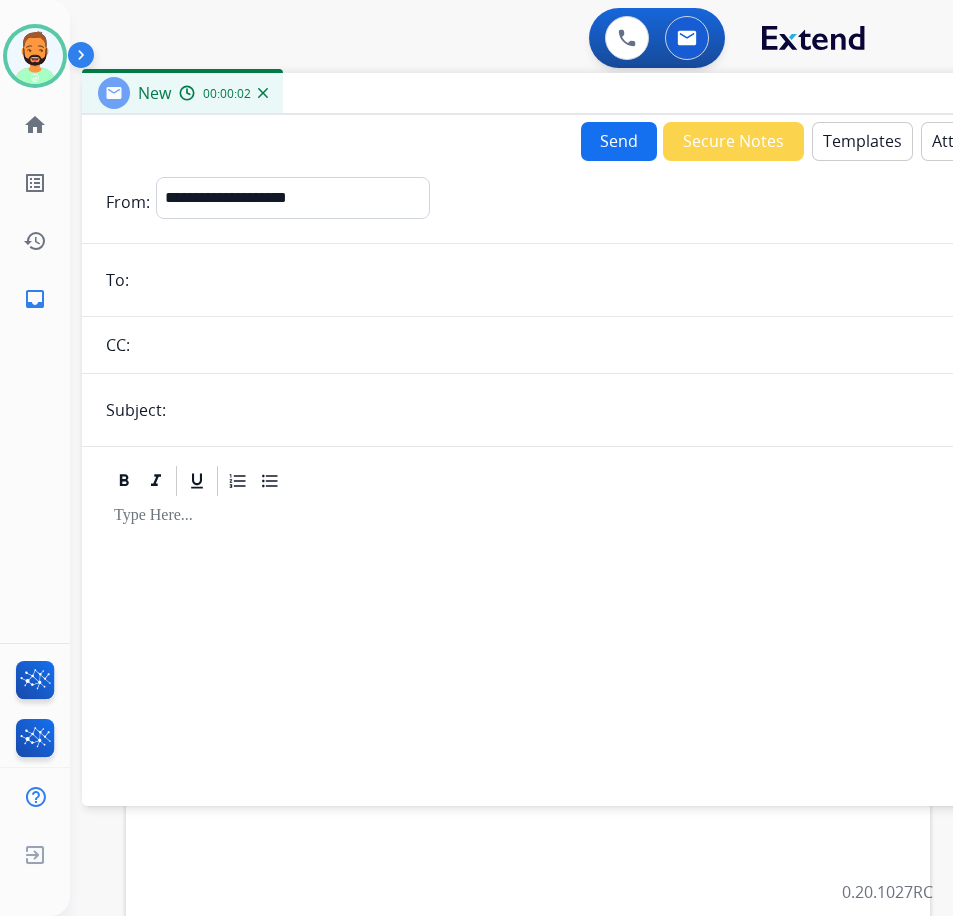 drag, startPoint x: 316, startPoint y: 145, endPoint x: 470, endPoint y: 99, distance: 160.72336 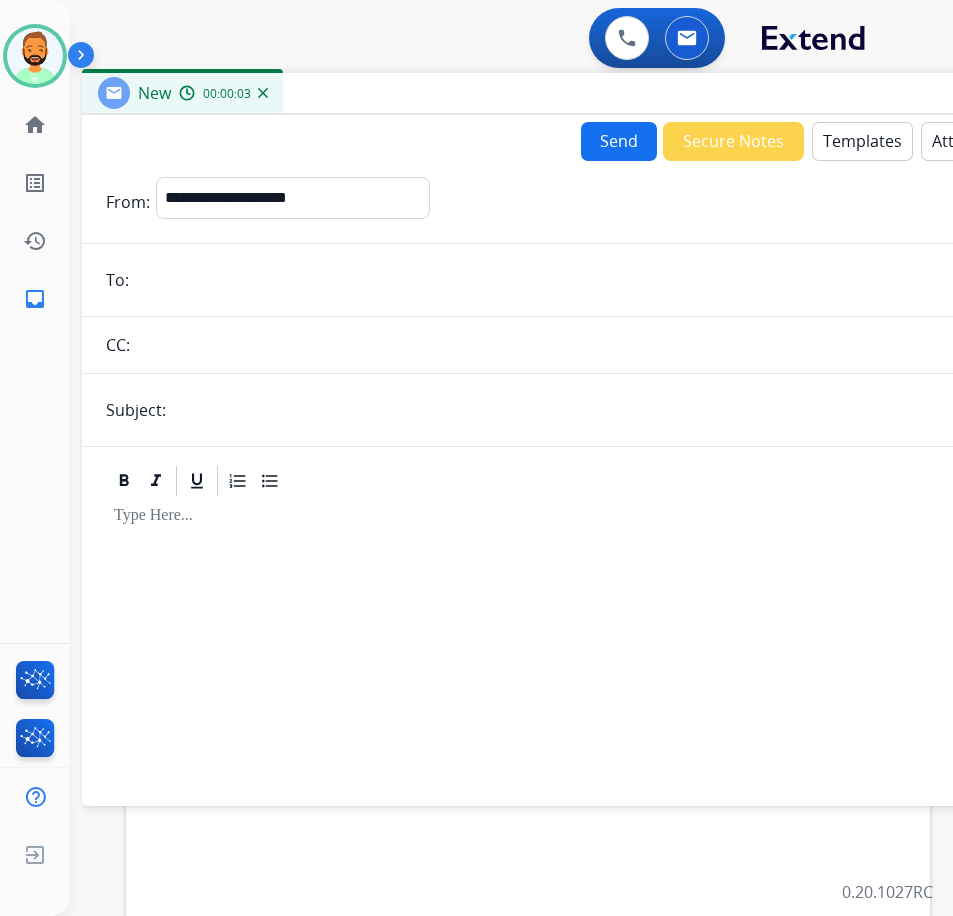 click on "**********" at bounding box center [582, 479] 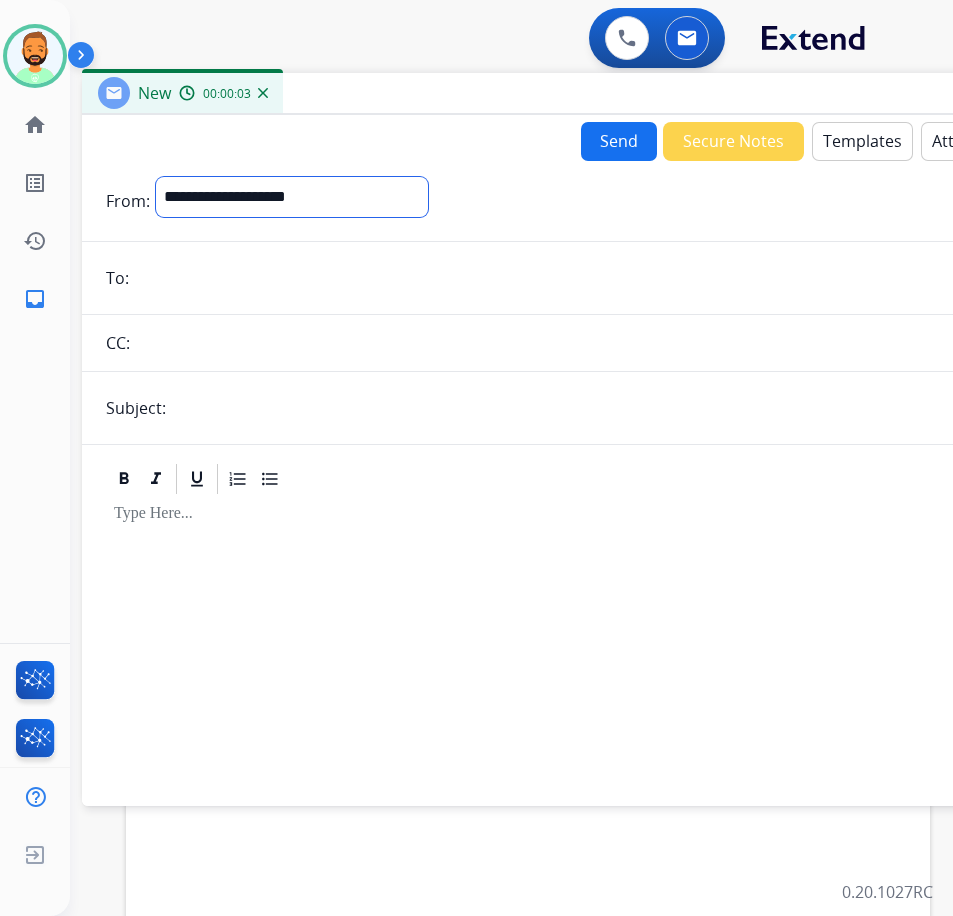 click on "**********" at bounding box center (292, 197) 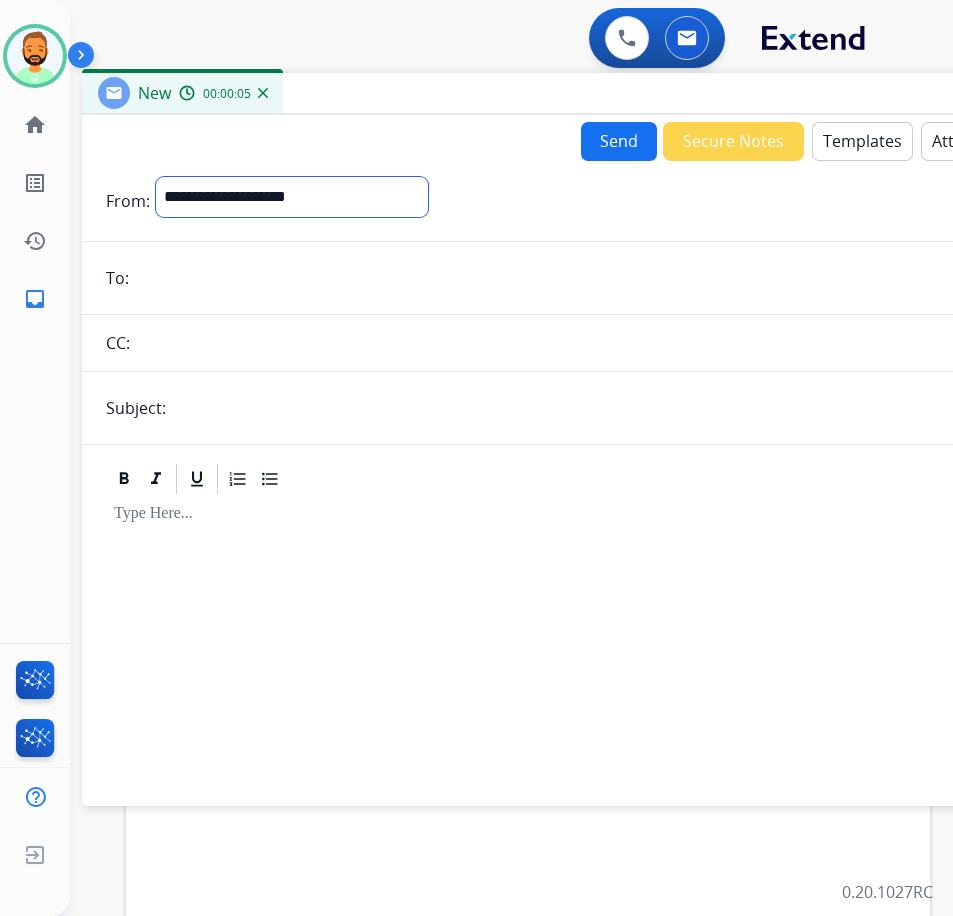 select on "**********" 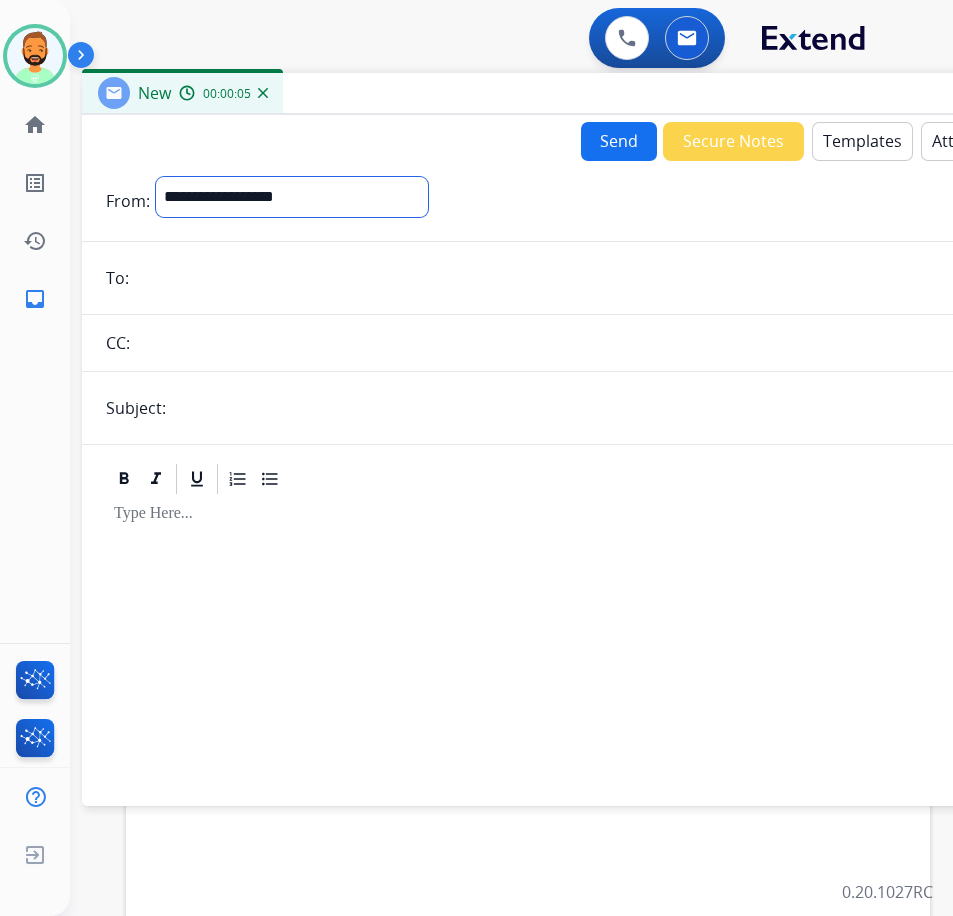 click on "**********" at bounding box center [292, 197] 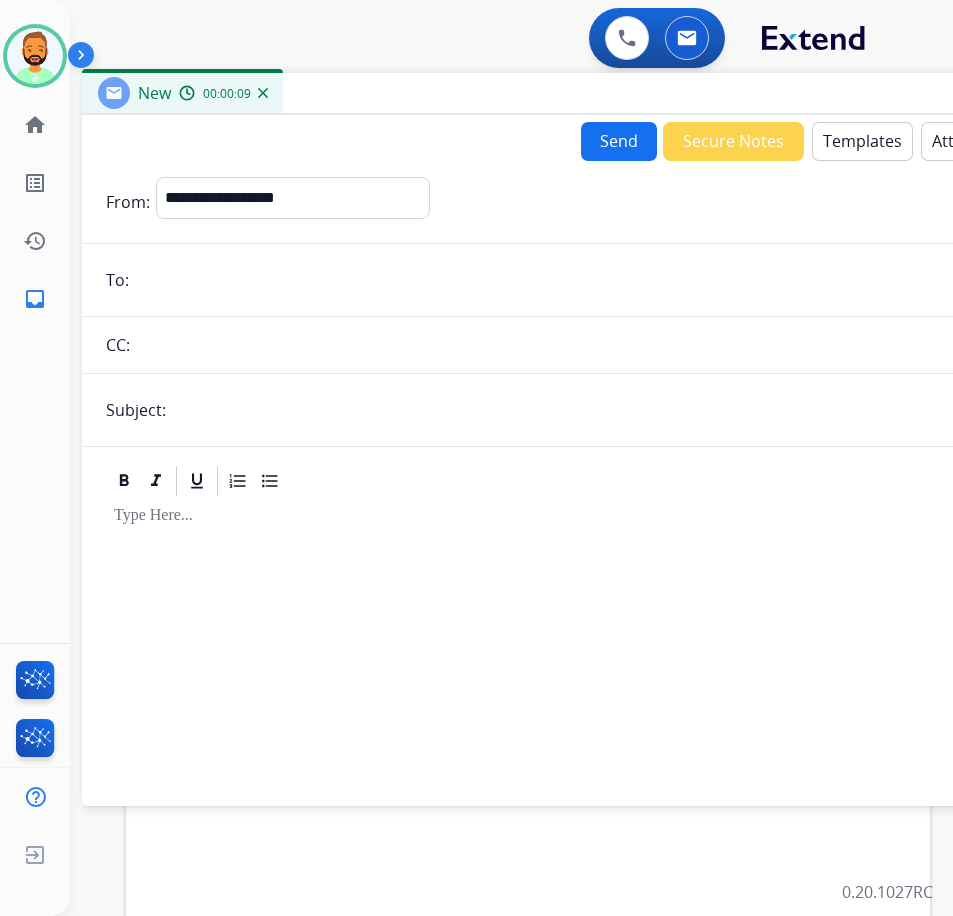 paste on "**********" 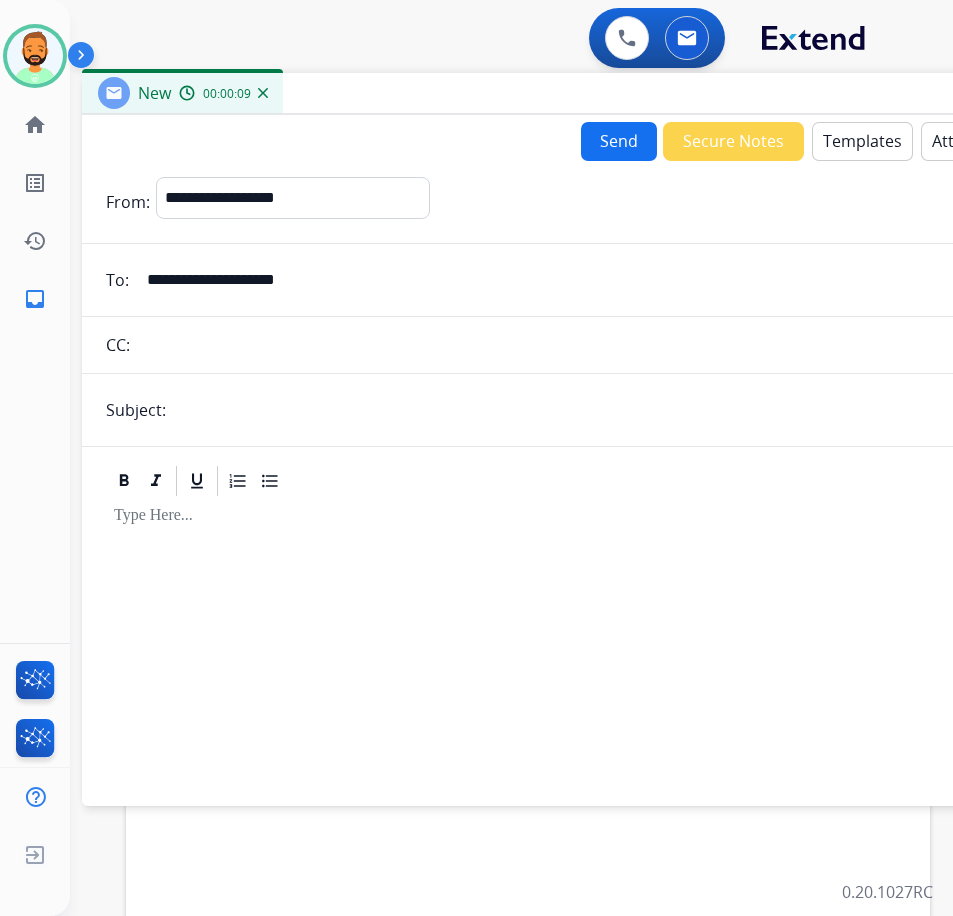 type on "**********" 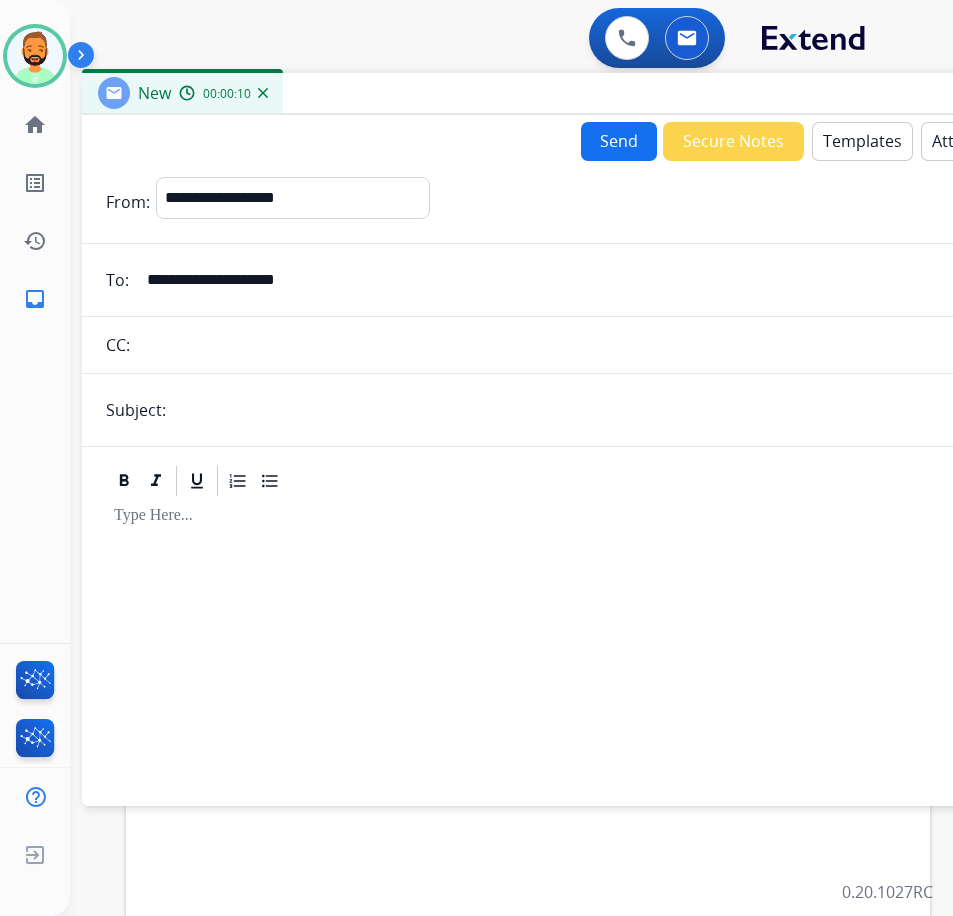 click at bounding box center (615, 410) 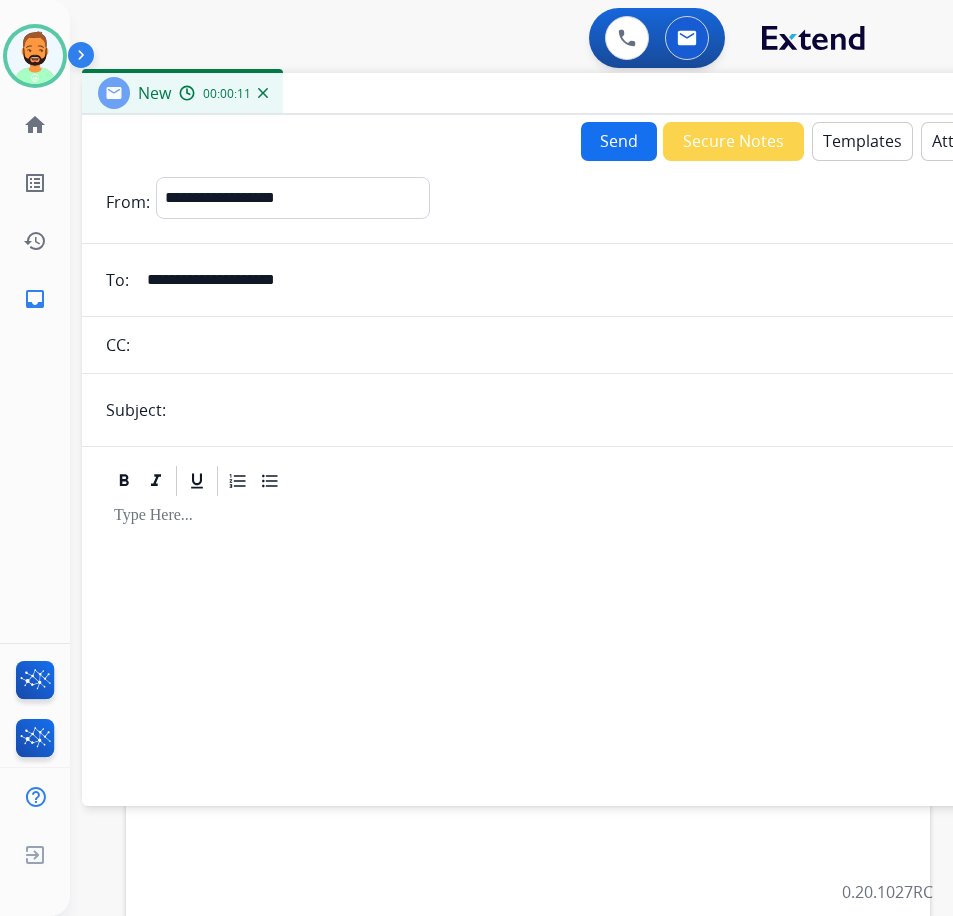 type on "******" 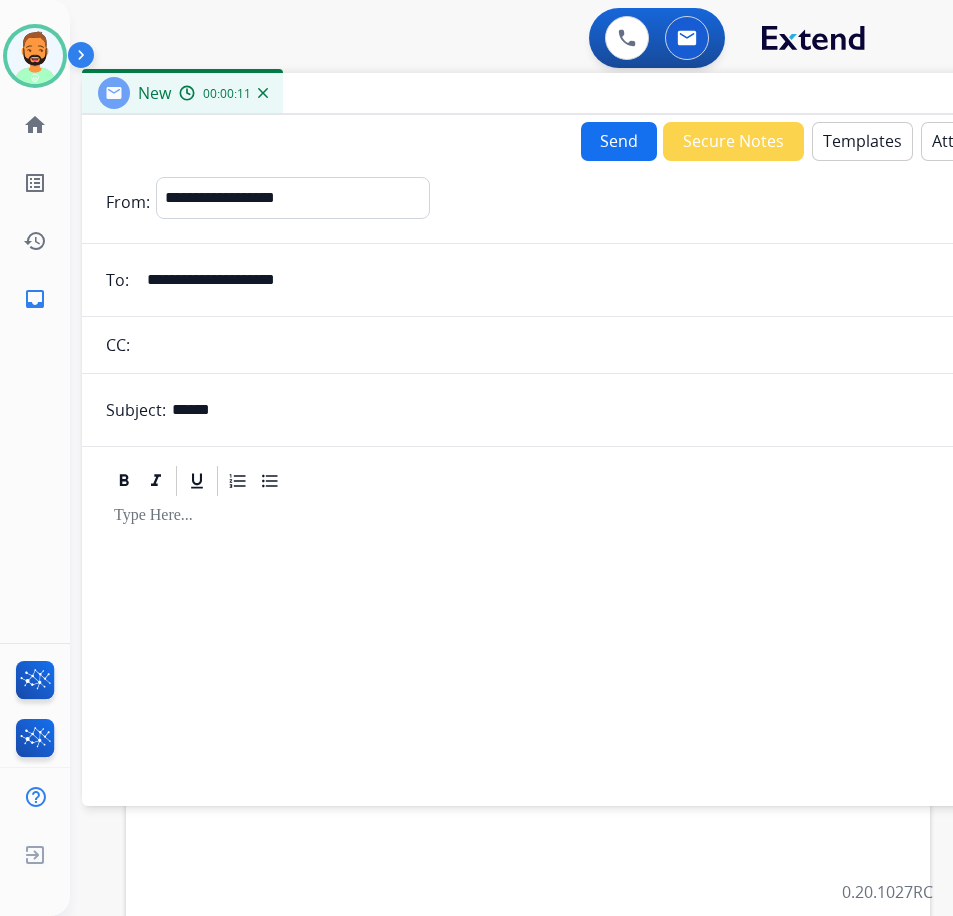 click at bounding box center [582, 642] 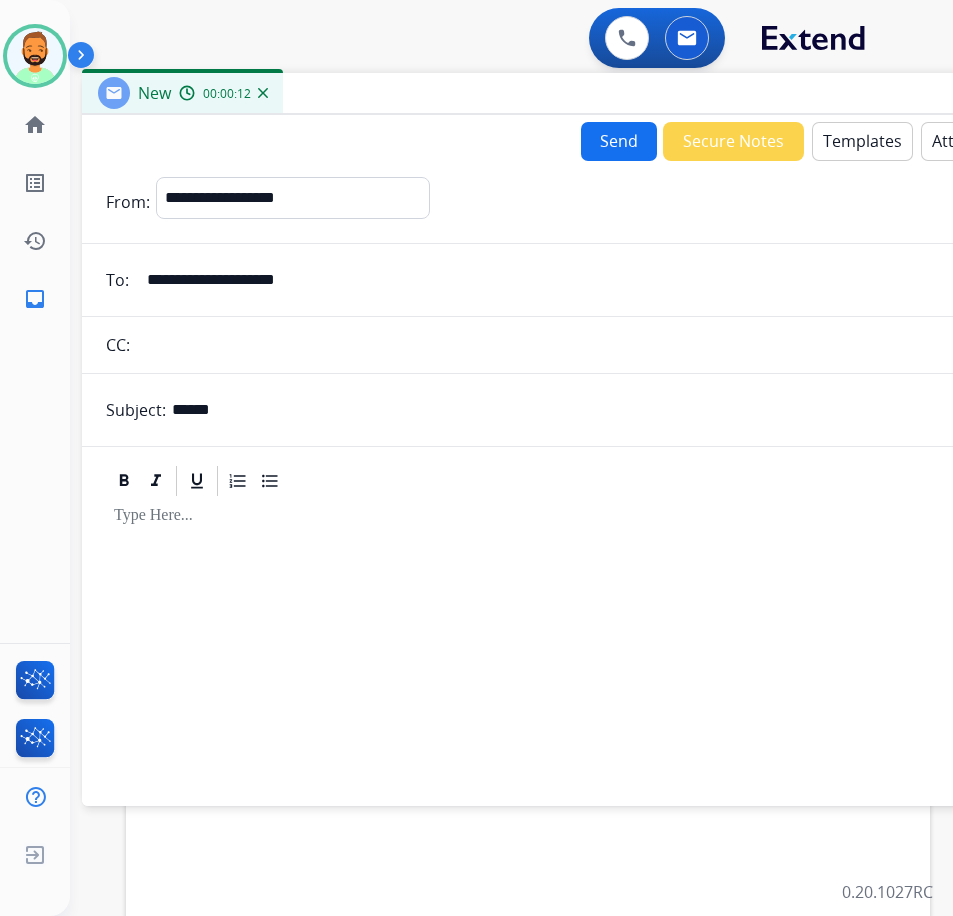 click on "Templates" at bounding box center (862, 141) 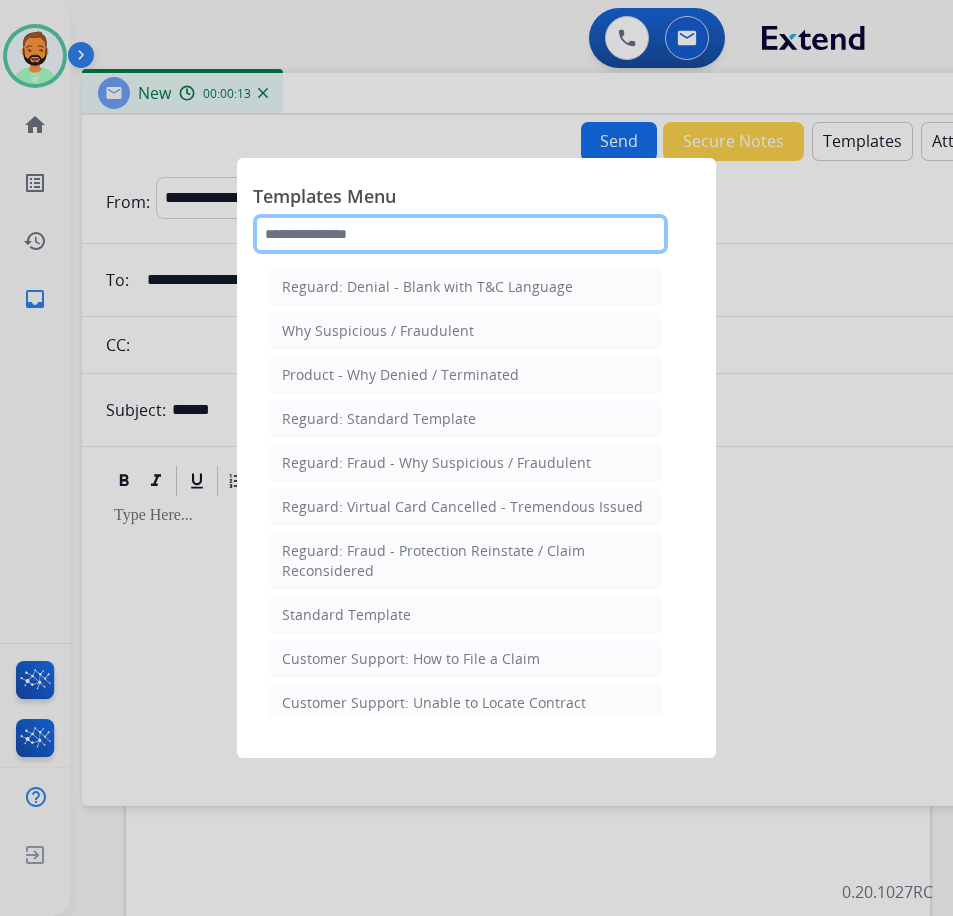 click 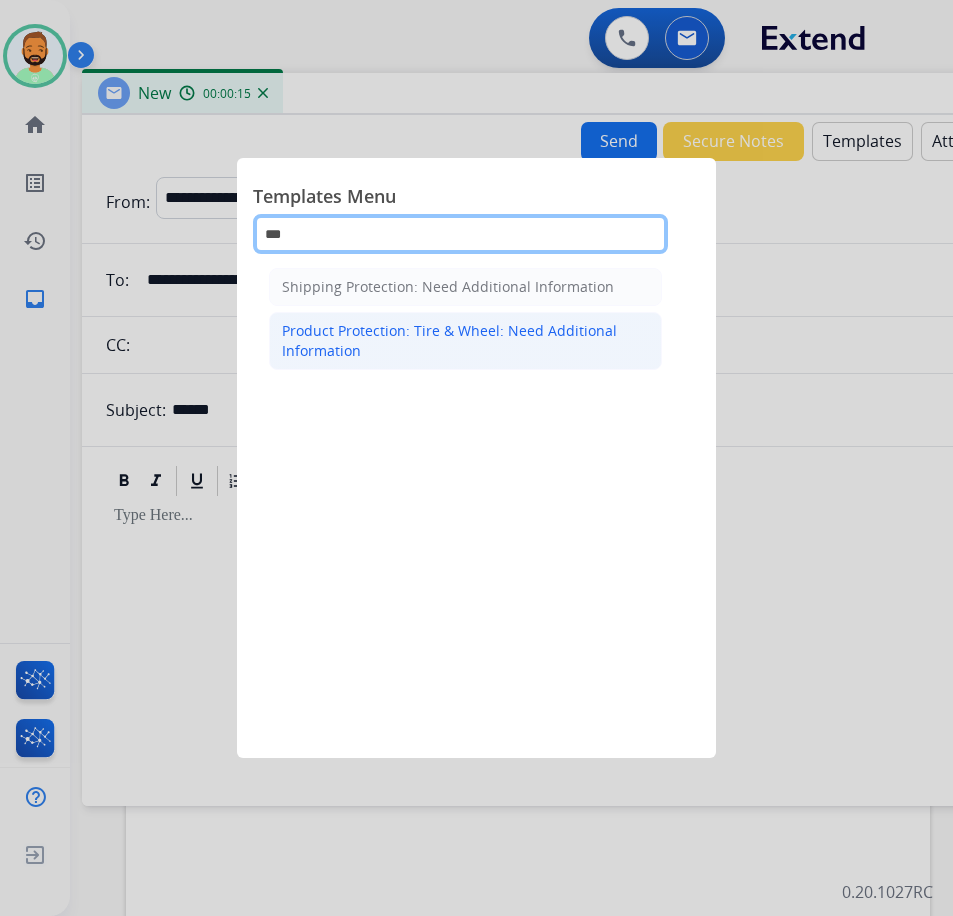 type on "***" 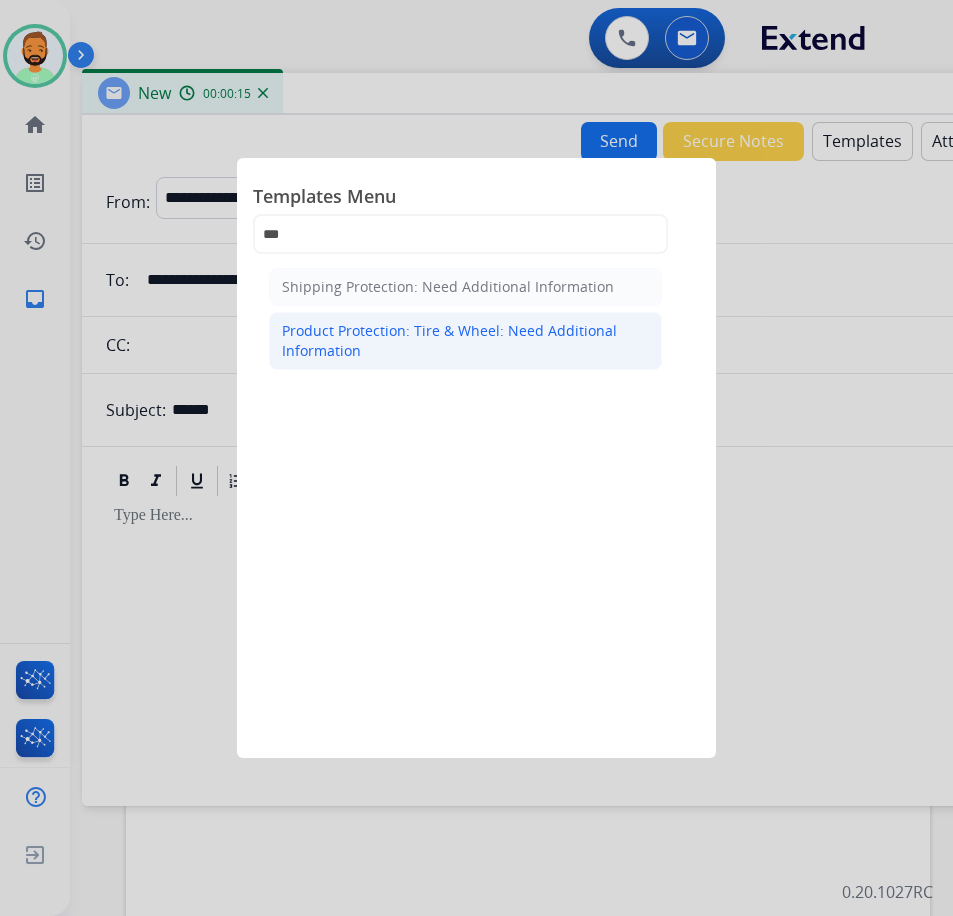 click on "Product Protection: Tire & Wheel: Need Additional Information" 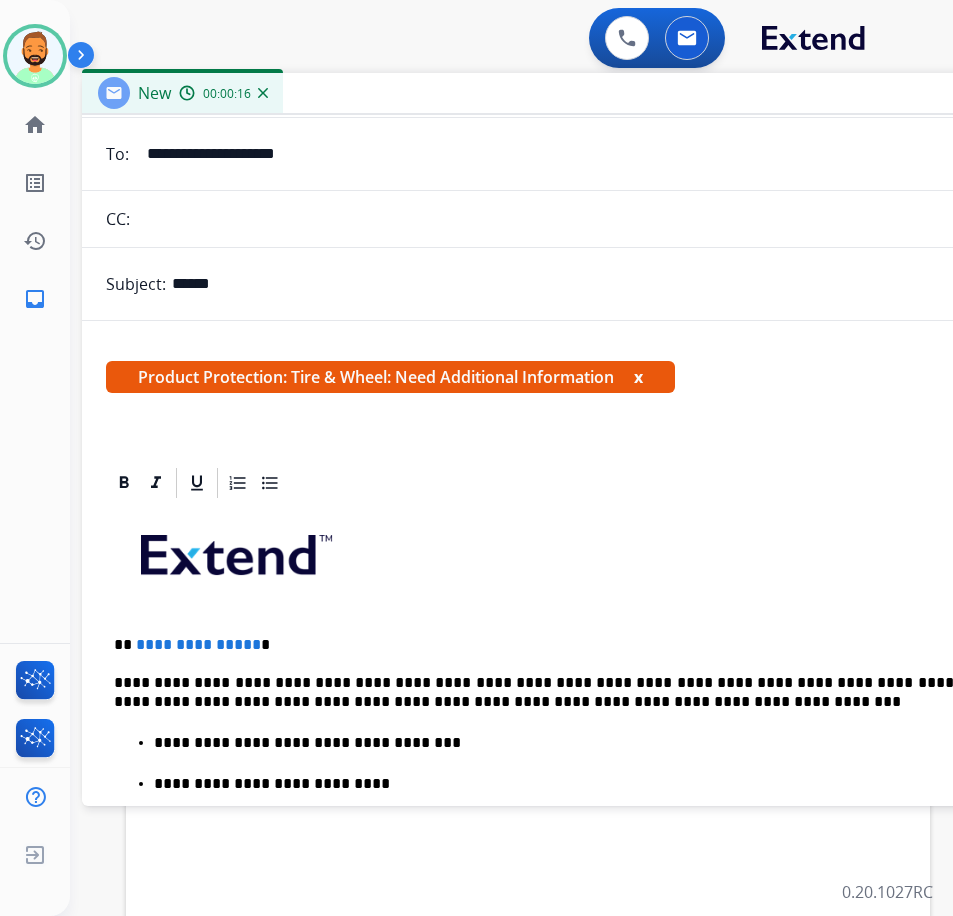 scroll, scrollTop: 300, scrollLeft: 0, axis: vertical 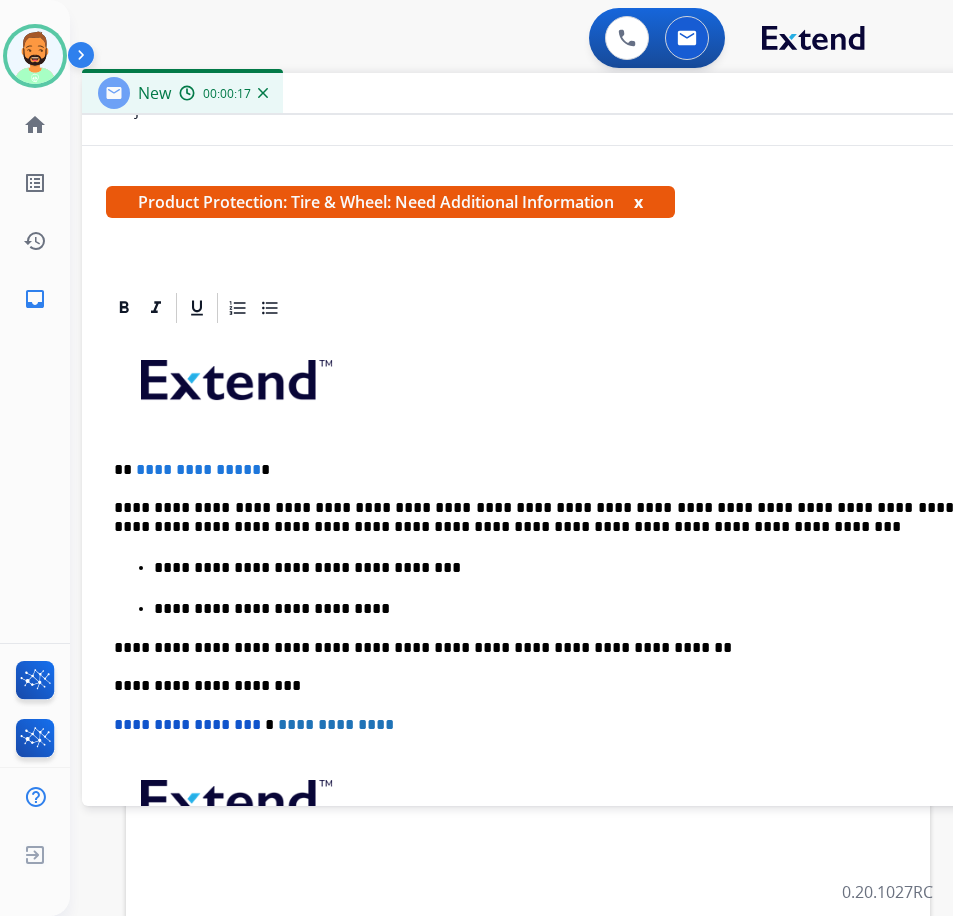 click on "**********" at bounding box center (574, 470) 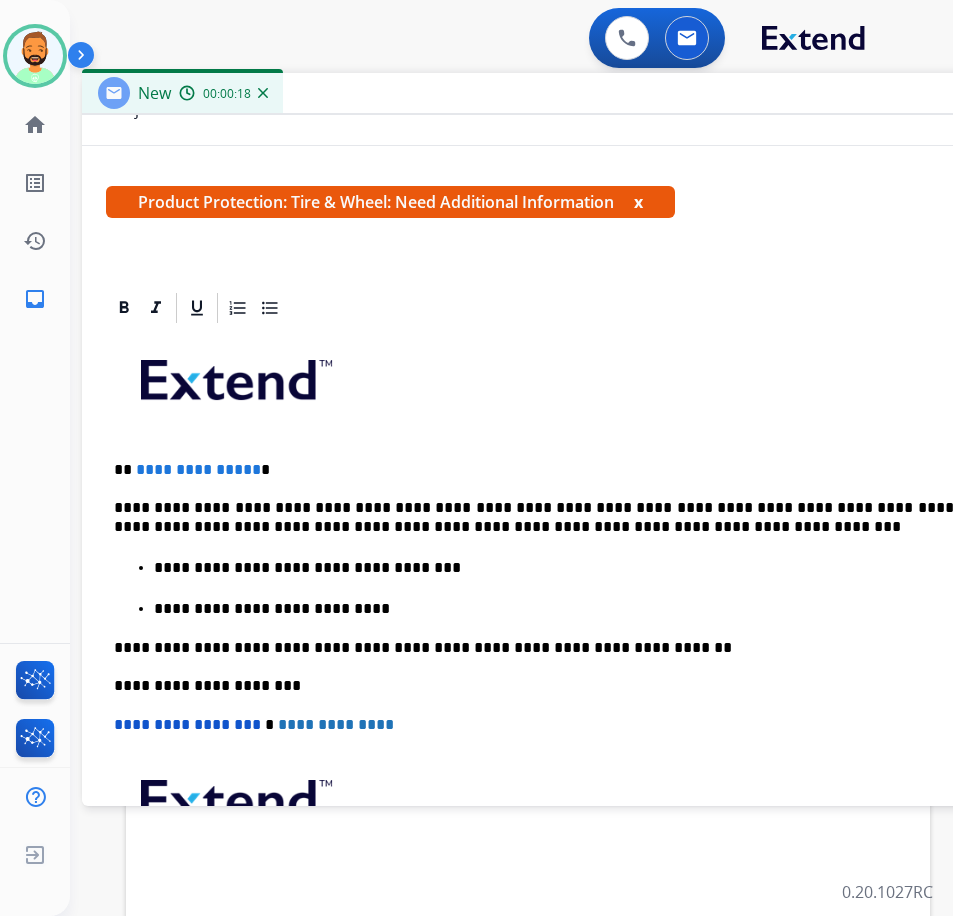 type 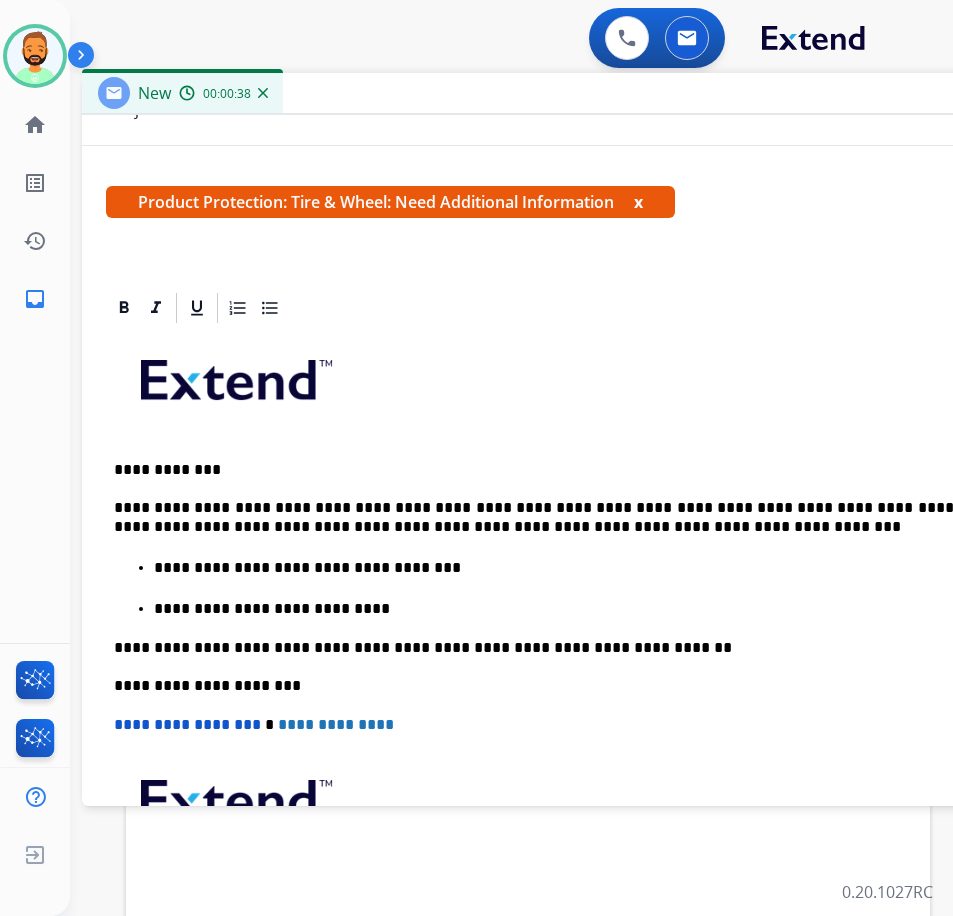 click on "**********" at bounding box center (574, 517) 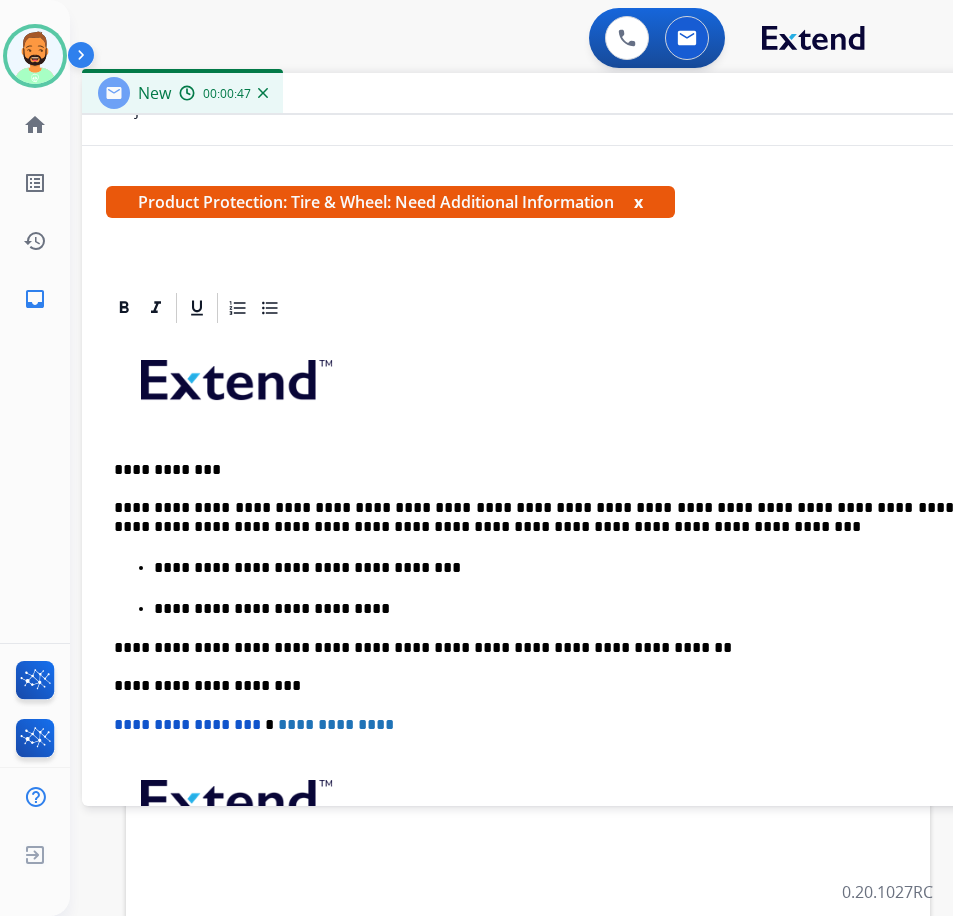 drag, startPoint x: 785, startPoint y: 505, endPoint x: 801, endPoint y: 540, distance: 38.483765 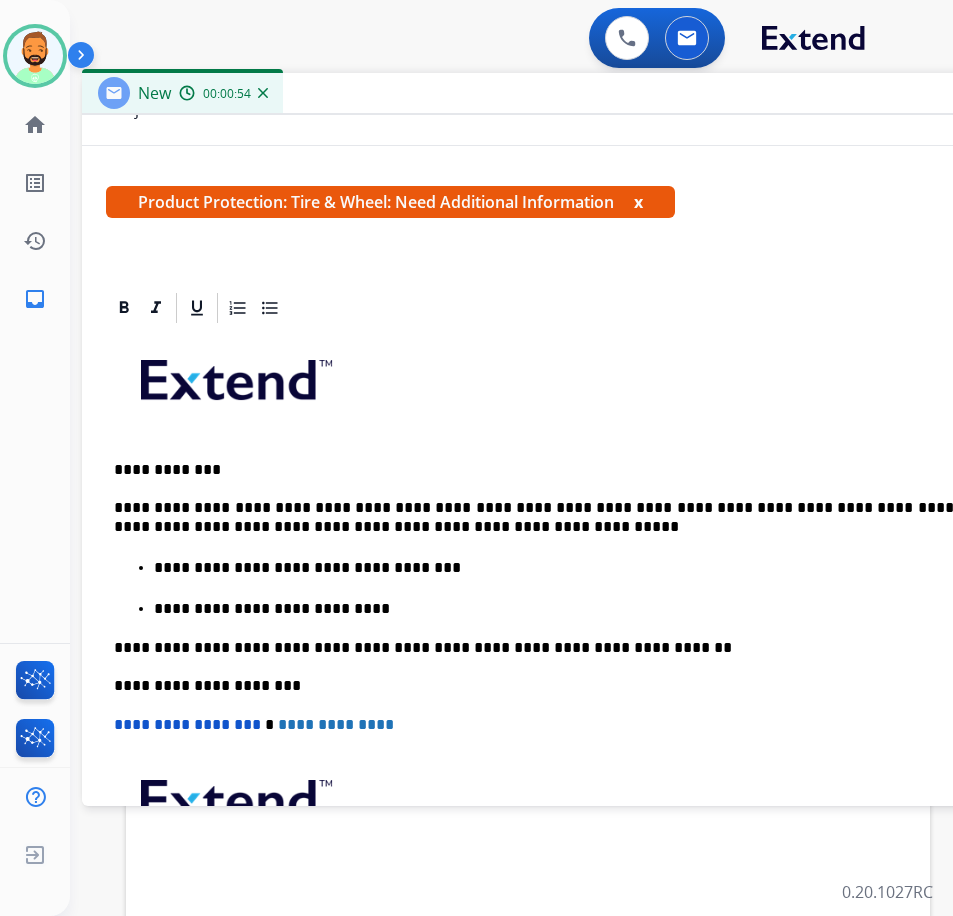 drag, startPoint x: 360, startPoint y: 582, endPoint x: 334, endPoint y: 591, distance: 27.513634 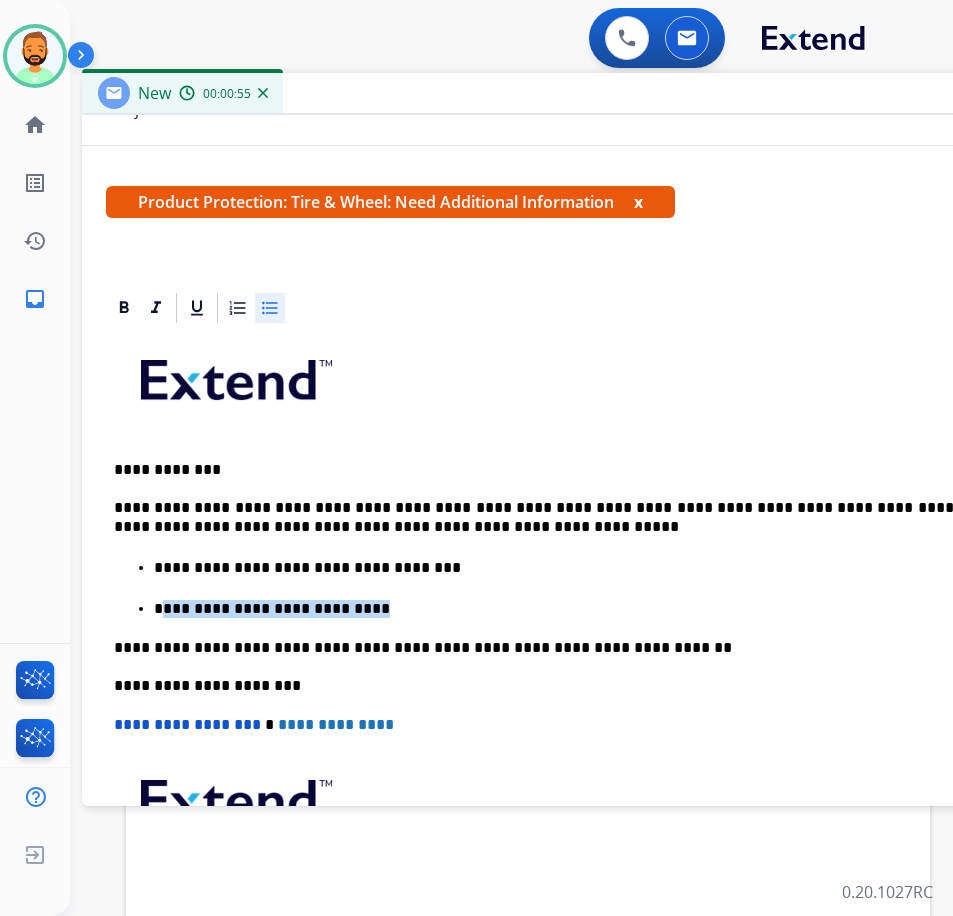 drag, startPoint x: 347, startPoint y: 600, endPoint x: 159, endPoint y: 611, distance: 188.32153 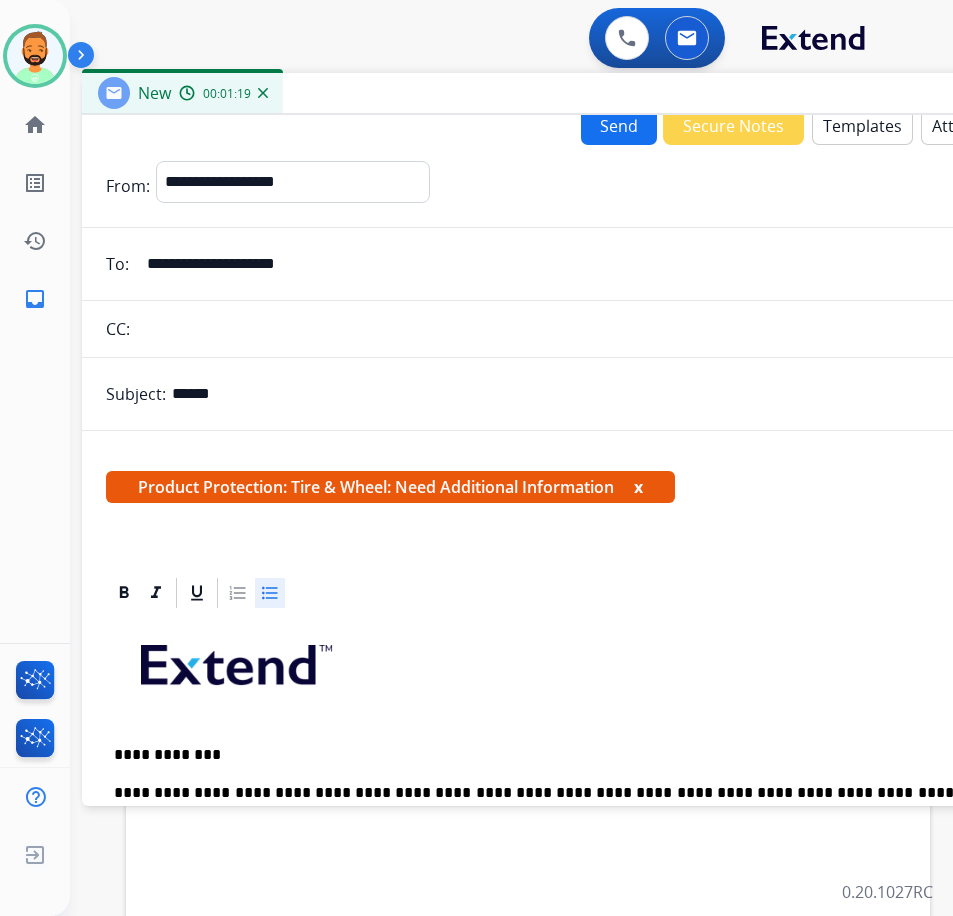 scroll, scrollTop: 0, scrollLeft: 0, axis: both 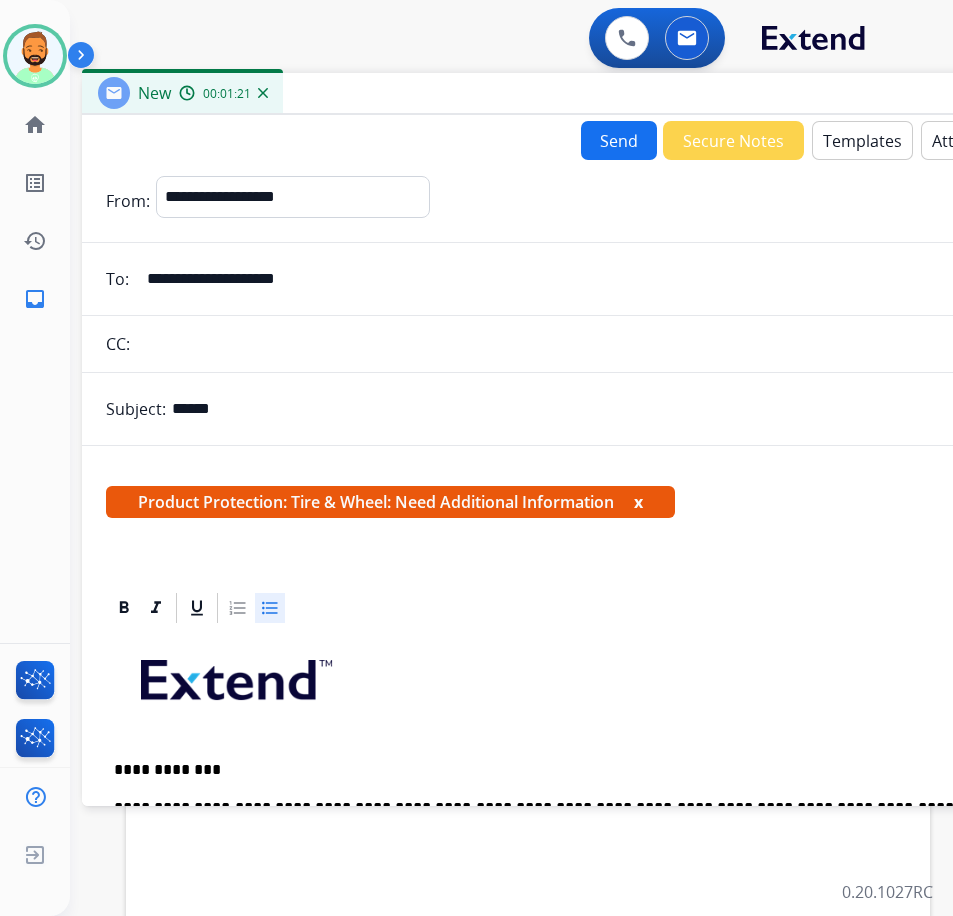 click on "Send" at bounding box center [619, 140] 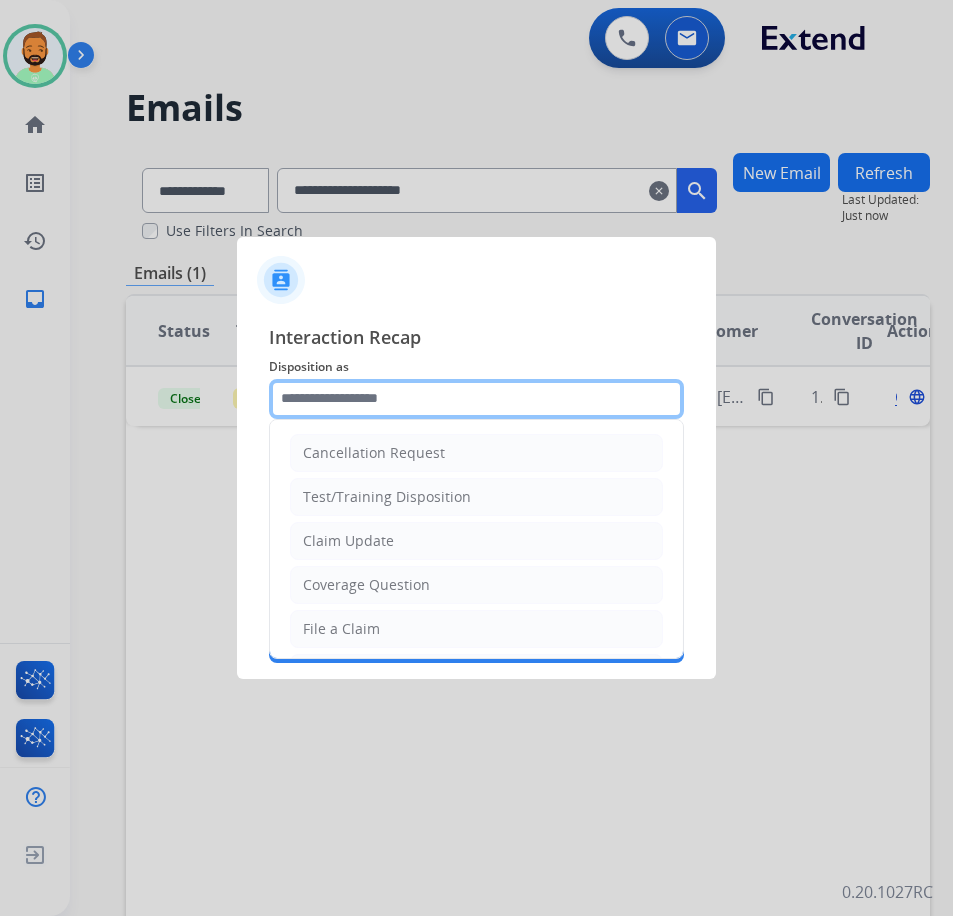 click 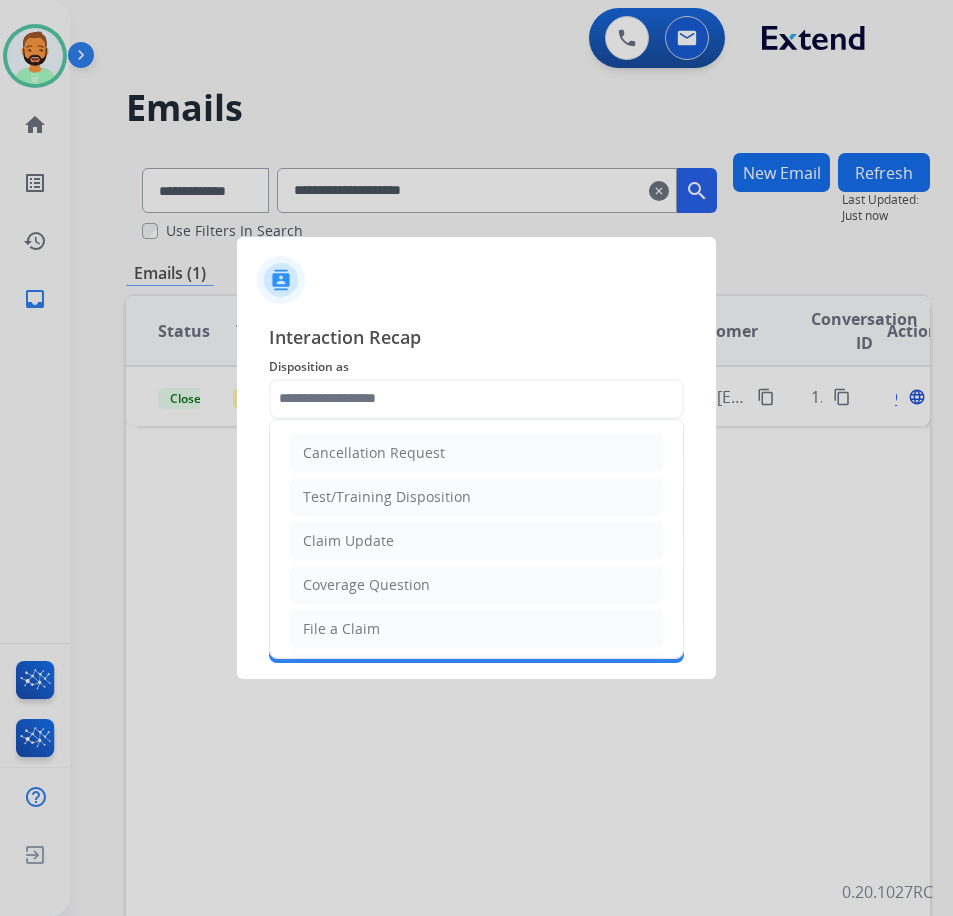 click on "Claim Update" 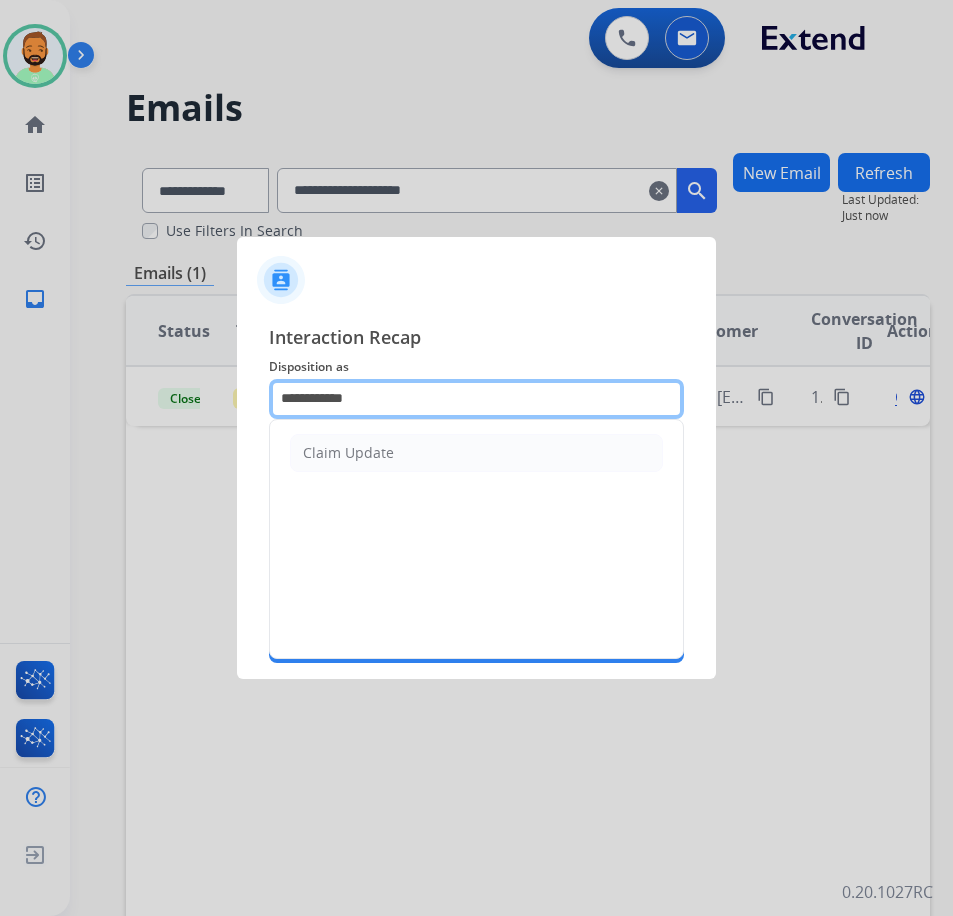 drag, startPoint x: 461, startPoint y: 395, endPoint x: -37, endPoint y: 381, distance: 498.19675 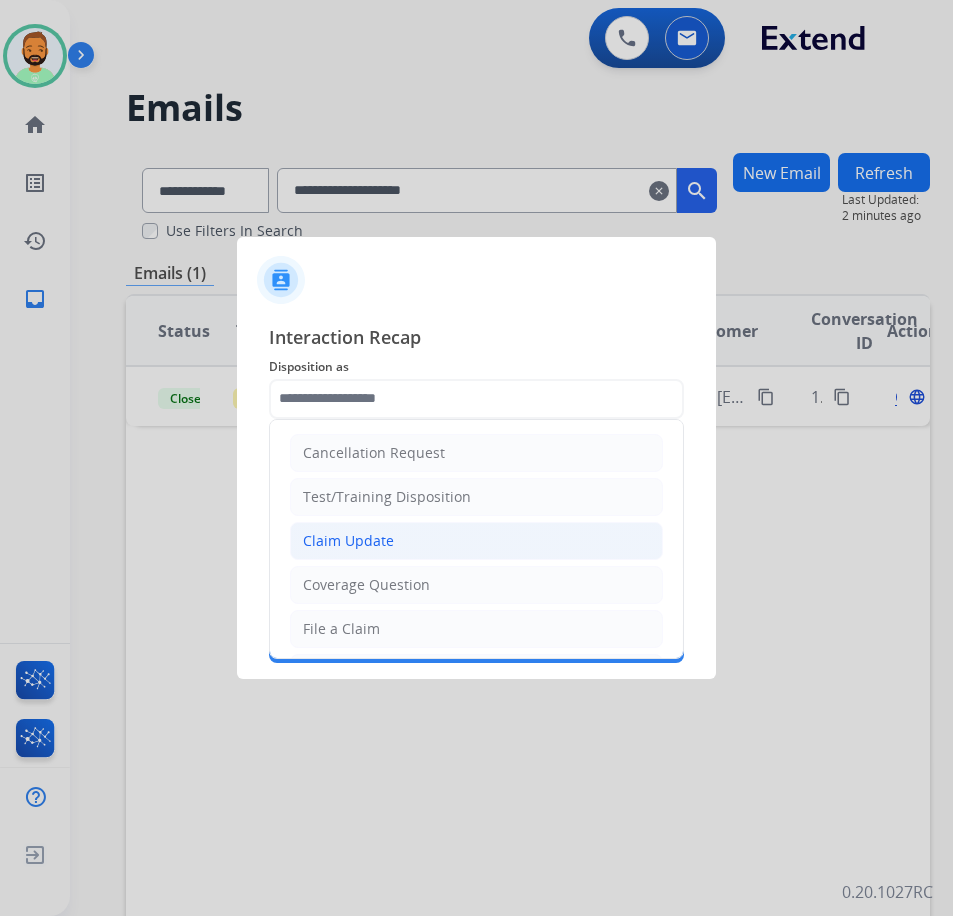 click on "Claim Update" 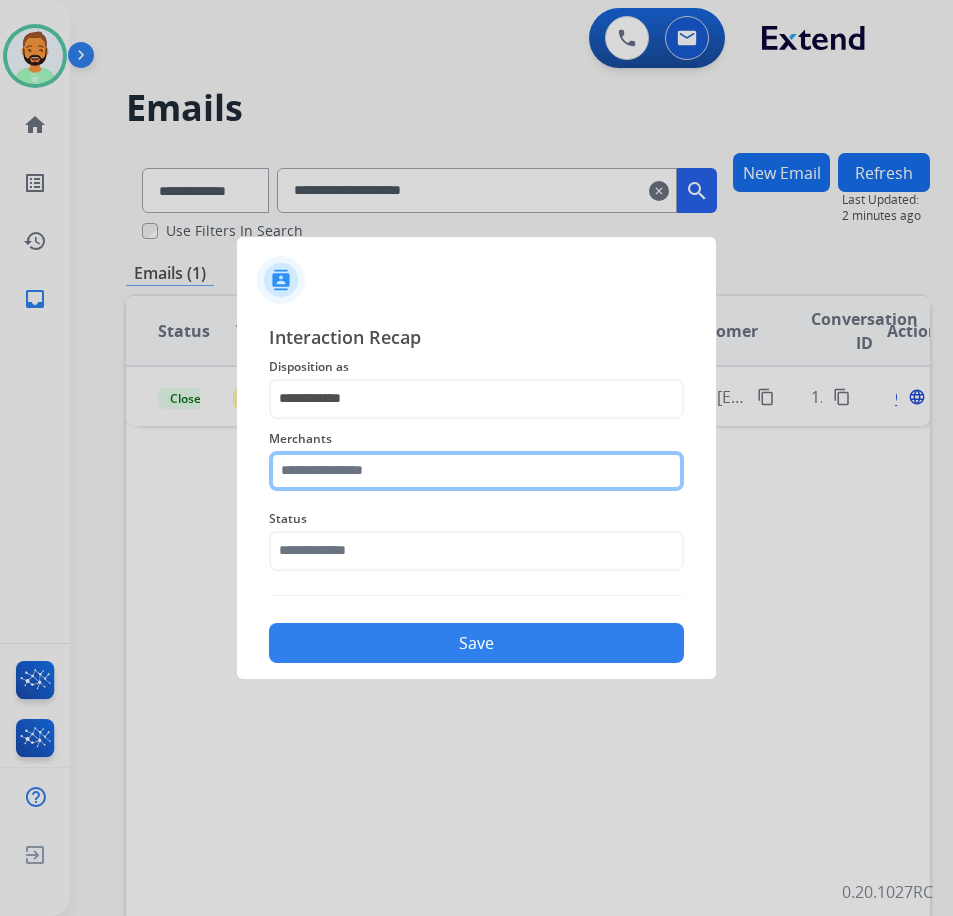 click 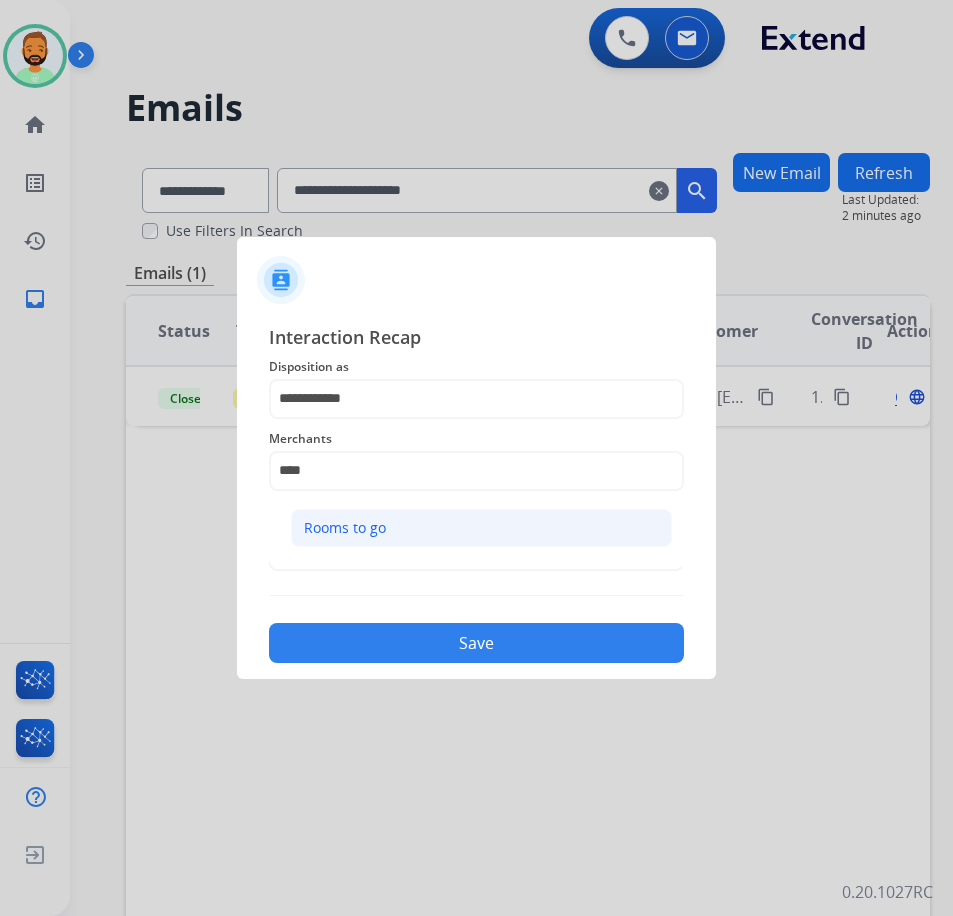 click on "Rooms to go" 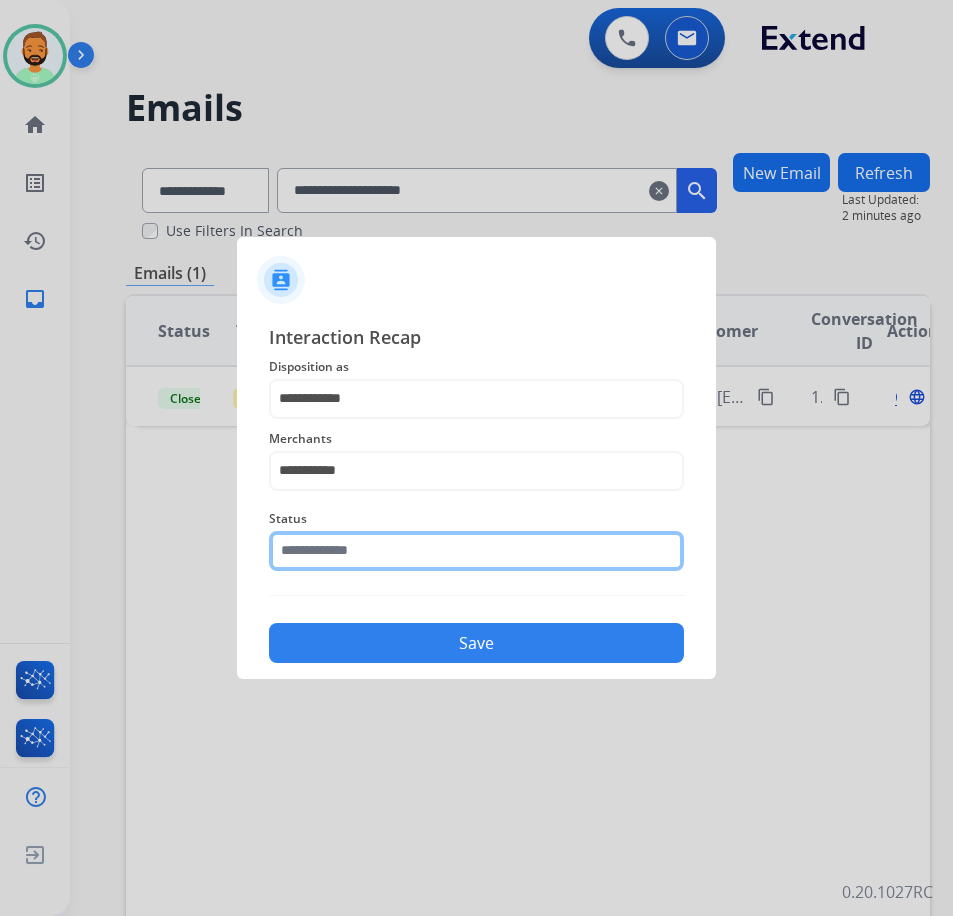 click 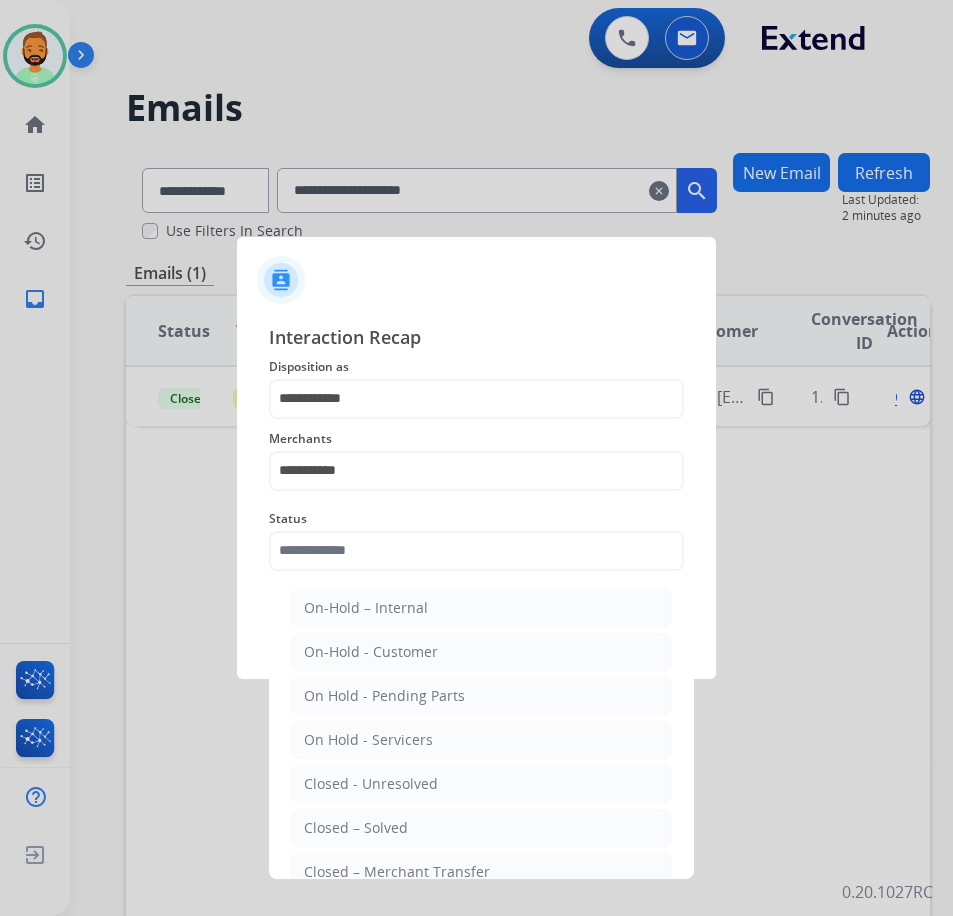 click on "Closed – Solved" 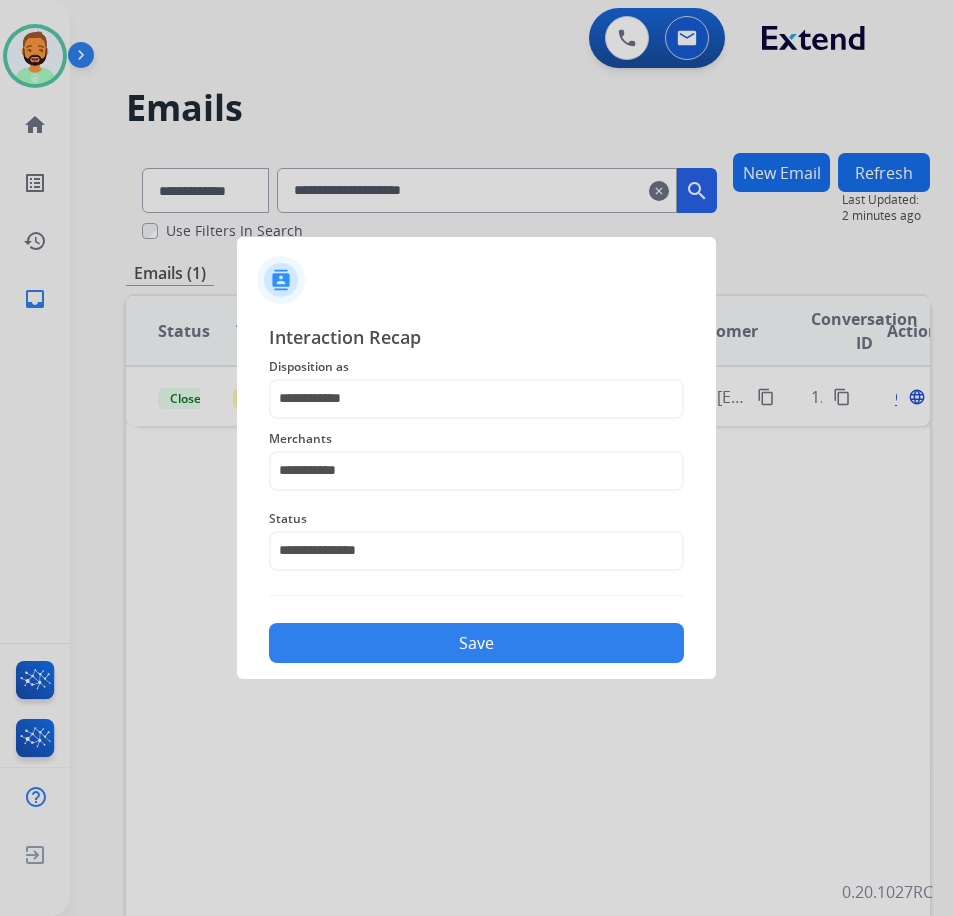 click on "Save" 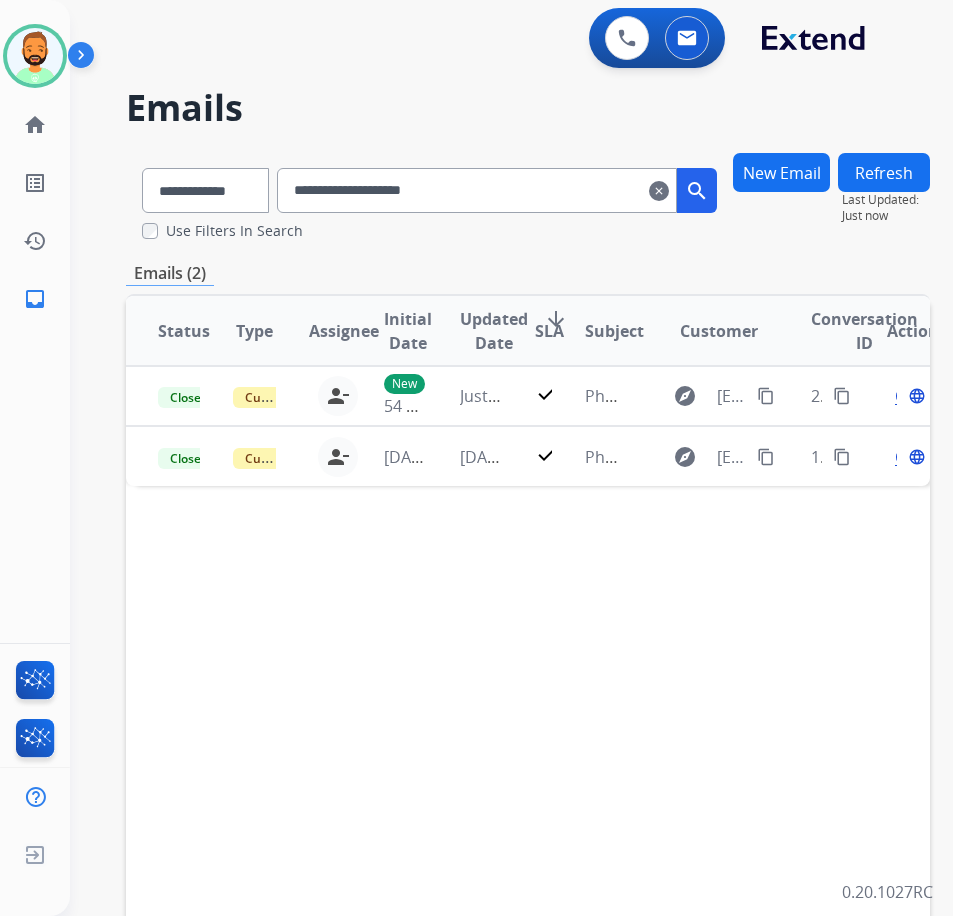 click on "clear" at bounding box center [659, 191] 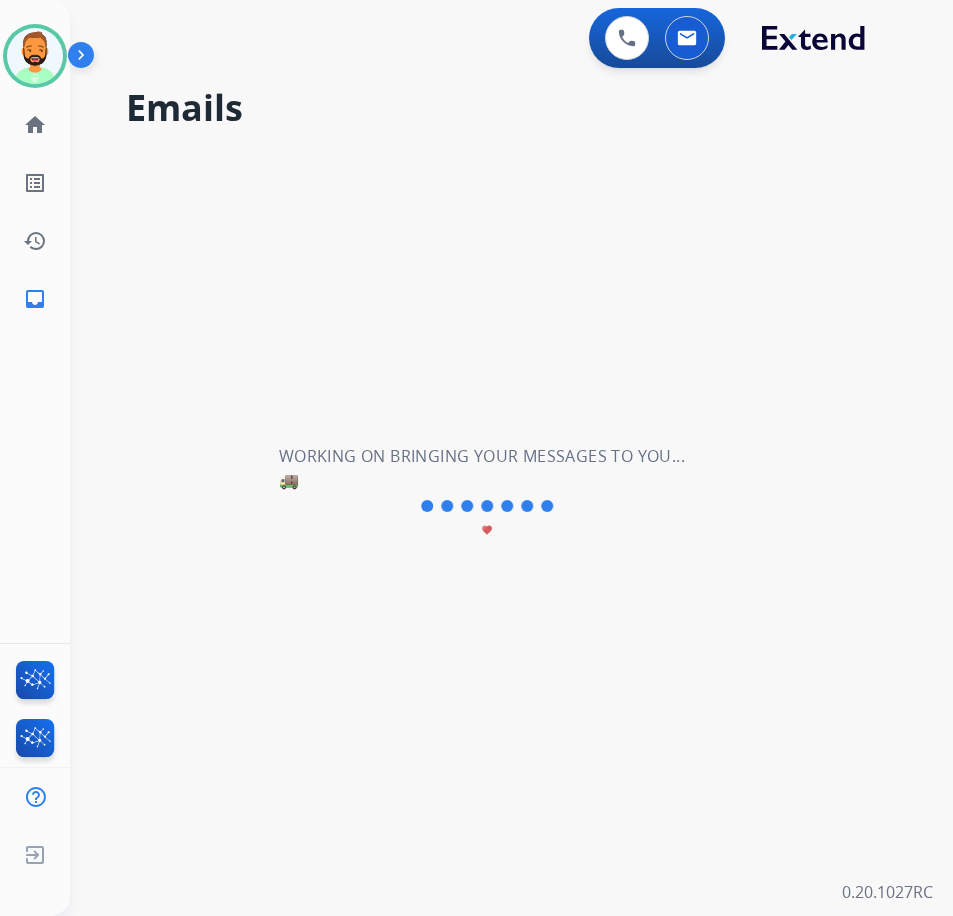 type 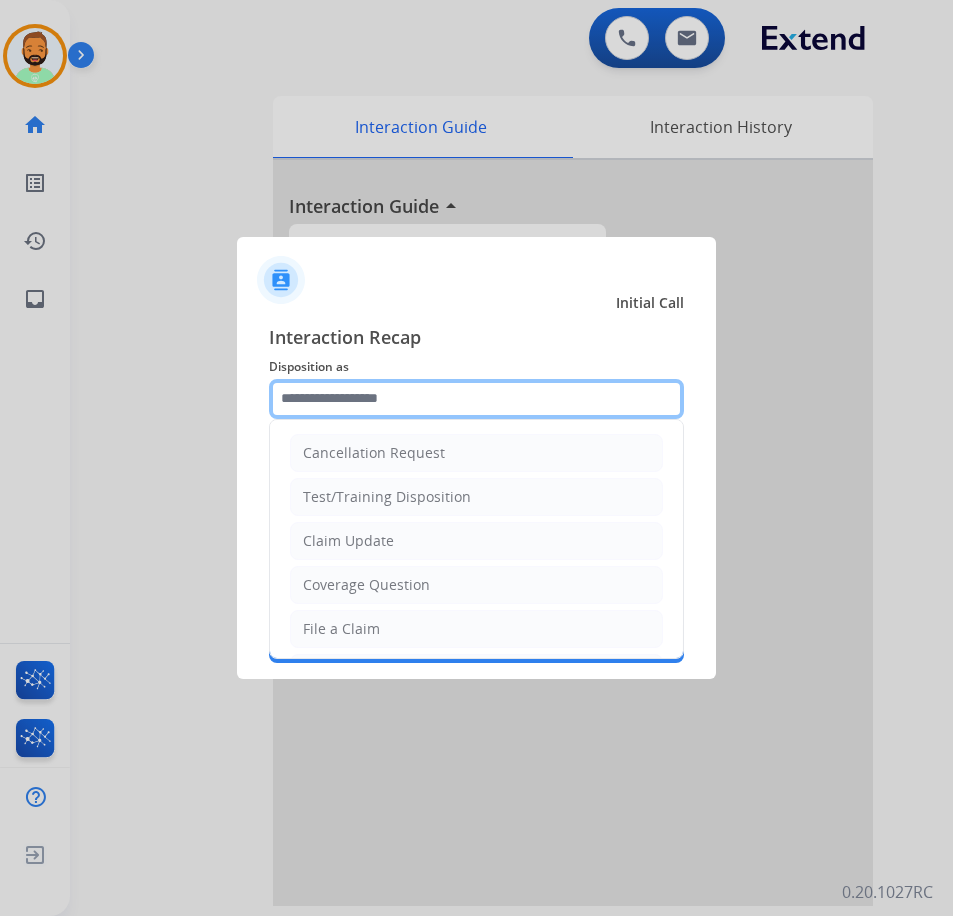 click 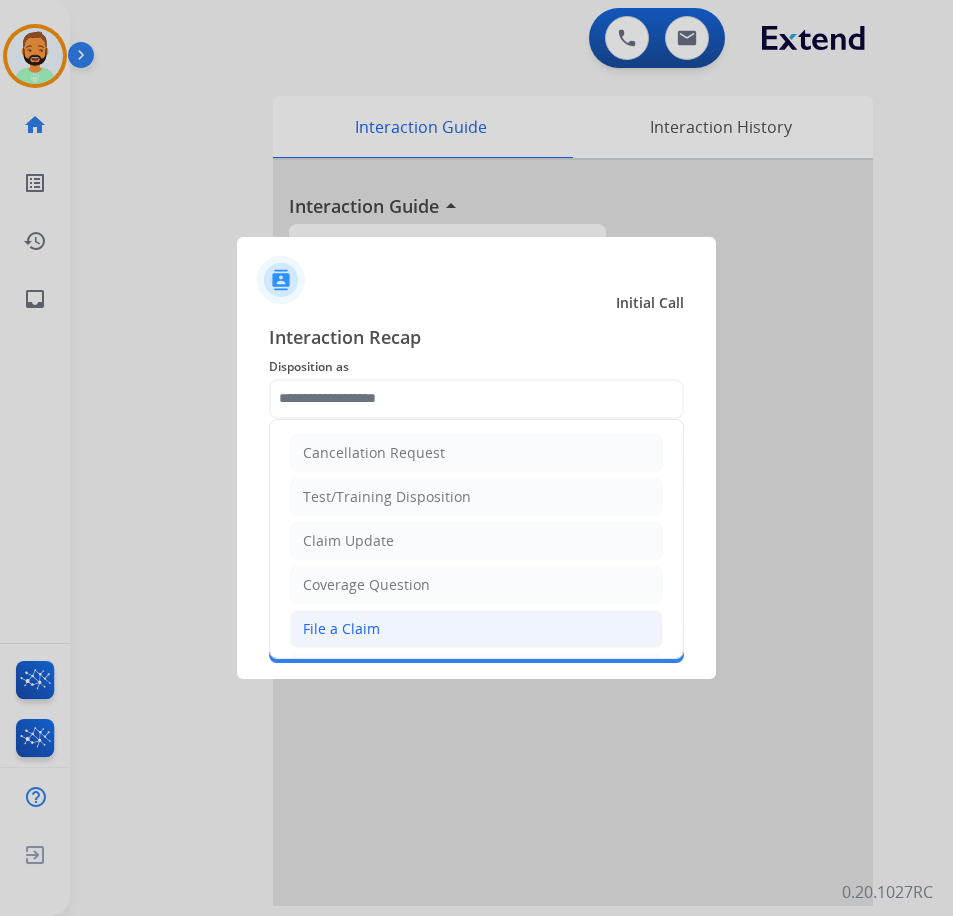 click on "File a Claim" 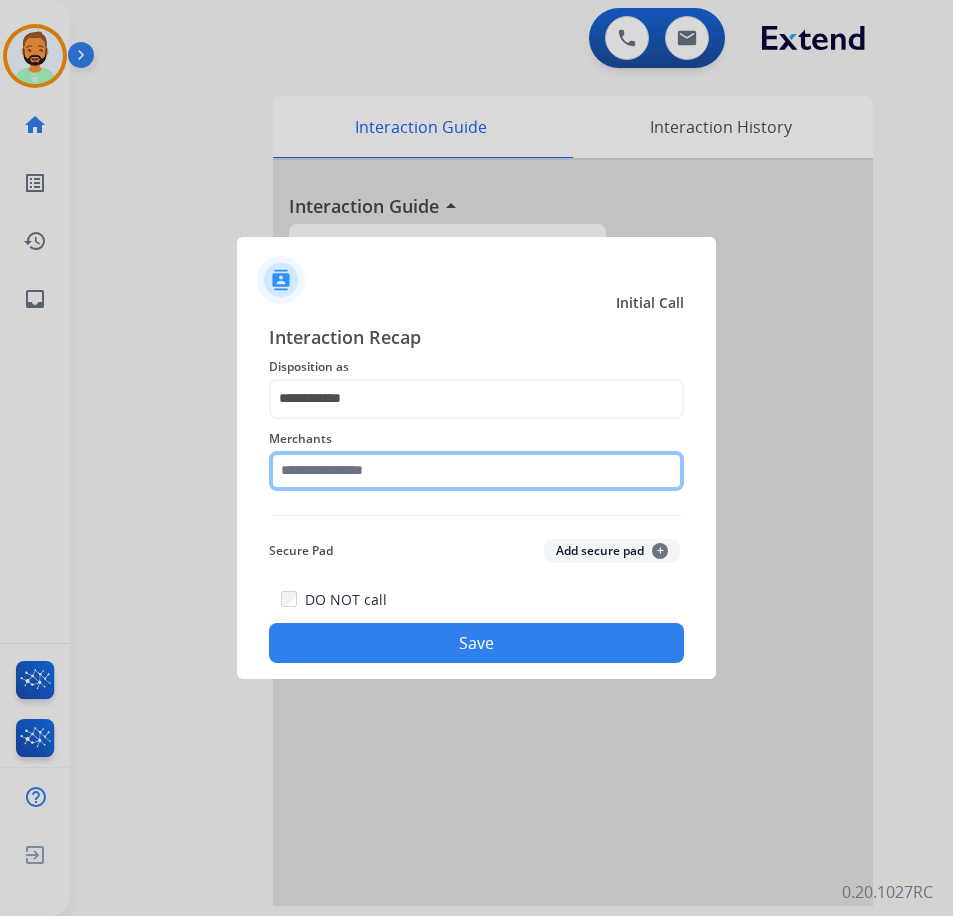 click 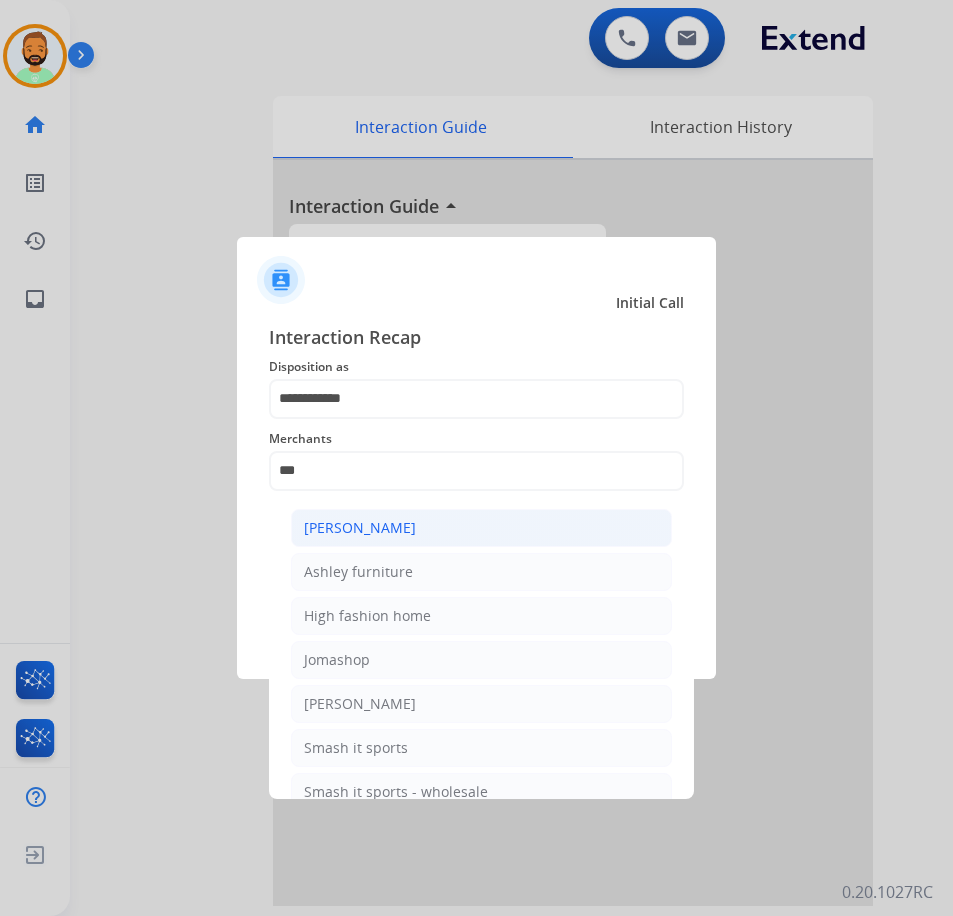 click on "[PERSON_NAME]" 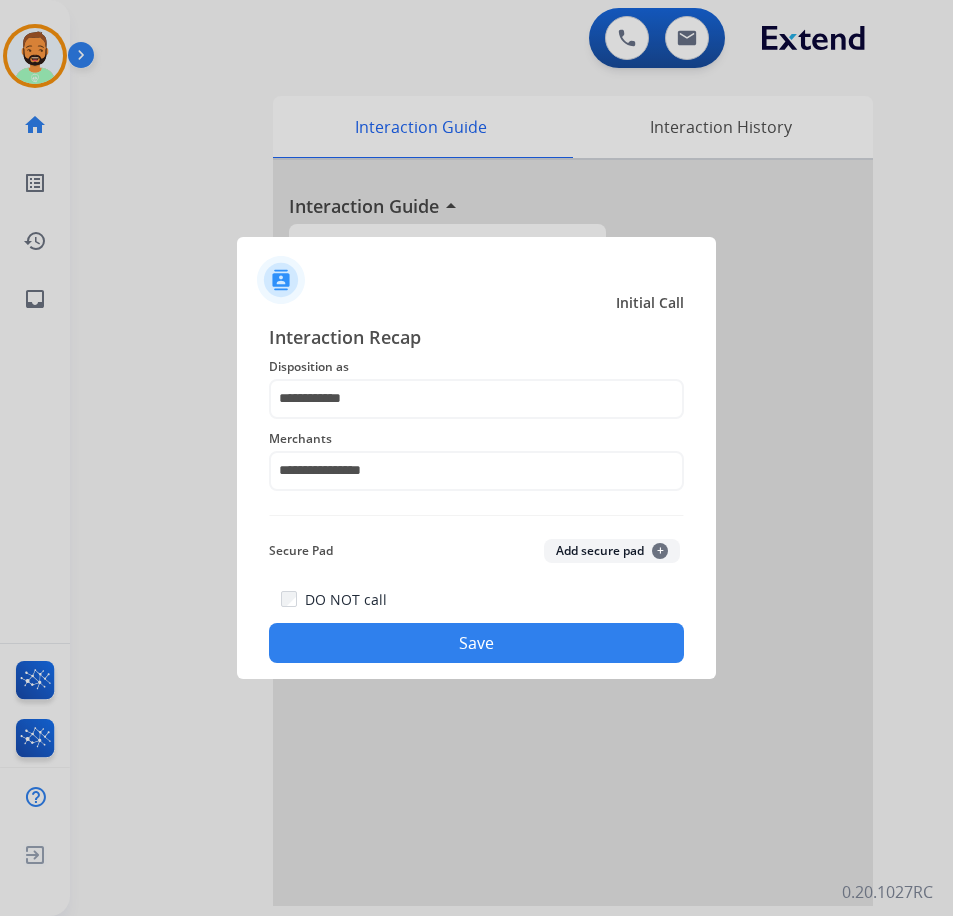 click on "Save" 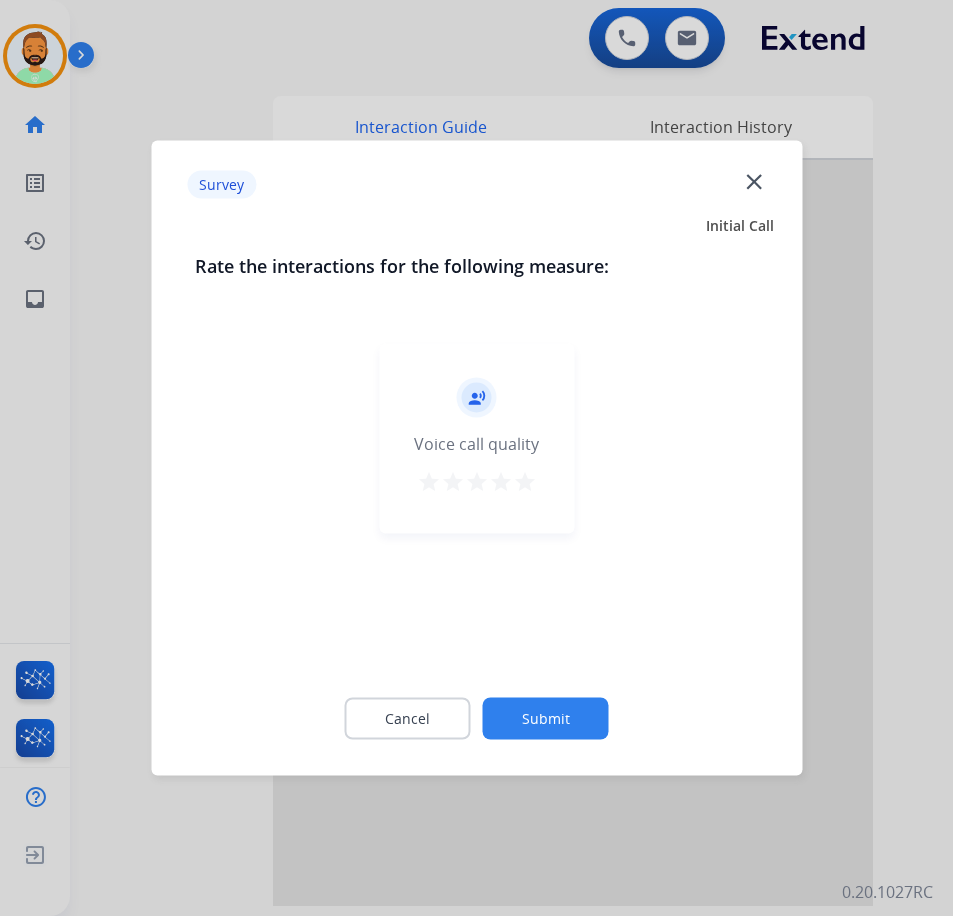 click on "Submit" 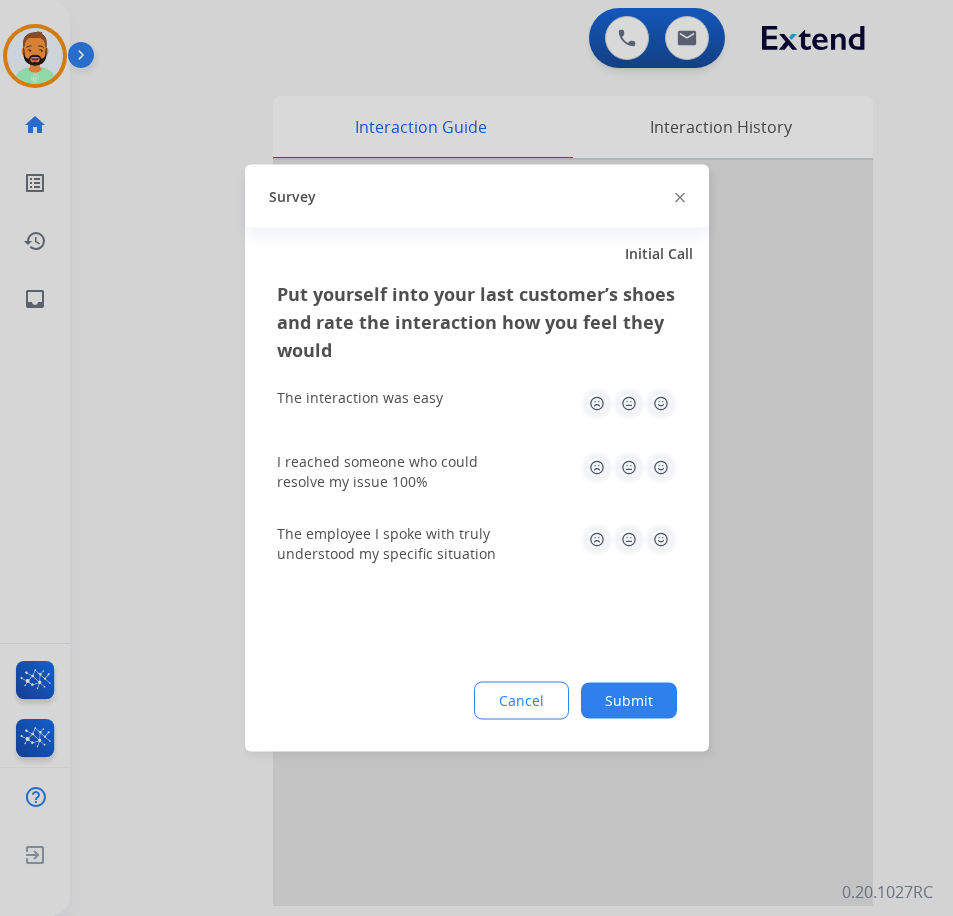 click on "Submit" 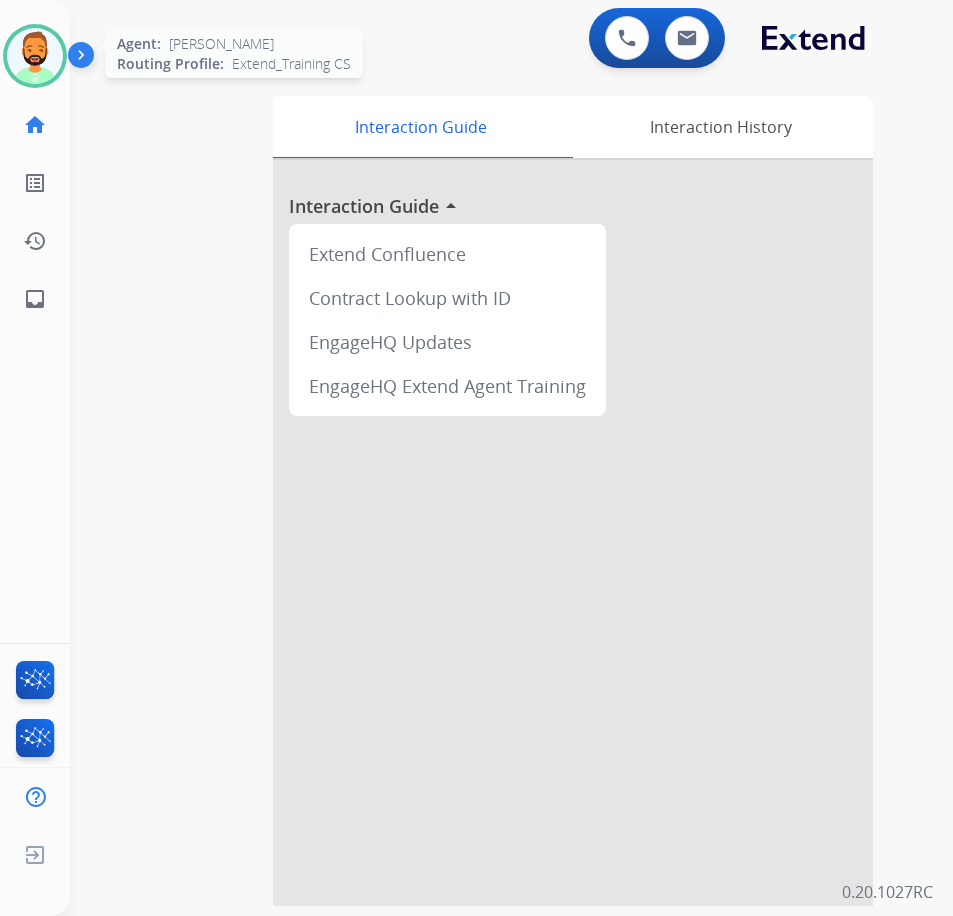 click at bounding box center [35, 56] 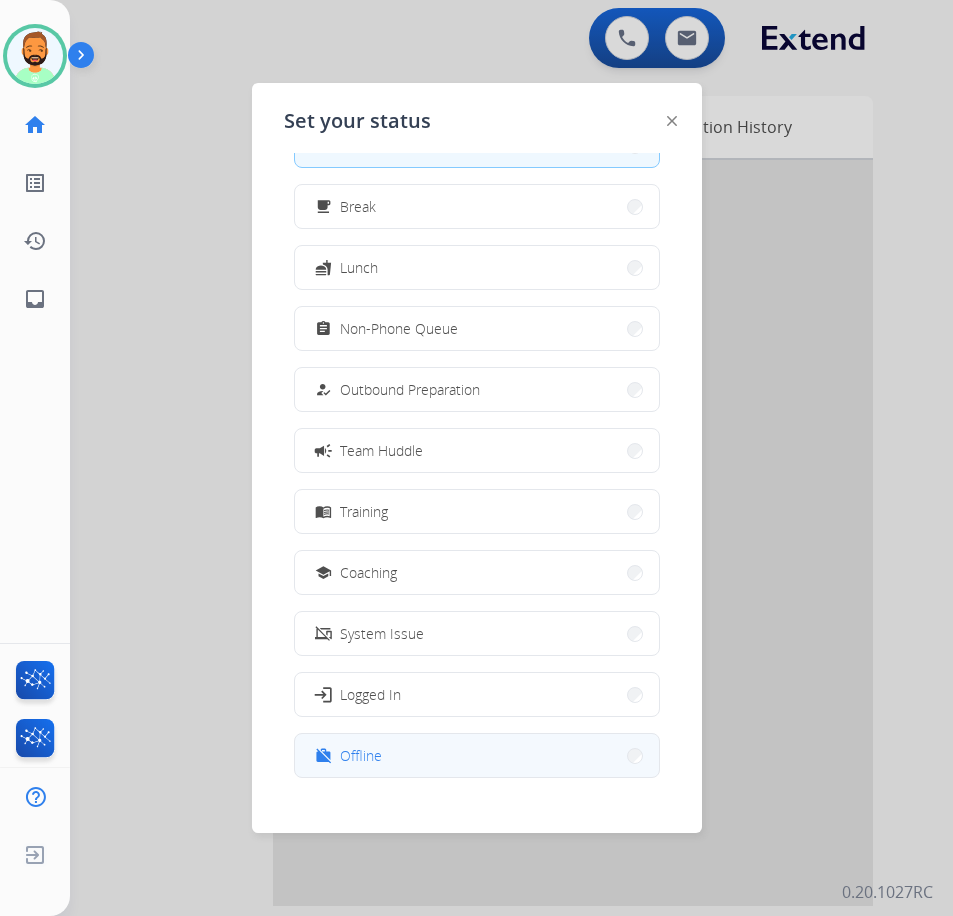 scroll, scrollTop: 67, scrollLeft: 0, axis: vertical 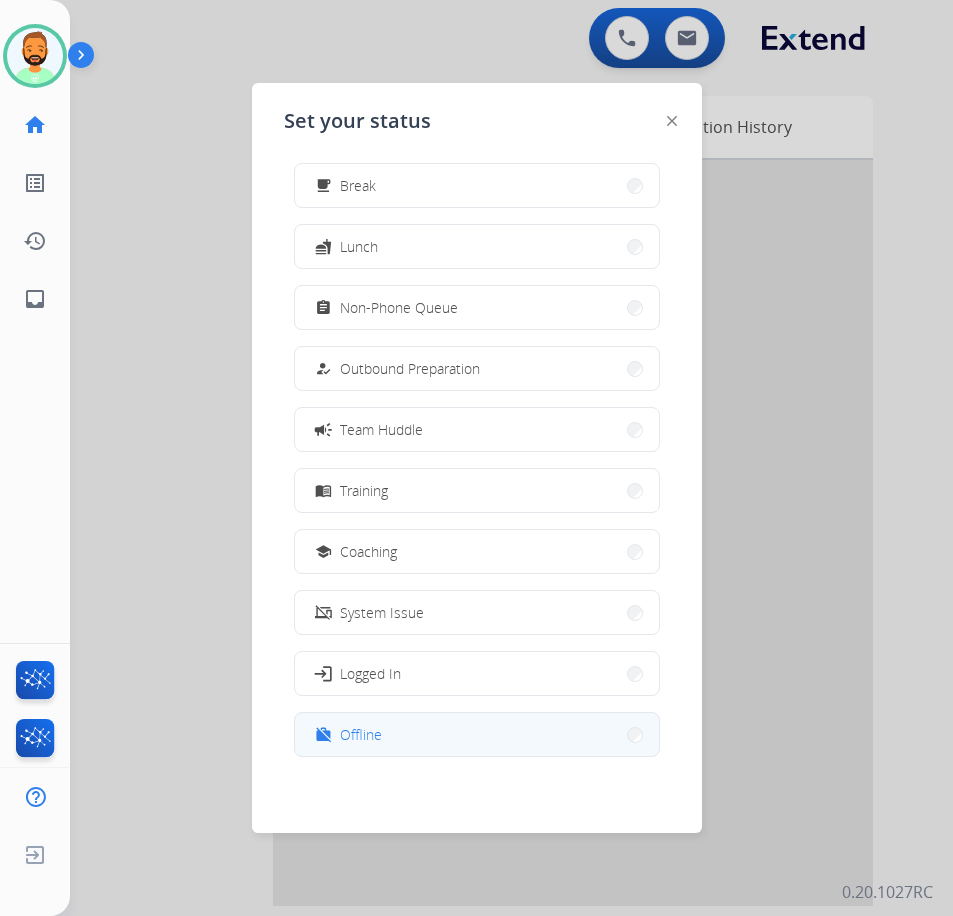 click on "work_off Offline" at bounding box center (477, 734) 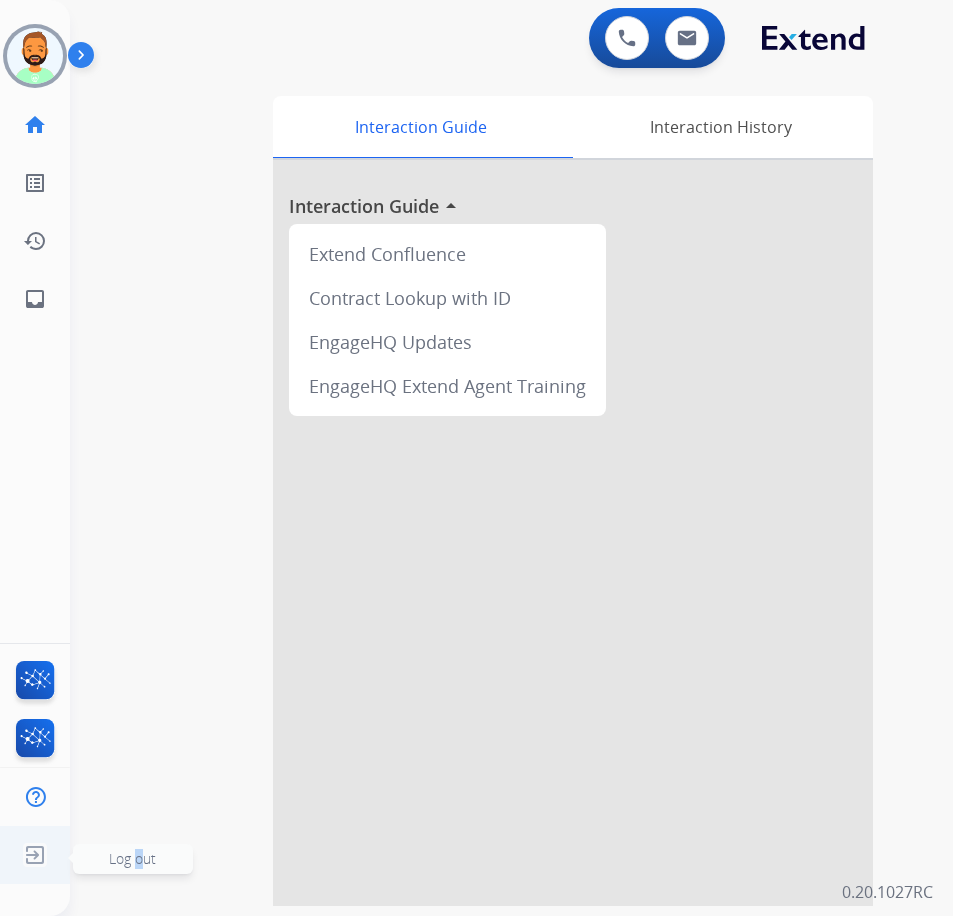 click on "Log out" 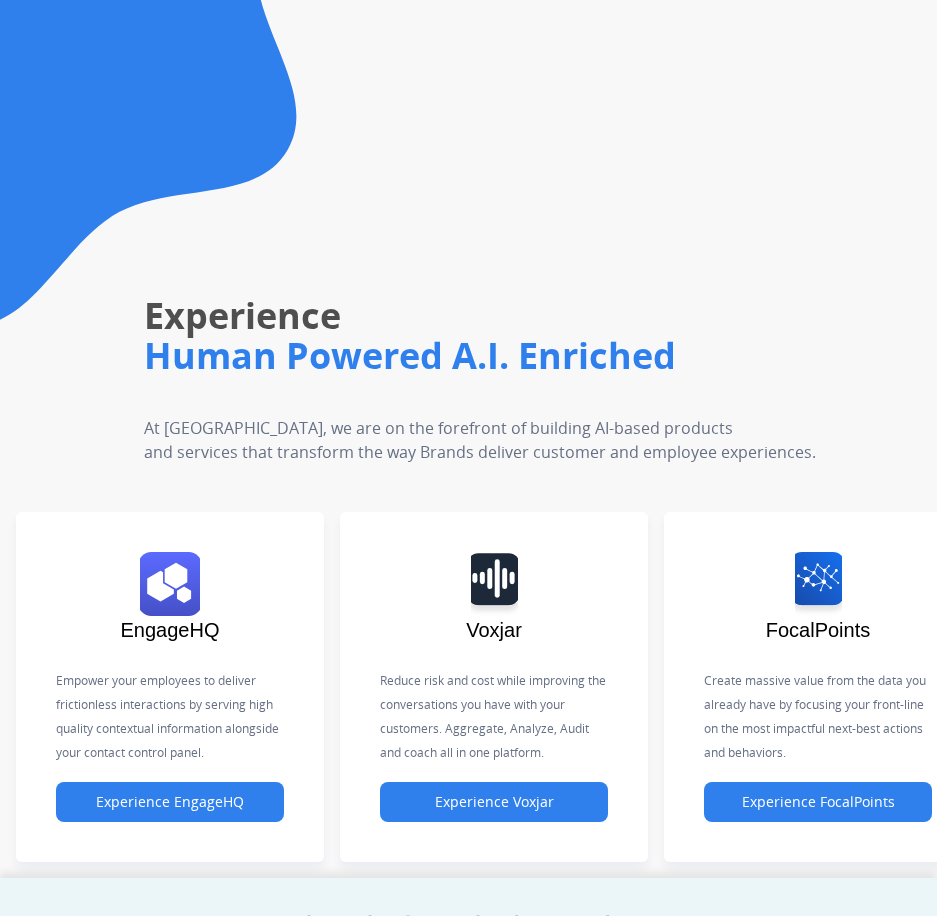 scroll, scrollTop: 0, scrollLeft: 0, axis: both 